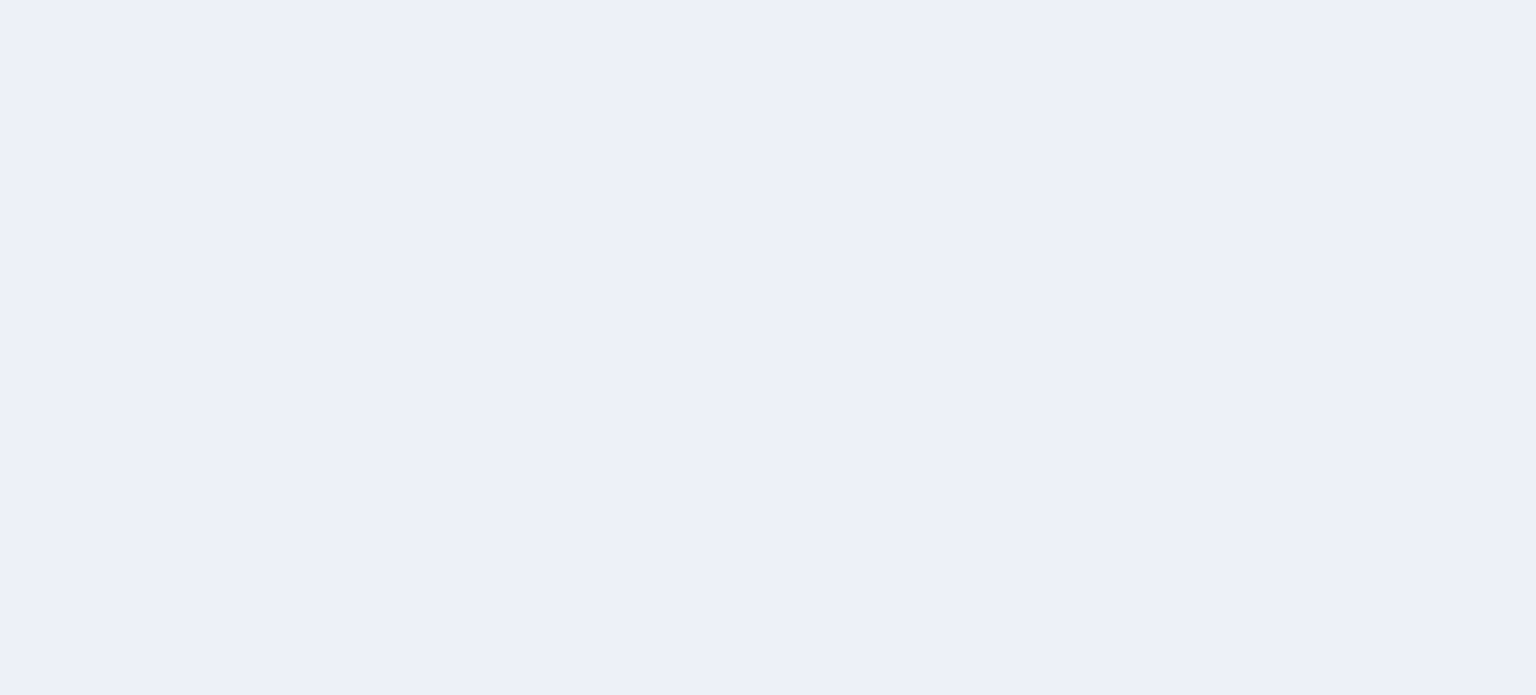 scroll, scrollTop: 0, scrollLeft: 0, axis: both 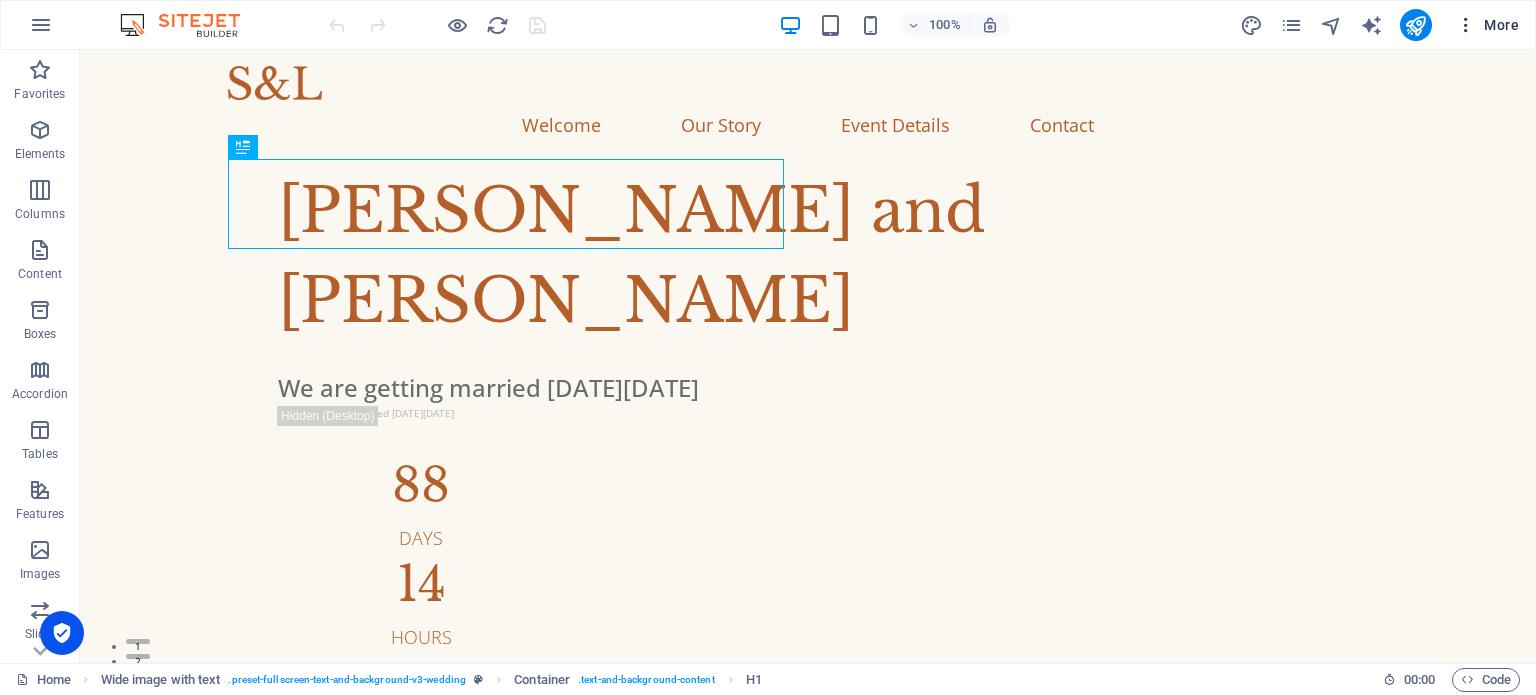 click on "More" at bounding box center (1487, 25) 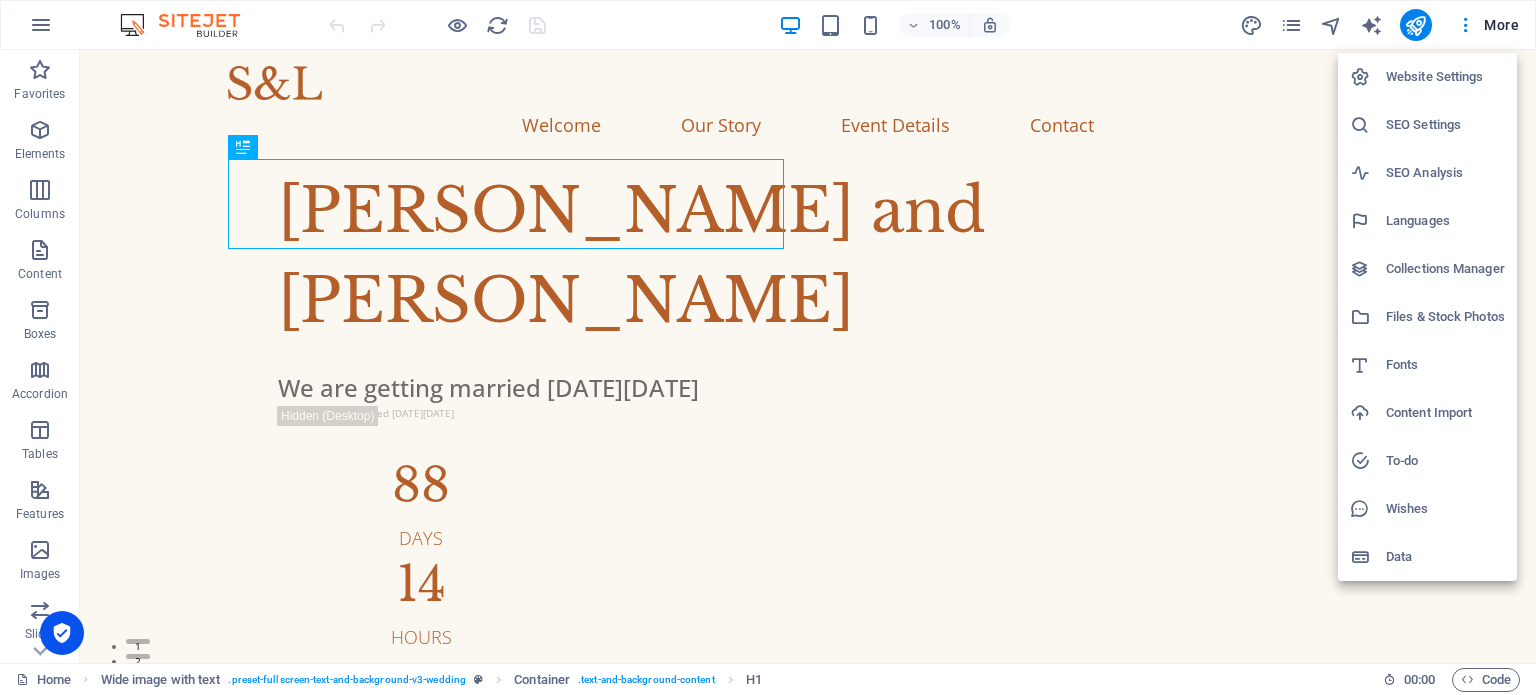 click on "Website Settings" at bounding box center (1445, 77) 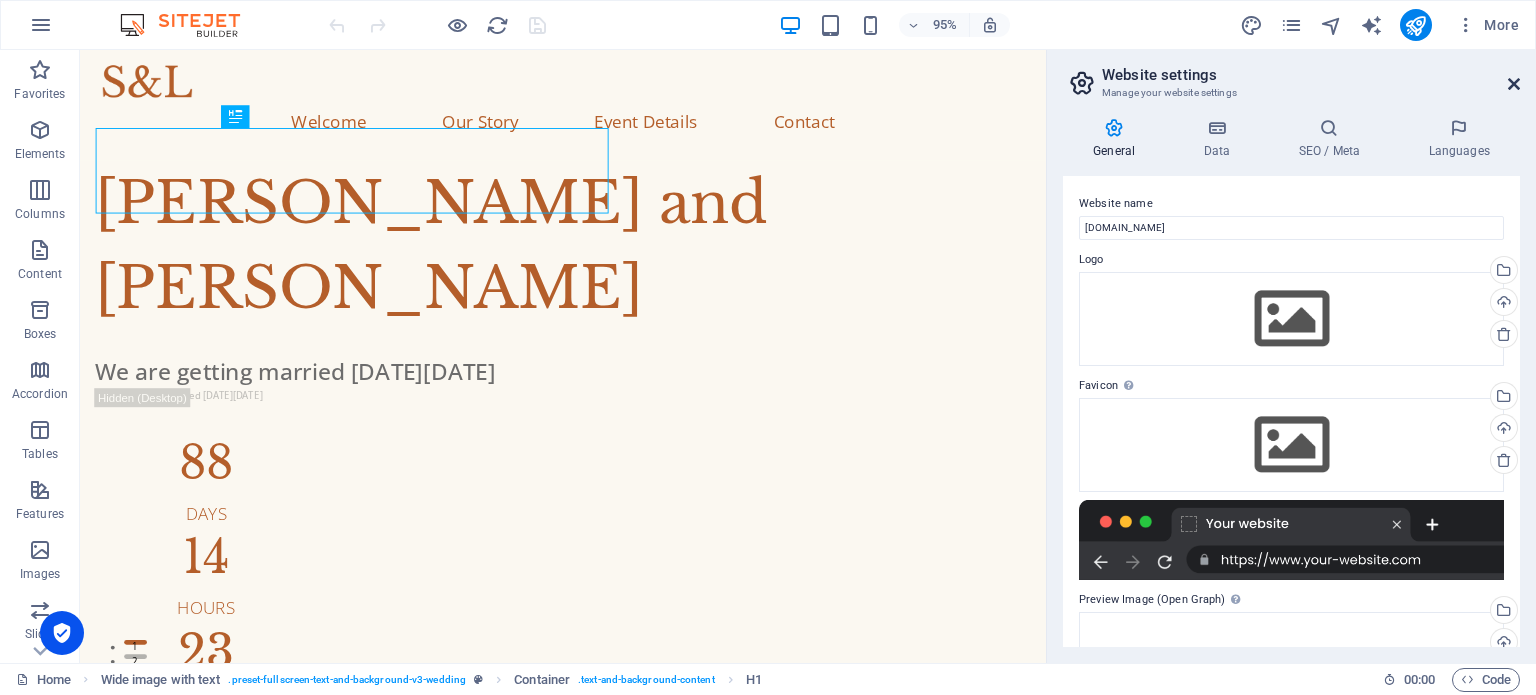 click at bounding box center [1514, 84] 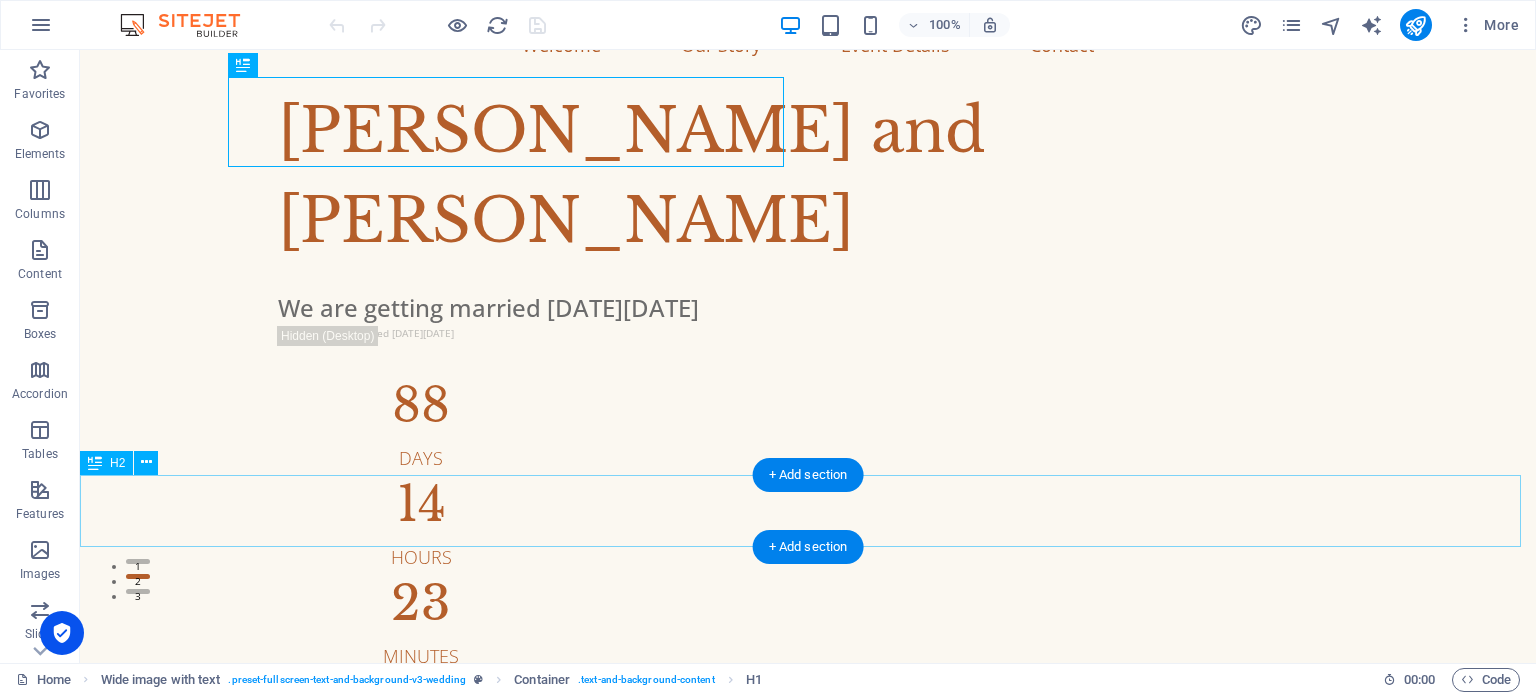 scroll, scrollTop: 0, scrollLeft: 0, axis: both 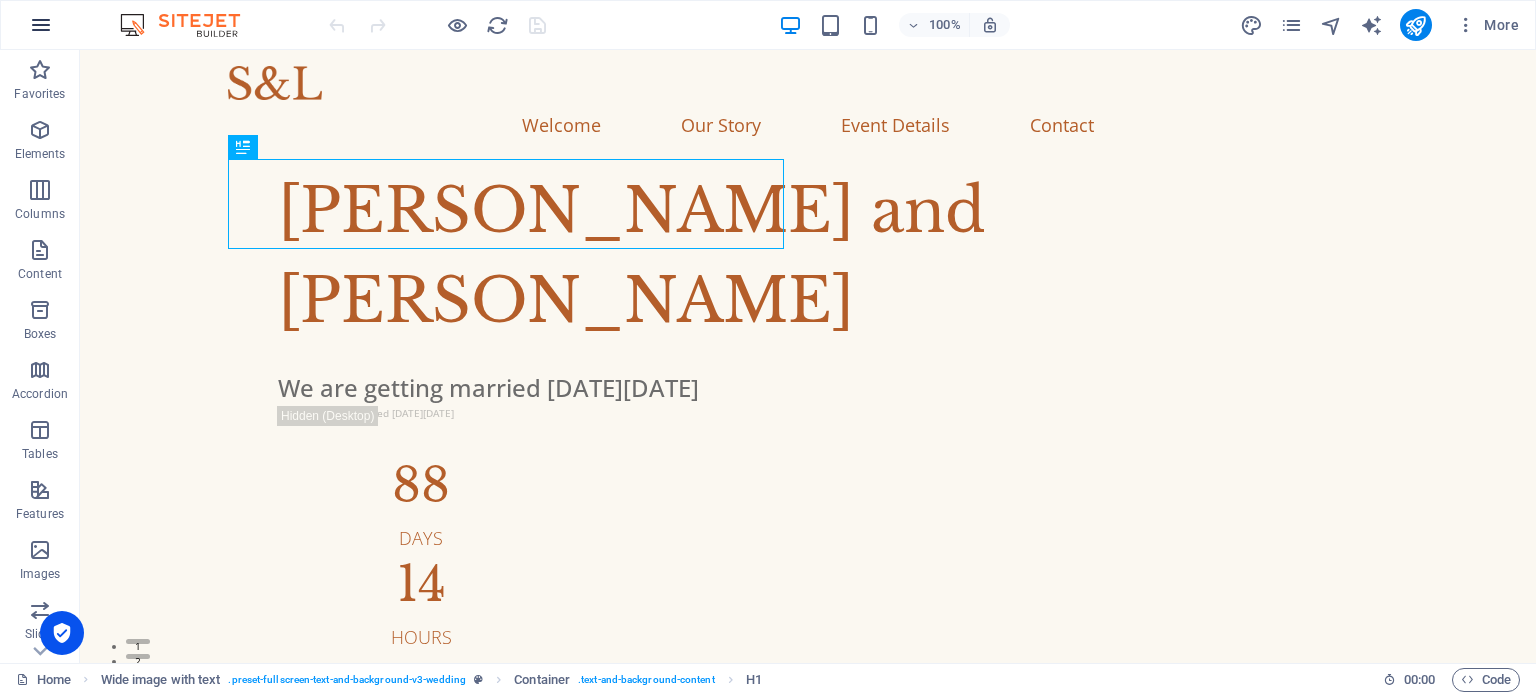 click at bounding box center [41, 25] 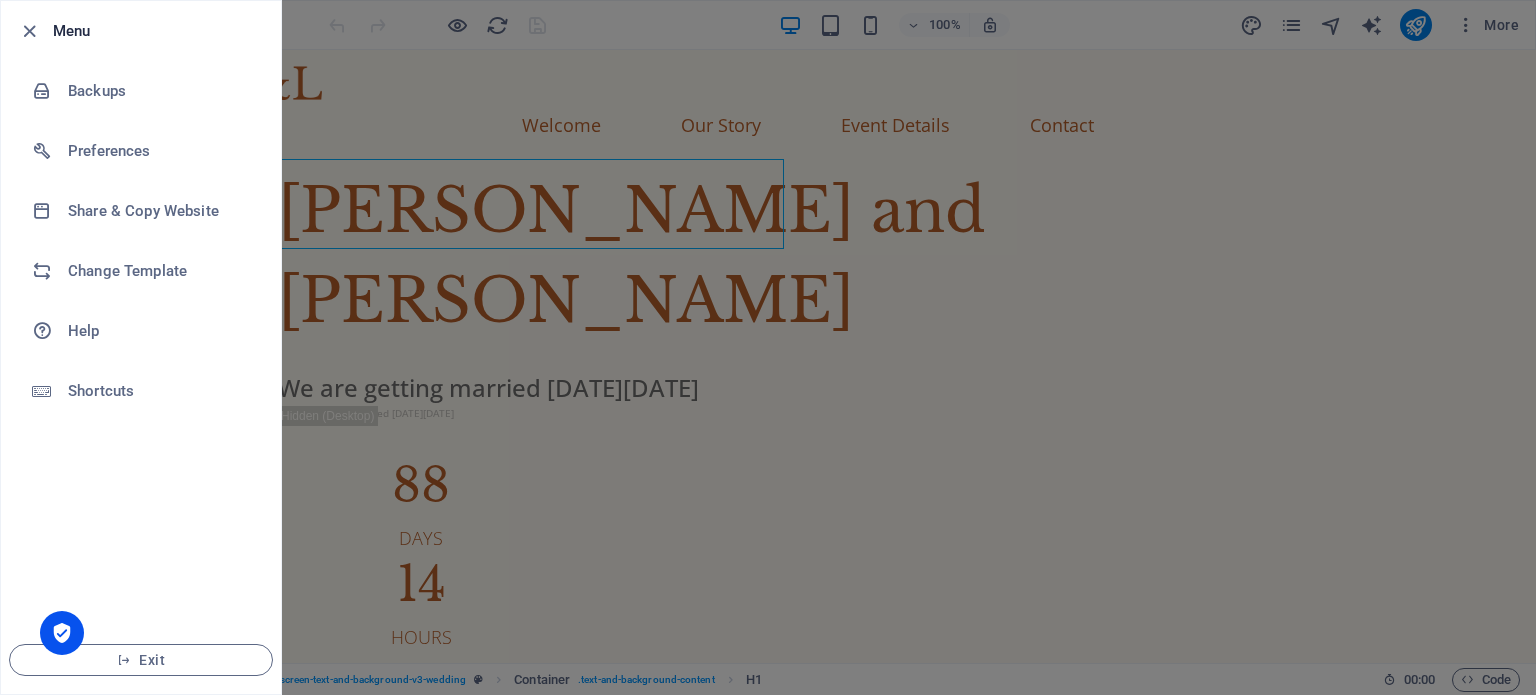 click at bounding box center [768, 347] 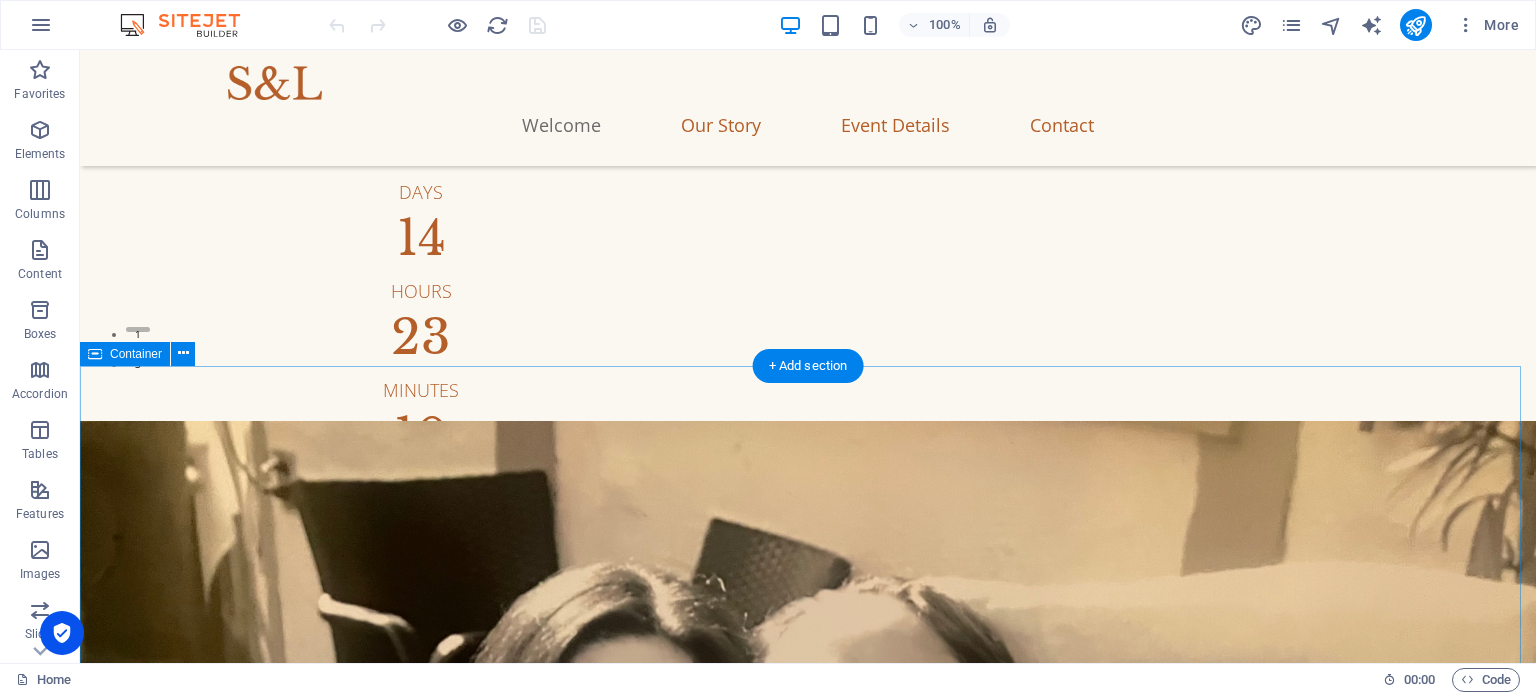 scroll, scrollTop: 346, scrollLeft: 0, axis: vertical 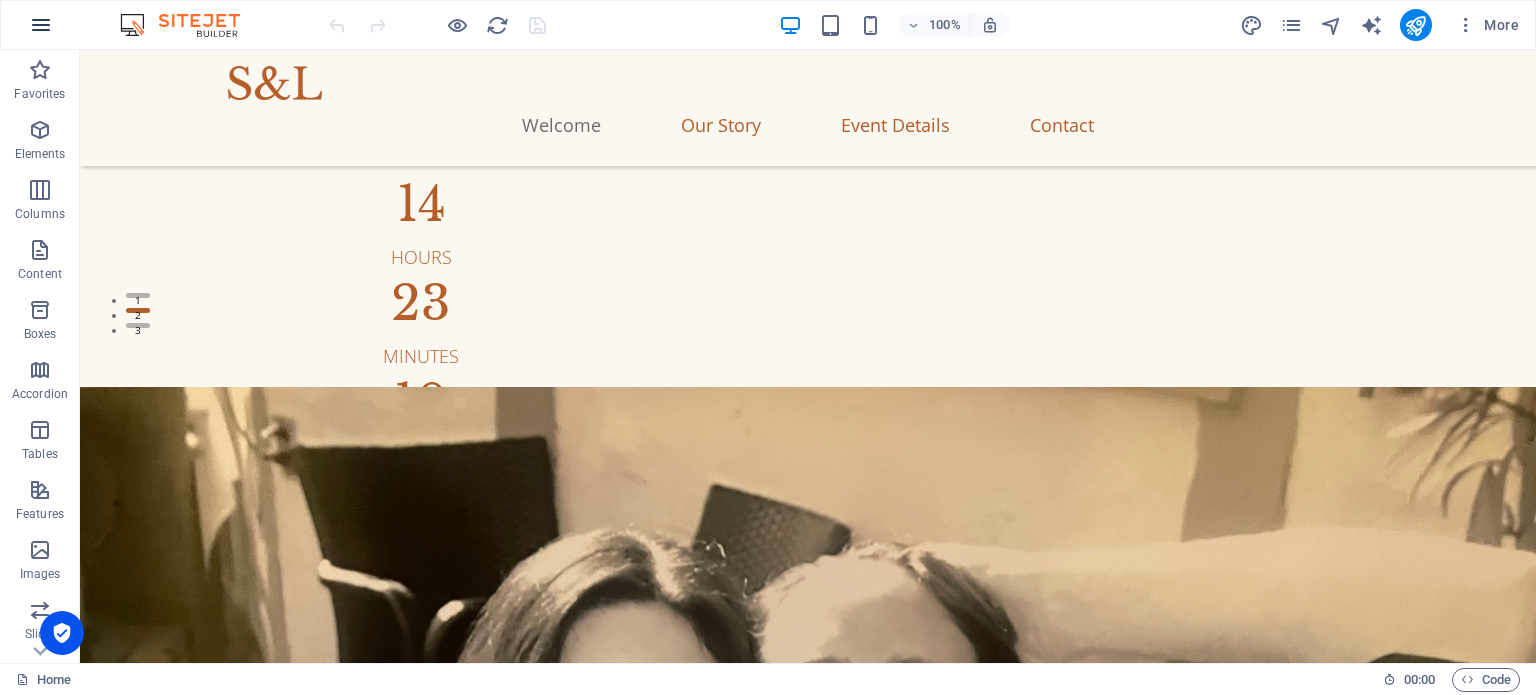 click at bounding box center (41, 25) 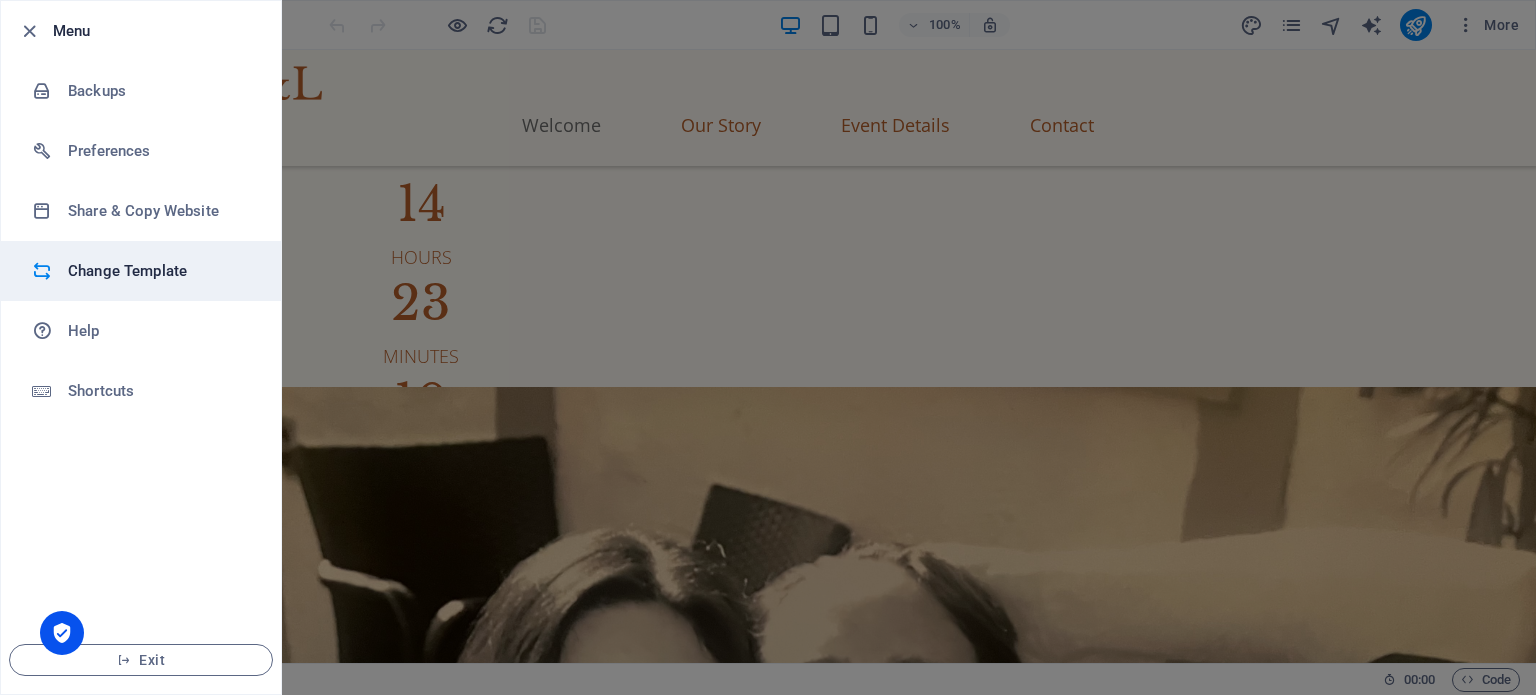 click on "Change Template" at bounding box center [160, 271] 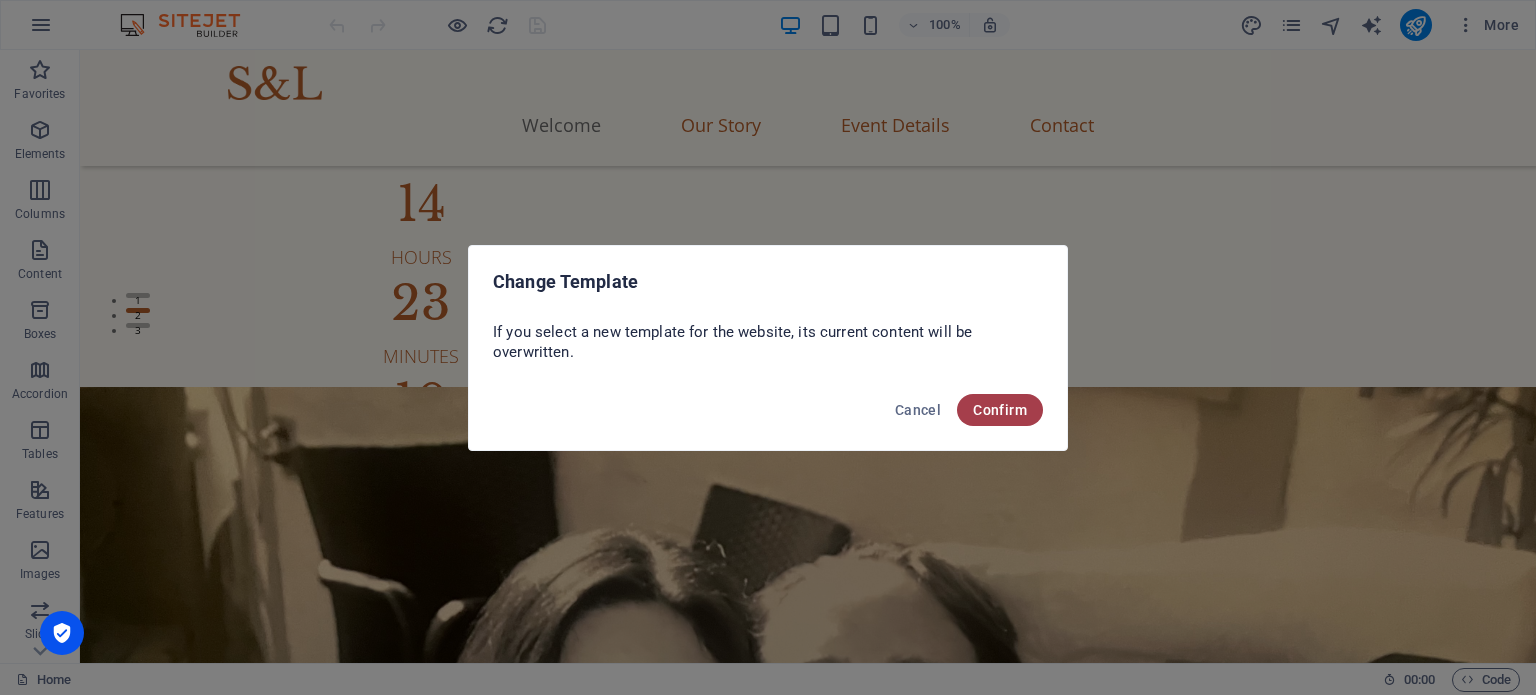 click on "Confirm" at bounding box center [1000, 410] 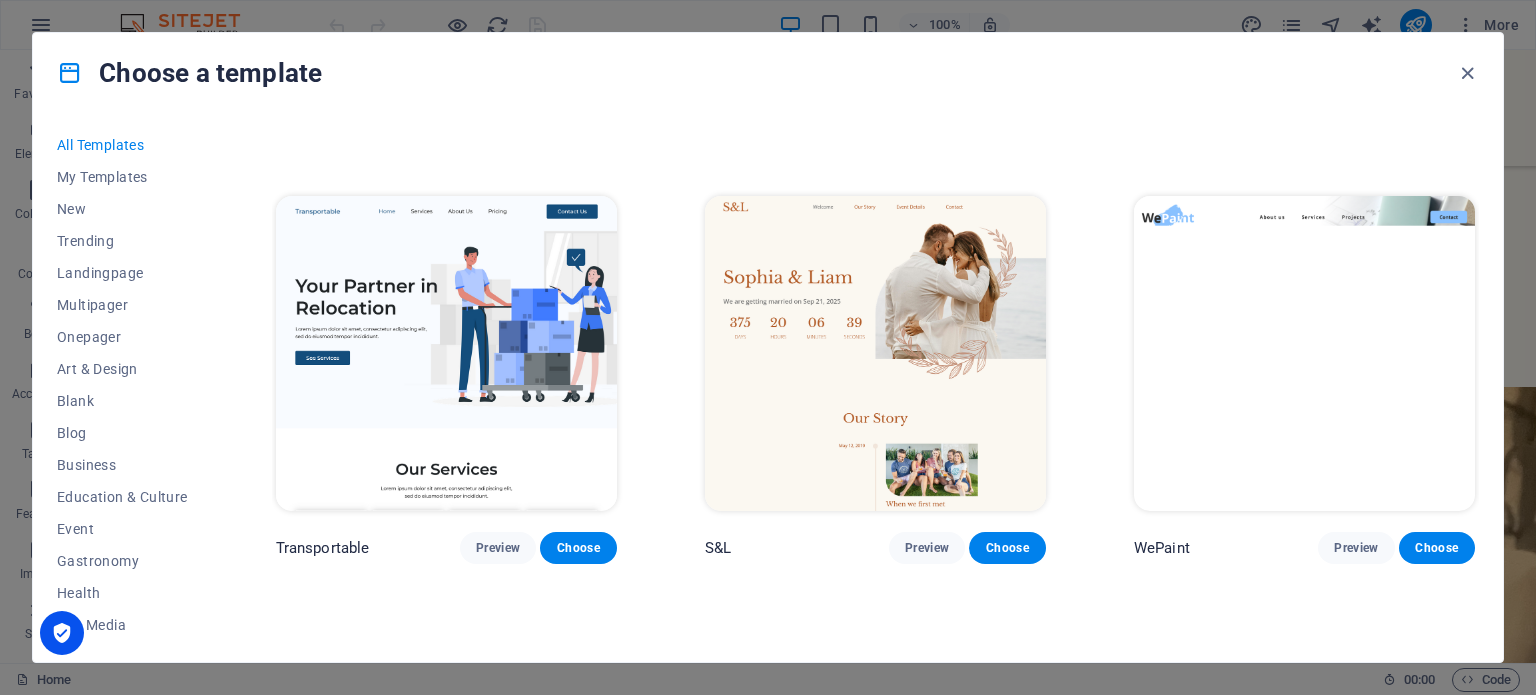 scroll, scrollTop: 390, scrollLeft: 0, axis: vertical 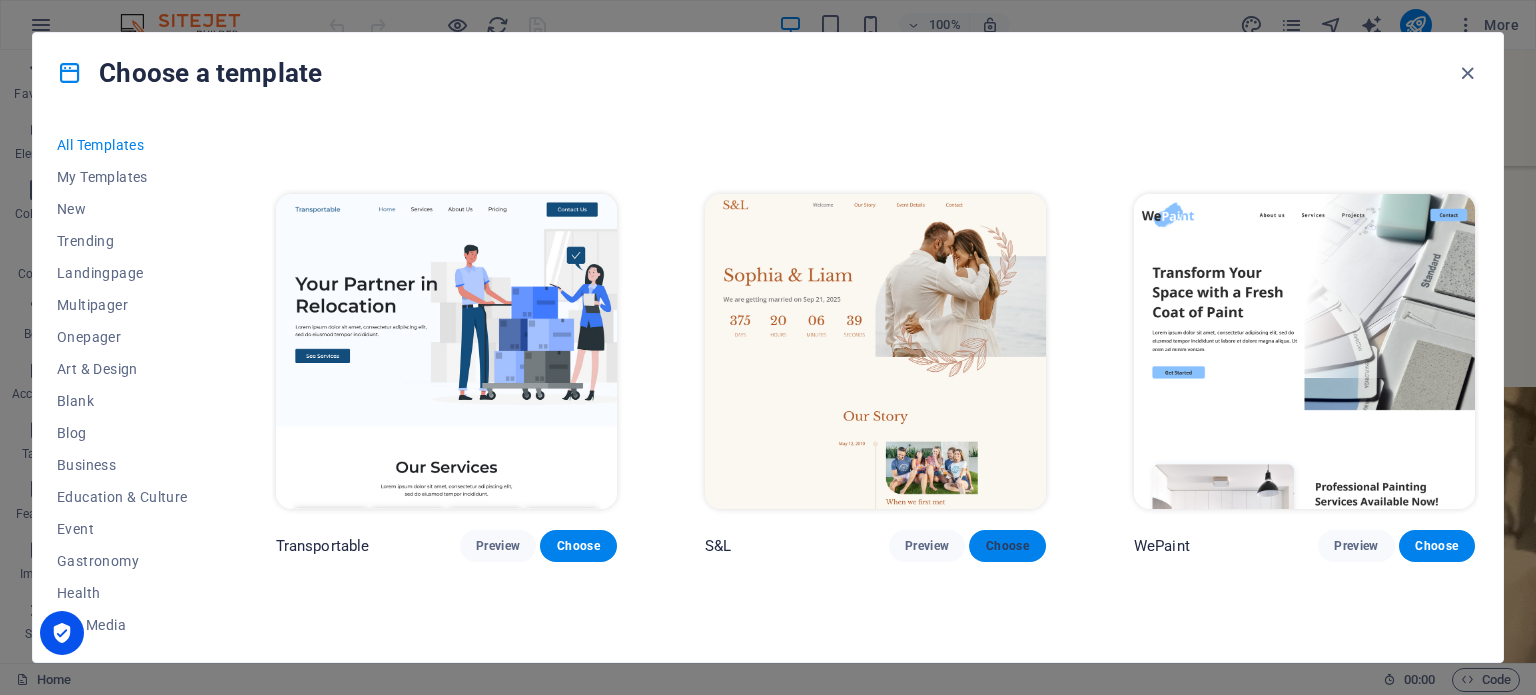 click on "Choose" at bounding box center [1007, 546] 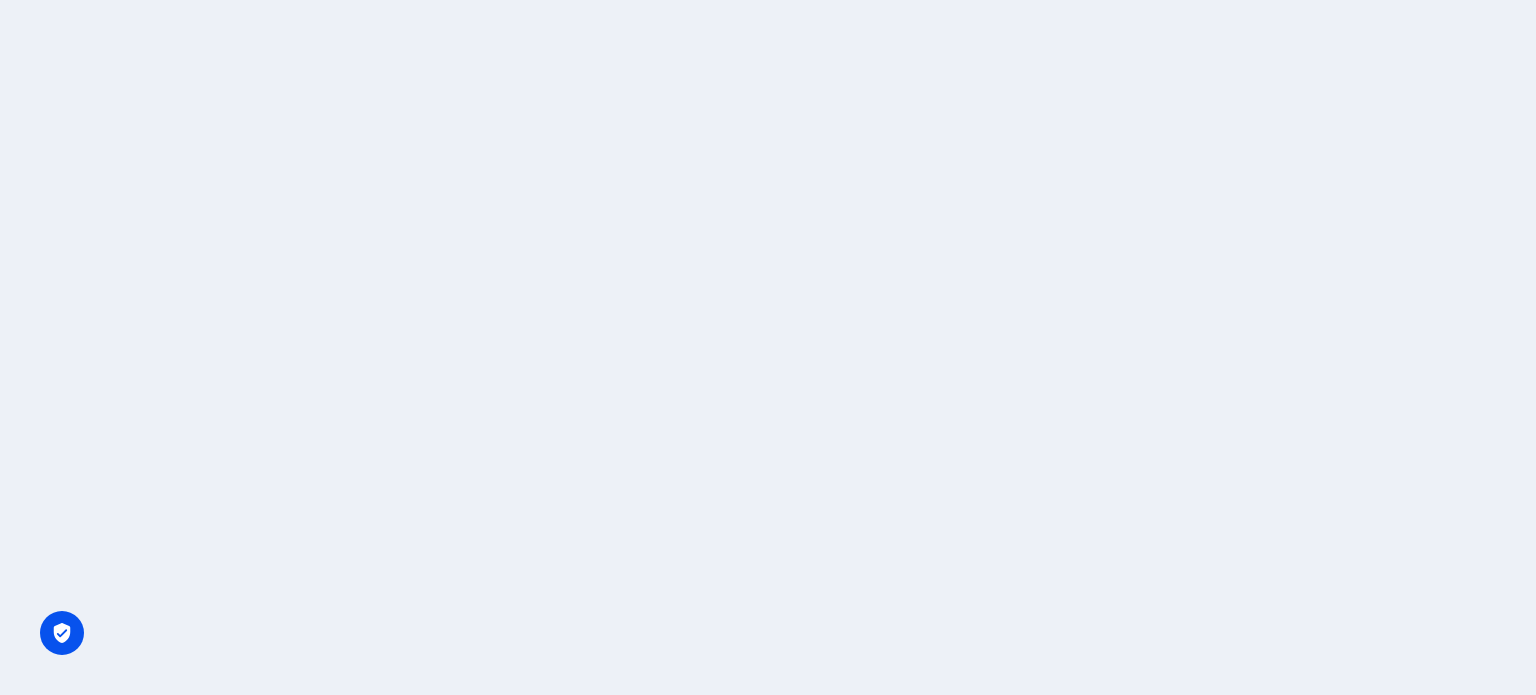 scroll, scrollTop: 0, scrollLeft: 0, axis: both 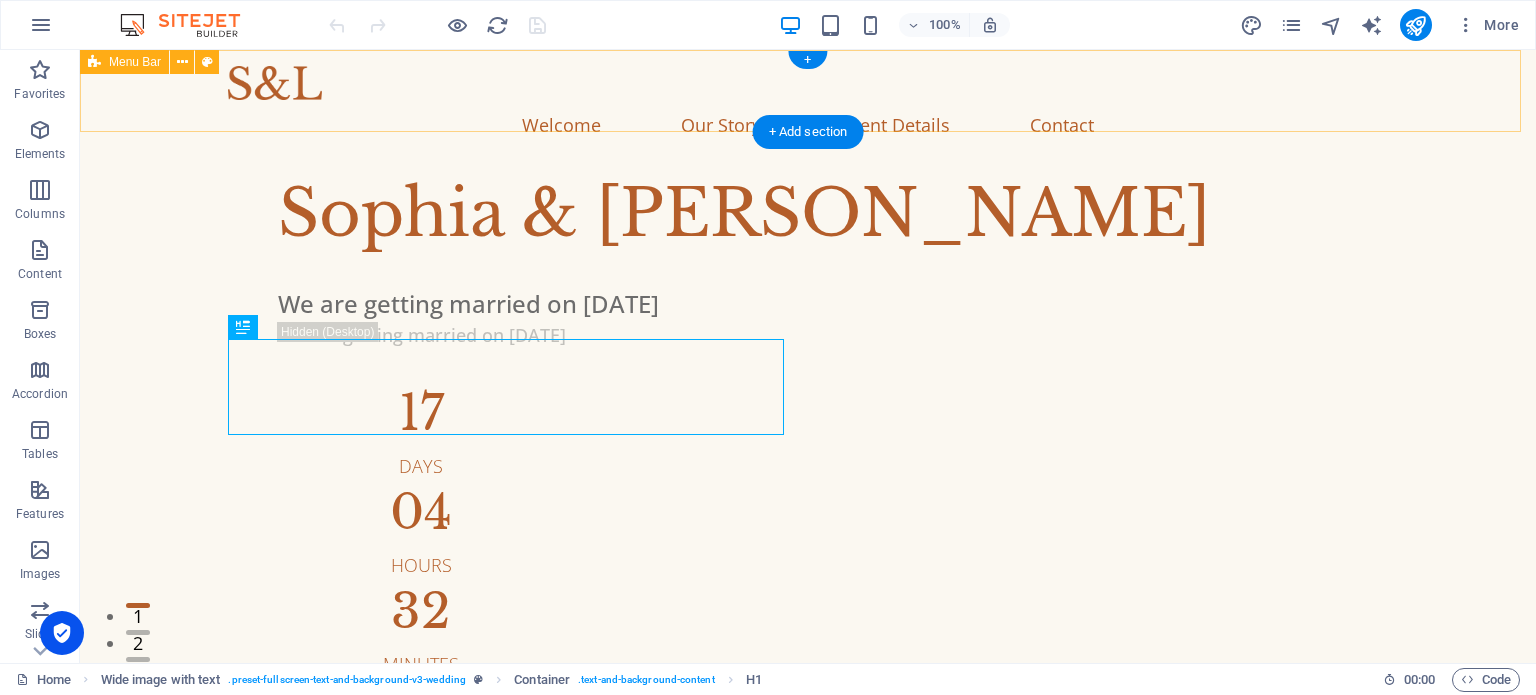 click on "Welcome Our Story Event Details Contact" at bounding box center [808, 108] 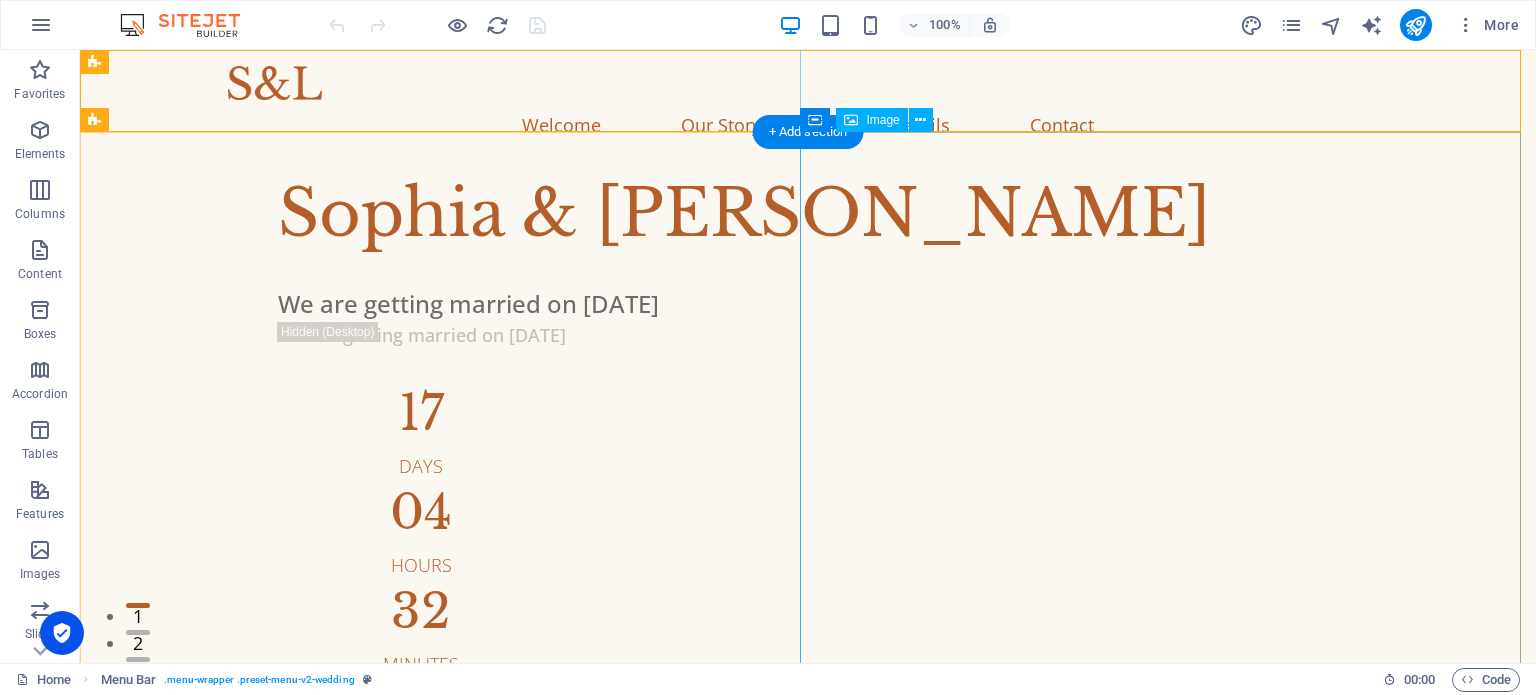 click at bounding box center (808, 1513) 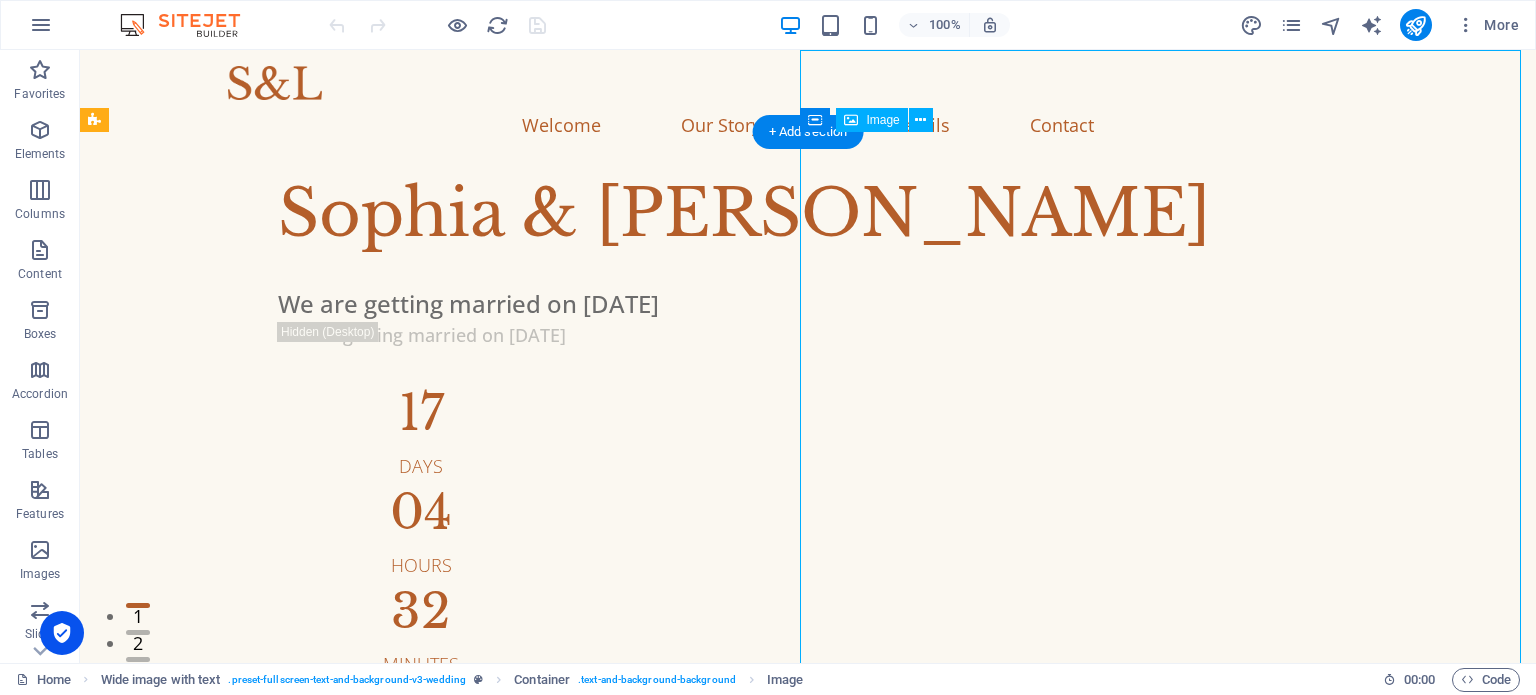 click at bounding box center (808, 1513) 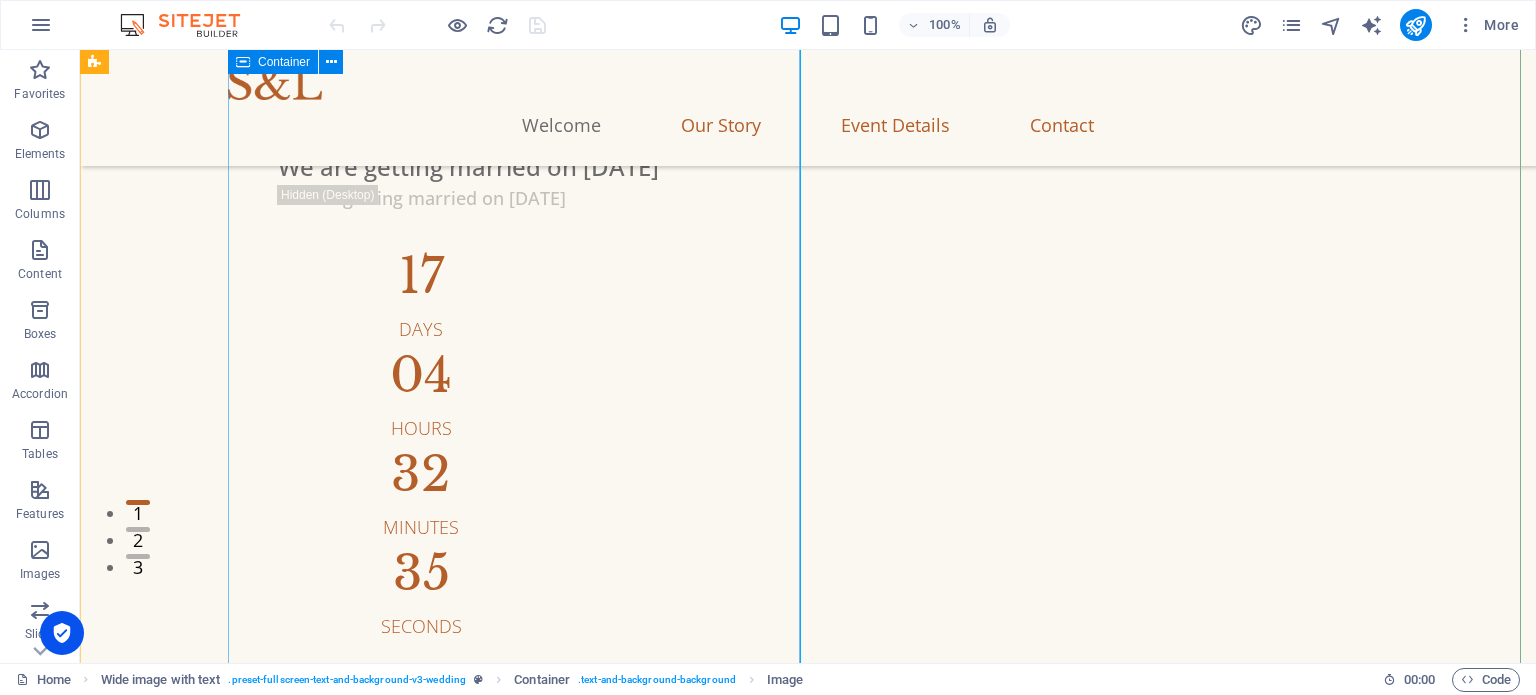 scroll, scrollTop: 104, scrollLeft: 0, axis: vertical 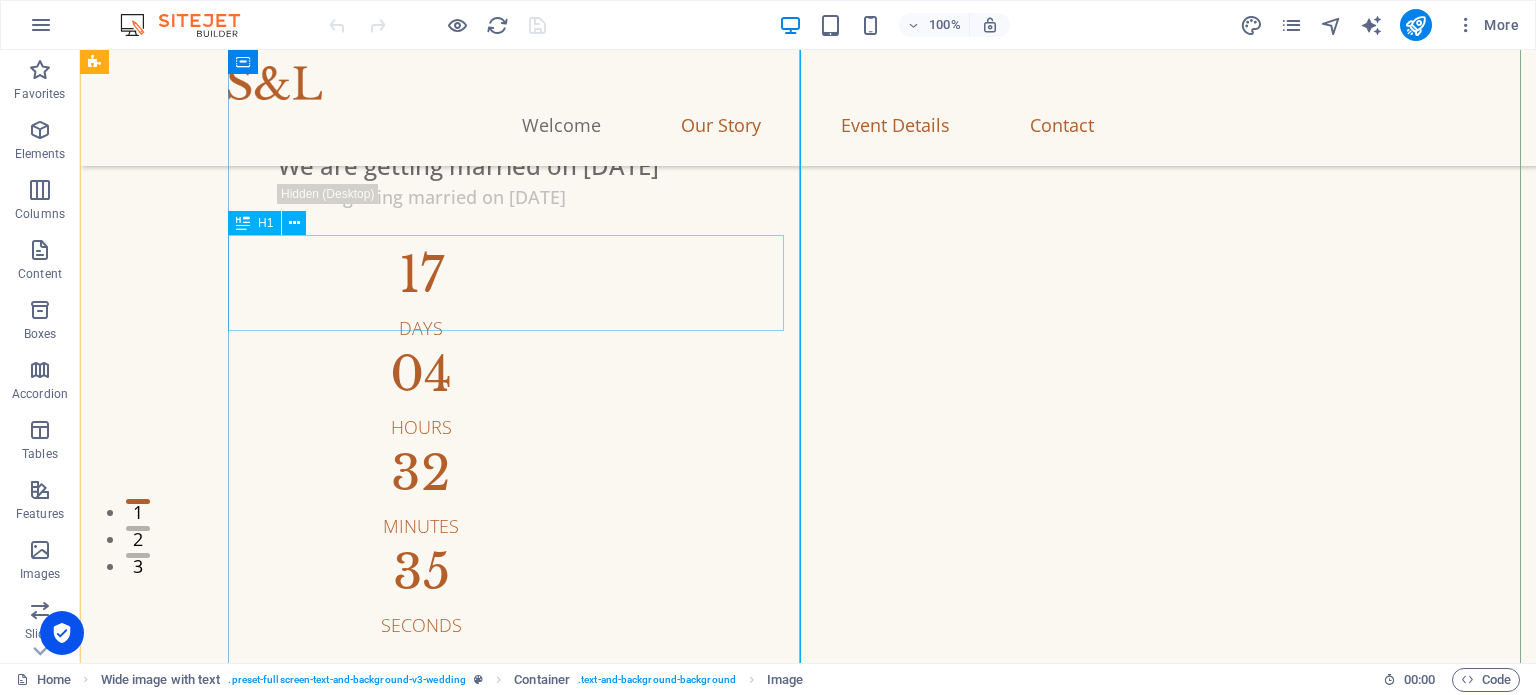 click on "Sophia & Liam" at bounding box center (874, 76) 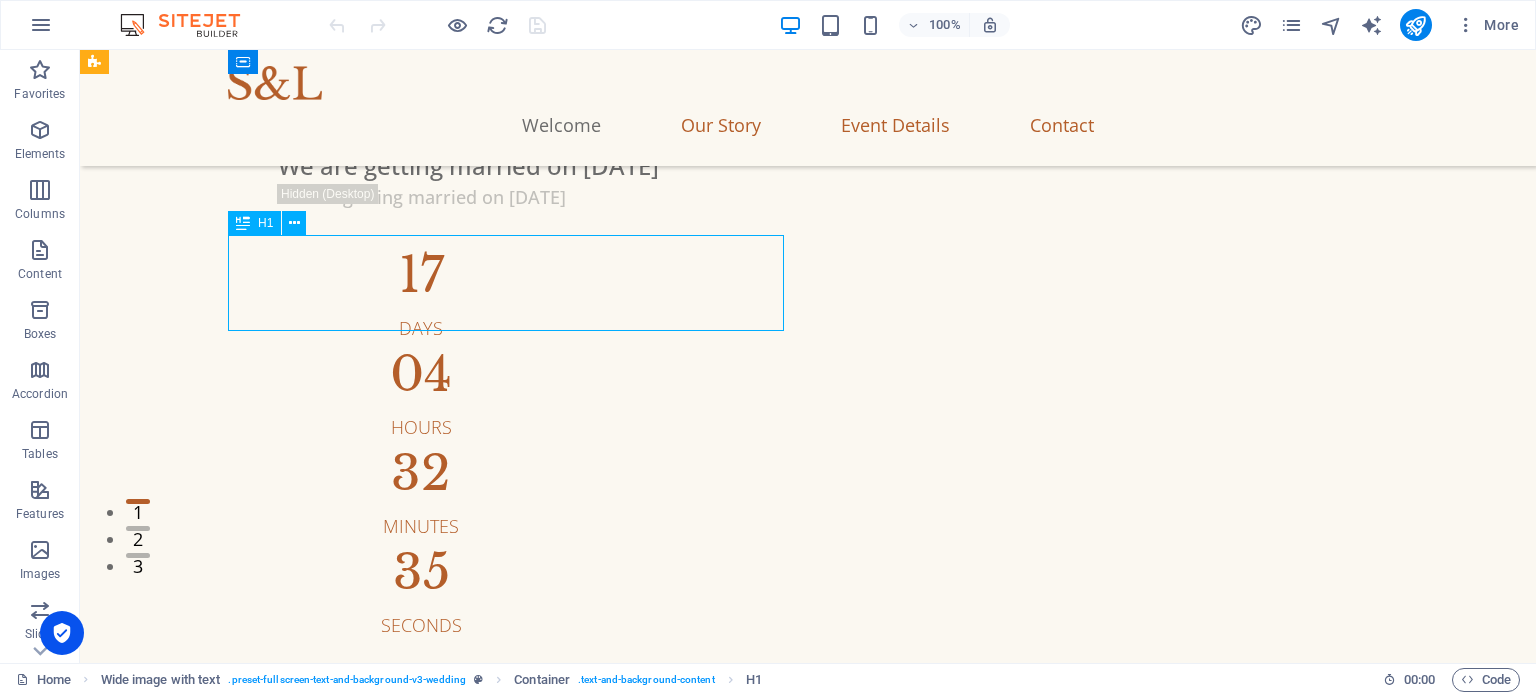click on "Sophia & Liam" at bounding box center [874, 76] 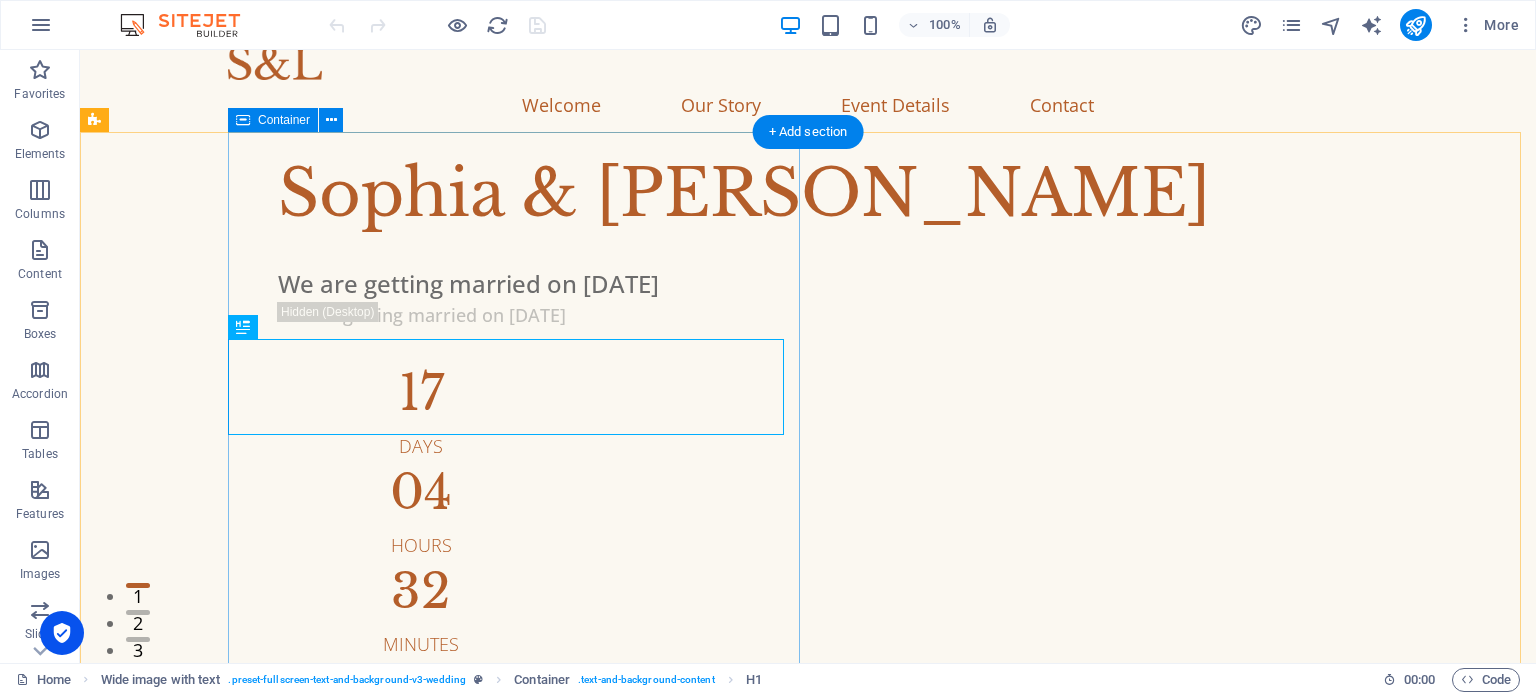 scroll, scrollTop: 0, scrollLeft: 0, axis: both 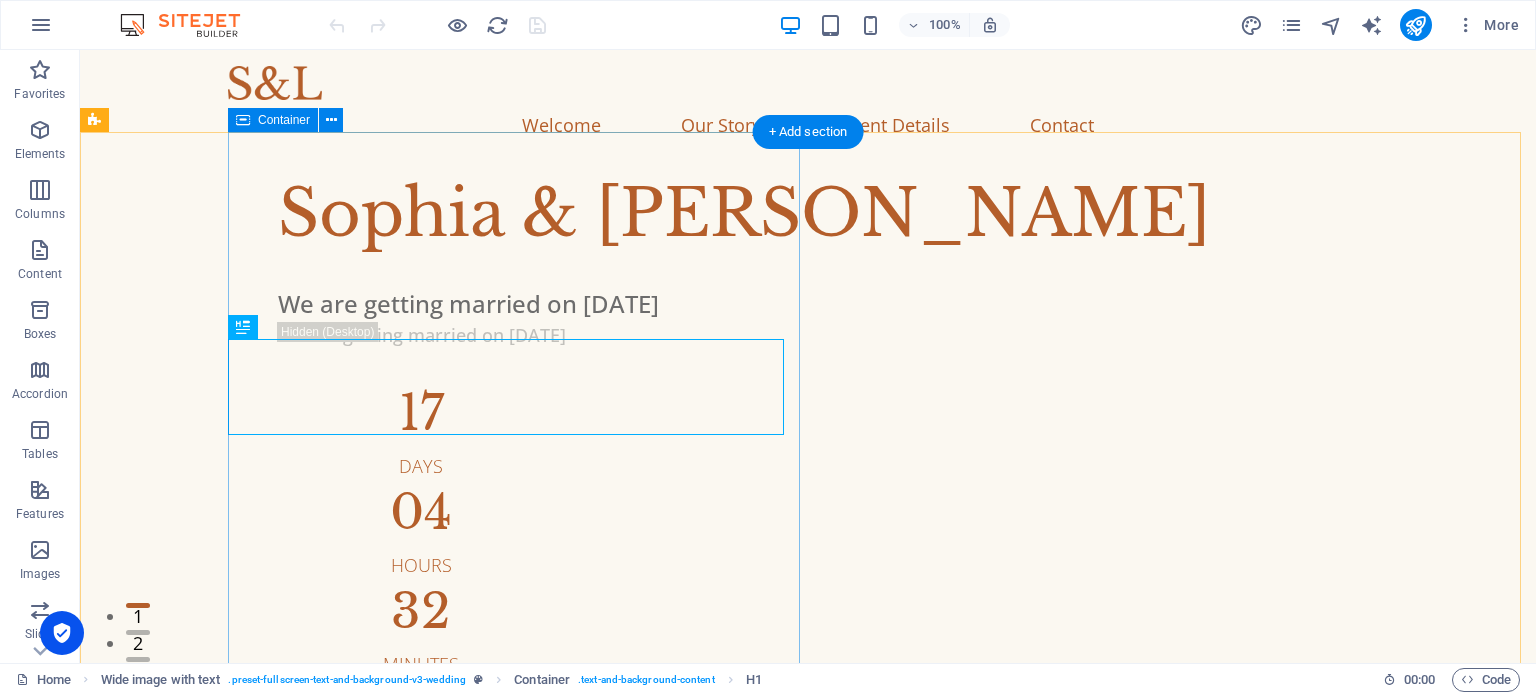 click on "Sophia & Liam We are getting married on Sep 21, 2025  We are getting married on Sep 21, 2025  17 Days 04 Hours 32 Minutes 35 Seconds" at bounding box center (882, 471) 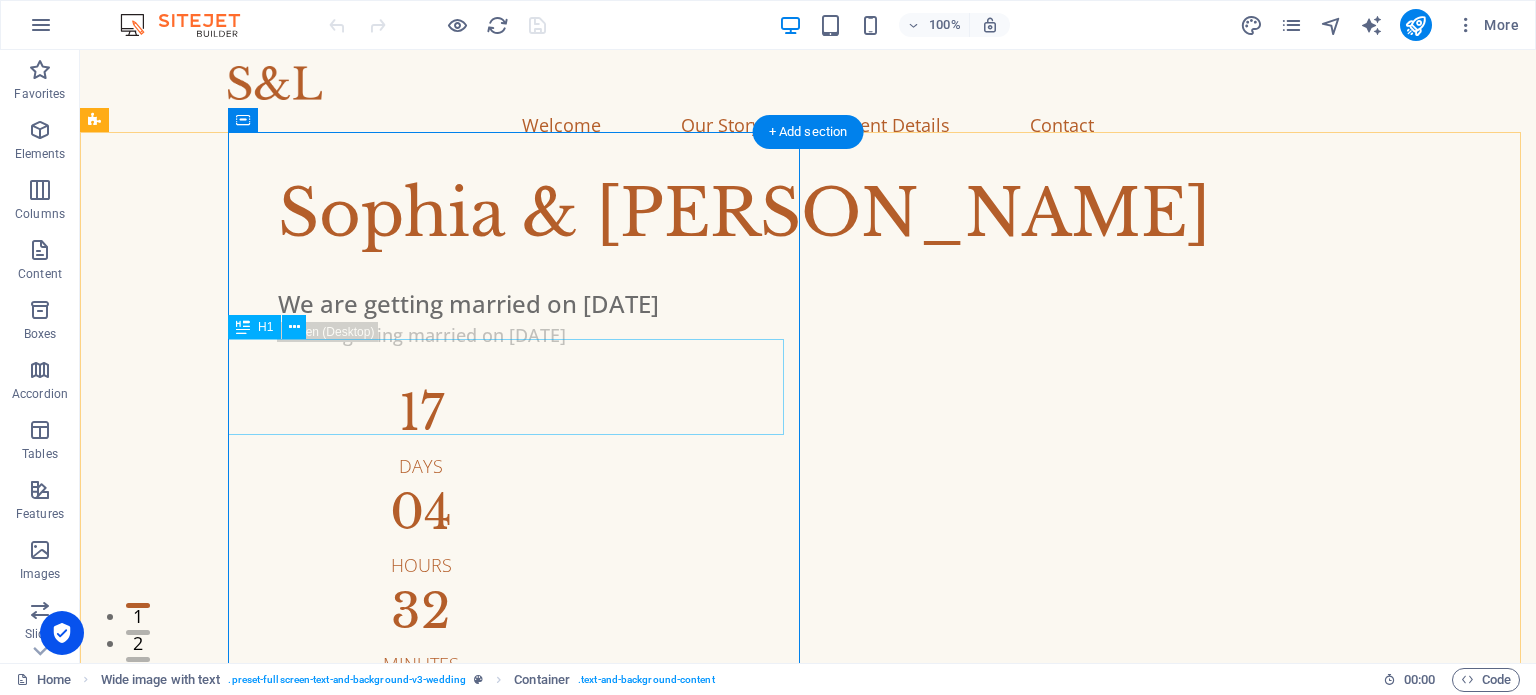 click on "Sophia & Liam" at bounding box center [874, 214] 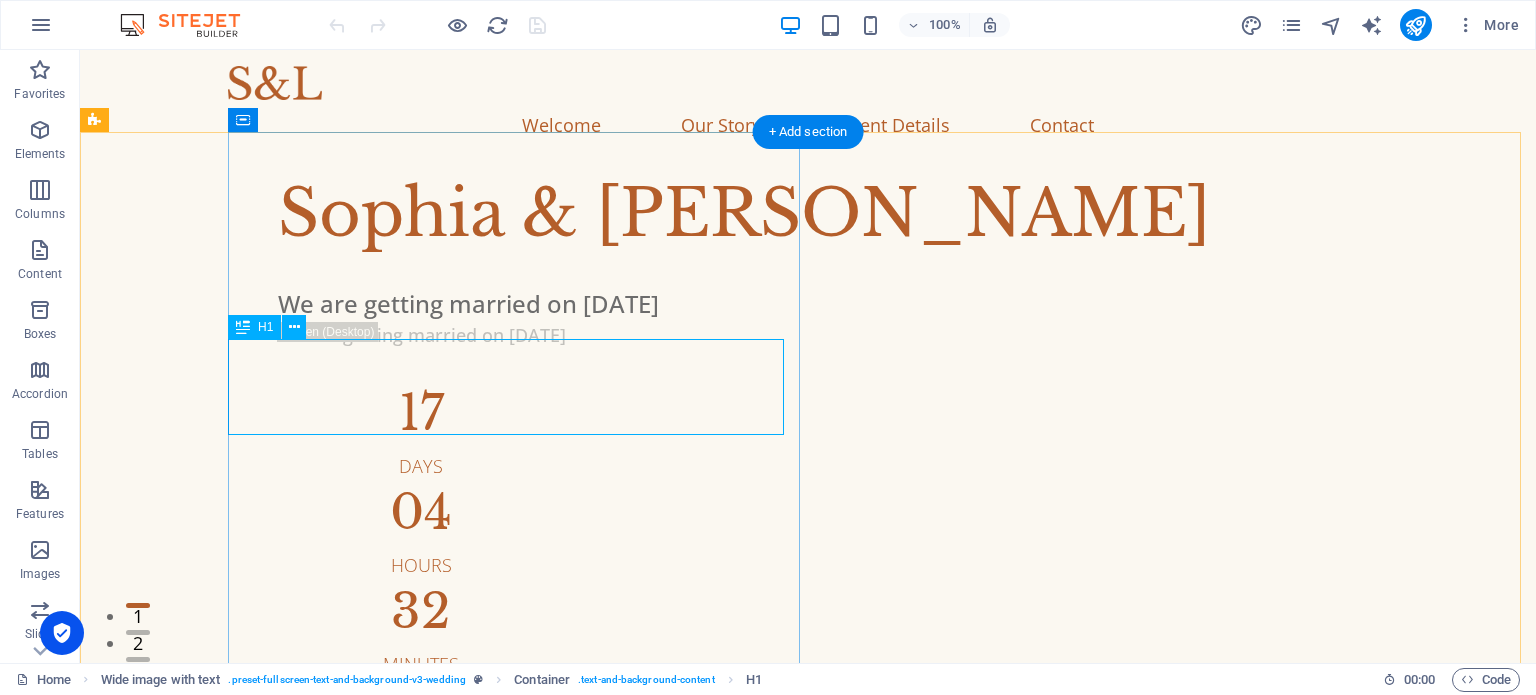 click on "Sophia & Liam" at bounding box center [874, 214] 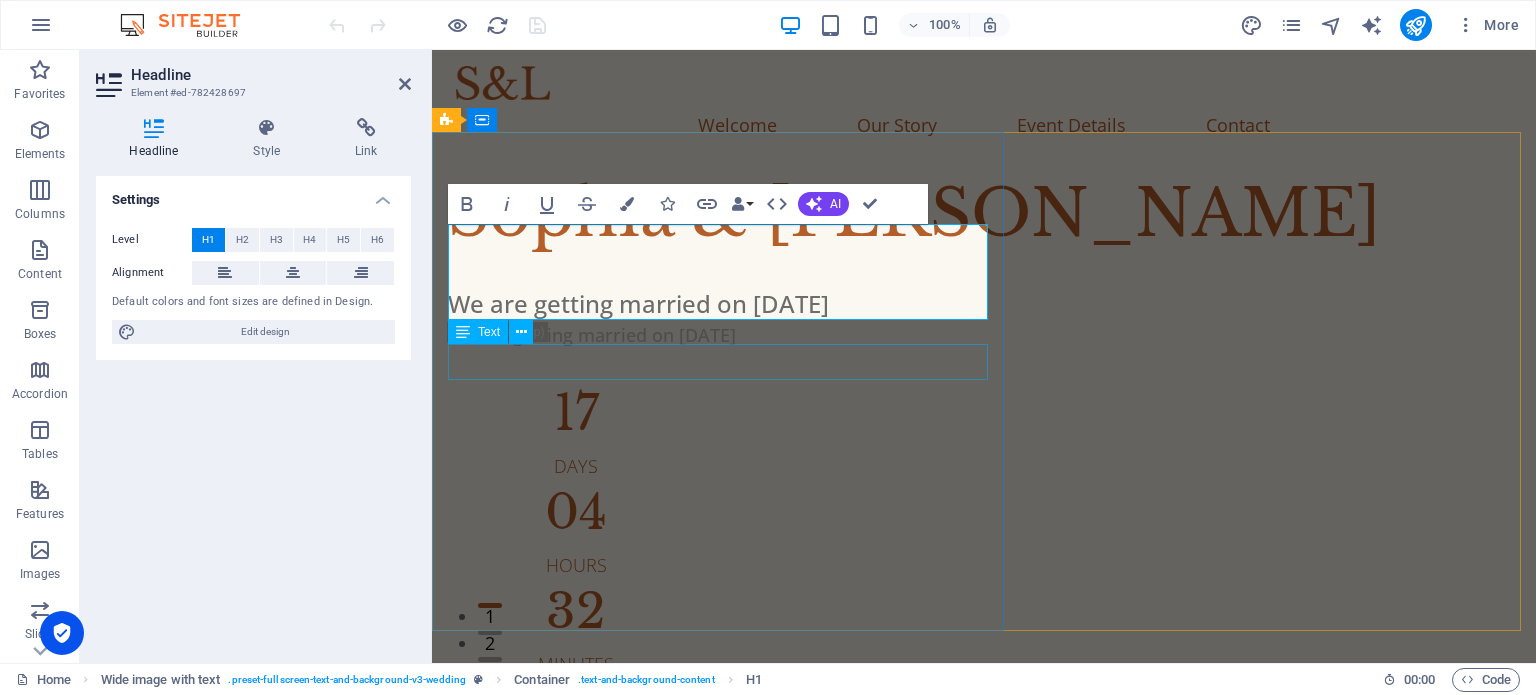 type 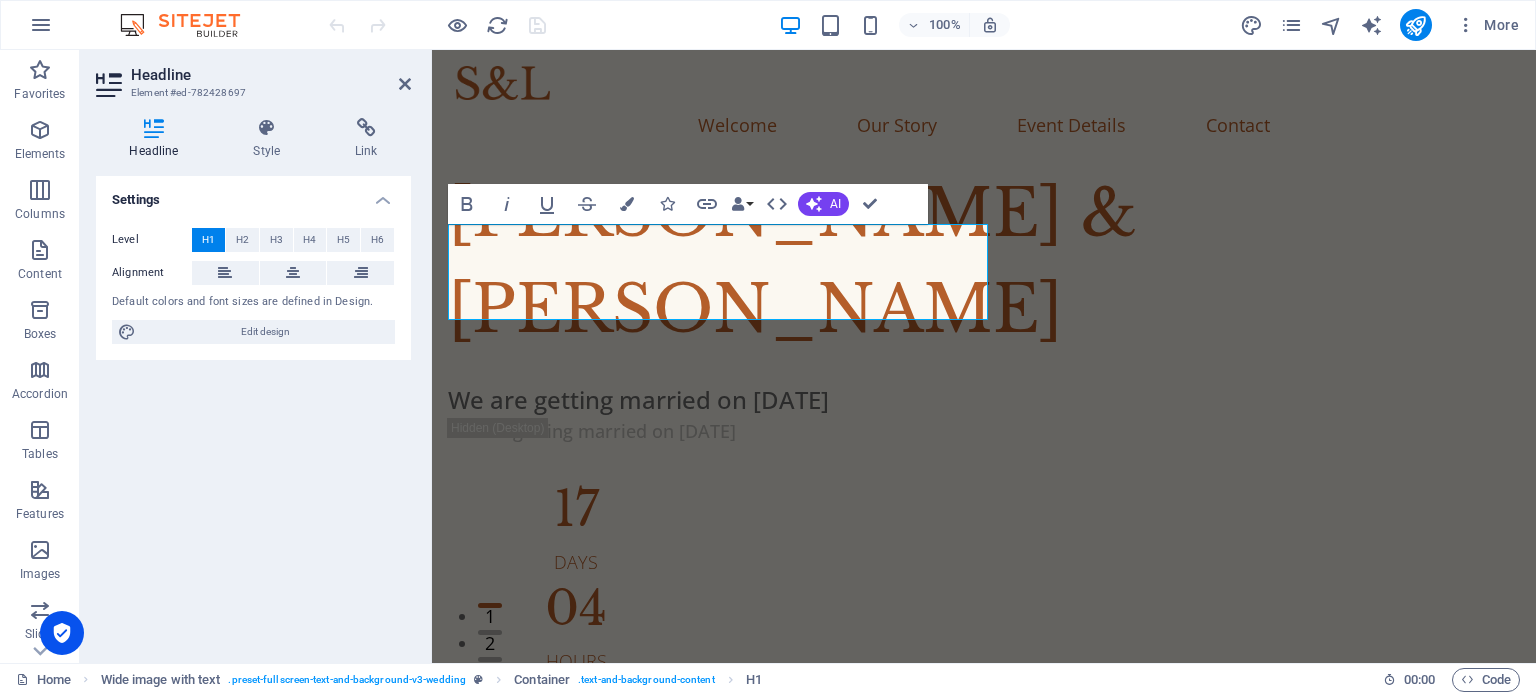 click on "Settings Level H1 H2 H3 H4 H5 H6 Alignment Default colors and font sizes are defined in Design. Edit design" at bounding box center (253, 411) 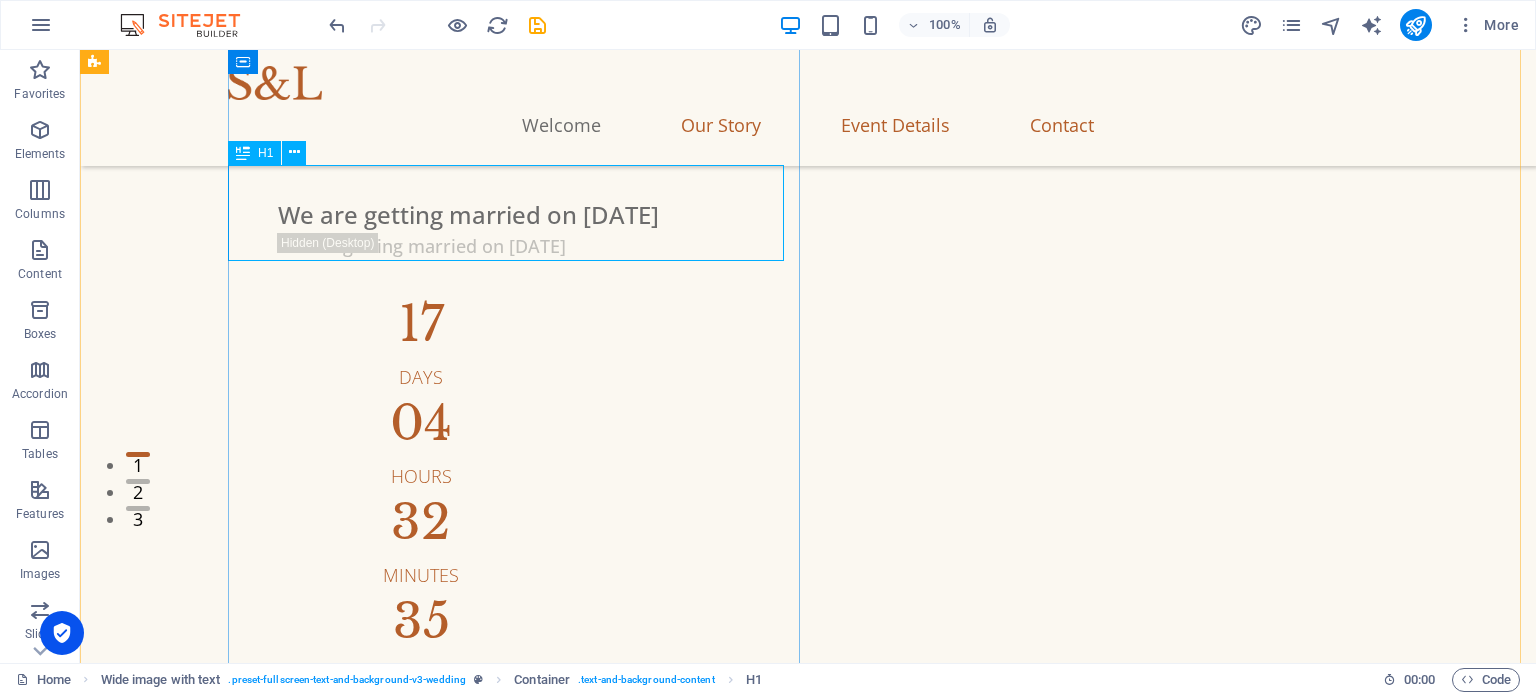 scroll, scrollTop: 176, scrollLeft: 0, axis: vertical 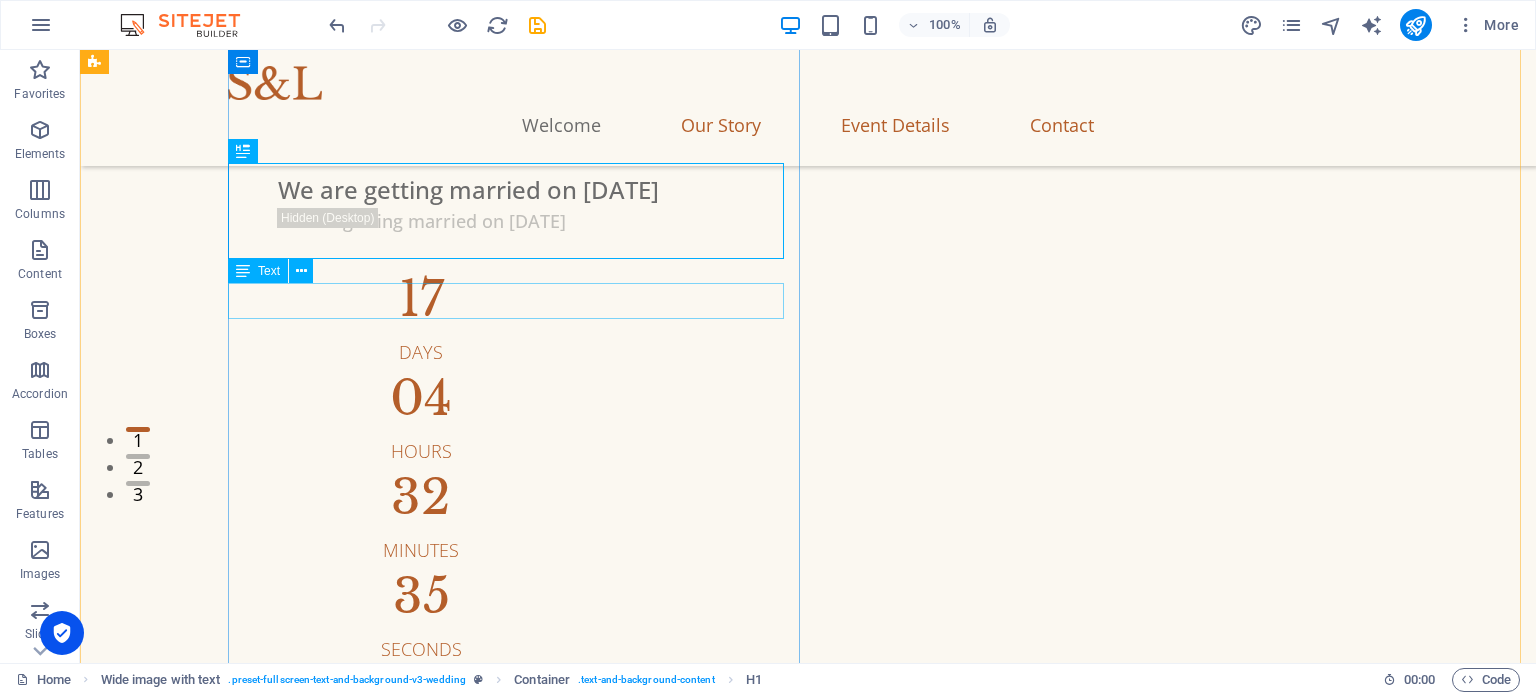 click on "We are getting married on Sep 21, 2025" at bounding box center [874, 190] 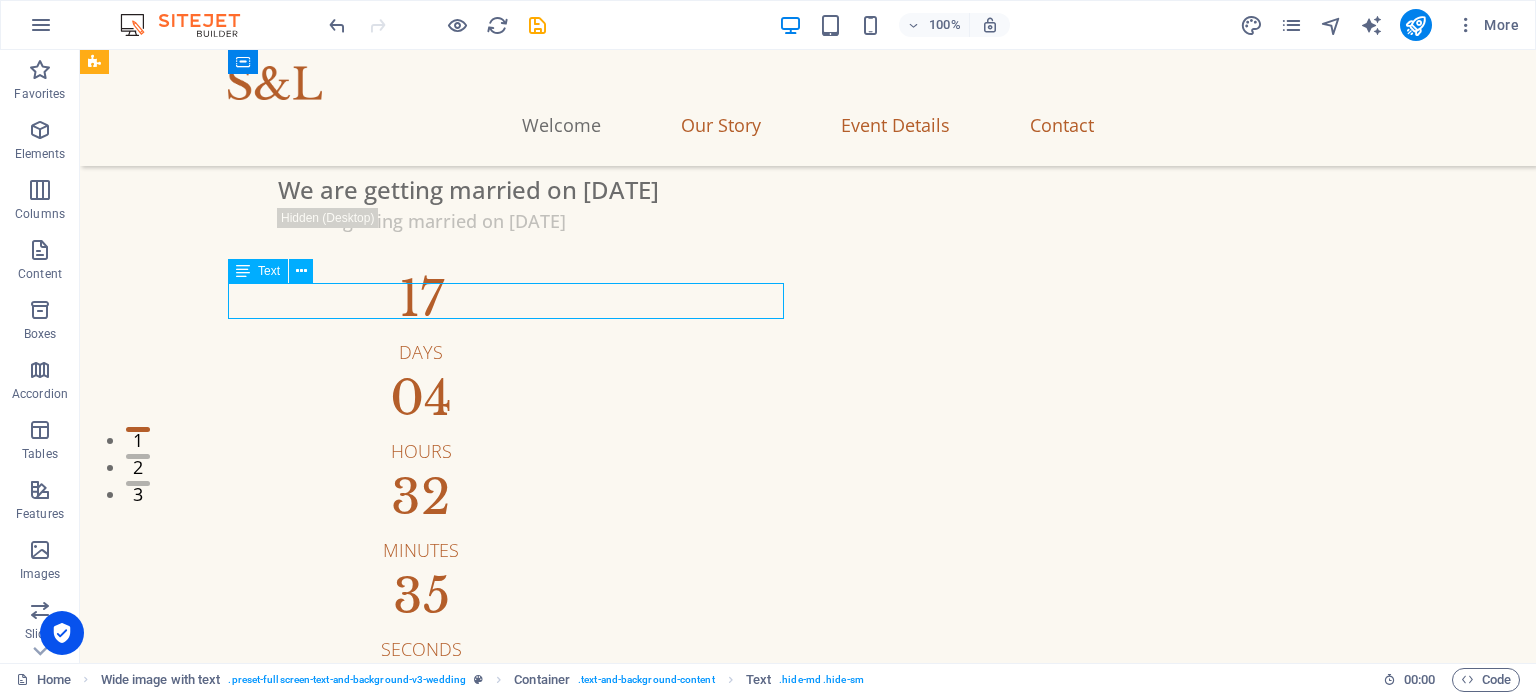 click on "We are getting married on Sep 21, 2025" at bounding box center (874, 190) 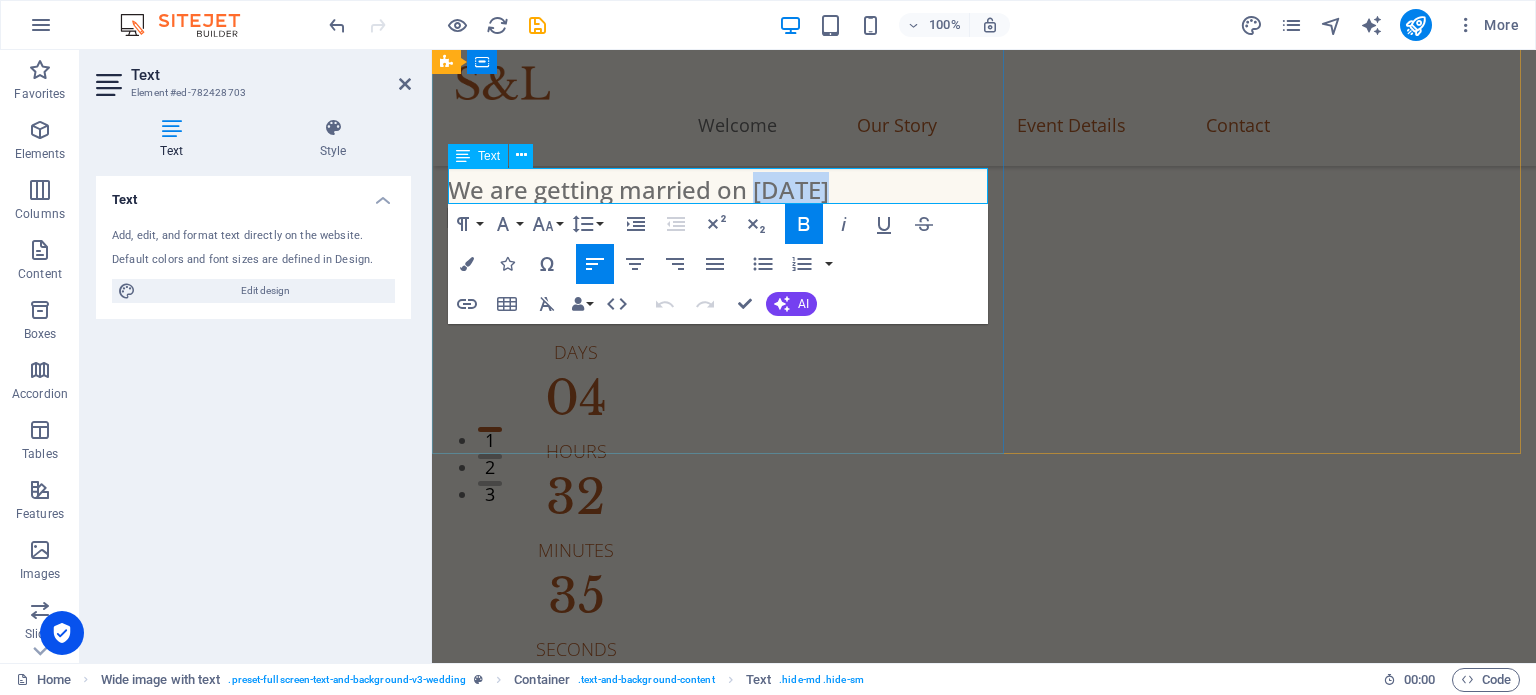 drag, startPoint x: 752, startPoint y: 183, endPoint x: 828, endPoint y: 175, distance: 76.41989 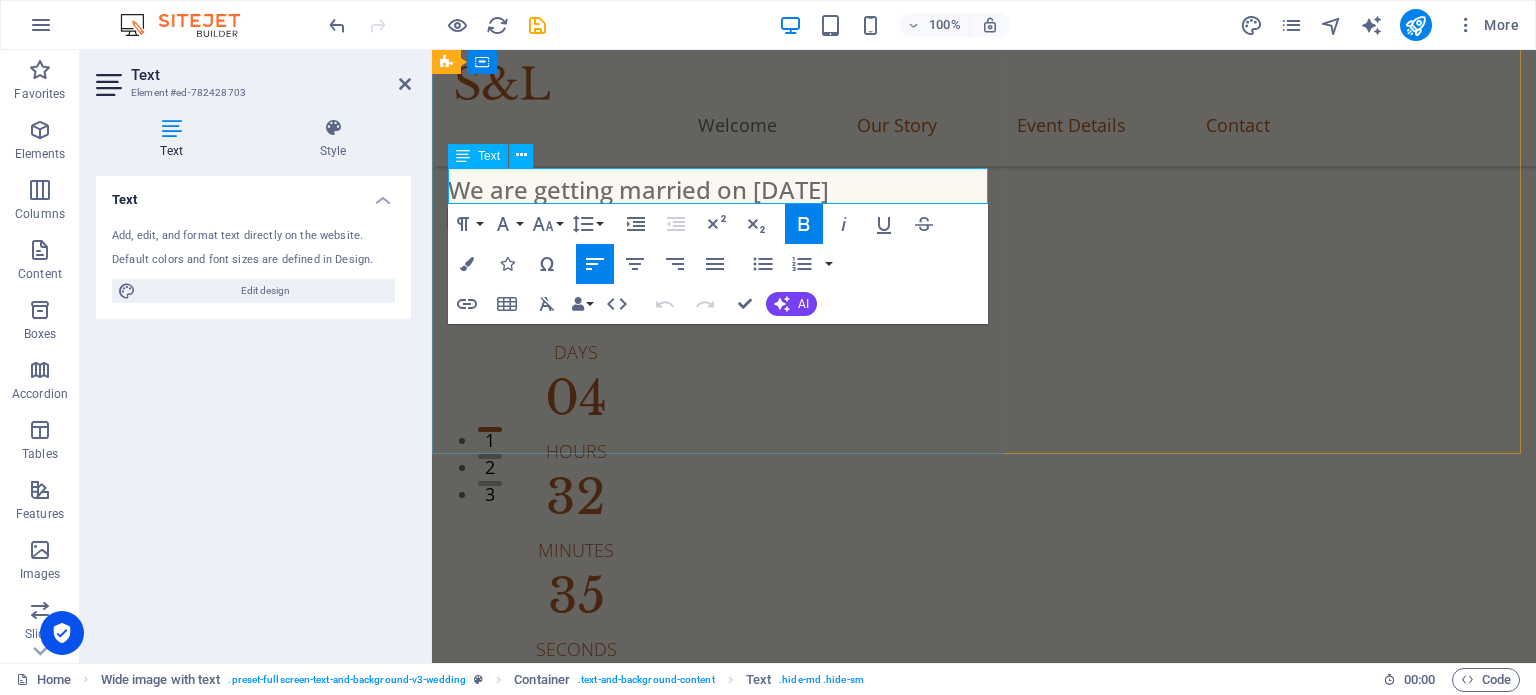 type 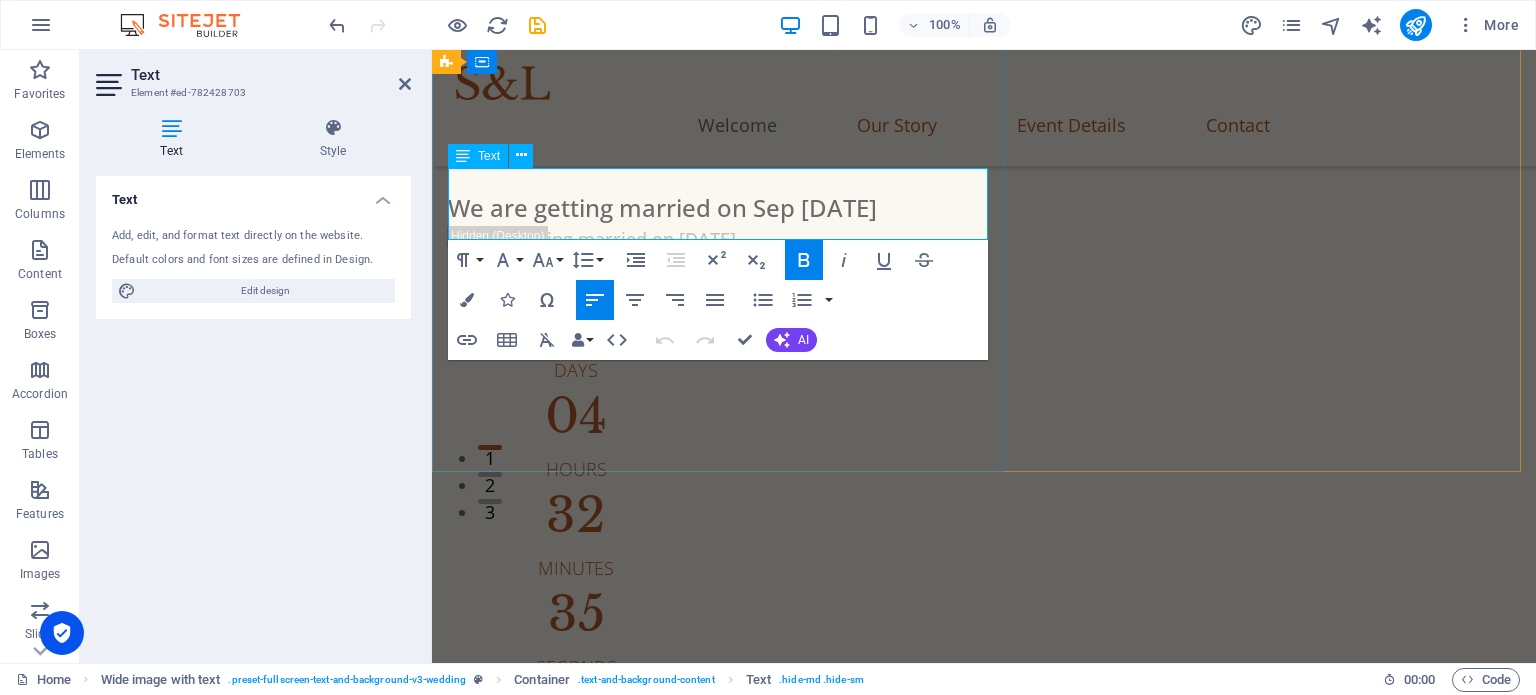 scroll, scrollTop: 176, scrollLeft: 0, axis: vertical 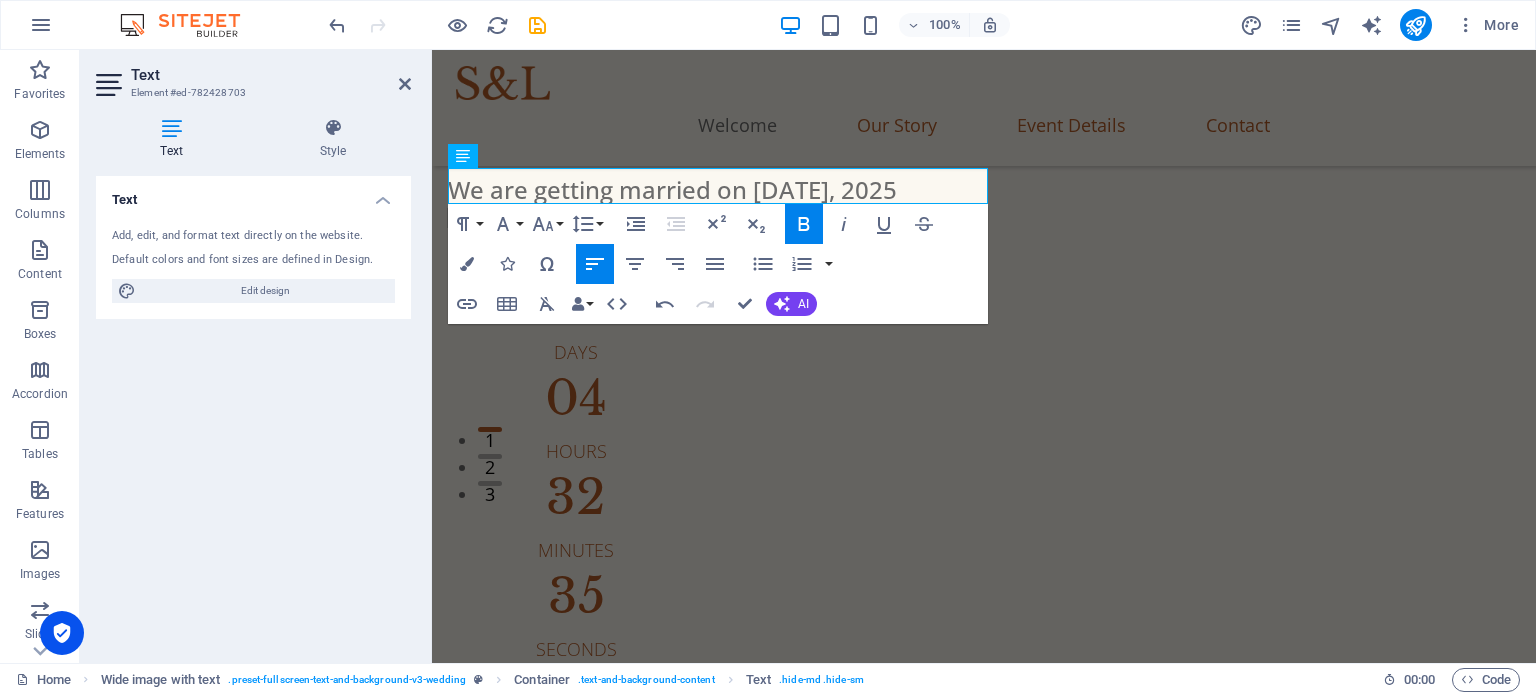 click on "Text Add, edit, and format text directly on the website. Default colors and font sizes are defined in Design. Edit design Alignment Left aligned Centered Right aligned" at bounding box center [253, 411] 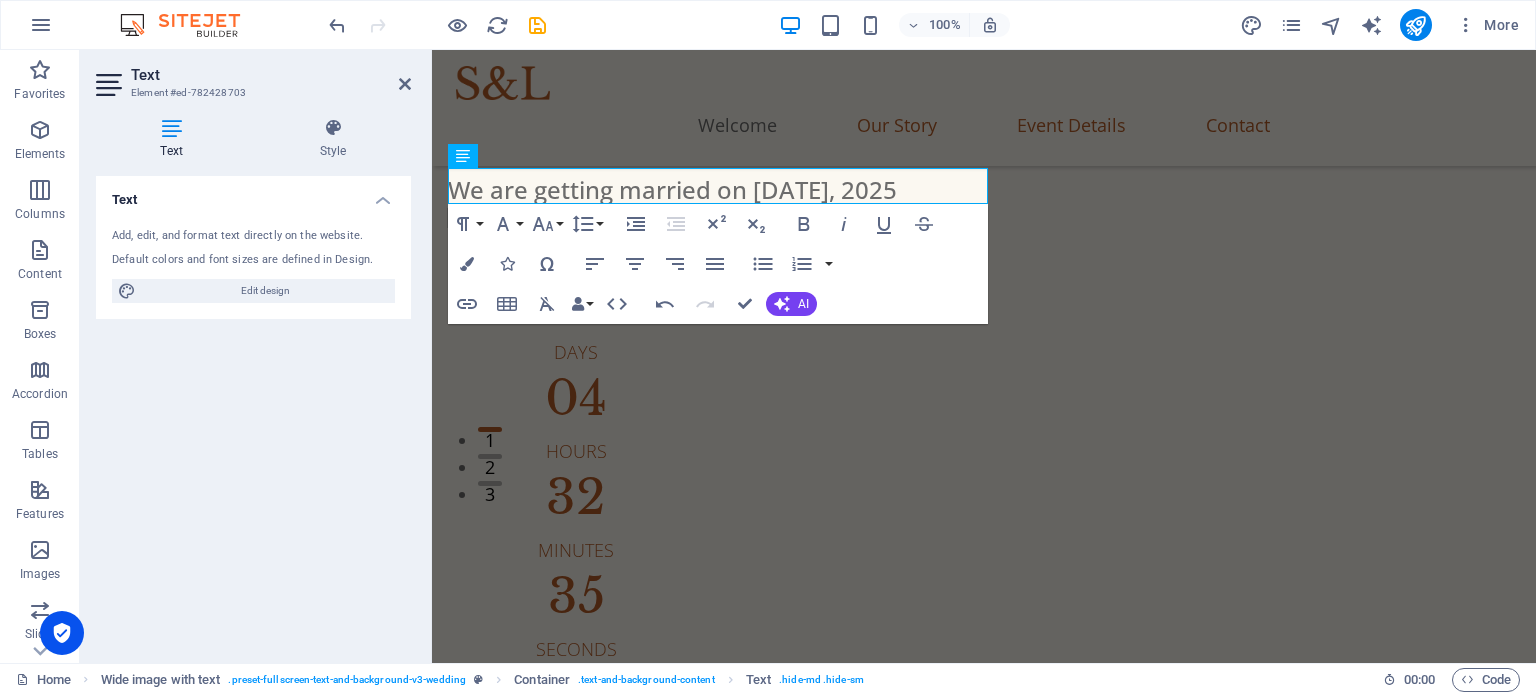 click on "Text Add, edit, and format text directly on the website. Default colors and font sizes are defined in Design. Edit design Alignment Left aligned Centered Right aligned" at bounding box center (253, 411) 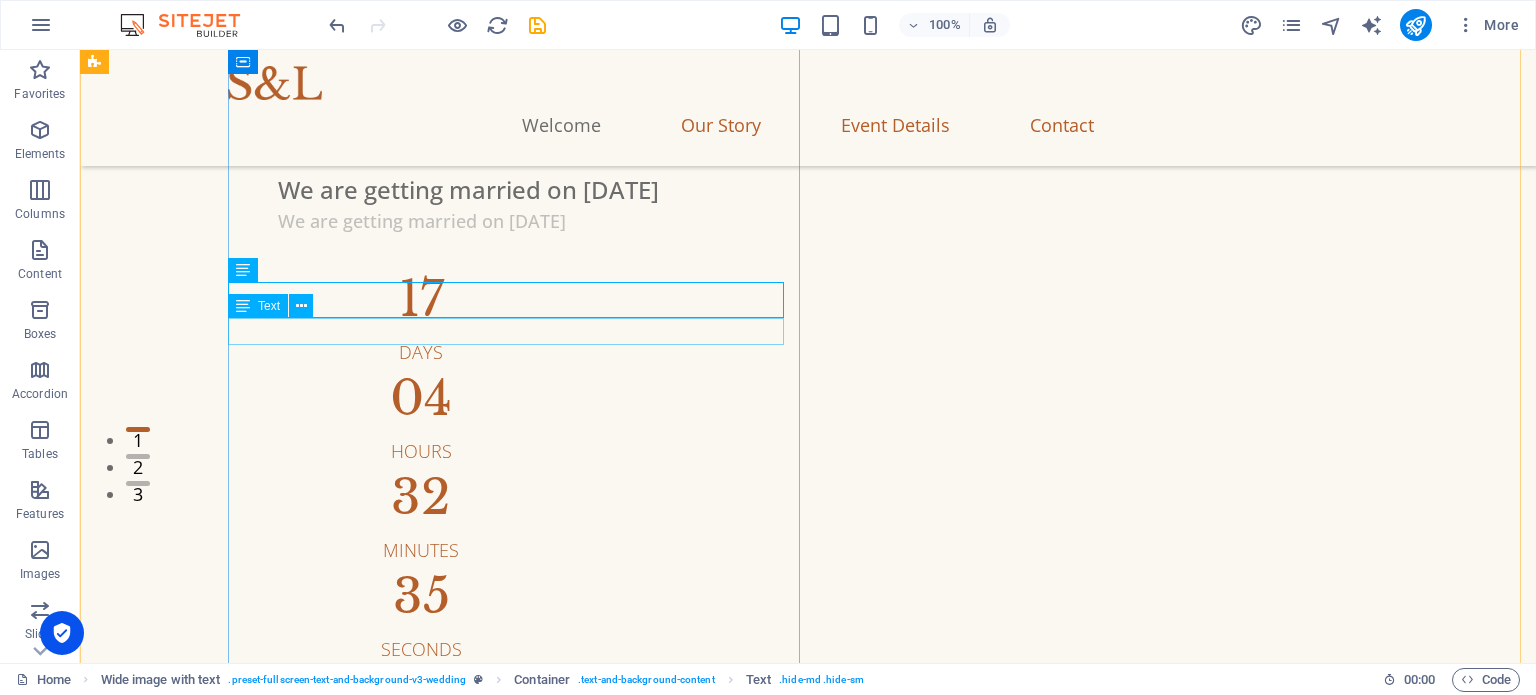 click on "We are getting married on Sep 21, 2025" at bounding box center [874, 221] 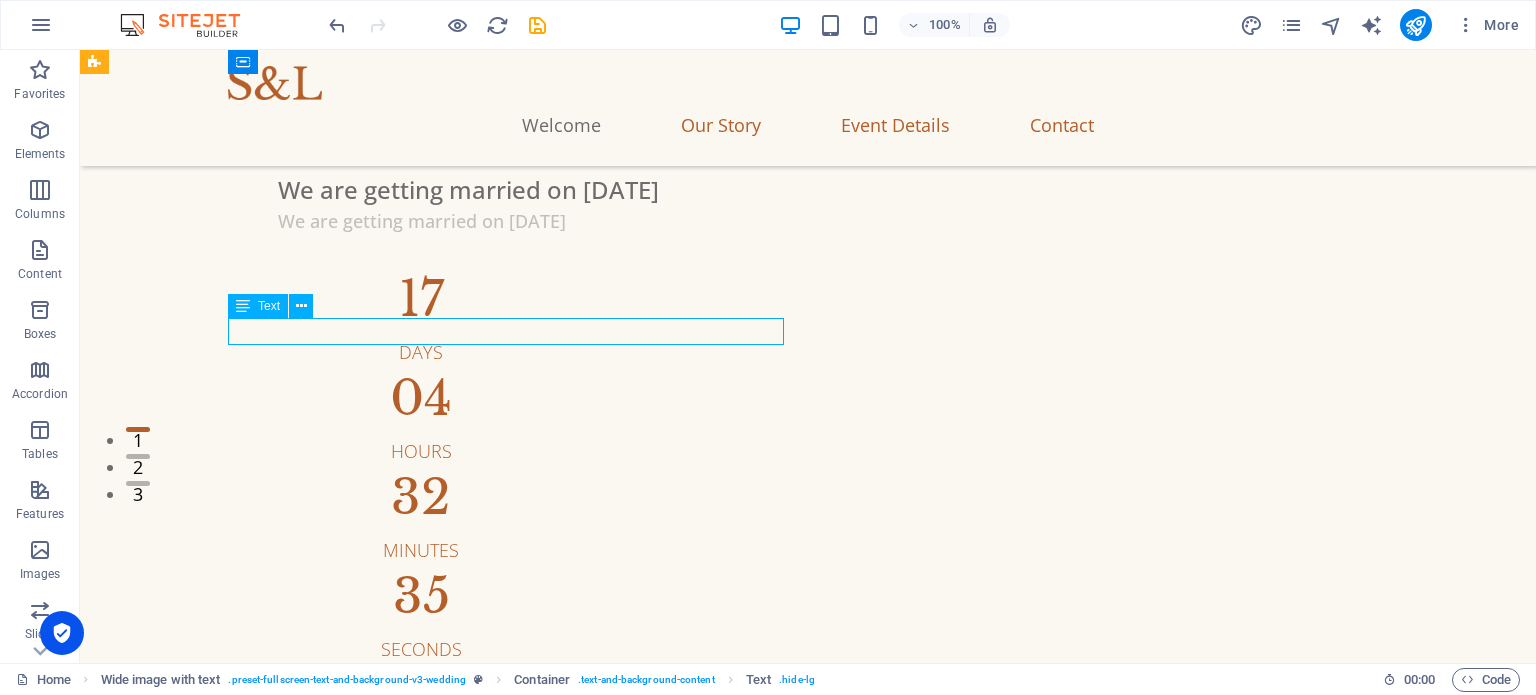 click on "We are getting married on Sep 21, 2025" at bounding box center [874, 221] 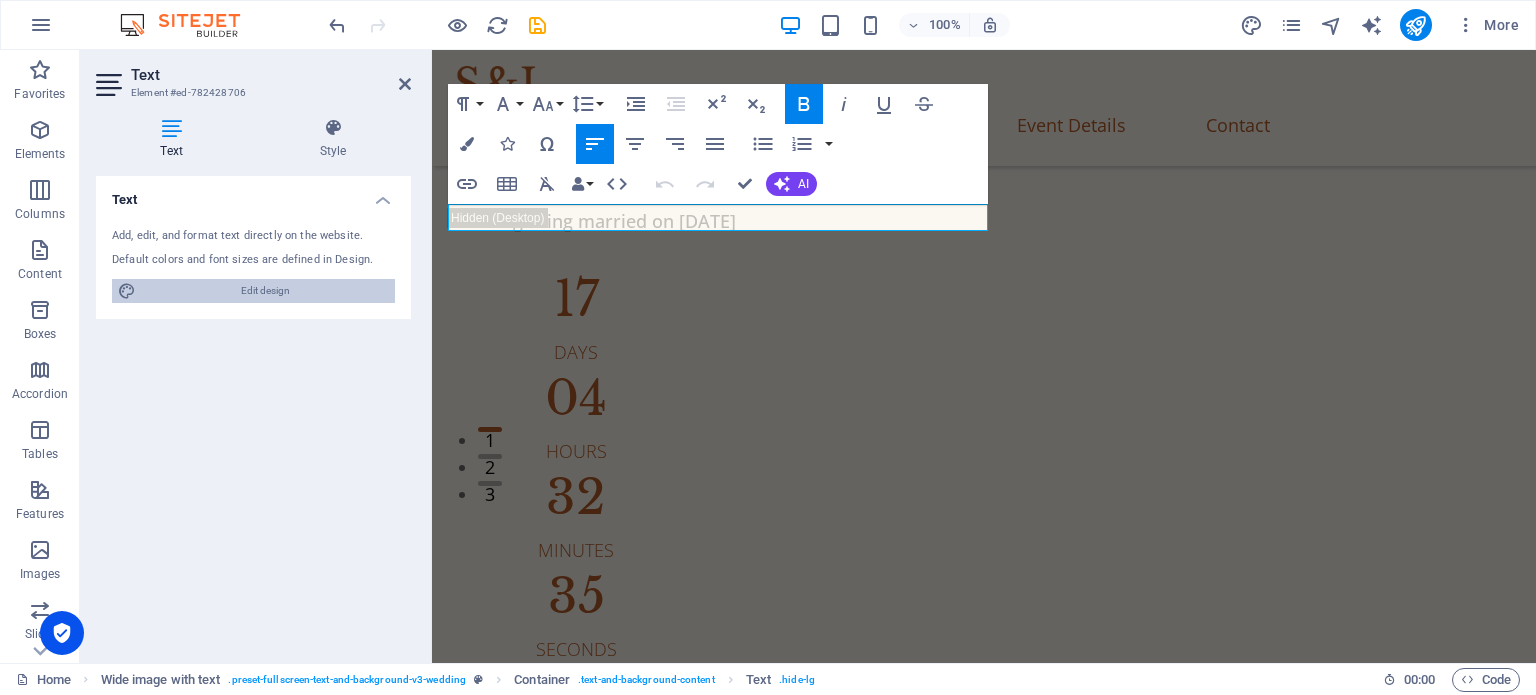 click on "Edit design" at bounding box center (265, 291) 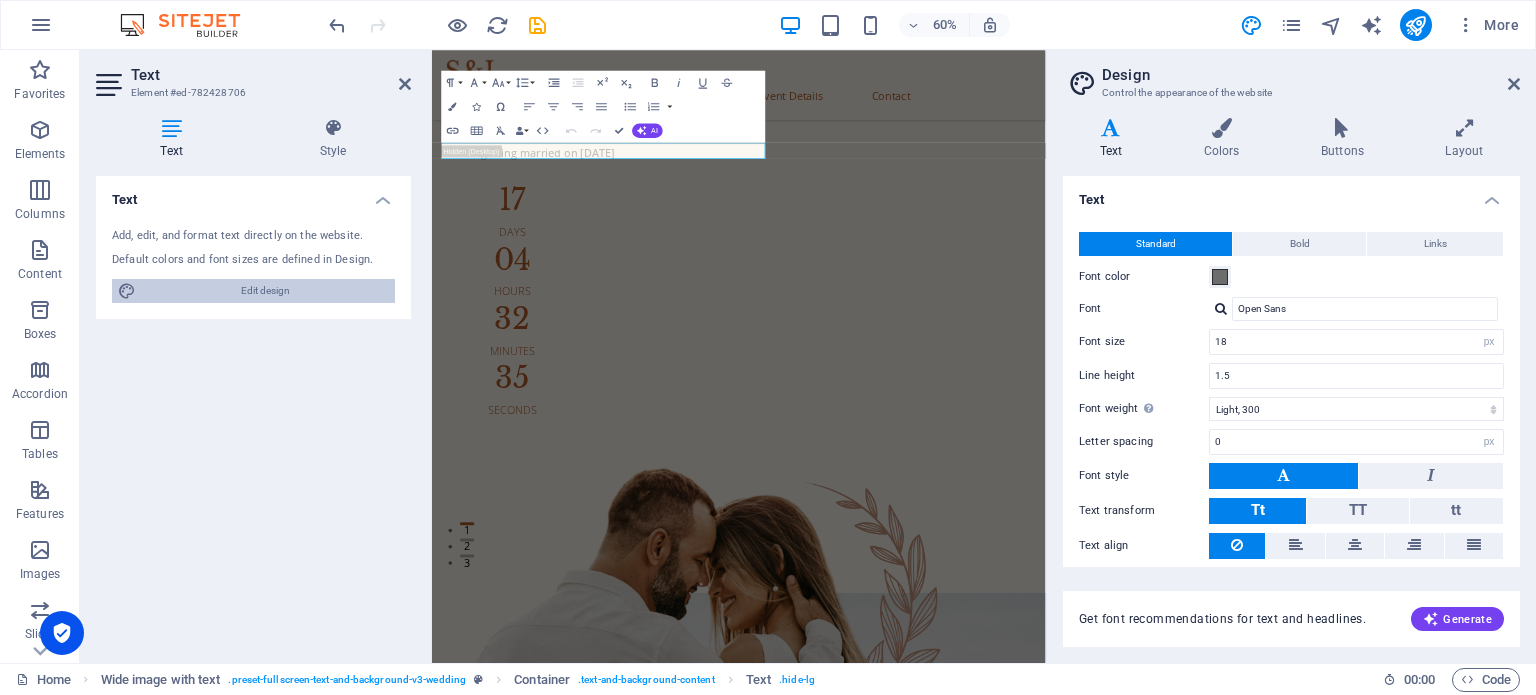 scroll, scrollTop: 131, scrollLeft: 0, axis: vertical 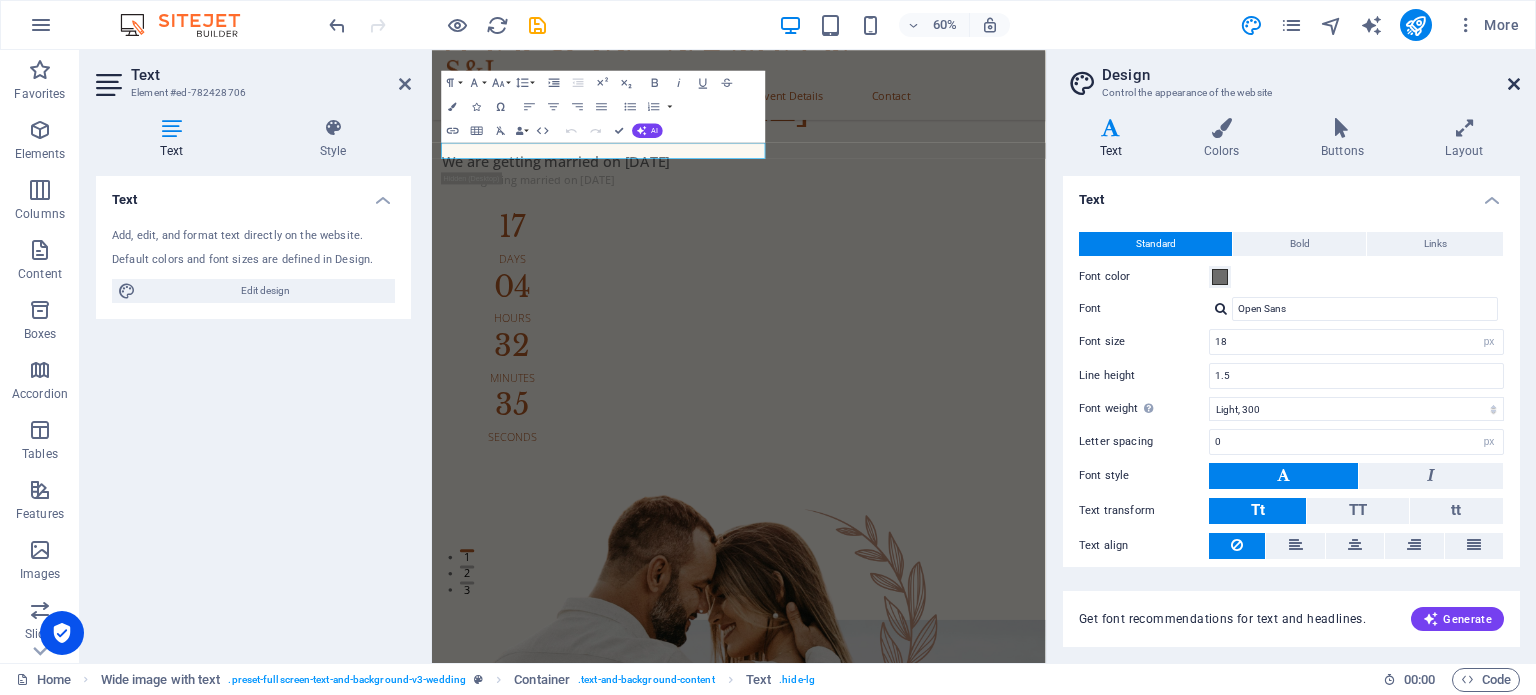 click at bounding box center [1514, 84] 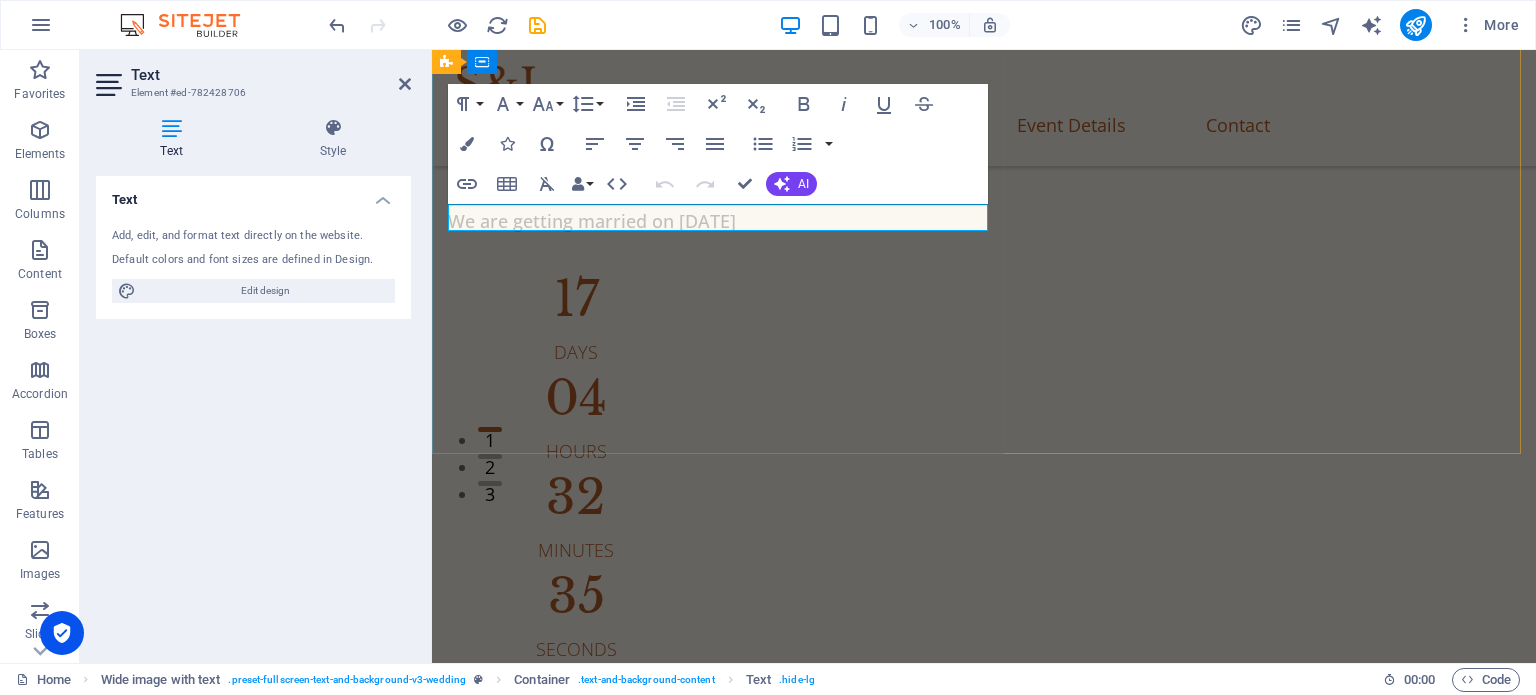 click on "We are getting married on Sep 21, 2025" at bounding box center [592, 221] 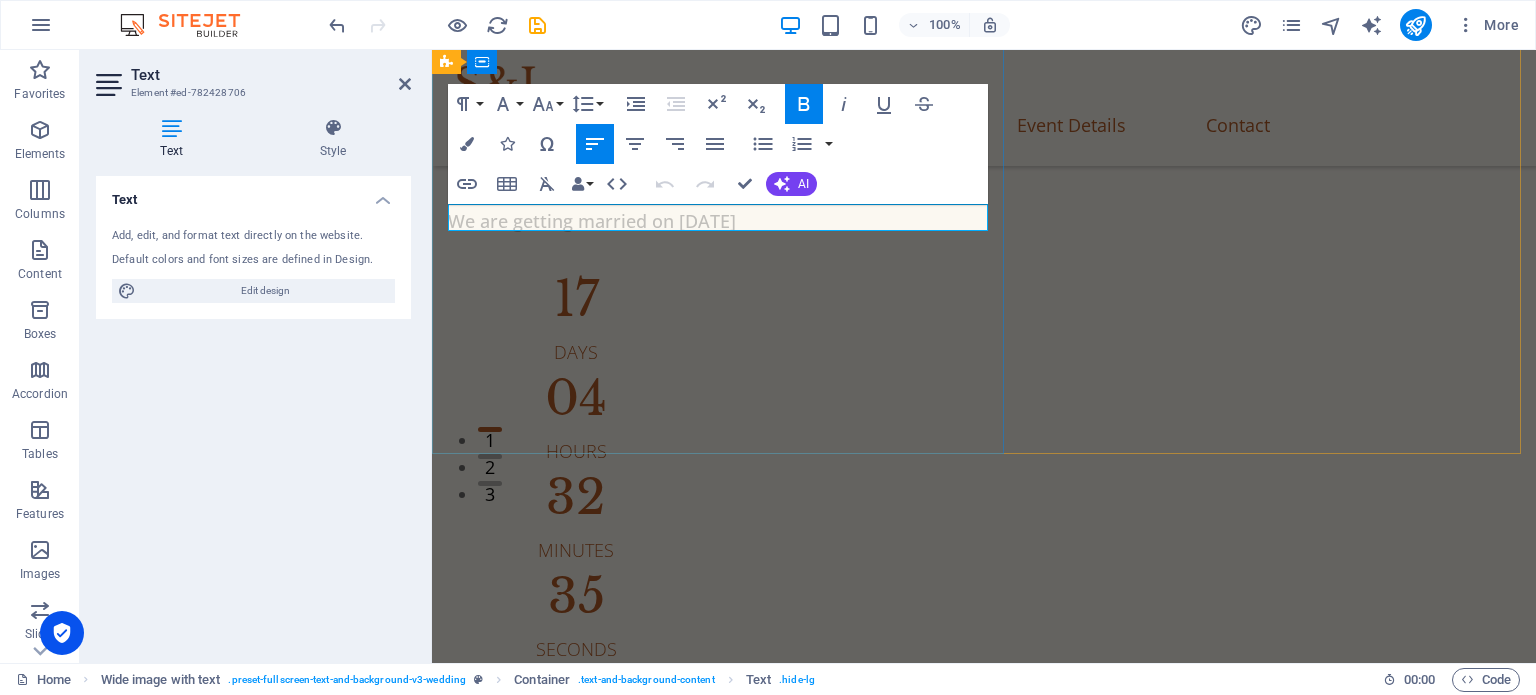 click on "We are getting married on Sep 21, 2025" at bounding box center (592, 221) 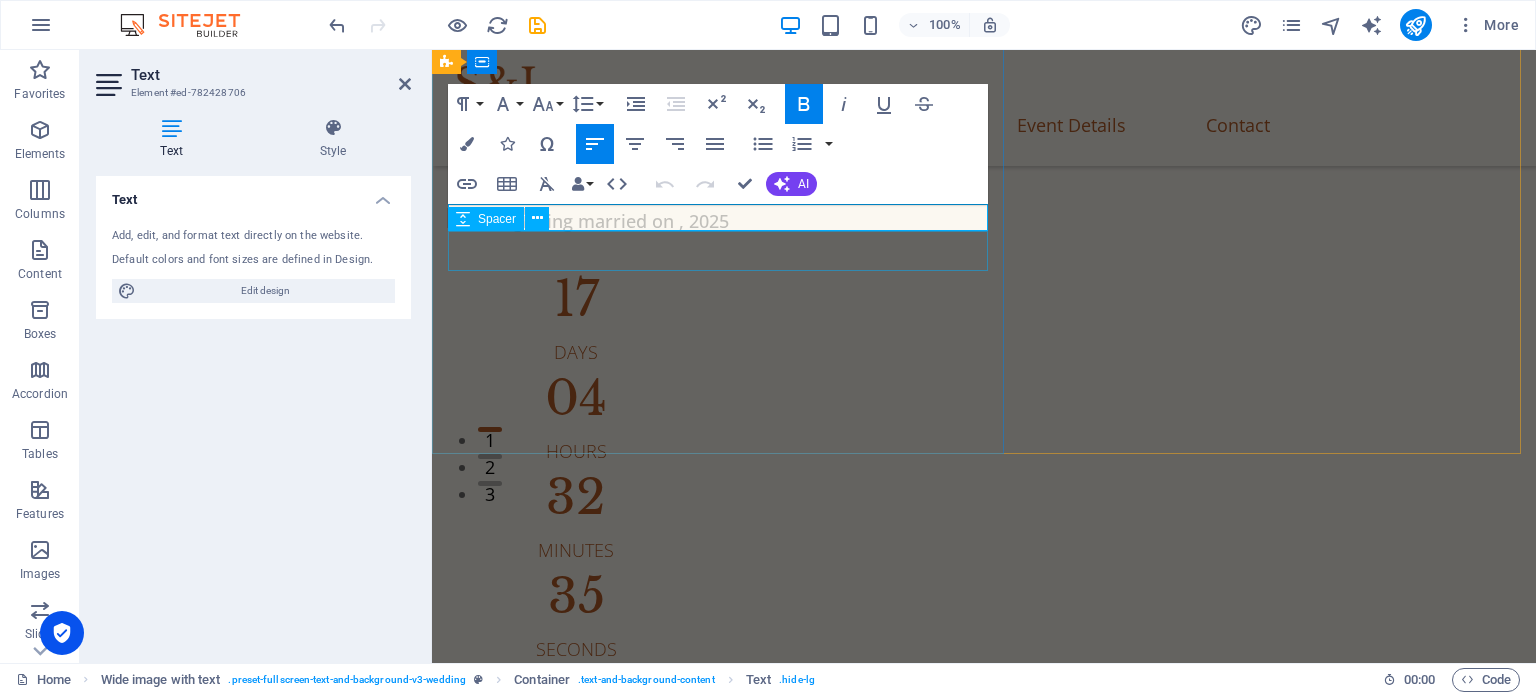 type 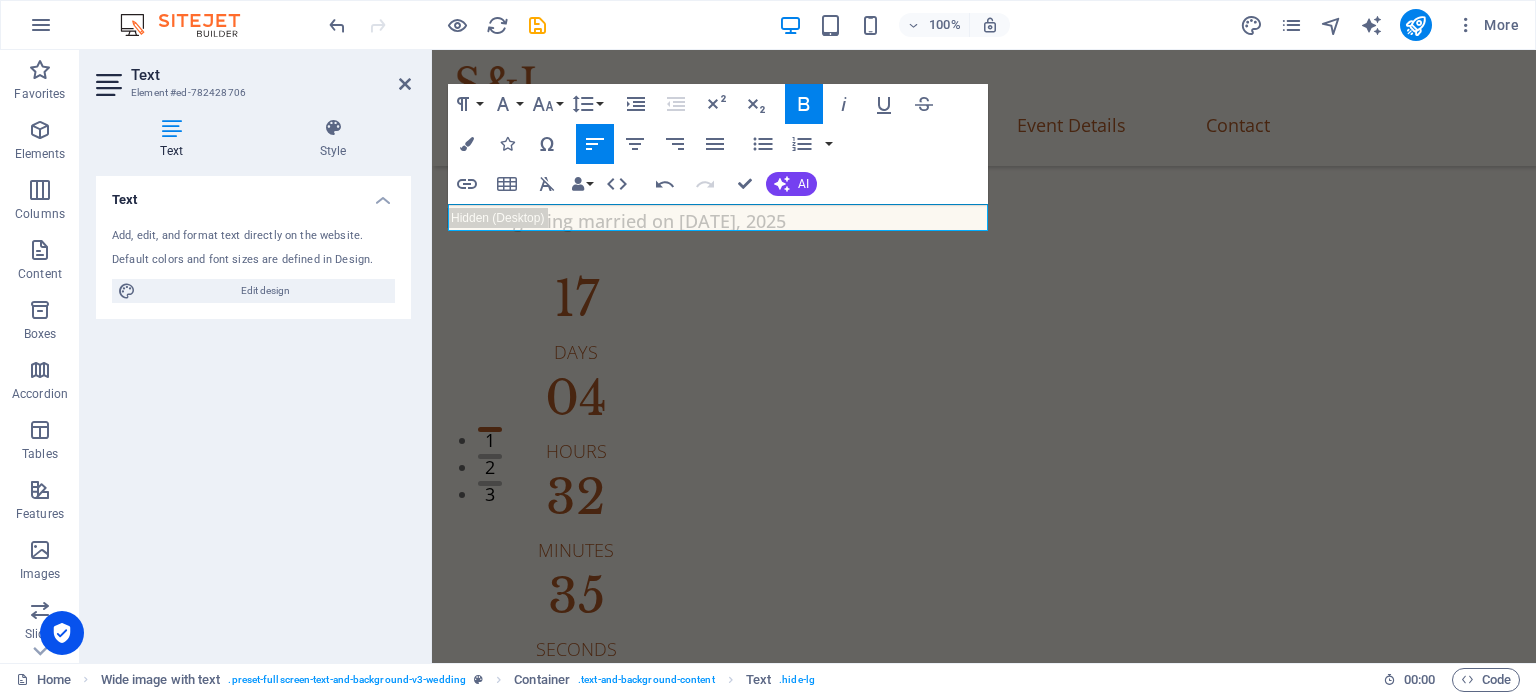 click on "Text Add, edit, and format text directly on the website. Default colors and font sizes are defined in Design. Edit design Alignment Left aligned Centered Right aligned" at bounding box center (253, 411) 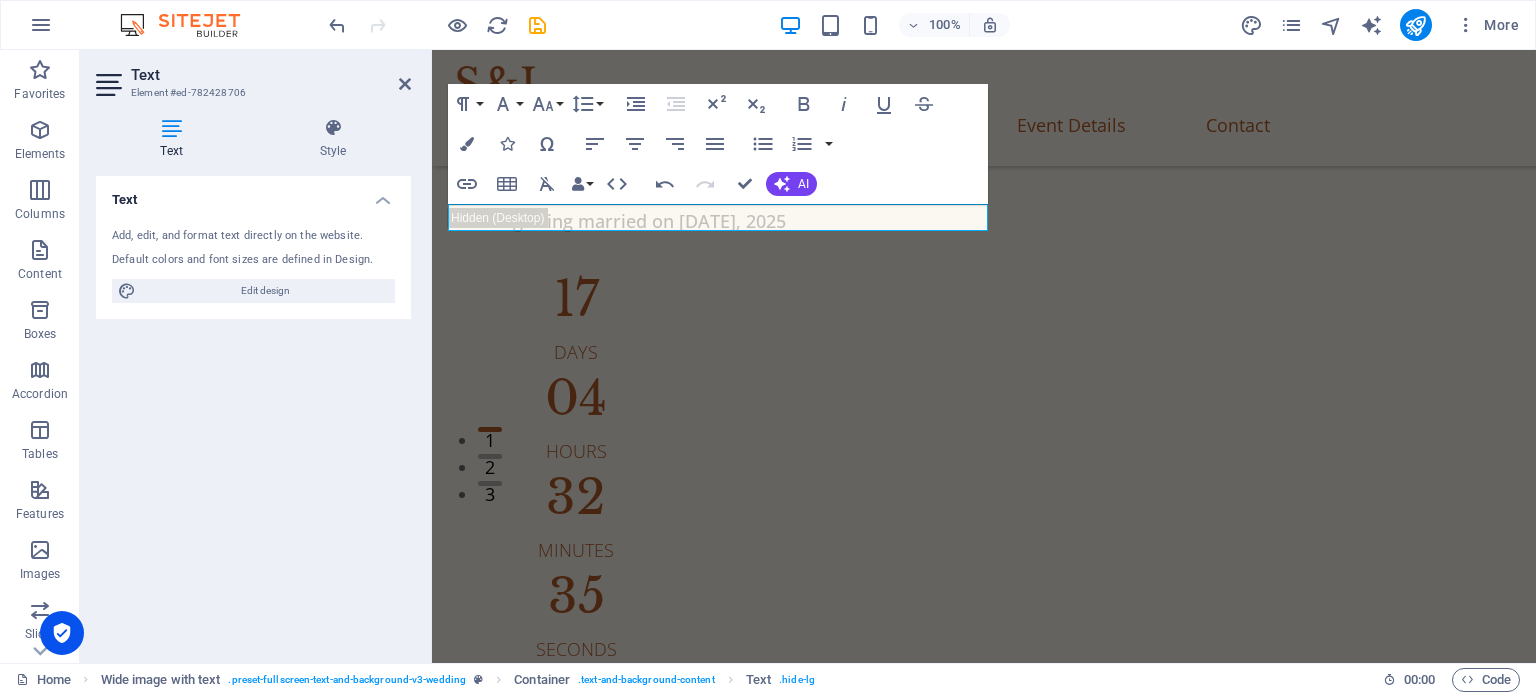 click on "Text Add, edit, and format text directly on the website. Default colors and font sizes are defined in Design. Edit design Alignment Left aligned Centered Right aligned" at bounding box center (253, 411) 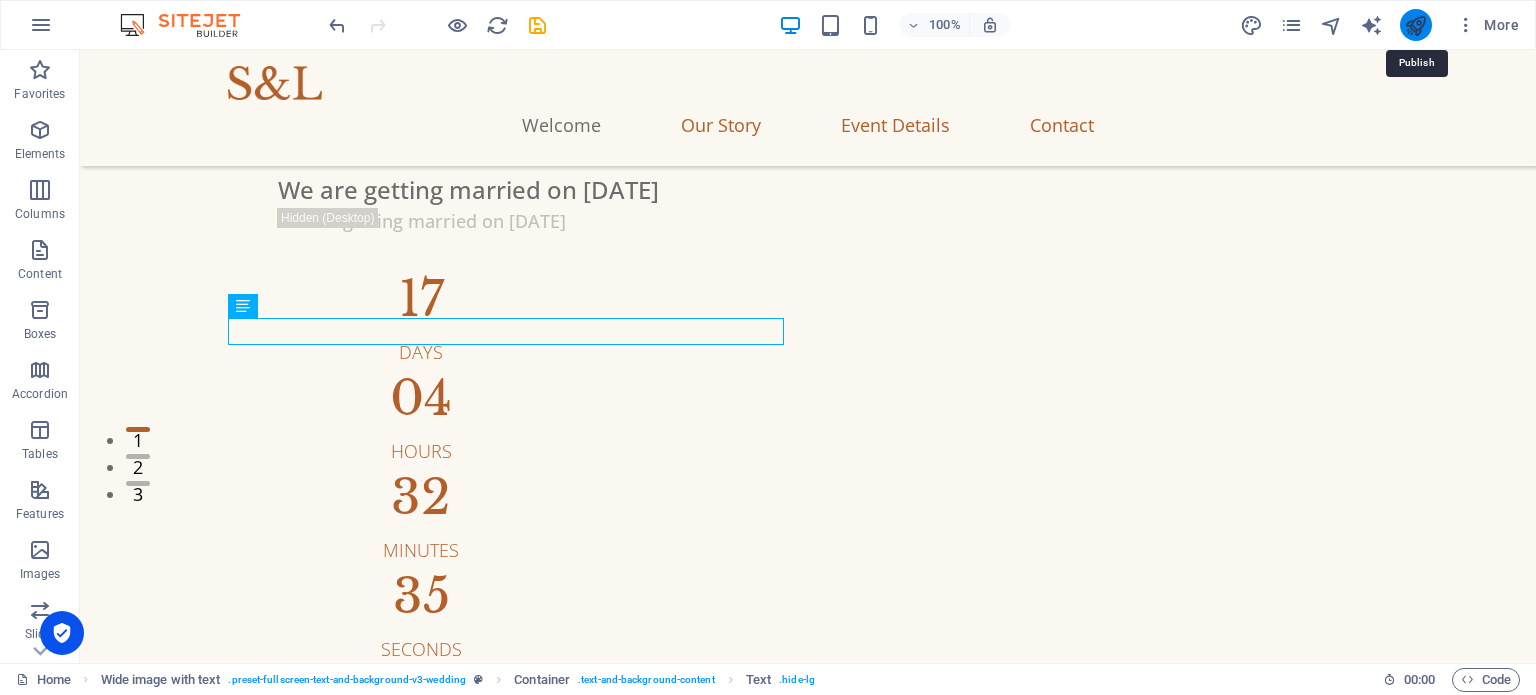 click at bounding box center [1415, 25] 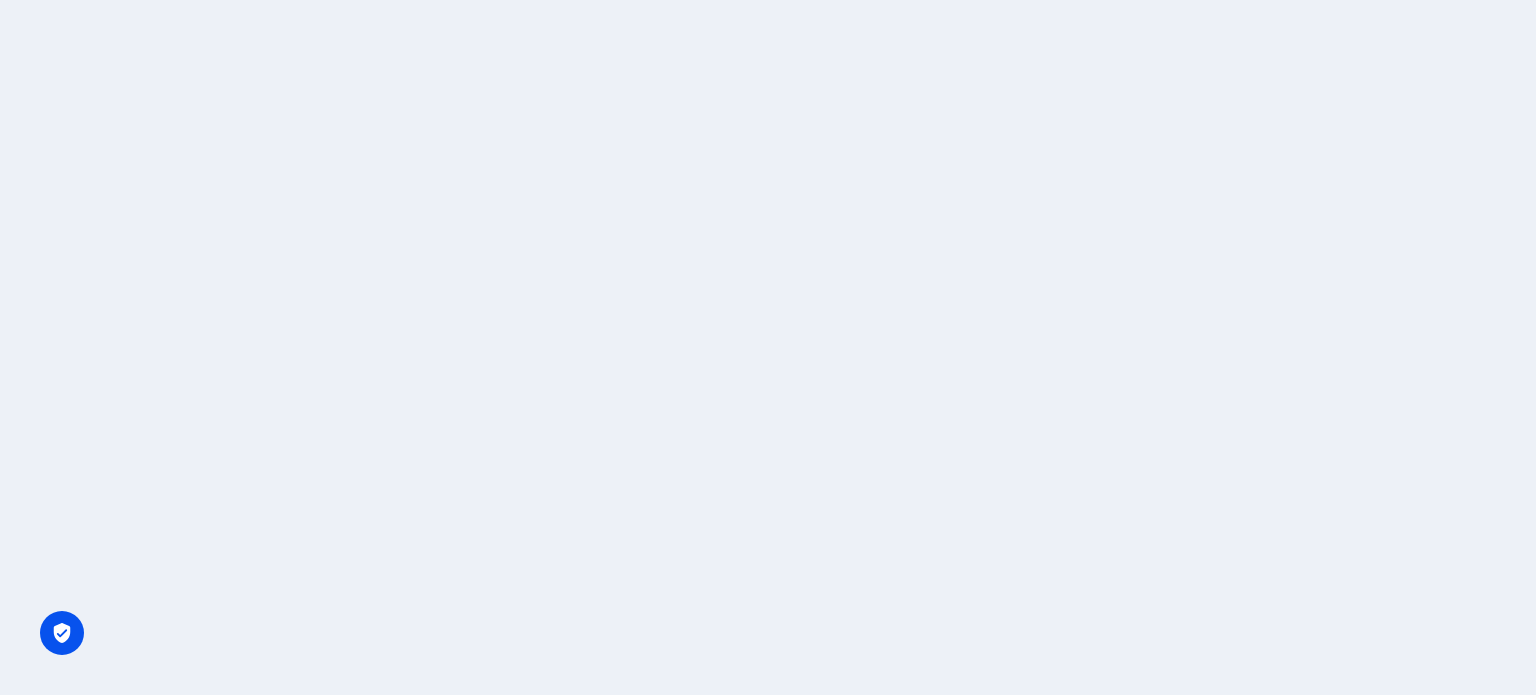scroll, scrollTop: 0, scrollLeft: 0, axis: both 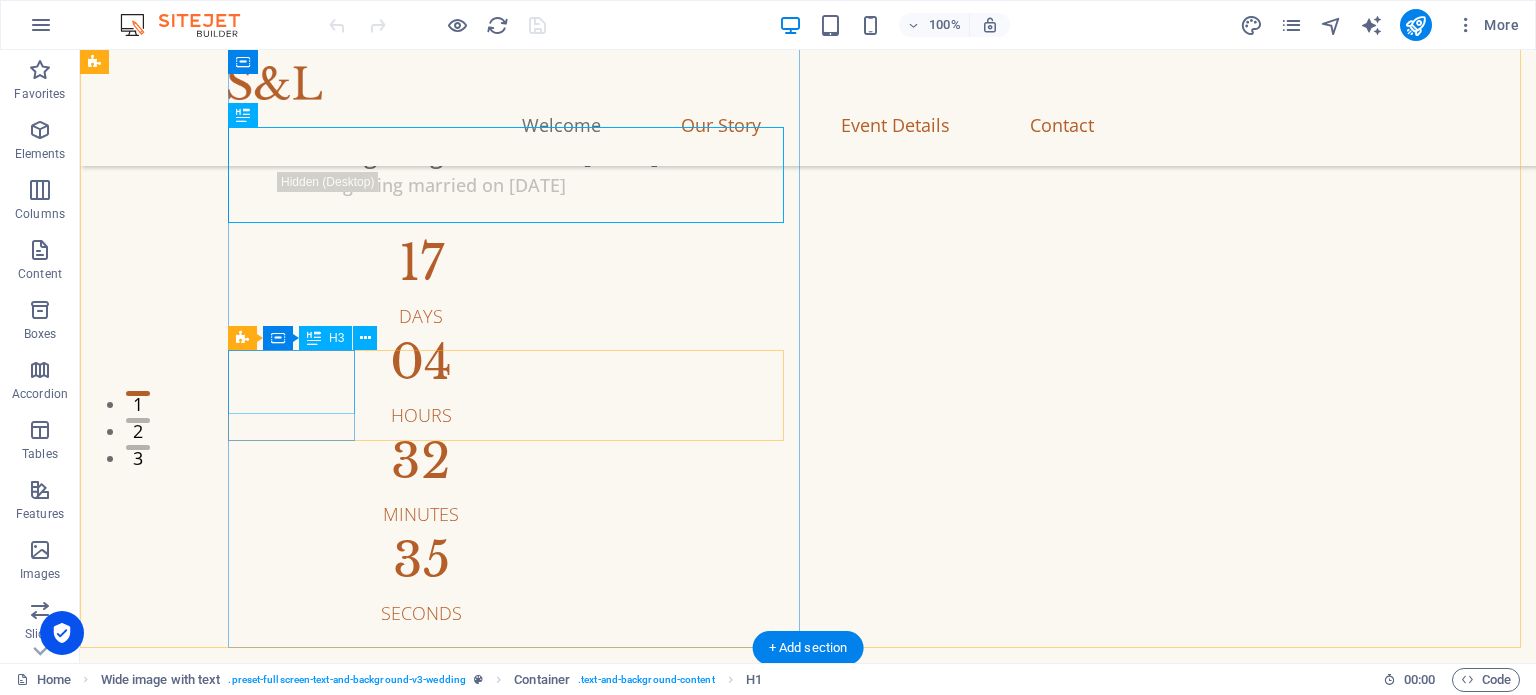 click on "17" at bounding box center [421, 263] 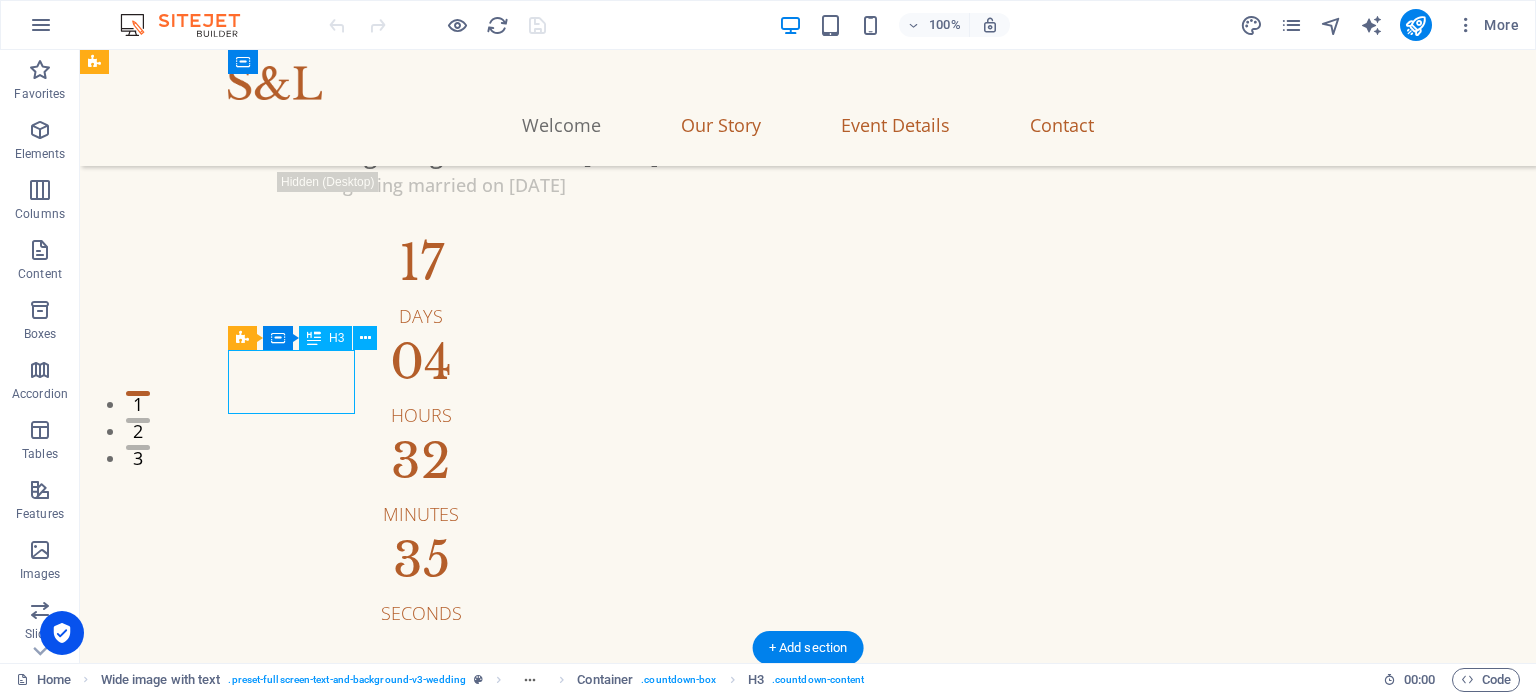click on "17" at bounding box center (421, 263) 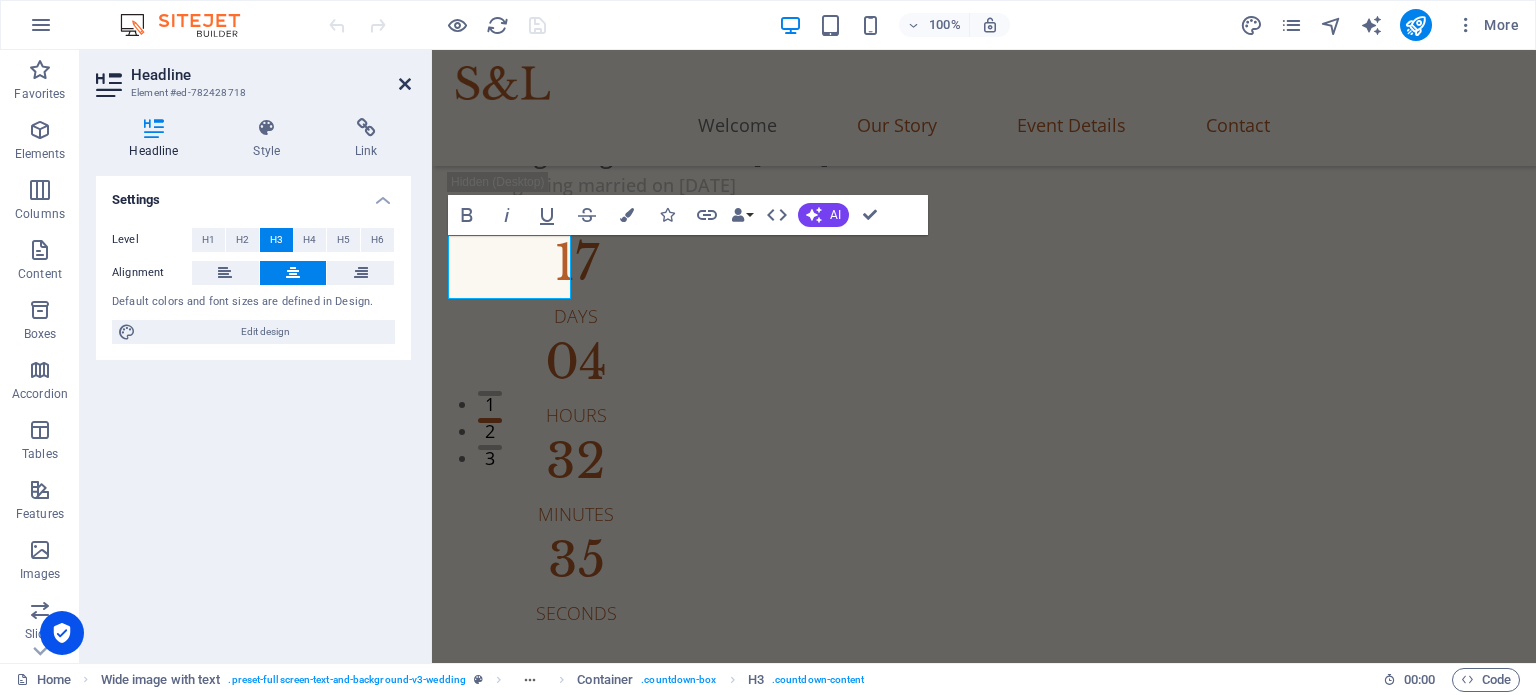 click at bounding box center [405, 84] 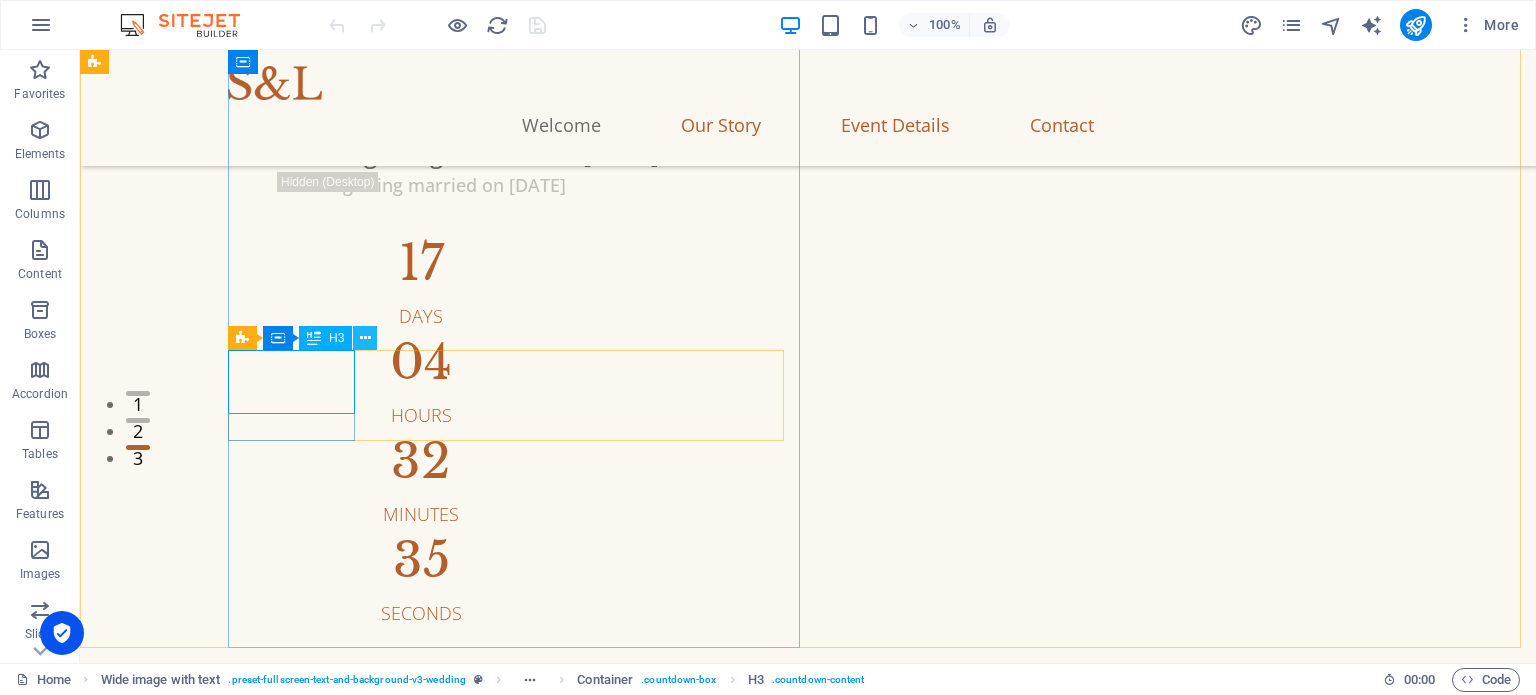click at bounding box center [365, 338] 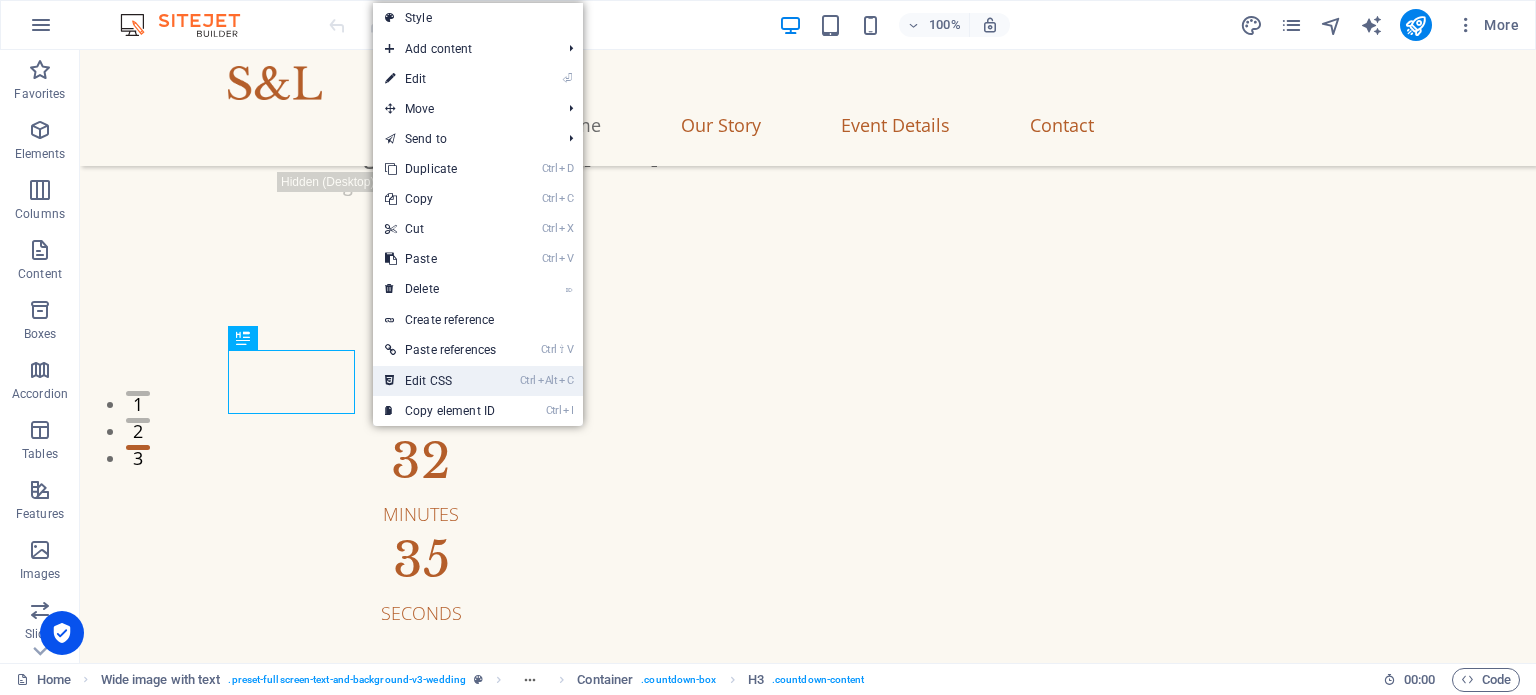 click on "Ctrl Alt C  Edit CSS" at bounding box center [440, 381] 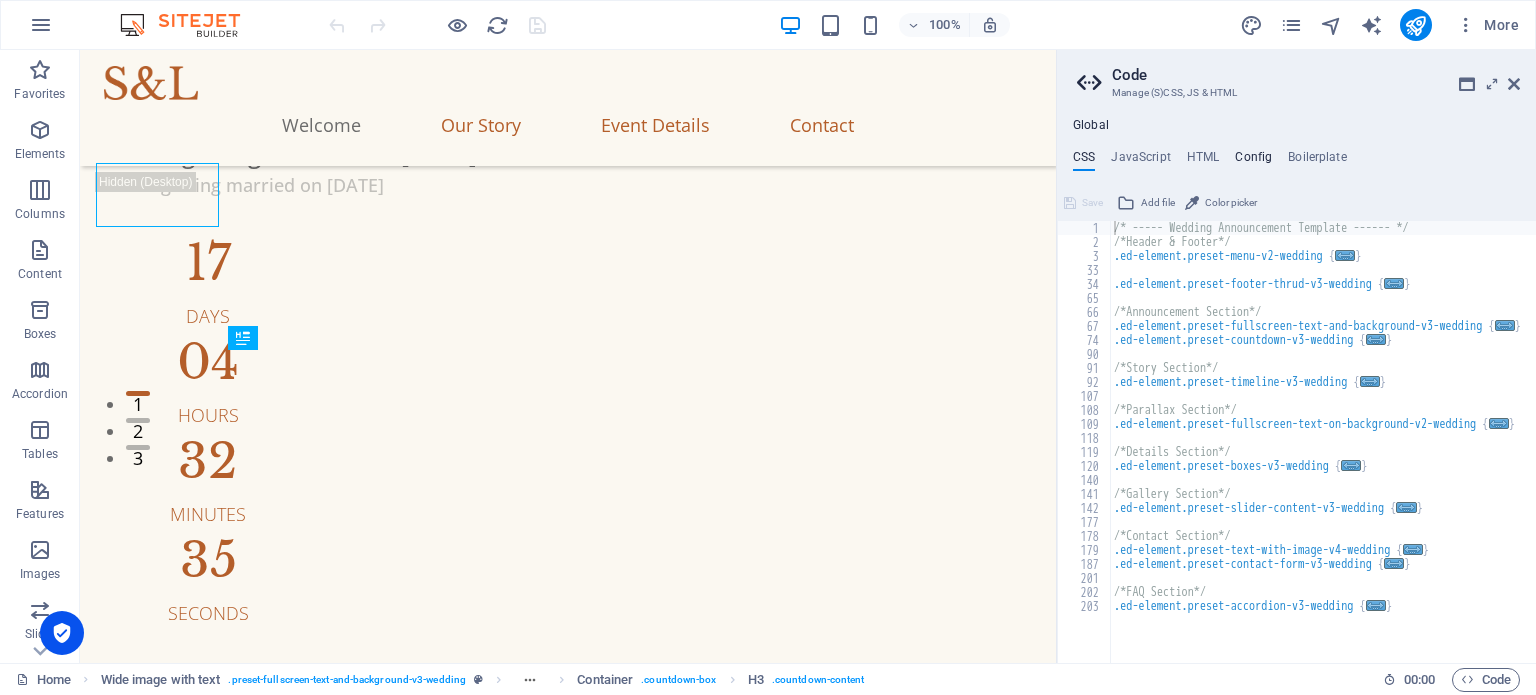 click on "Config" at bounding box center (1253, 161) 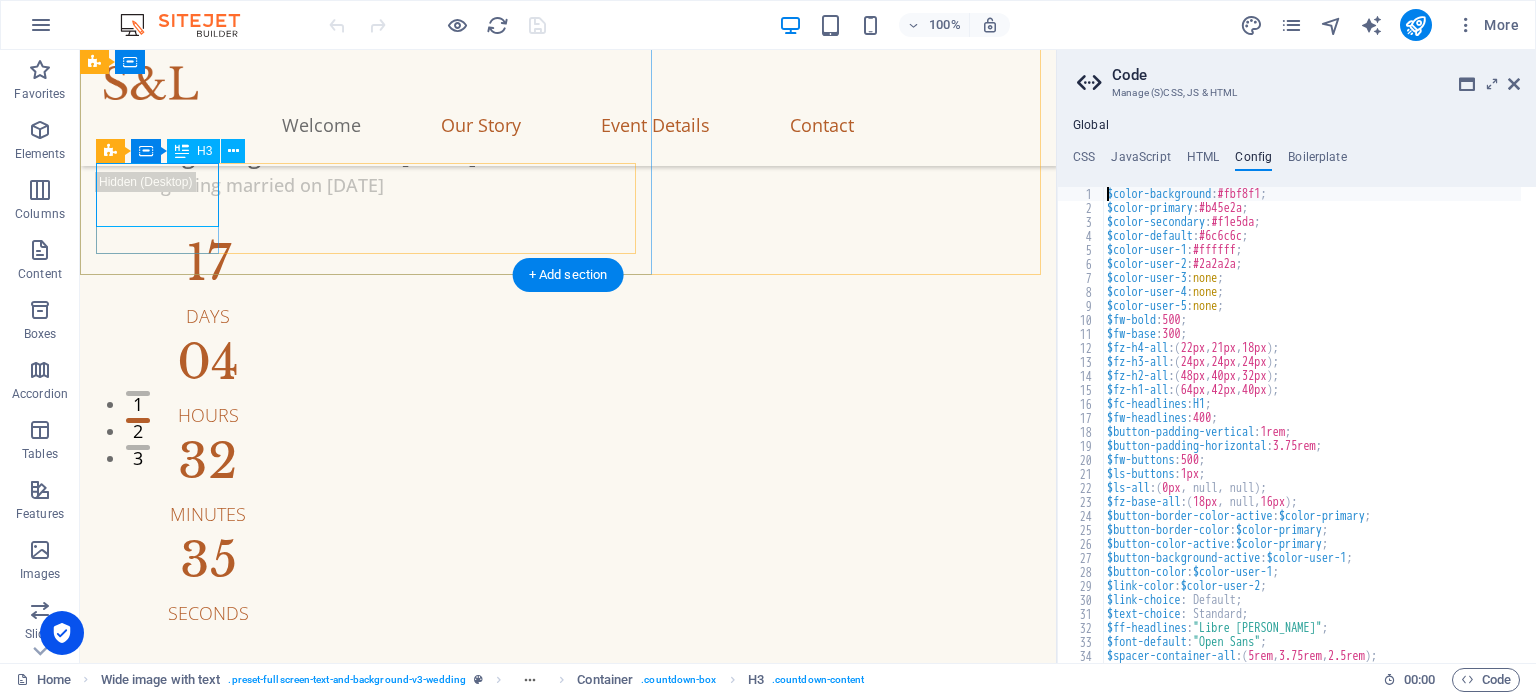 click on "17" at bounding box center (208, 263) 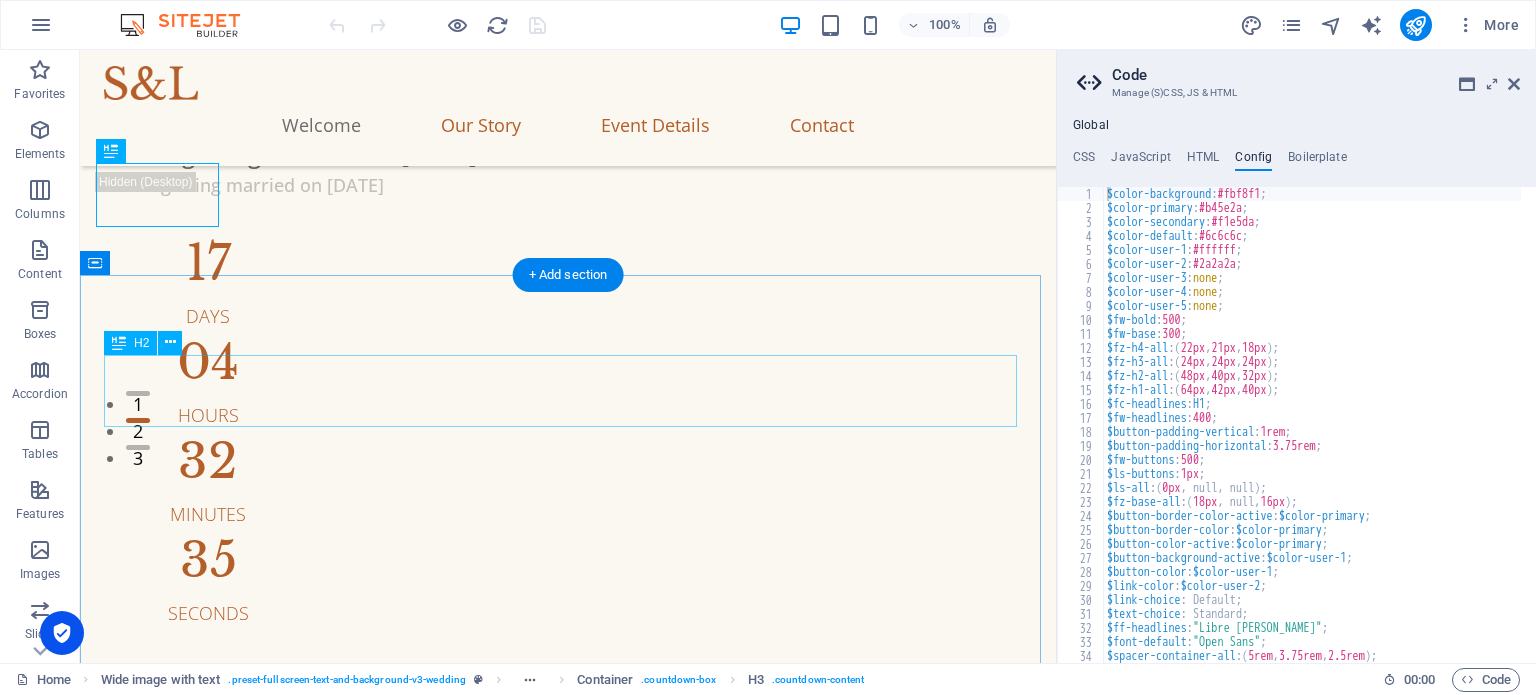 click on "Our Story" at bounding box center (568, 1758) 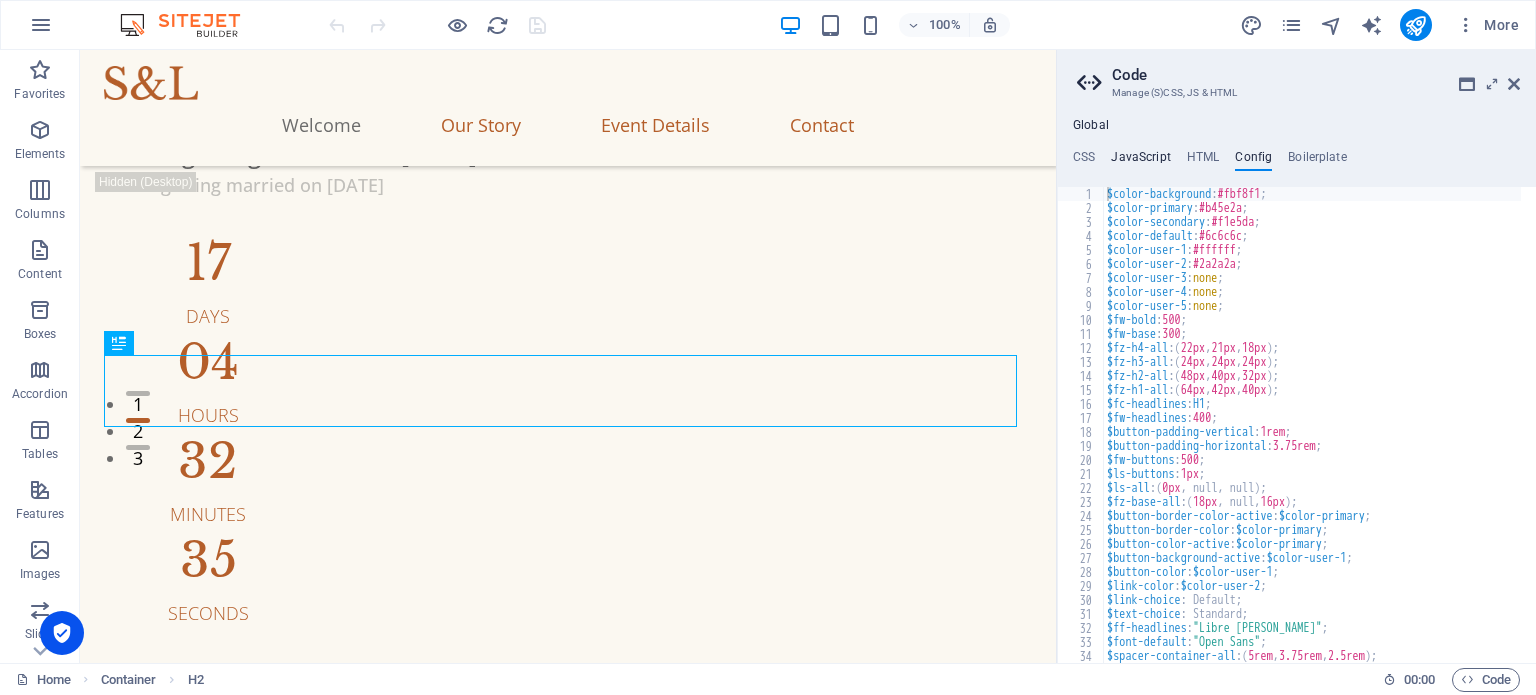 click on "JavaScript" at bounding box center (1140, 161) 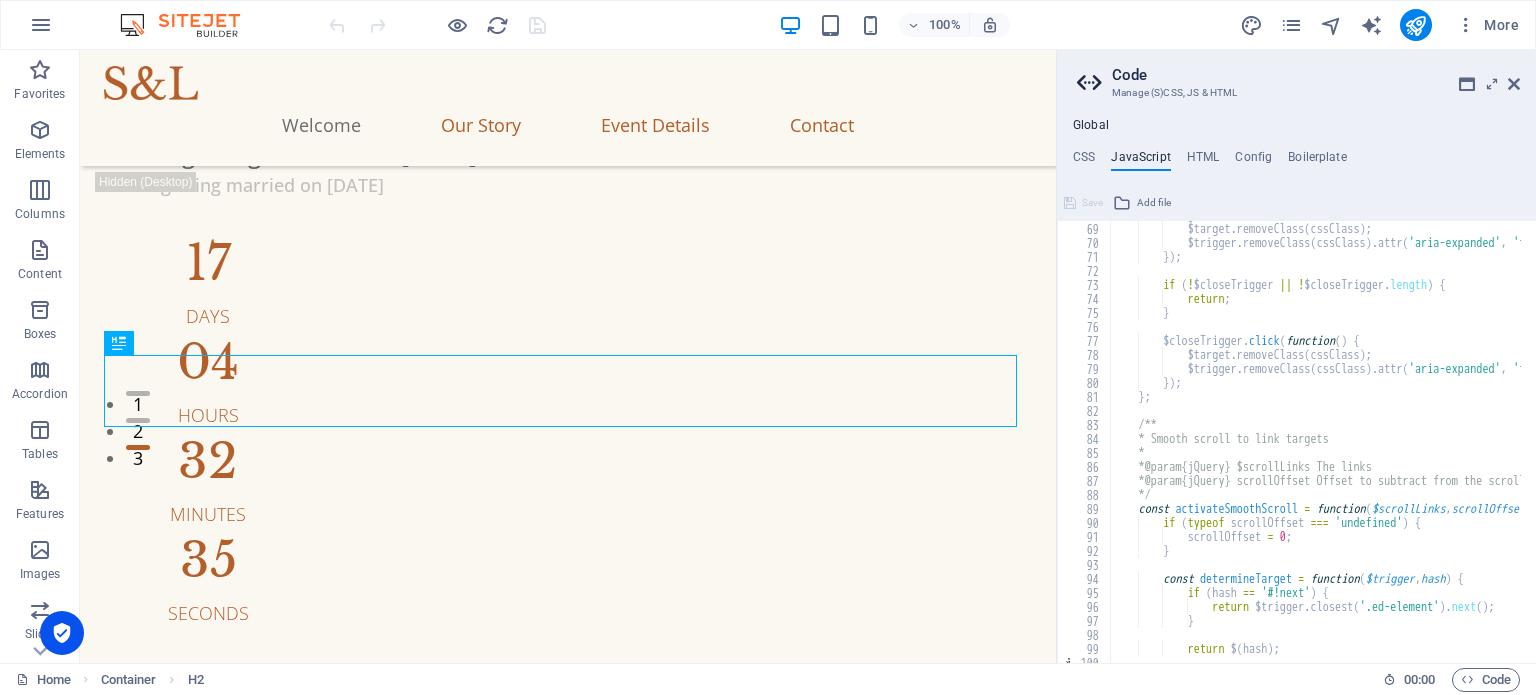 scroll, scrollTop: 952, scrollLeft: 0, axis: vertical 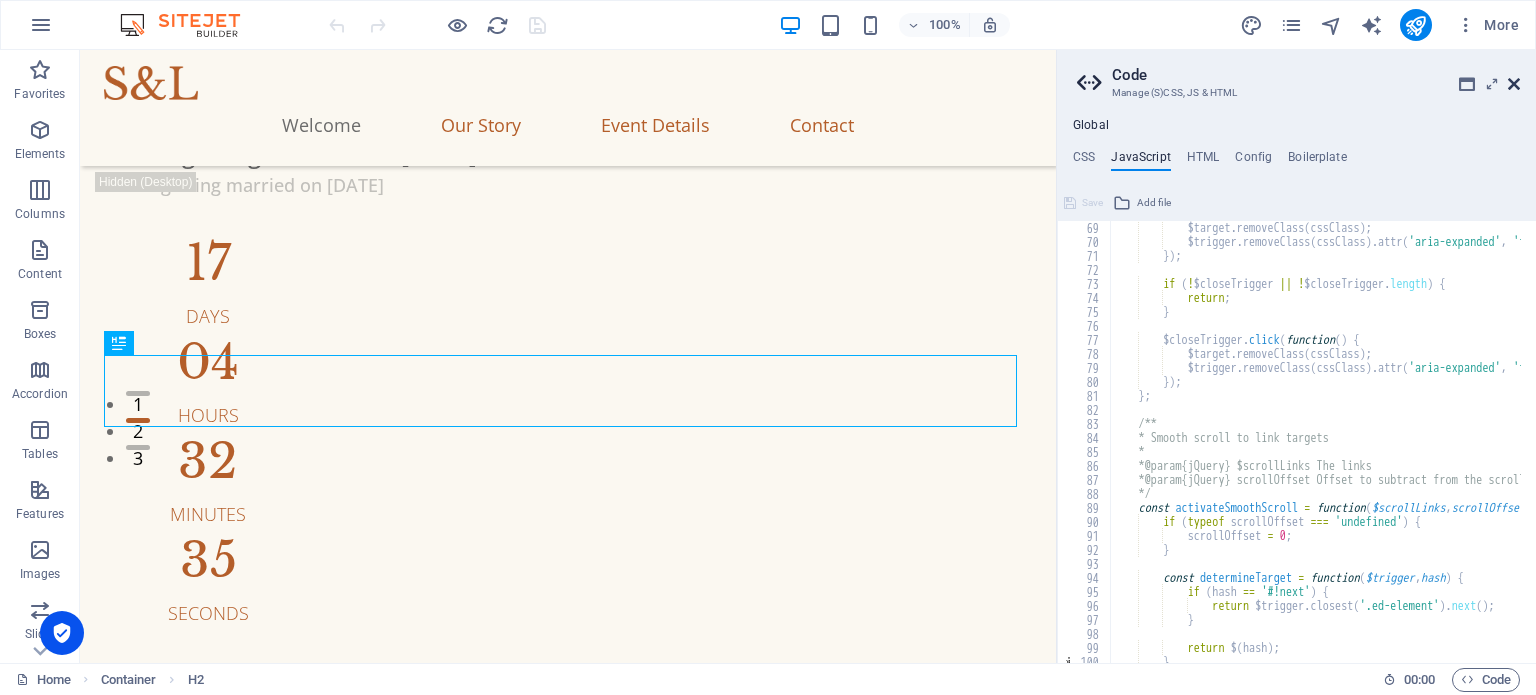 click at bounding box center (1514, 84) 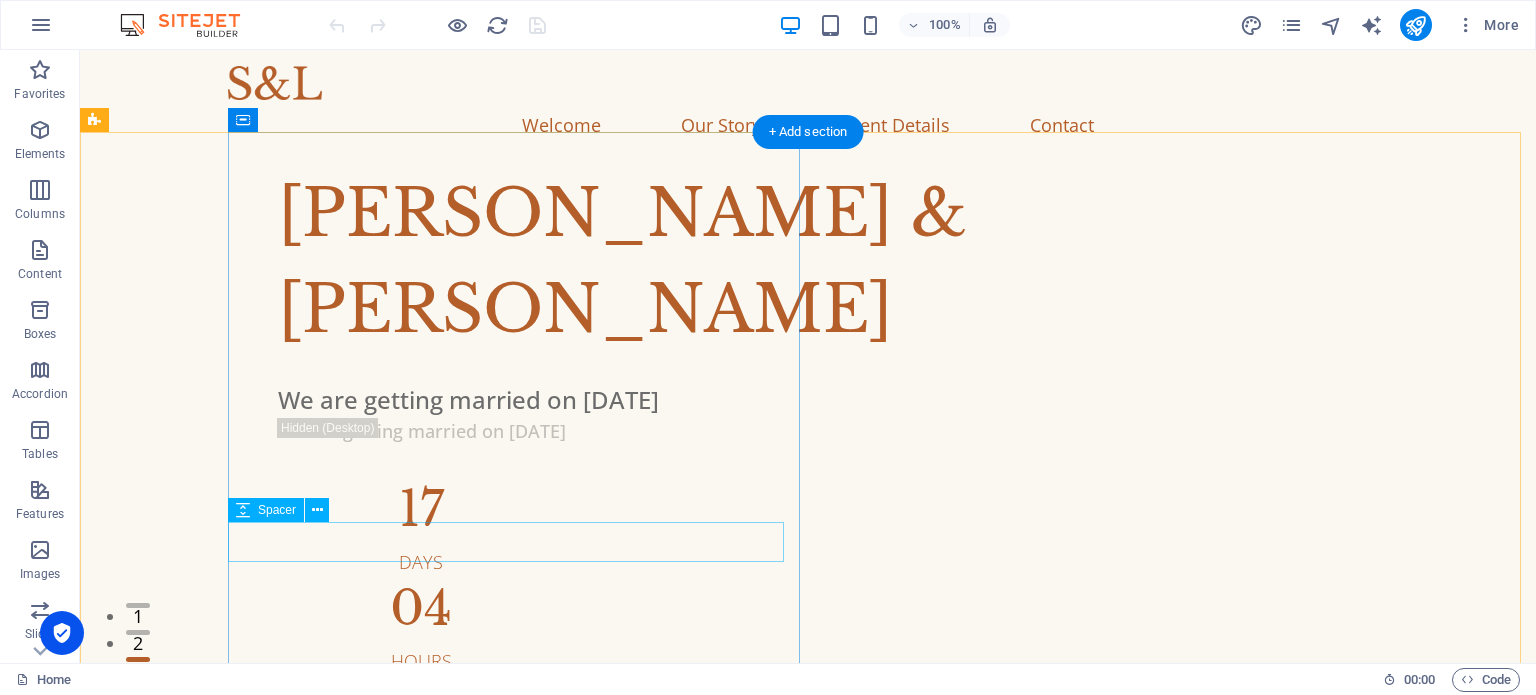scroll, scrollTop: 52, scrollLeft: 0, axis: vertical 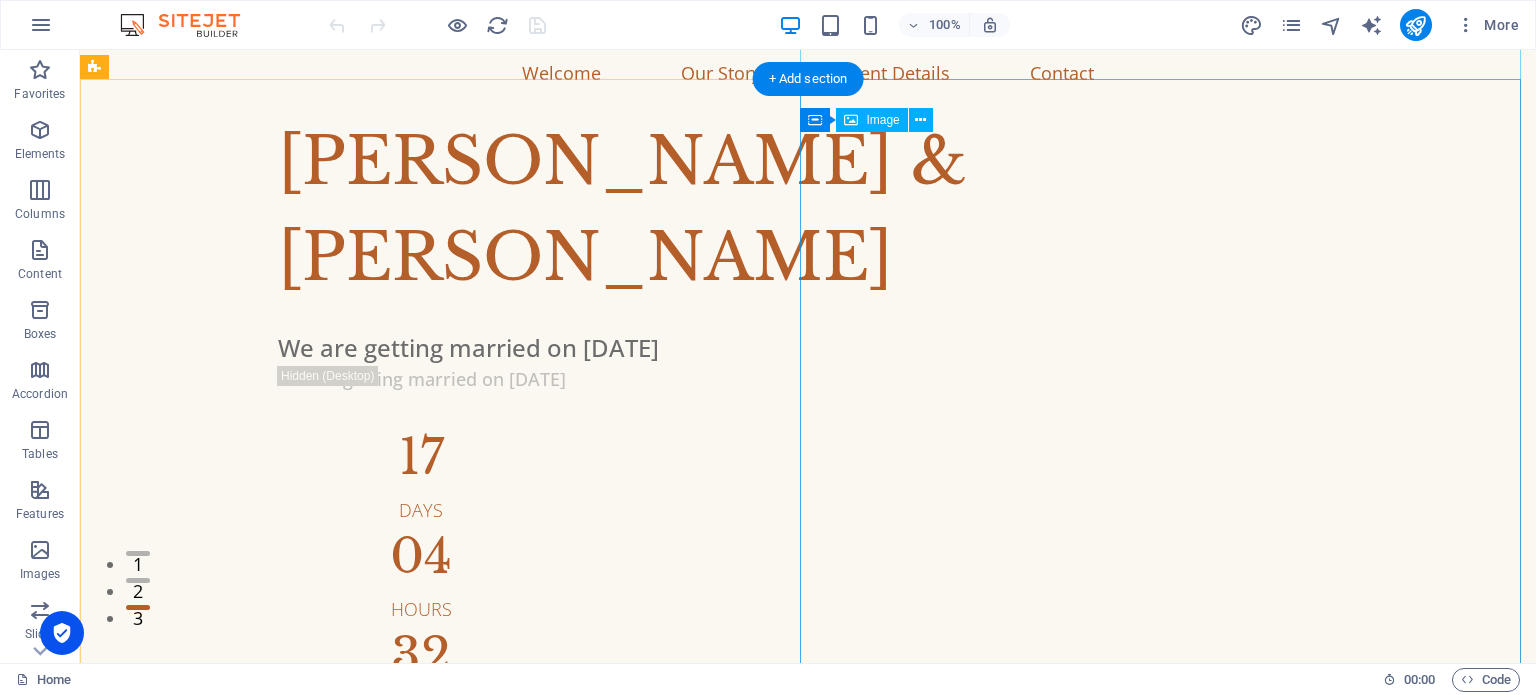click at bounding box center [808, 1557] 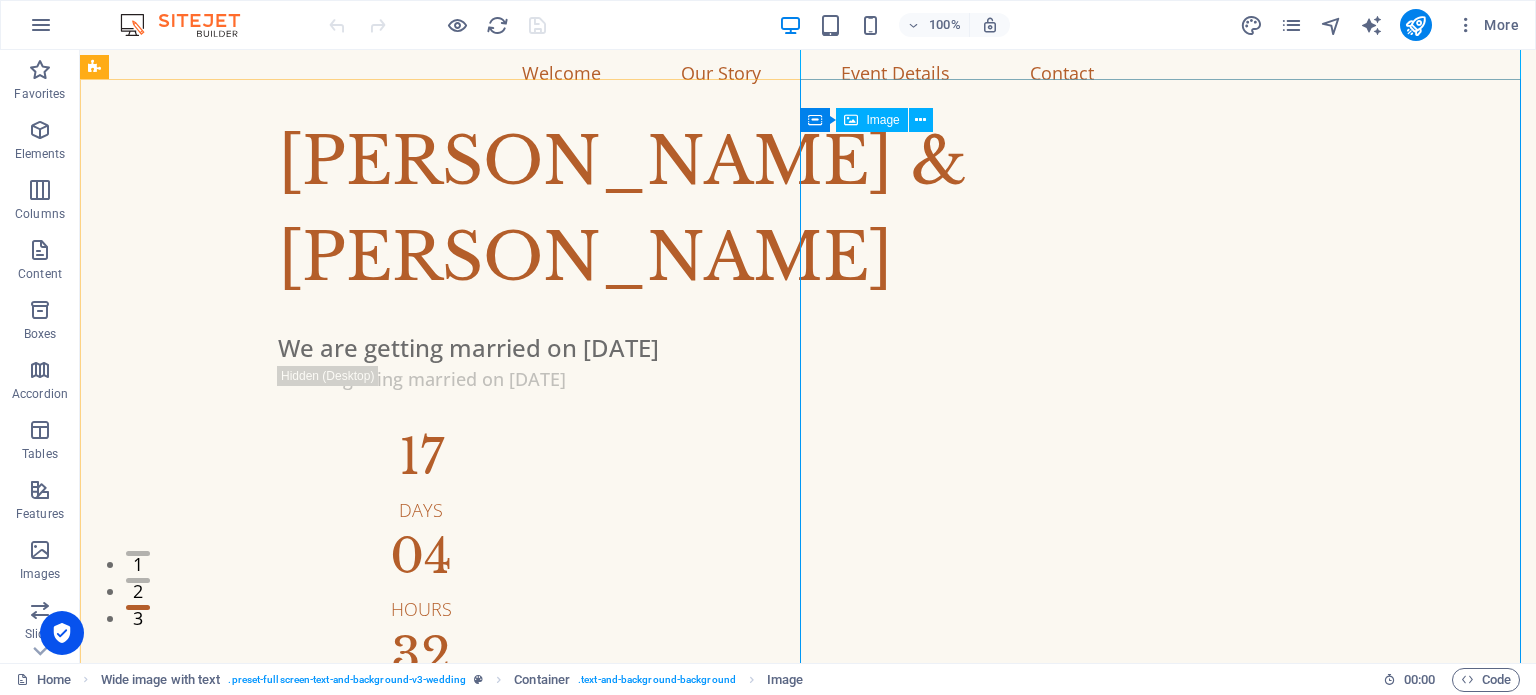 click on "Image" at bounding box center (882, 120) 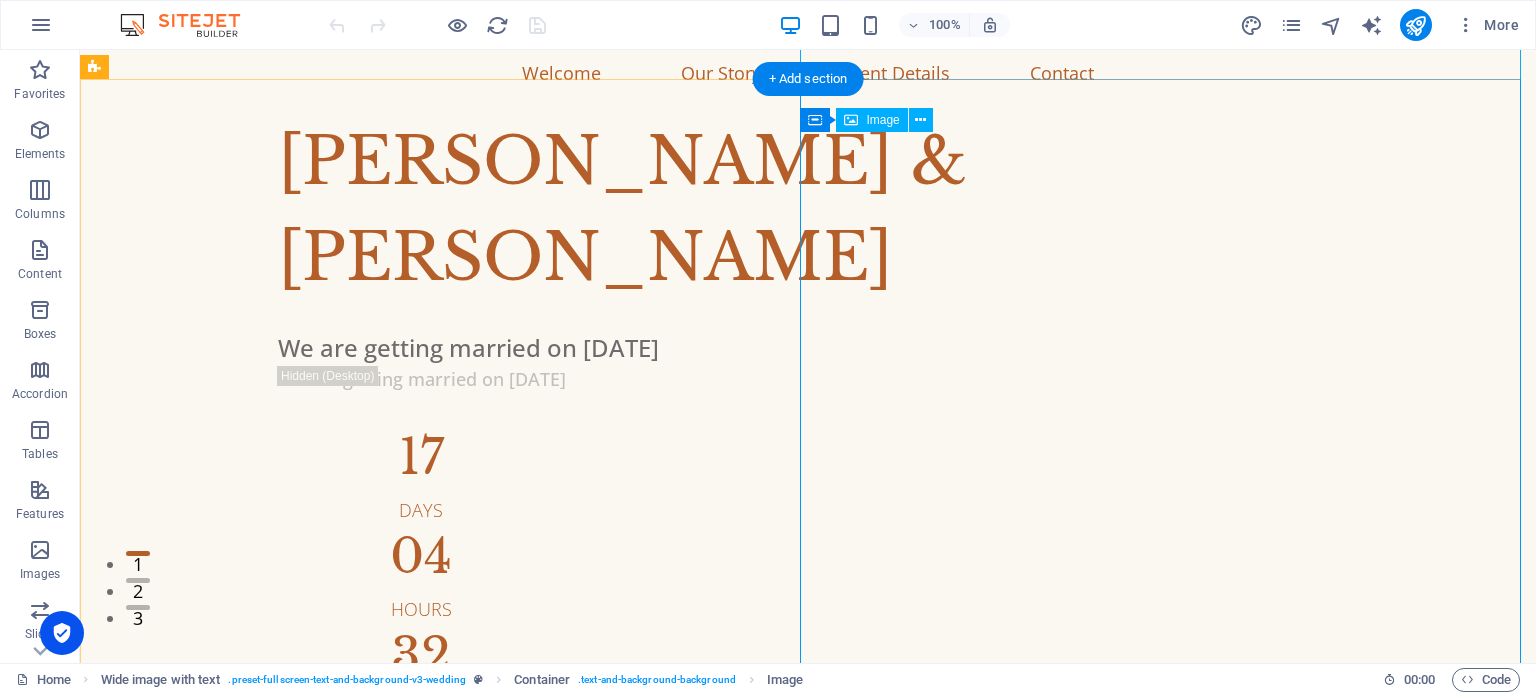 scroll, scrollTop: 0, scrollLeft: 0, axis: both 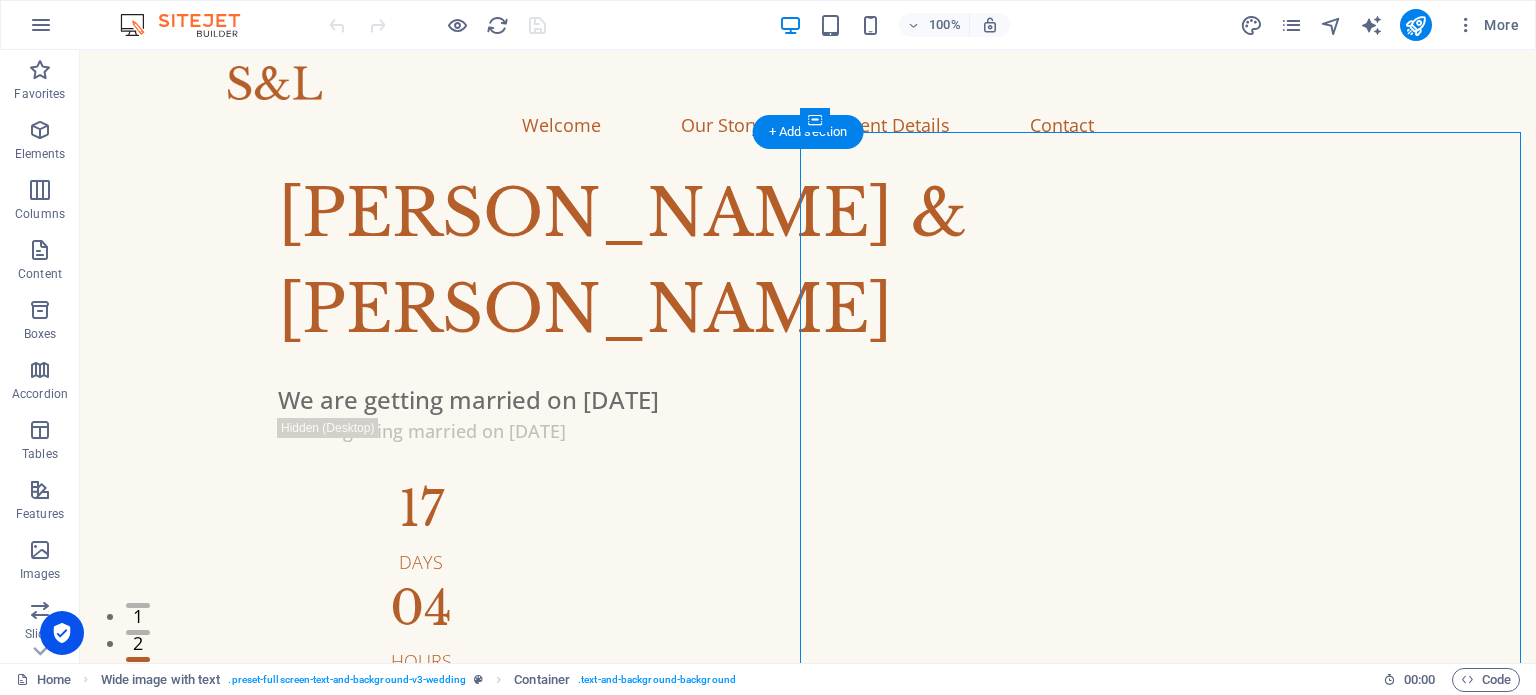 drag, startPoint x: 908, startPoint y: 168, endPoint x: 828, endPoint y: 195, distance: 84.4334 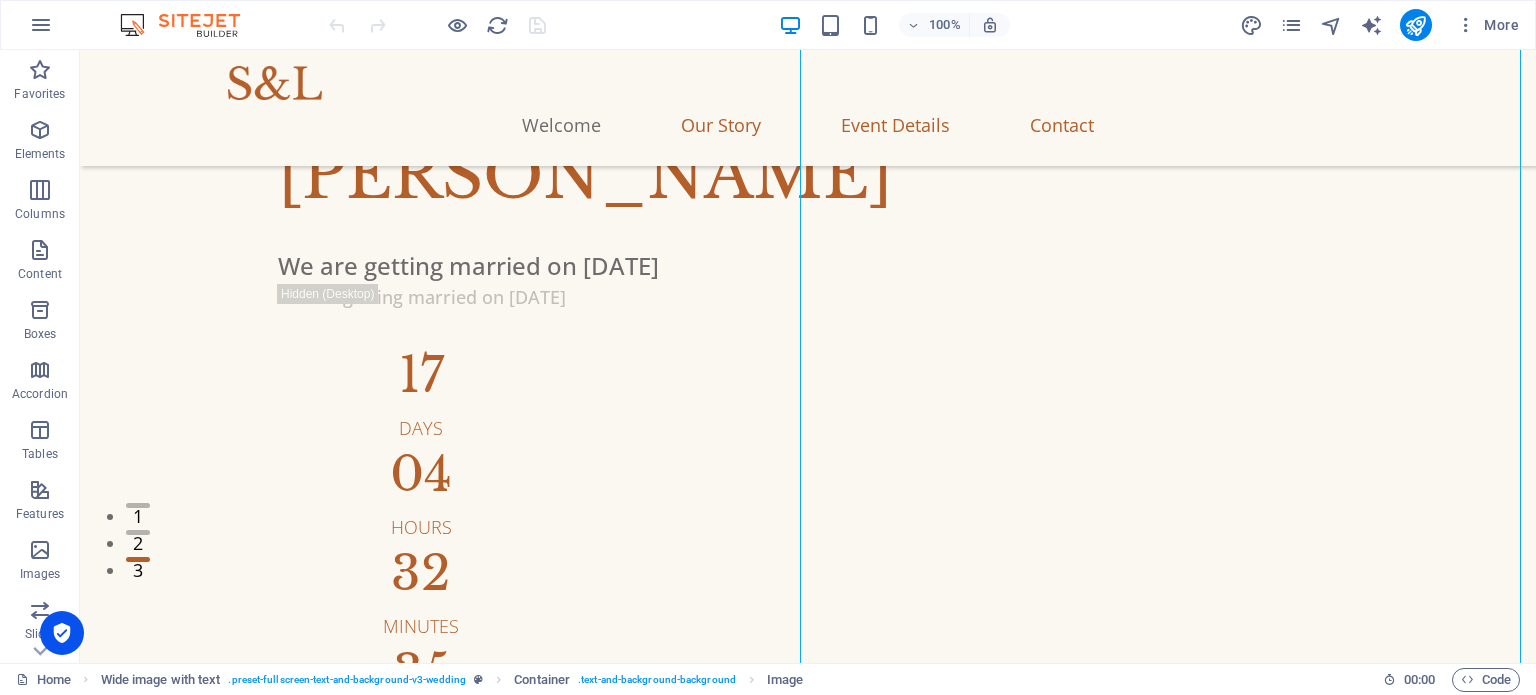 scroll, scrollTop: 104, scrollLeft: 0, axis: vertical 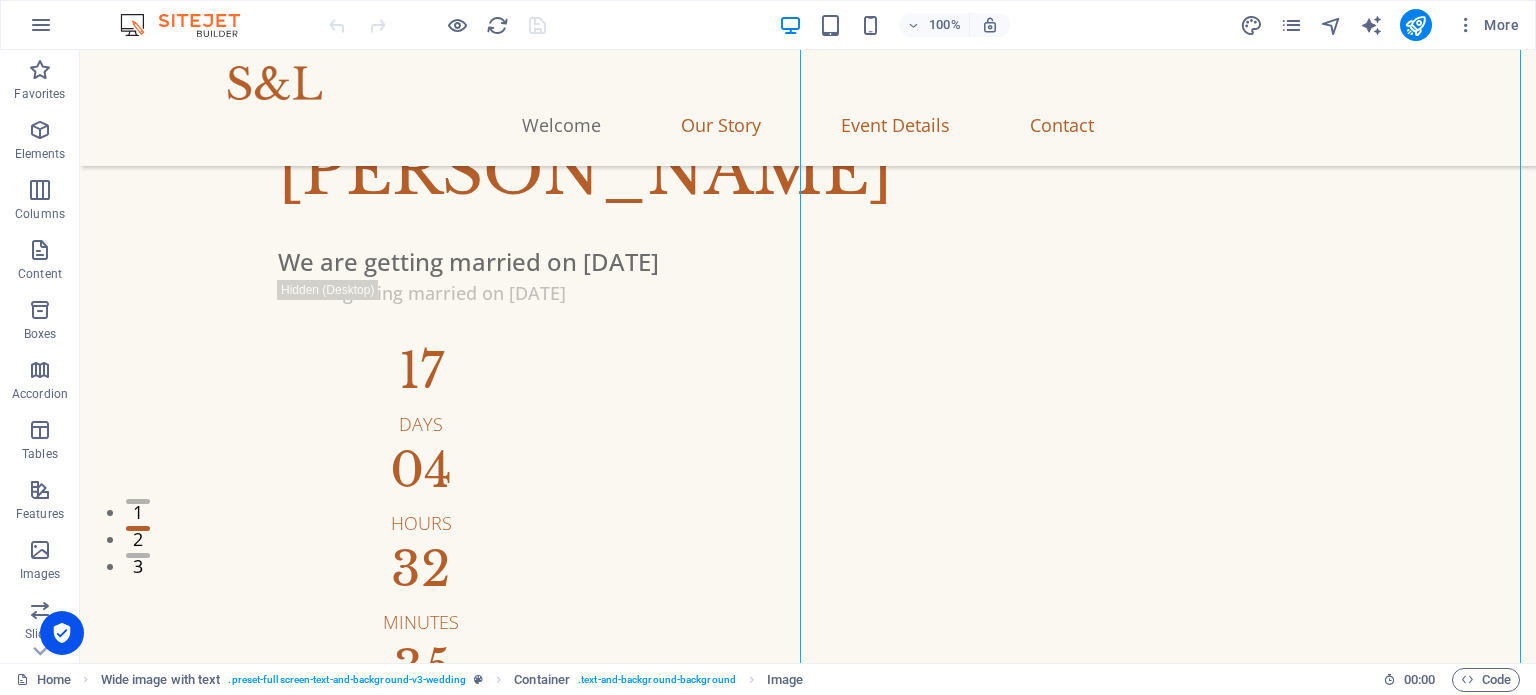 click at bounding box center (808, 1471) 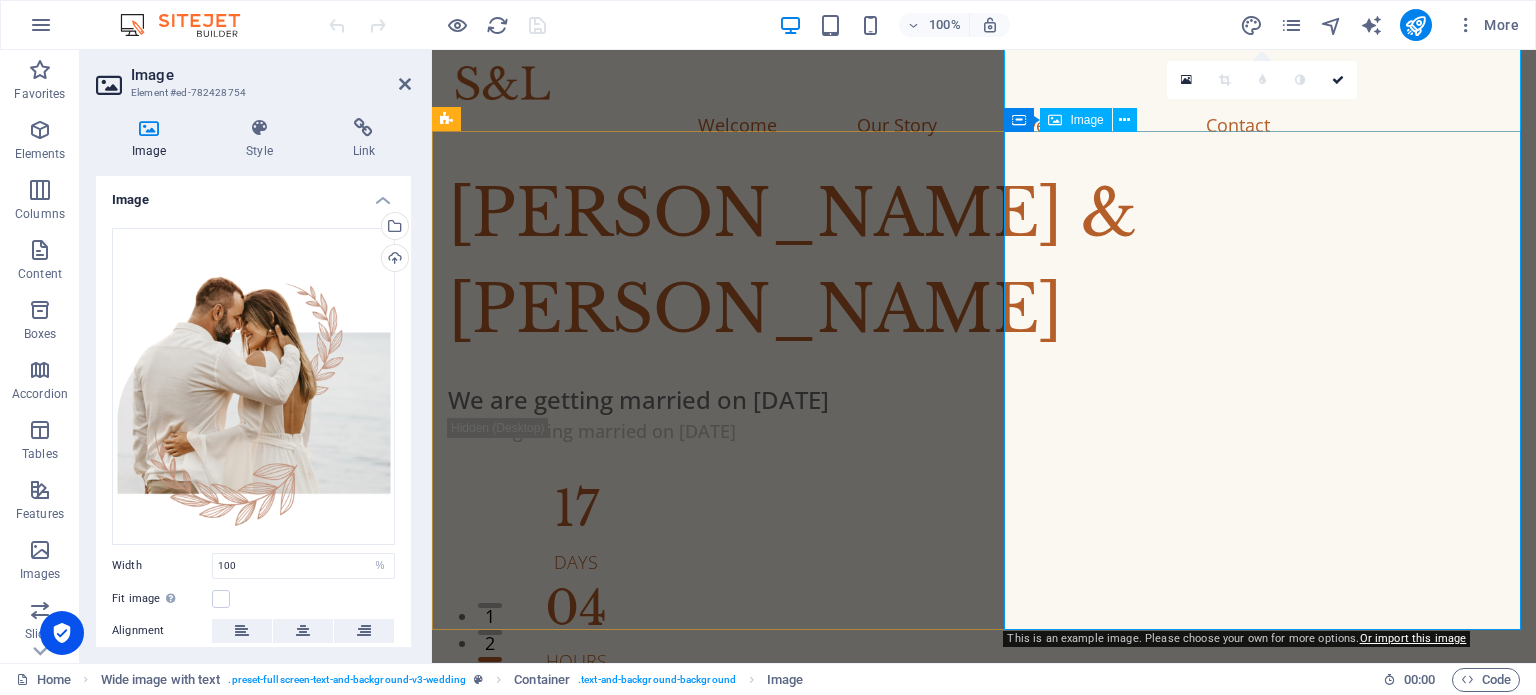scroll, scrollTop: 0, scrollLeft: 0, axis: both 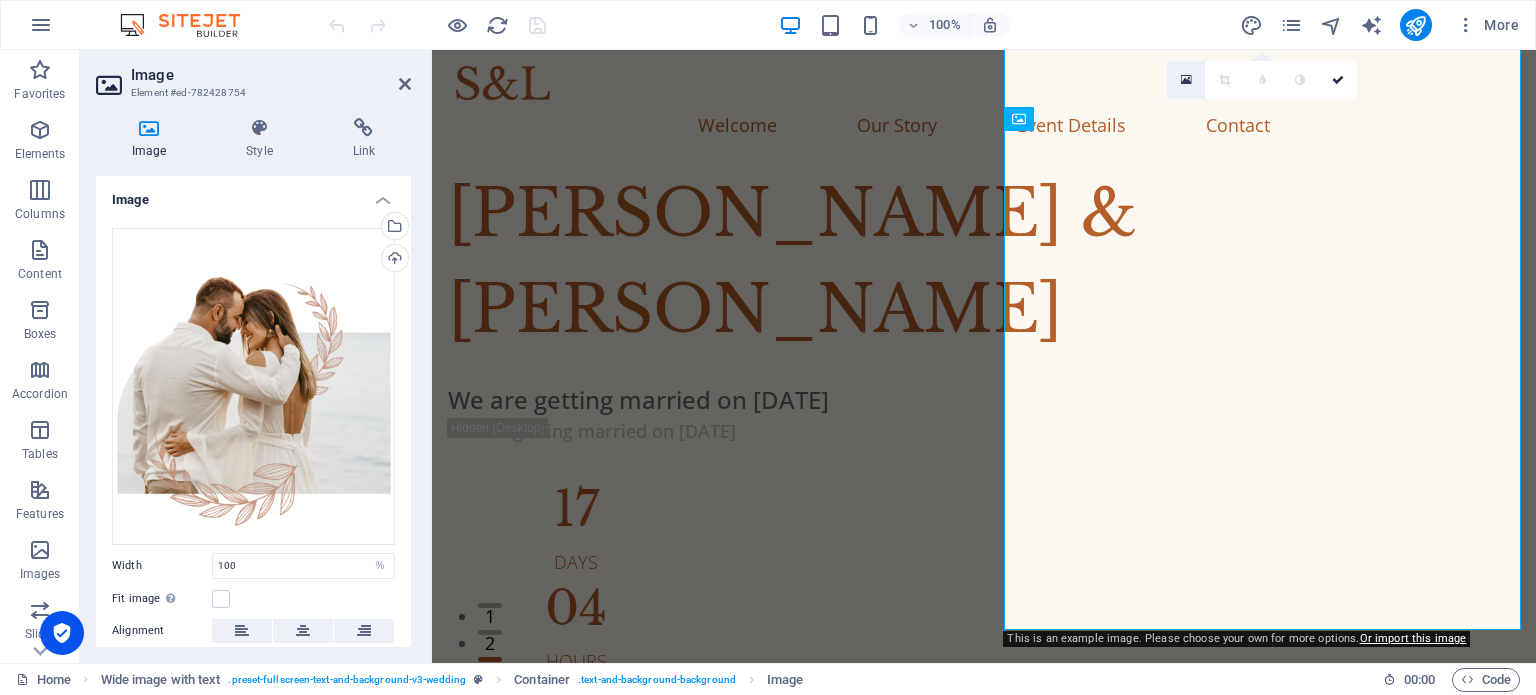 click at bounding box center (1186, 80) 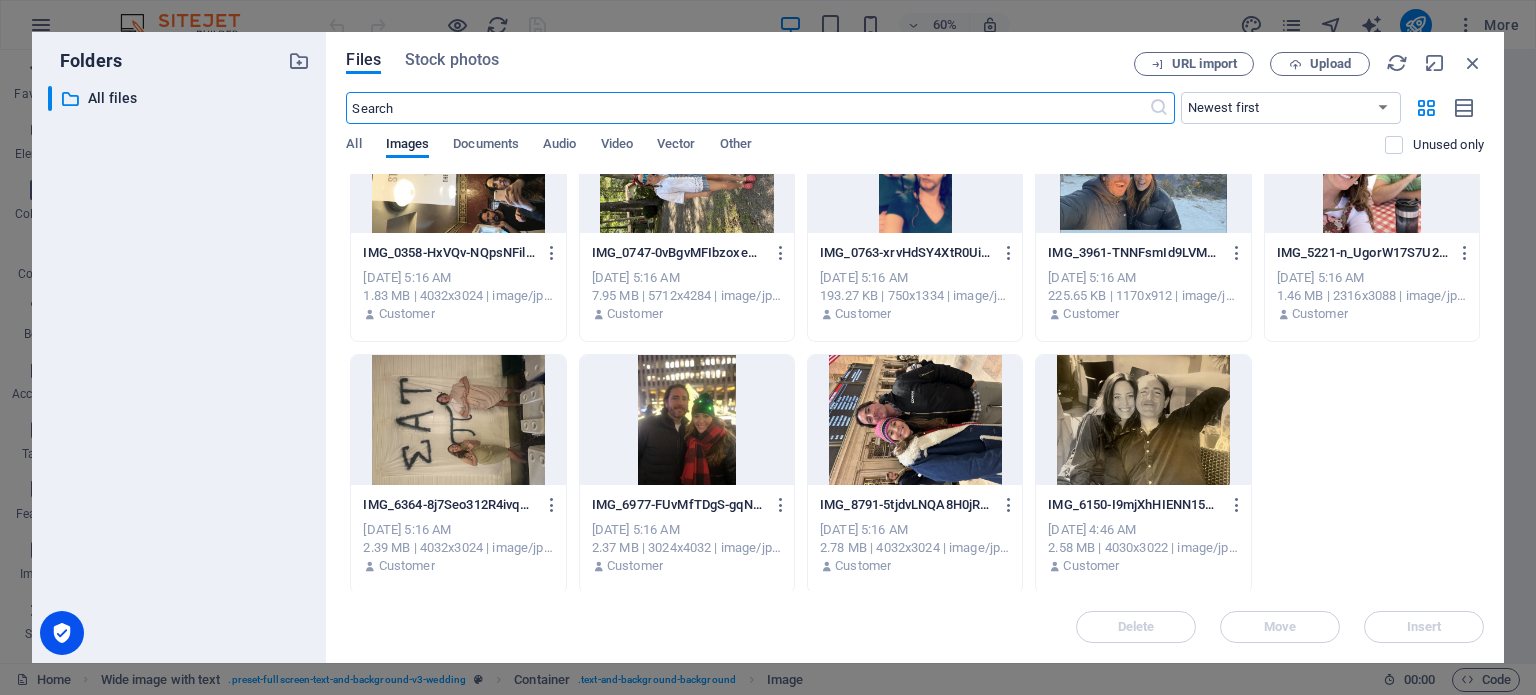 scroll, scrollTop: 326, scrollLeft: 0, axis: vertical 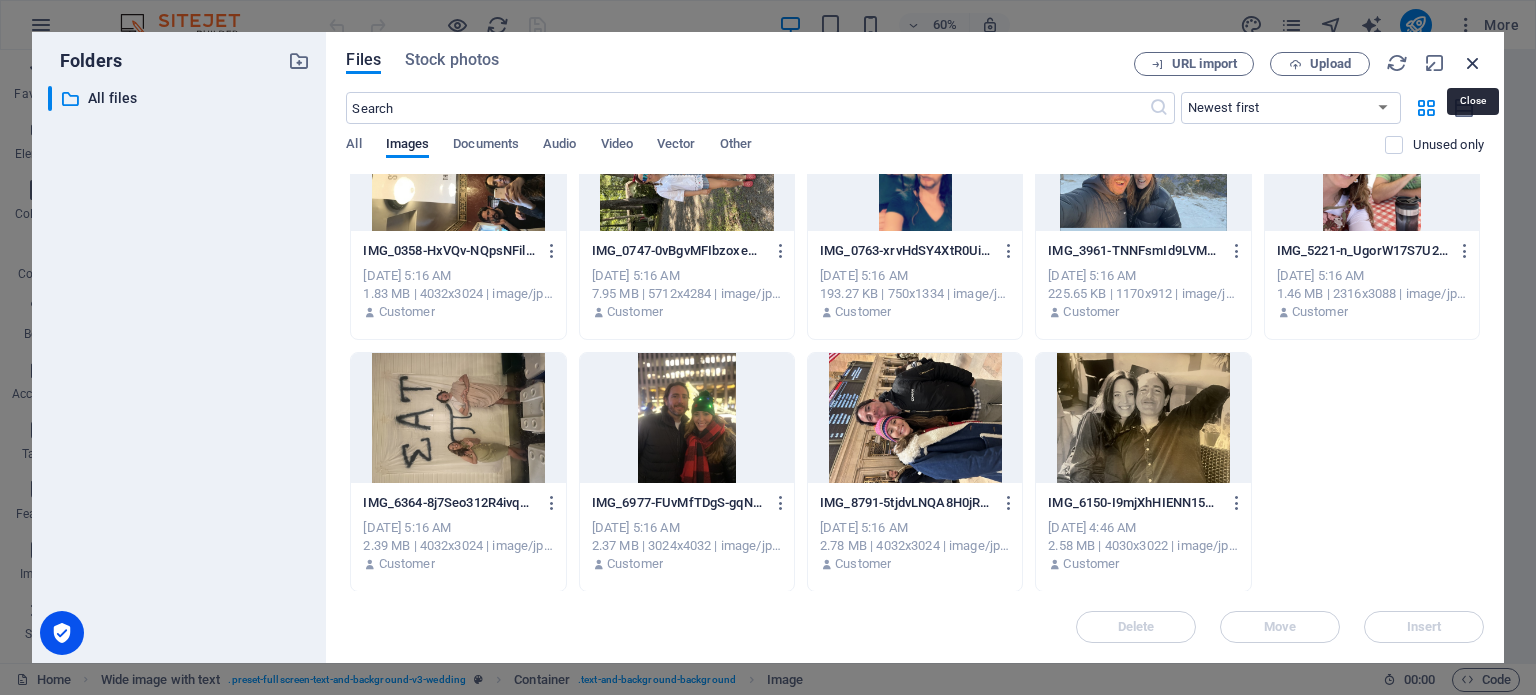 click at bounding box center [1473, 63] 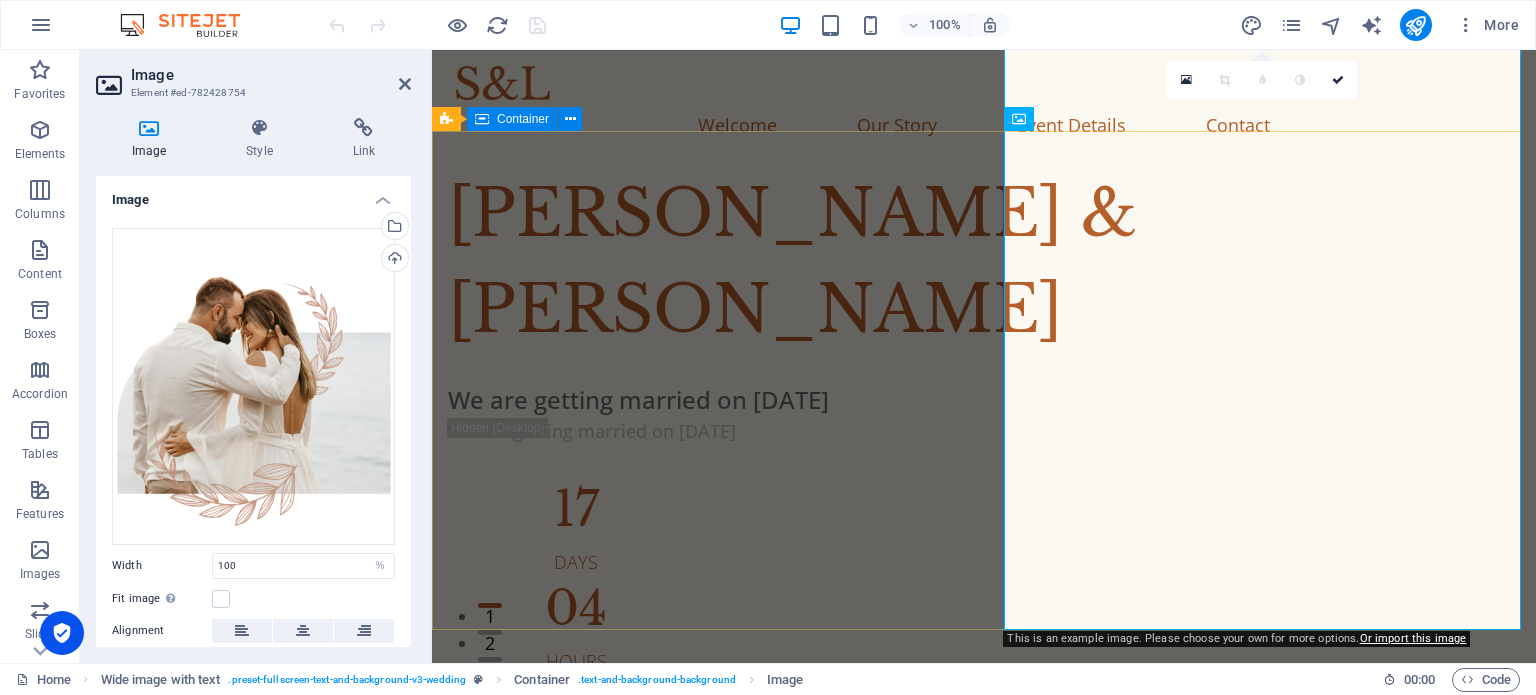 click on "Jennifer & John We are getting married on Oct 4, 2025  We are getting married on Oct 4, 2025  17 Days 04 Hours 32 Minutes 35 Seconds" at bounding box center [984, 519] 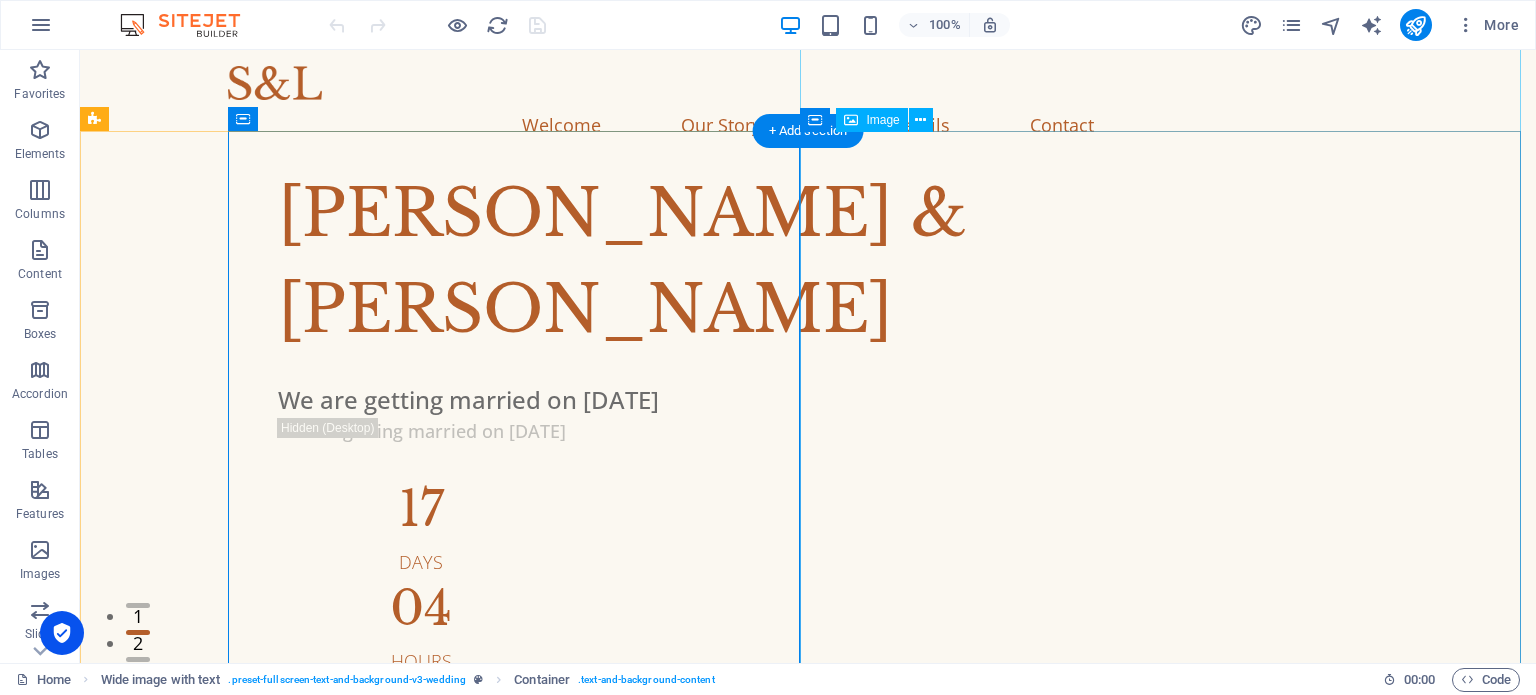 click at bounding box center (808, 1609) 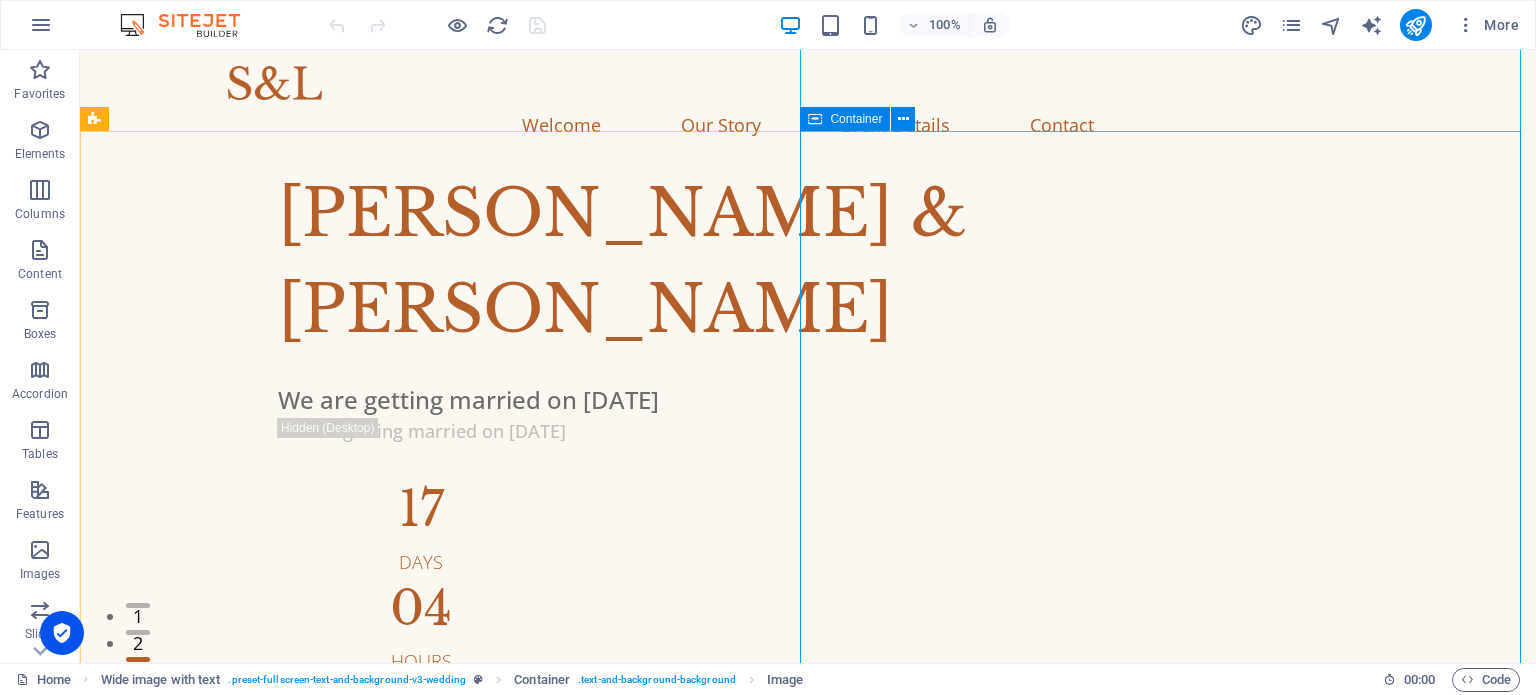 click at bounding box center (815, 119) 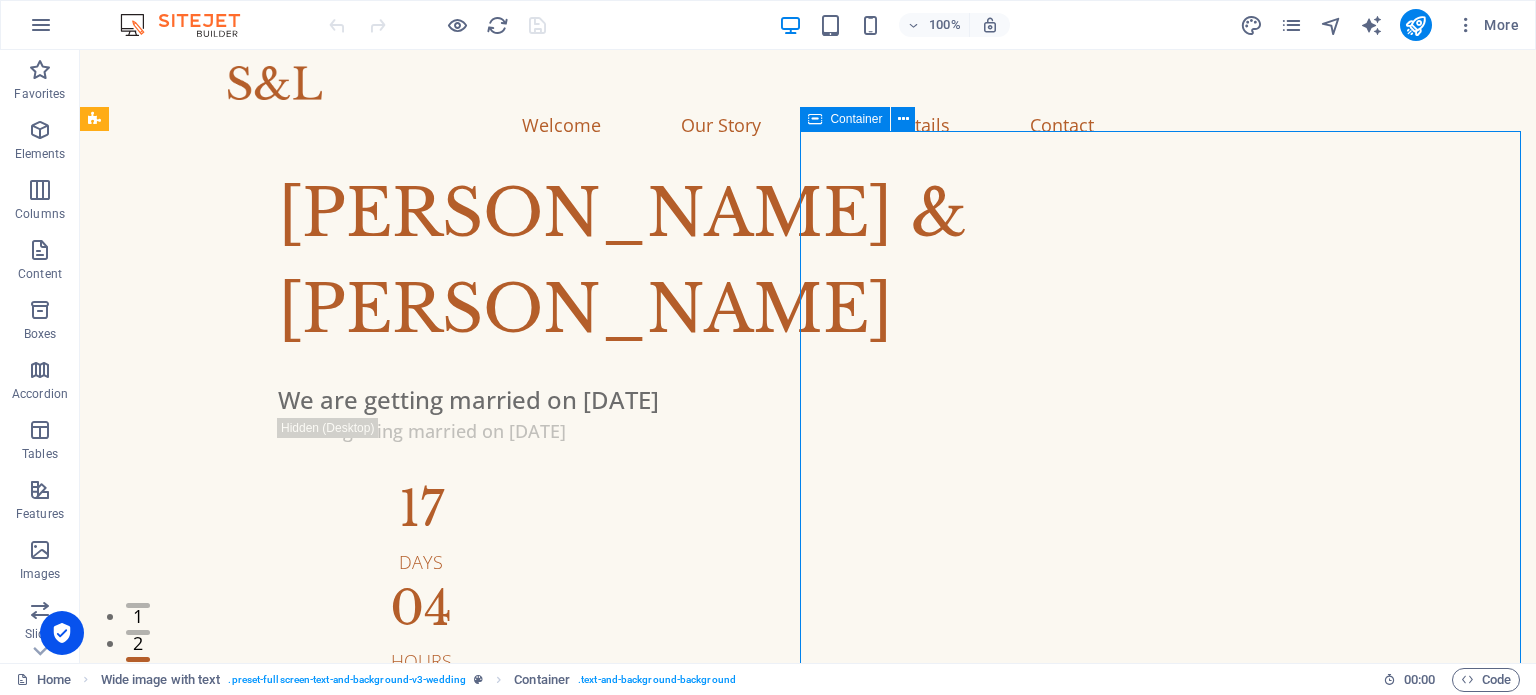 click on "Container" at bounding box center (845, 119) 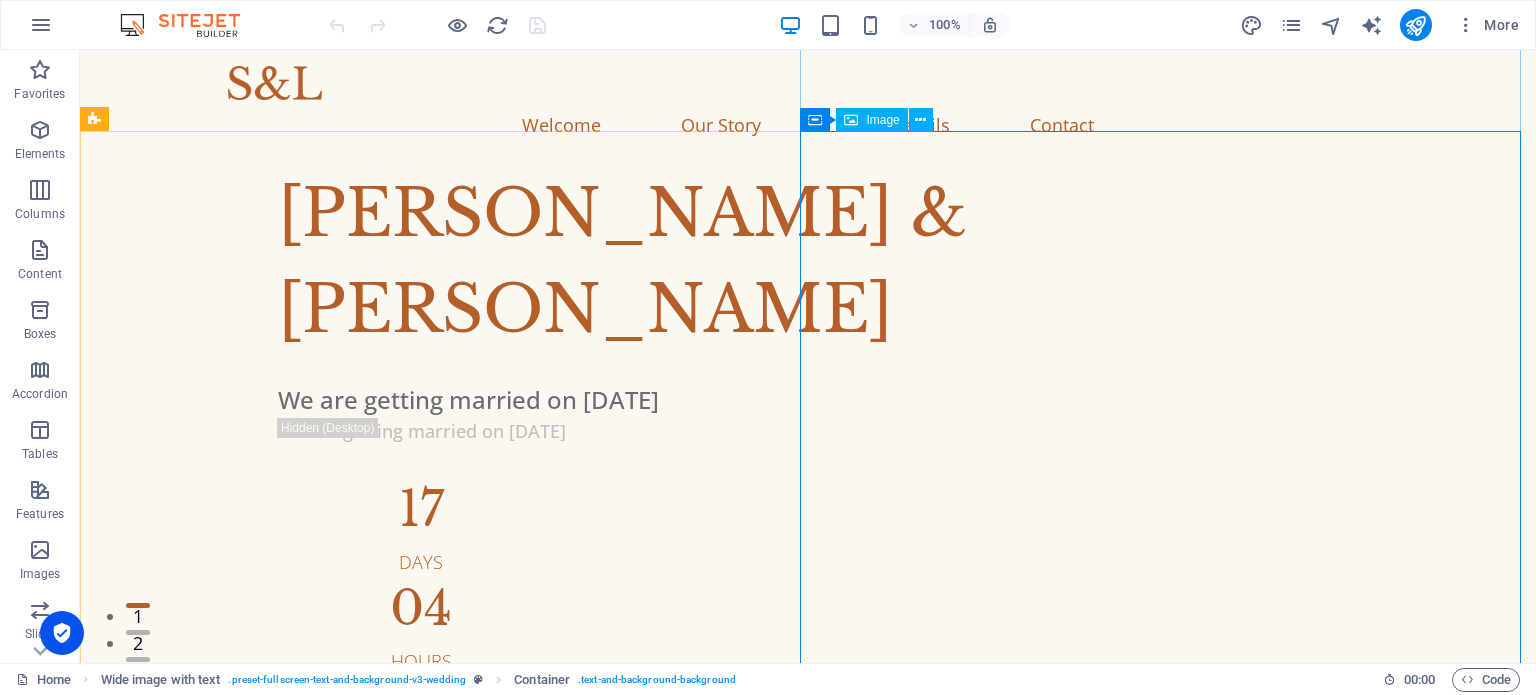 click on "Image" at bounding box center [882, 120] 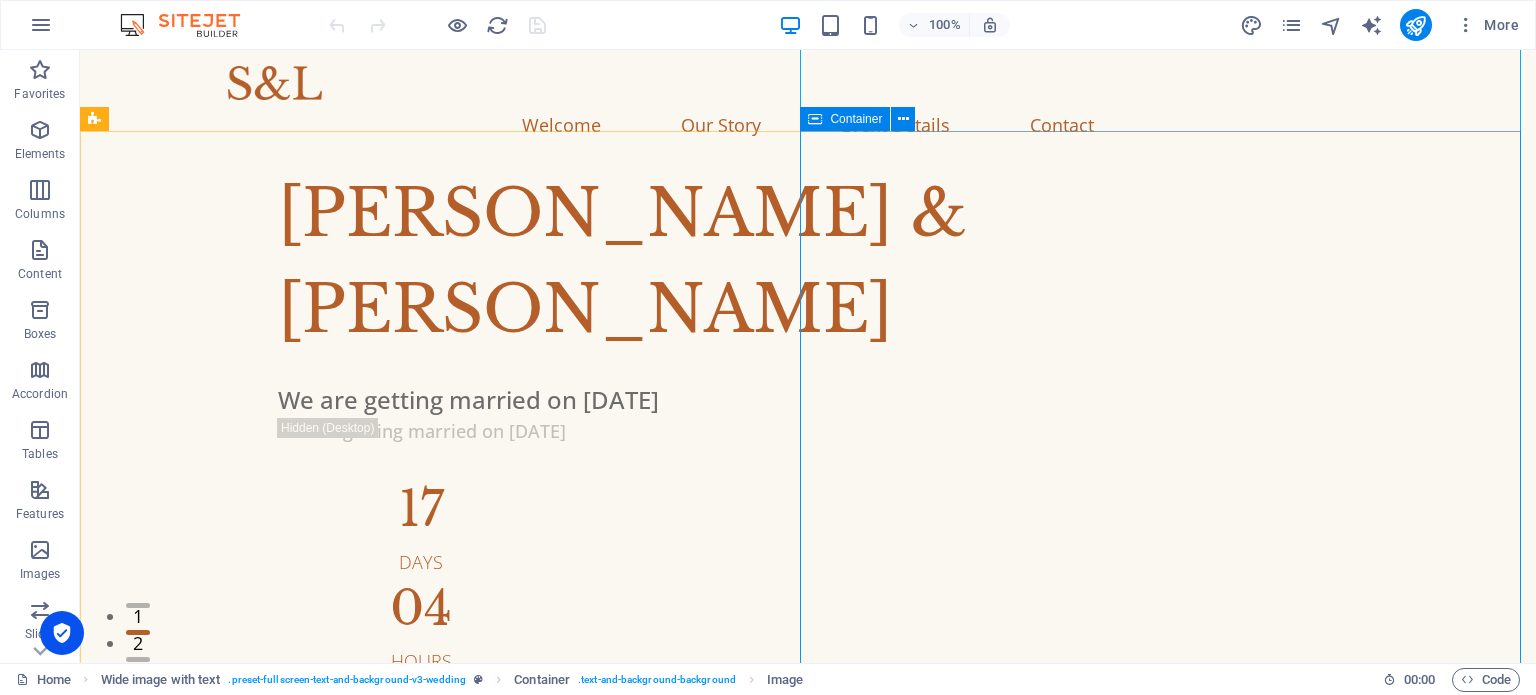 click on "Container" at bounding box center (845, 119) 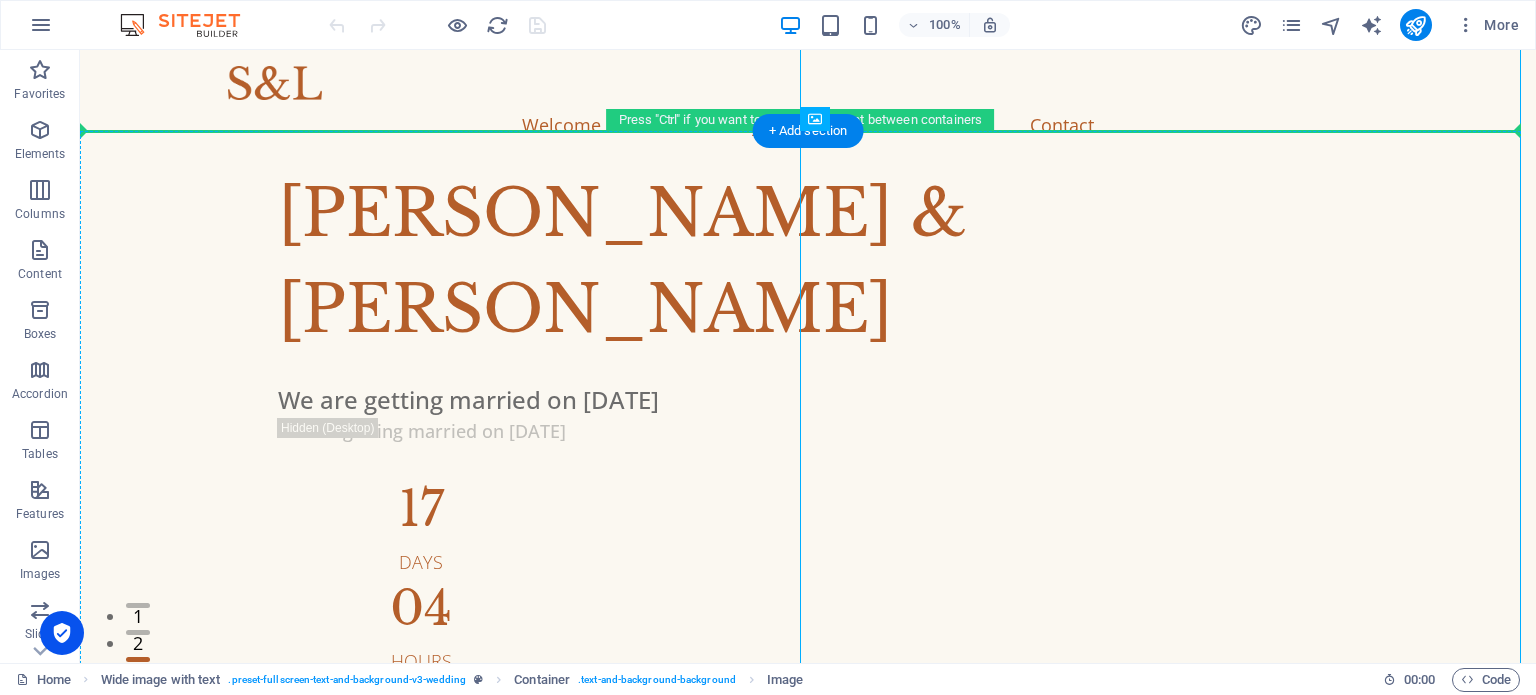 drag, startPoint x: 899, startPoint y: 166, endPoint x: 661, endPoint y: 181, distance: 238.47221 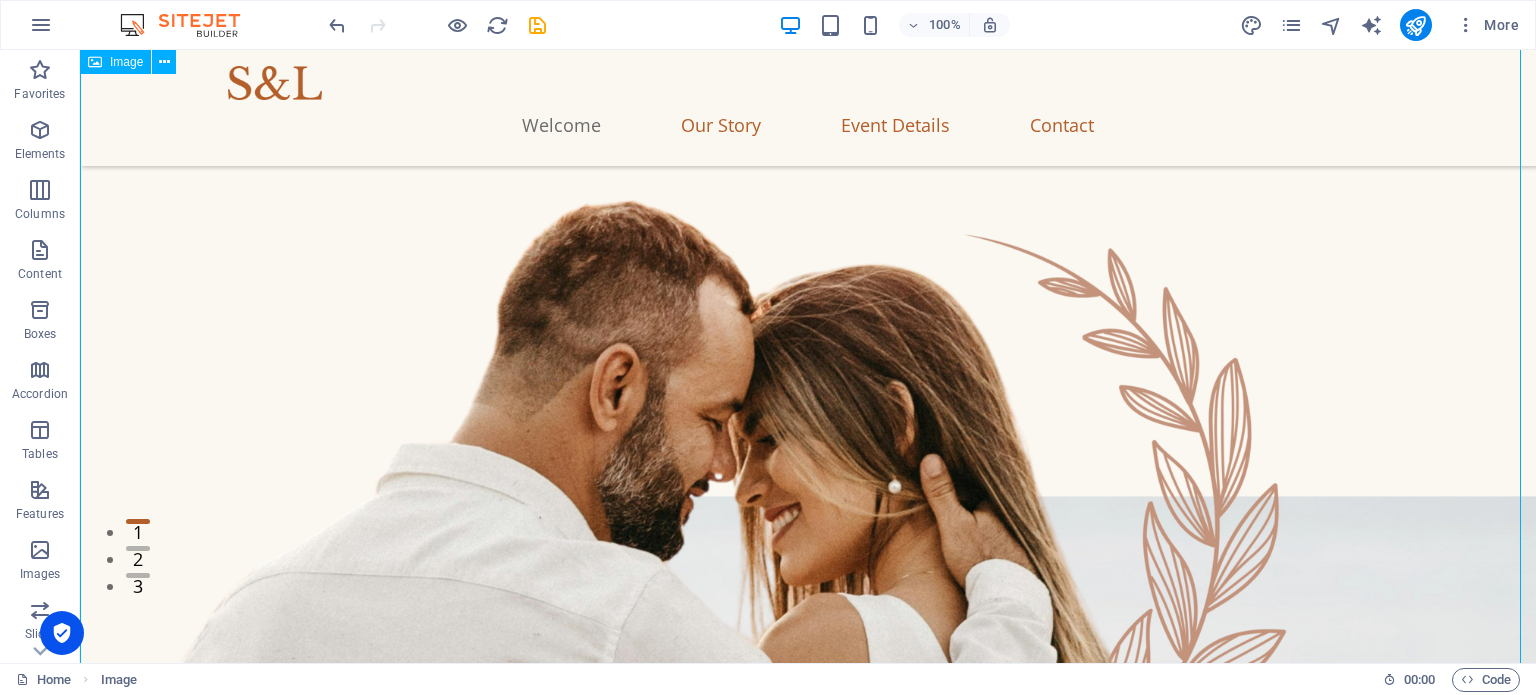 scroll, scrollTop: 0, scrollLeft: 0, axis: both 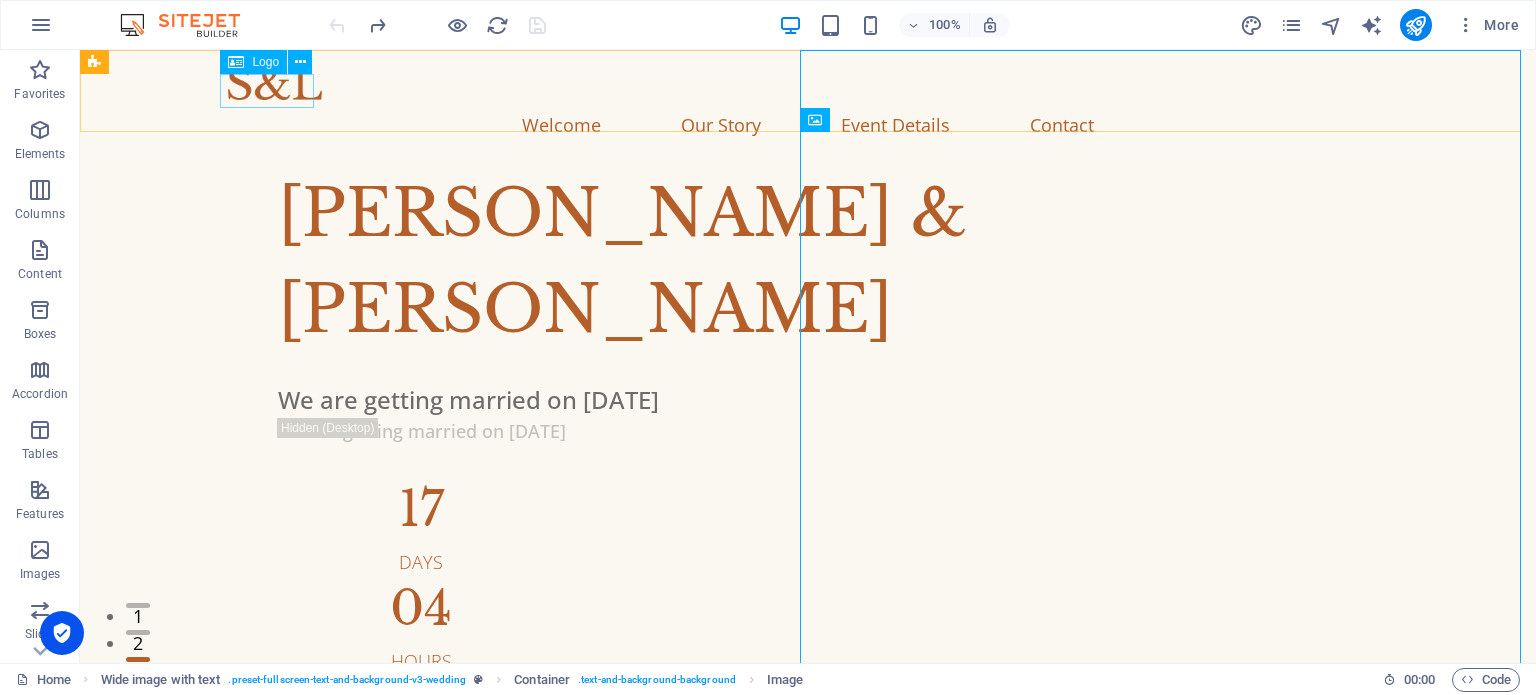 click on "Logo" at bounding box center (265, 62) 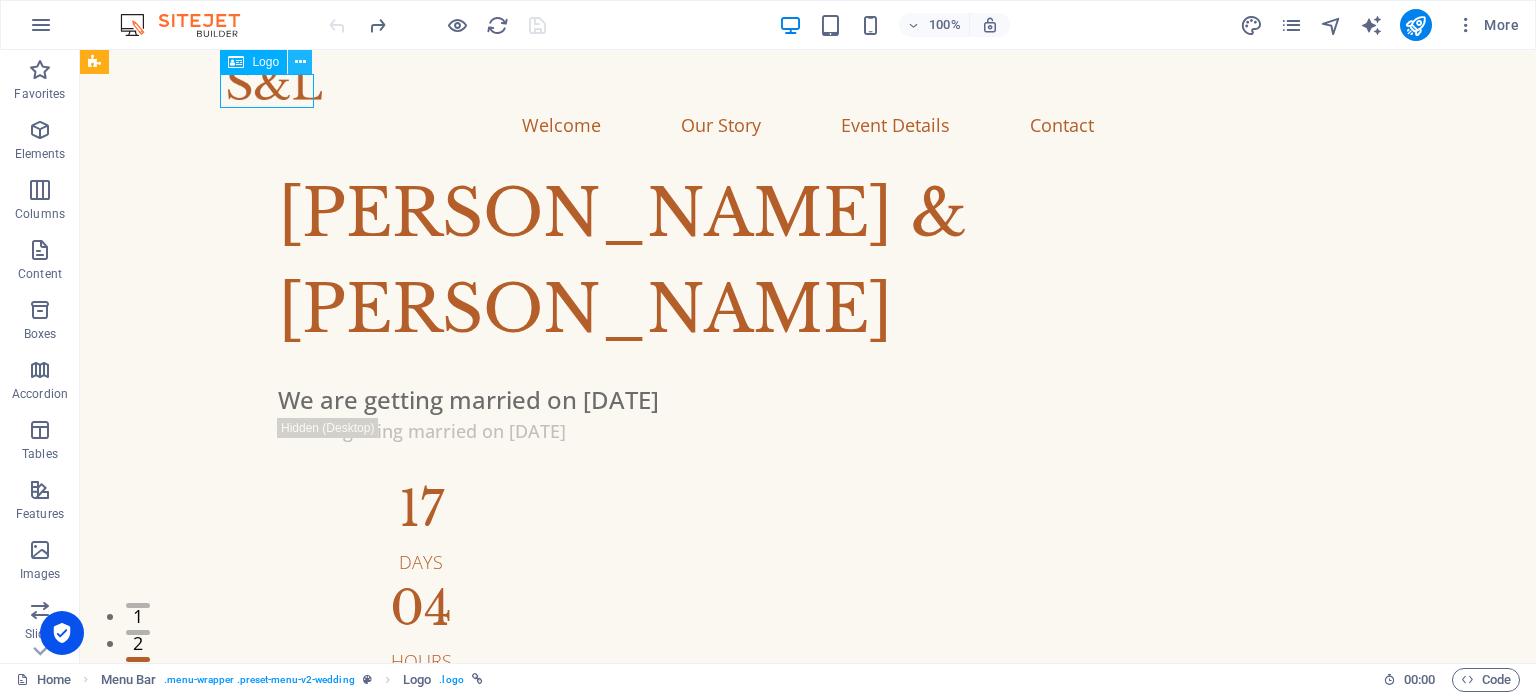 click at bounding box center (300, 62) 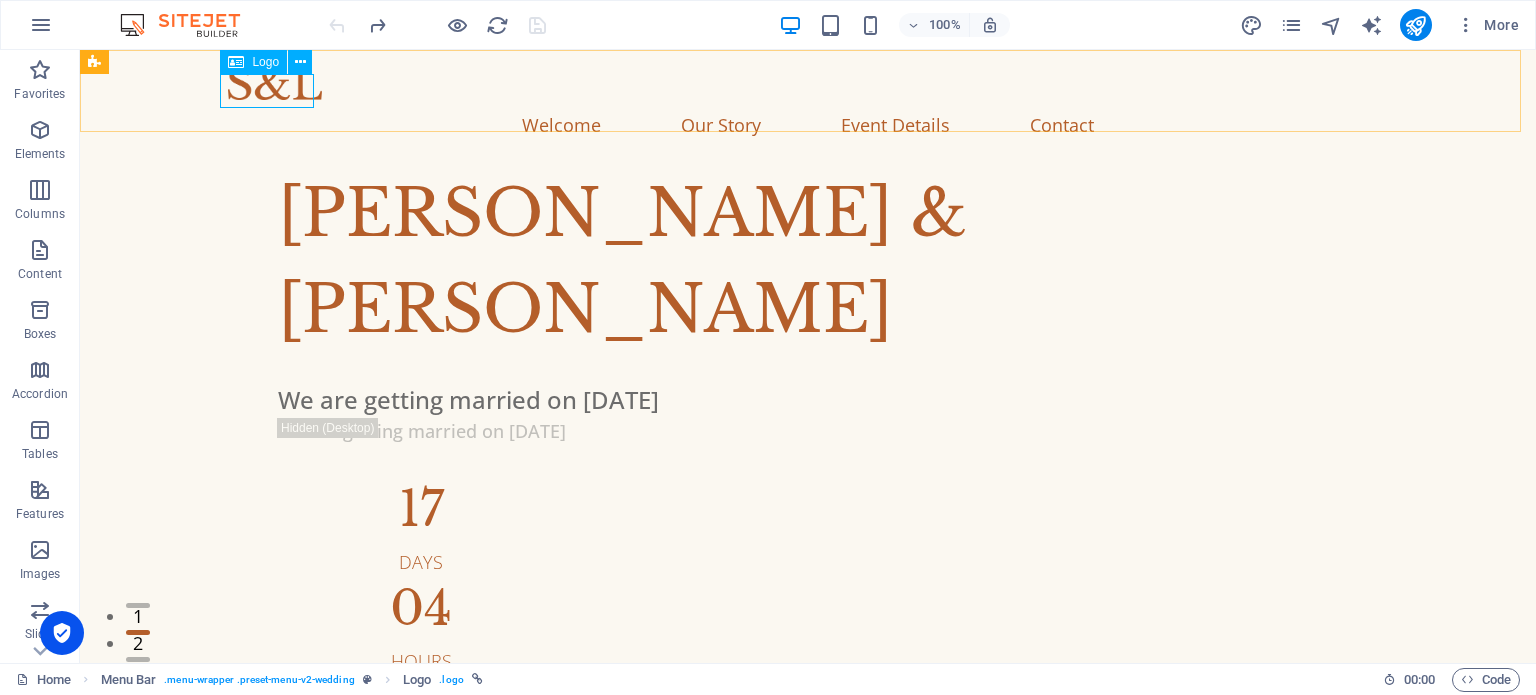 click at bounding box center (236, 62) 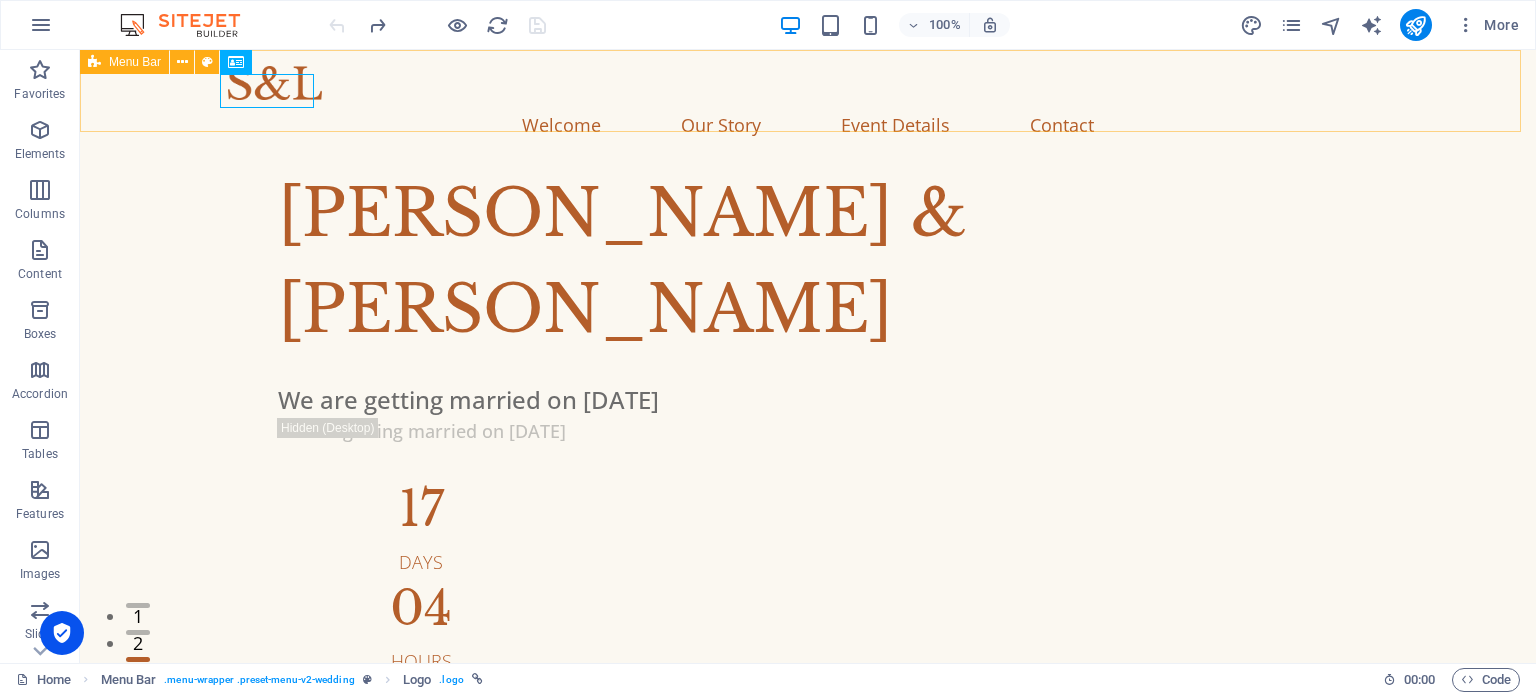 click on "Menu Bar" at bounding box center [135, 62] 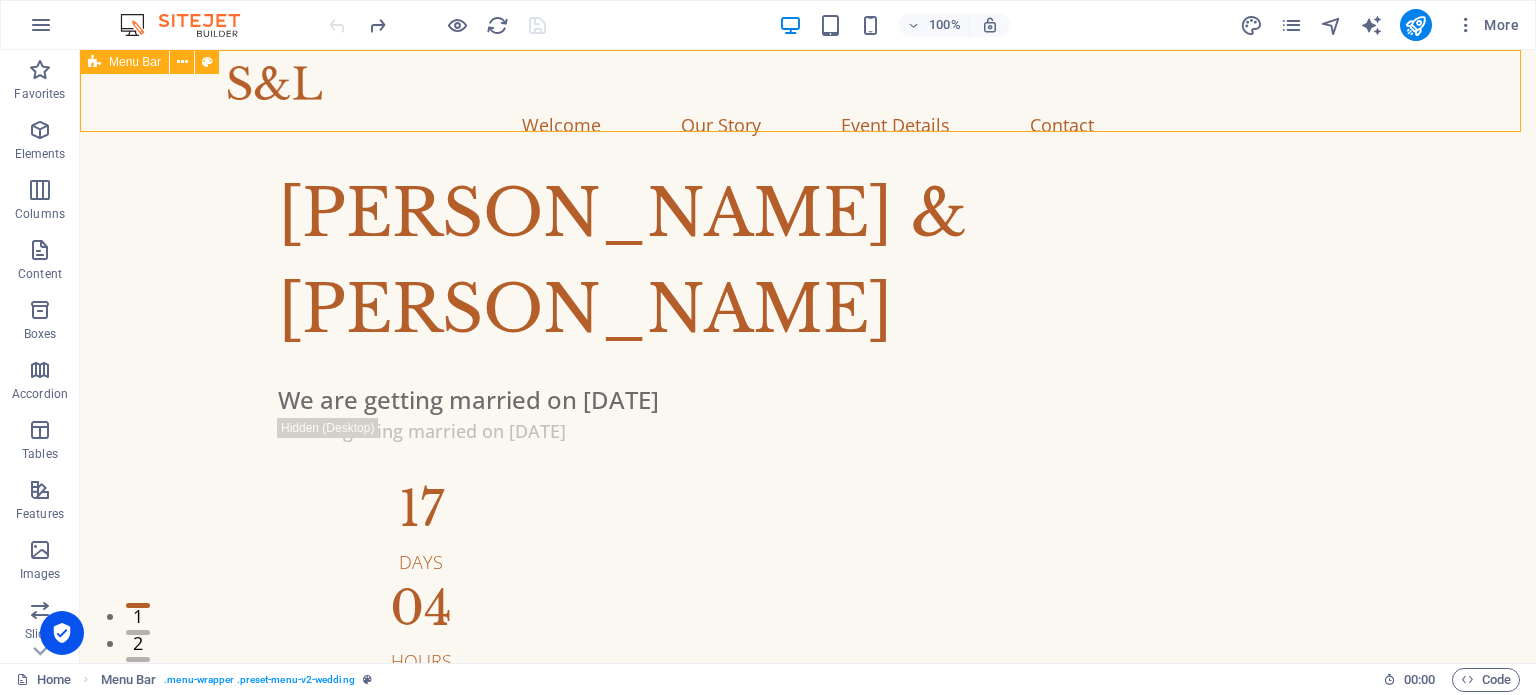 click on "Menu Bar" at bounding box center (135, 62) 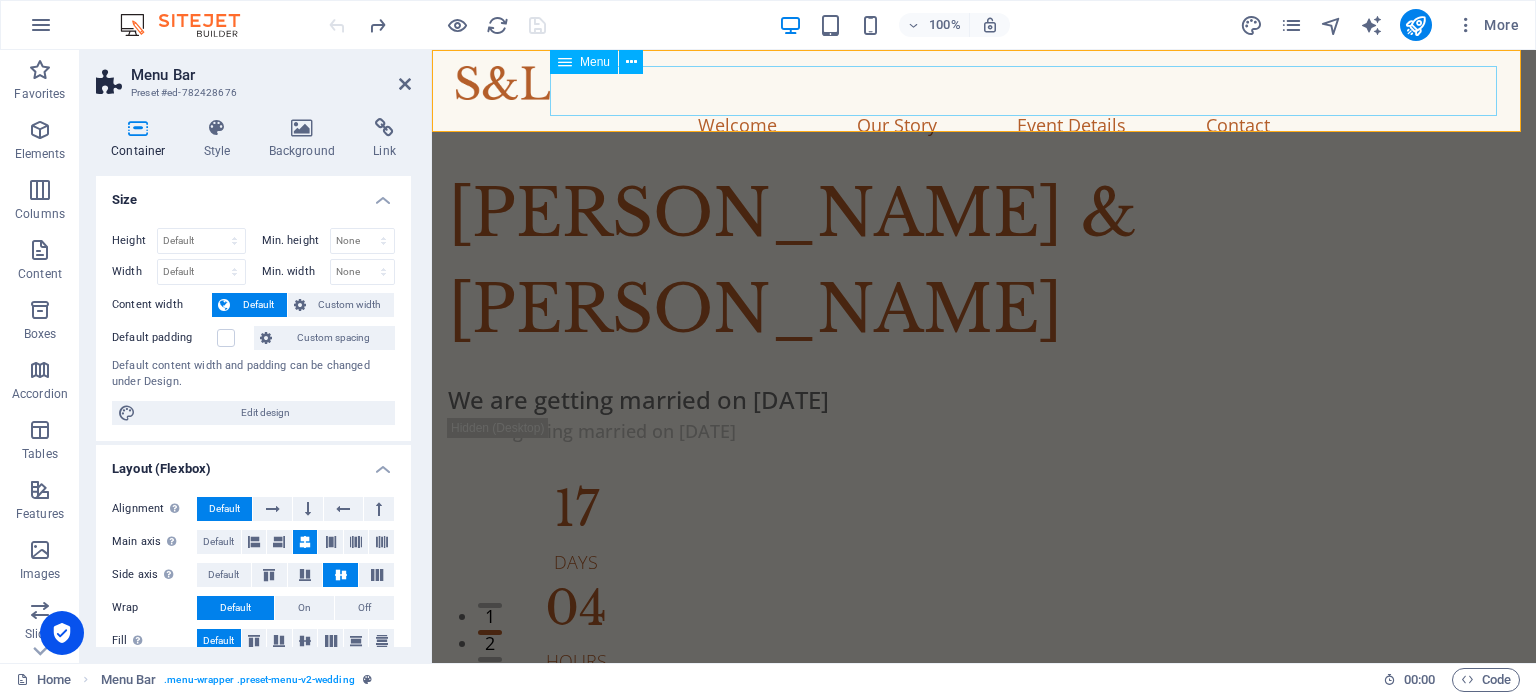 click on "Welcome Our Story Event Details Contact" at bounding box center (984, 125) 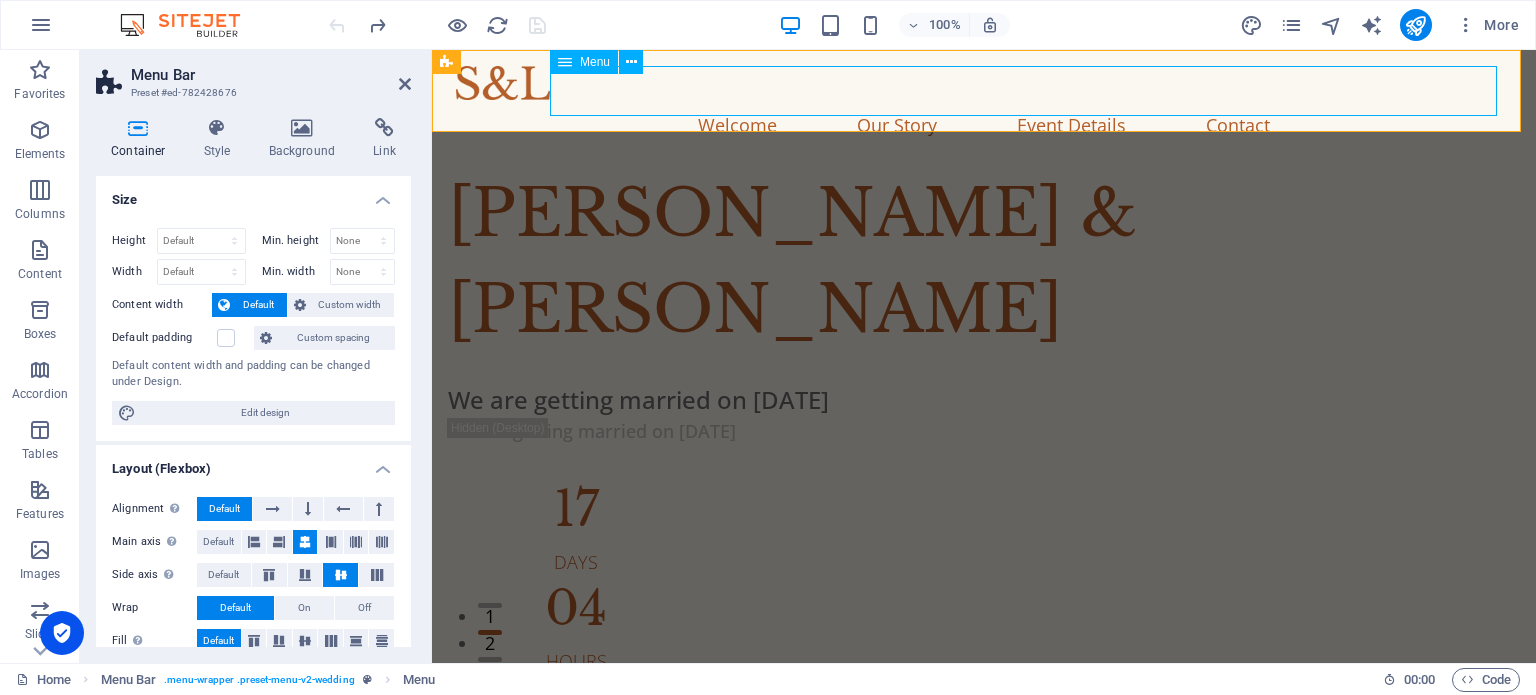 click on "Welcome Our Story Event Details Contact" at bounding box center [984, 125] 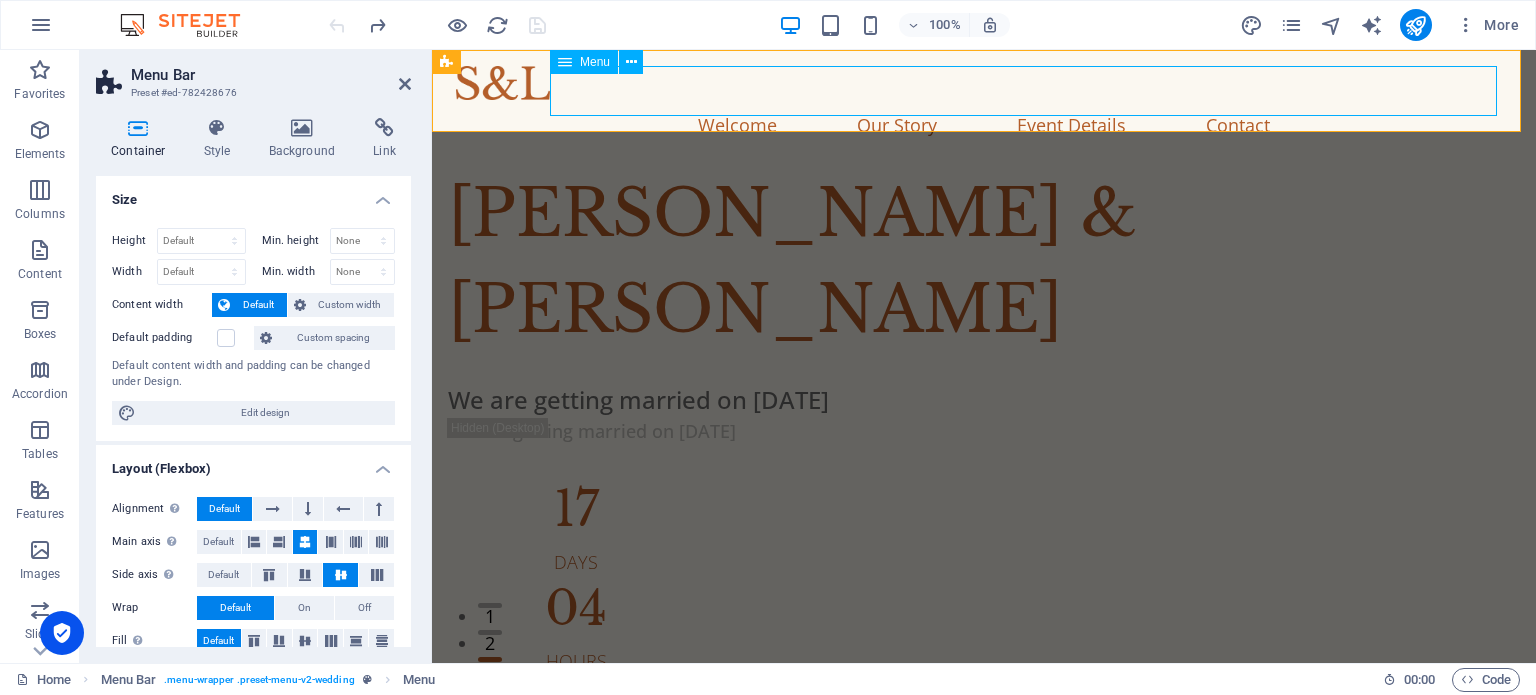 click on "Welcome Our Story Event Details Contact" at bounding box center [984, 125] 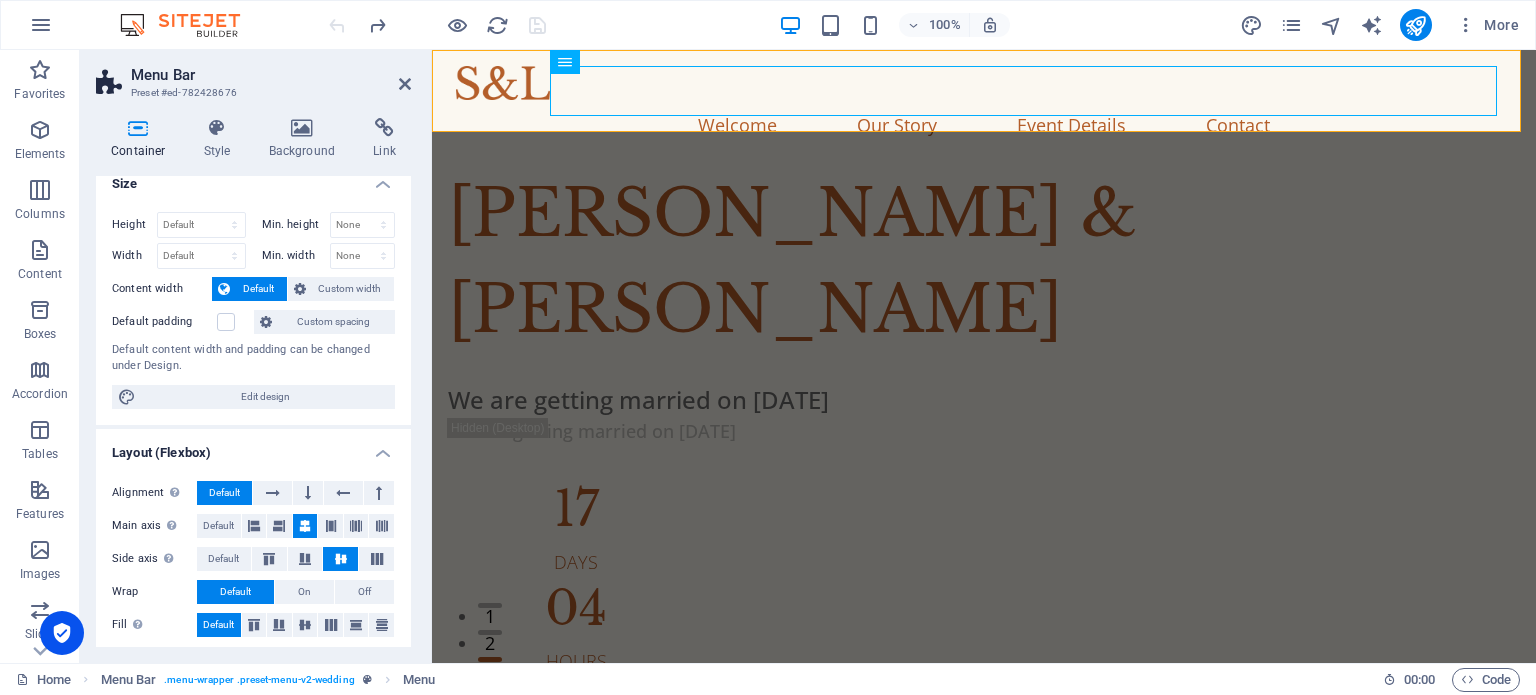scroll, scrollTop: 0, scrollLeft: 0, axis: both 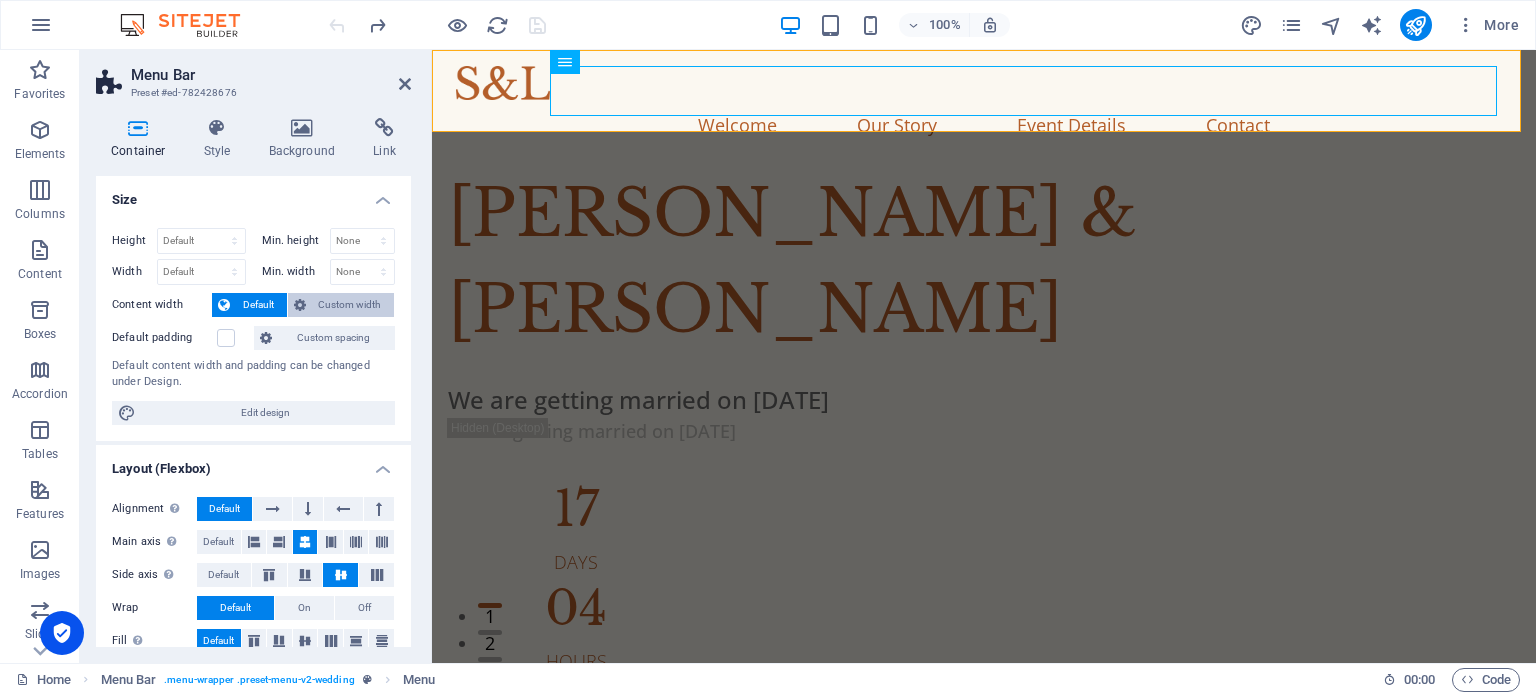 click at bounding box center (300, 305) 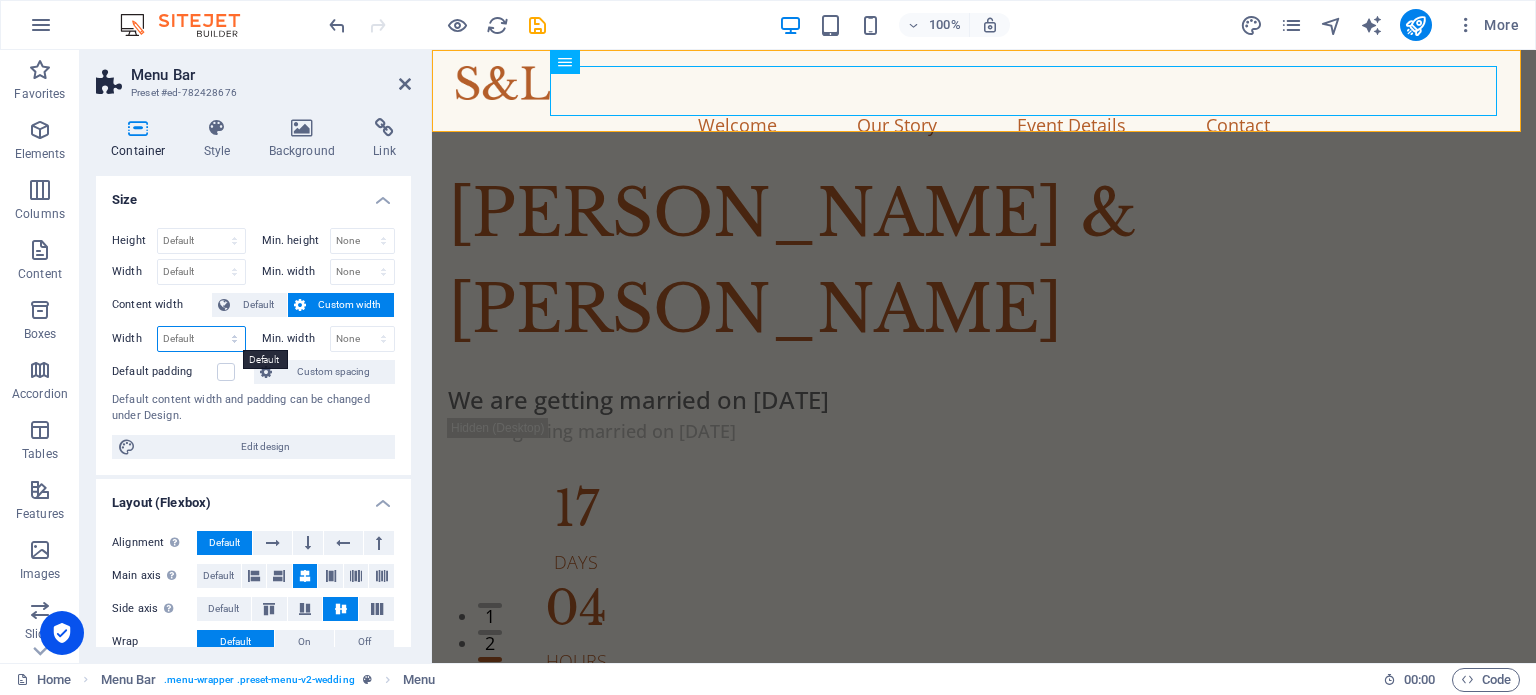 click on "Default px rem % em vh vw" at bounding box center (201, 339) 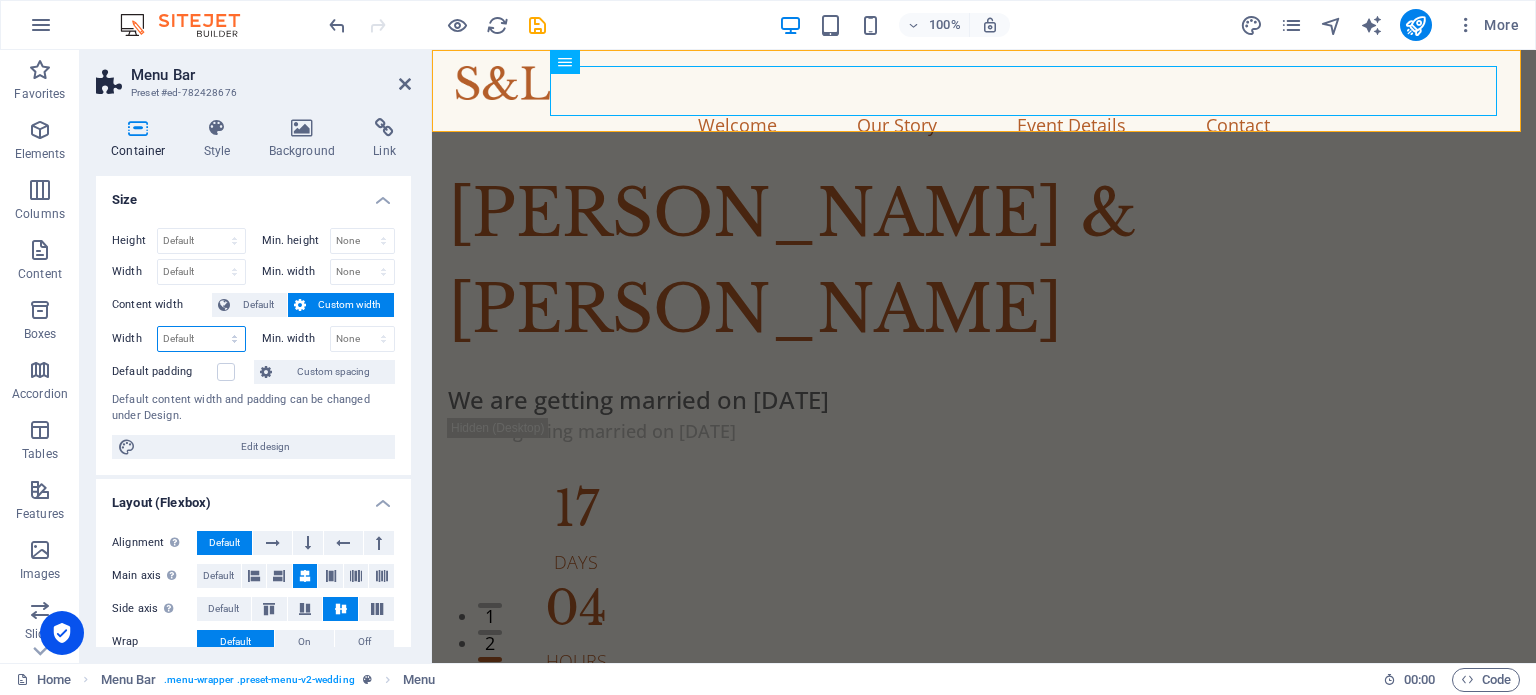 click on "Default px rem % em vh vw" at bounding box center (201, 339) 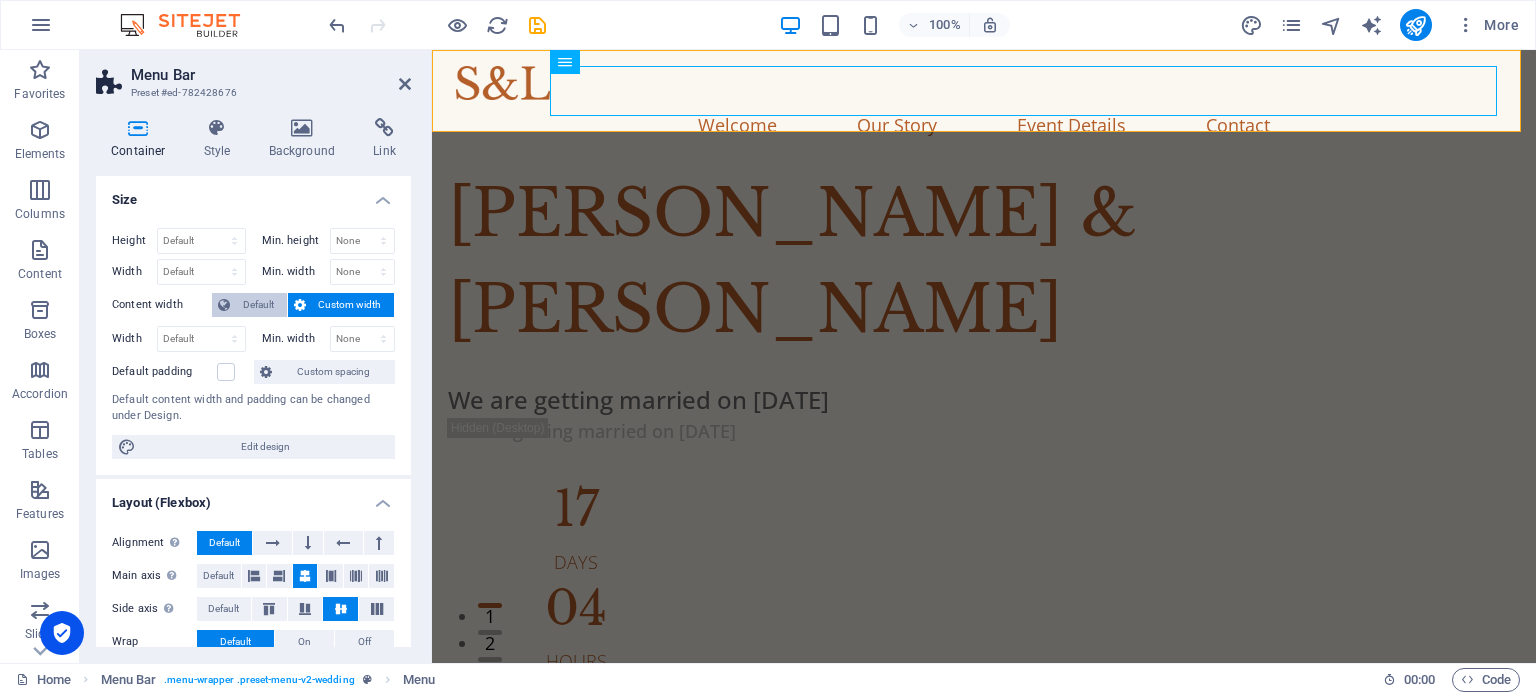 click on "Default" at bounding box center [258, 305] 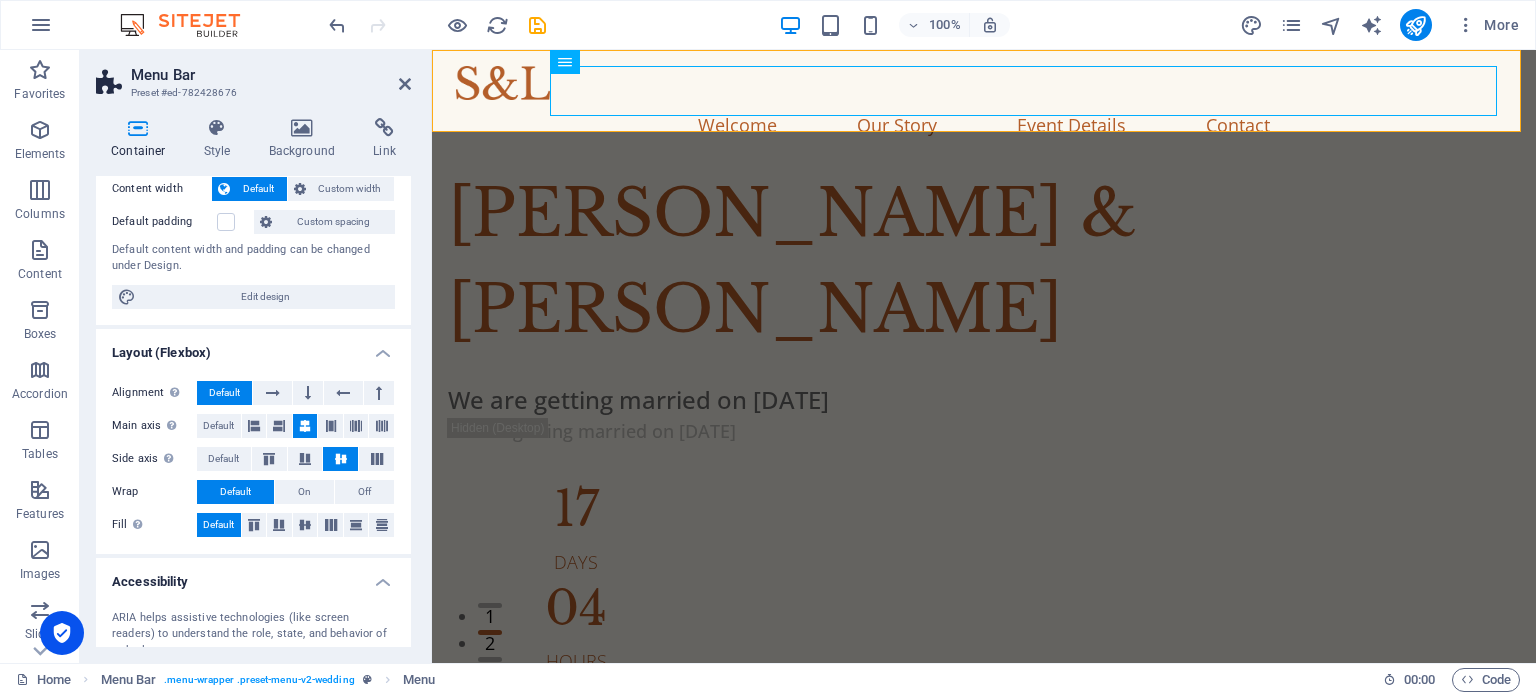 scroll, scrollTop: 123, scrollLeft: 0, axis: vertical 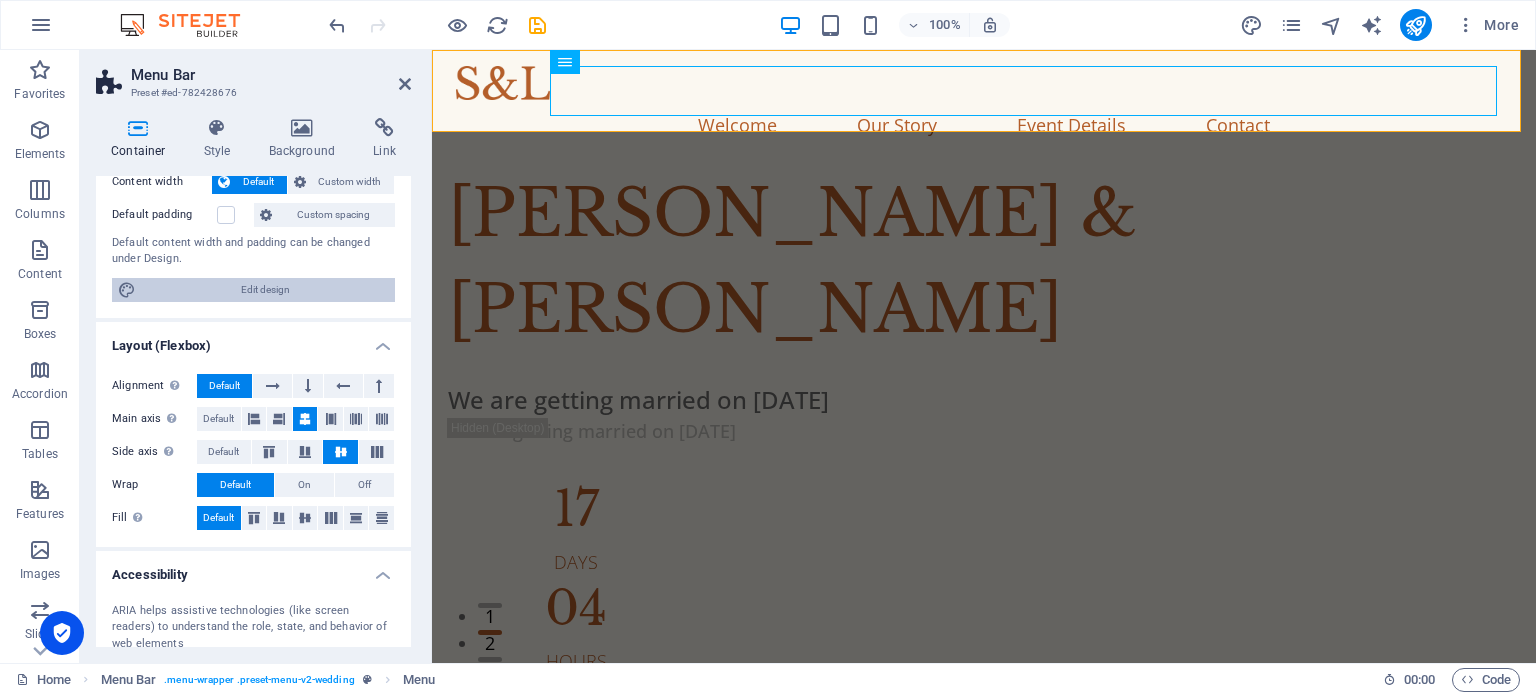 click on "Edit design" at bounding box center (265, 290) 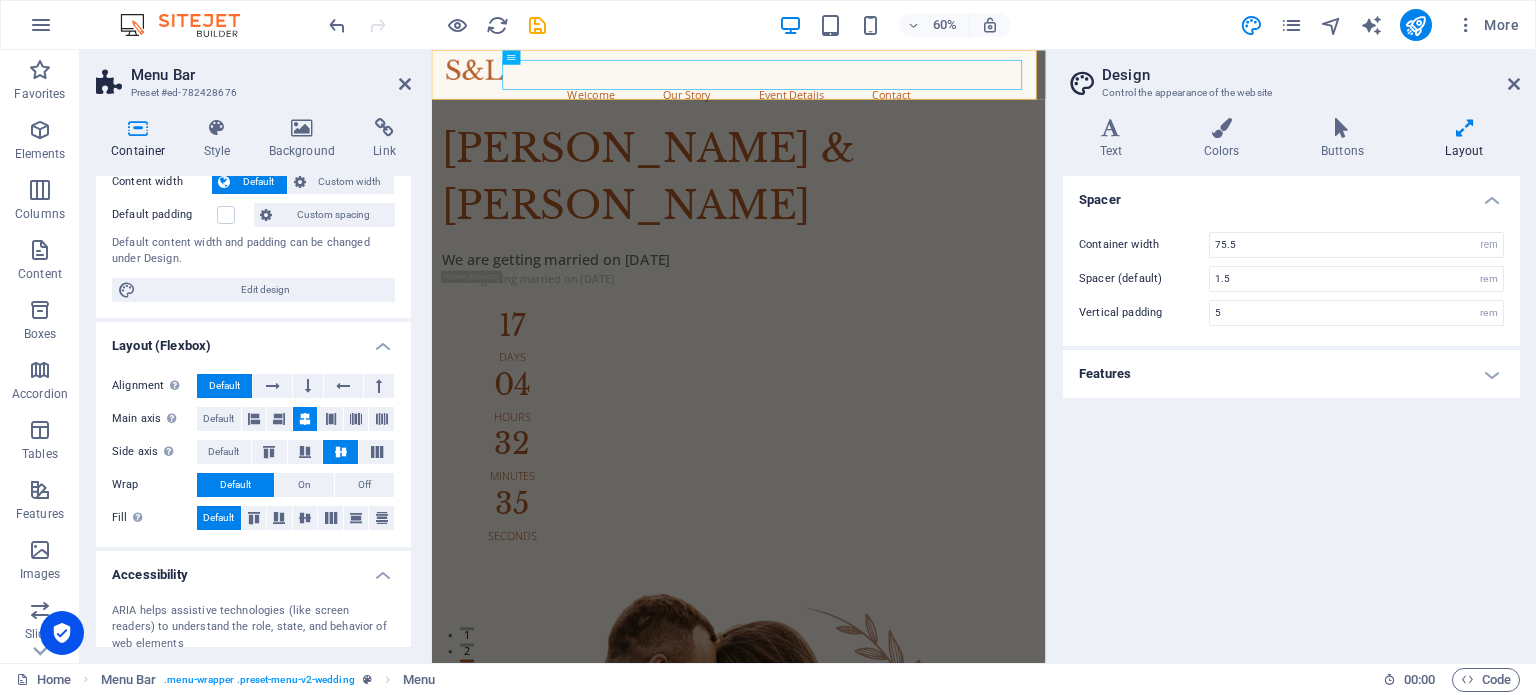 click on "Features" at bounding box center (1291, 374) 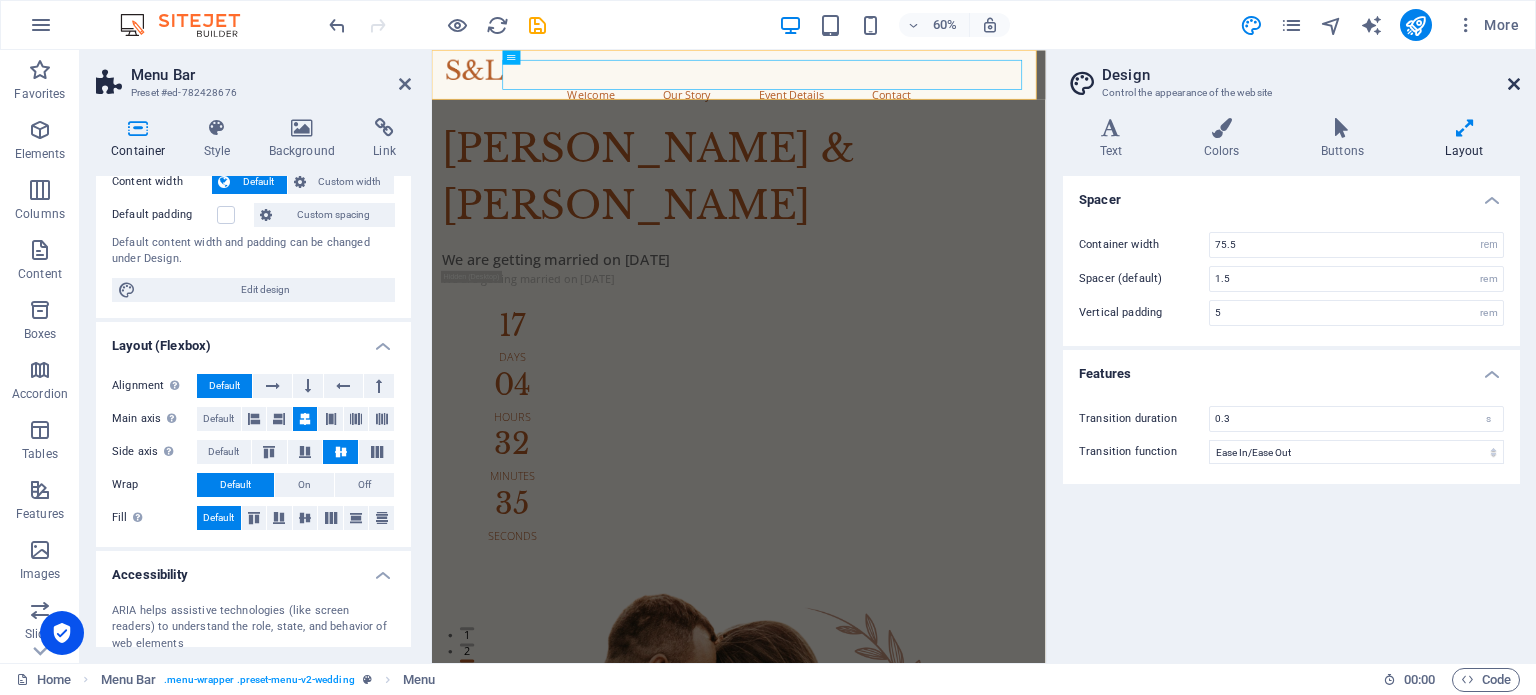 click at bounding box center (1514, 84) 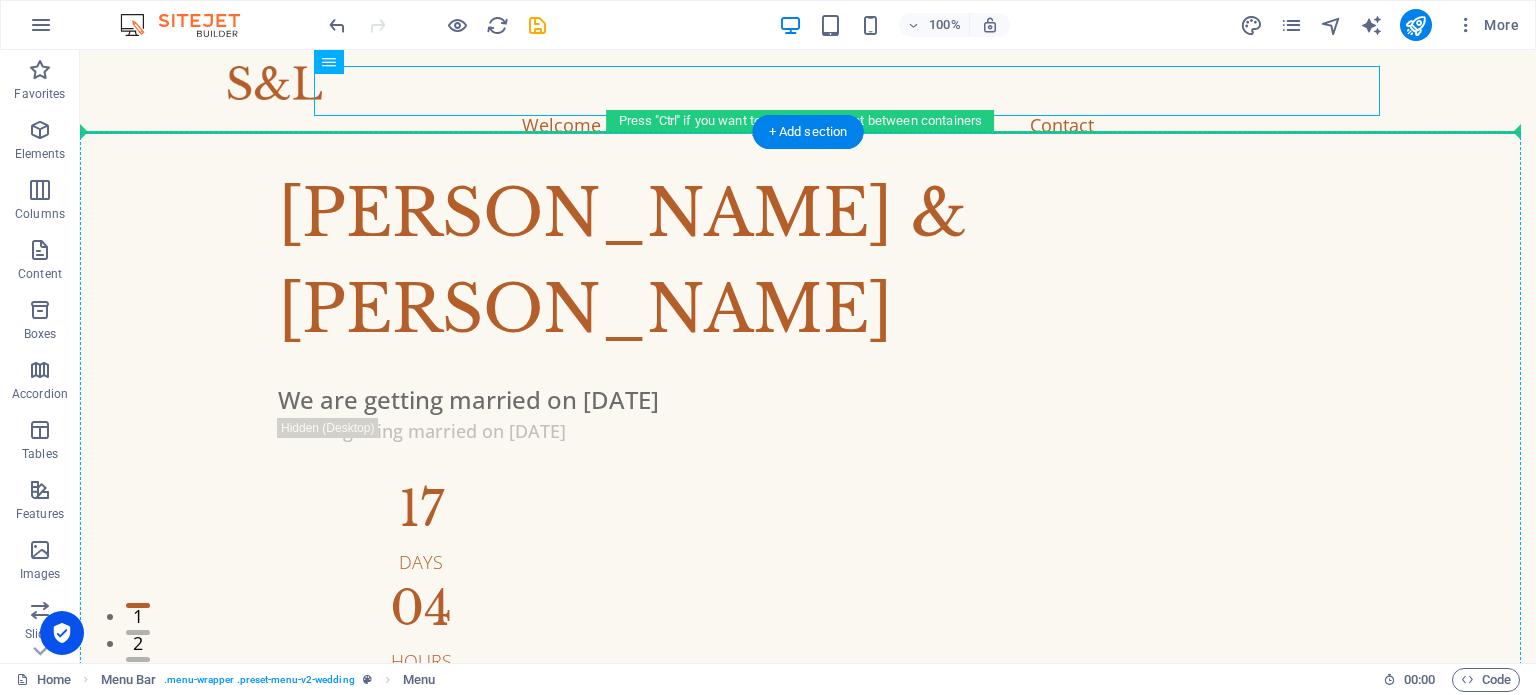 drag, startPoint x: 654, startPoint y: 110, endPoint x: 588, endPoint y: 180, distance: 96.20811 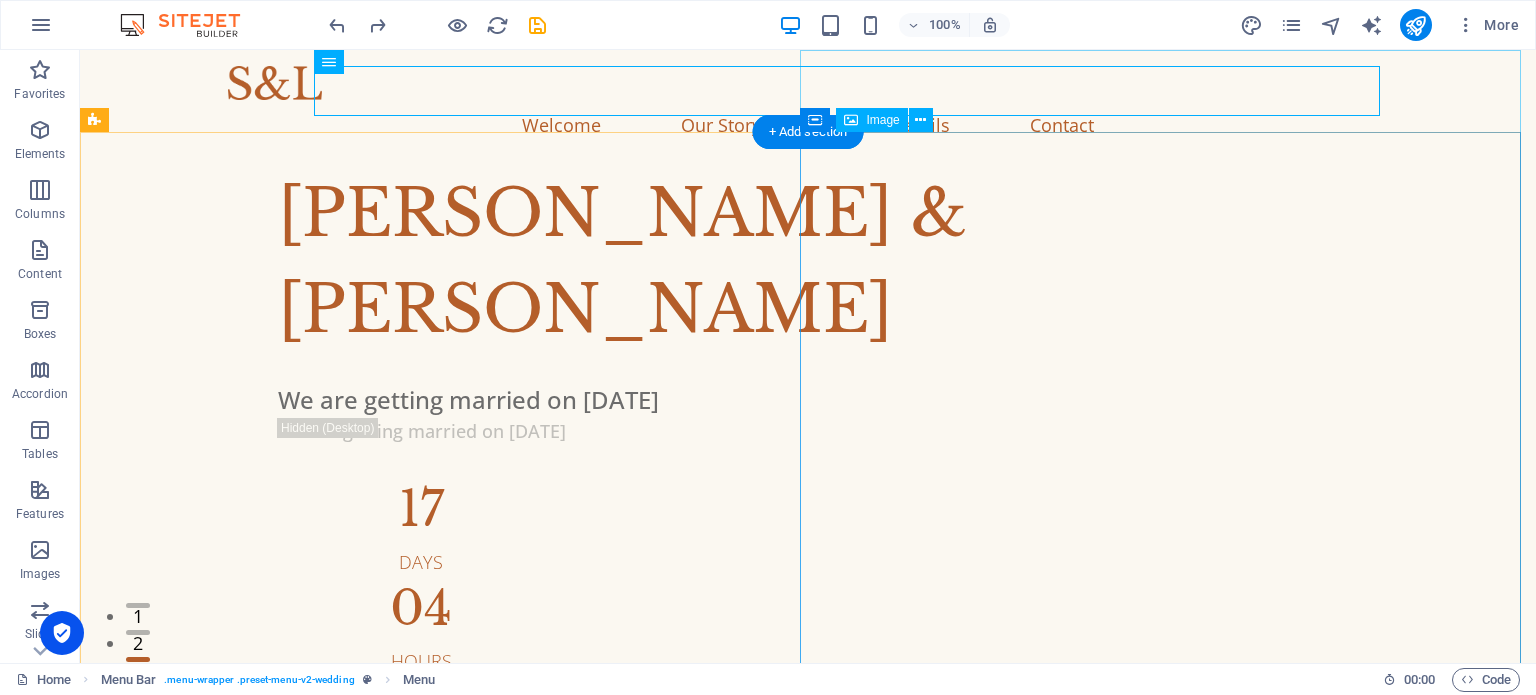 click at bounding box center [808, 1609] 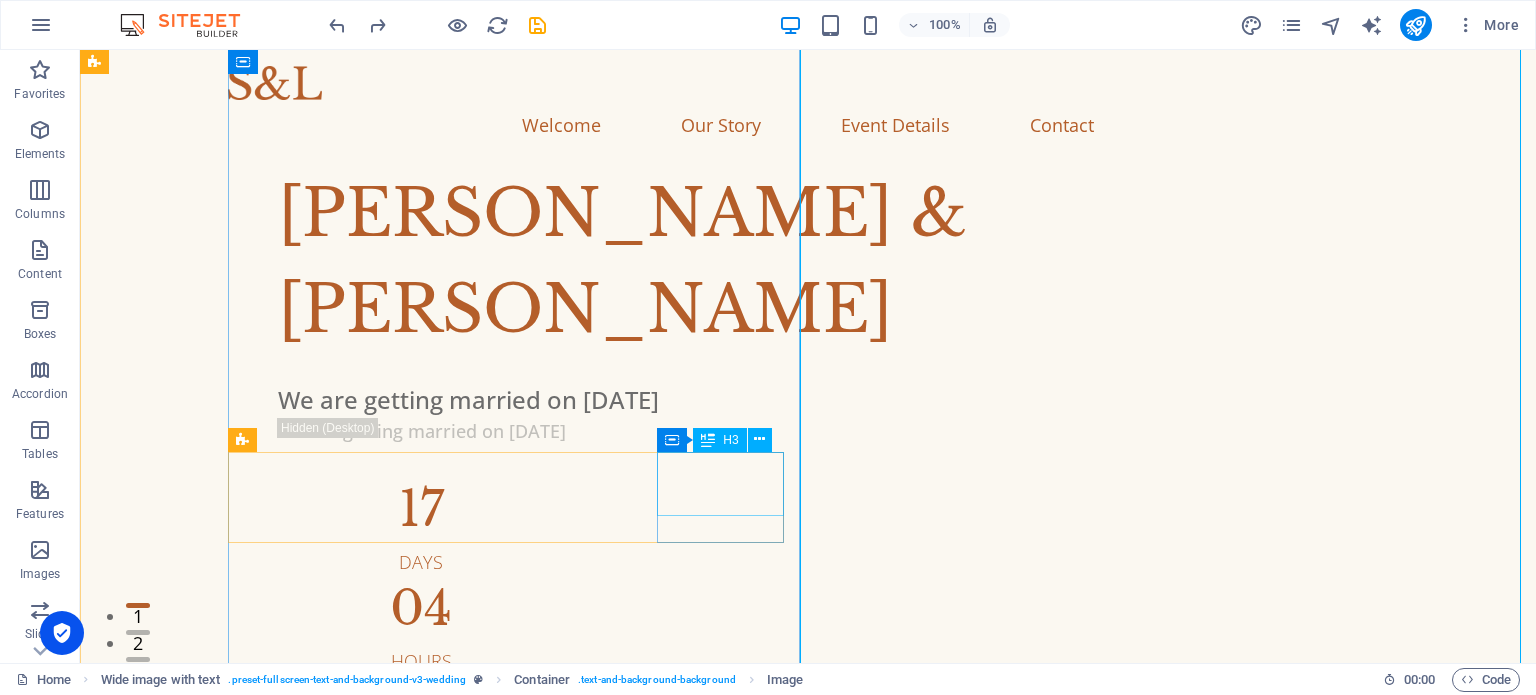 scroll, scrollTop: 110, scrollLeft: 0, axis: vertical 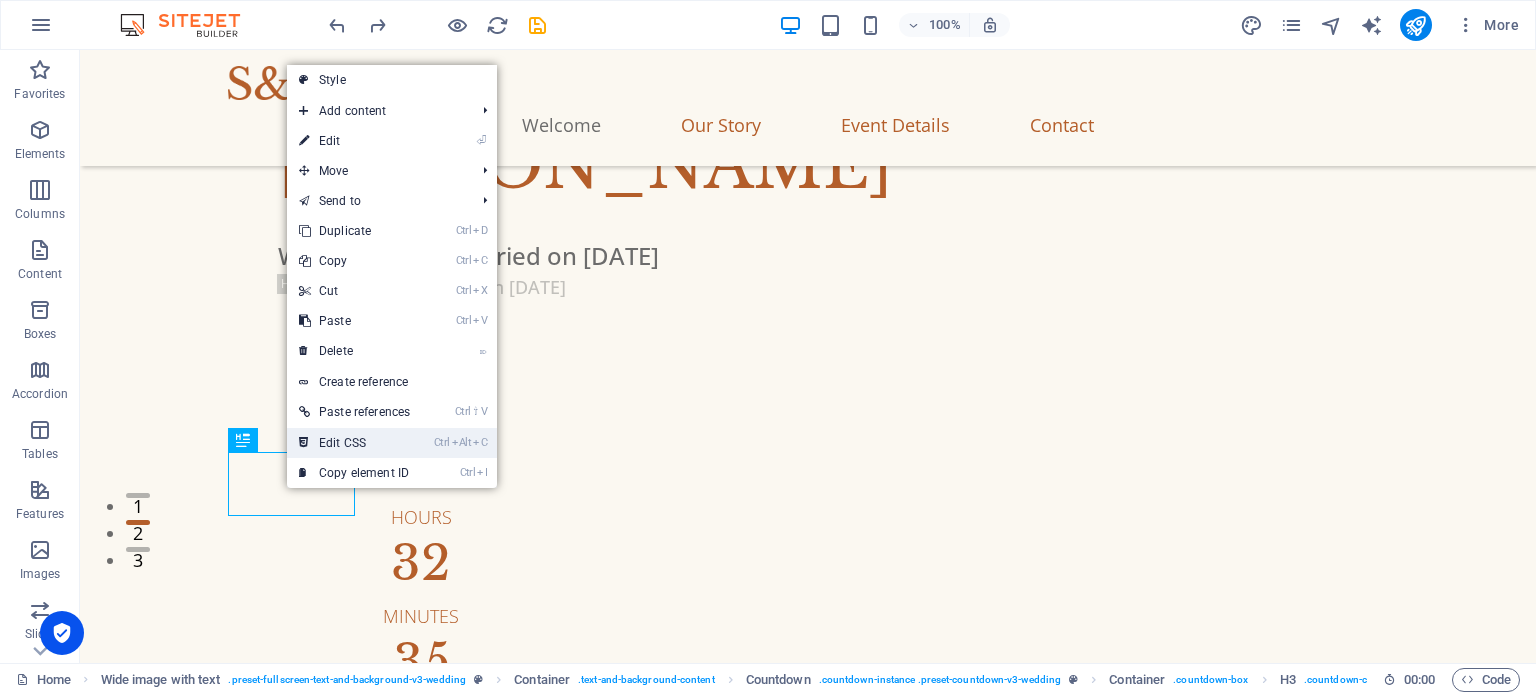 click on "Ctrl Alt C  Edit CSS" at bounding box center [354, 443] 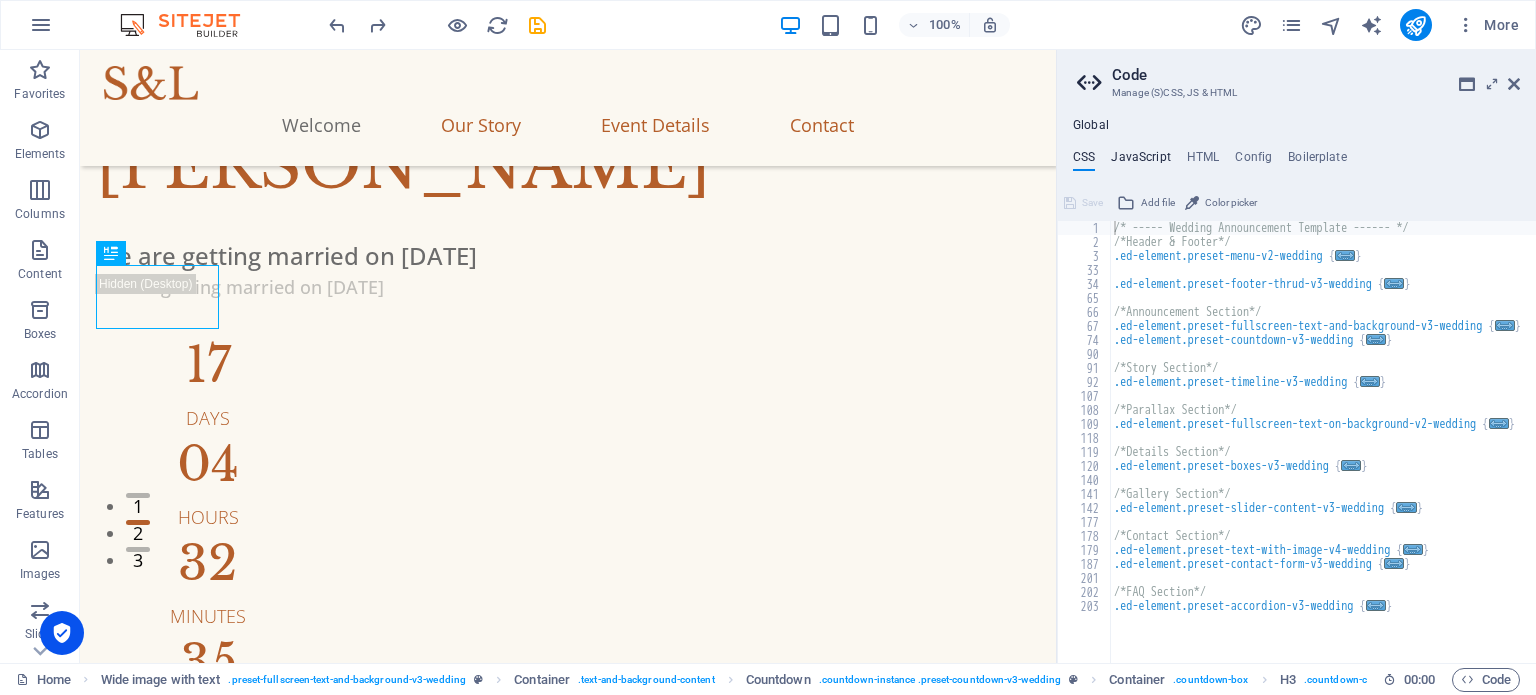 click on "JavaScript" at bounding box center [1140, 161] 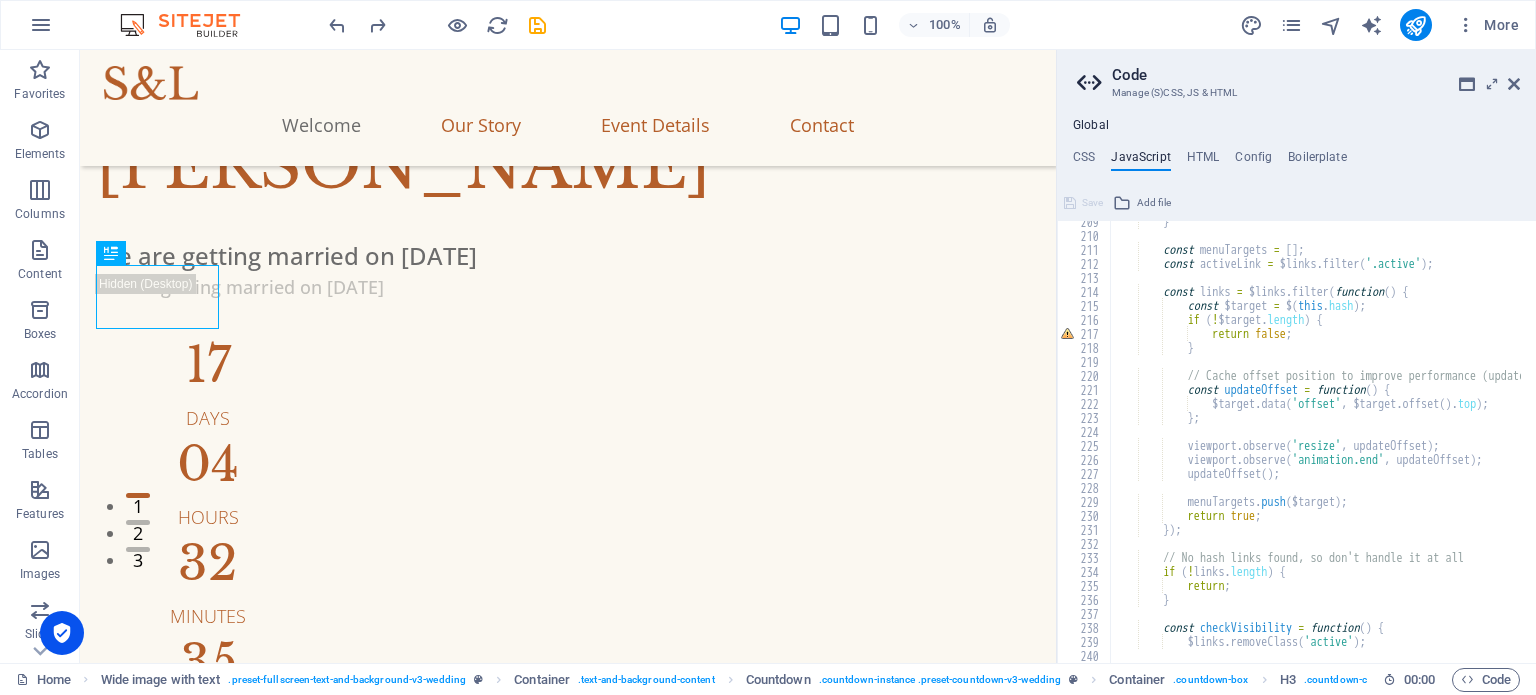 scroll, scrollTop: 2917, scrollLeft: 0, axis: vertical 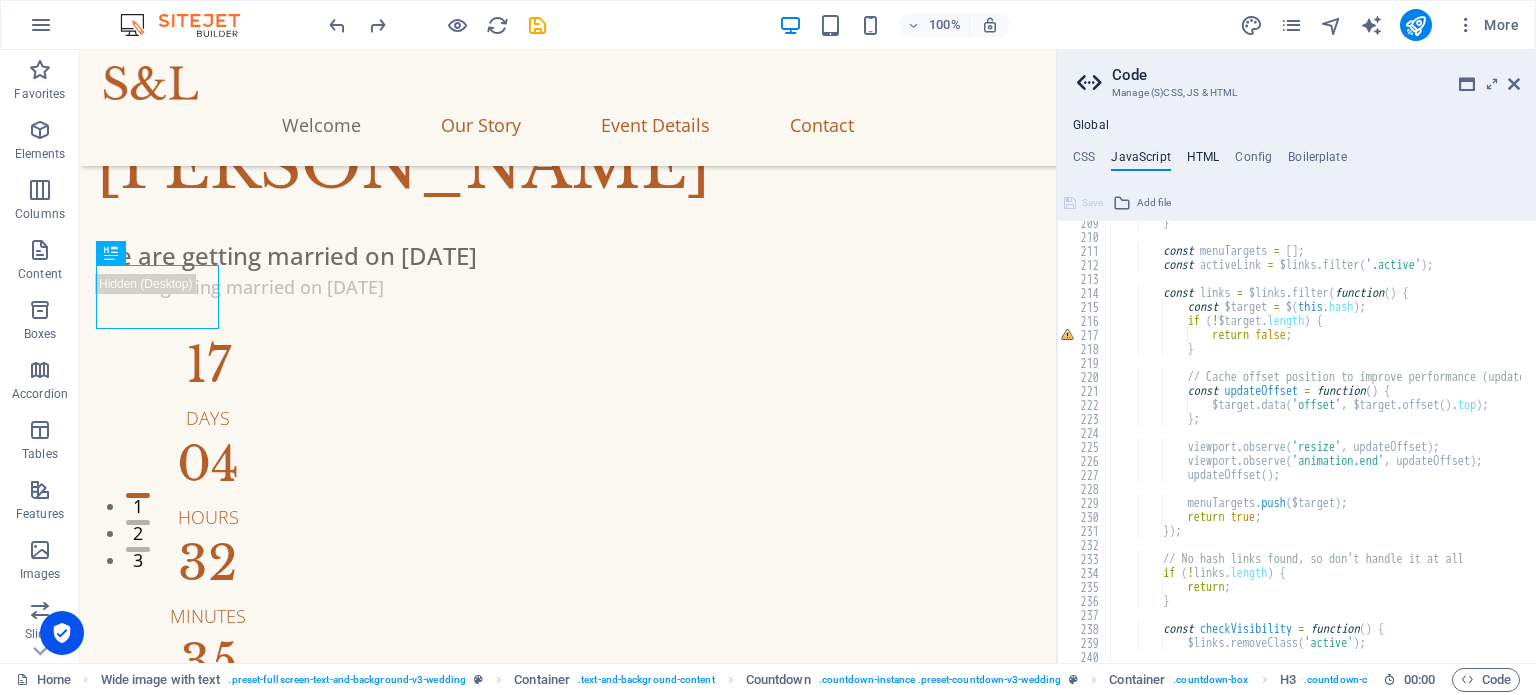click on "HTML" at bounding box center [1203, 161] 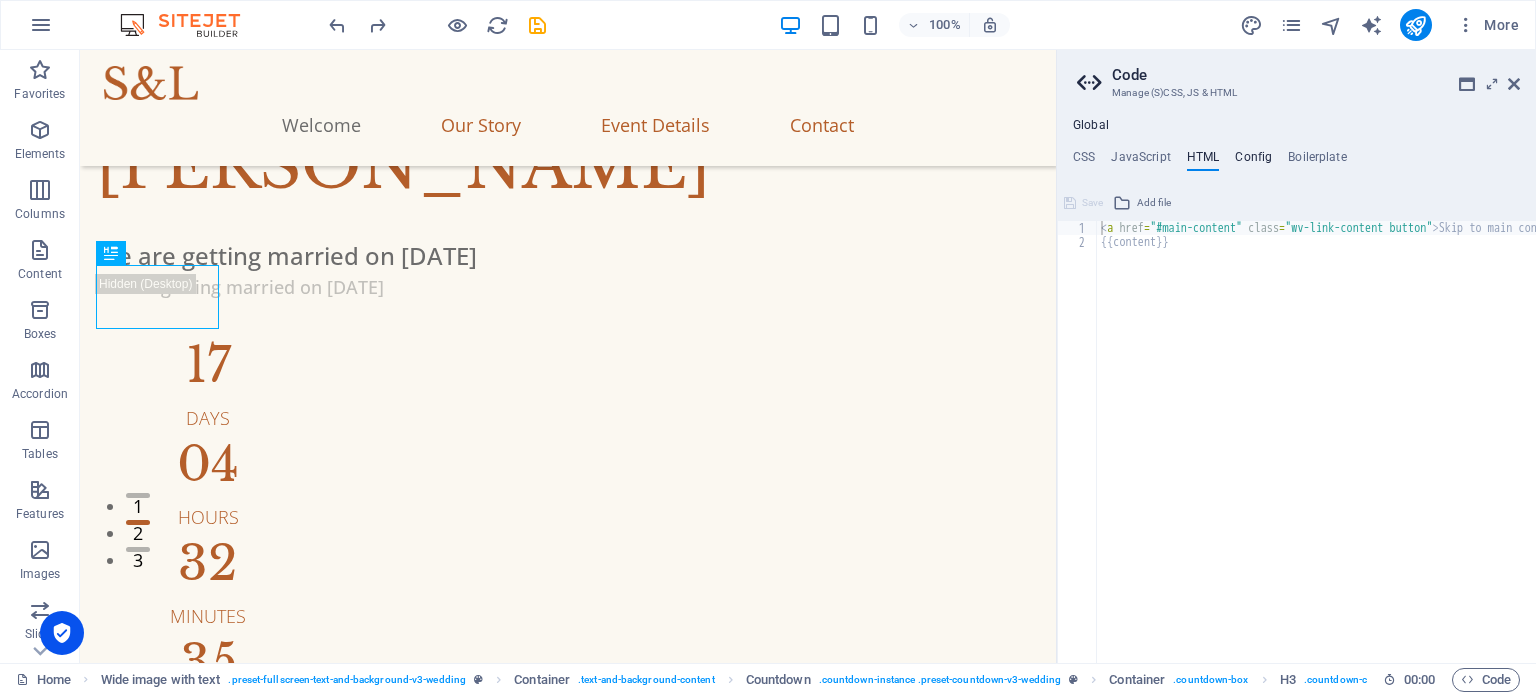 click on "Config" at bounding box center [1253, 161] 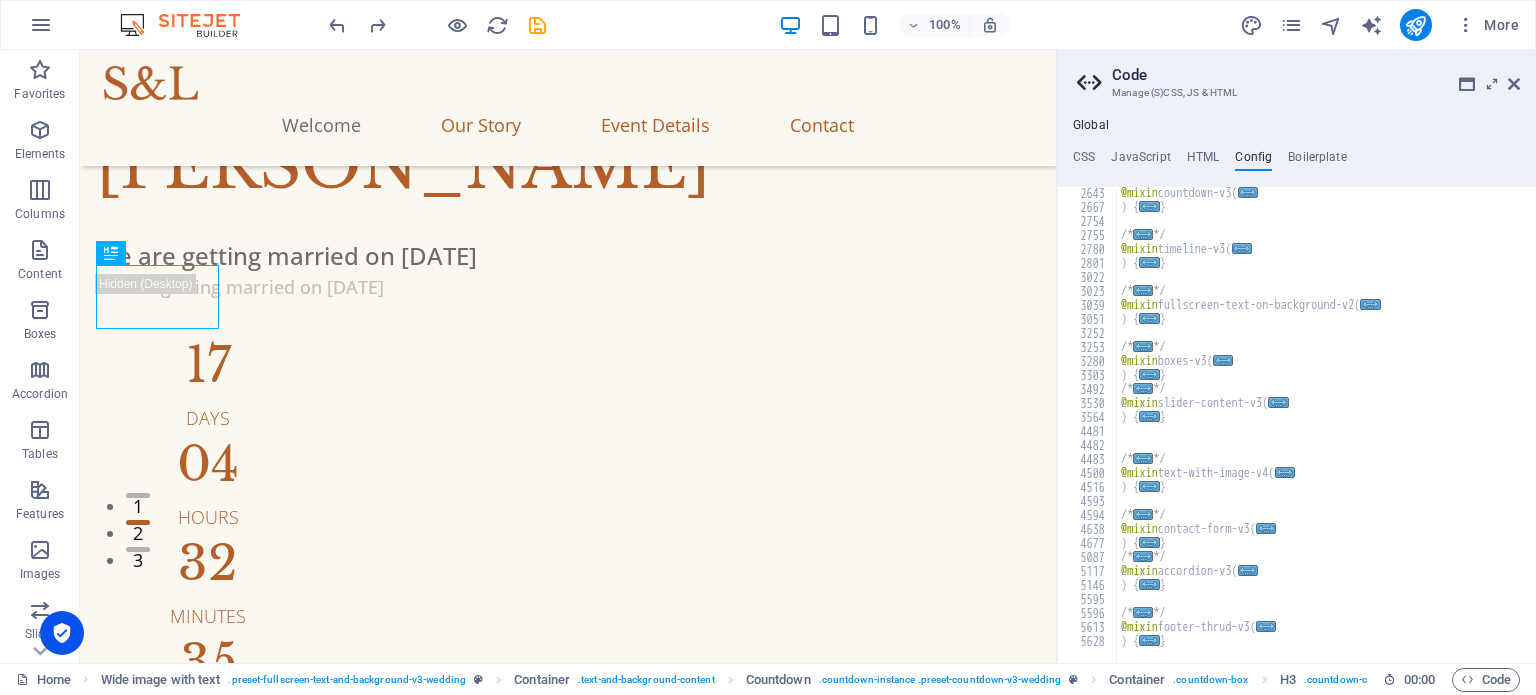 scroll, scrollTop: 714, scrollLeft: 0, axis: vertical 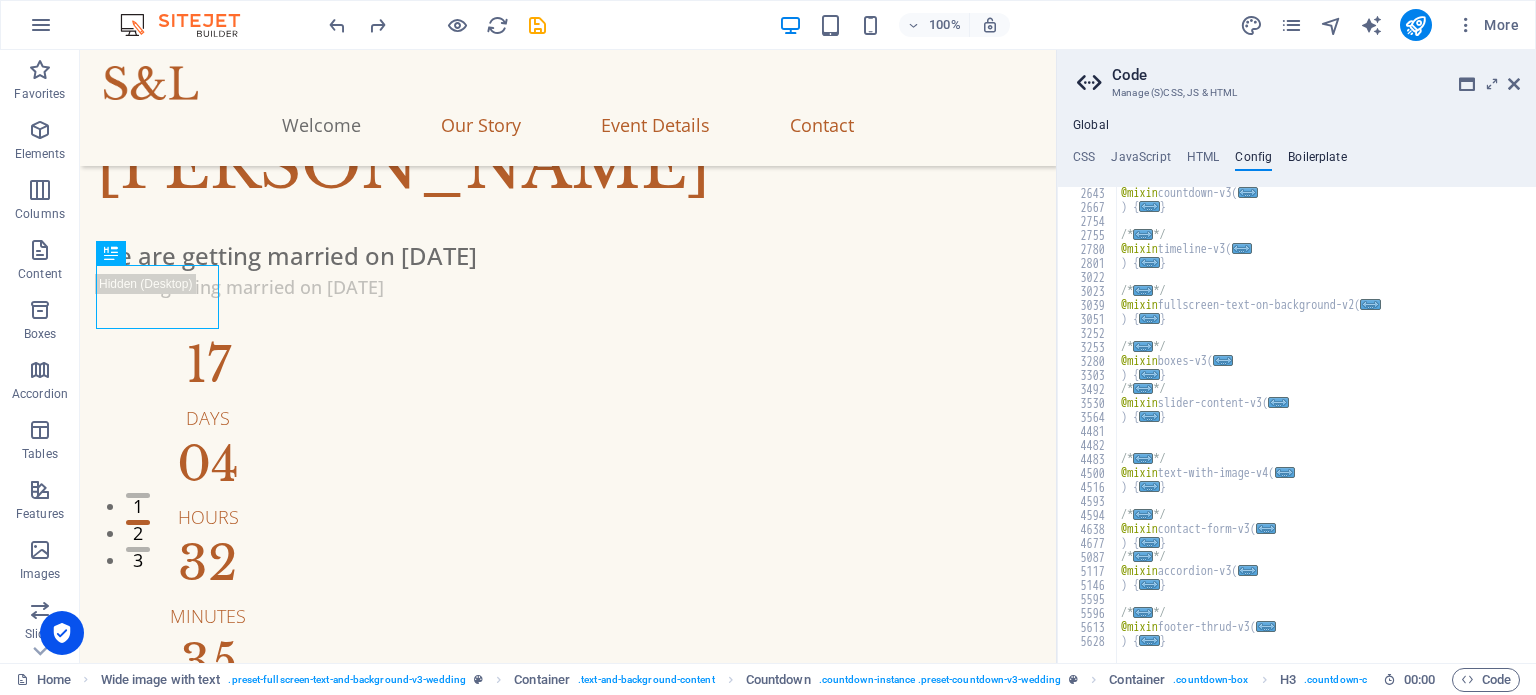 click on "Boilerplate" at bounding box center [1317, 161] 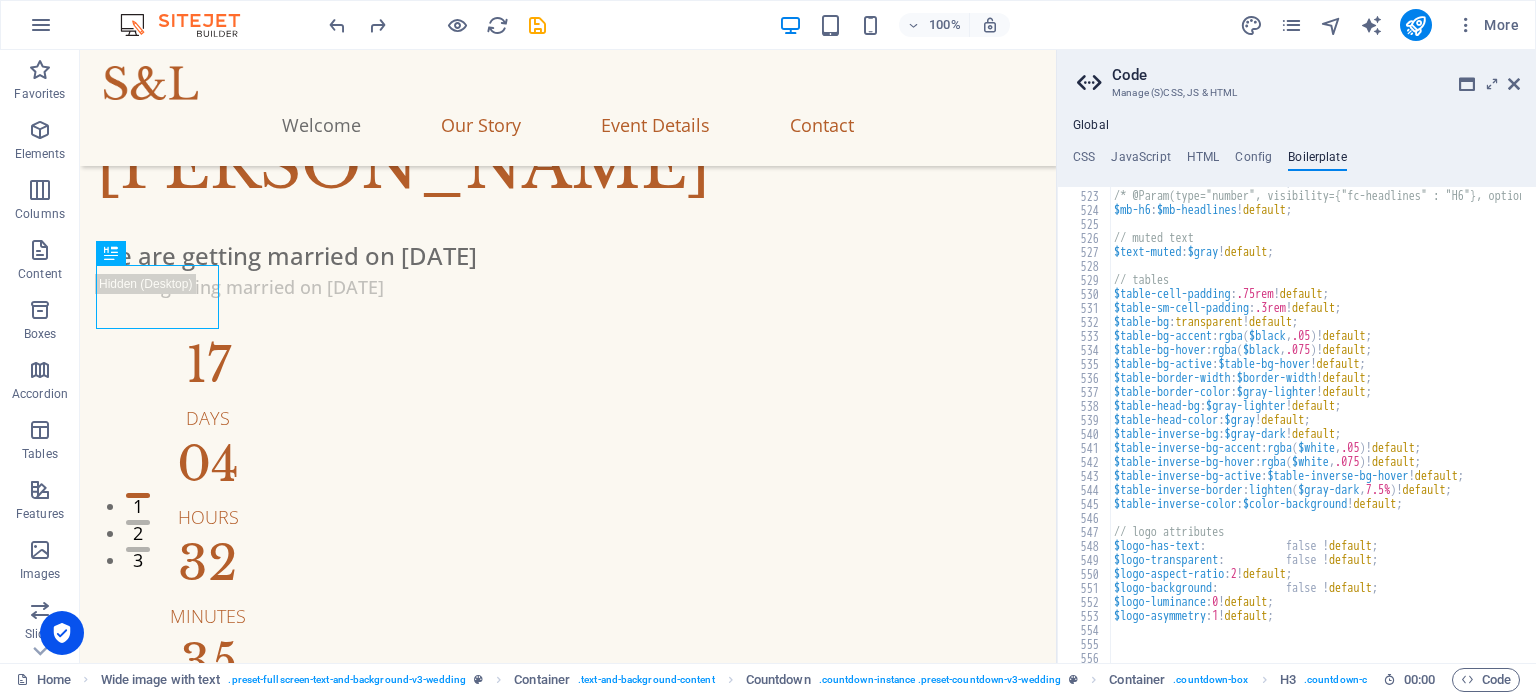 scroll, scrollTop: 4163, scrollLeft: 0, axis: vertical 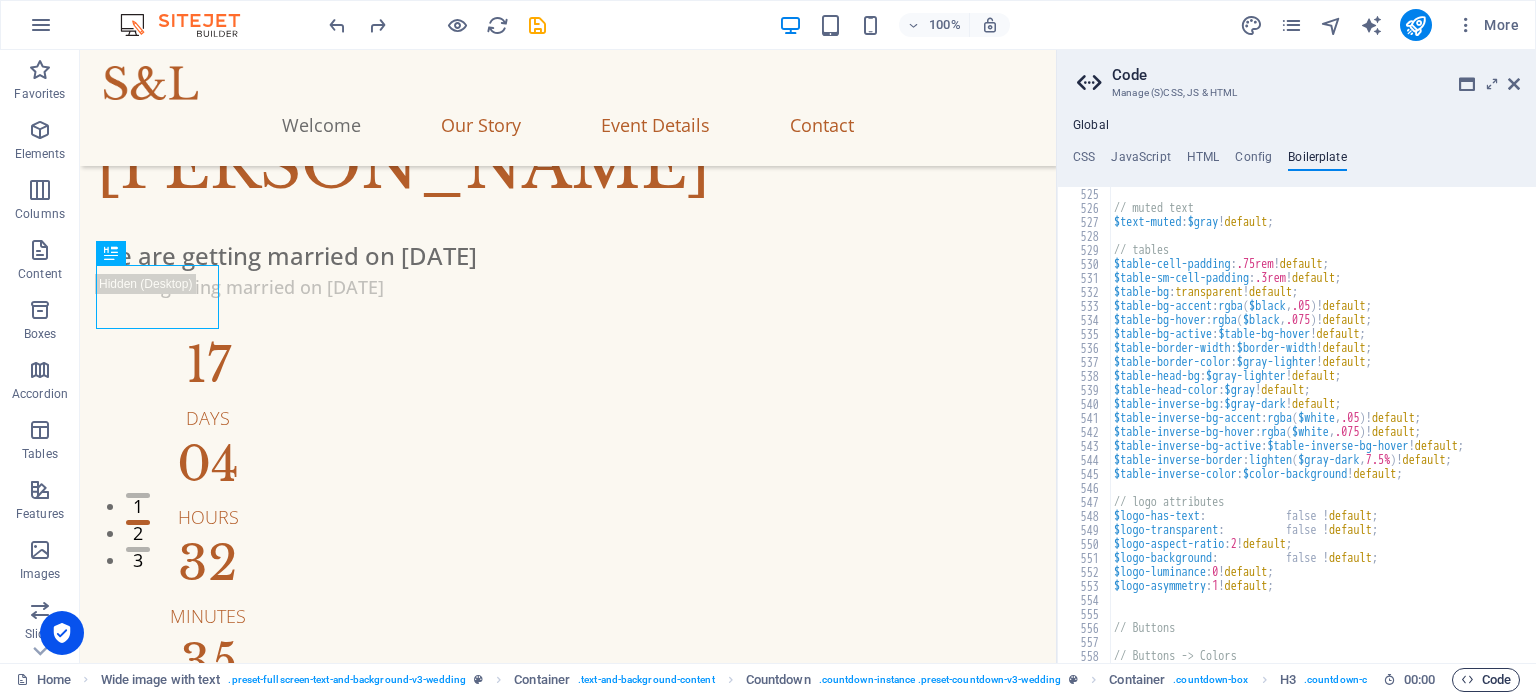 click at bounding box center (1467, 679) 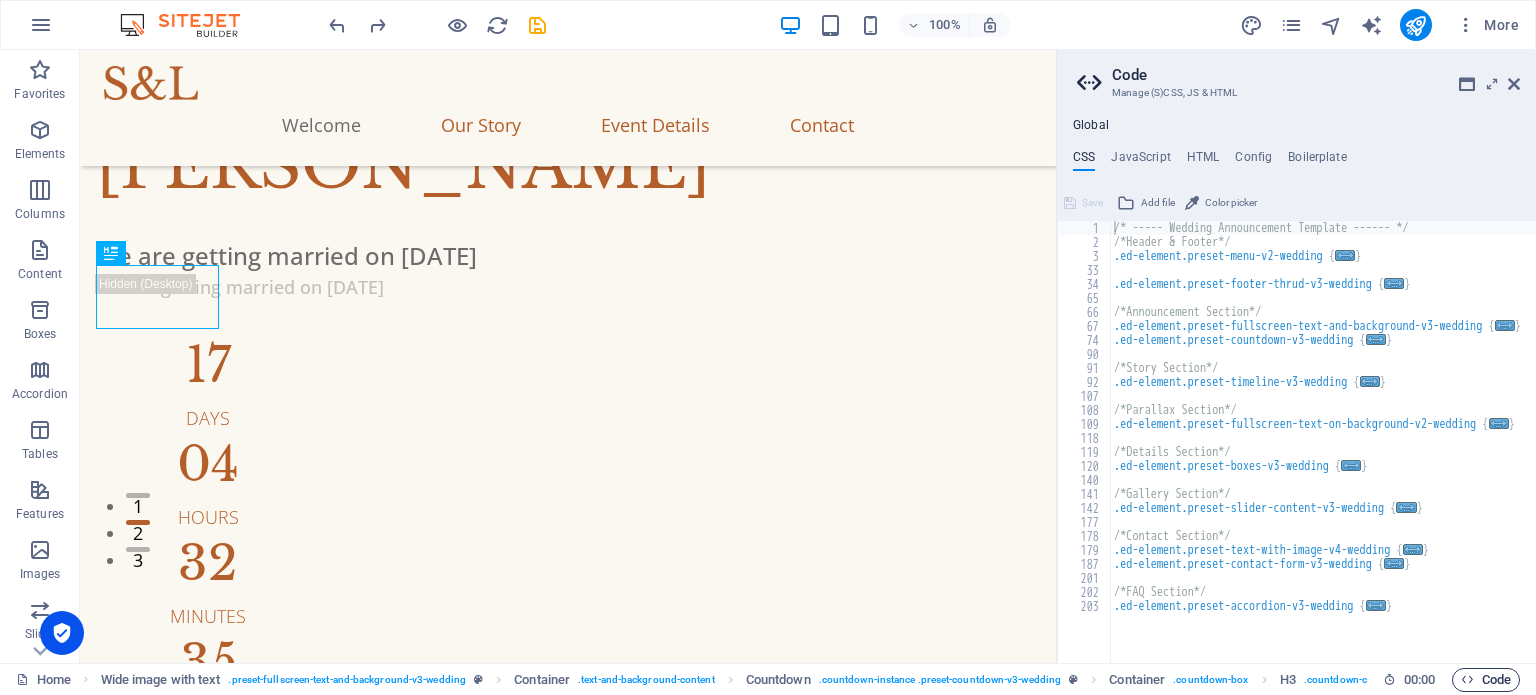 click on "Code" at bounding box center [1486, 680] 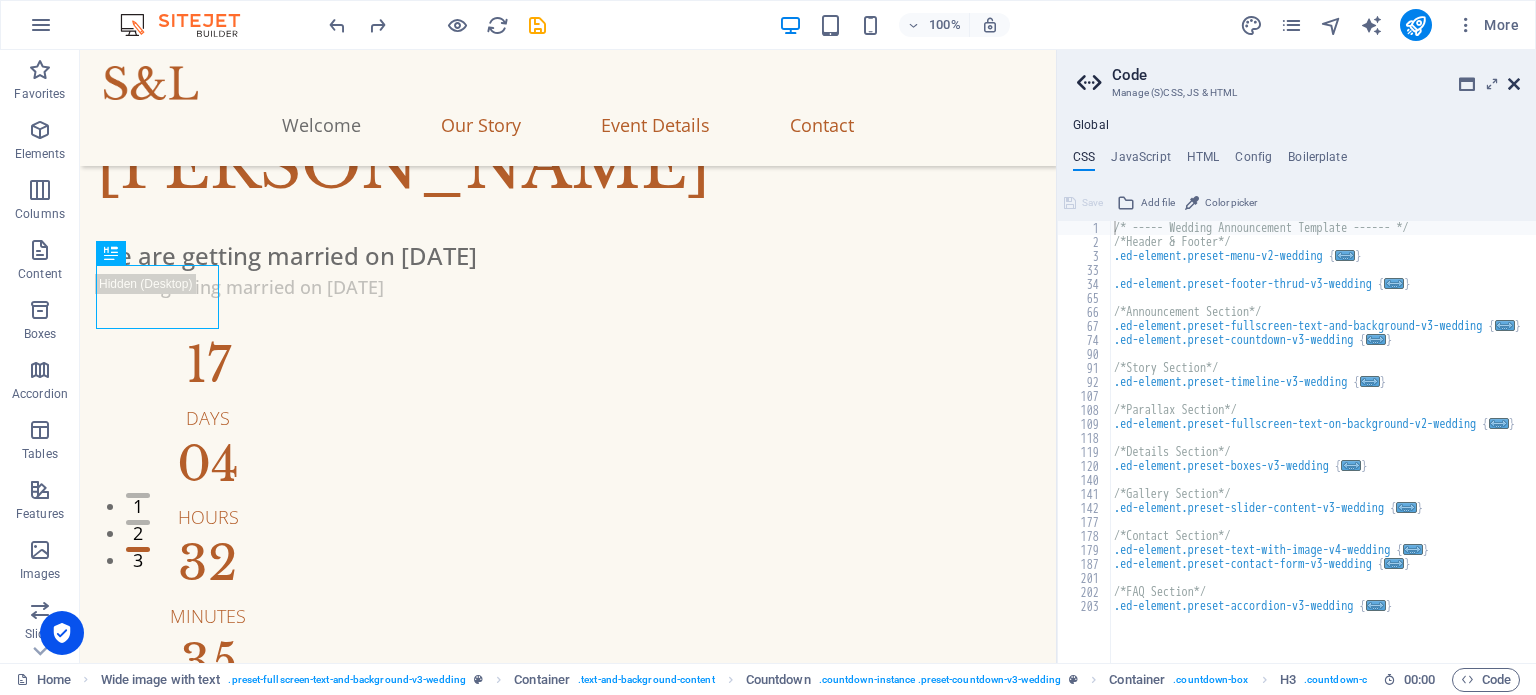 click at bounding box center [1514, 84] 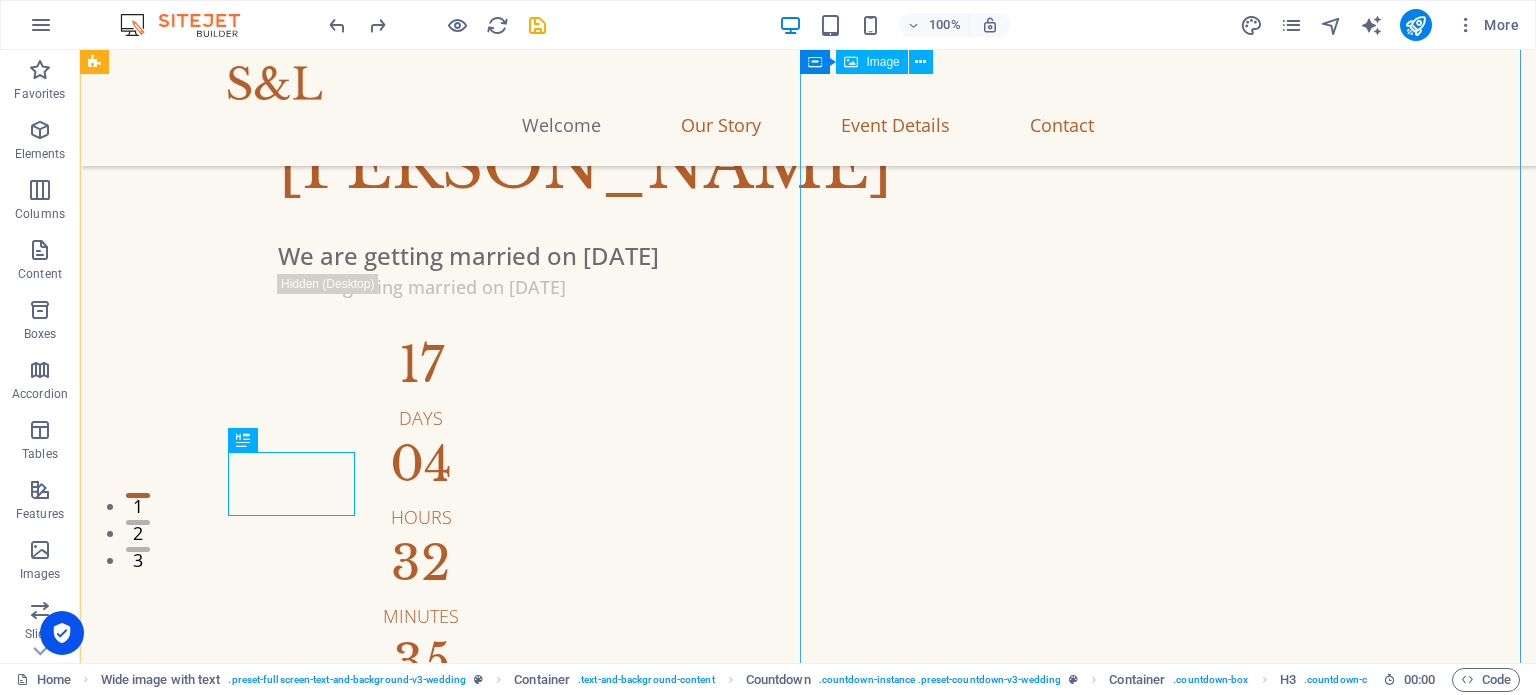 click at bounding box center [808, 1465] 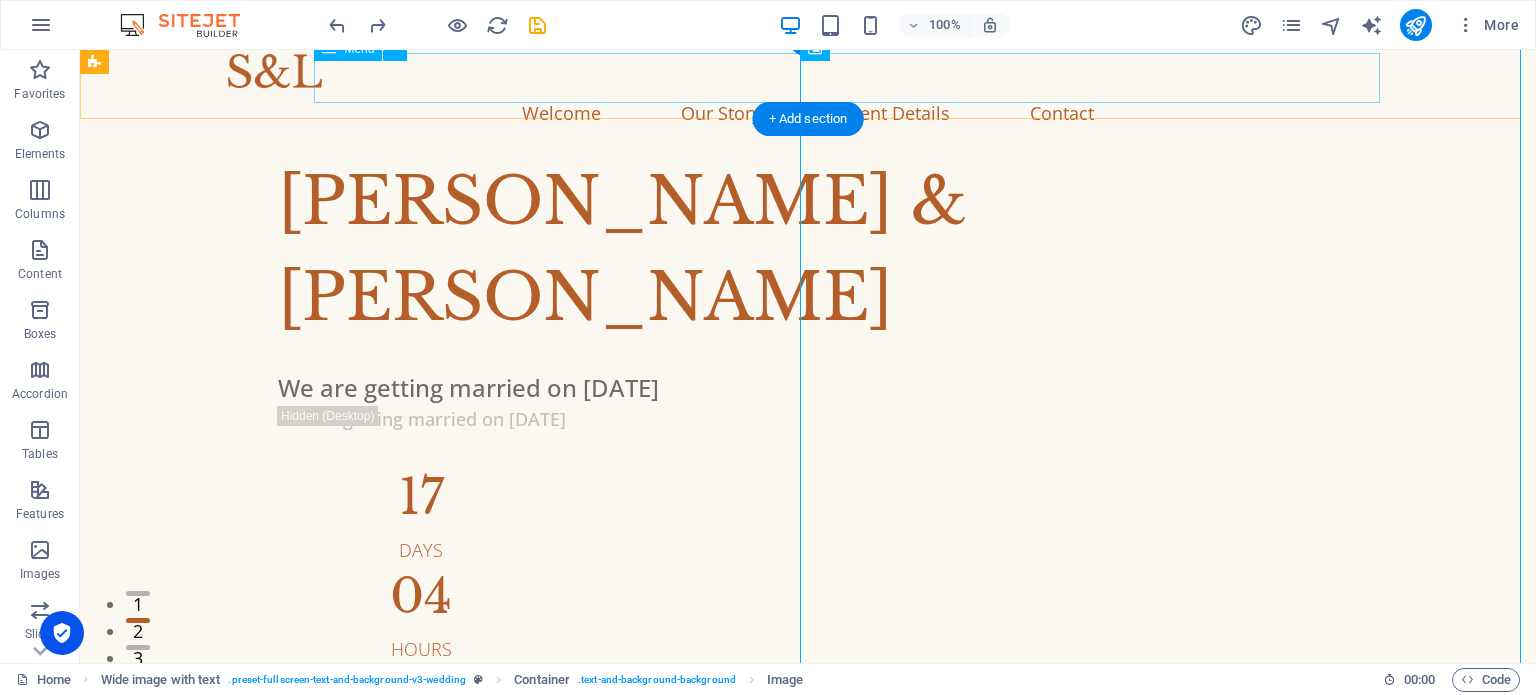 scroll, scrollTop: 0, scrollLeft: 0, axis: both 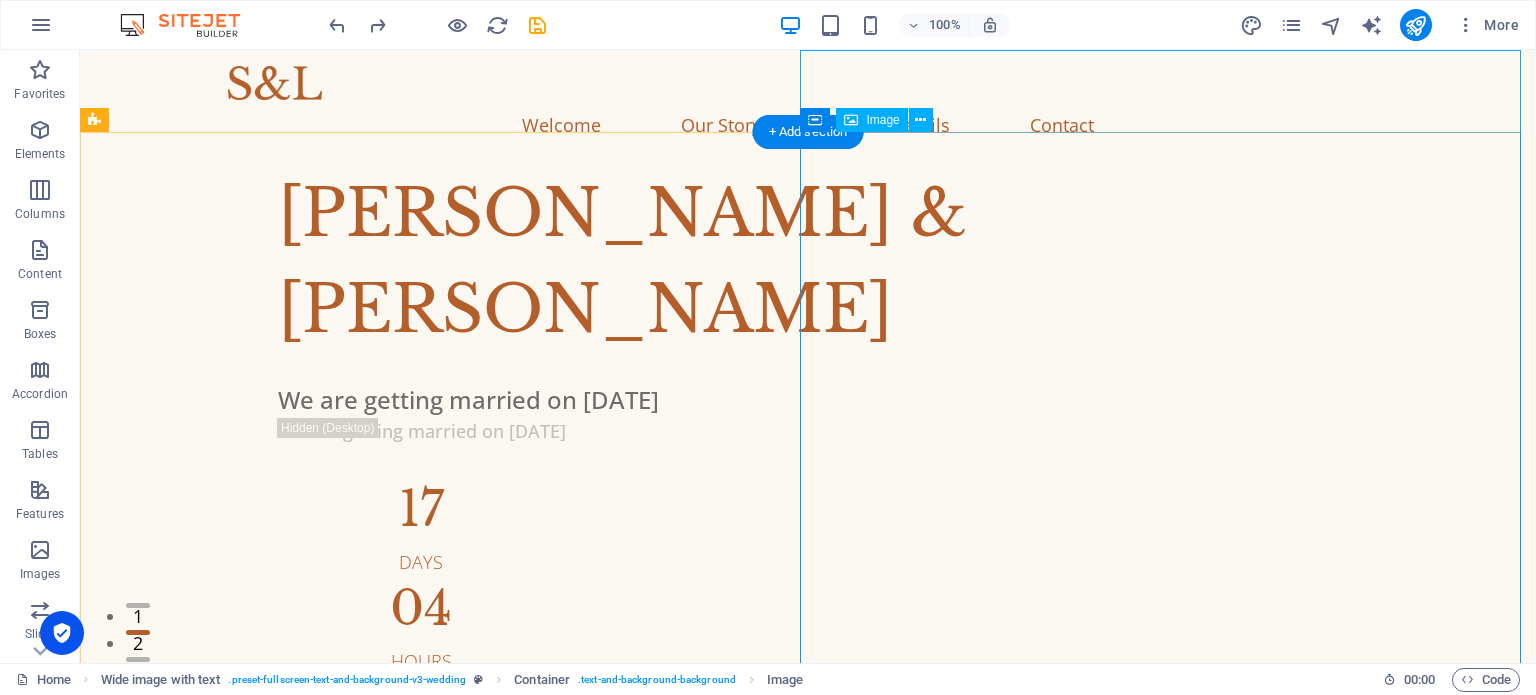 click at bounding box center (808, 1609) 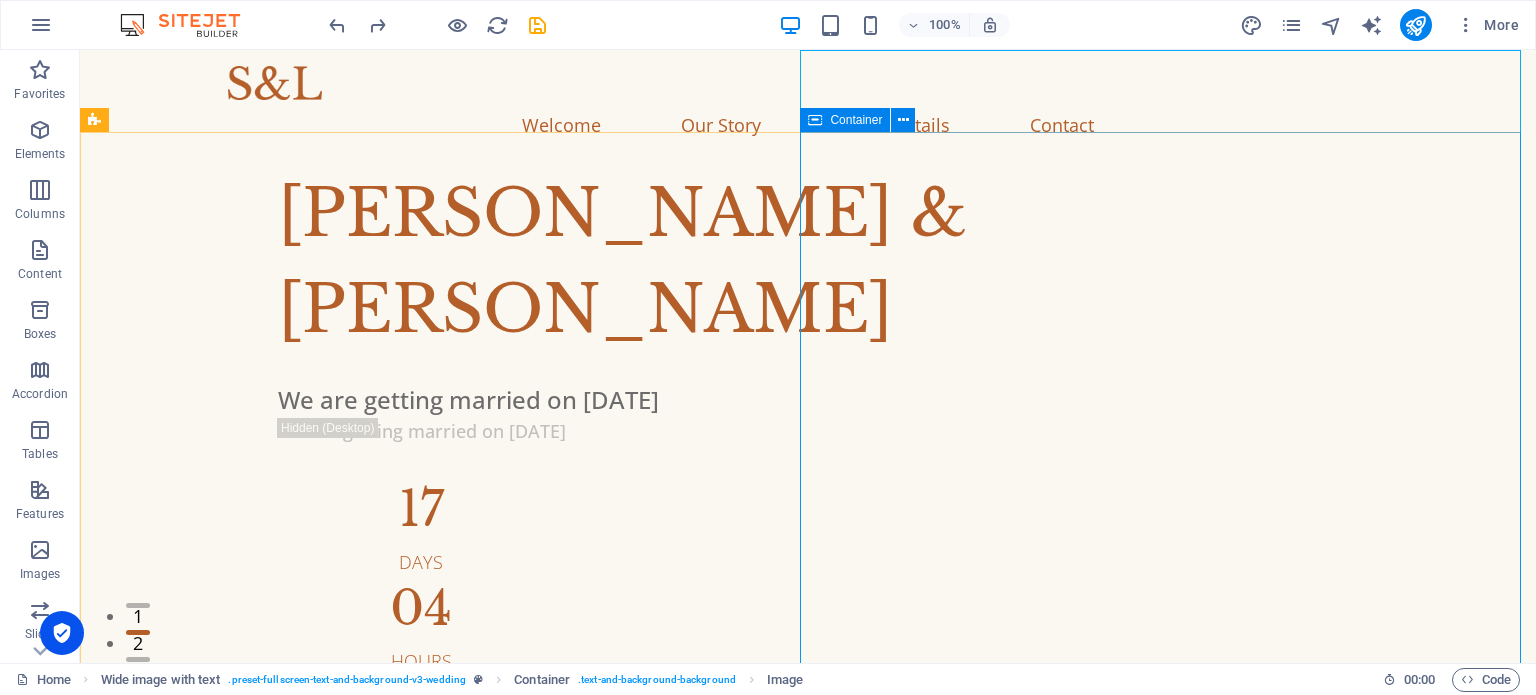 click on "Container" at bounding box center (856, 120) 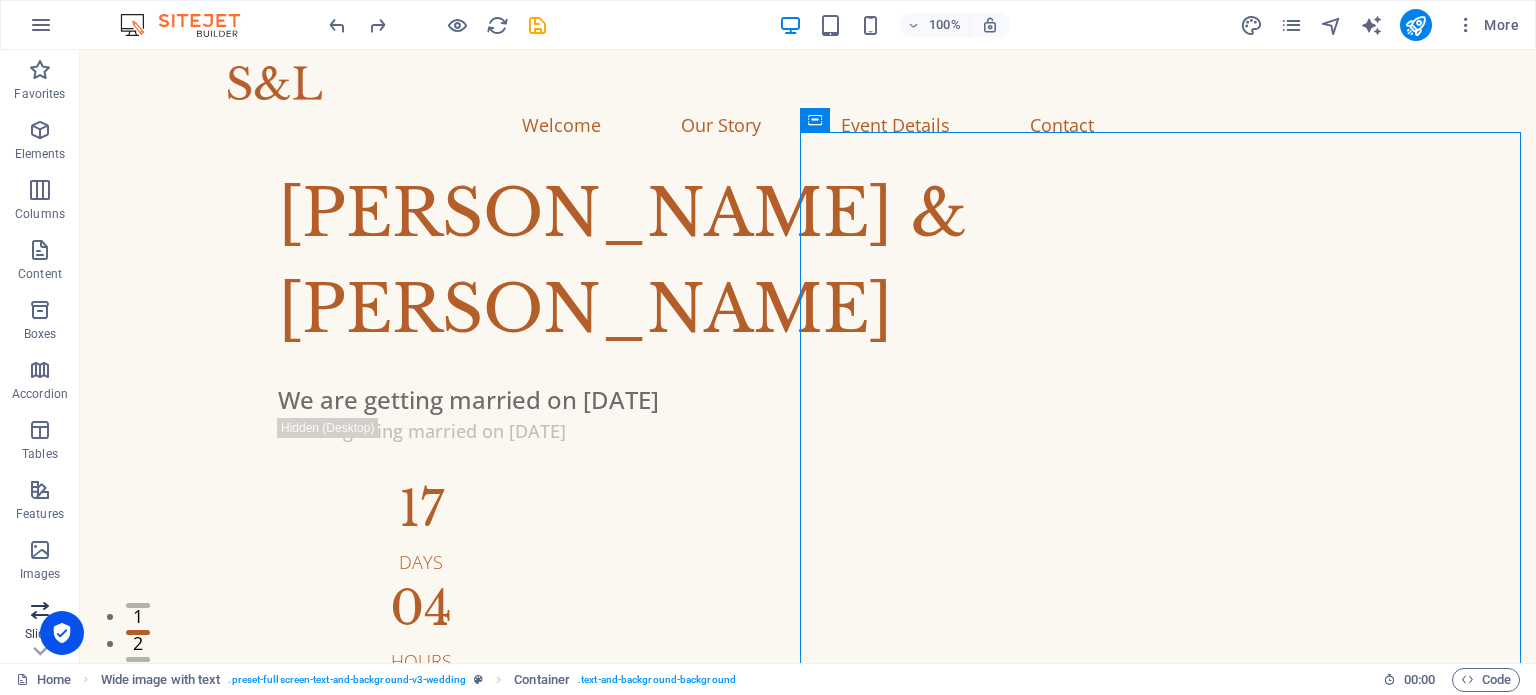 click at bounding box center (40, 610) 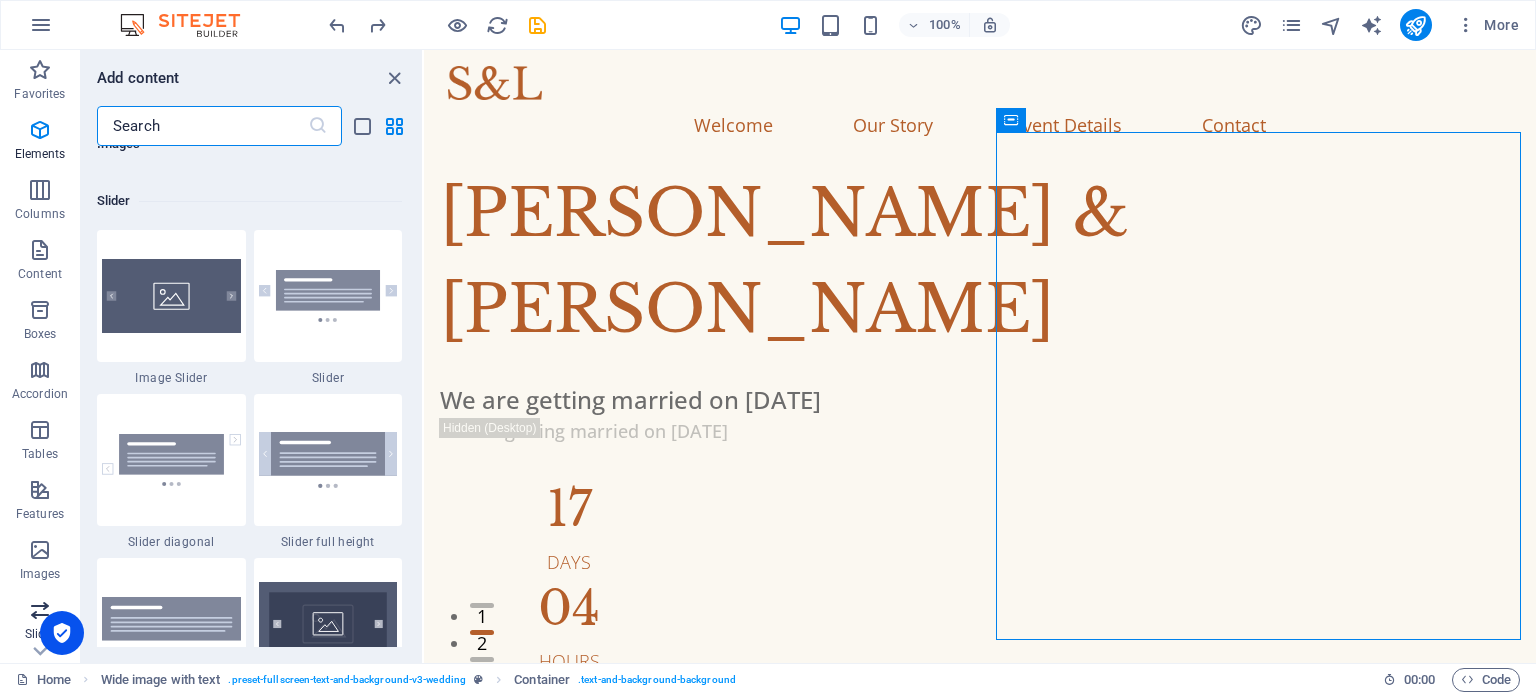 scroll, scrollTop: 11172, scrollLeft: 0, axis: vertical 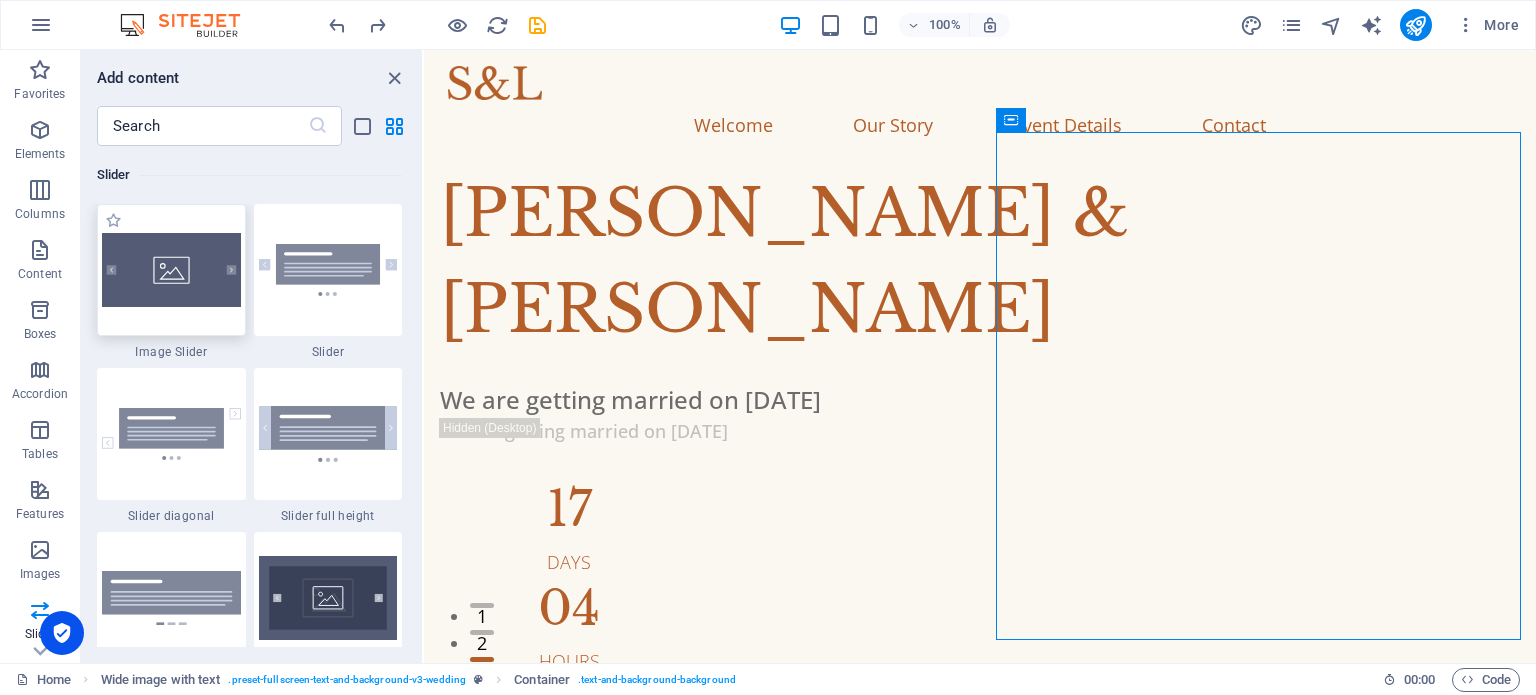 click at bounding box center (171, 270) 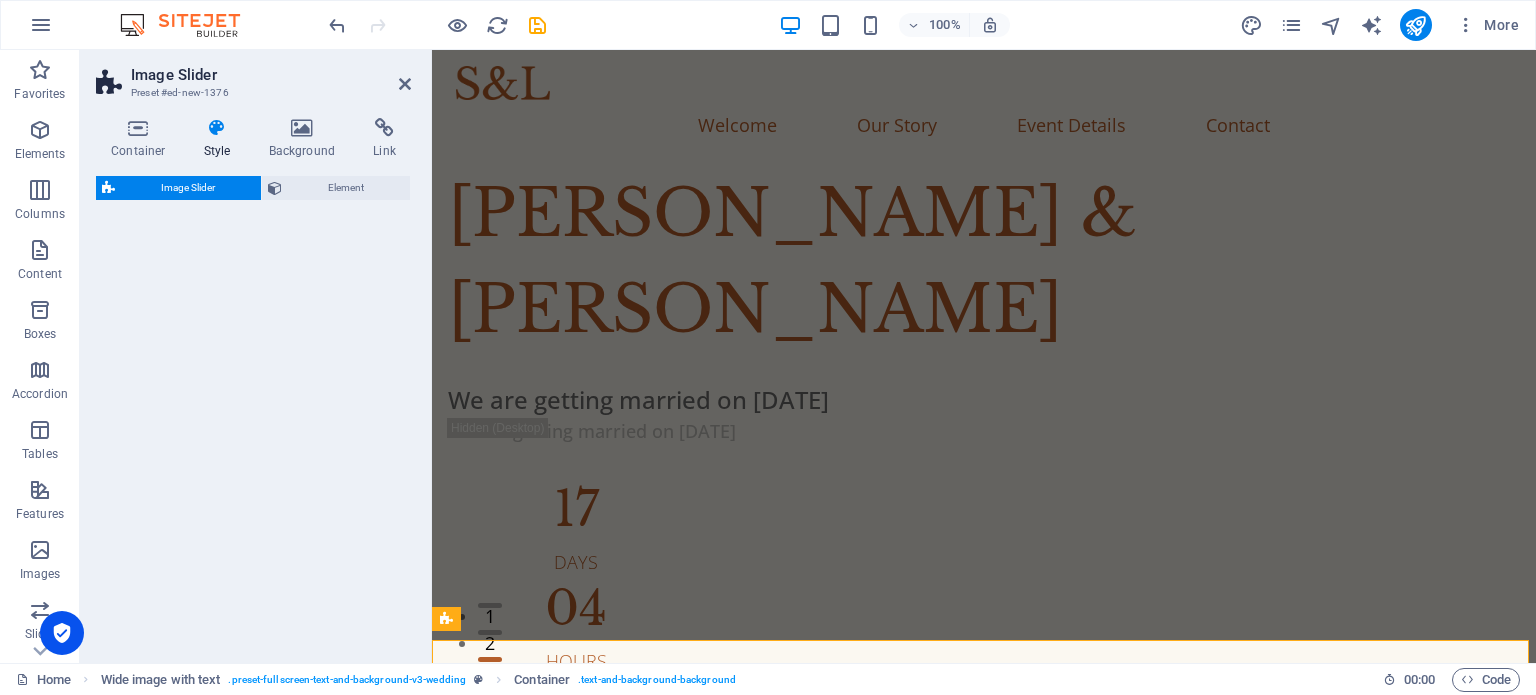 select on "rem" 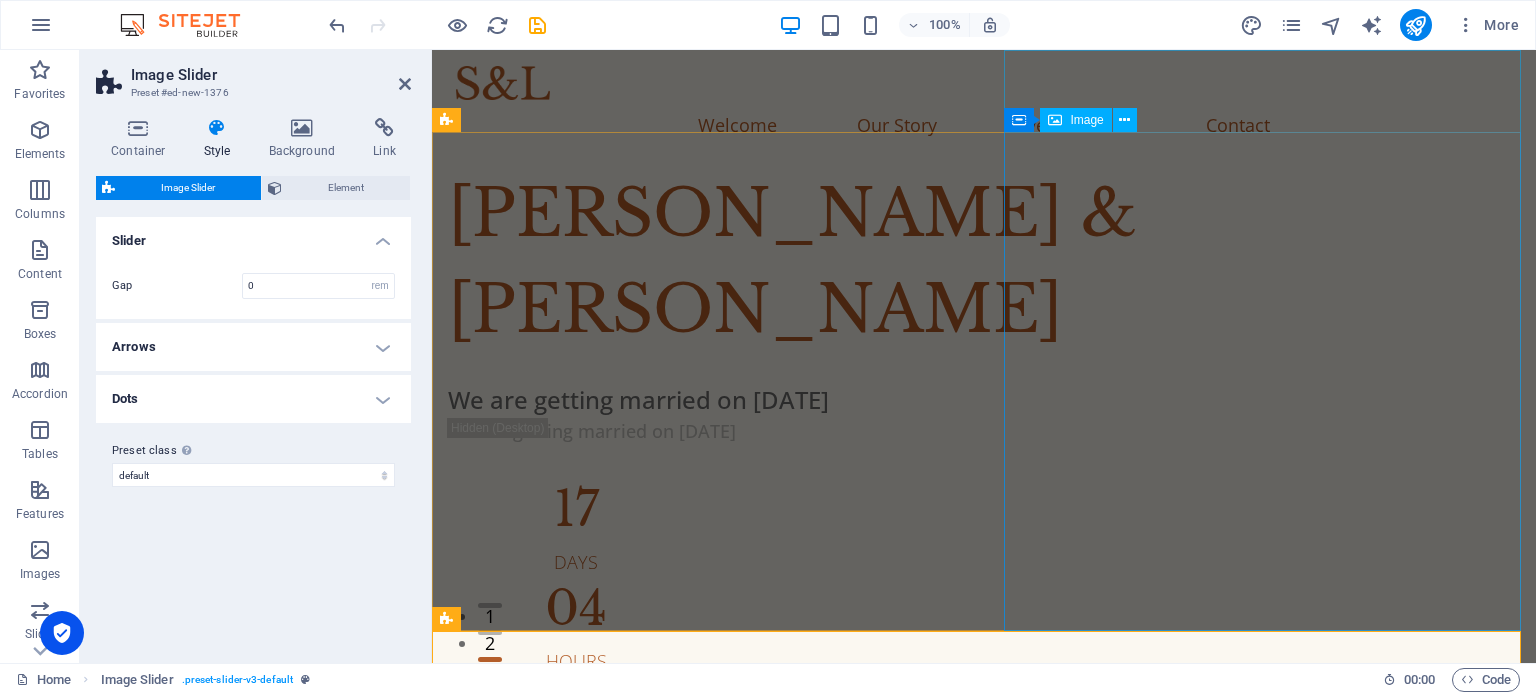 click at bounding box center [984, 1411] 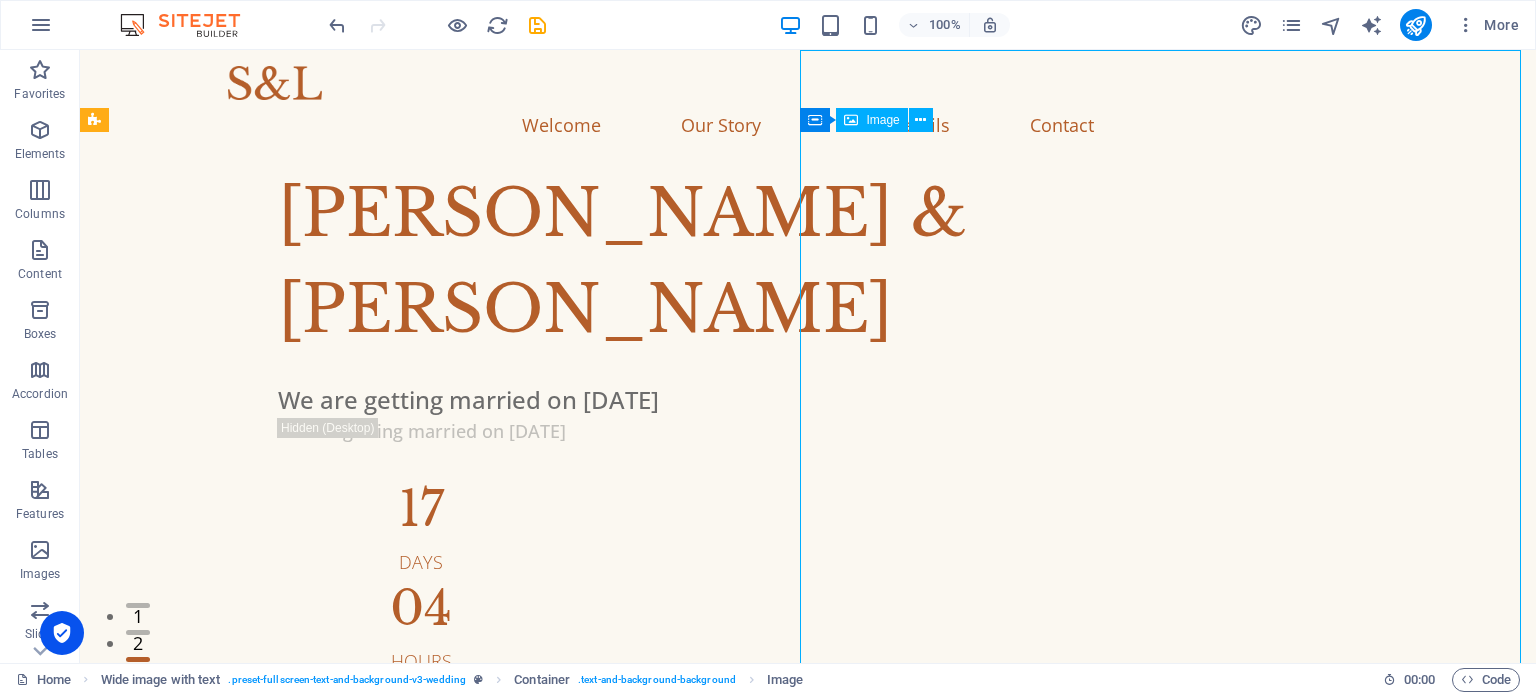 click at bounding box center (808, 1609) 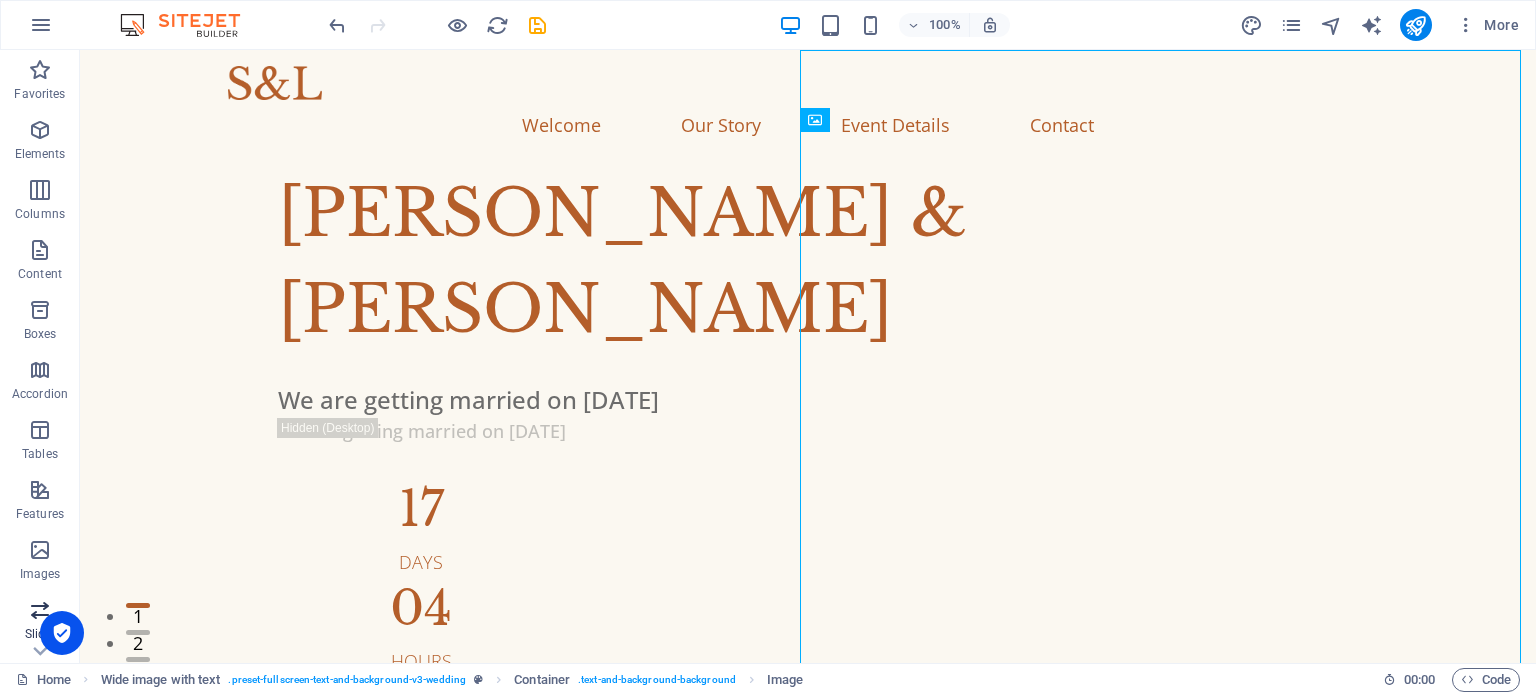 click at bounding box center (40, 610) 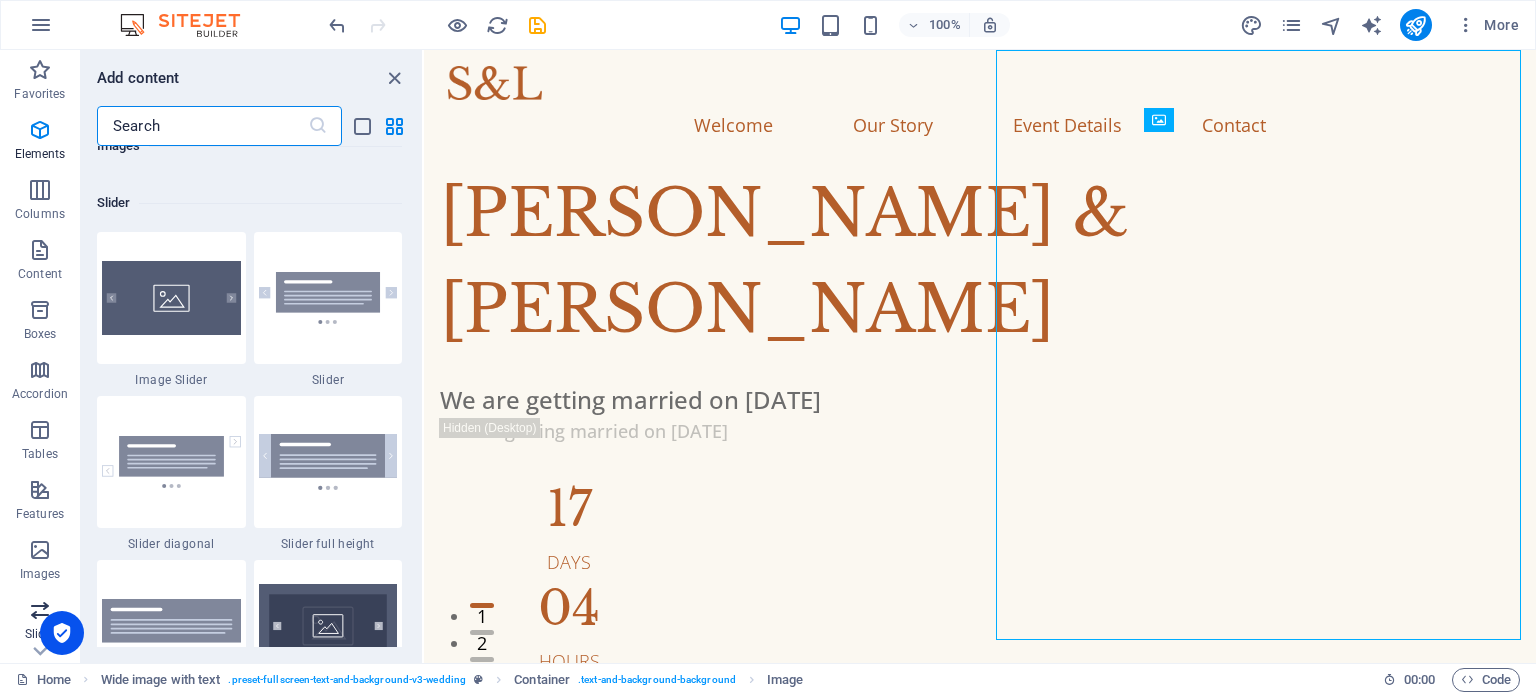 scroll, scrollTop: 11172, scrollLeft: 0, axis: vertical 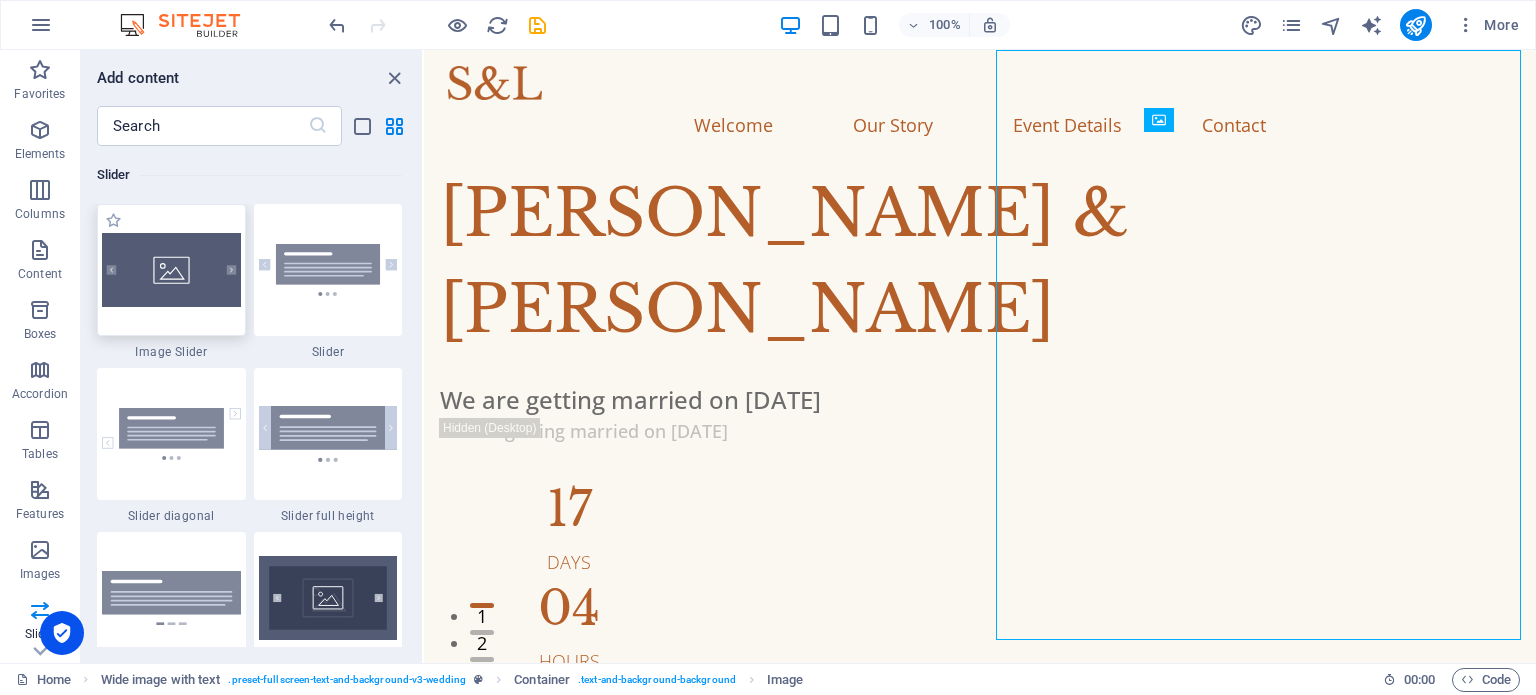 drag, startPoint x: 160, startPoint y: 257, endPoint x: 806, endPoint y: 419, distance: 666.003 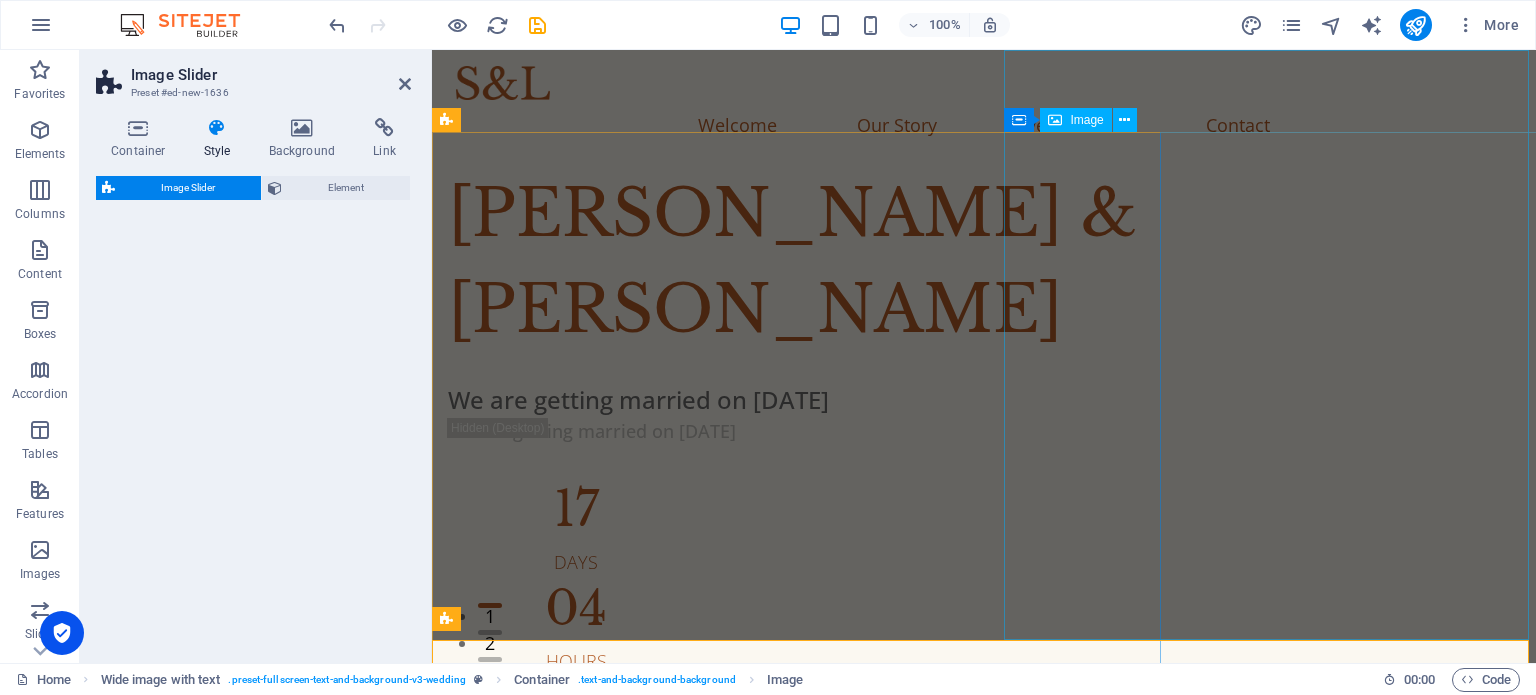 select on "rem" 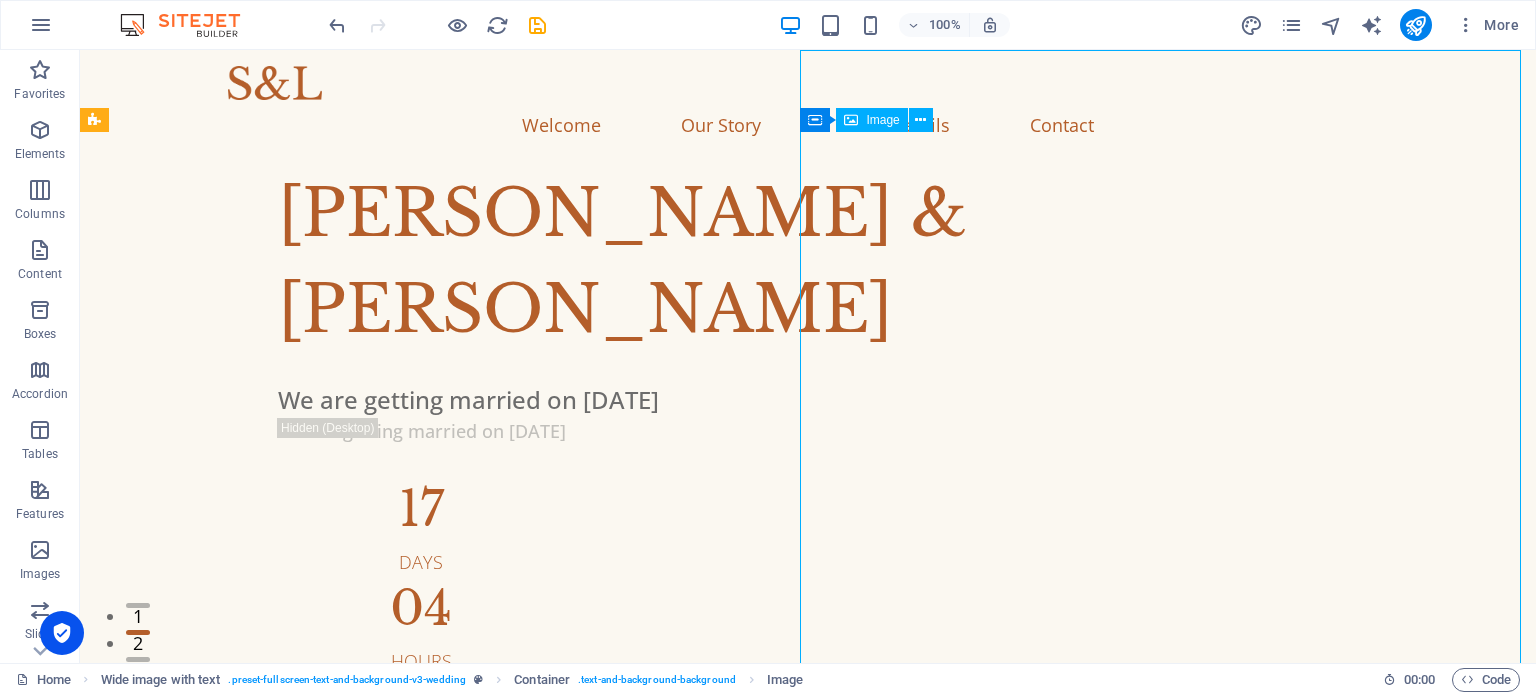 drag, startPoint x: 764, startPoint y: 235, endPoint x: 1099, endPoint y: 366, distance: 359.70267 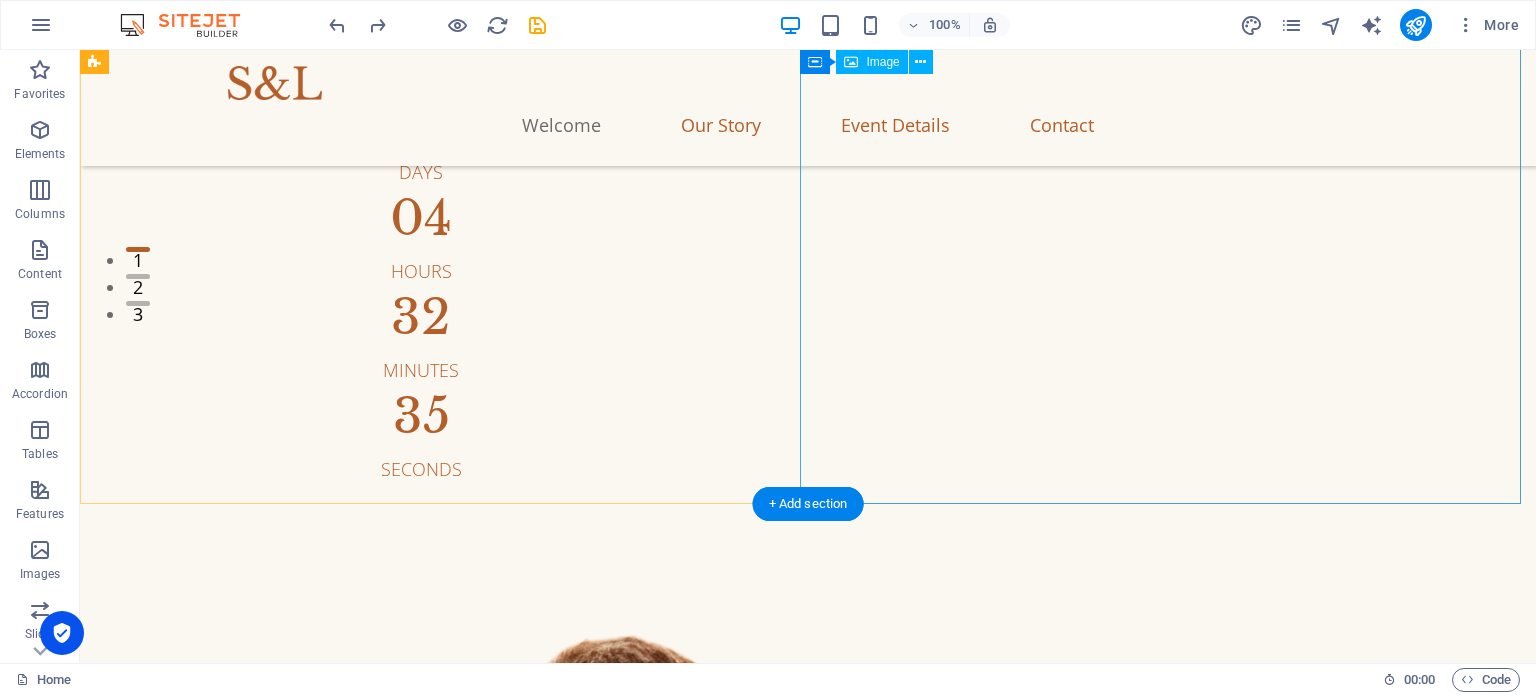 scroll, scrollTop: 355, scrollLeft: 0, axis: vertical 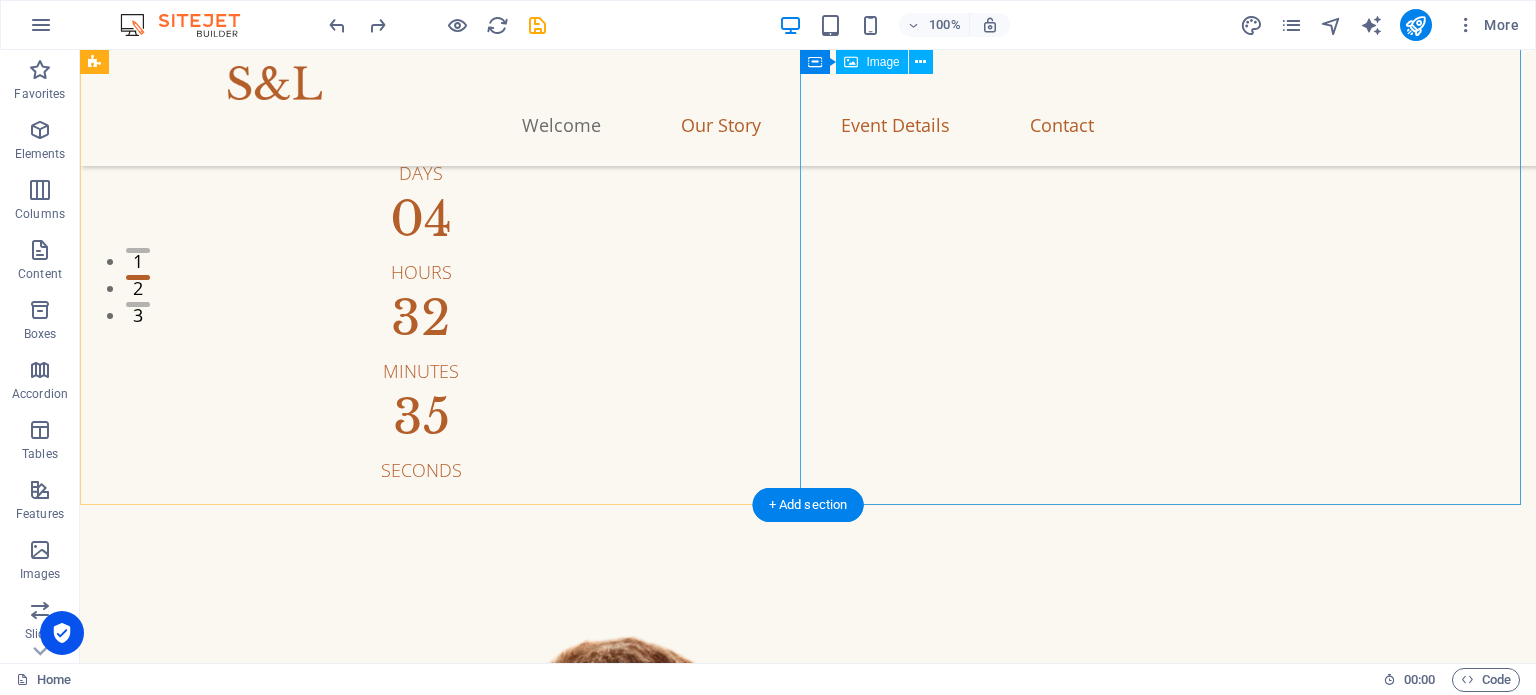 click at bounding box center (808, 1220) 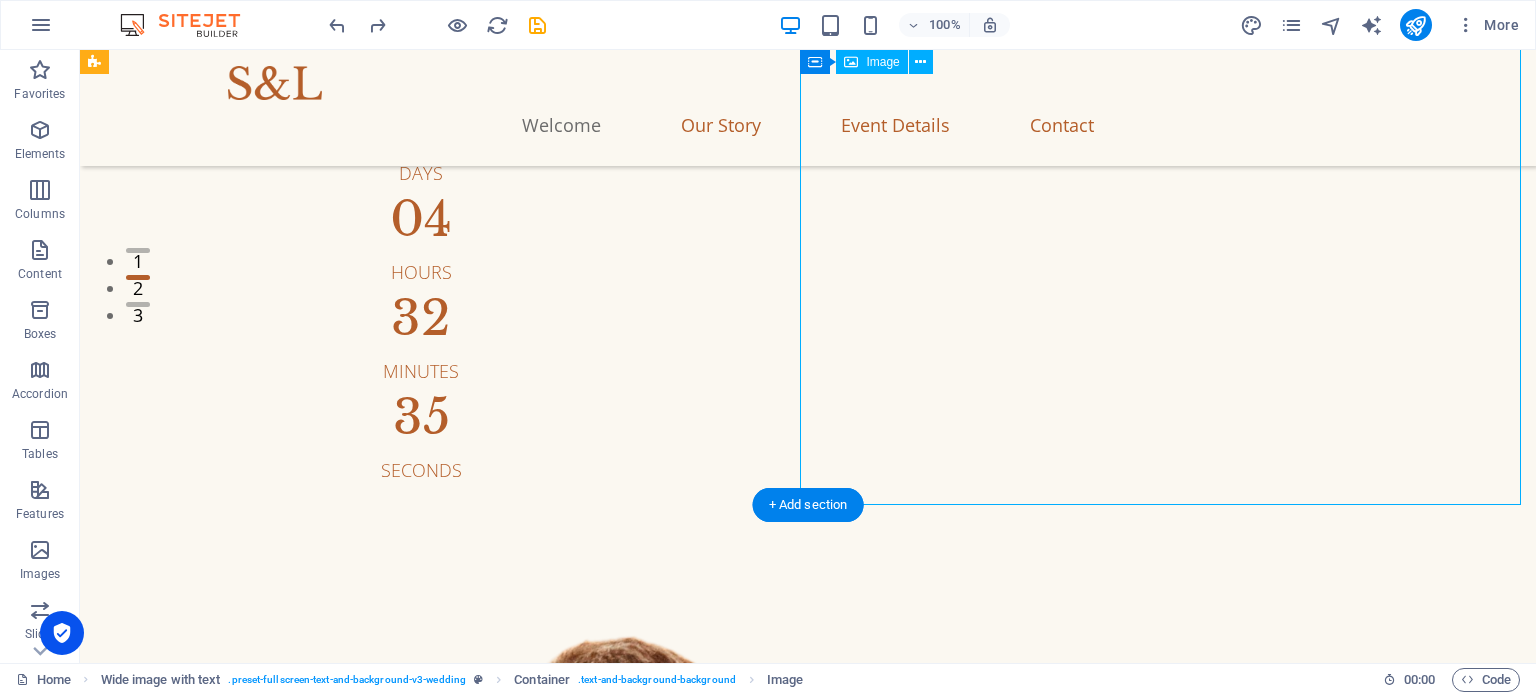 click at bounding box center (808, 1220) 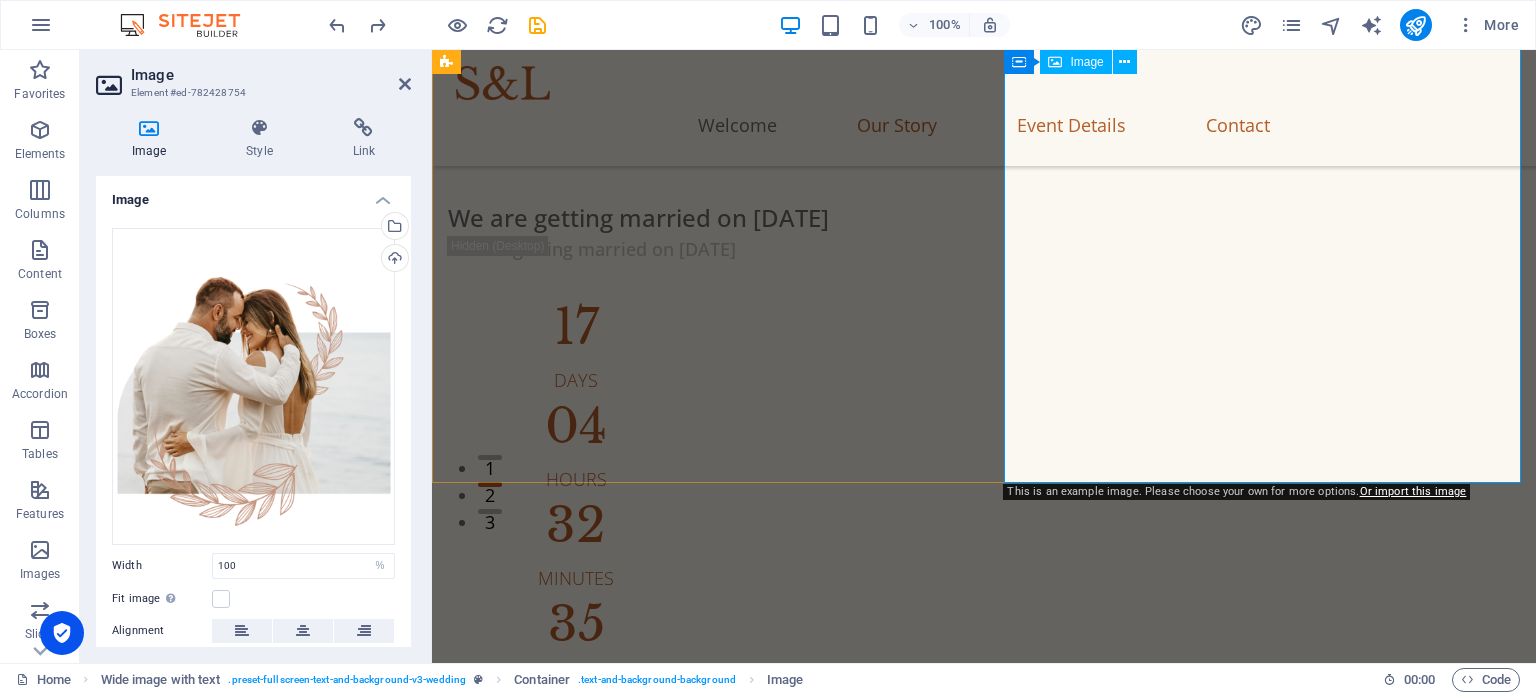 scroll, scrollTop: 0, scrollLeft: 0, axis: both 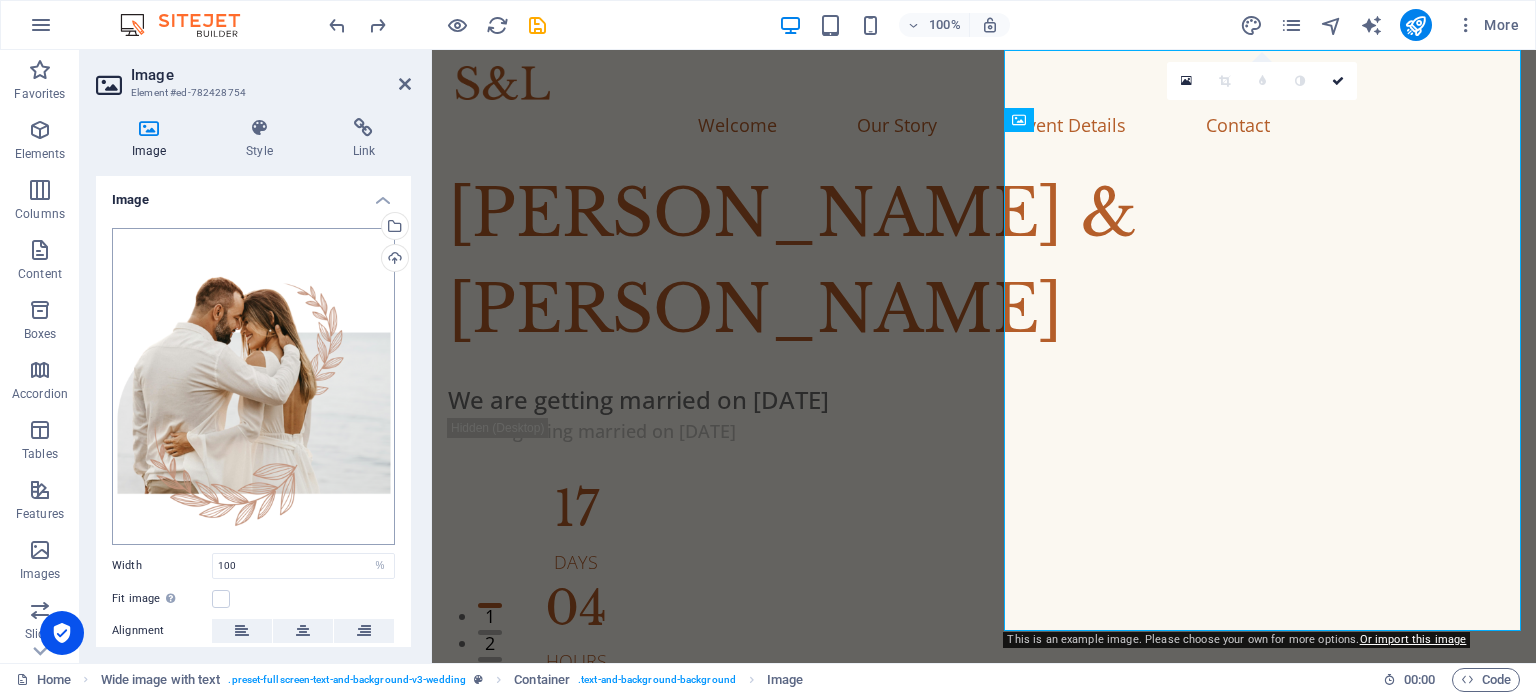 drag, startPoint x: 143, startPoint y: 132, endPoint x: 301, endPoint y: 399, distance: 310.24667 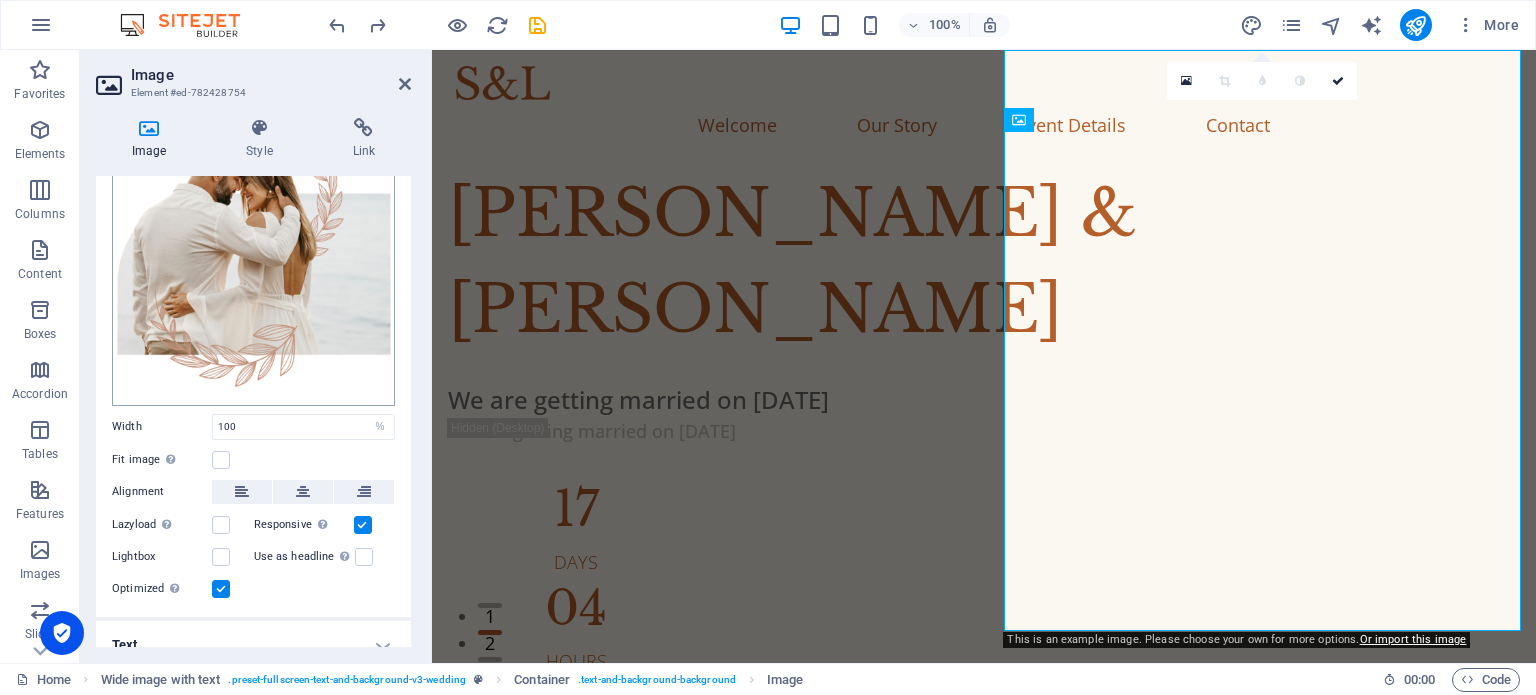 scroll, scrollTop: 155, scrollLeft: 0, axis: vertical 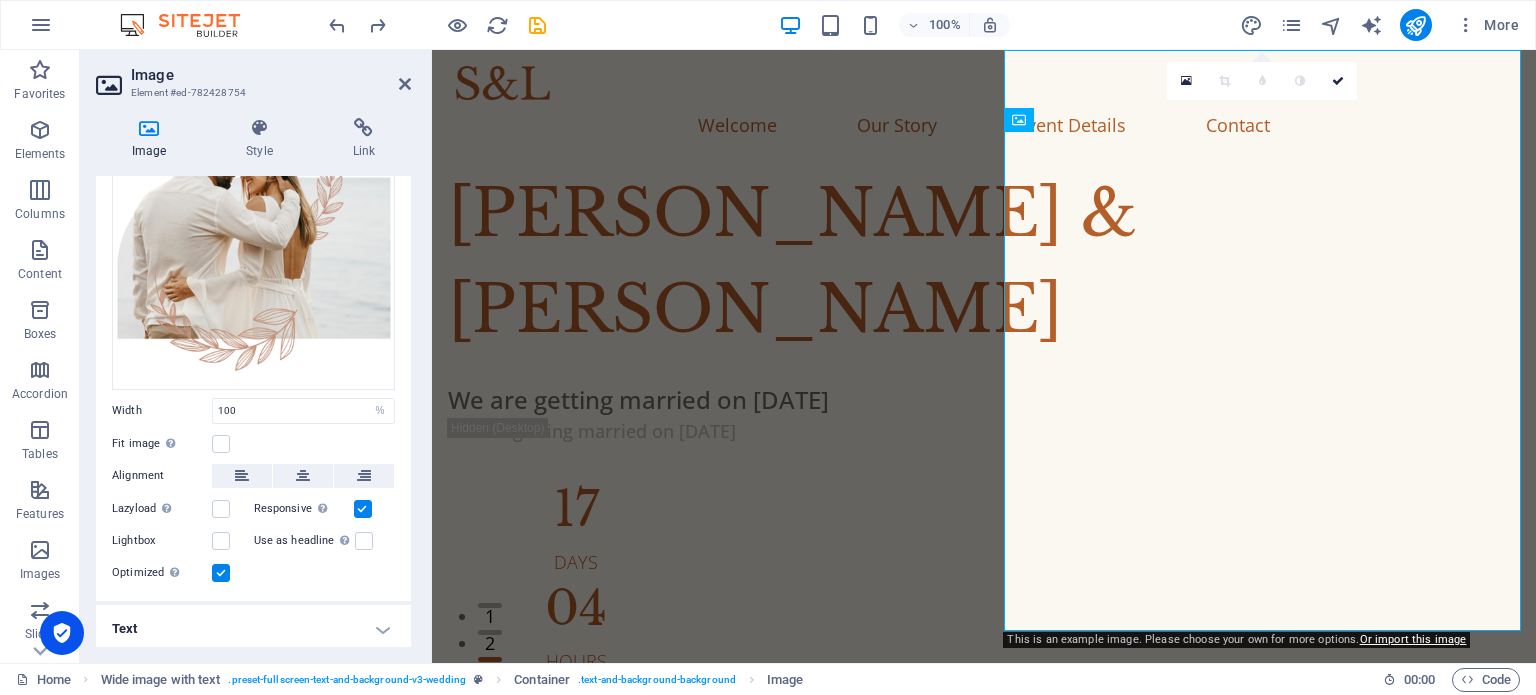 click on "Text" at bounding box center (253, 629) 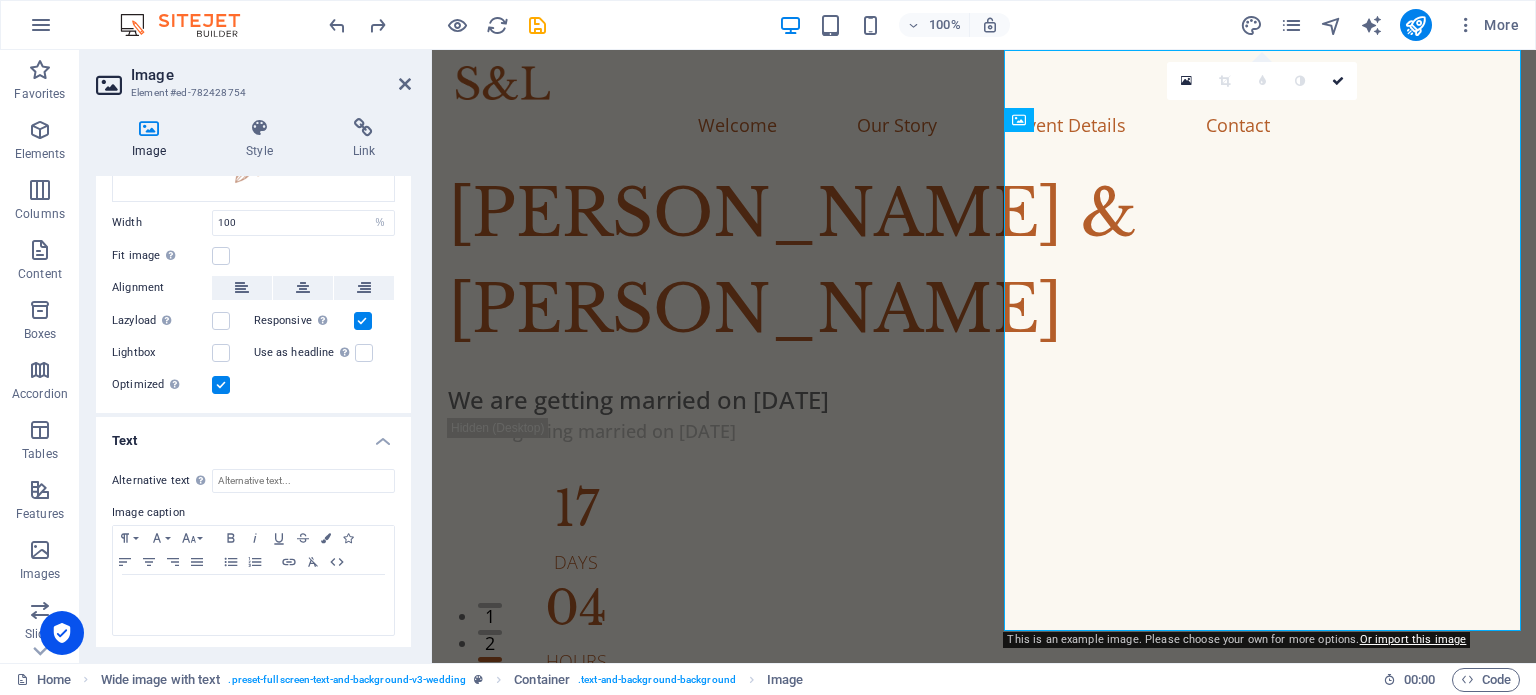 scroll, scrollTop: 0, scrollLeft: 0, axis: both 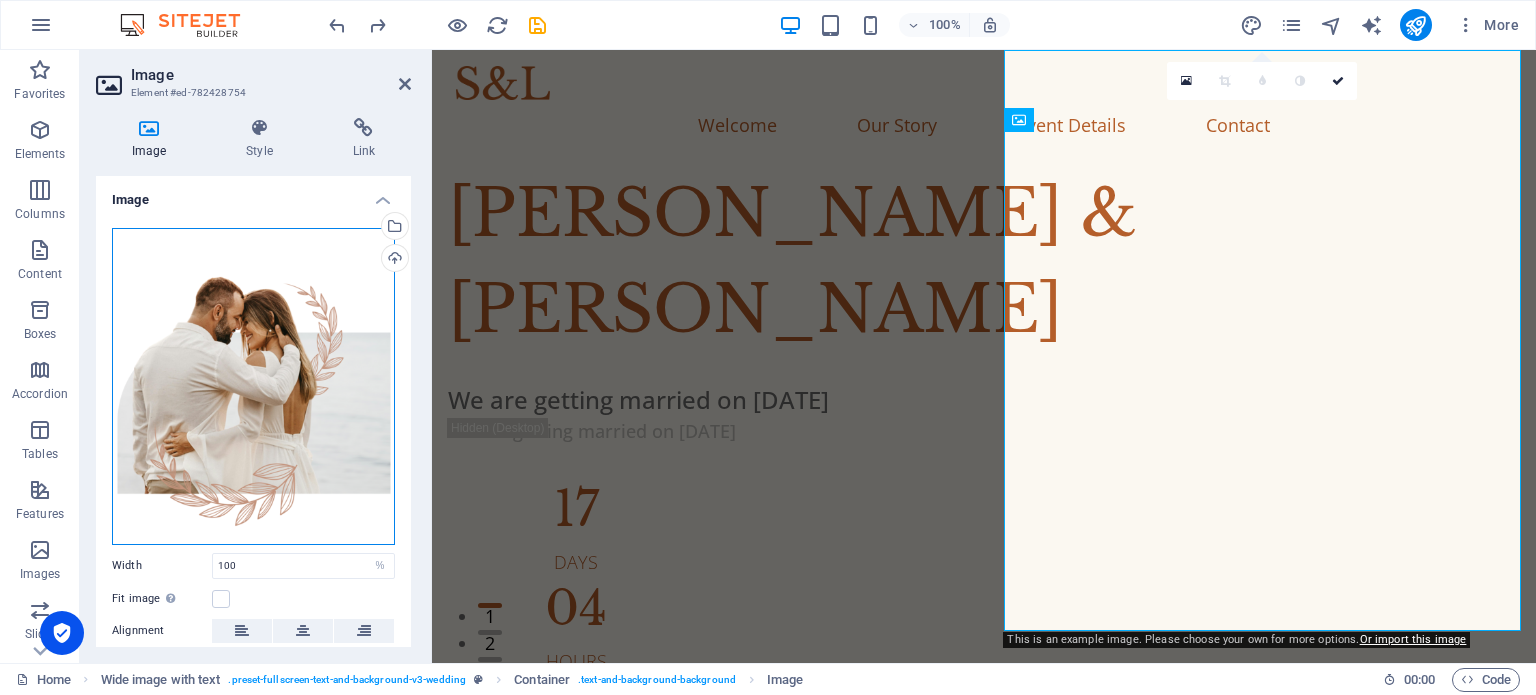 click on "Drag files here, click to choose files or select files from Files or our free stock photos & videos" at bounding box center (253, 386) 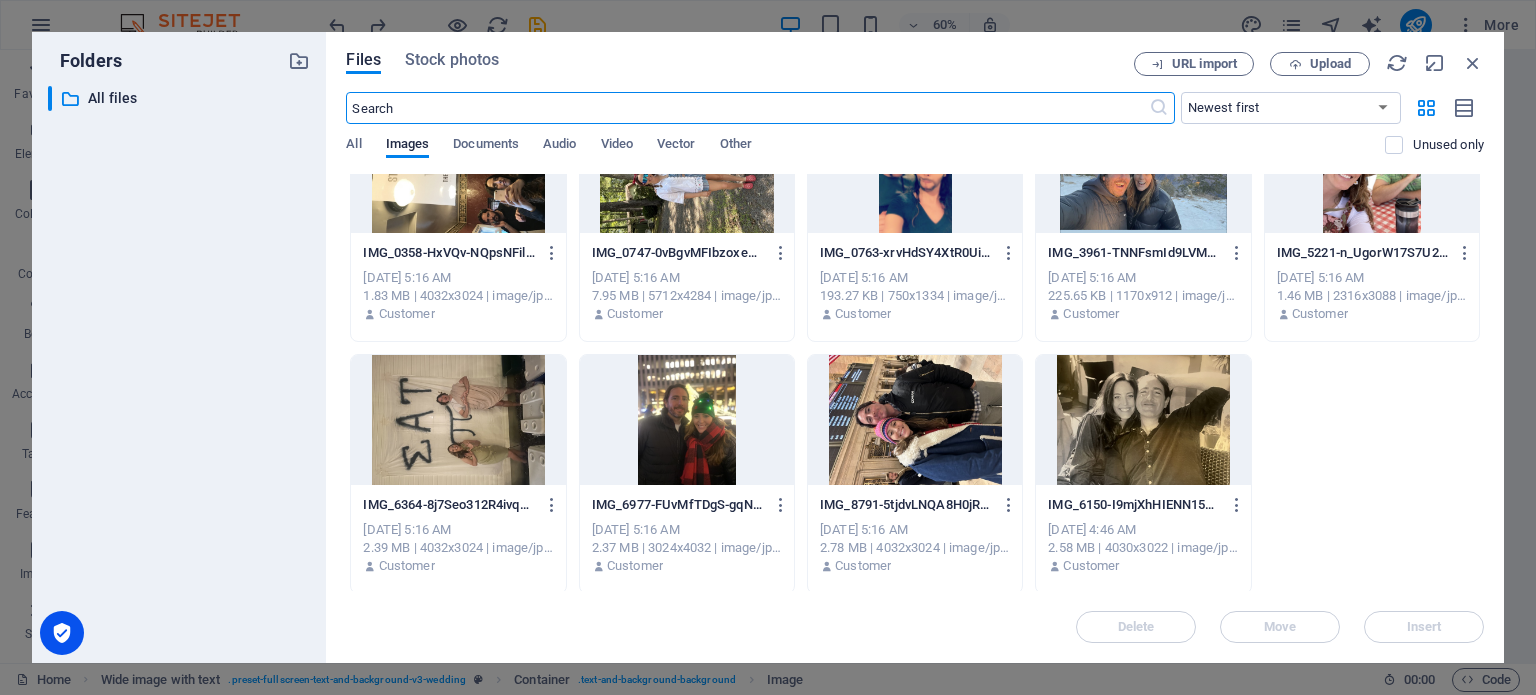scroll, scrollTop: 326, scrollLeft: 0, axis: vertical 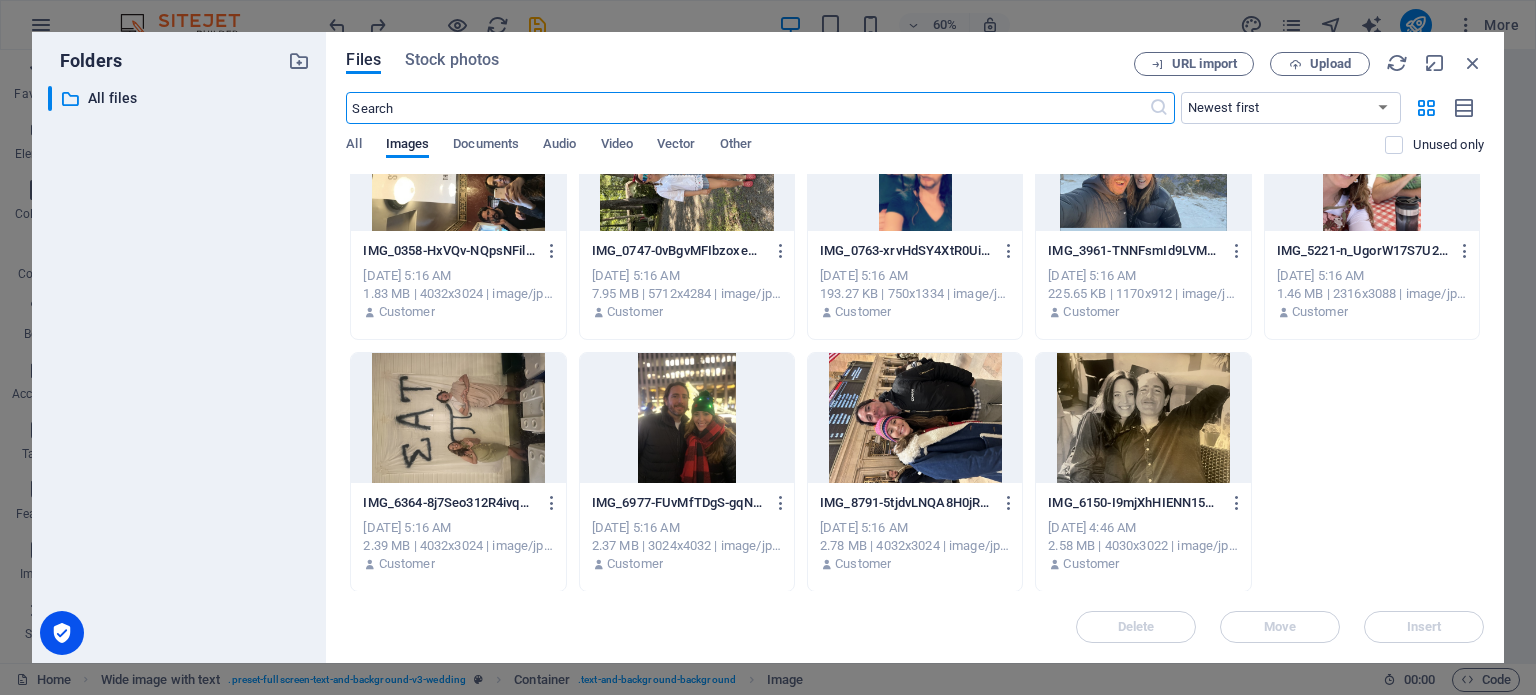 click at bounding box center [1143, 418] 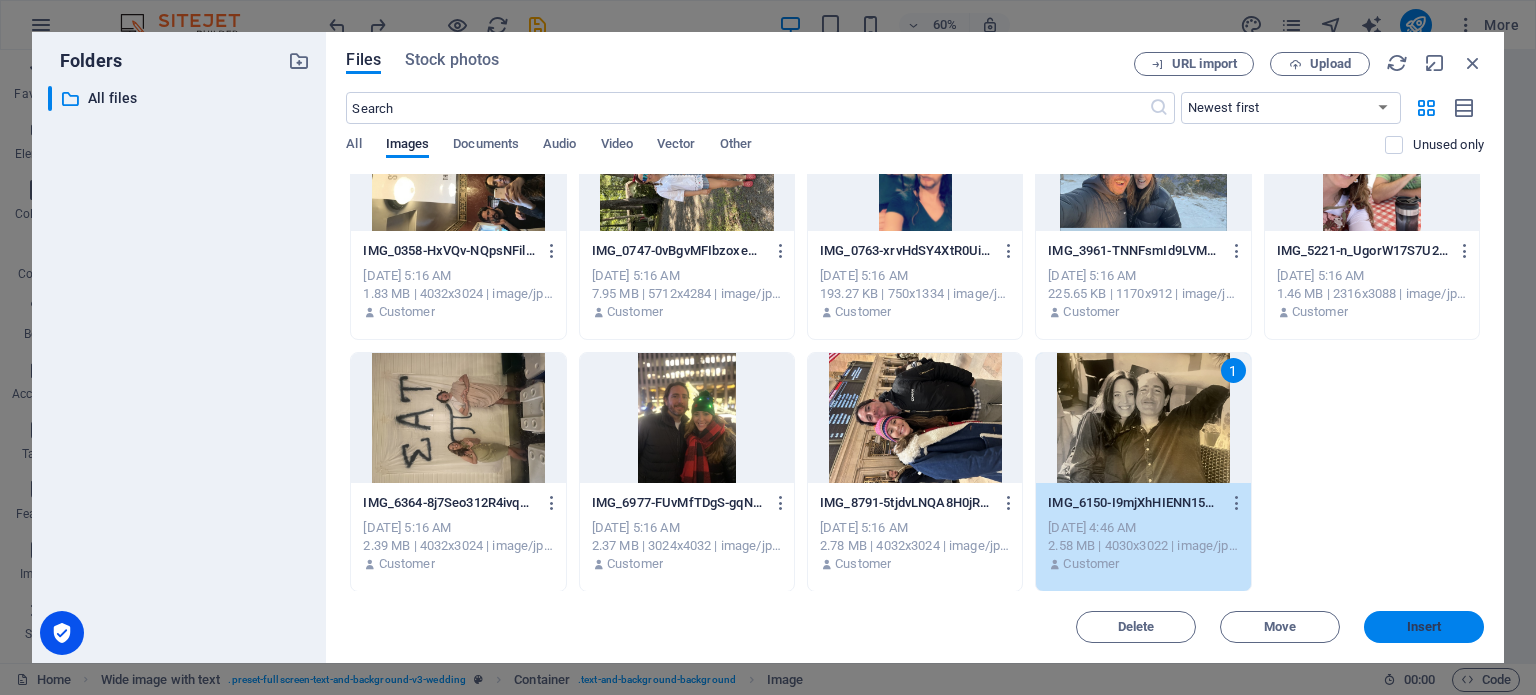 click on "Insert" at bounding box center [1424, 627] 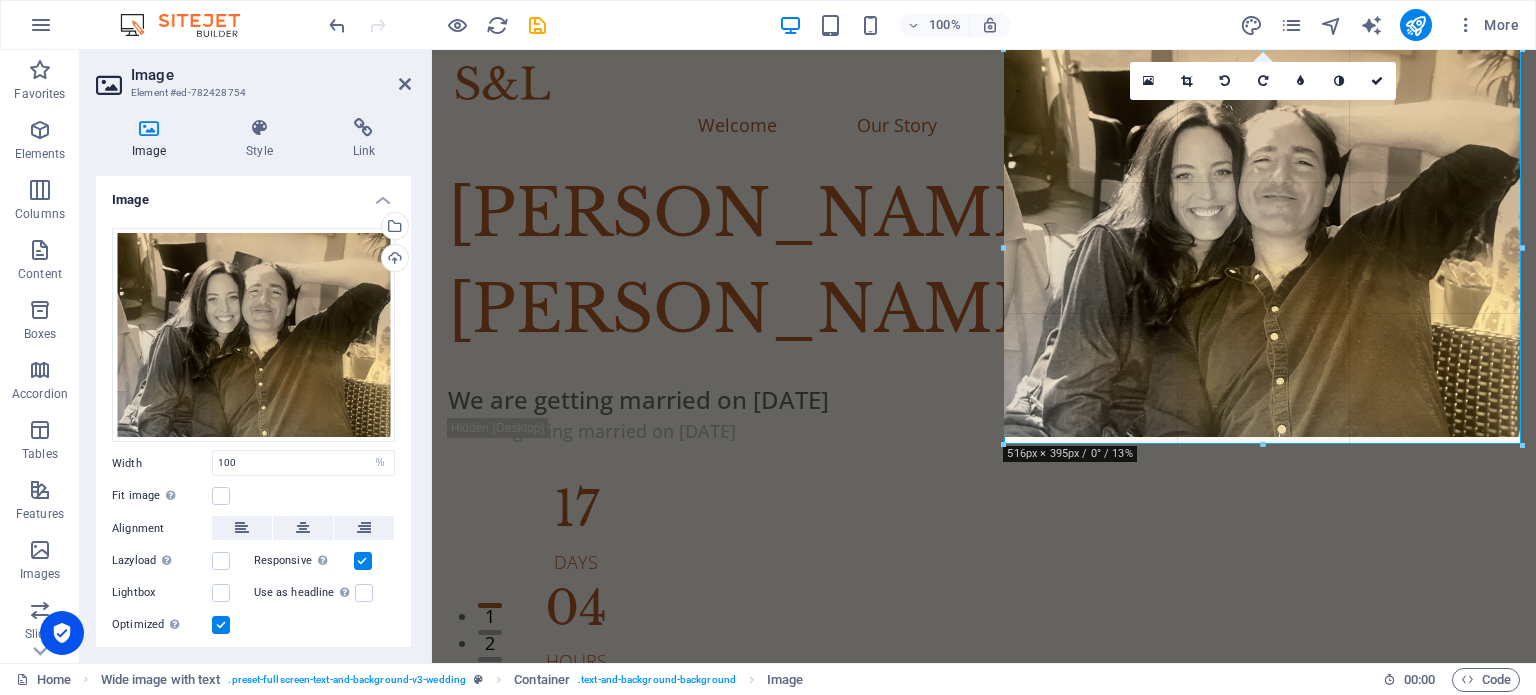drag, startPoint x: 1261, startPoint y: 436, endPoint x: 1261, endPoint y: 448, distance: 12 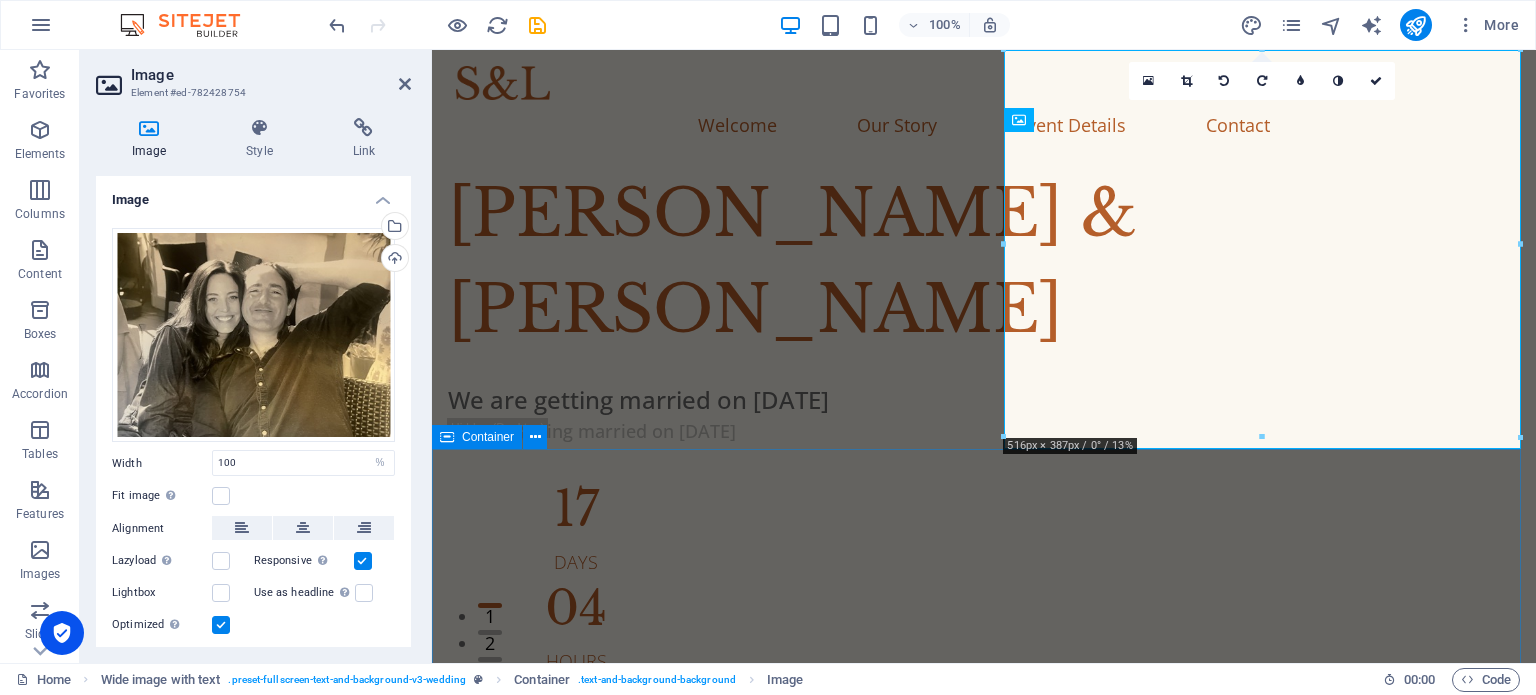 click on "Our Story May 12, 2019 When we first met Lorem ipsum dolor sit amet, consectetur adipiscing elit, sed do eiusmod tempor incididunt ut. June 21, 2019 Our first date Lorem ipsum dolor sit amet, consectetur adipiscing elit, sed do eiusmod tempor incididunt ut. May 12, 2024 Marriage Proposal Lorem ipsum dolor sit amet, consectetur adipiscing elit, sed do eiusmod tempor incididunt ut. June 21, 2024 Our Engagement Lorem ipsum dolor sit amet, consectetur adipiscing elit, sed do eiusmod tempor incididunt ut." at bounding box center (984, 2423) 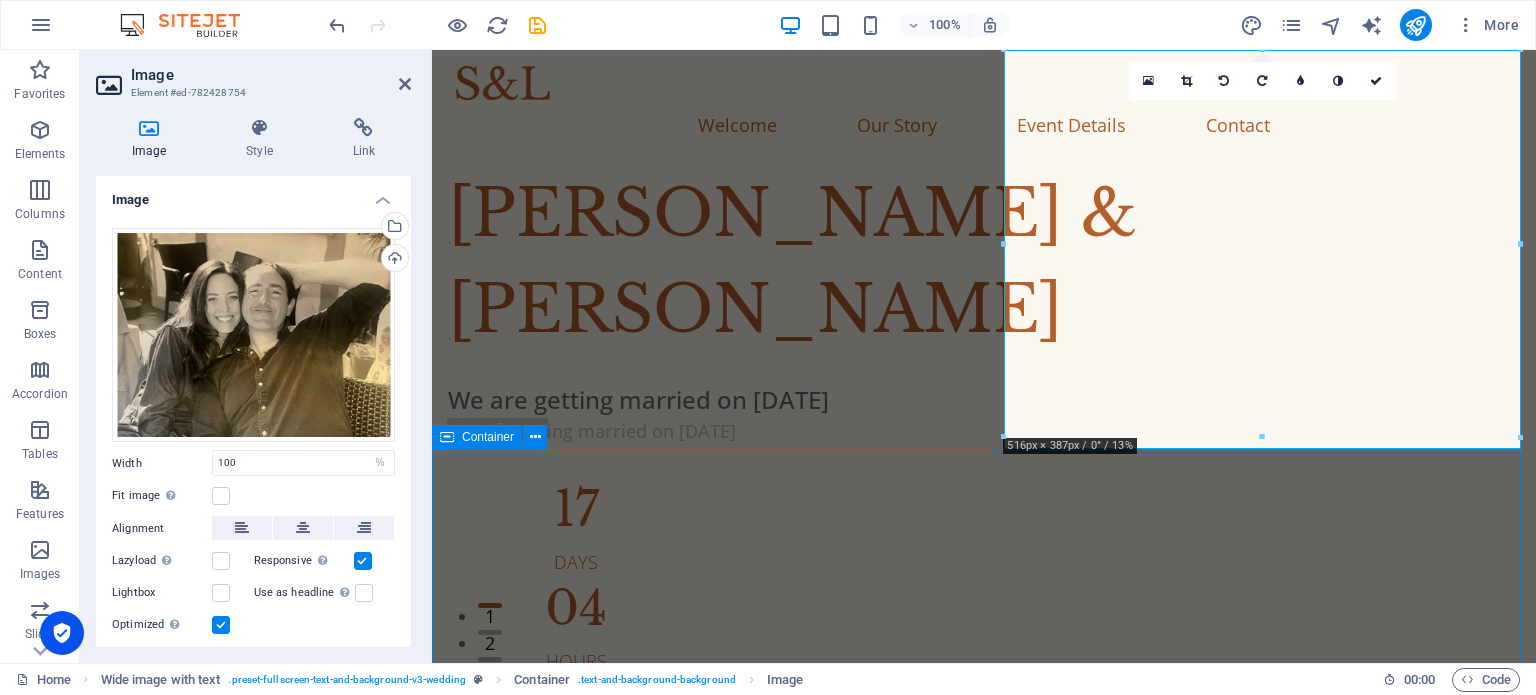 click on "Our Story May 12, 2019 When we first met Lorem ipsum dolor sit amet, consectetur adipiscing elit, sed do eiusmod tempor incididunt ut. June 21, 2019 Our first date Lorem ipsum dolor sit amet, consectetur adipiscing elit, sed do eiusmod tempor incididunt ut. May 12, 2024 Marriage Proposal Lorem ipsum dolor sit amet, consectetur adipiscing elit, sed do eiusmod tempor incididunt ut. June 21, 2024 Our Engagement Lorem ipsum dolor sit amet, consectetur adipiscing elit, sed do eiusmod tempor incididunt ut." at bounding box center (984, 2423) 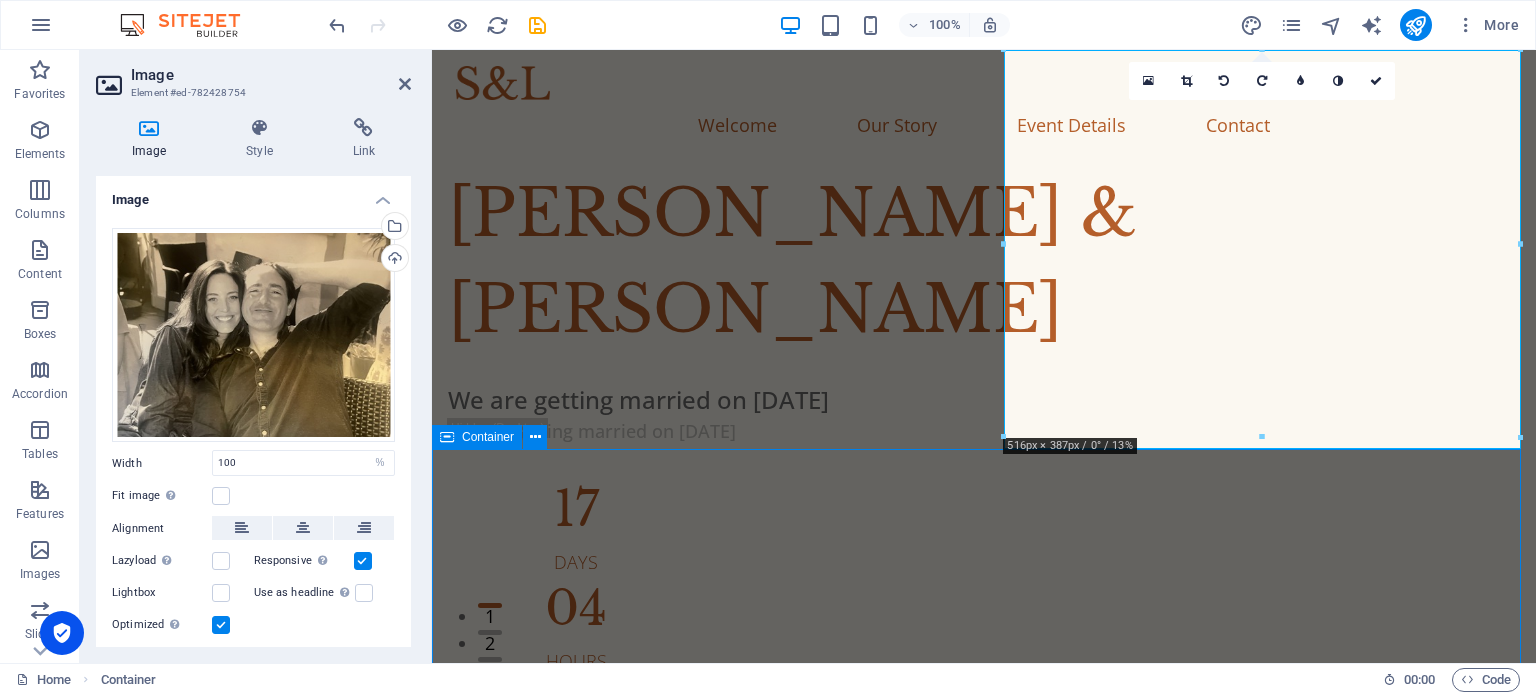 click on "Our Story May 12, 2019 When we first met Lorem ipsum dolor sit amet, consectetur adipiscing elit, sed do eiusmod tempor incididunt ut. June 21, 2019 Our first date Lorem ipsum dolor sit amet, consectetur adipiscing elit, sed do eiusmod tempor incididunt ut. May 12, 2024 Marriage Proposal Lorem ipsum dolor sit amet, consectetur adipiscing elit, sed do eiusmod tempor incididunt ut. June 21, 2024 Our Engagement Lorem ipsum dolor sit amet, consectetur adipiscing elit, sed do eiusmod tempor incididunt ut." at bounding box center (984, 2423) 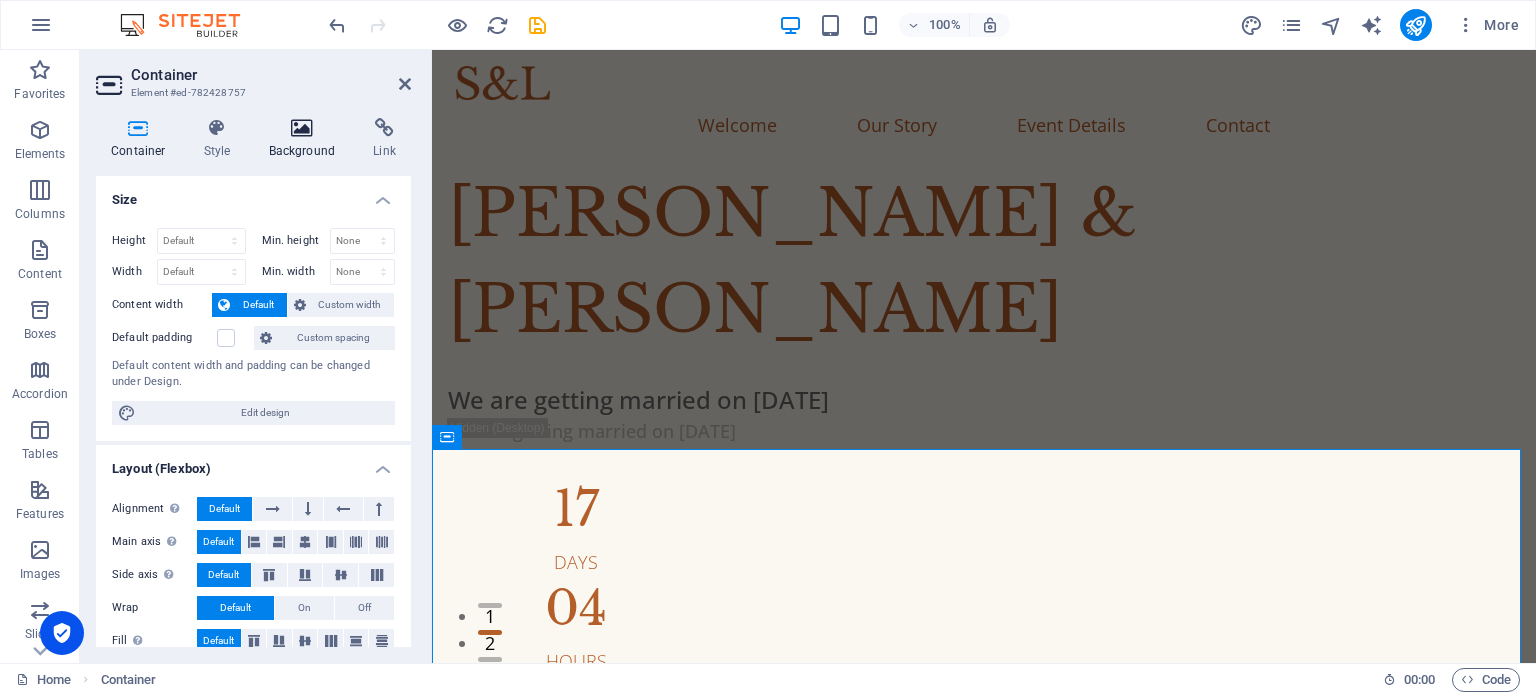 click on "Background" at bounding box center [306, 139] 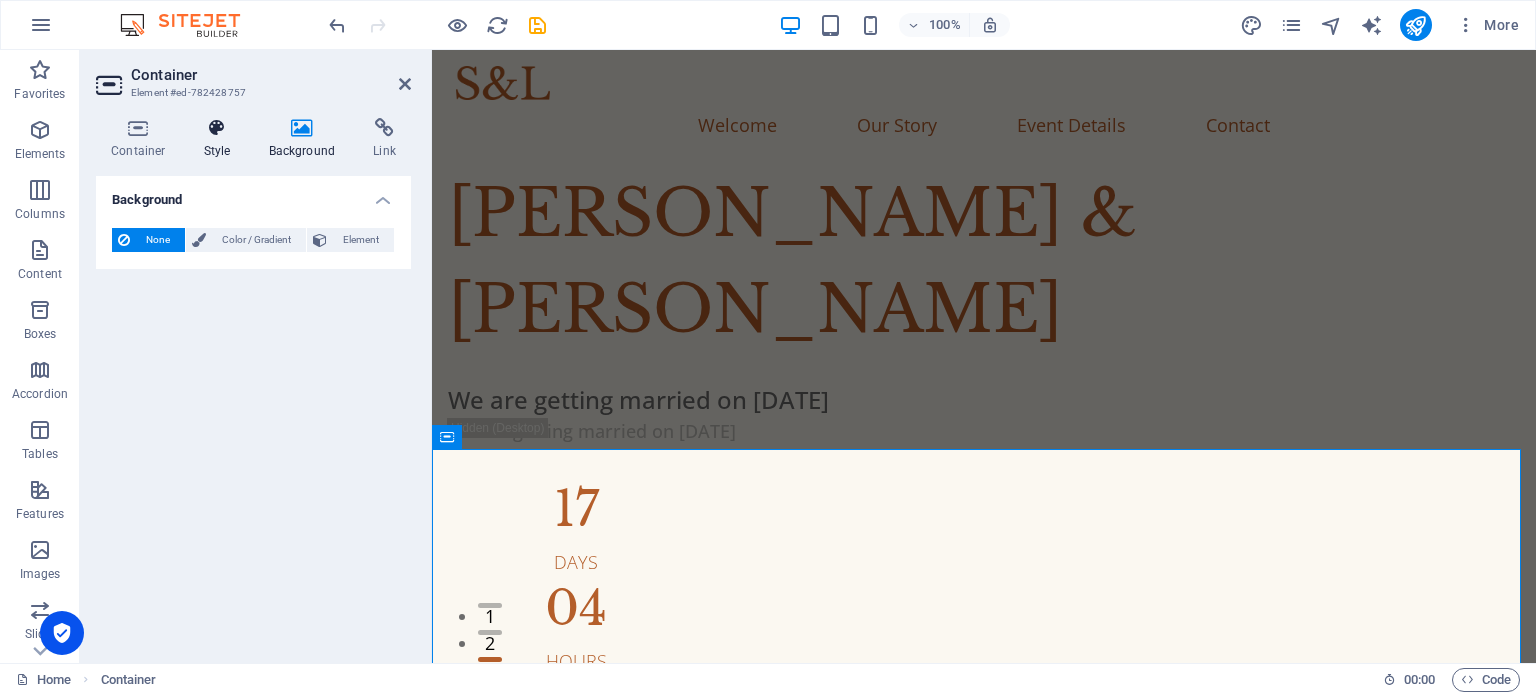 click at bounding box center [217, 128] 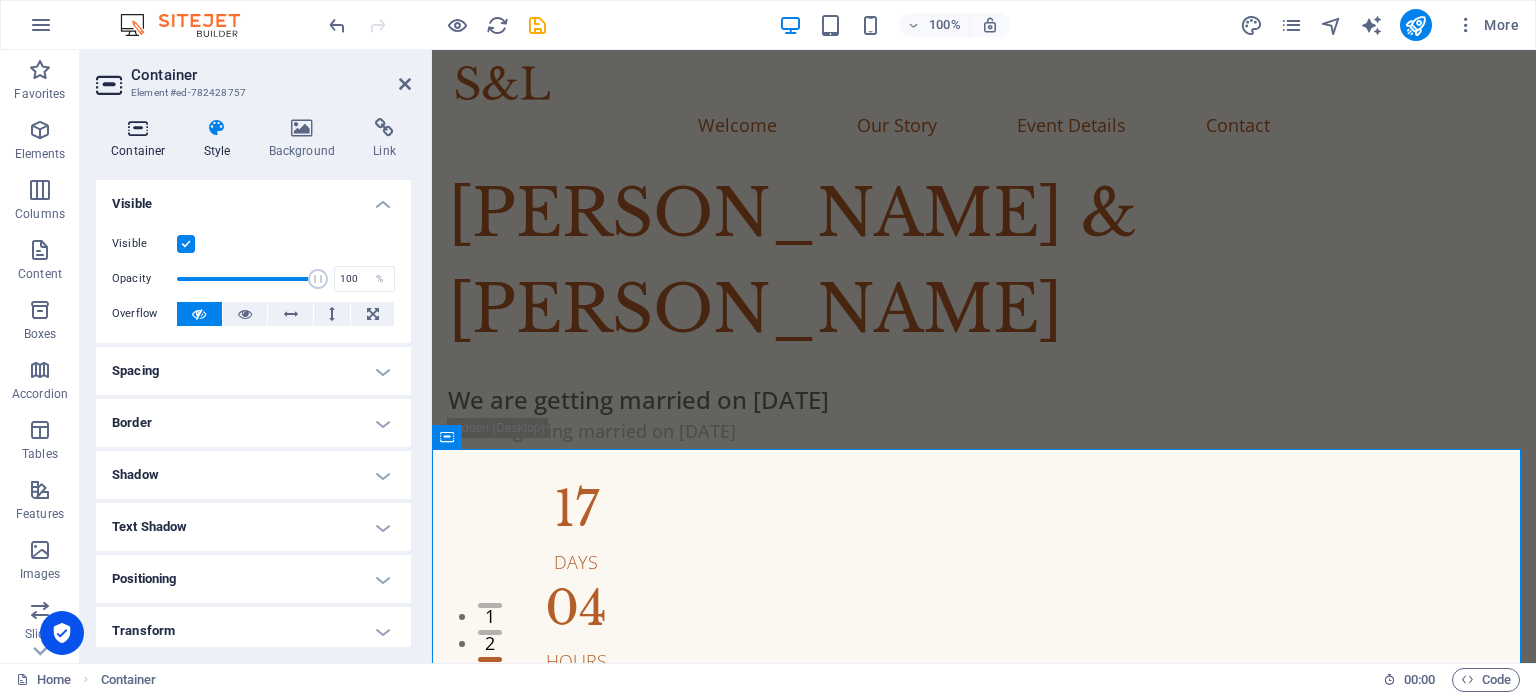 click at bounding box center (138, 128) 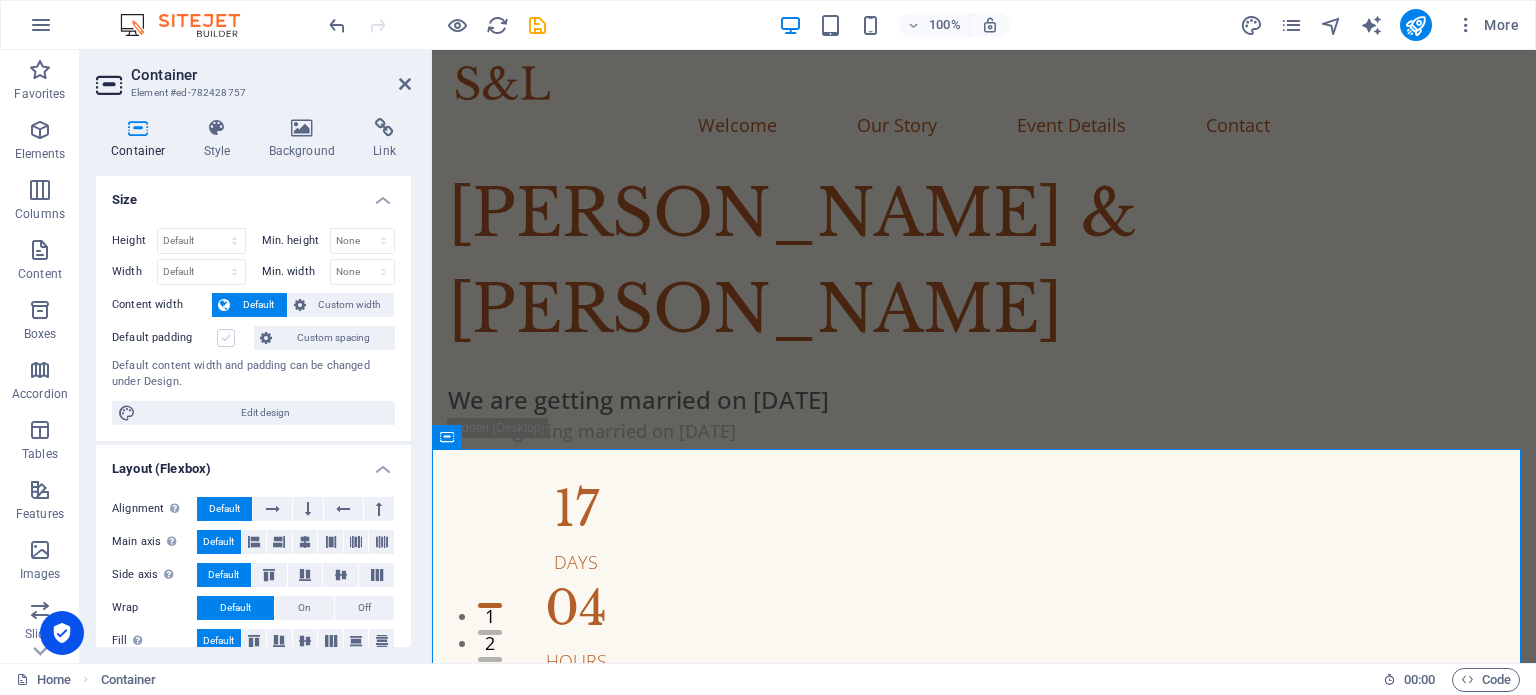 click at bounding box center (226, 338) 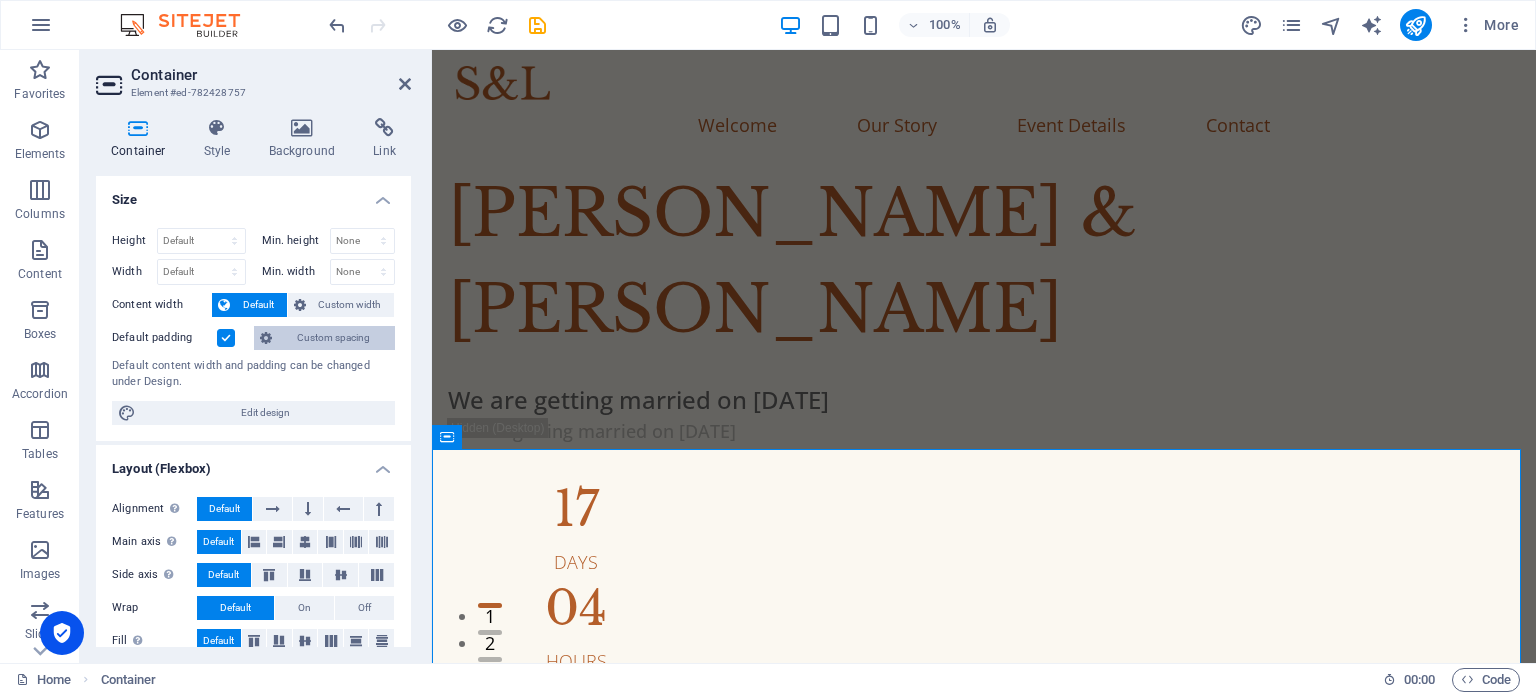 click on "Custom spacing" at bounding box center [333, 338] 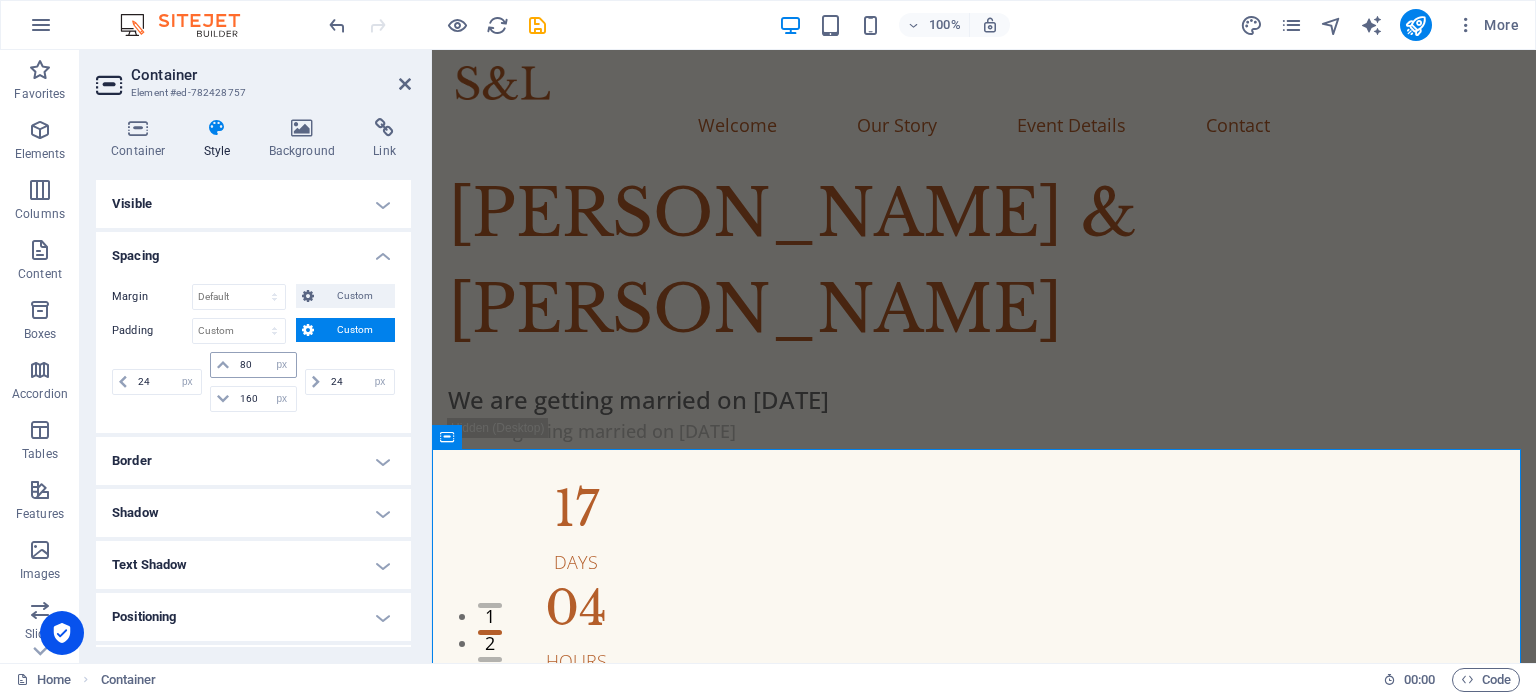 click at bounding box center (223, 365) 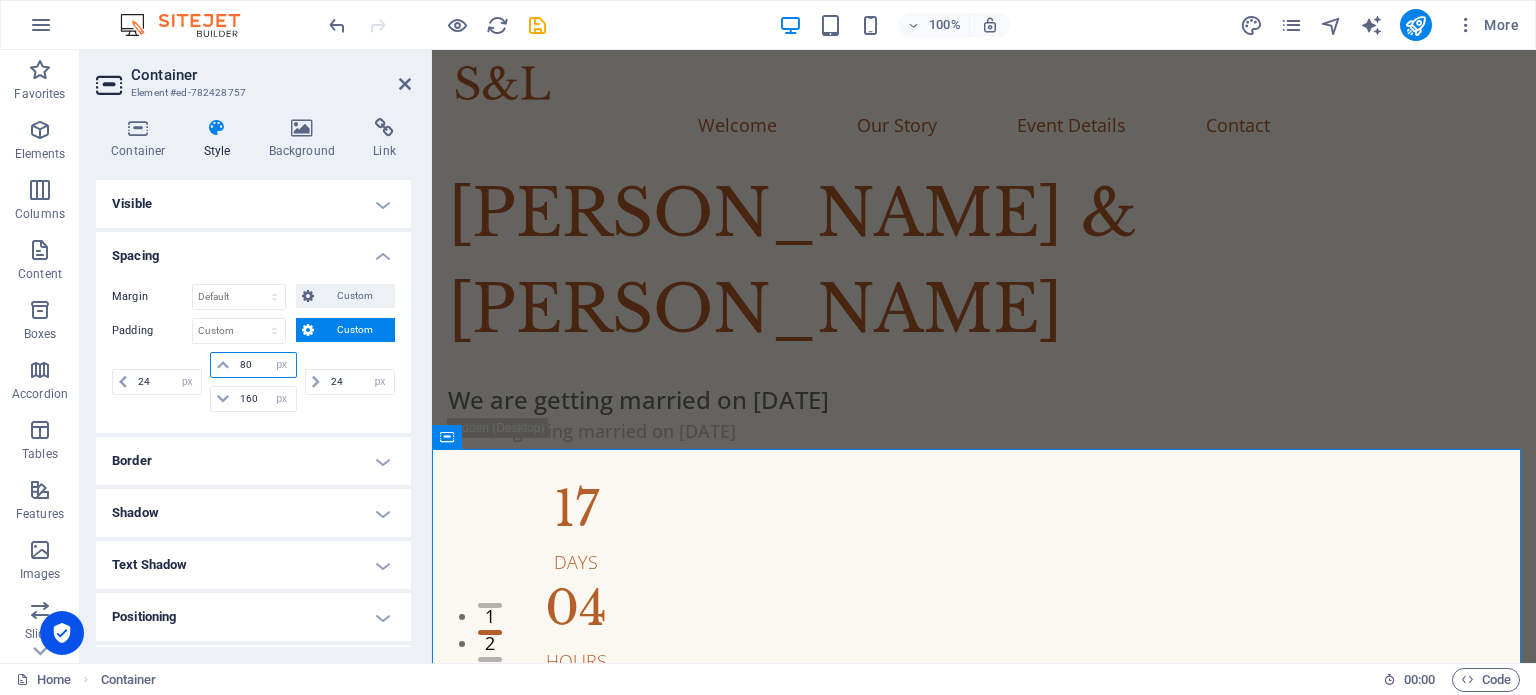 click on "80" at bounding box center (265, 365) 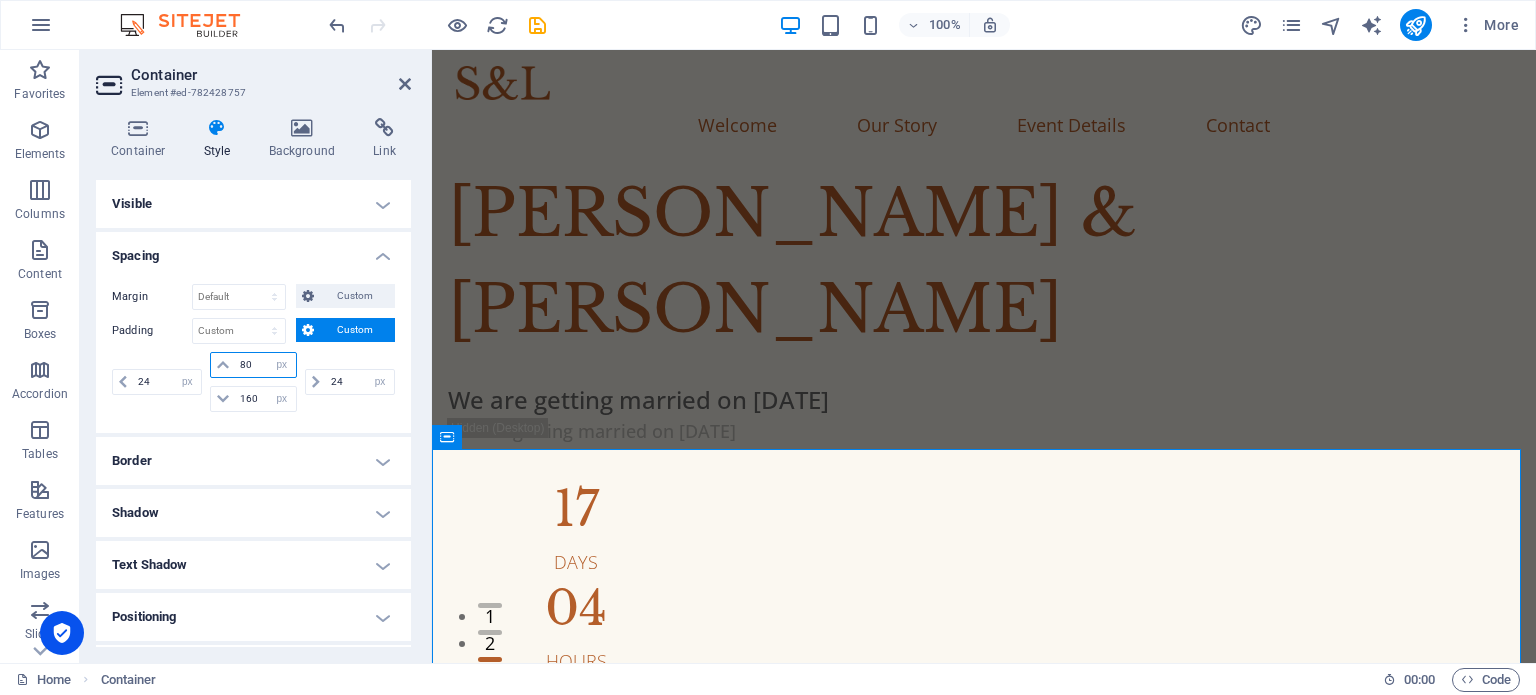 type on "8" 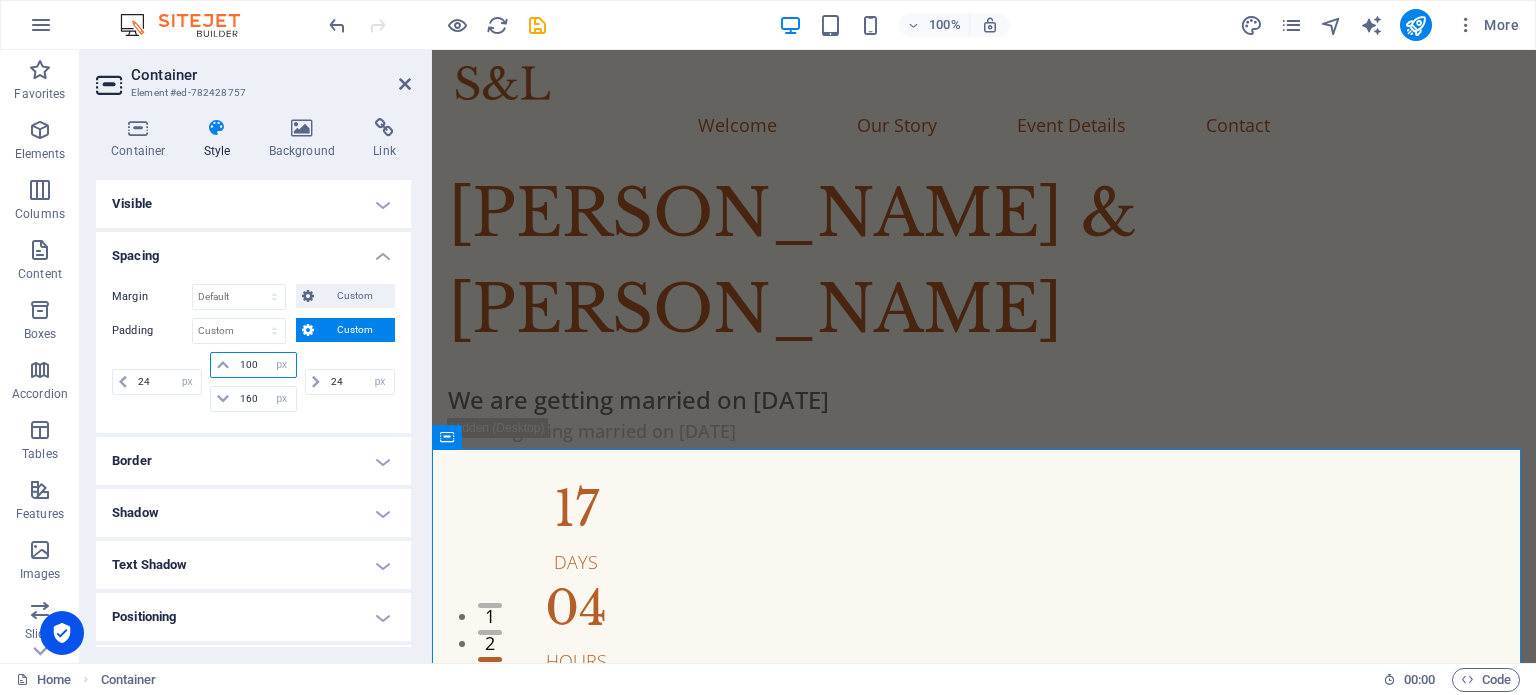 type on "100" 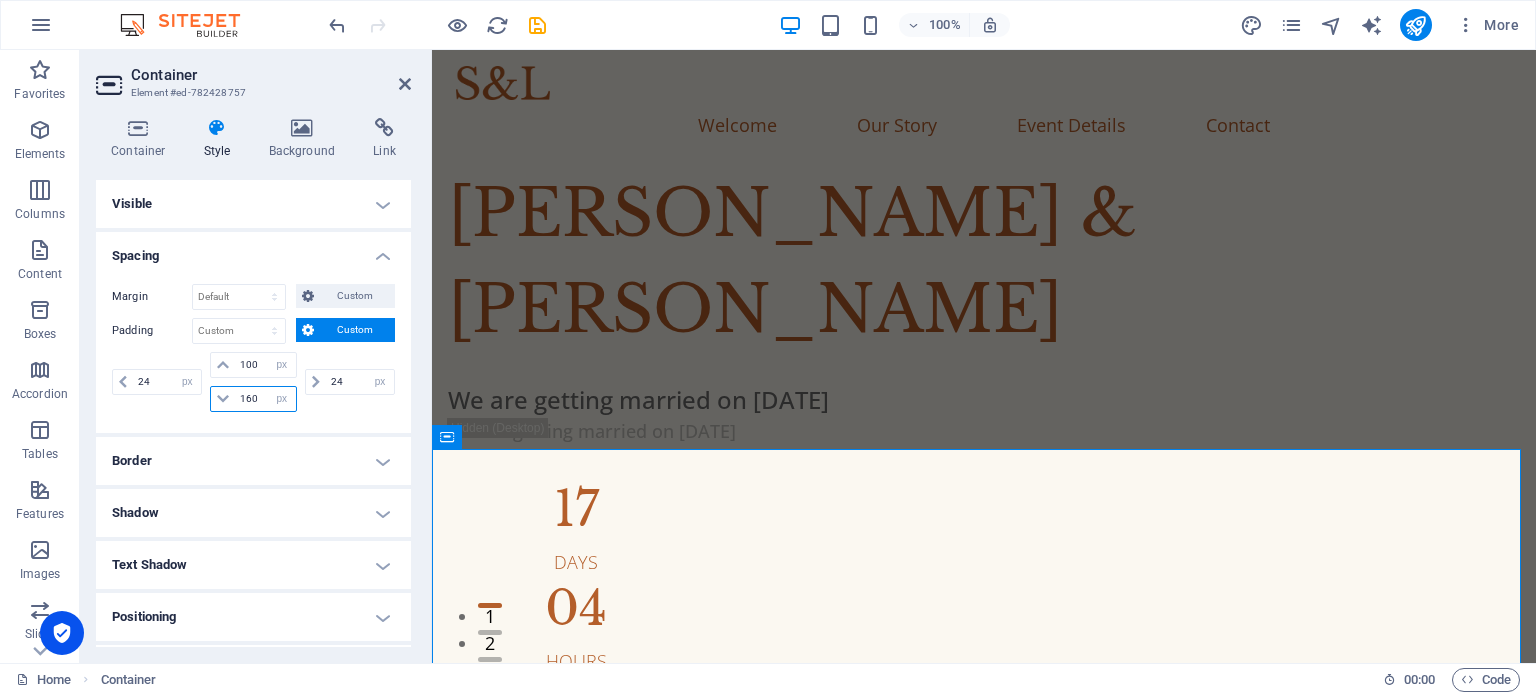 click on "160" at bounding box center [265, 399] 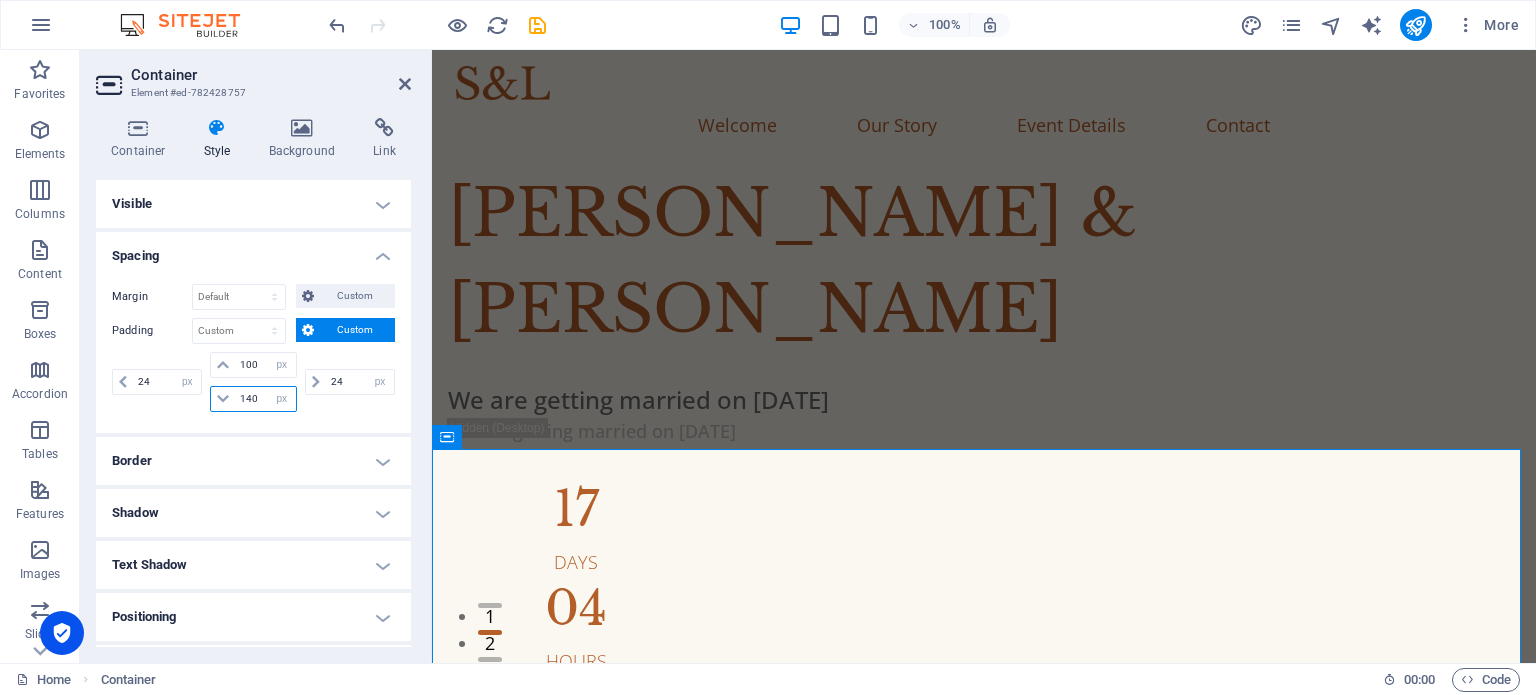 type on "140" 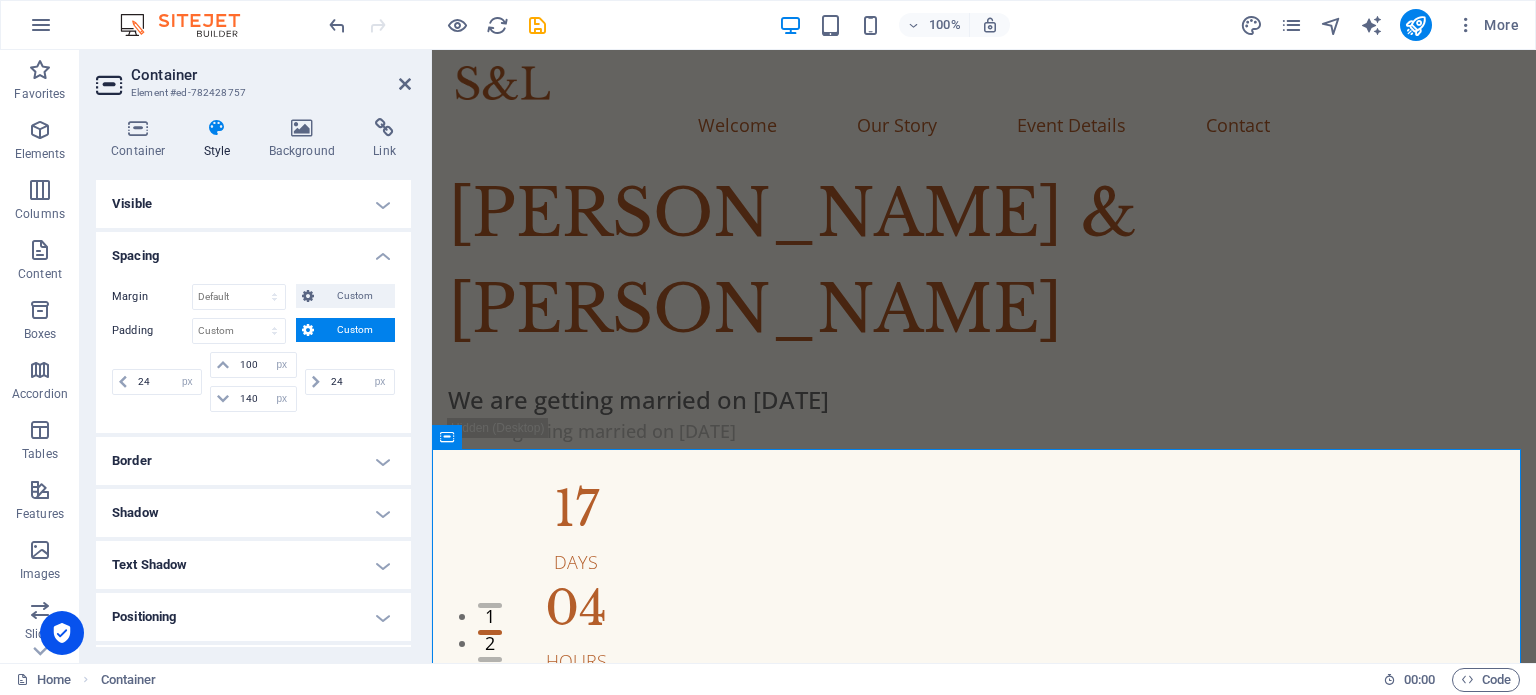 click on "24 px rem % vh vw 100 px rem % vh vw 140 px rem % vh vw 24 px rem % vh vw" at bounding box center (253, 384) 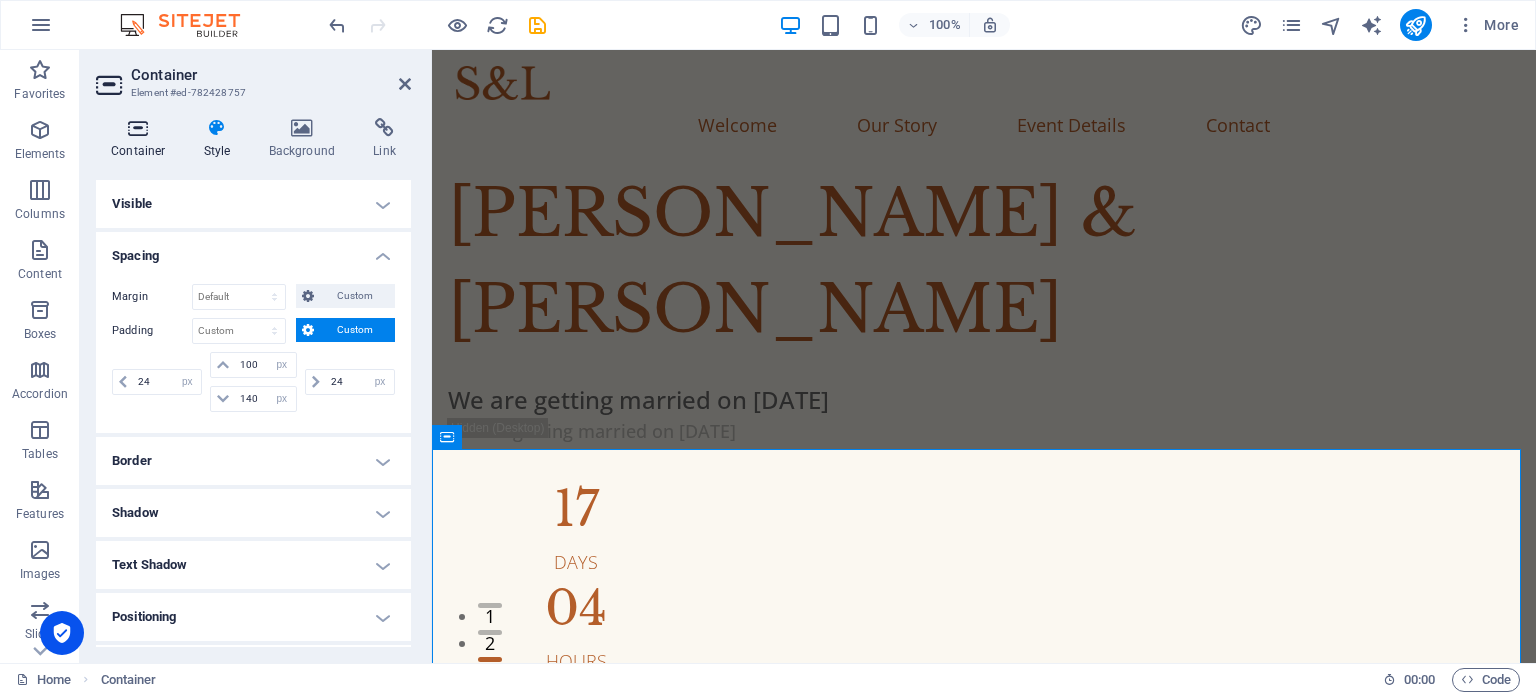 click at bounding box center (138, 128) 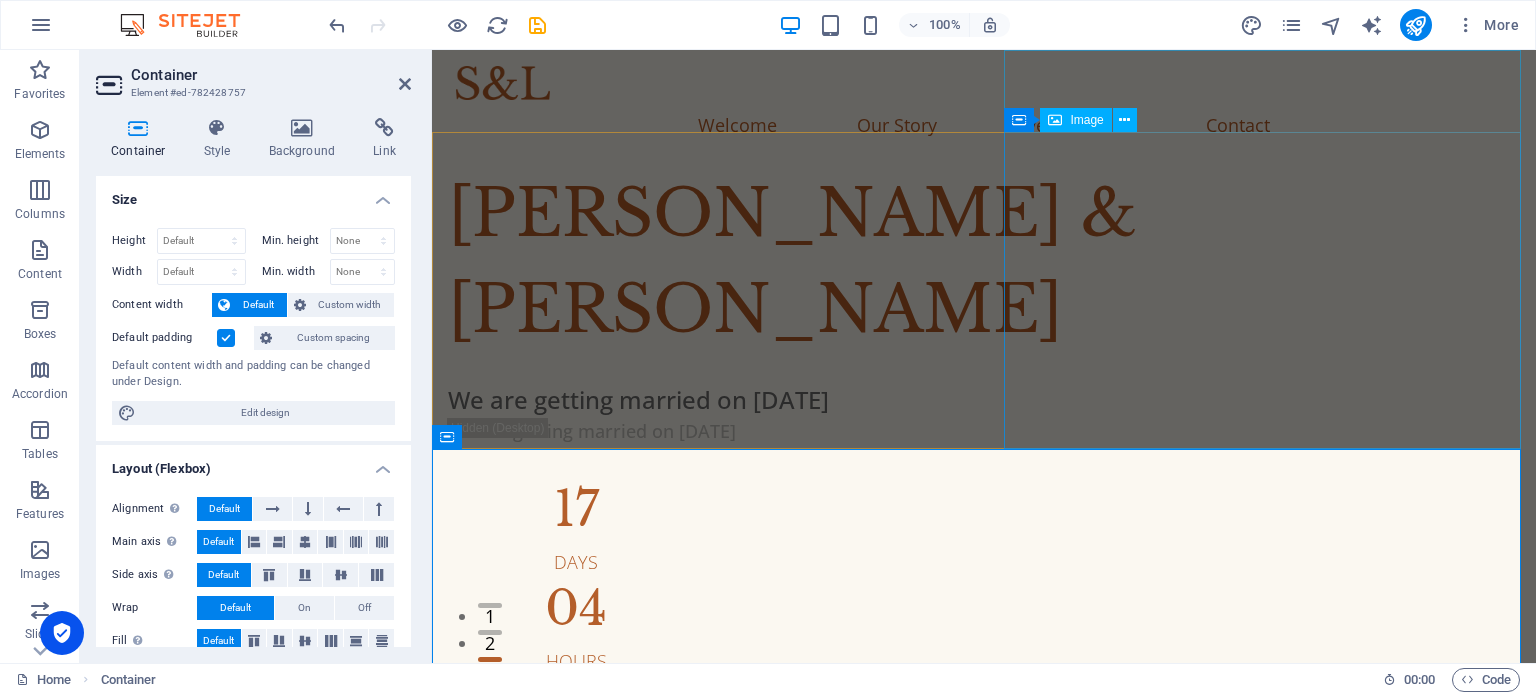 click at bounding box center (984, 990) 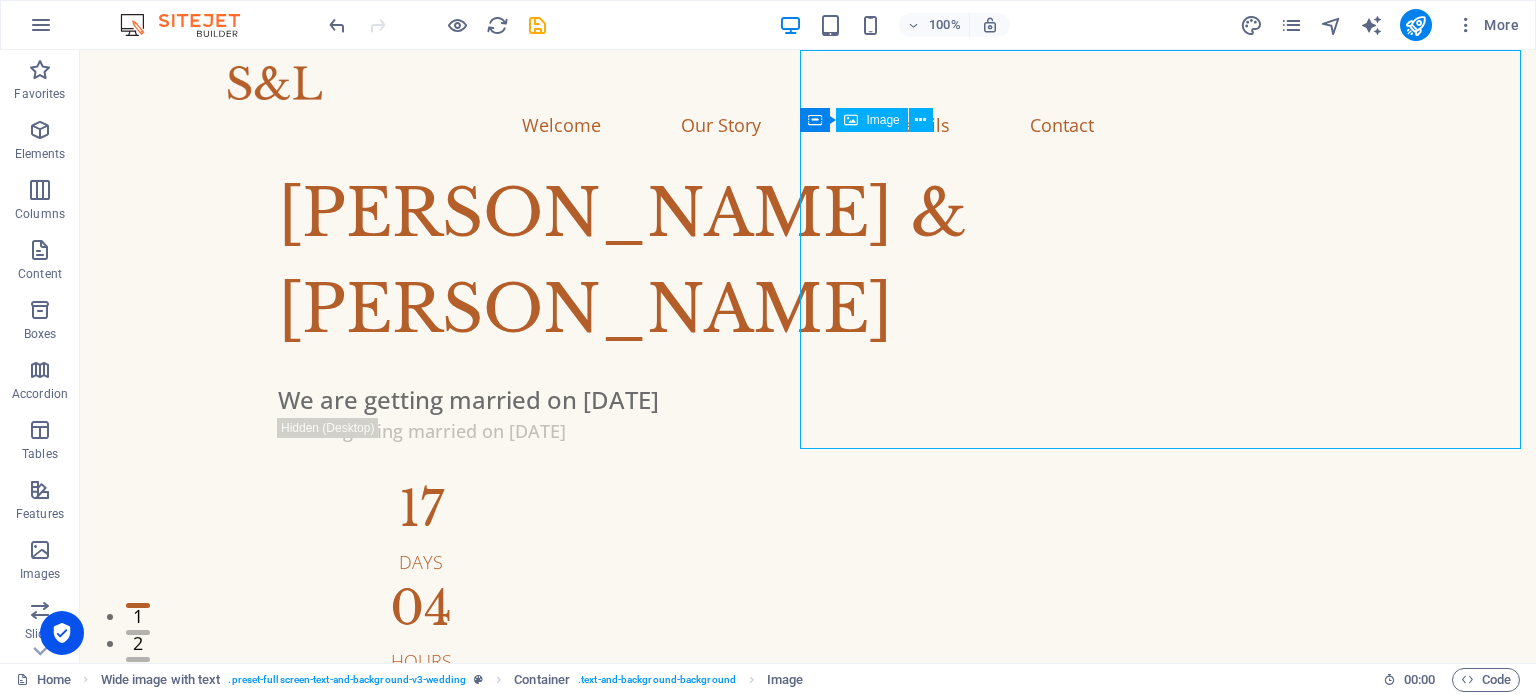 click at bounding box center [808, 990] 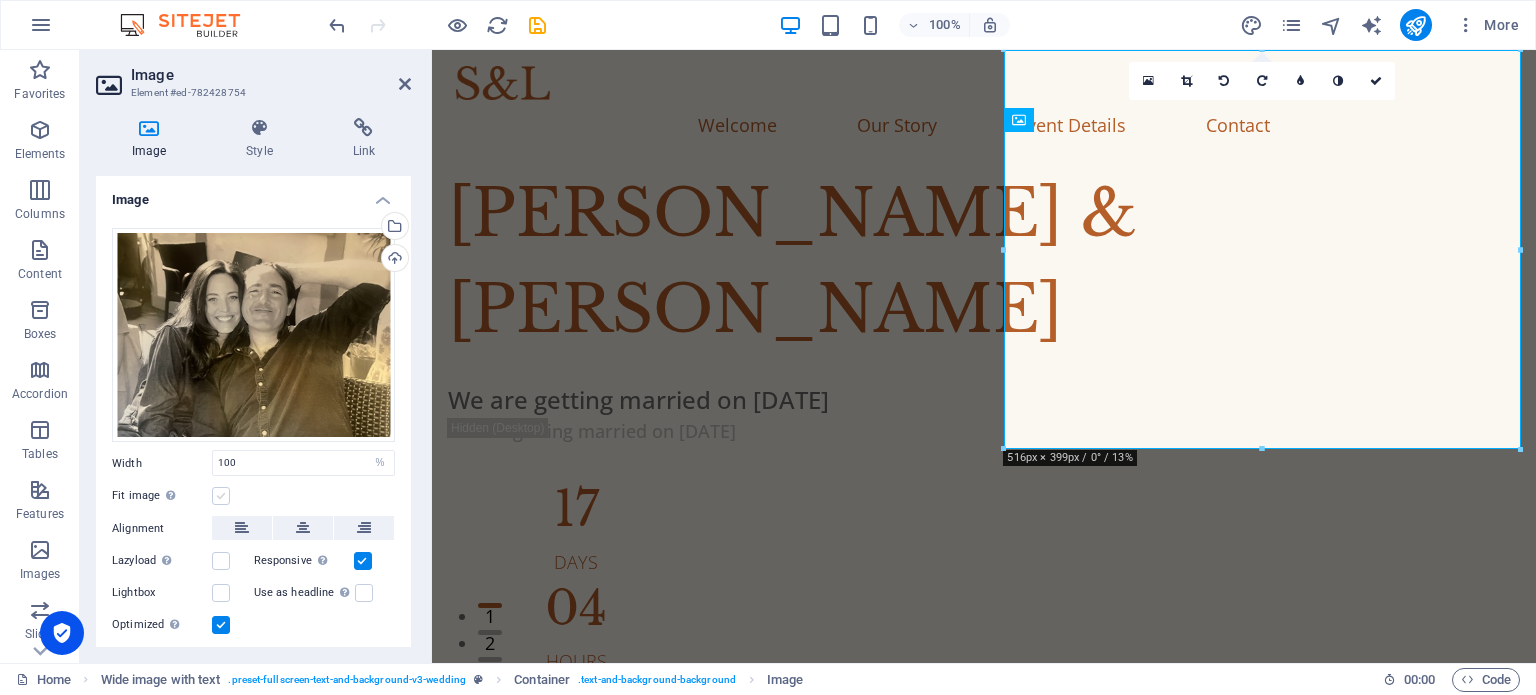 click at bounding box center [221, 496] 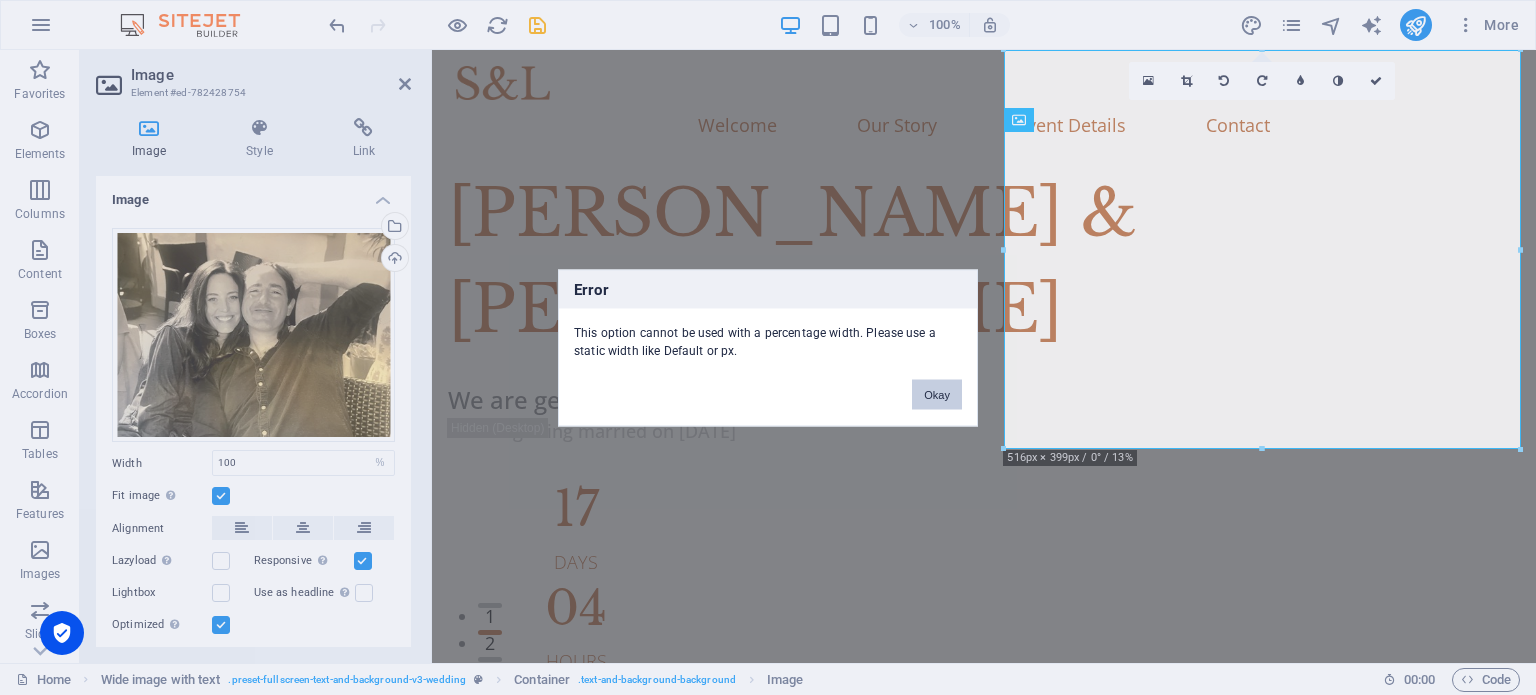 click on "Okay" at bounding box center (937, 394) 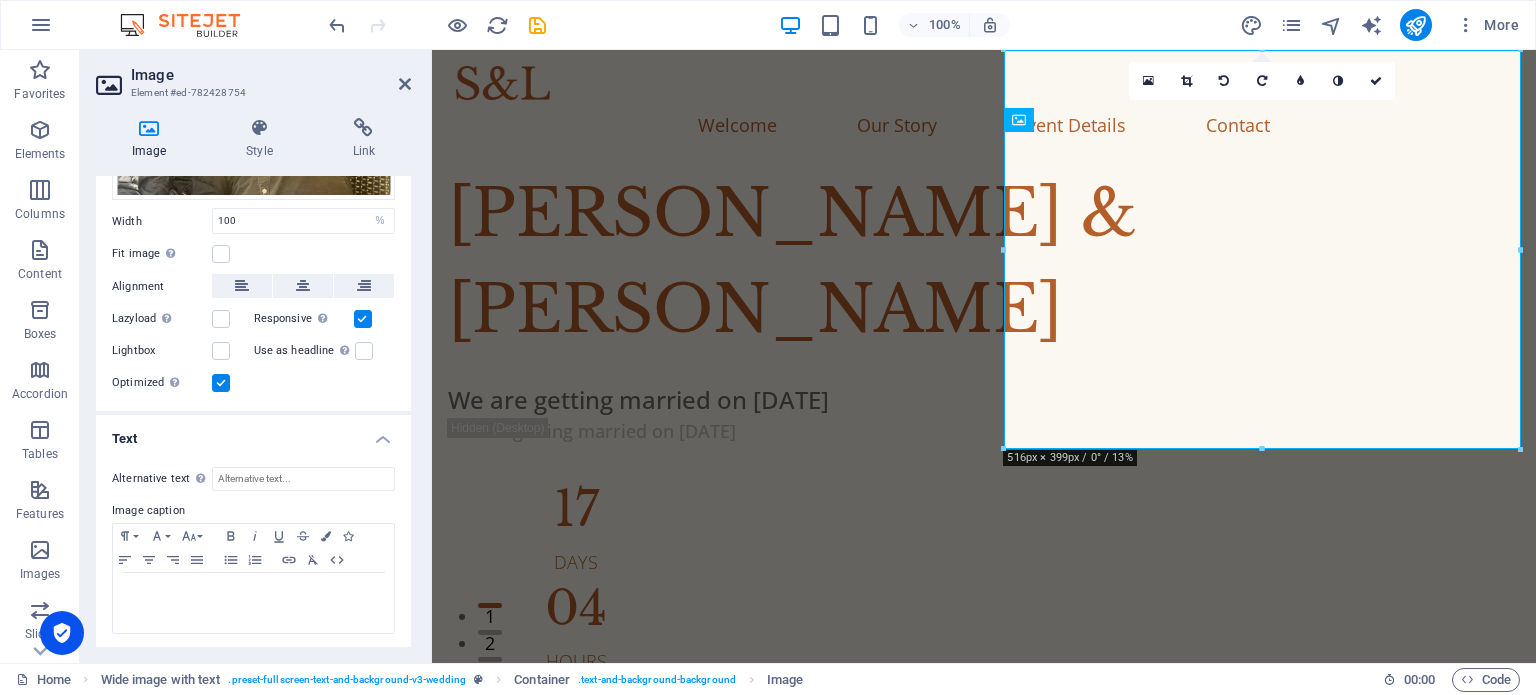 scroll, scrollTop: 0, scrollLeft: 0, axis: both 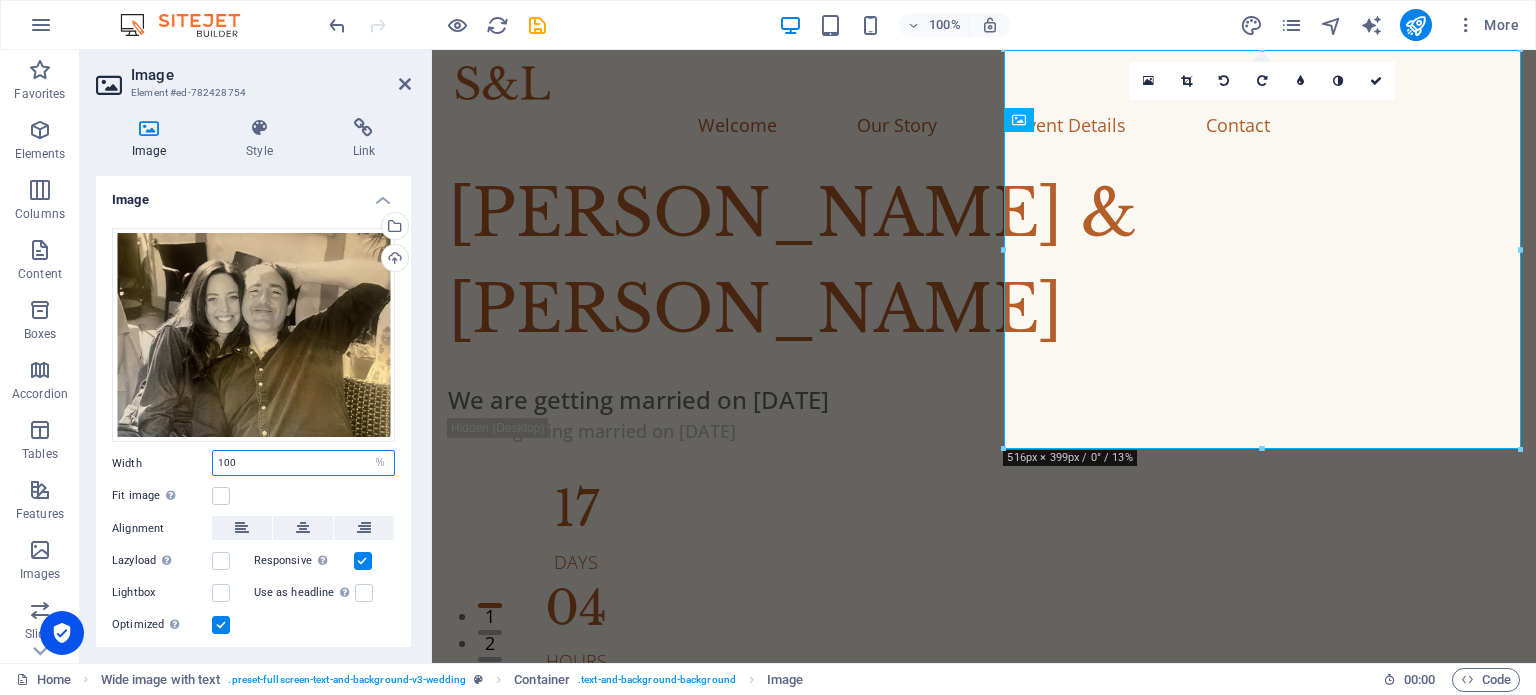 click on "100" at bounding box center (303, 463) 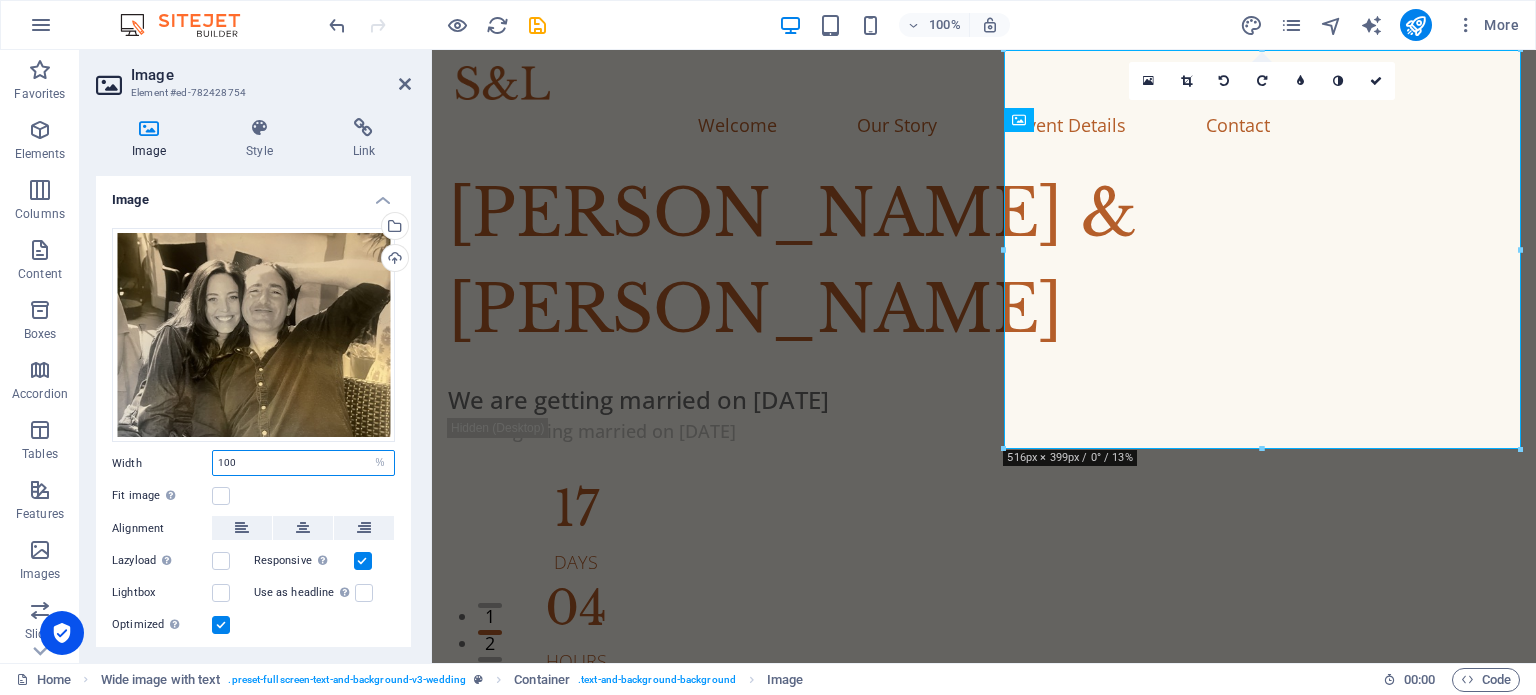 drag, startPoint x: 304, startPoint y: 464, endPoint x: 207, endPoint y: 463, distance: 97.00516 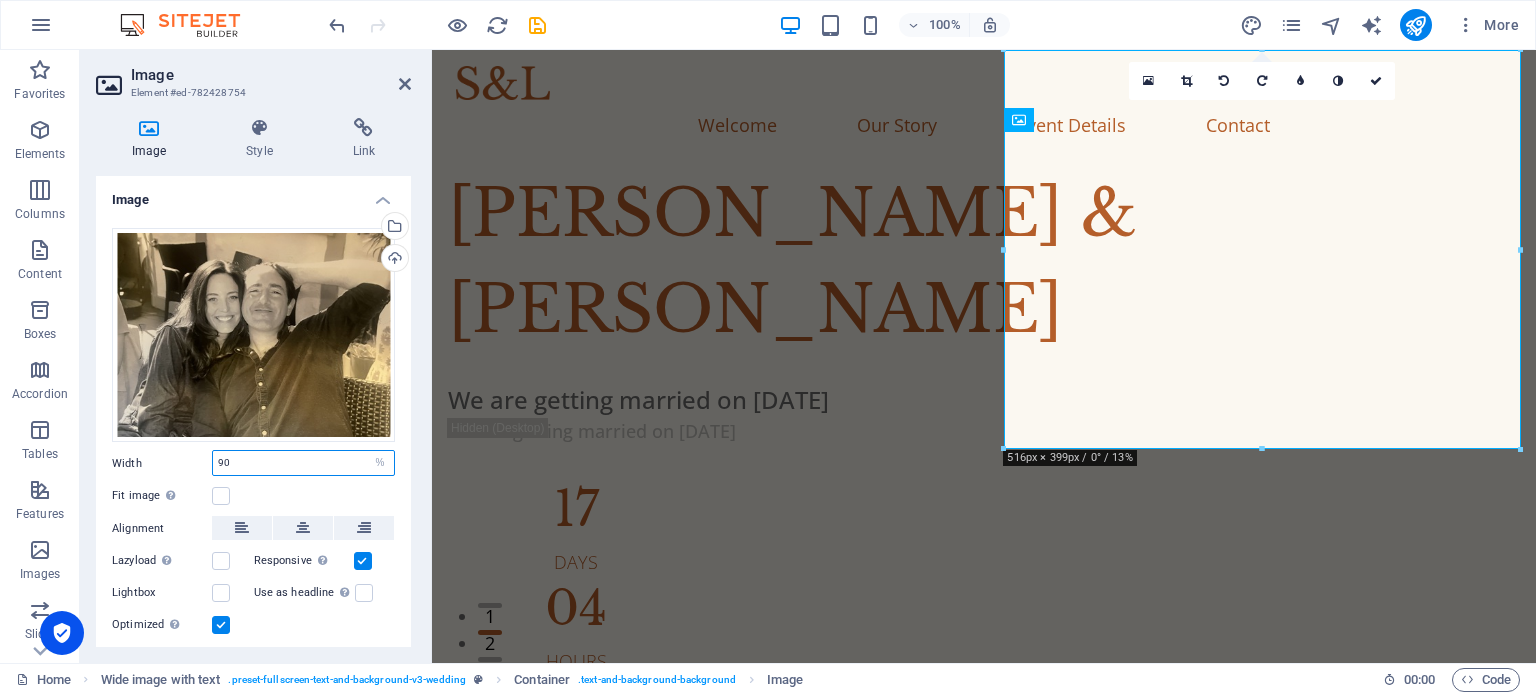 type on "90" 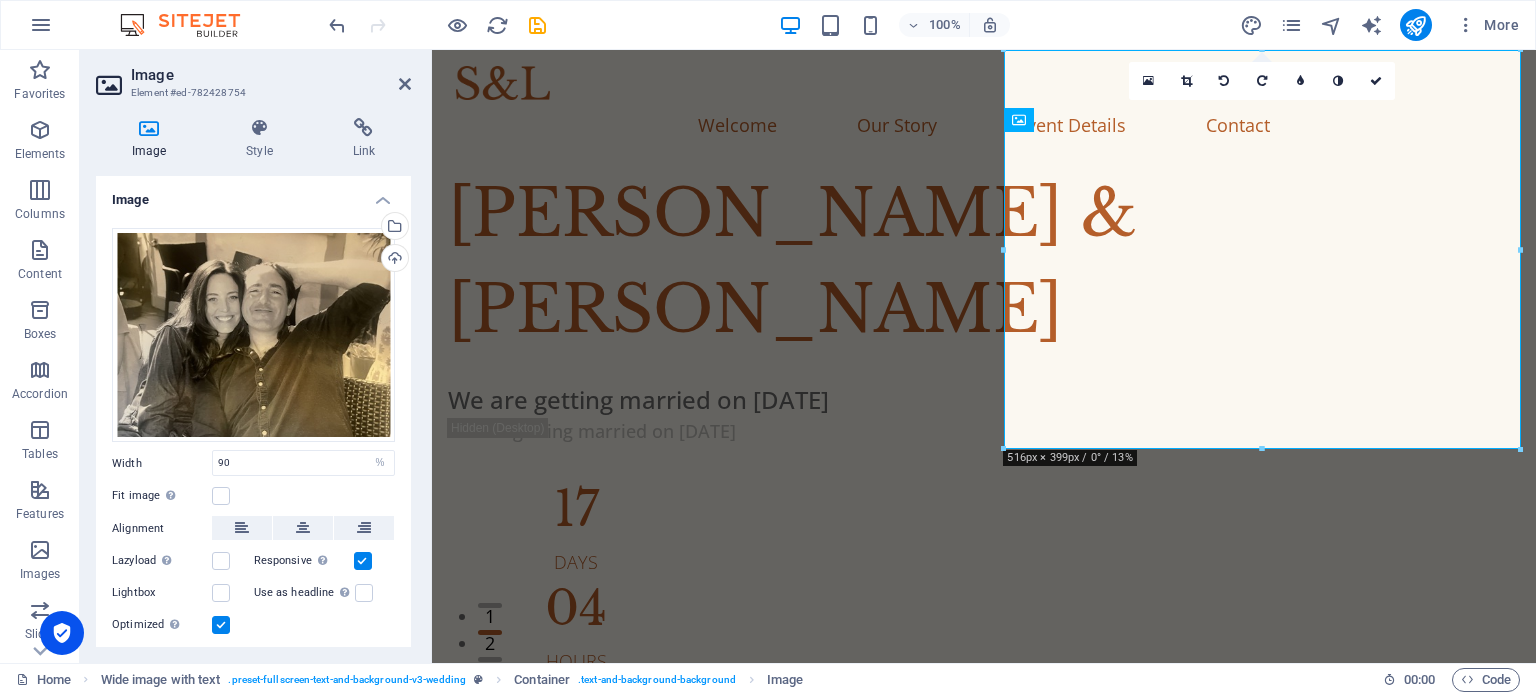 click on "Fit image Automatically fit image to a fixed width and height" at bounding box center (253, 496) 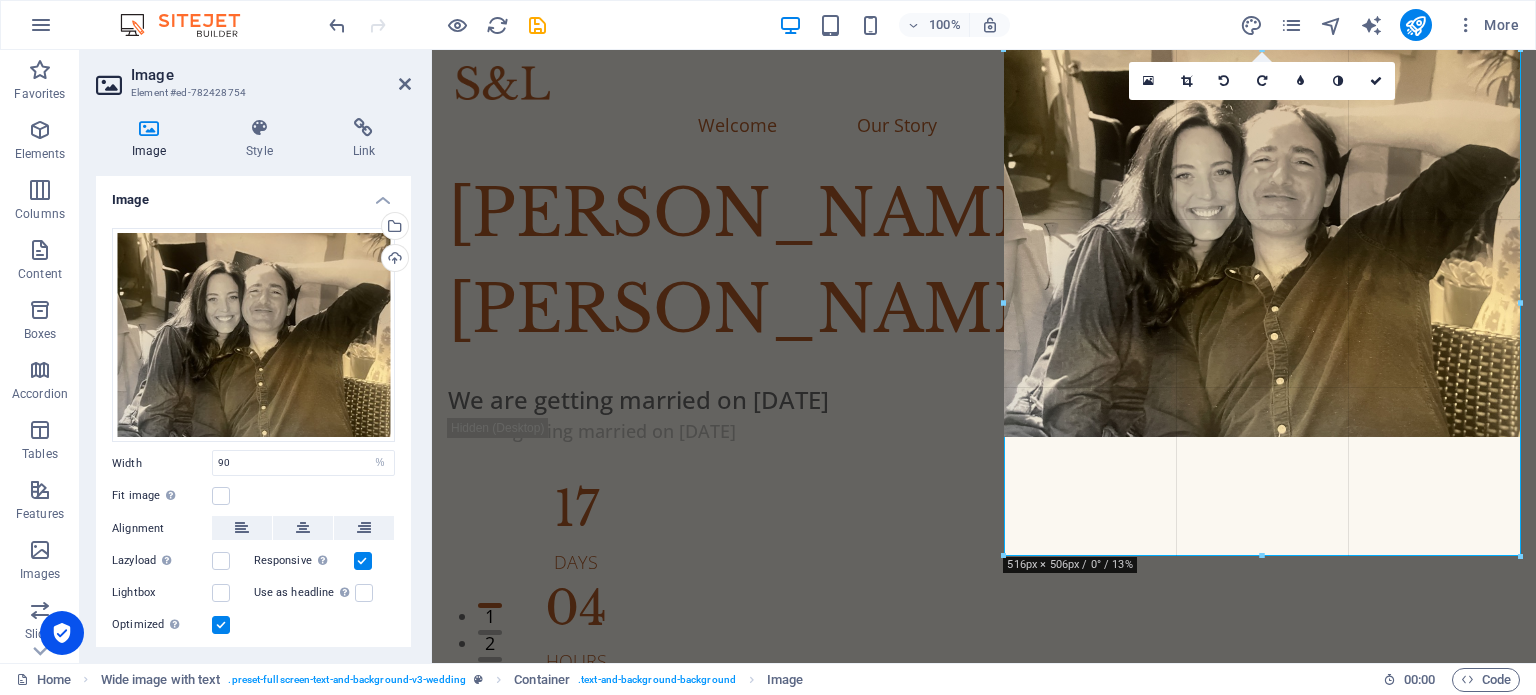 drag, startPoint x: 1001, startPoint y: 442, endPoint x: 982, endPoint y: 443, distance: 19.026299 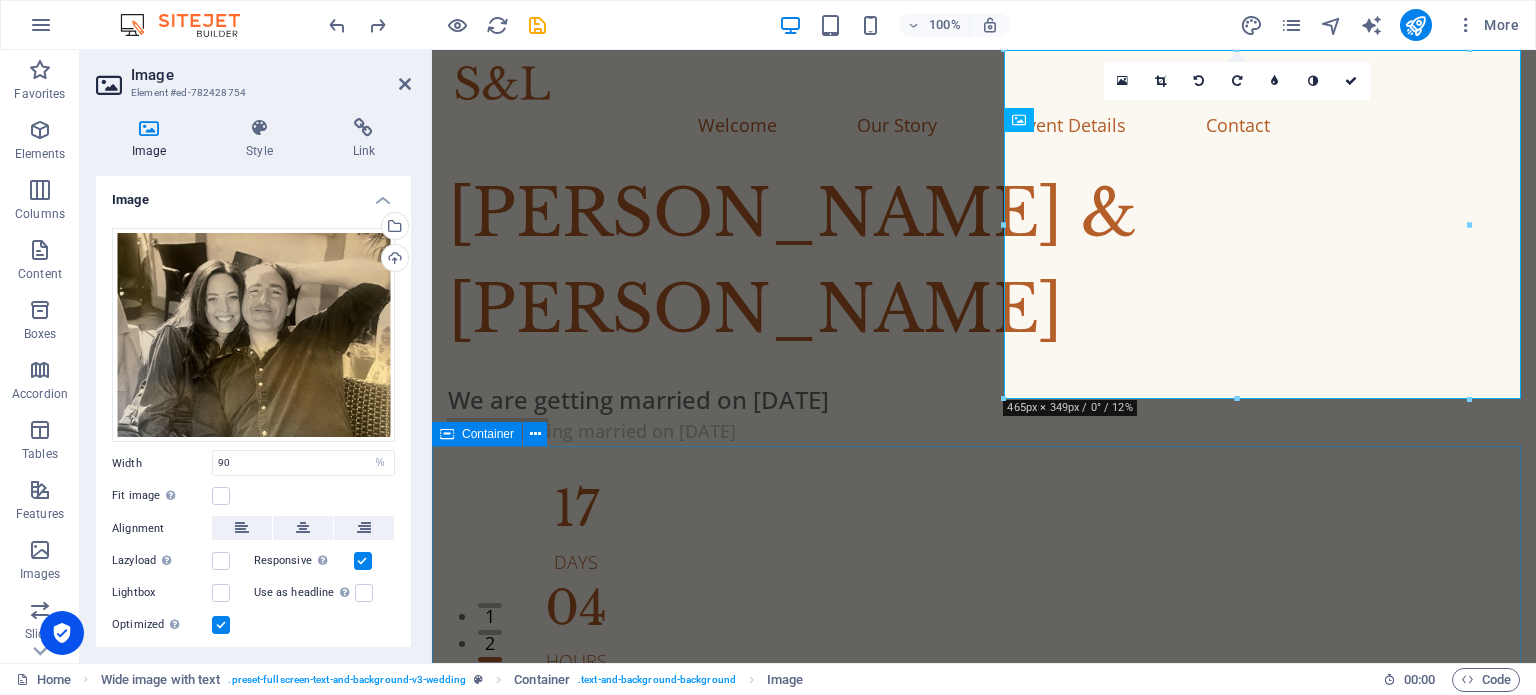click on "Our Story May 12, 2019 When we first met Lorem ipsum dolor sit amet, consectetur adipiscing elit, sed do eiusmod tempor incididunt ut. June 21, 2019 Our first date Lorem ipsum dolor sit amet, consectetur adipiscing elit, sed do eiusmod tempor incididunt ut. May 12, 2024 Marriage Proposal Lorem ipsum dolor sit amet, consectetur adipiscing elit, sed do eiusmod tempor incididunt ut. June 21, 2024 Our Engagement Lorem ipsum dolor sit amet, consectetur adipiscing elit, sed do eiusmod tempor incididunt ut." at bounding box center [984, 2769] 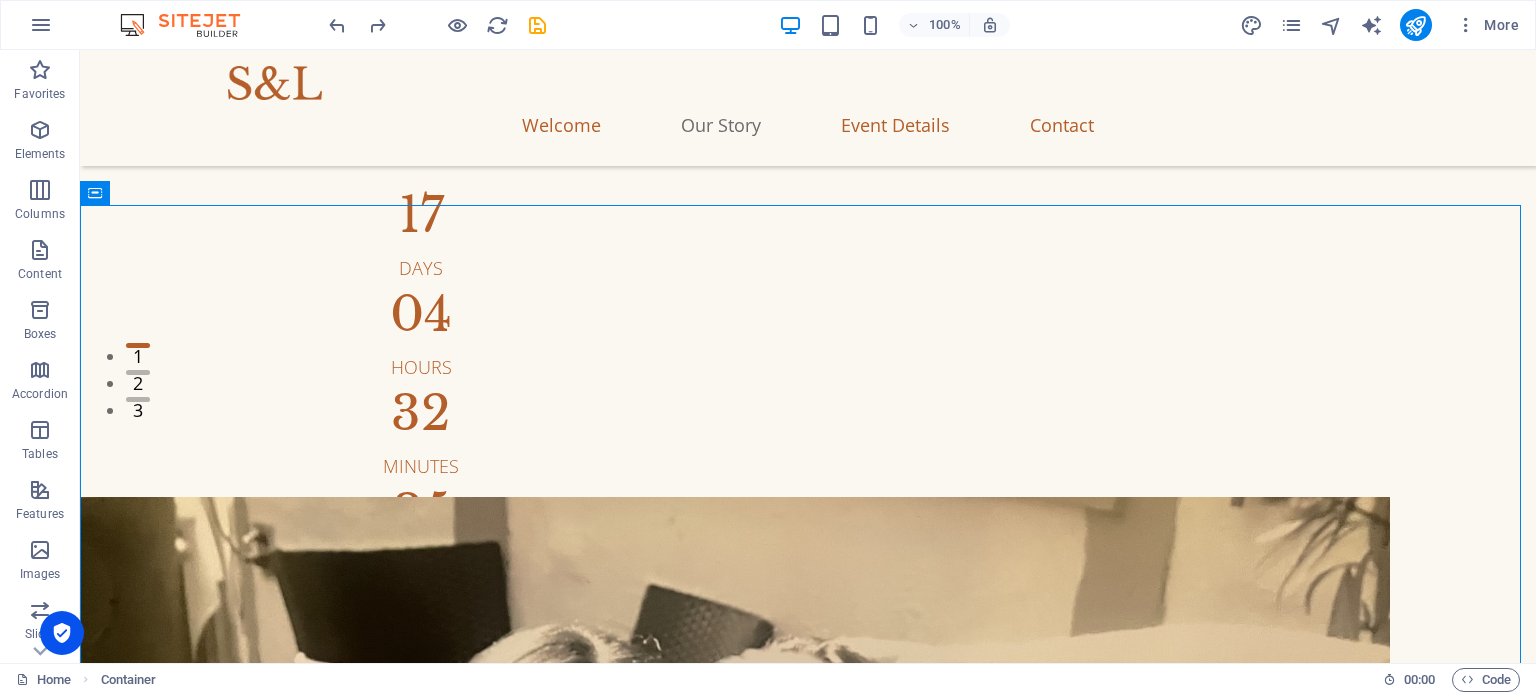 scroll, scrollTop: 0, scrollLeft: 0, axis: both 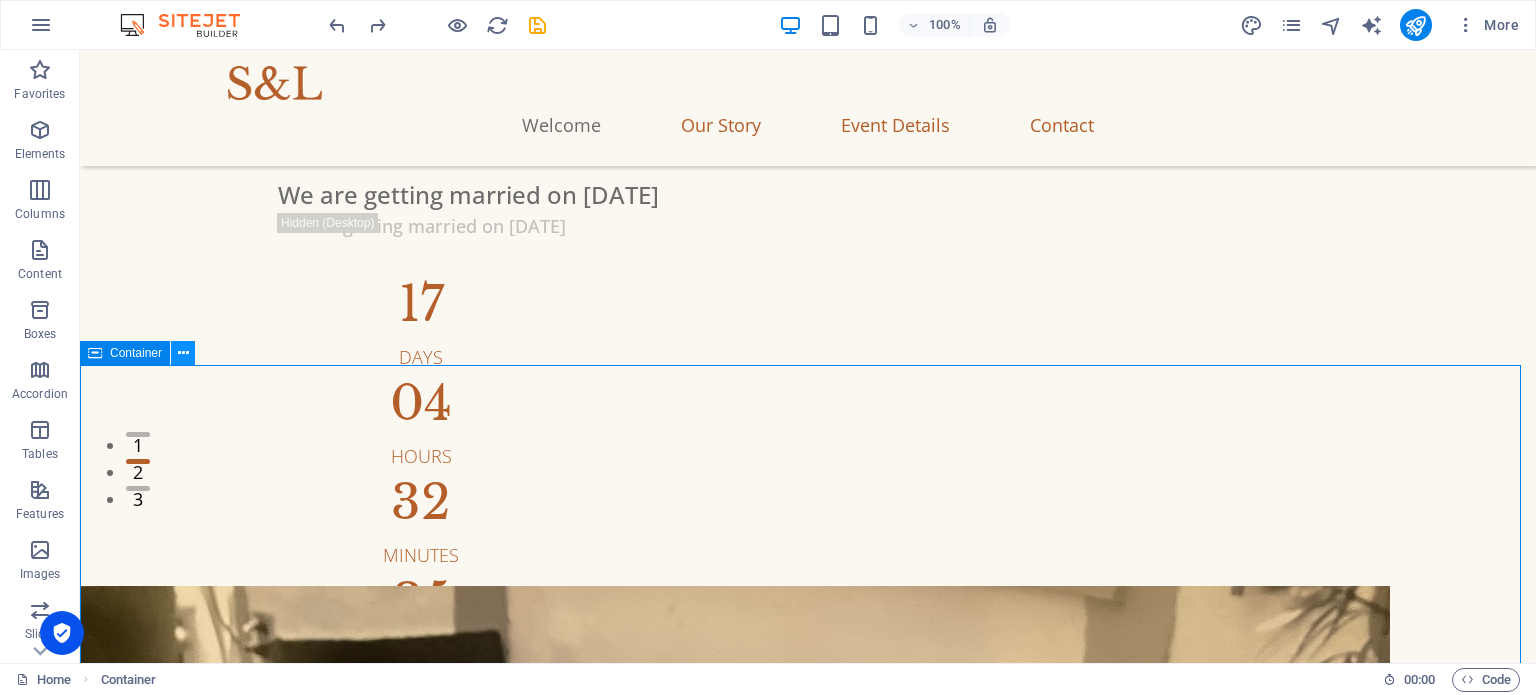 click at bounding box center (183, 353) 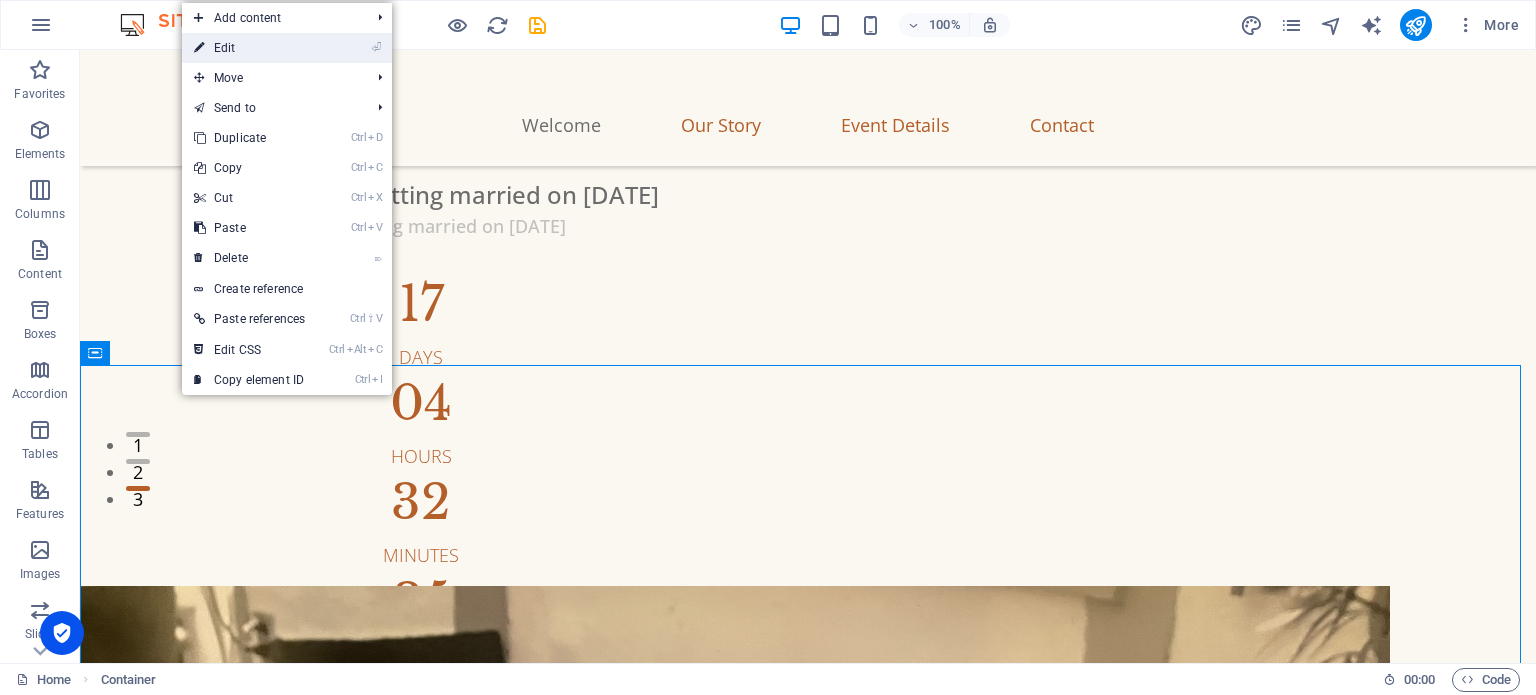click on "⏎  Edit" at bounding box center [249, 48] 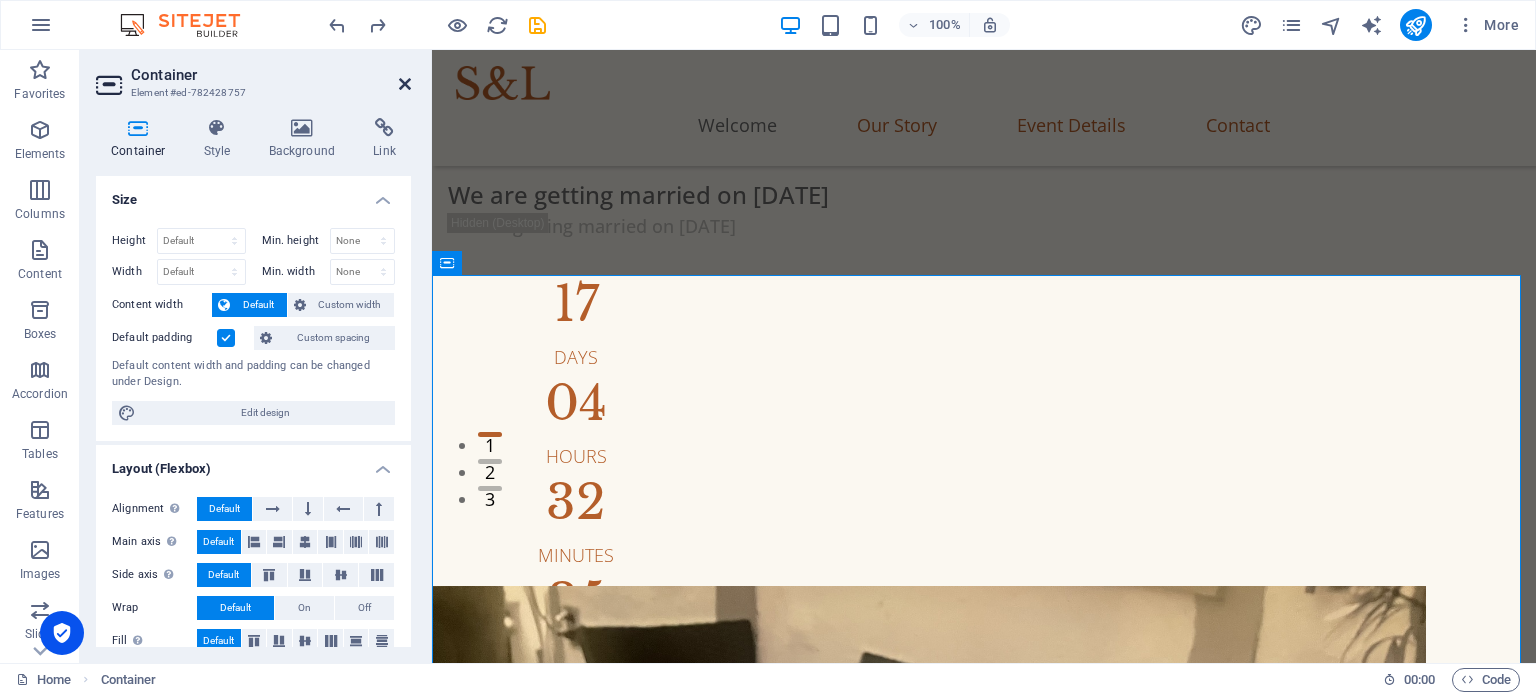 click at bounding box center (405, 84) 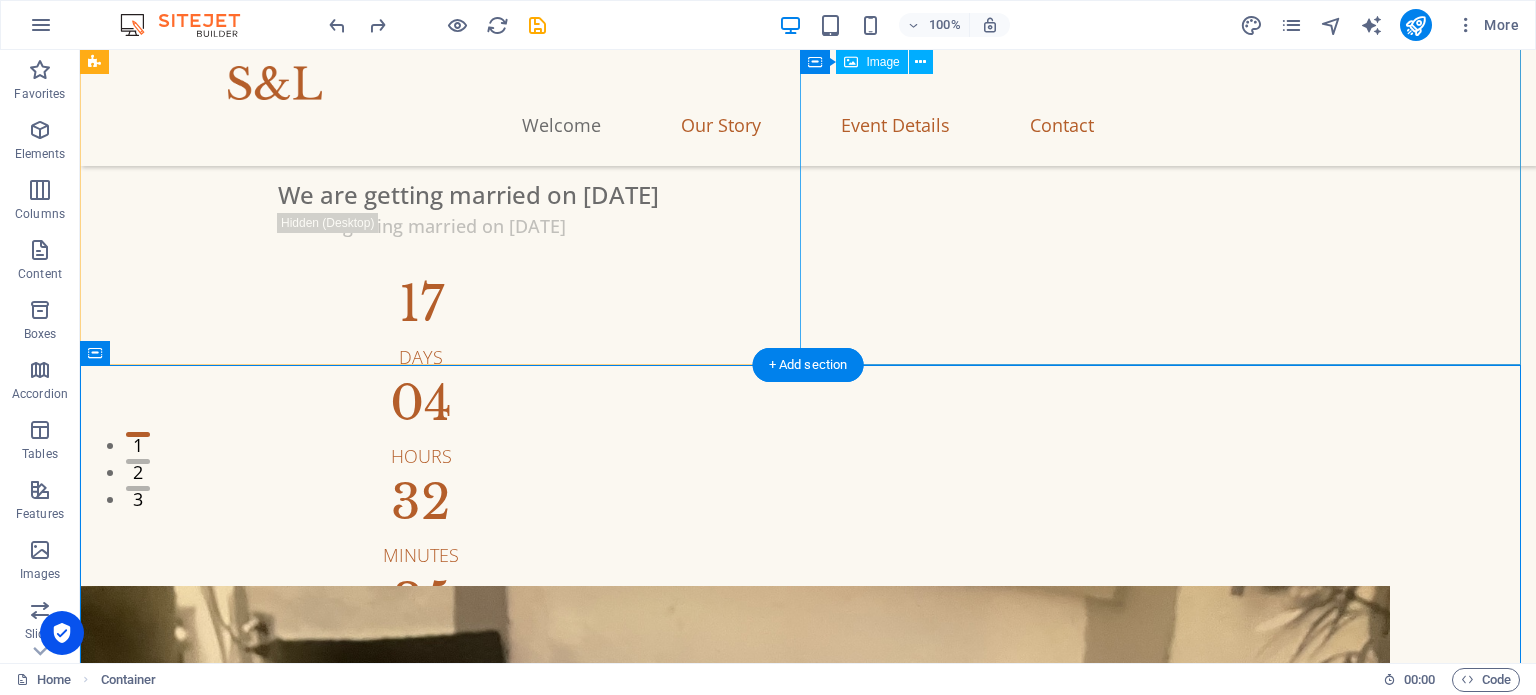 click at bounding box center (808, 1077) 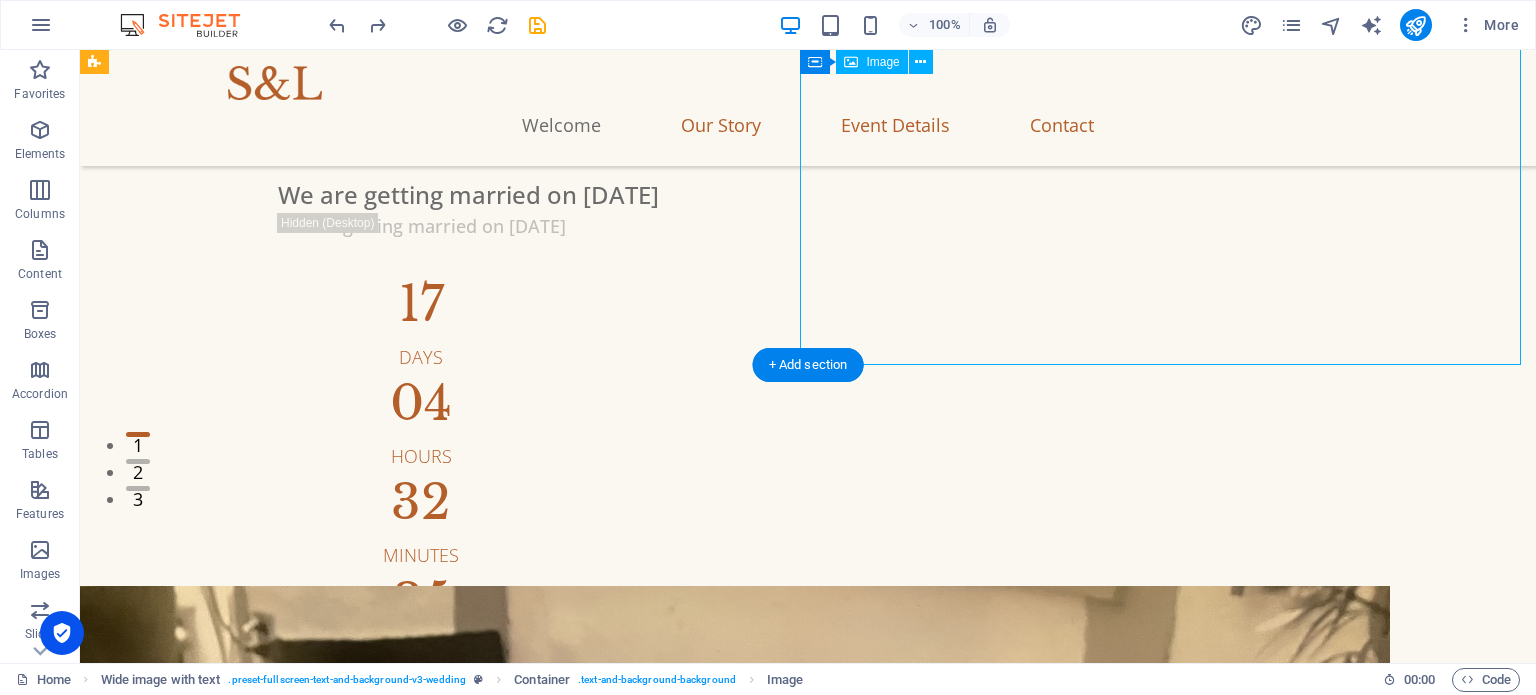 click at bounding box center [808, 1077] 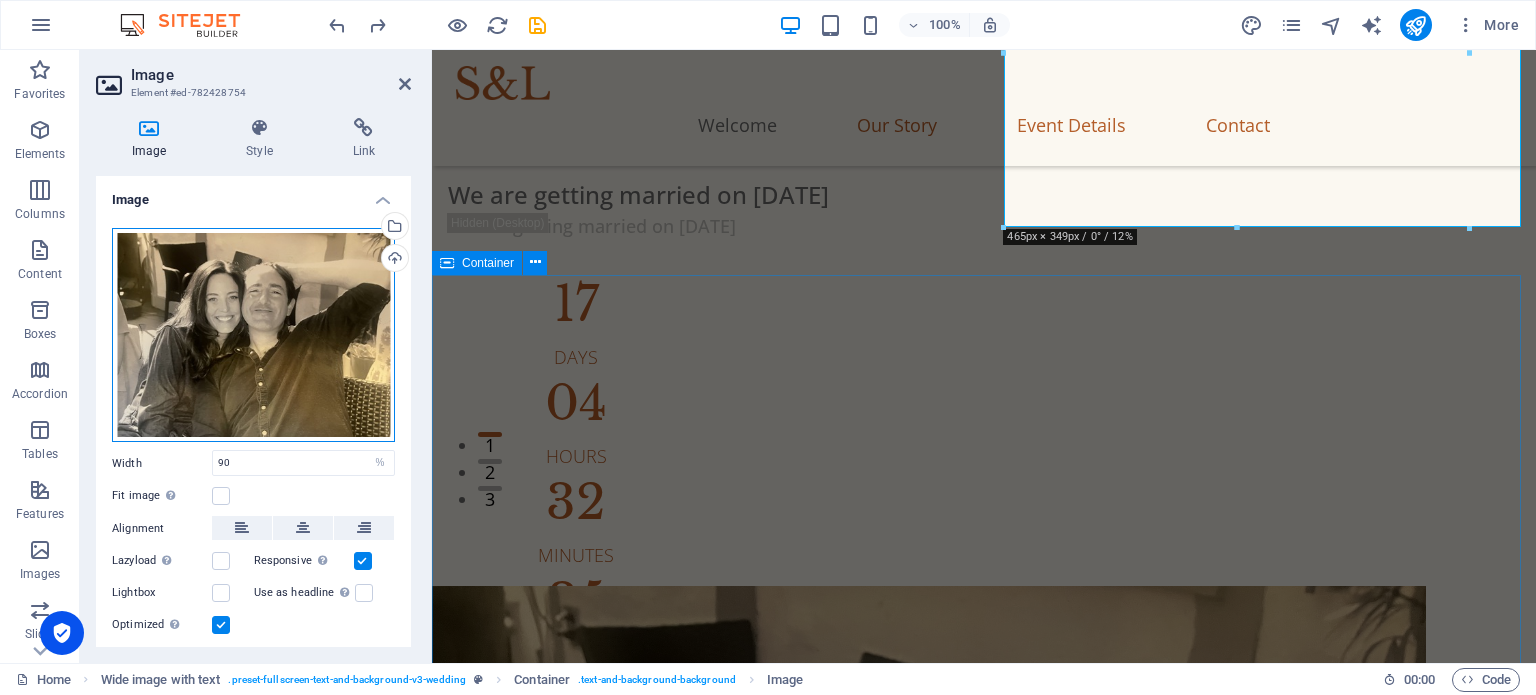 drag, startPoint x: 812, startPoint y: 357, endPoint x: 1075, endPoint y: 314, distance: 266.49203 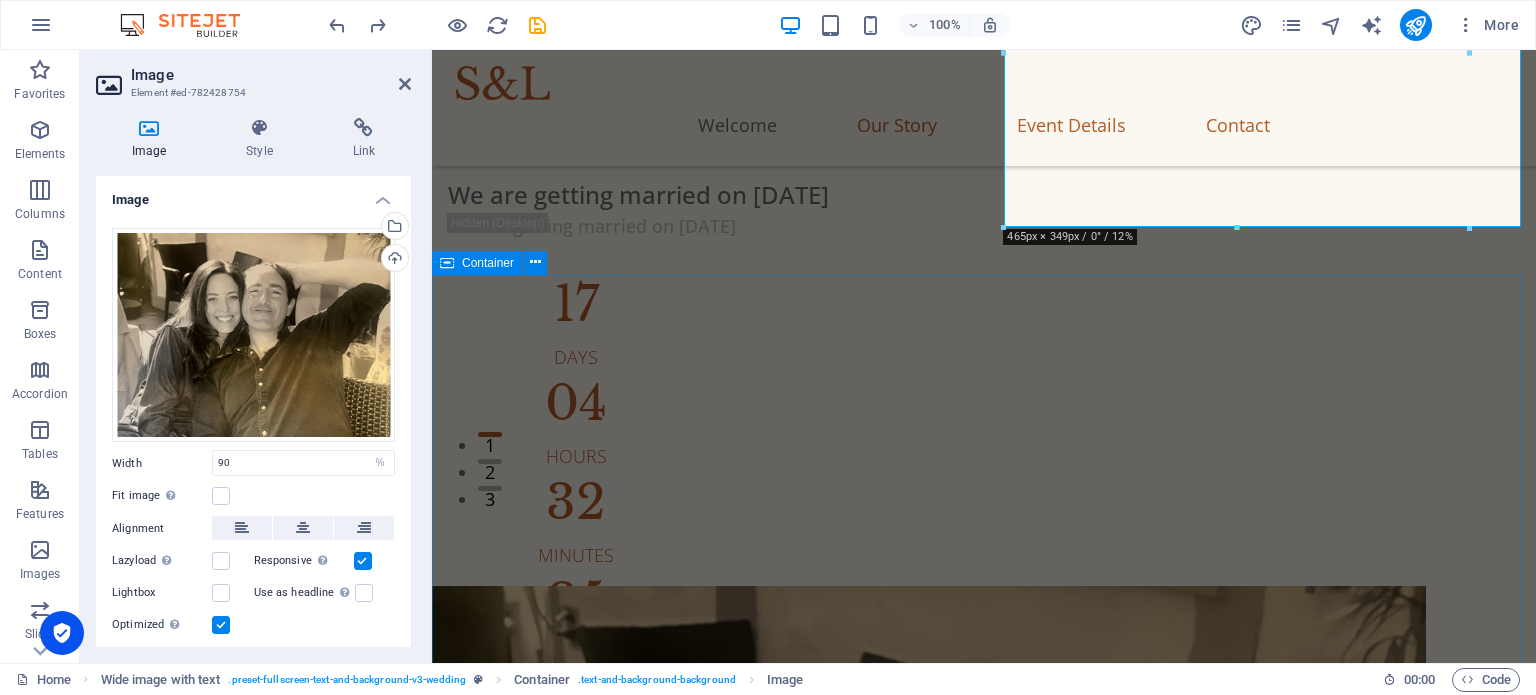 scroll, scrollTop: 0, scrollLeft: 0, axis: both 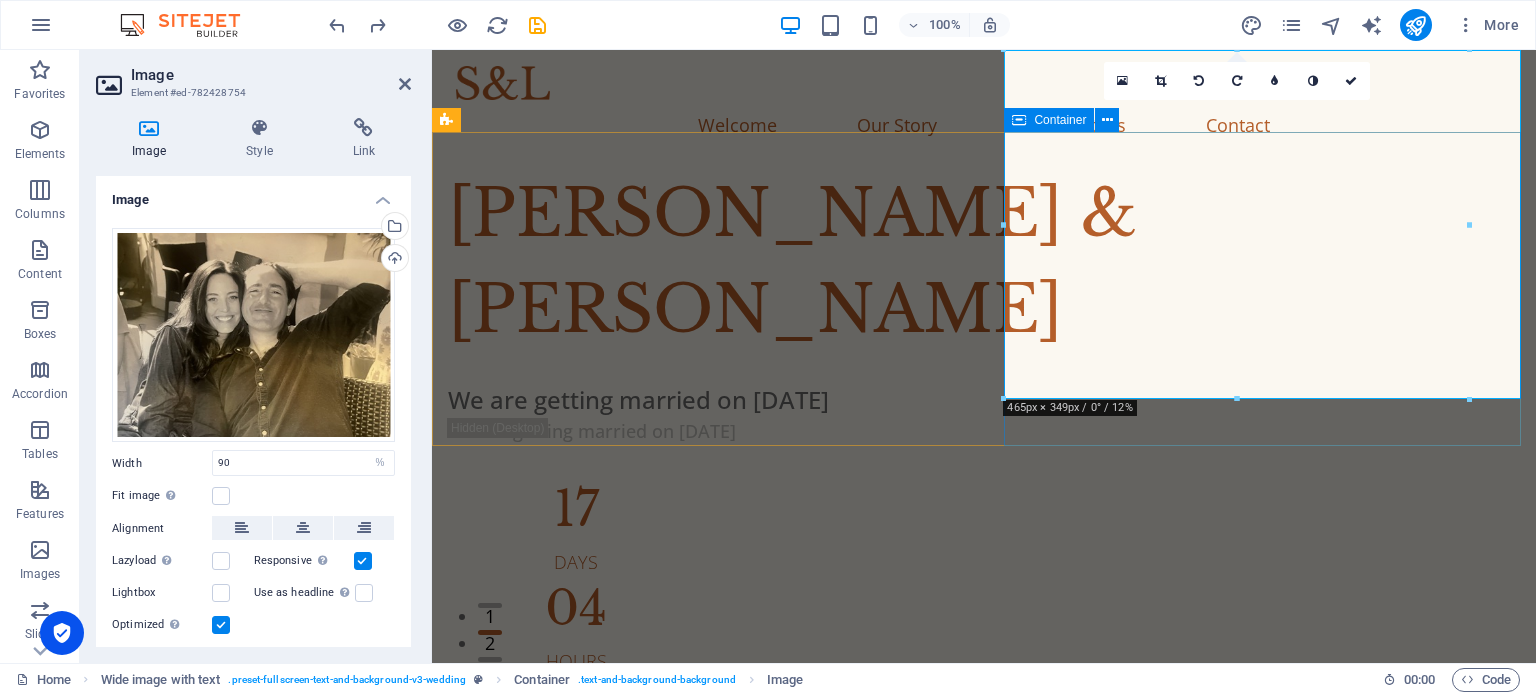 click at bounding box center [1019, 120] 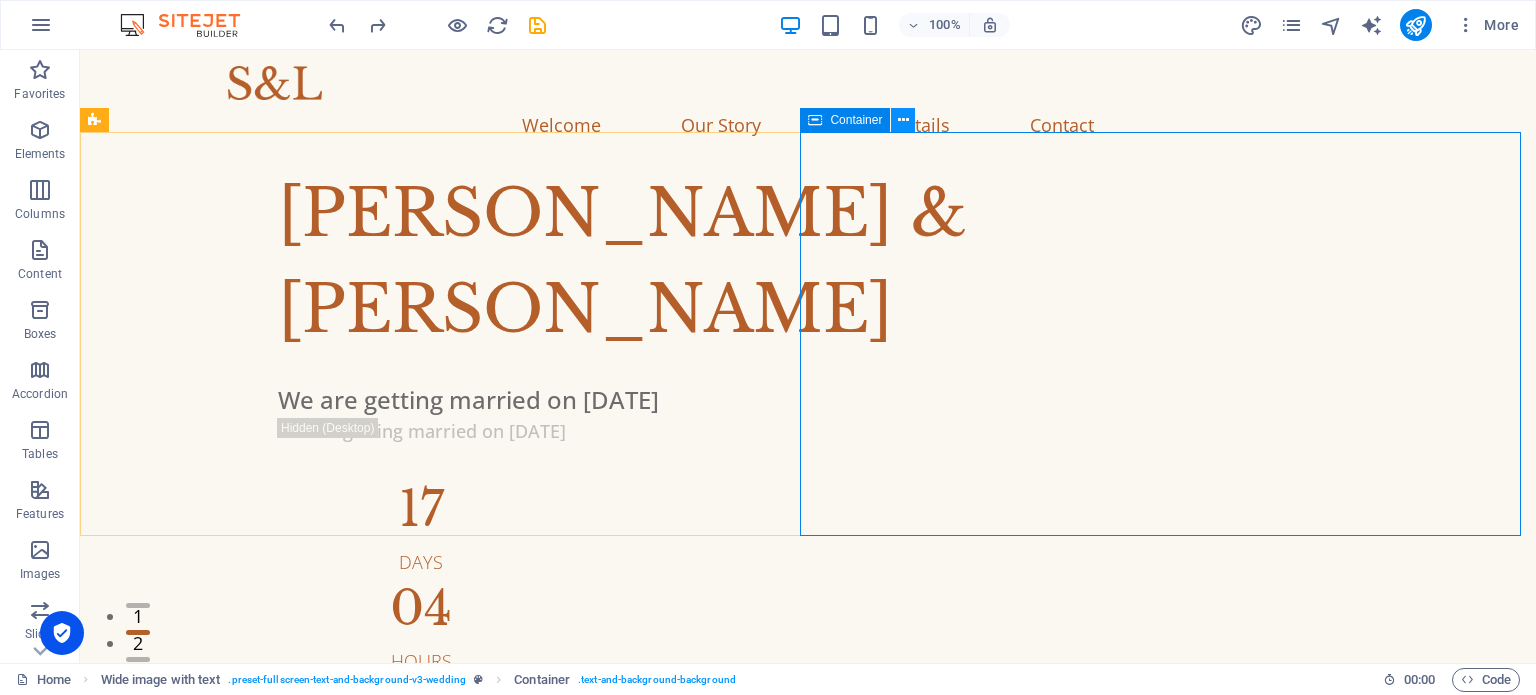 click at bounding box center [903, 120] 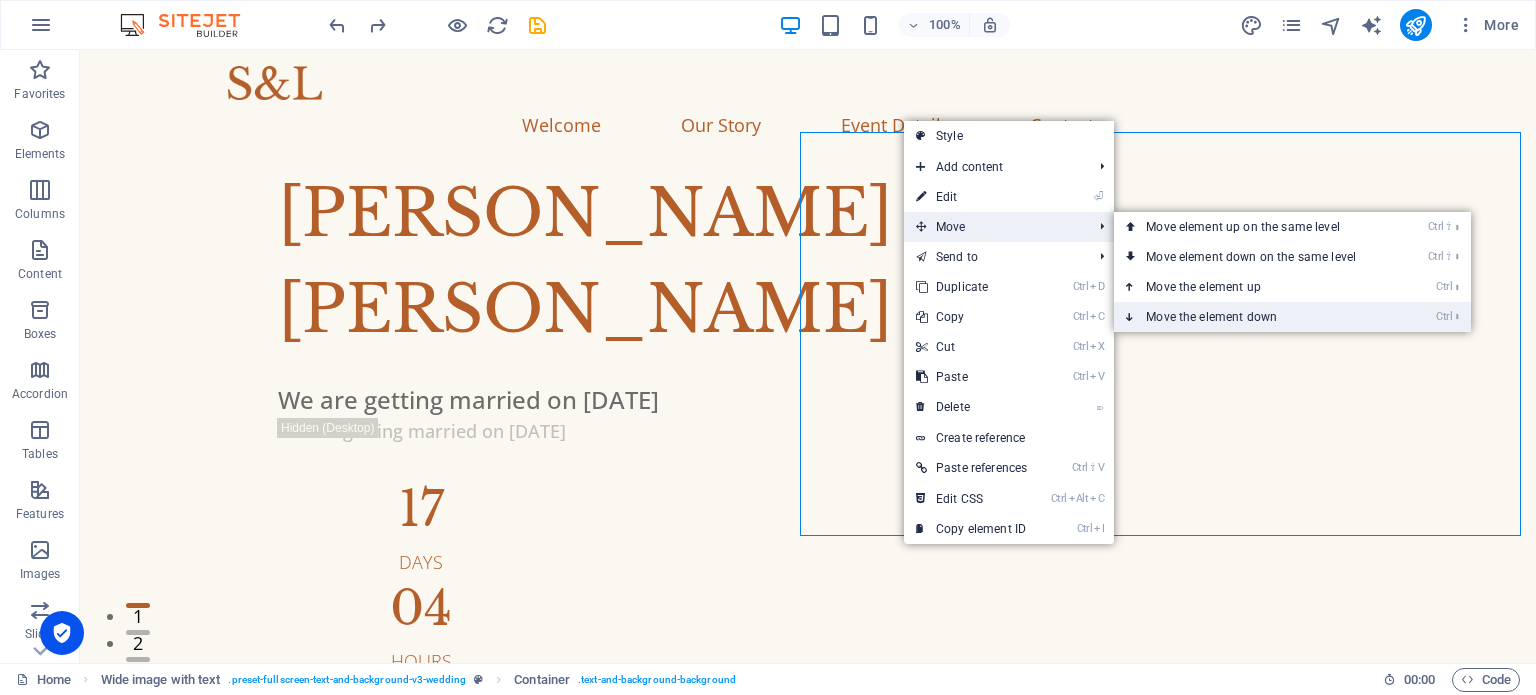 click on "Ctrl ⬇  Move the element down" at bounding box center [1255, 317] 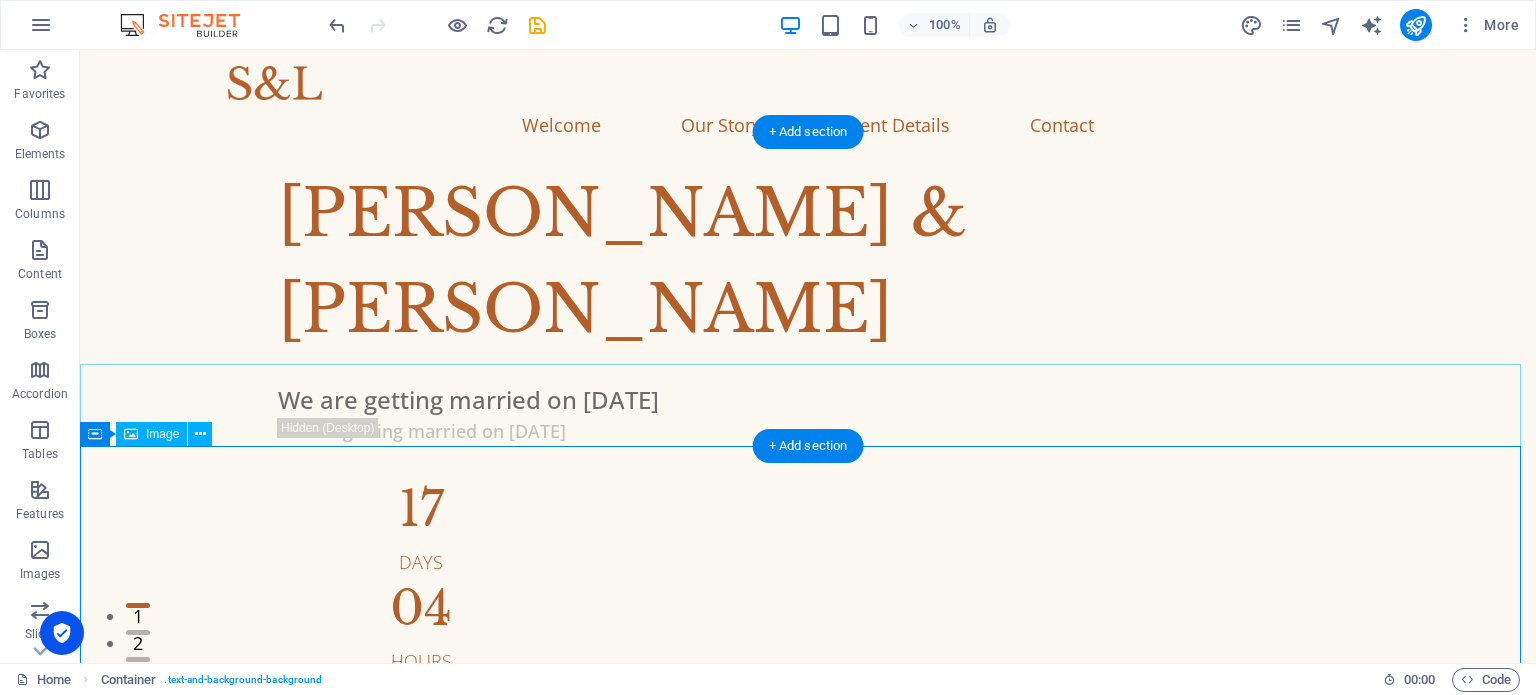 click at bounding box center [808, 1282] 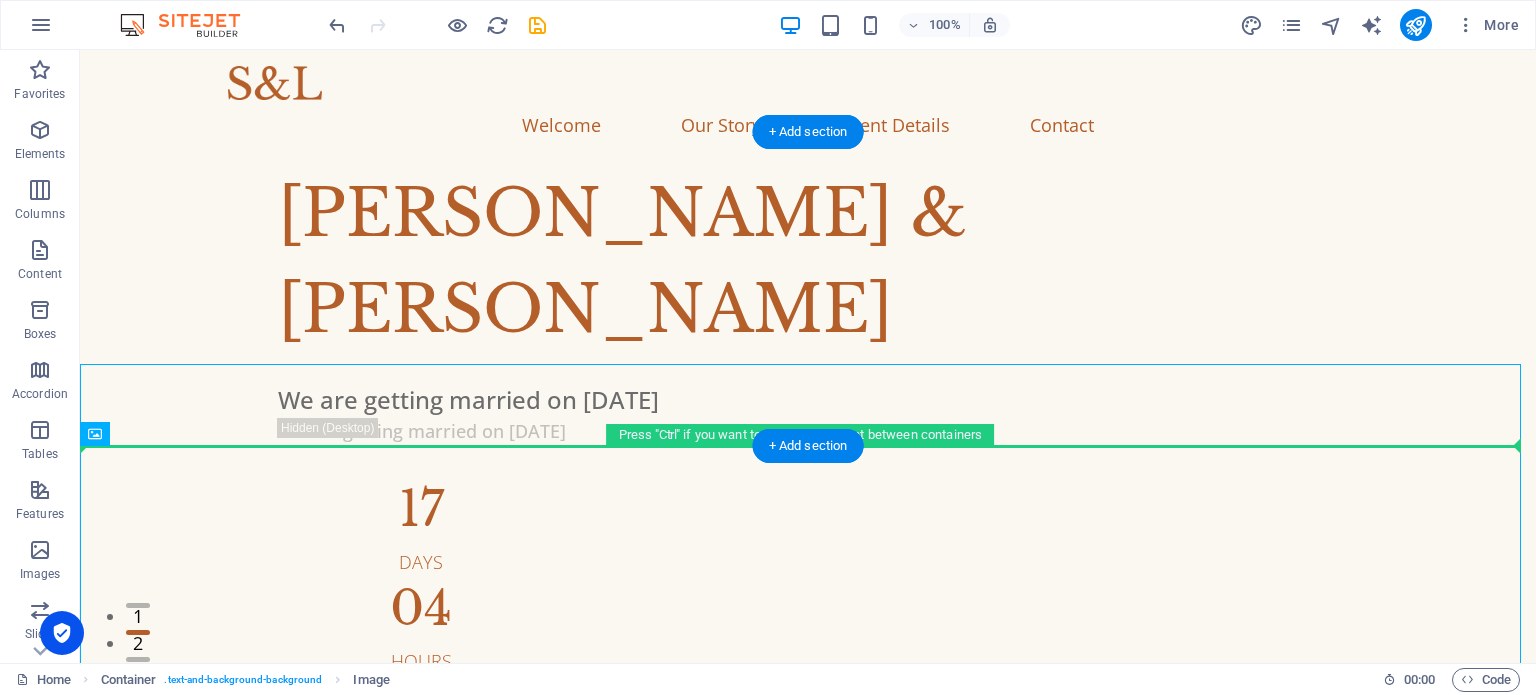 drag, startPoint x: 1102, startPoint y: 420, endPoint x: 1107, endPoint y: 298, distance: 122.10242 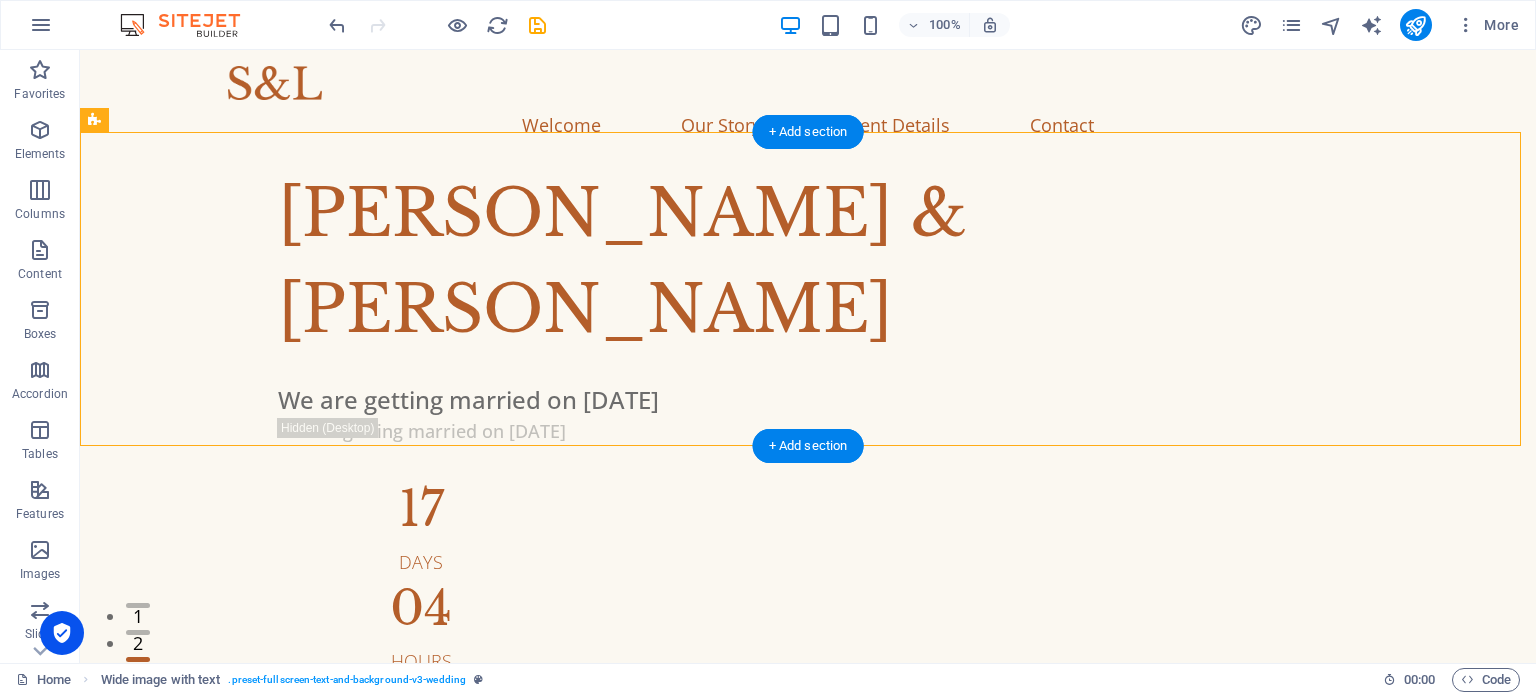 drag, startPoint x: 1065, startPoint y: 395, endPoint x: 1103, endPoint y: 243, distance: 156.67801 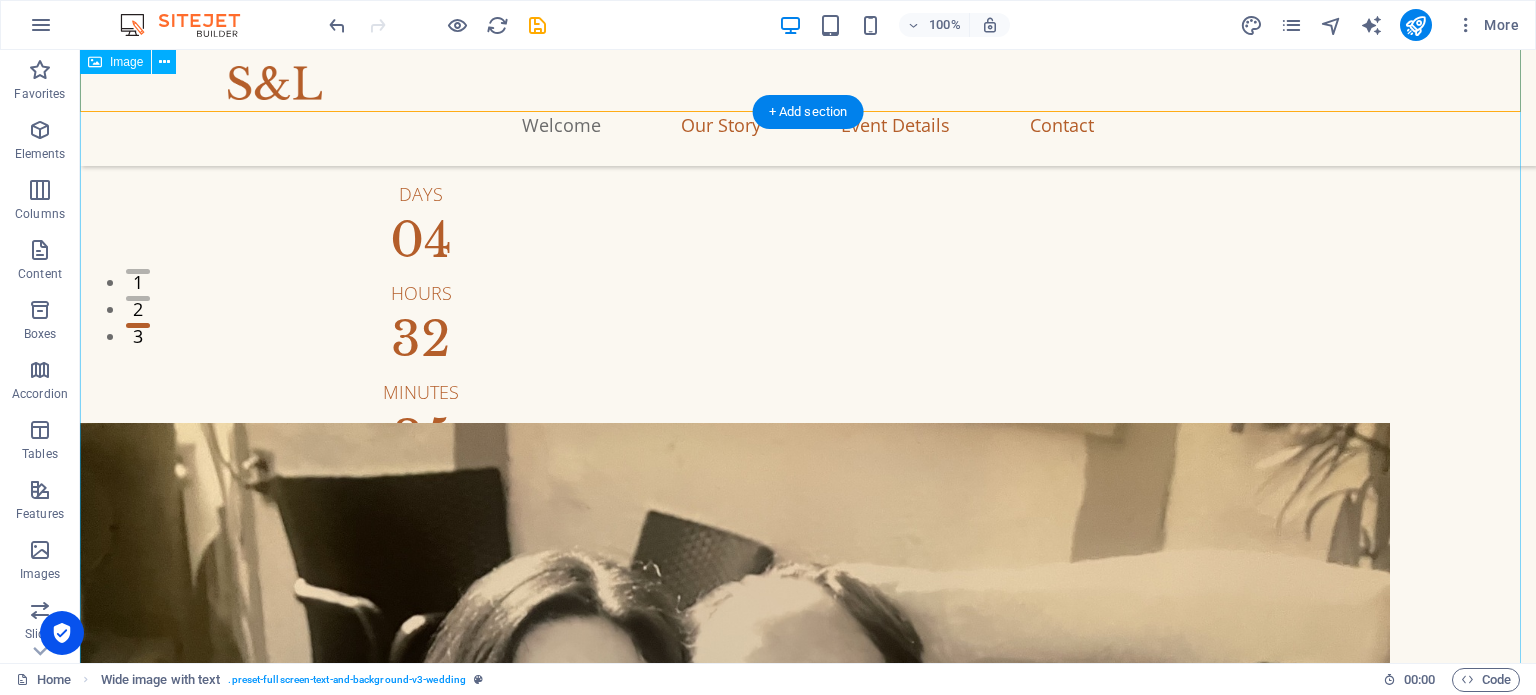scroll, scrollTop: 0, scrollLeft: 0, axis: both 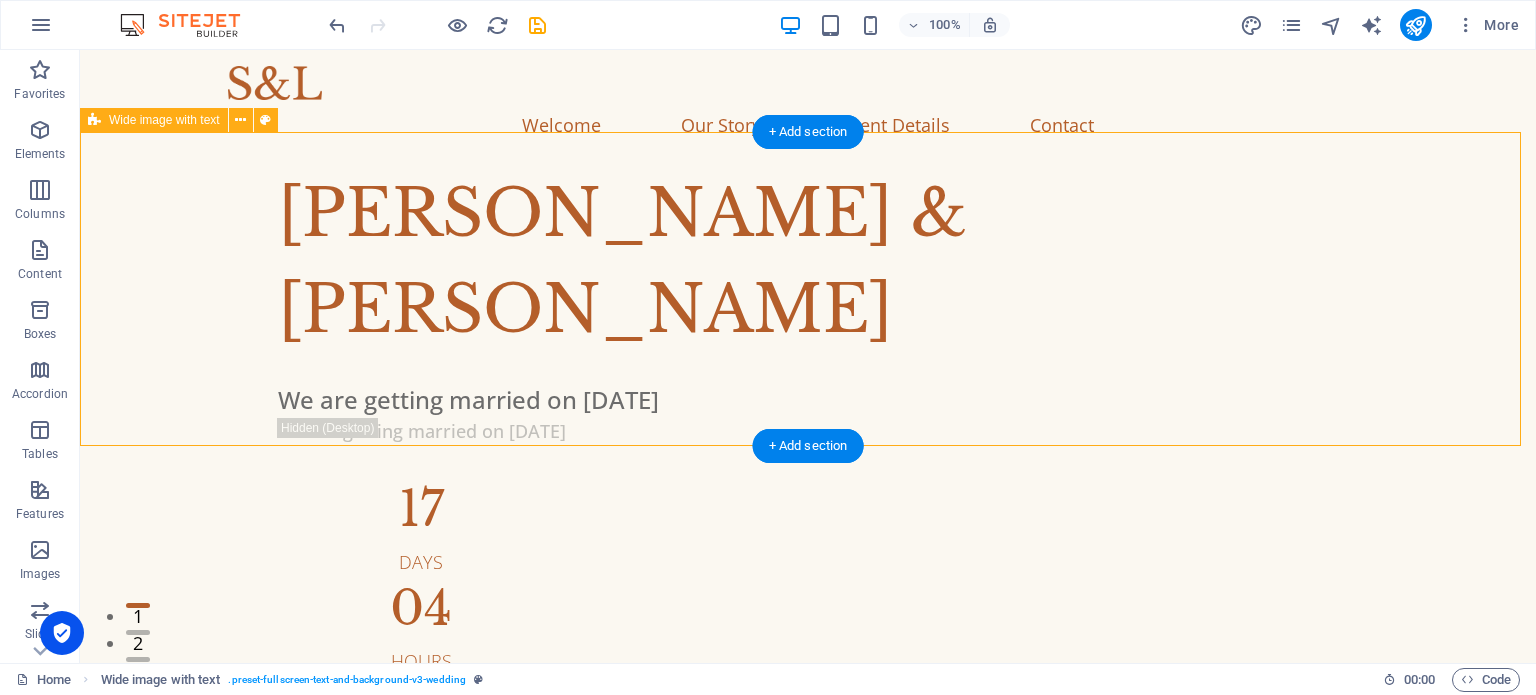 drag, startPoint x: 944, startPoint y: 387, endPoint x: 944, endPoint y: 267, distance: 120 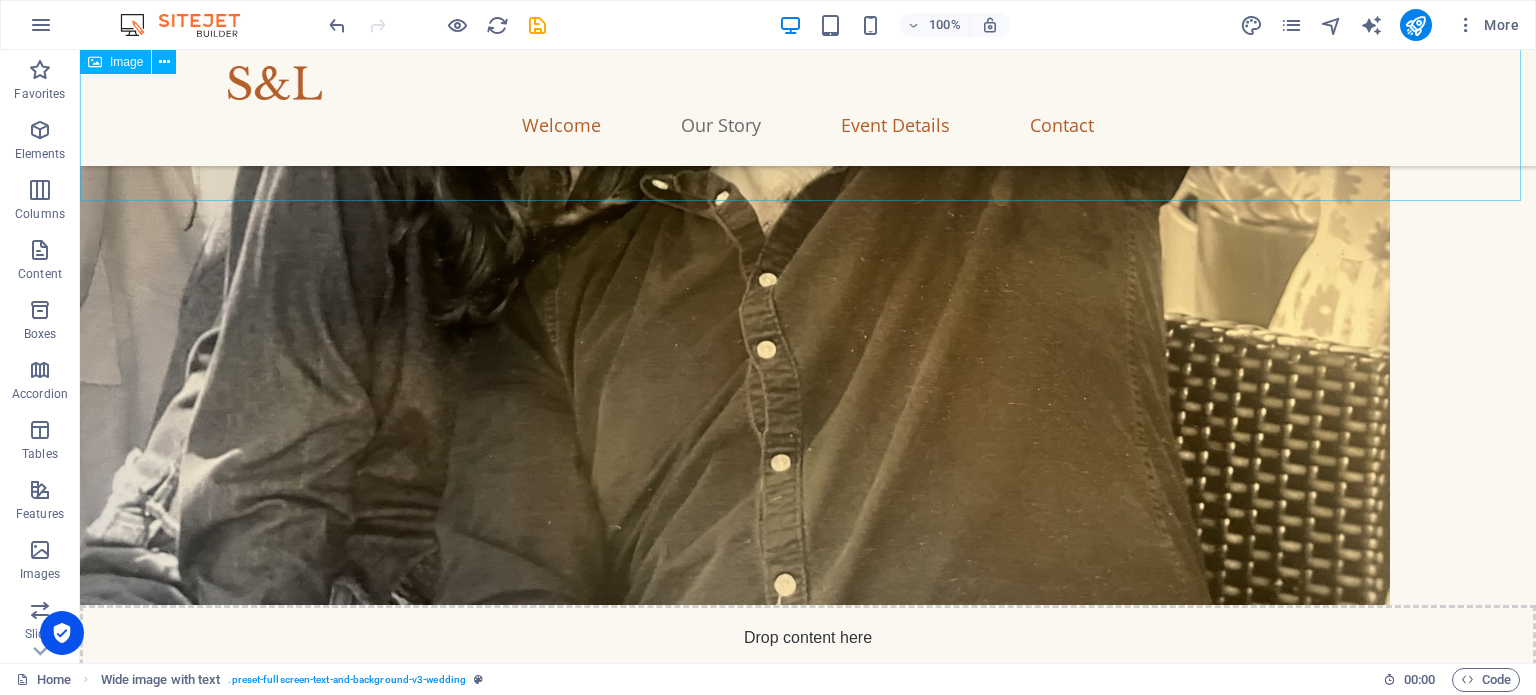 scroll, scrollTop: 1136, scrollLeft: 0, axis: vertical 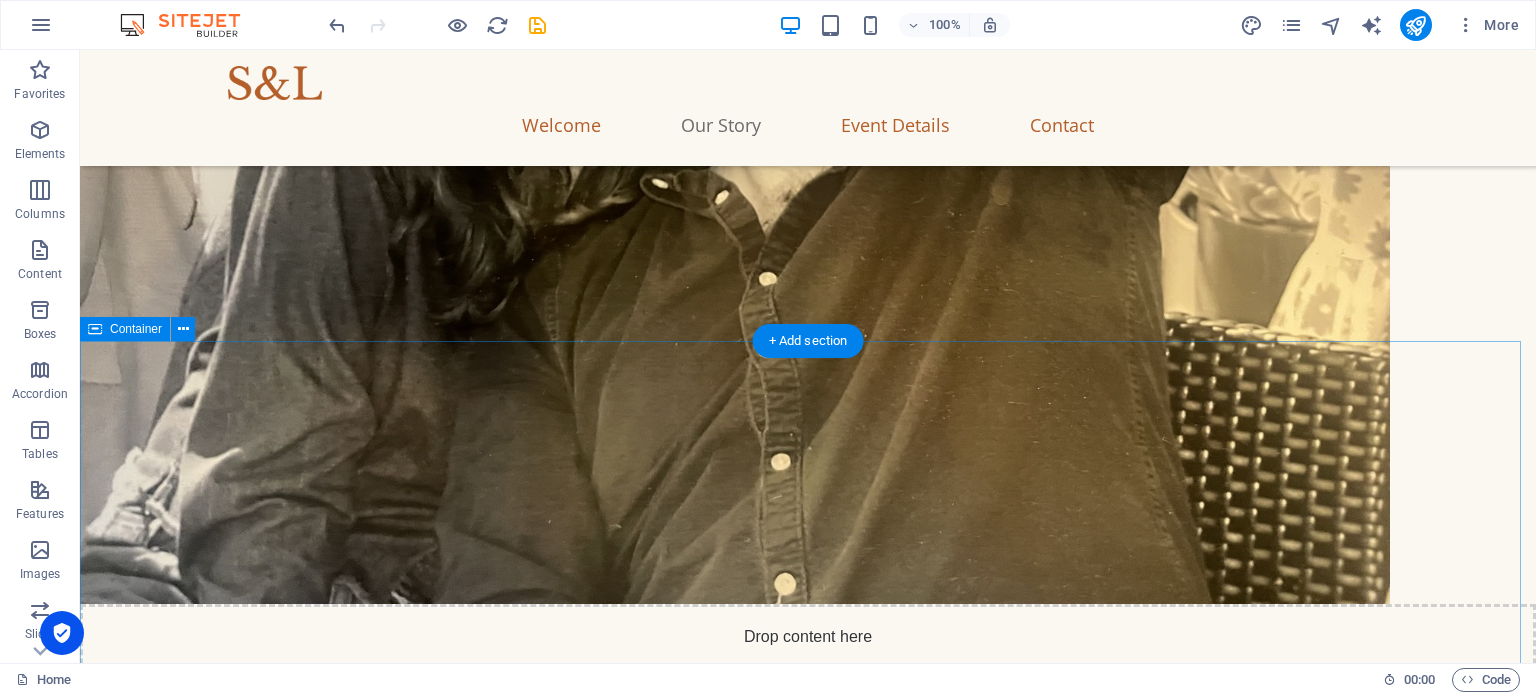 click on "Our Story May 12, 2019 When we first met Lorem ipsum dolor sit amet, consectetur adipiscing elit, sed do eiusmod tempor incididunt ut. June 21, 2019 Our first date Lorem ipsum dolor sit amet, consectetur adipiscing elit, sed do eiusmod tempor incididunt ut. May 12, 2024 Marriage Proposal Lorem ipsum dolor sit amet, consectetur adipiscing elit, sed do eiusmod tempor incididunt ut. June 21, 2024 Our Engagement Lorem ipsum dolor sit amet, consectetur adipiscing elit, sed do eiusmod tempor incididunt ut." at bounding box center (808, 2098) 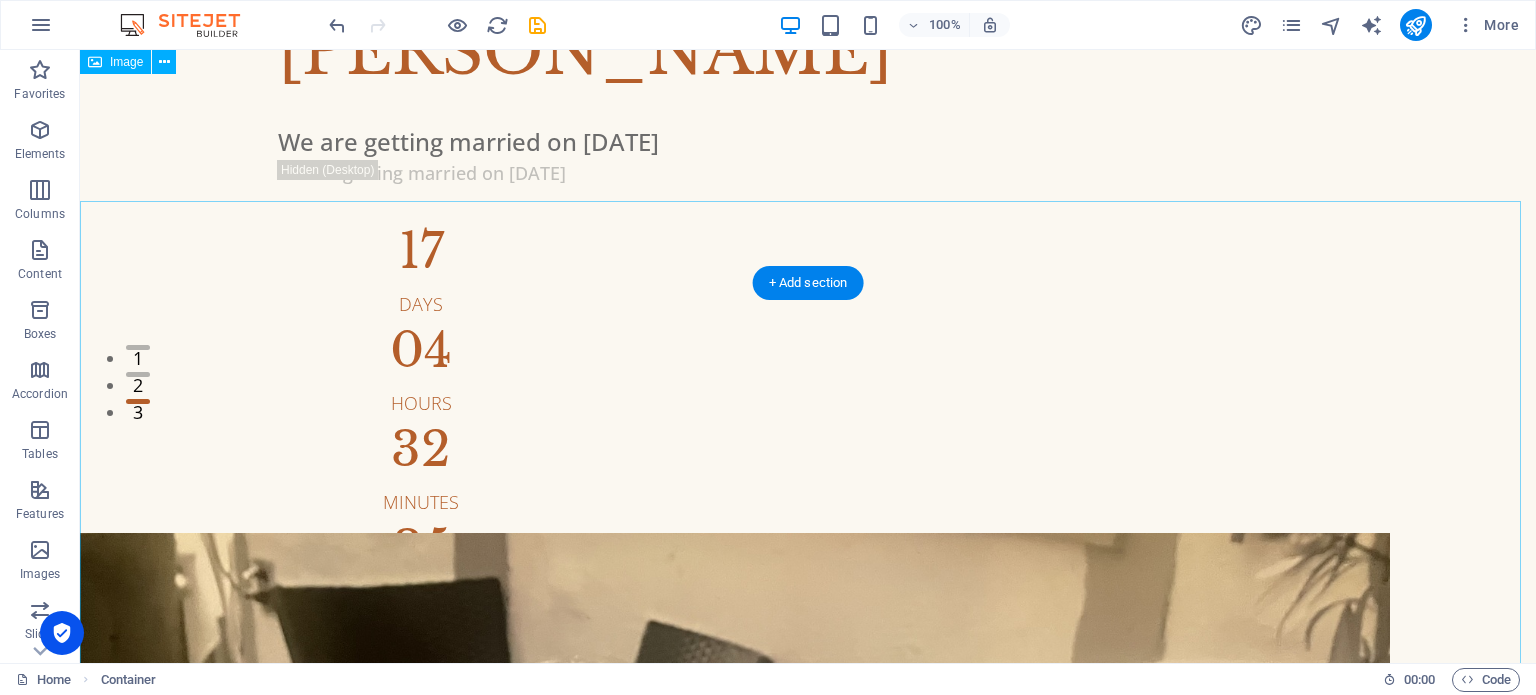 scroll, scrollTop: 0, scrollLeft: 0, axis: both 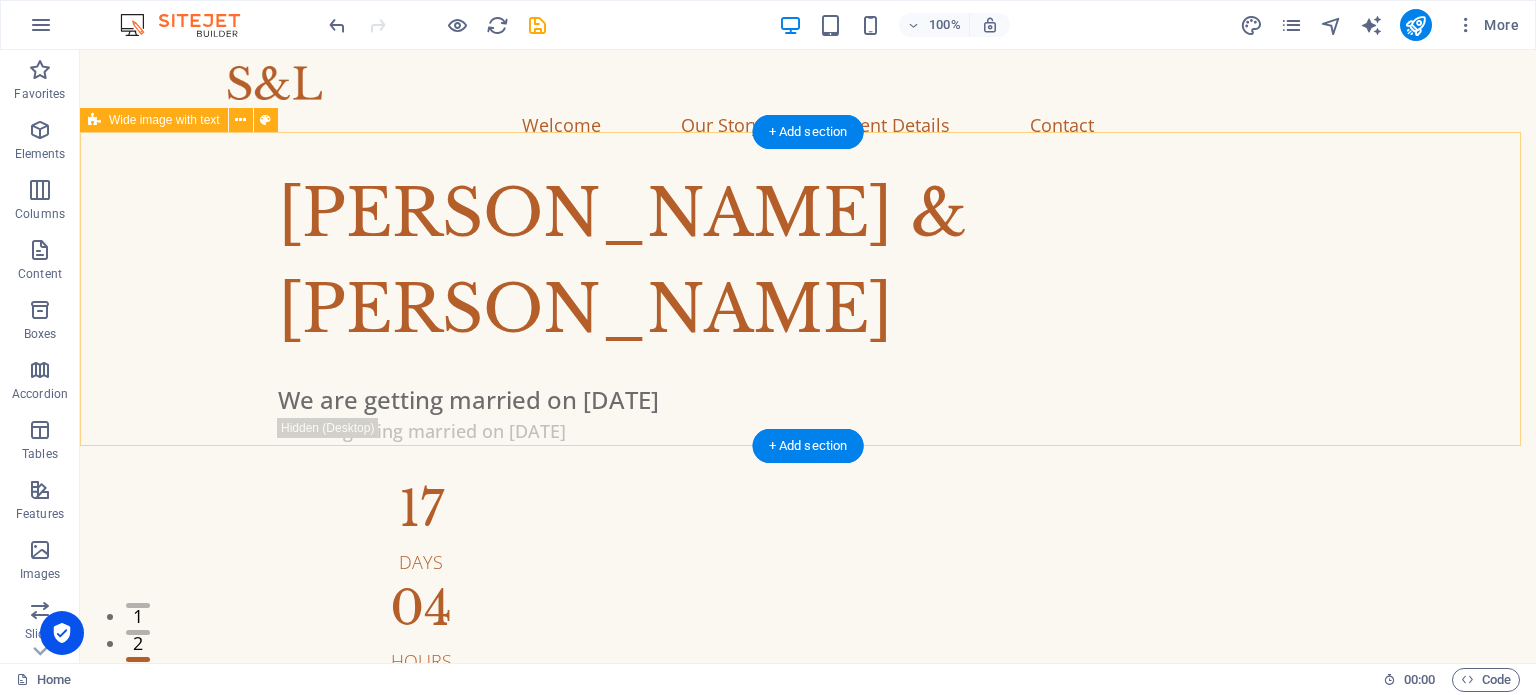 click on "Jennifer & John We are getting married on Oct 4, 2025  We are getting married on Oct 4, 2025  17 Days 04 Hours 32 Minutes 35 Seconds" at bounding box center [808, 519] 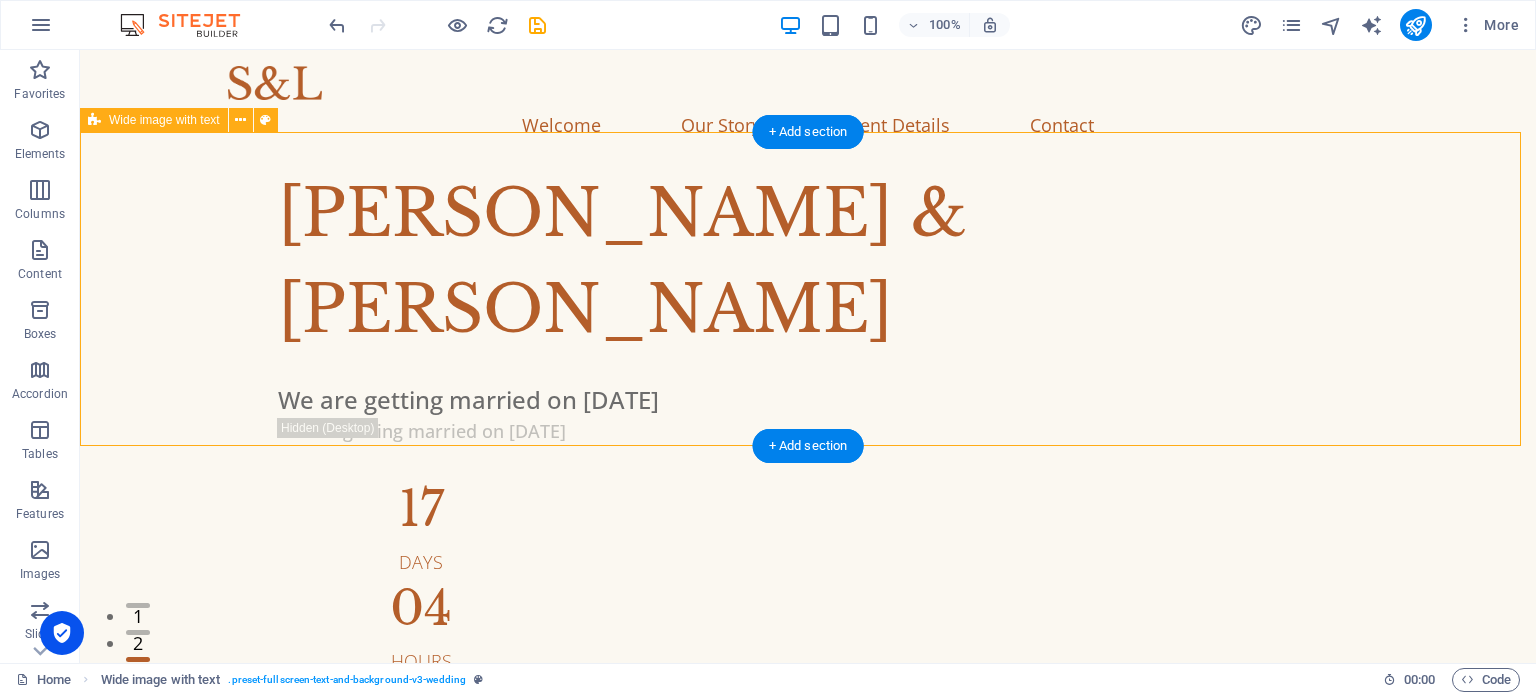 click on "Jennifer & John We are getting married on Oct 4, 2025  We are getting married on Oct 4, 2025  17 Days 04 Hours 32 Minutes 35 Seconds" at bounding box center (808, 519) 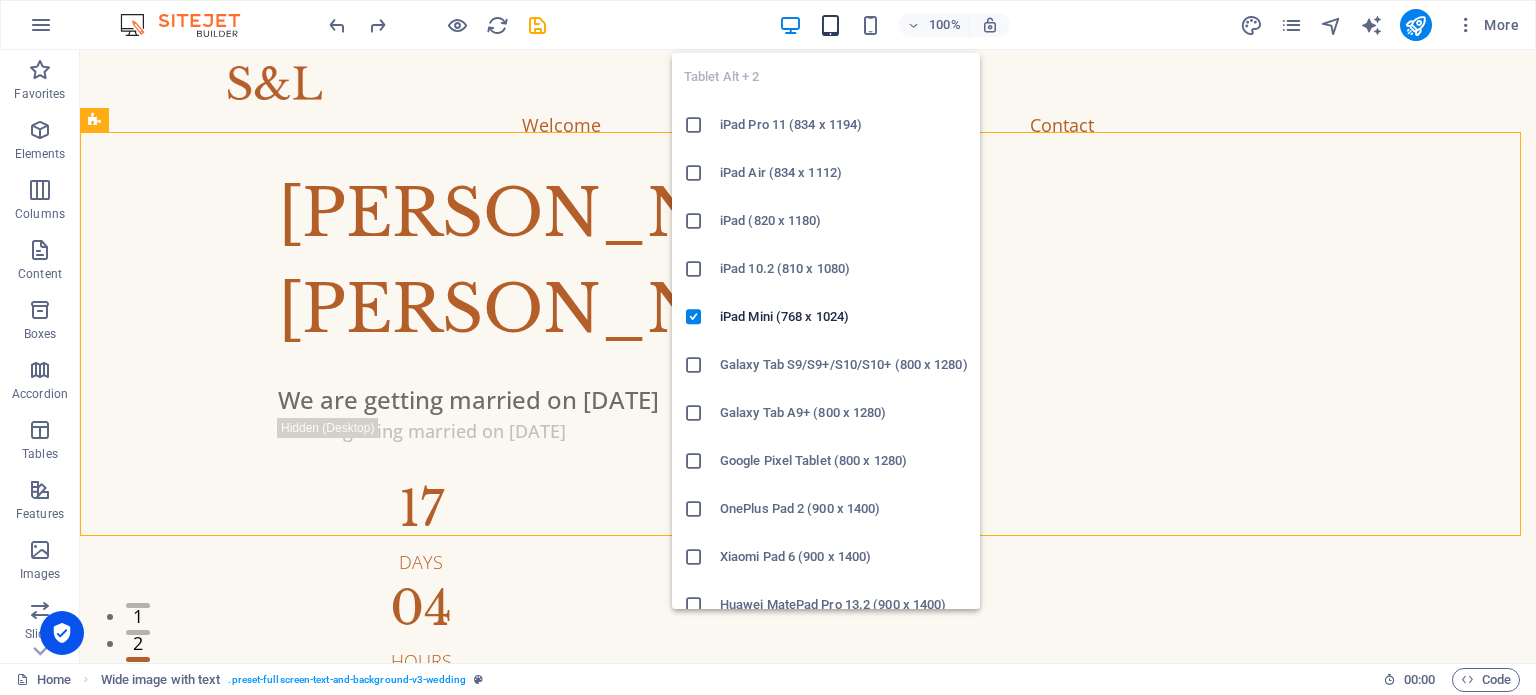 click at bounding box center [830, 25] 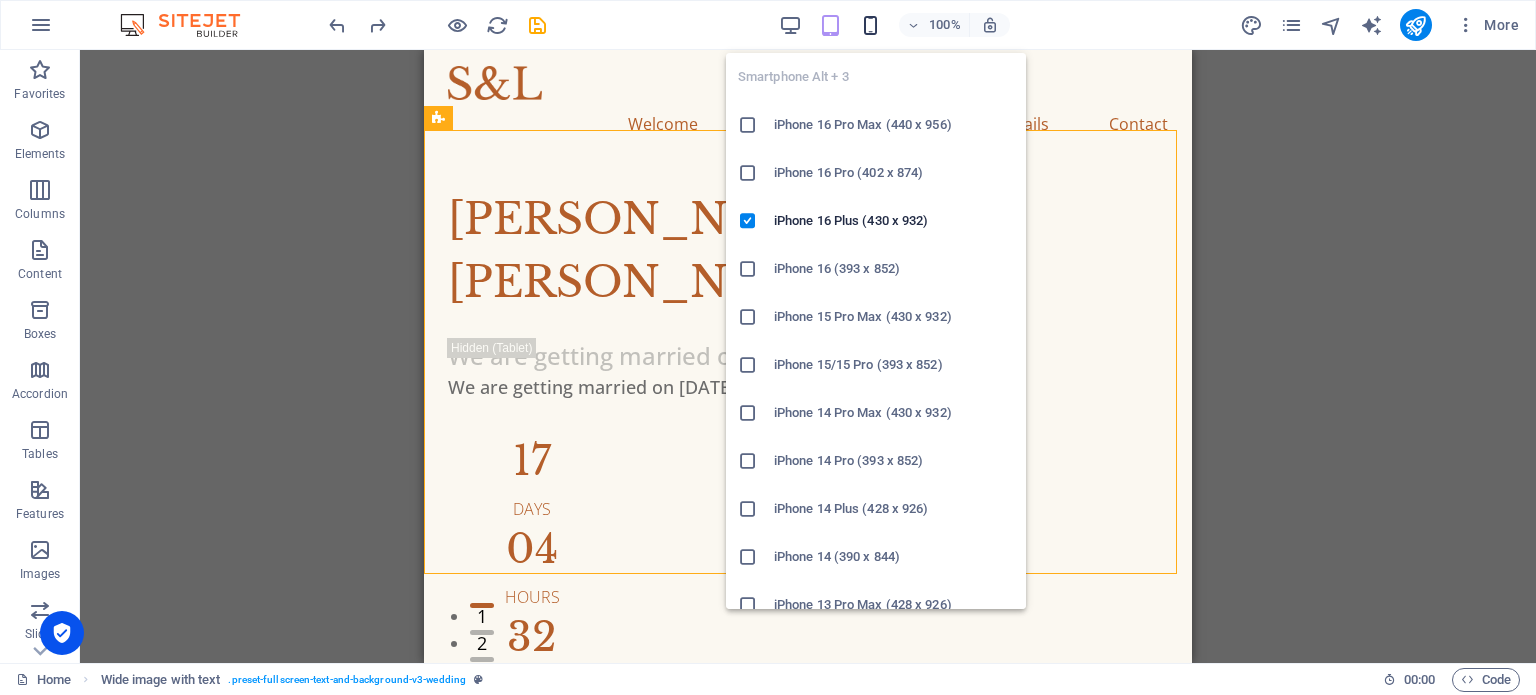 click at bounding box center (870, 25) 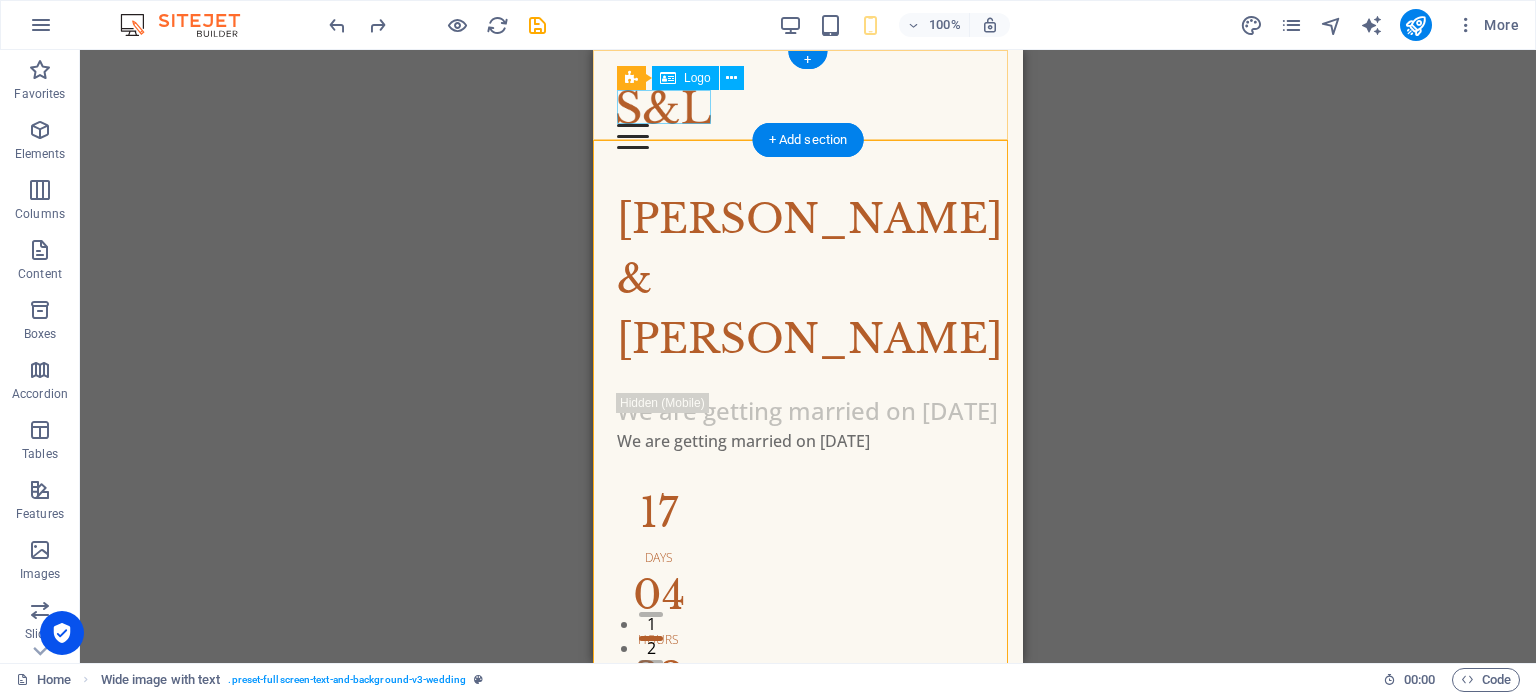 click at bounding box center (808, 107) 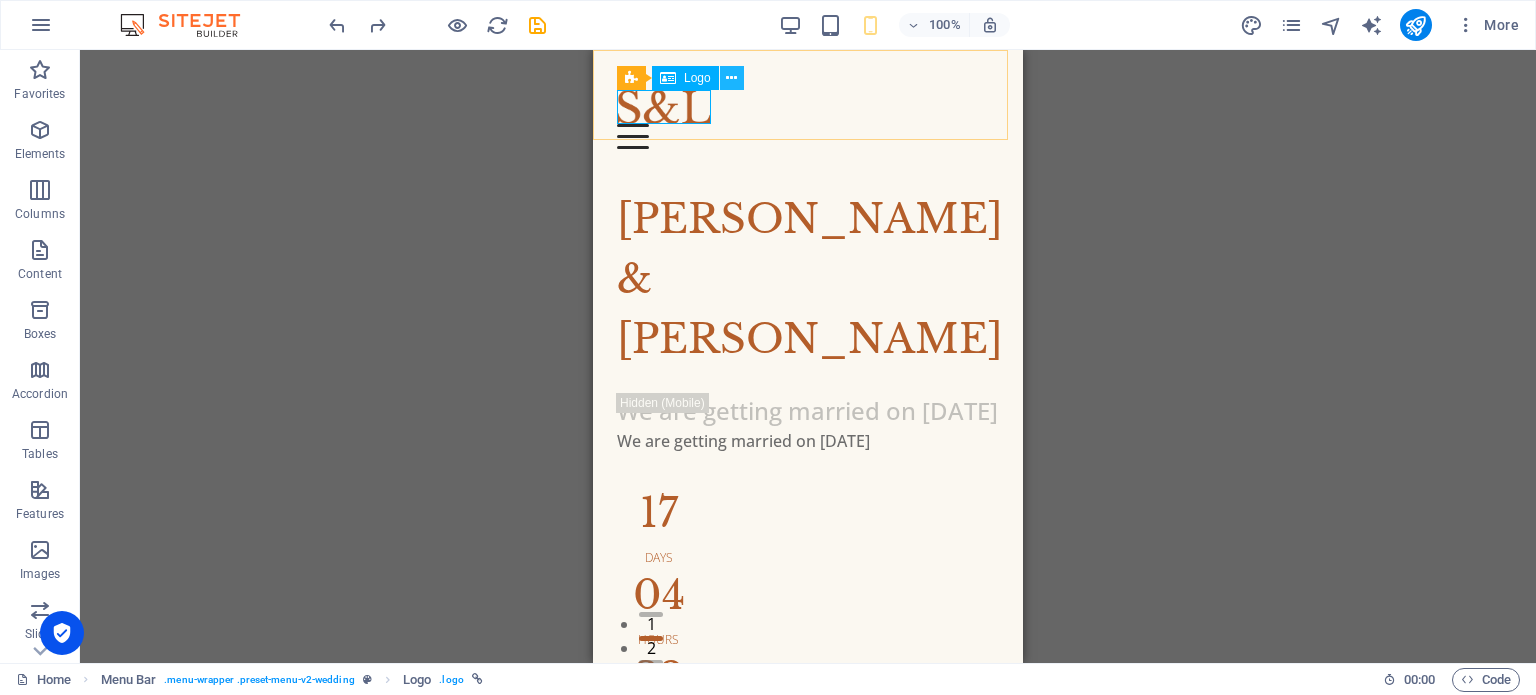 click at bounding box center [731, 78] 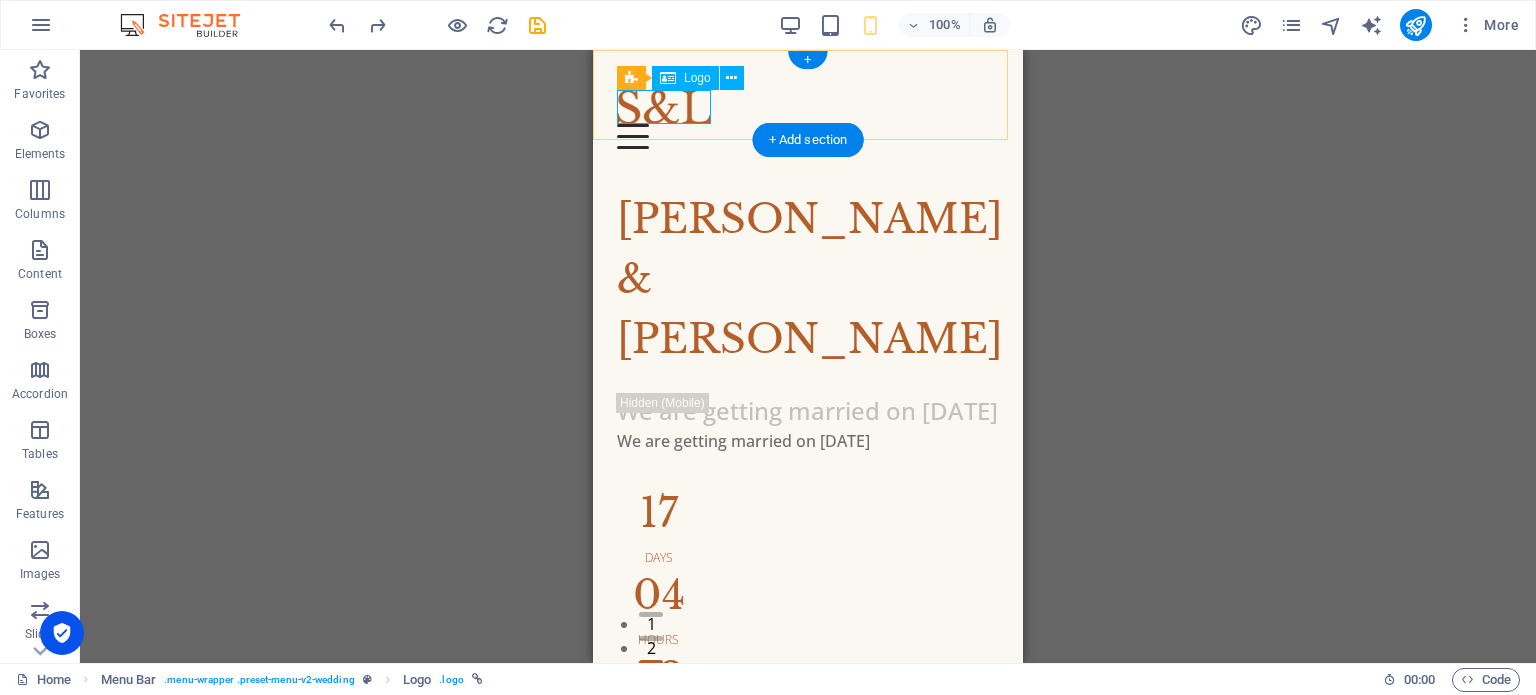 click at bounding box center [808, 107] 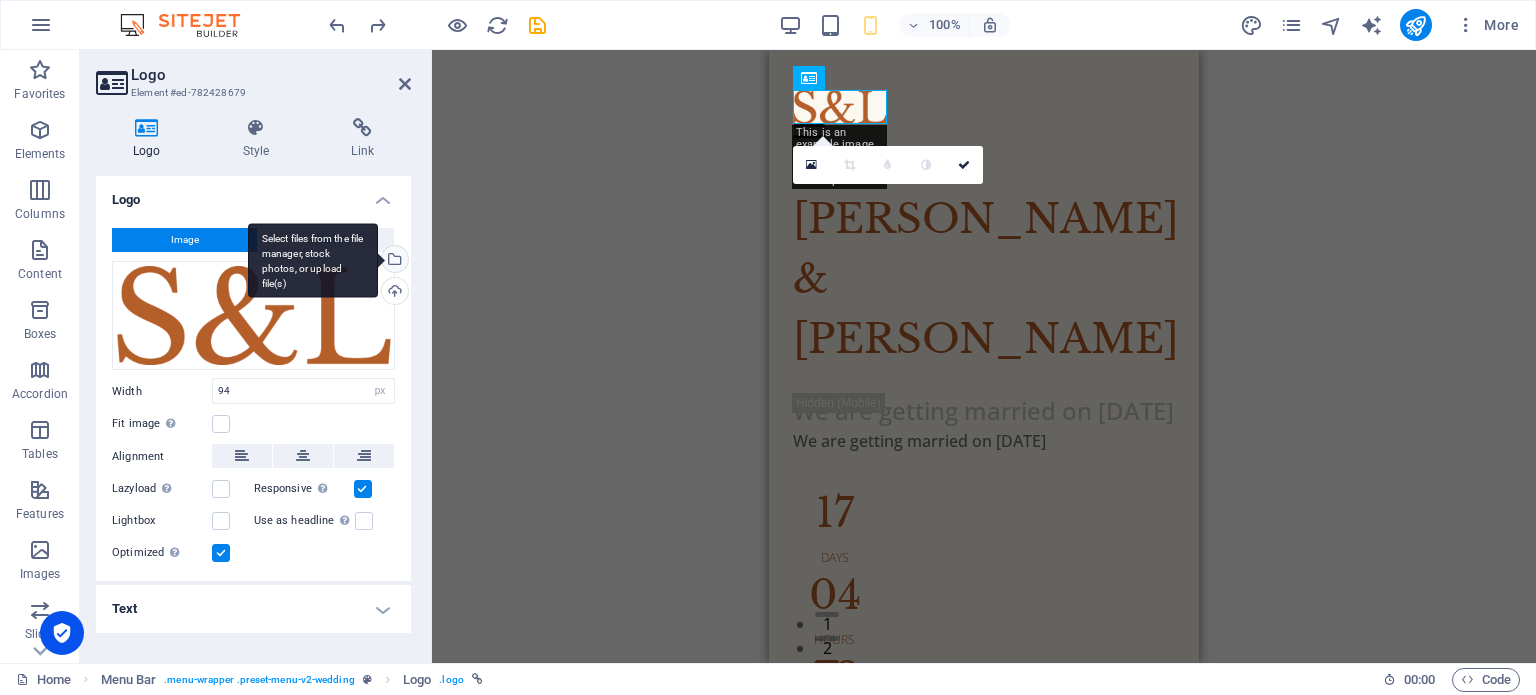click on "Select files from the file manager, stock photos, or upload file(s)" at bounding box center [393, 261] 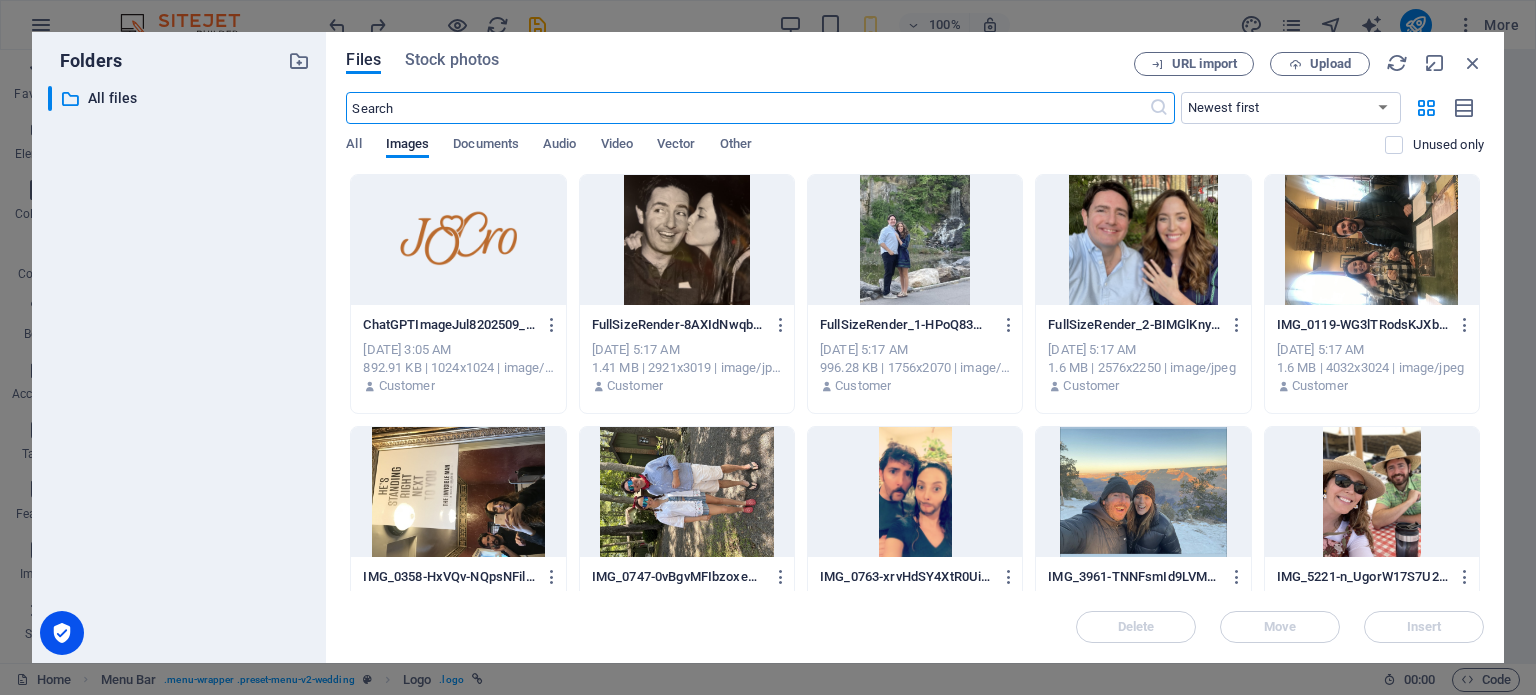 click at bounding box center (458, 240) 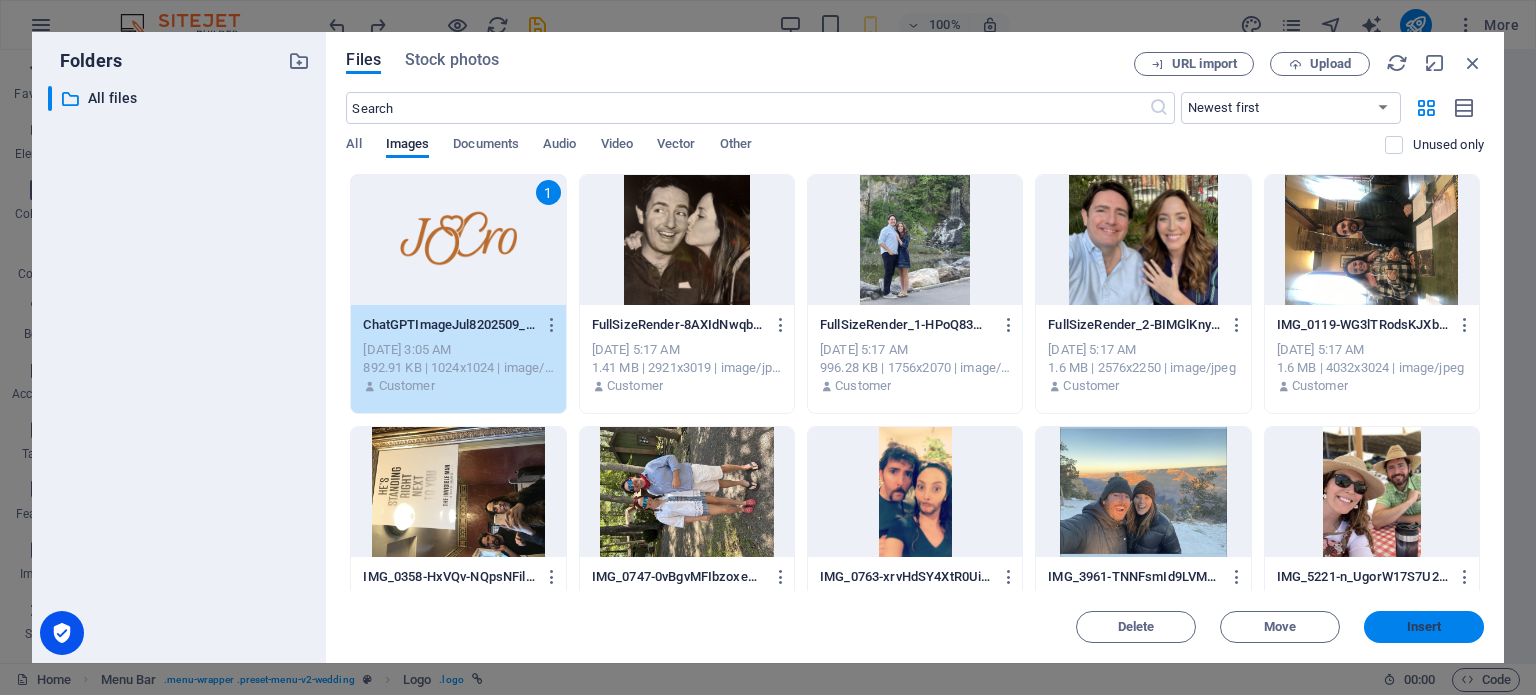 click on "Insert" at bounding box center [1424, 627] 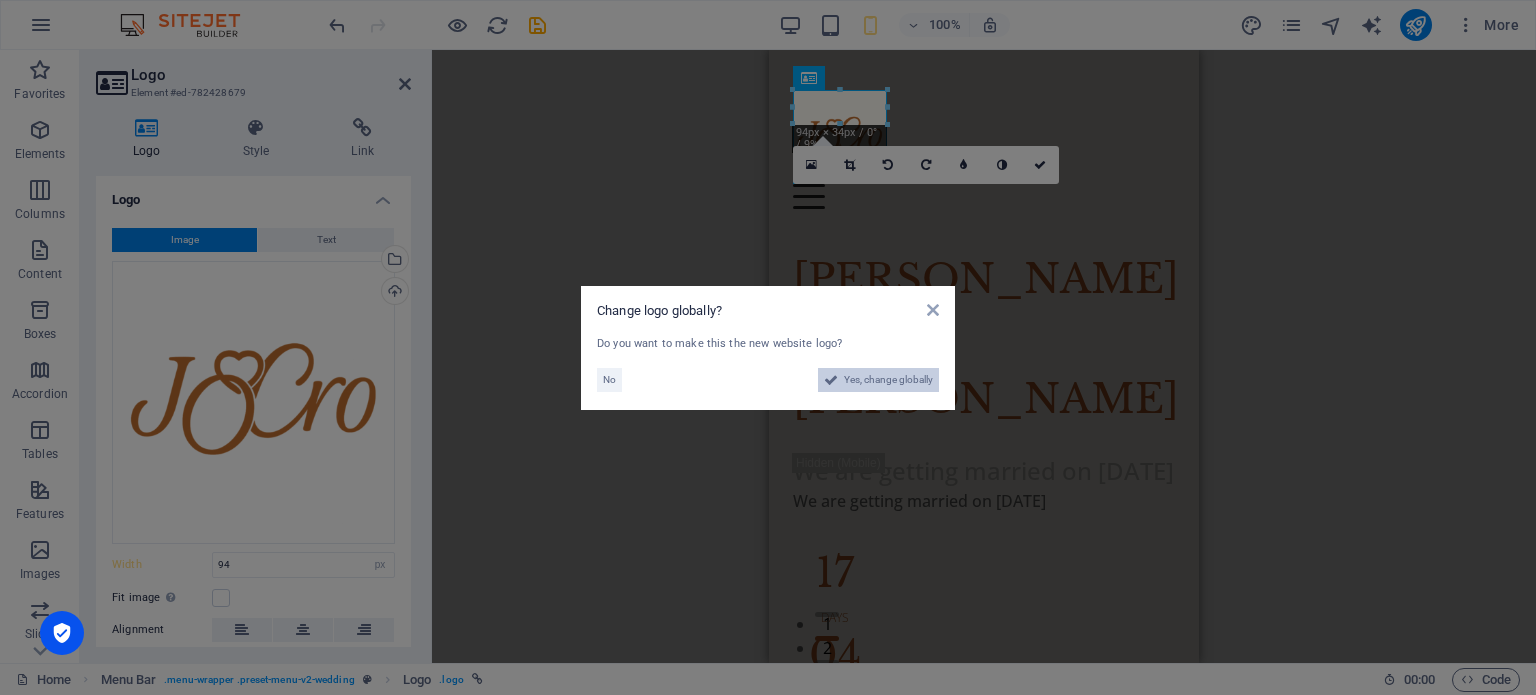 click at bounding box center [831, 380] 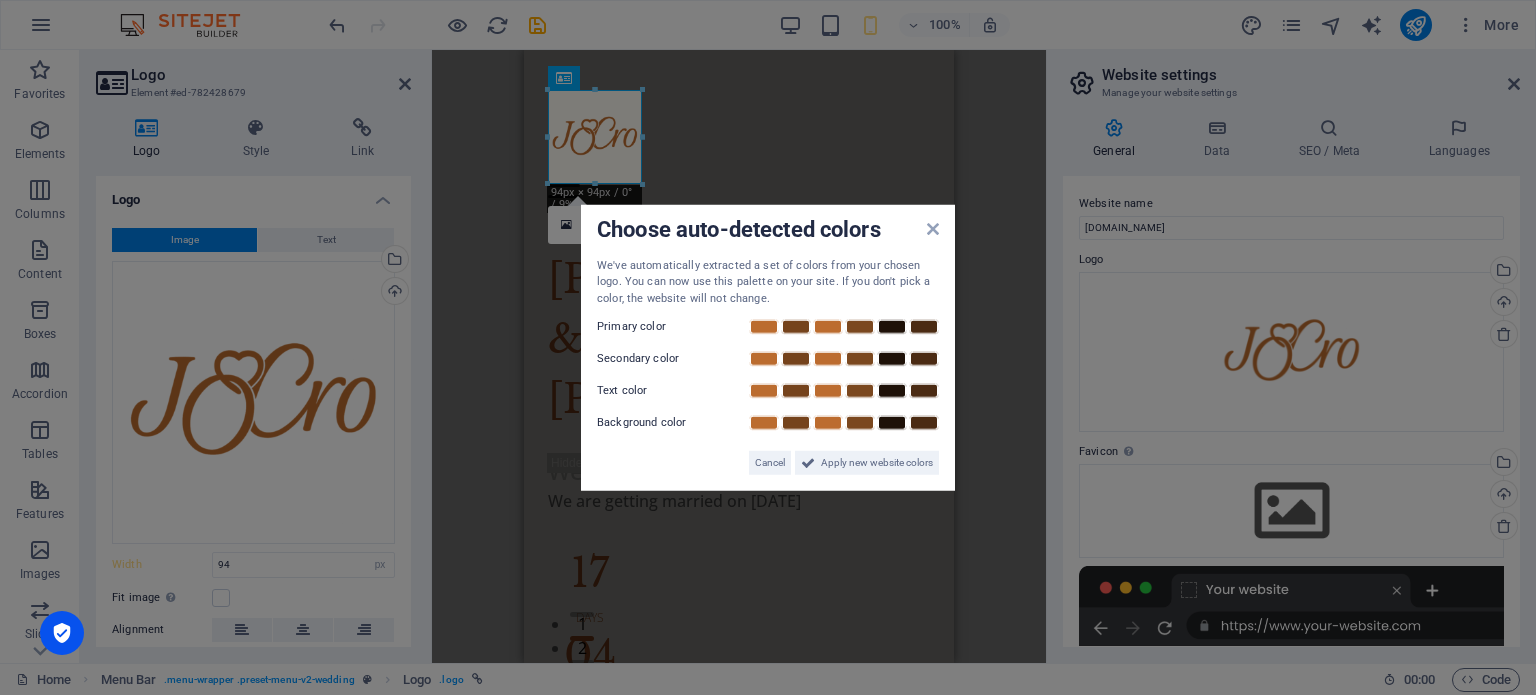 click on "Secondary color" at bounding box center [768, 359] 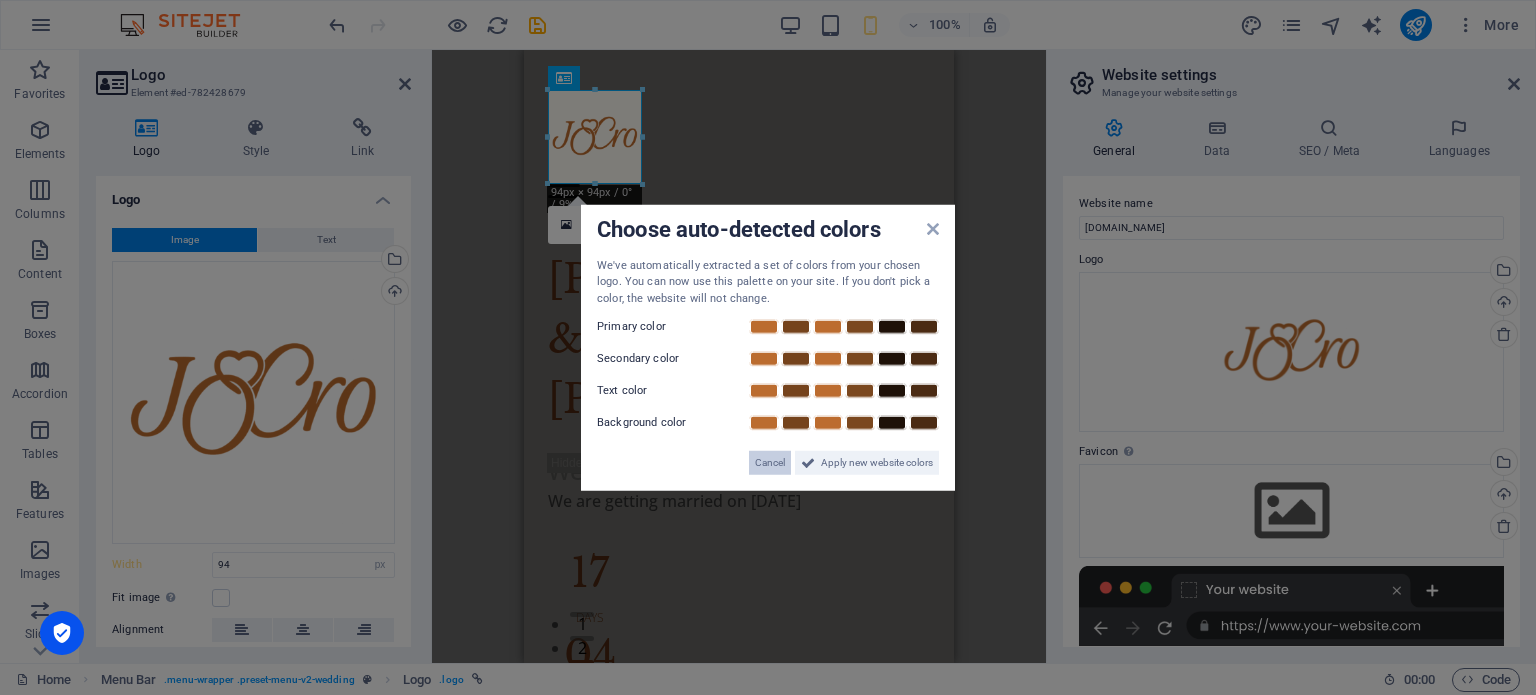 click on "Cancel" at bounding box center (770, 463) 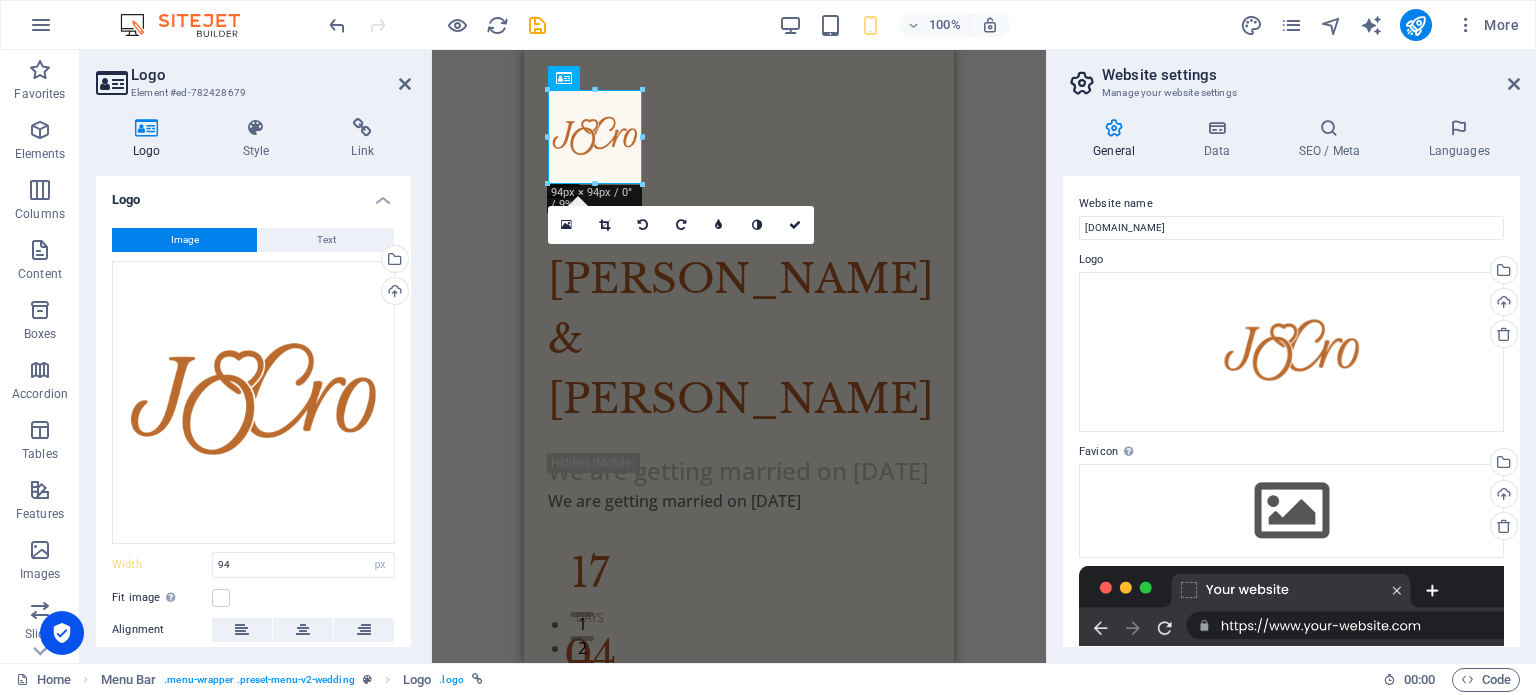 click on "H1   Wide image with text   Container   Container   H3   Countdown   Container   Text   Container   H3   Container   Container   H3   Countdown   Container   Text   Menu   Menu Bar   Spacer   Image   Wide image with text   Container   Text   Text   Spacer   Text   Container   H2   Container   Spacer   Text   Timeline   Container   Container   H3   Text   Menu Bar   Logo   Image Slider   Image Slider   Image slider   Image Slider   Image slider   Placeholder   Container 180 170 160 150 140 130 120 110 100 90 80 70 60 50 40 30 20 10 0 -10 -20 -30 -40 -50 -60 -70 -80 -90 -100 -110 -120 -130 -140 -150 -160 -170 94px × 94px / 0° / 9% 16:10 16:9 4:3 1:1 1:2 0" at bounding box center [739, 356] 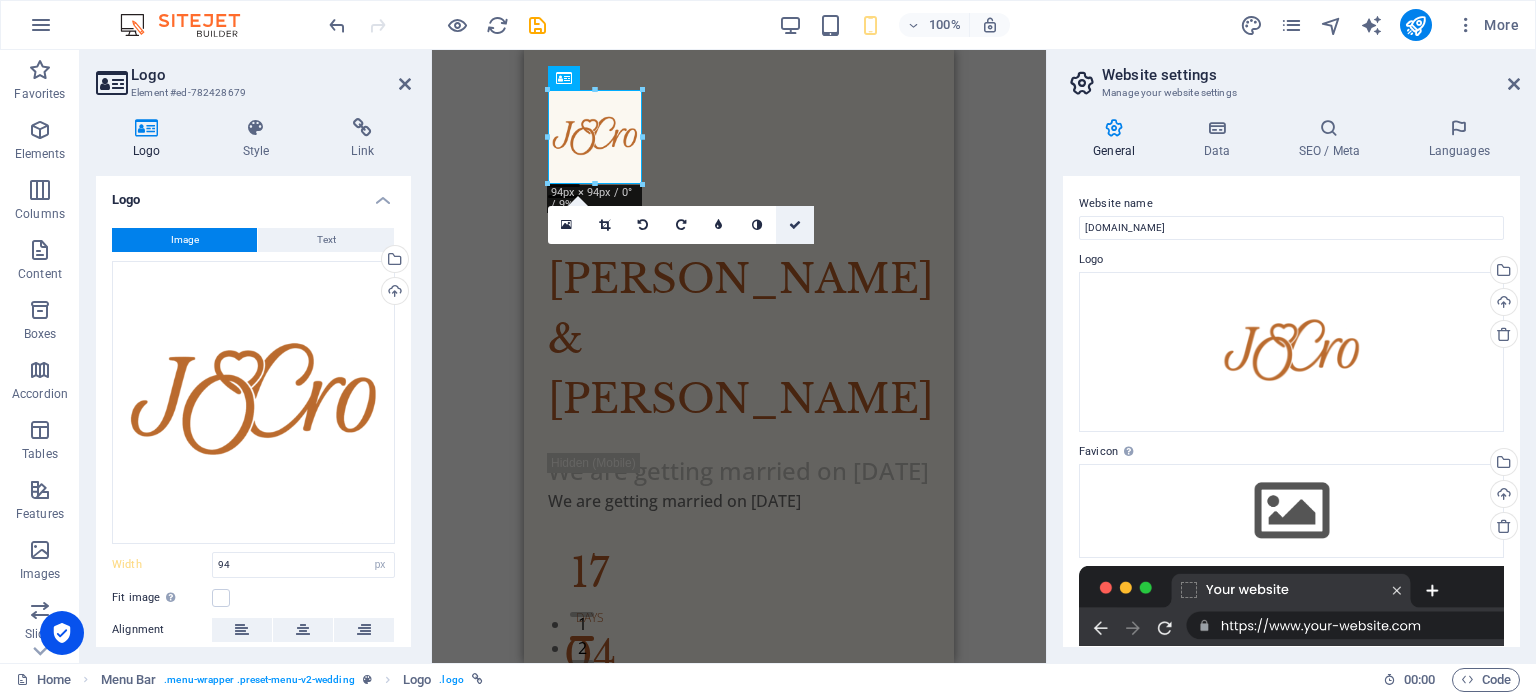 click at bounding box center (795, 225) 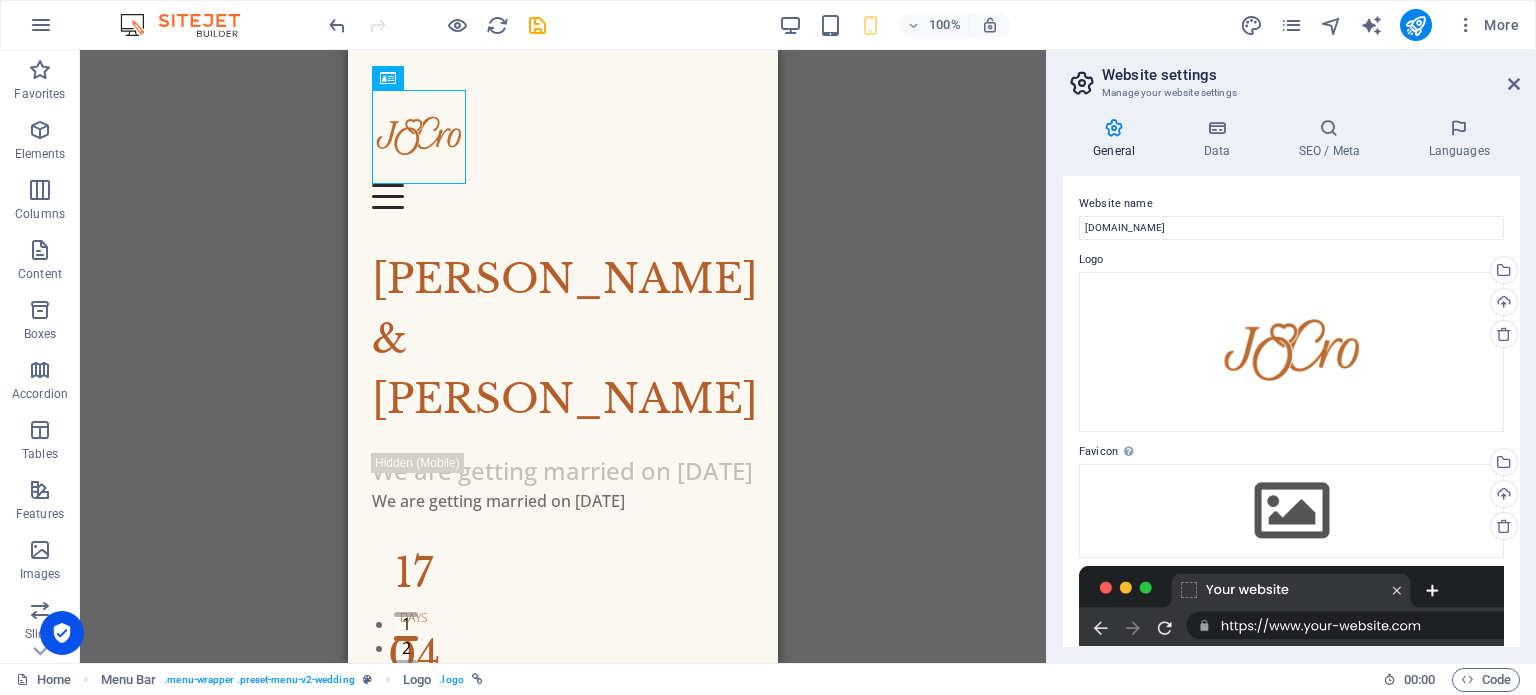 click on "H1   Wide image with text   Container   Container   H3   Countdown   Container   Text   Container   H3   Container   Container   H3   Countdown   Container   Text   Menu   Menu Bar   Spacer   Image   Wide image with text   Container   Text   Text   Spacer   Text   Container   H2   Container   Spacer   Text   Timeline   Container   Container   H3   Text   Logo   Image Slider   Image Slider   Image slider   Image Slider   Image slider   Placeholder   Container   HTML" at bounding box center [563, 356] 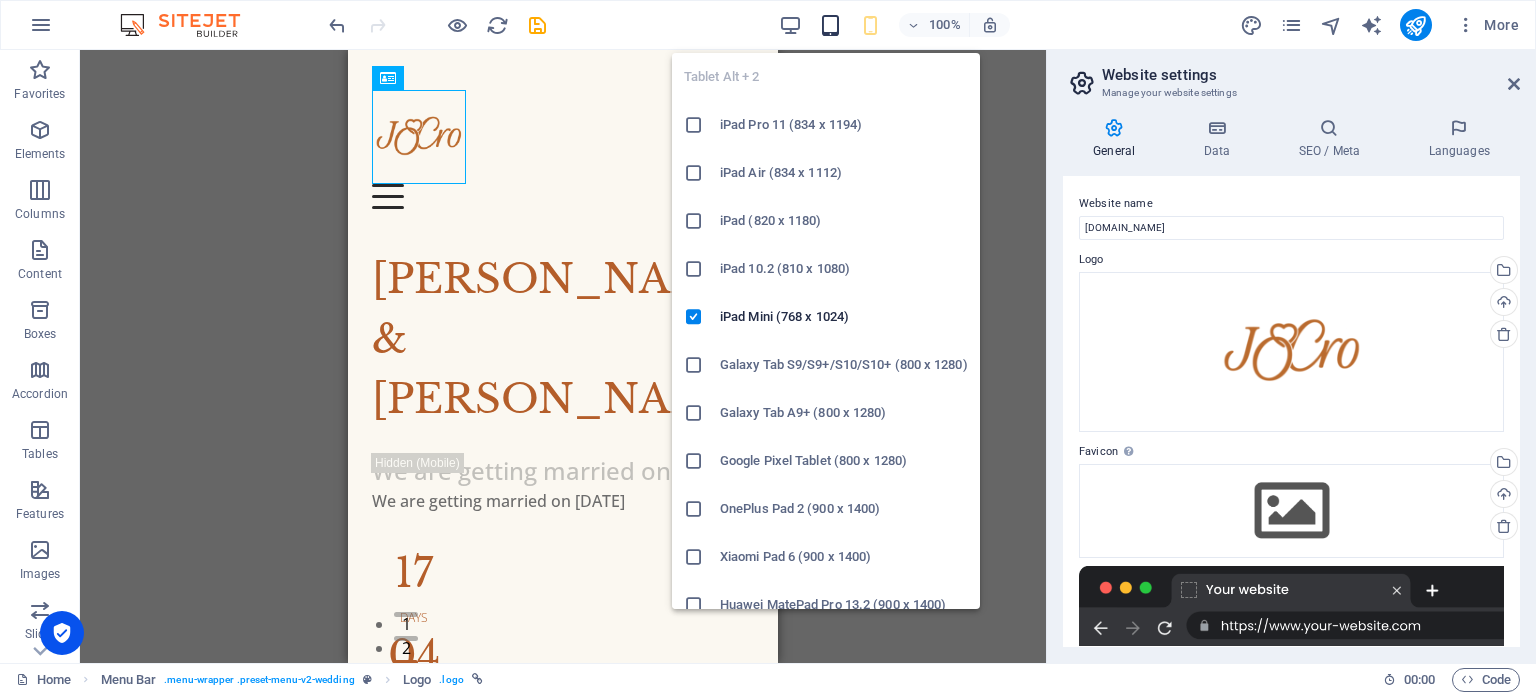 click at bounding box center (830, 25) 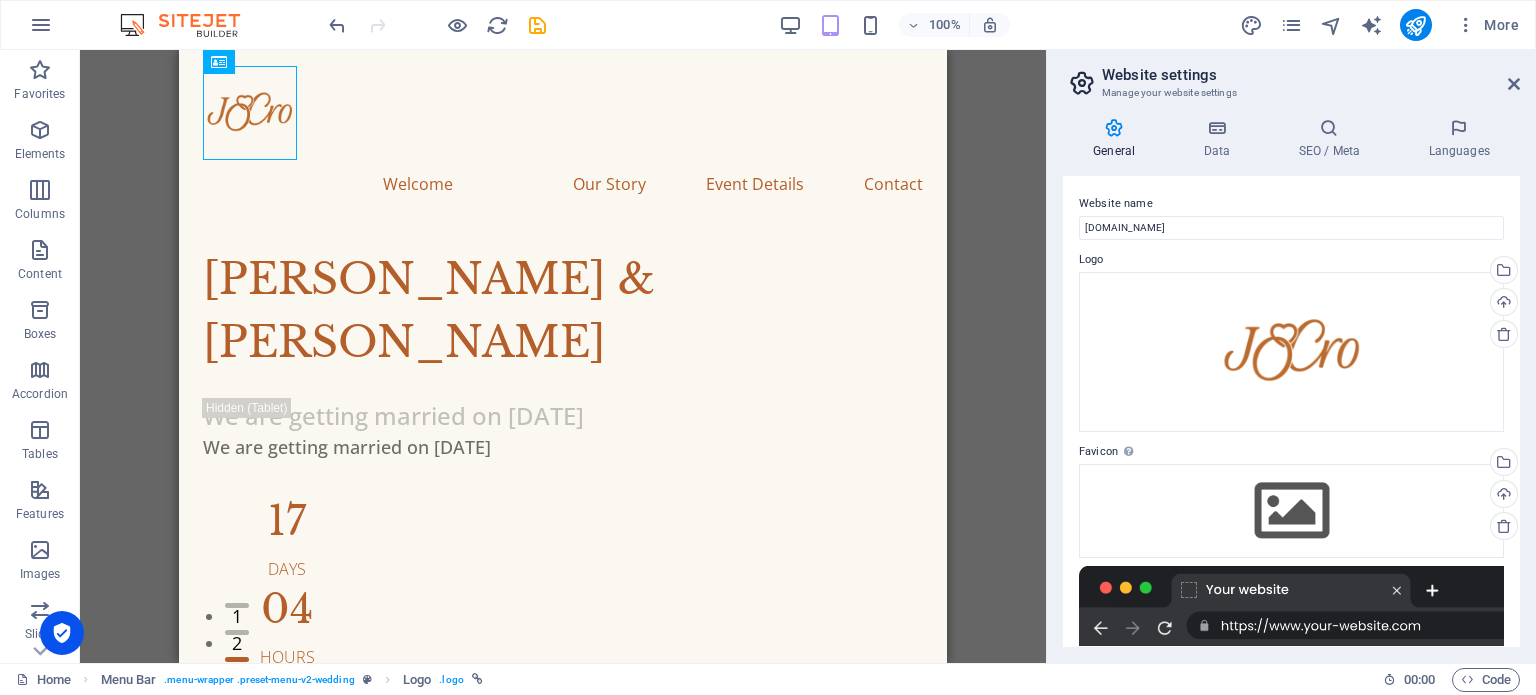click on "H1   Wide image with text   Wide image with text   Container   Container   H3   Countdown   Container   Text   Container   H3   Container   Container   H3   Countdown   Container   Text   Menu   Menu Bar   Spacer   Image   Wide image with text   Container   Text   Text   Spacer   Text   Container   H2   Container   Spacer   Text   Timeline   Container   Container   H3   Text   Logo   Image Slider   Image Slider   Image slider   Image Slider   Image slider   Placeholder   Container   HTML" at bounding box center (563, 356) 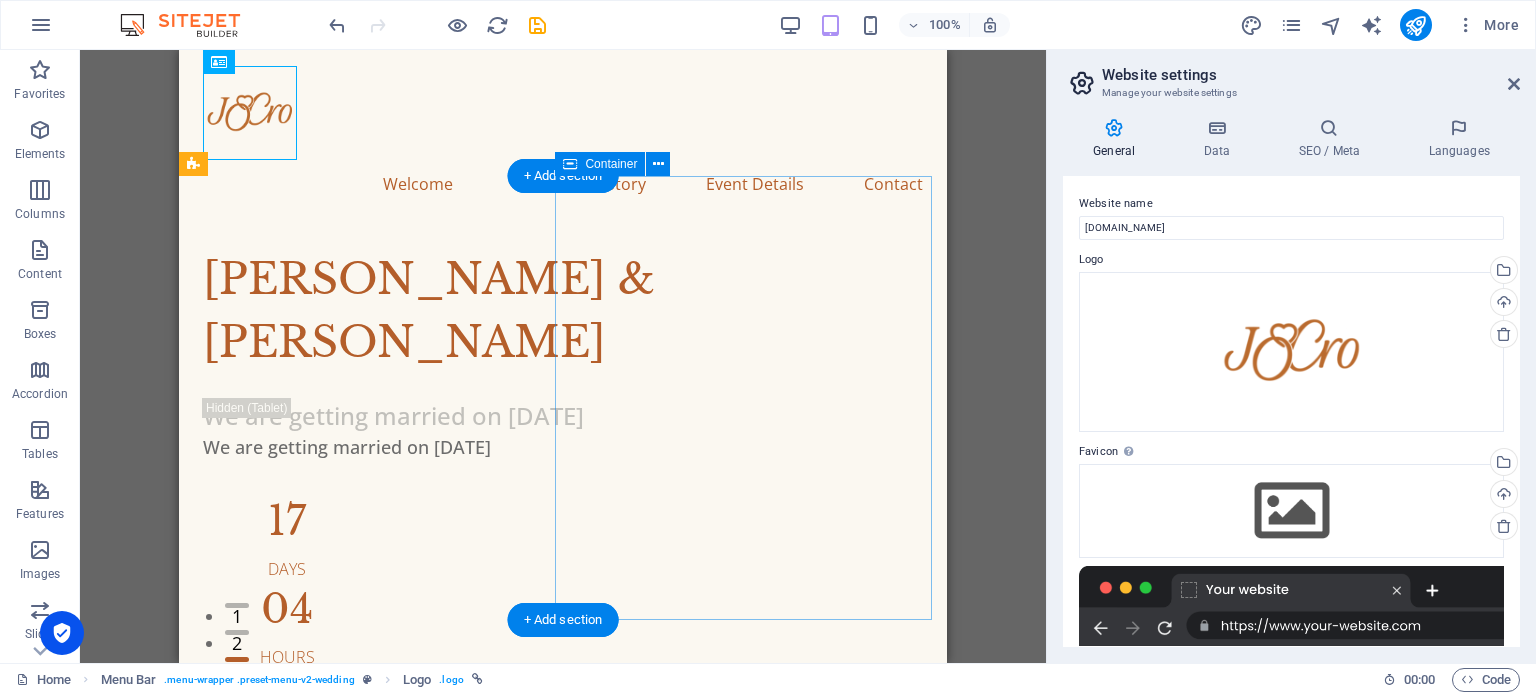 click at bounding box center [563, 1128] 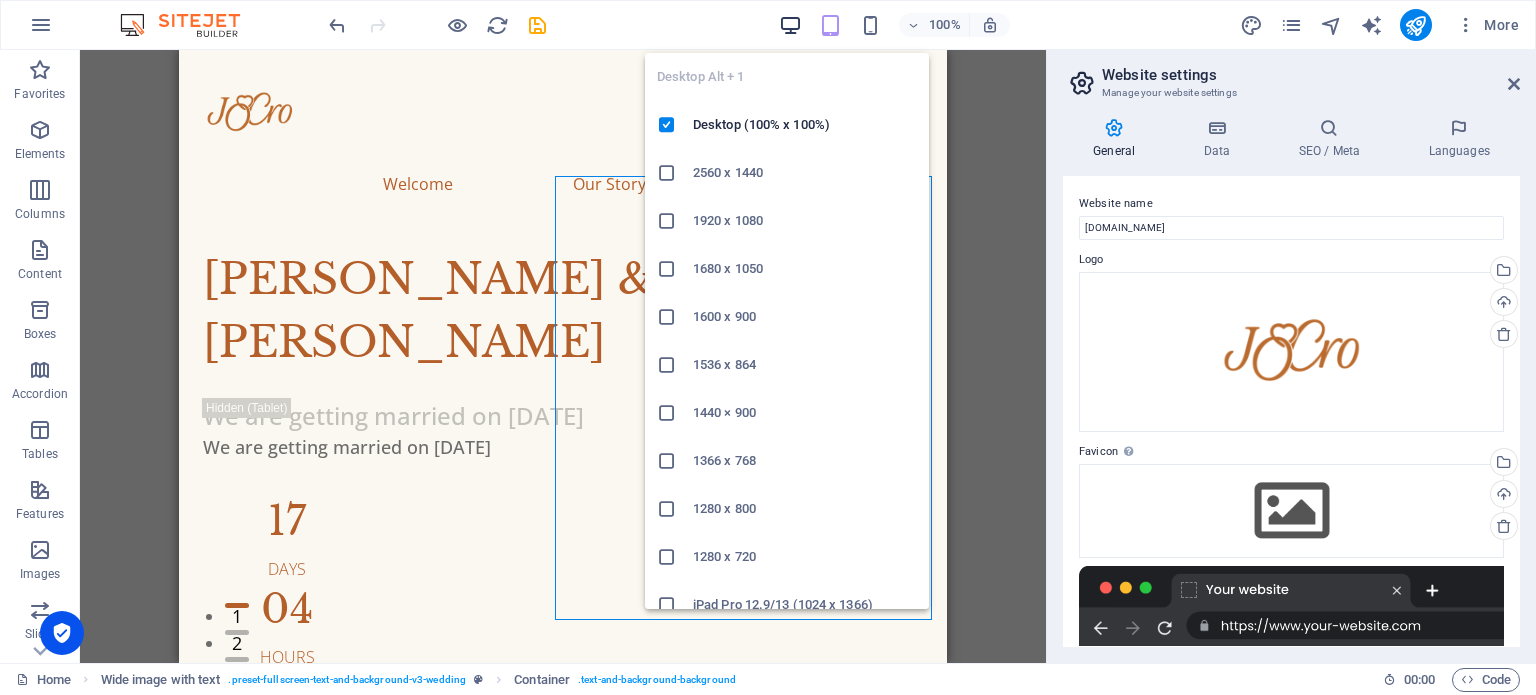 click at bounding box center [790, 25] 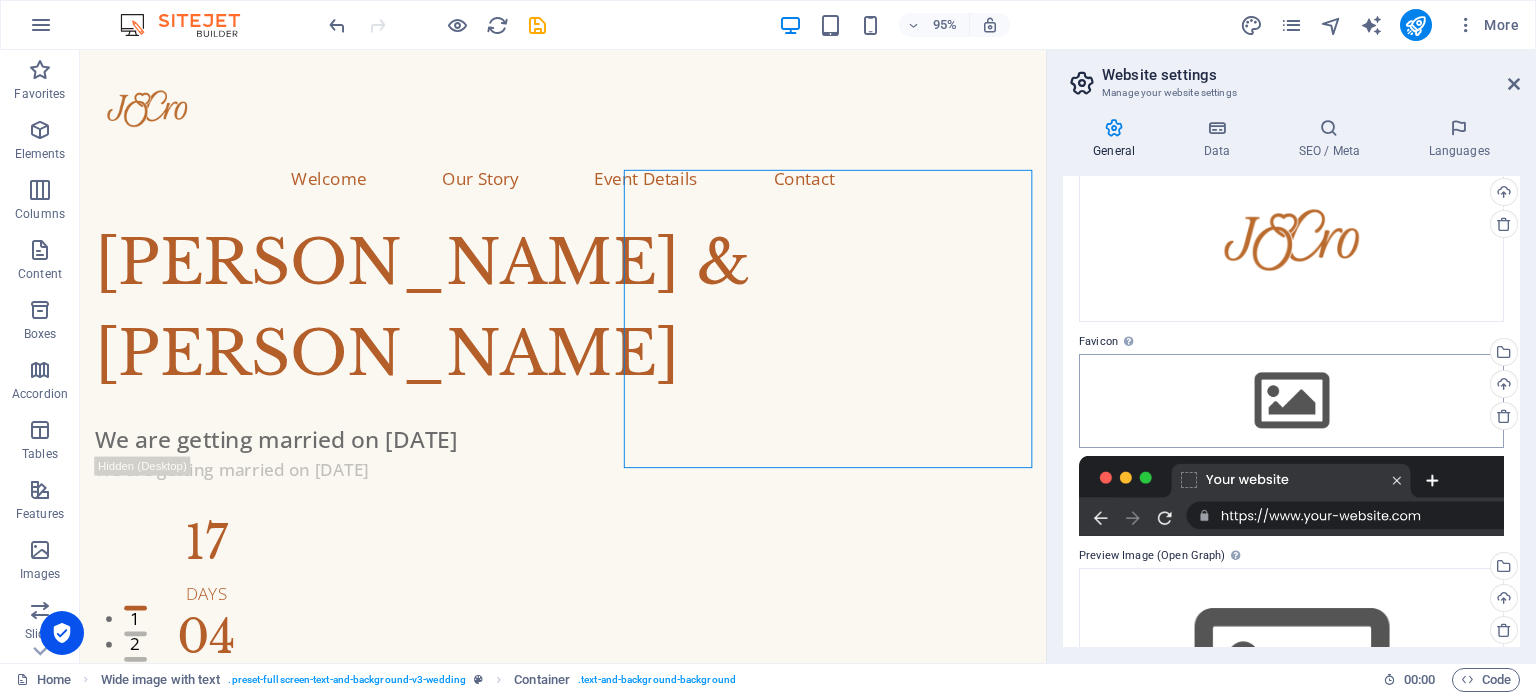 scroll, scrollTop: 111, scrollLeft: 0, axis: vertical 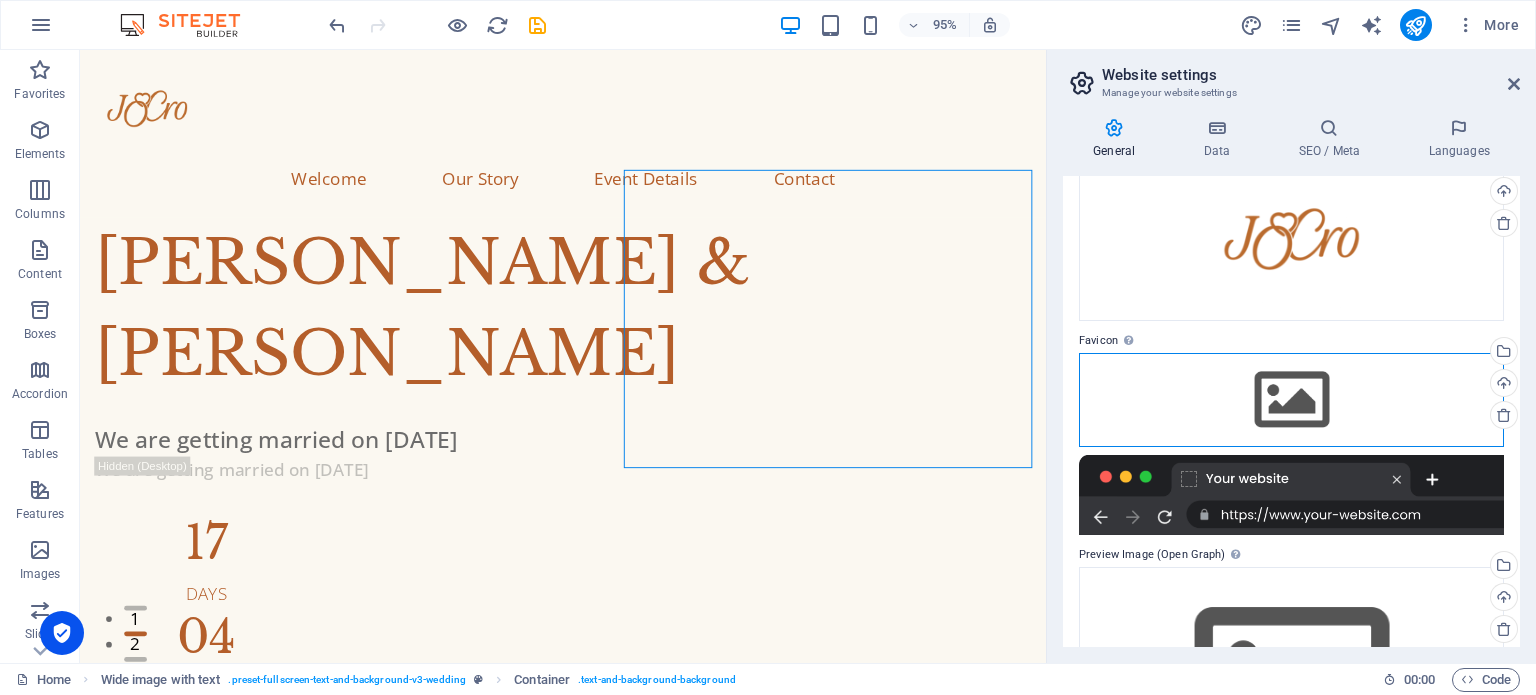 click on "Drag files here, click to choose files or select files from Files or our free stock photos & videos" at bounding box center (1291, 400) 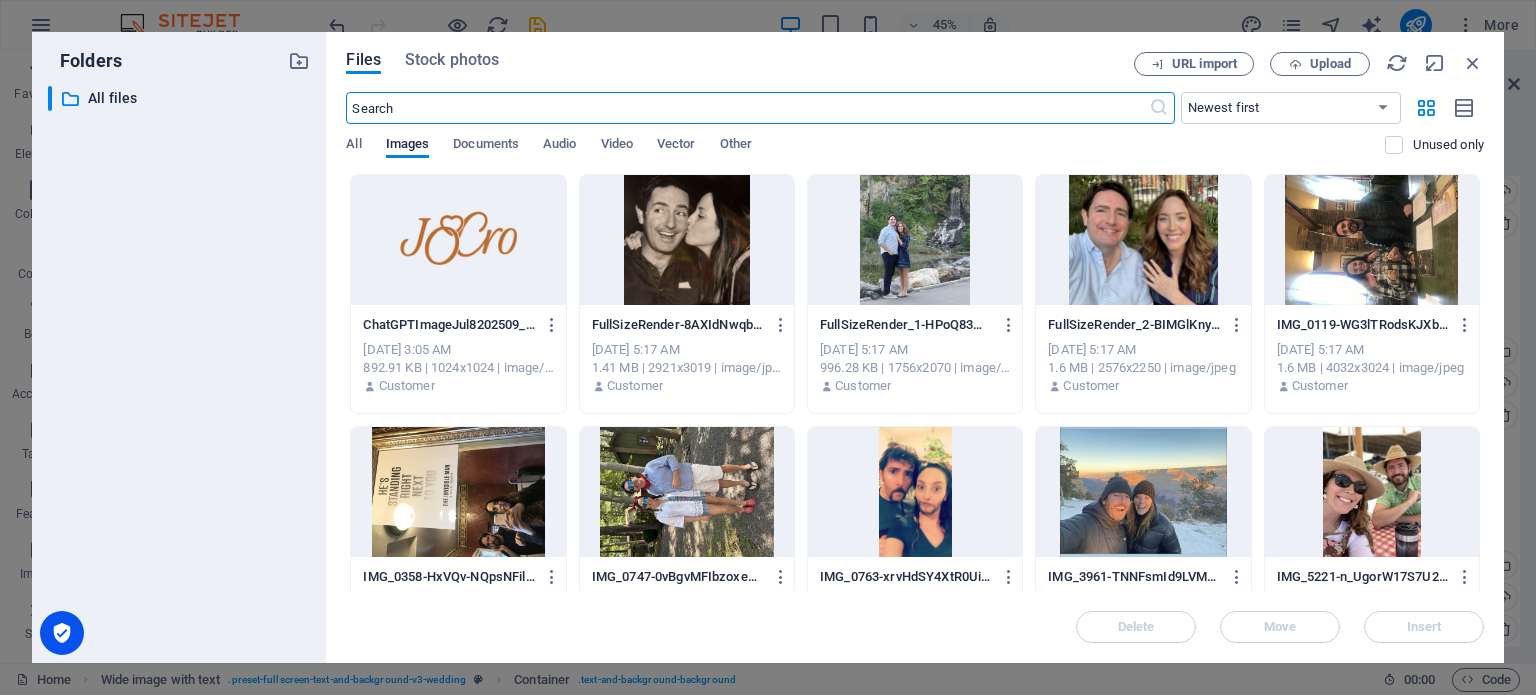 click at bounding box center (458, 240) 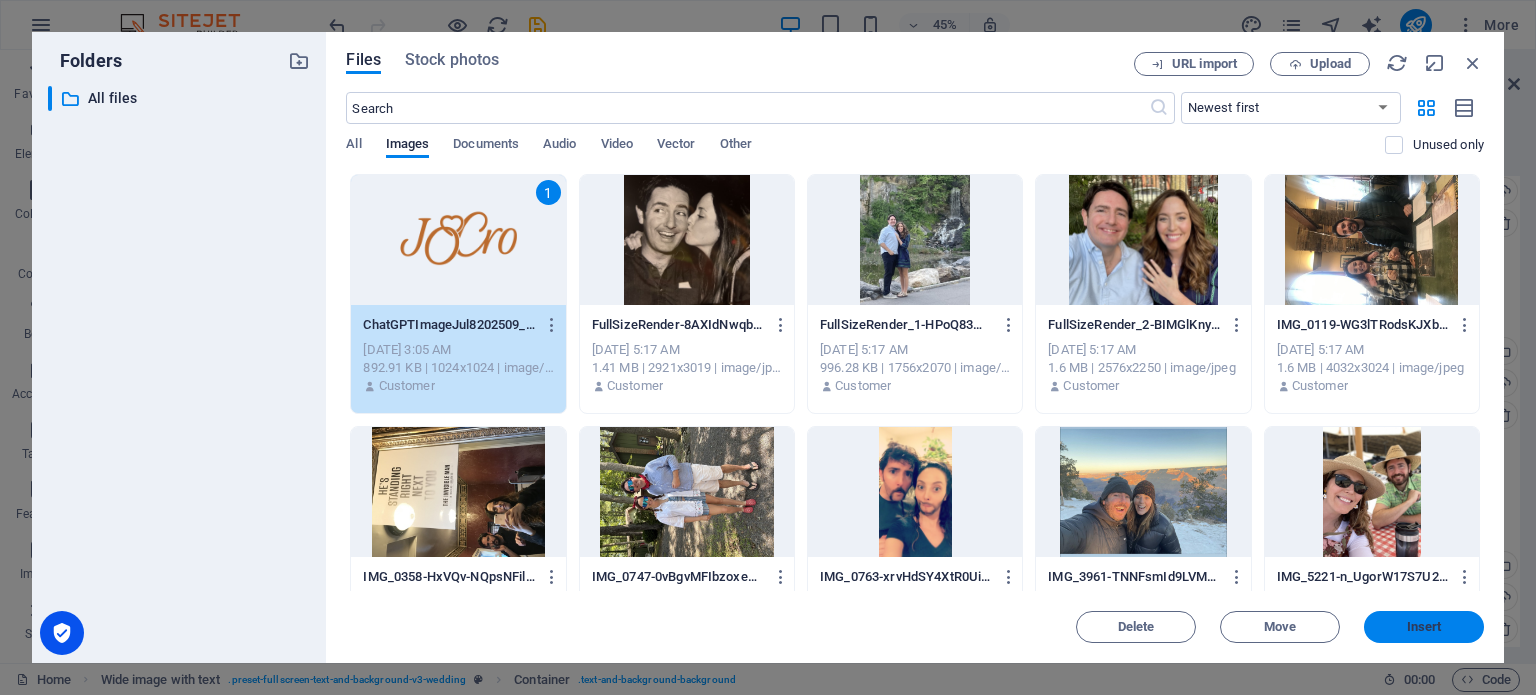 click on "Insert" at bounding box center (1424, 627) 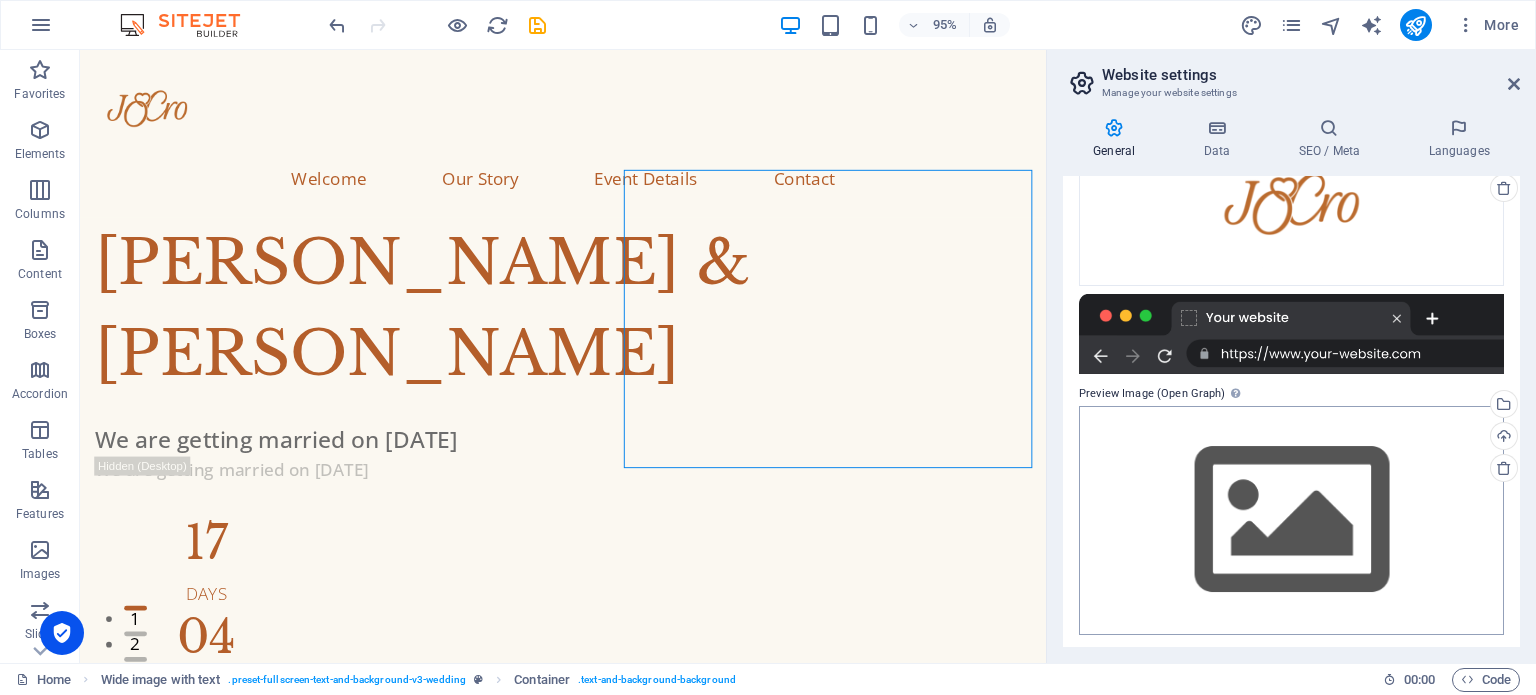 scroll, scrollTop: 341, scrollLeft: 0, axis: vertical 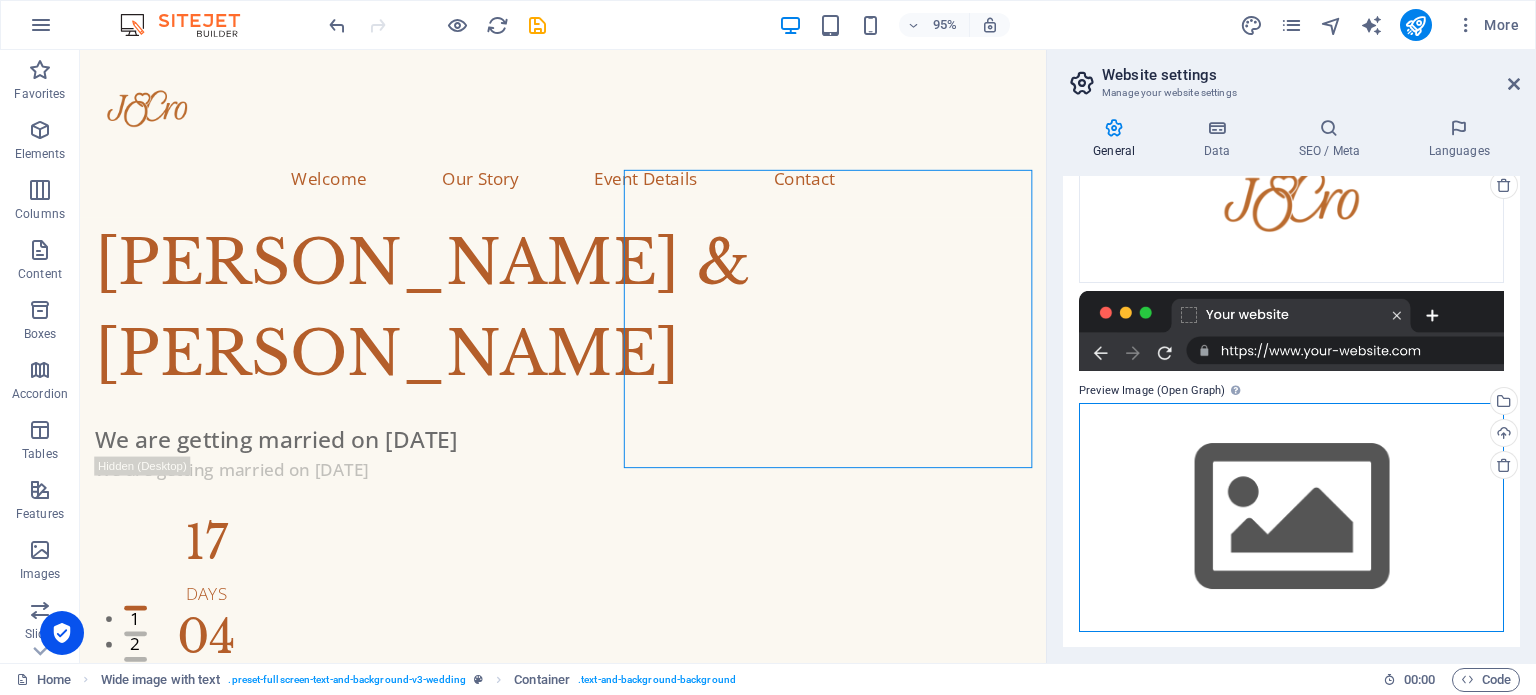 click on "Drag files here, click to choose files or select files from Files or our free stock photos & videos" at bounding box center (1291, 517) 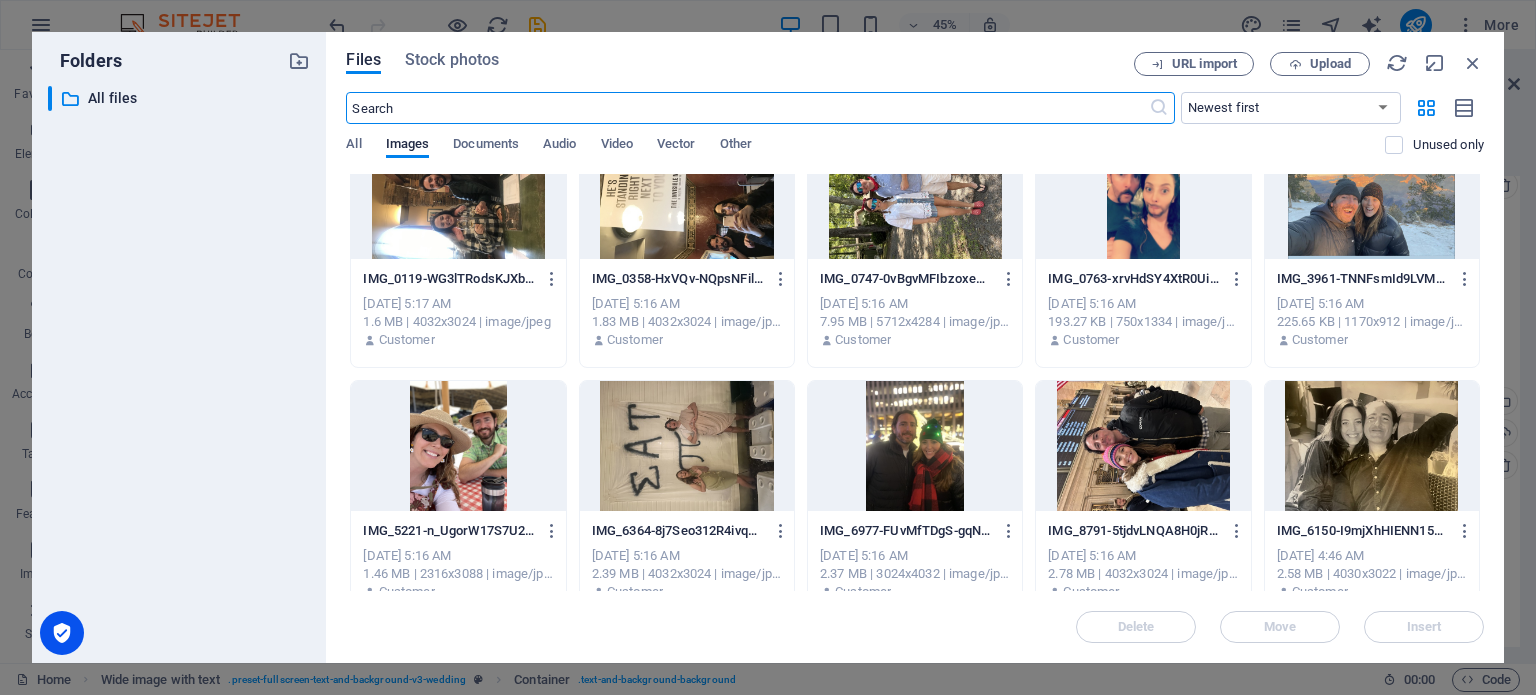 scroll, scrollTop: 326, scrollLeft: 0, axis: vertical 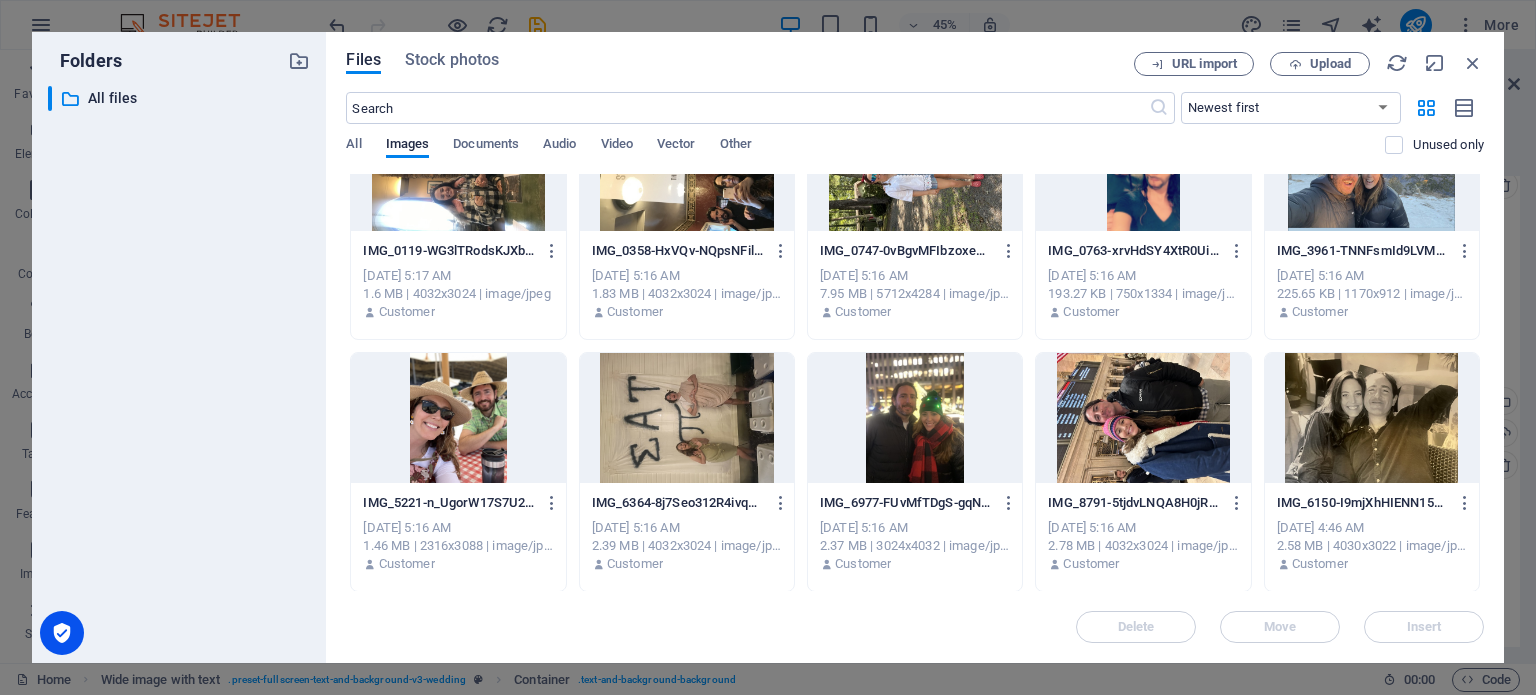 click at bounding box center [1372, 418] 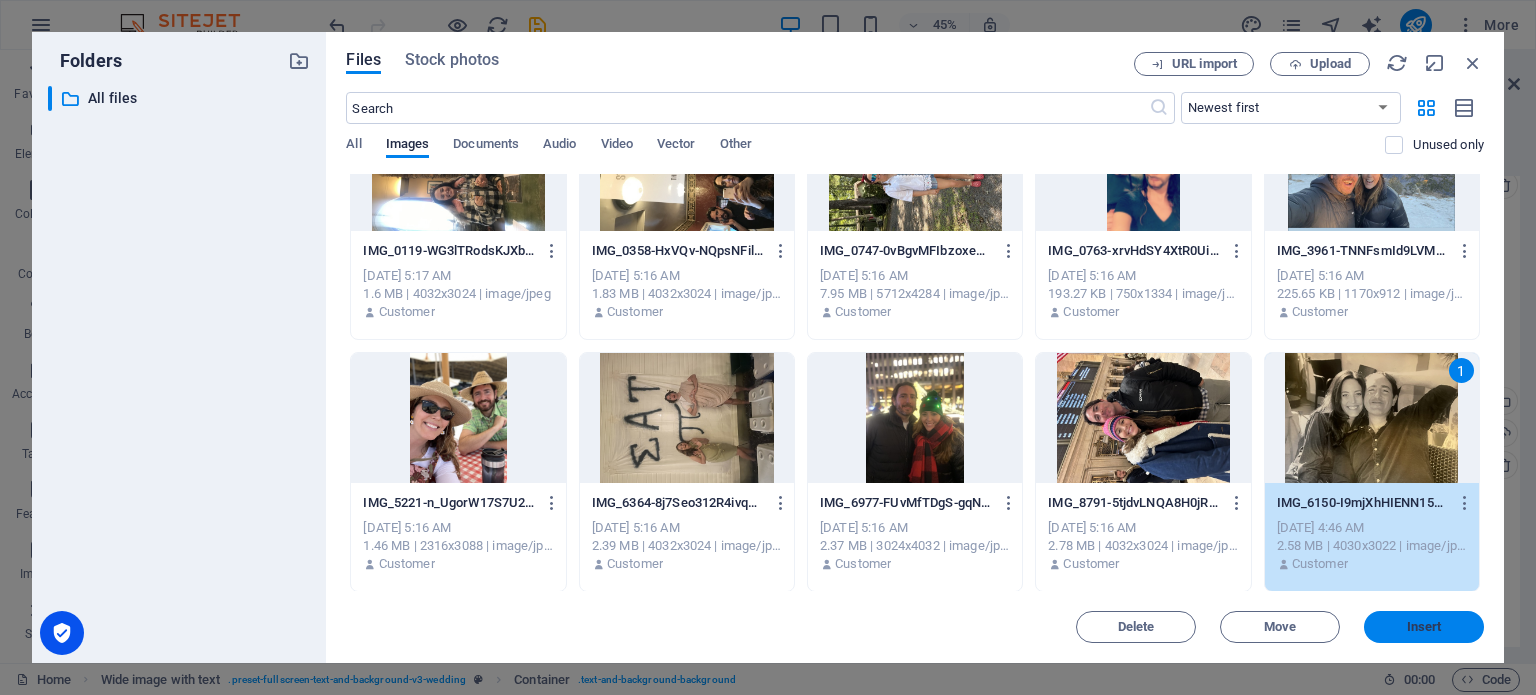 click on "Insert" at bounding box center [1424, 627] 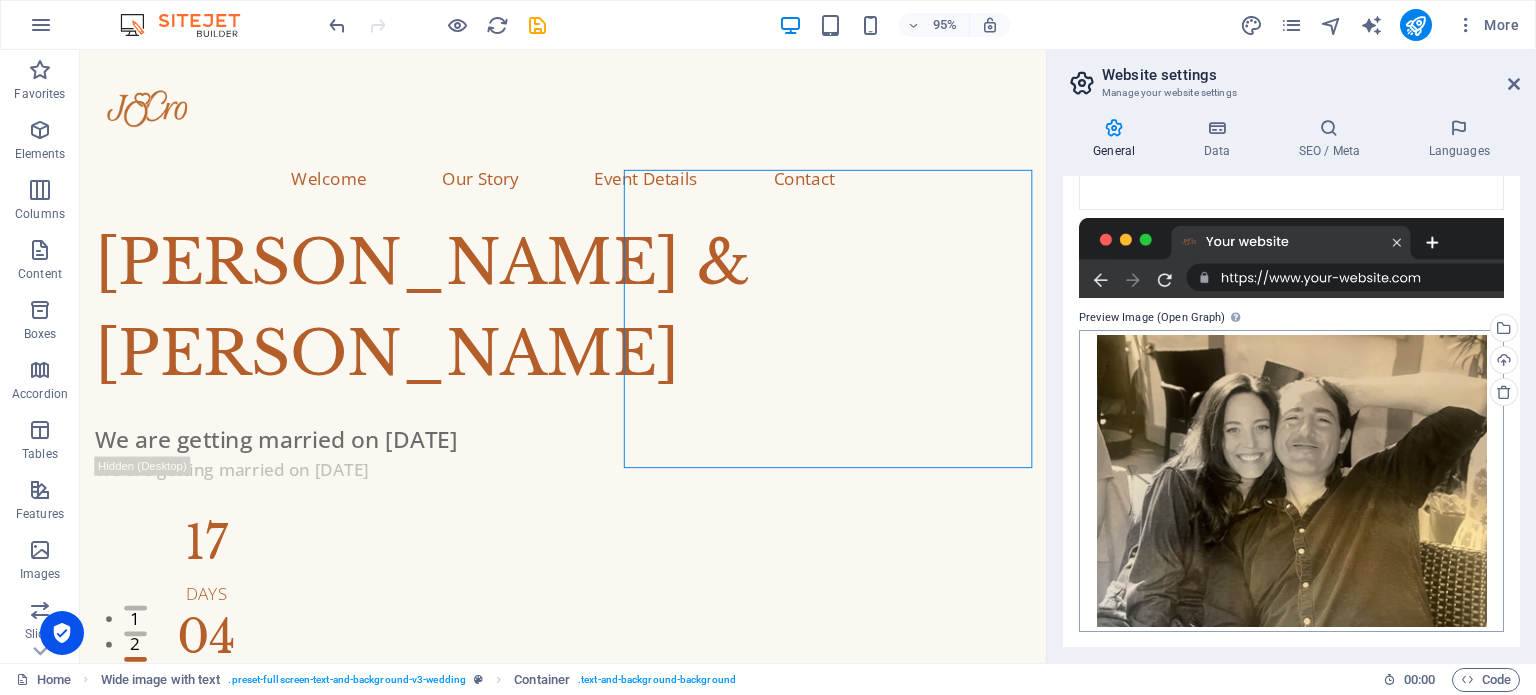 scroll, scrollTop: 0, scrollLeft: 0, axis: both 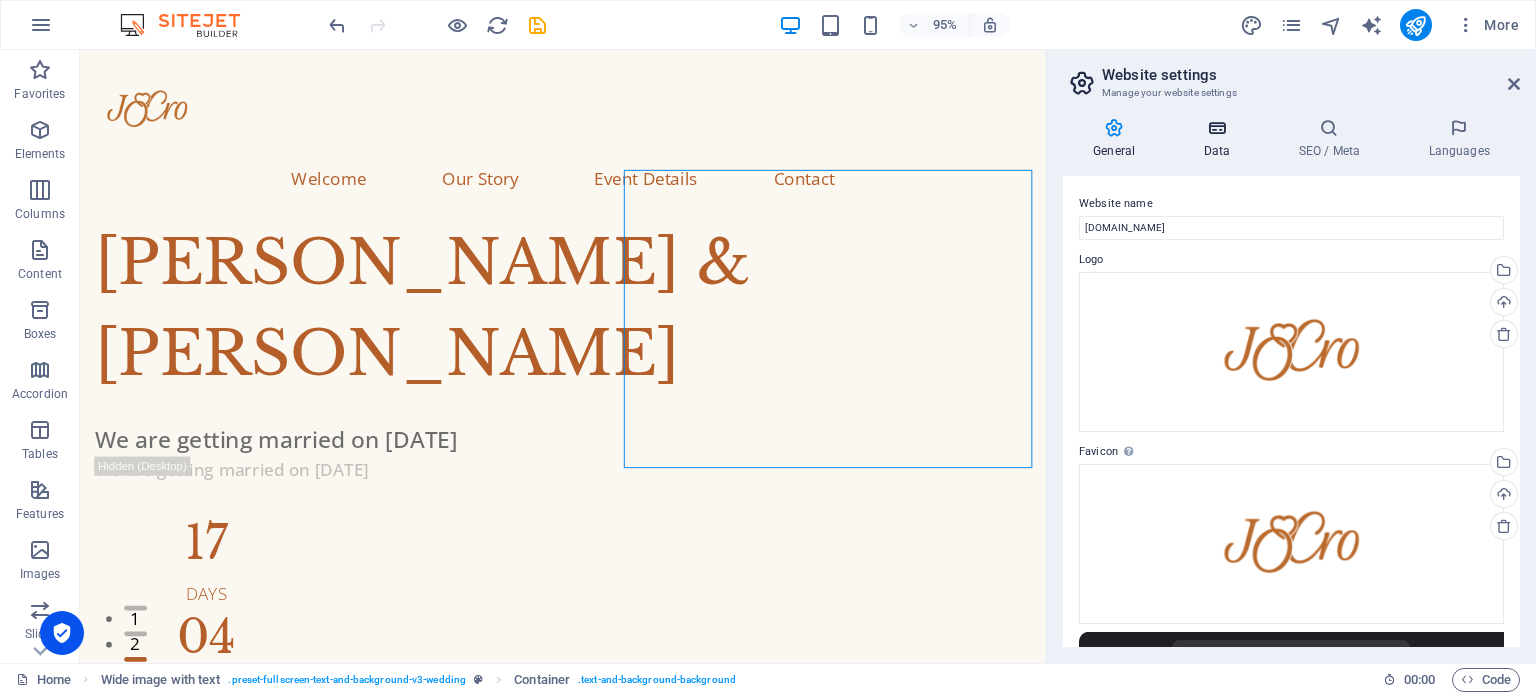 click at bounding box center [1216, 128] 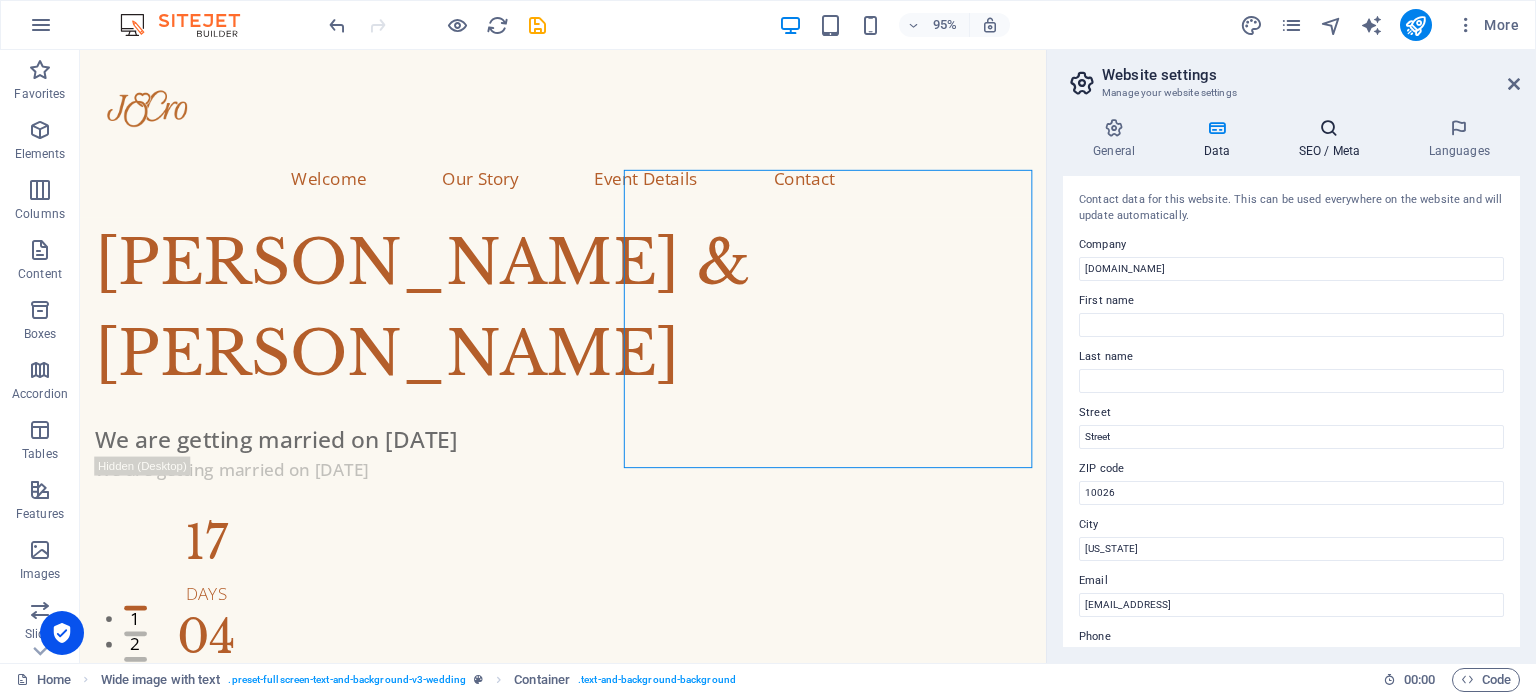 click on "SEO / Meta" at bounding box center (1333, 139) 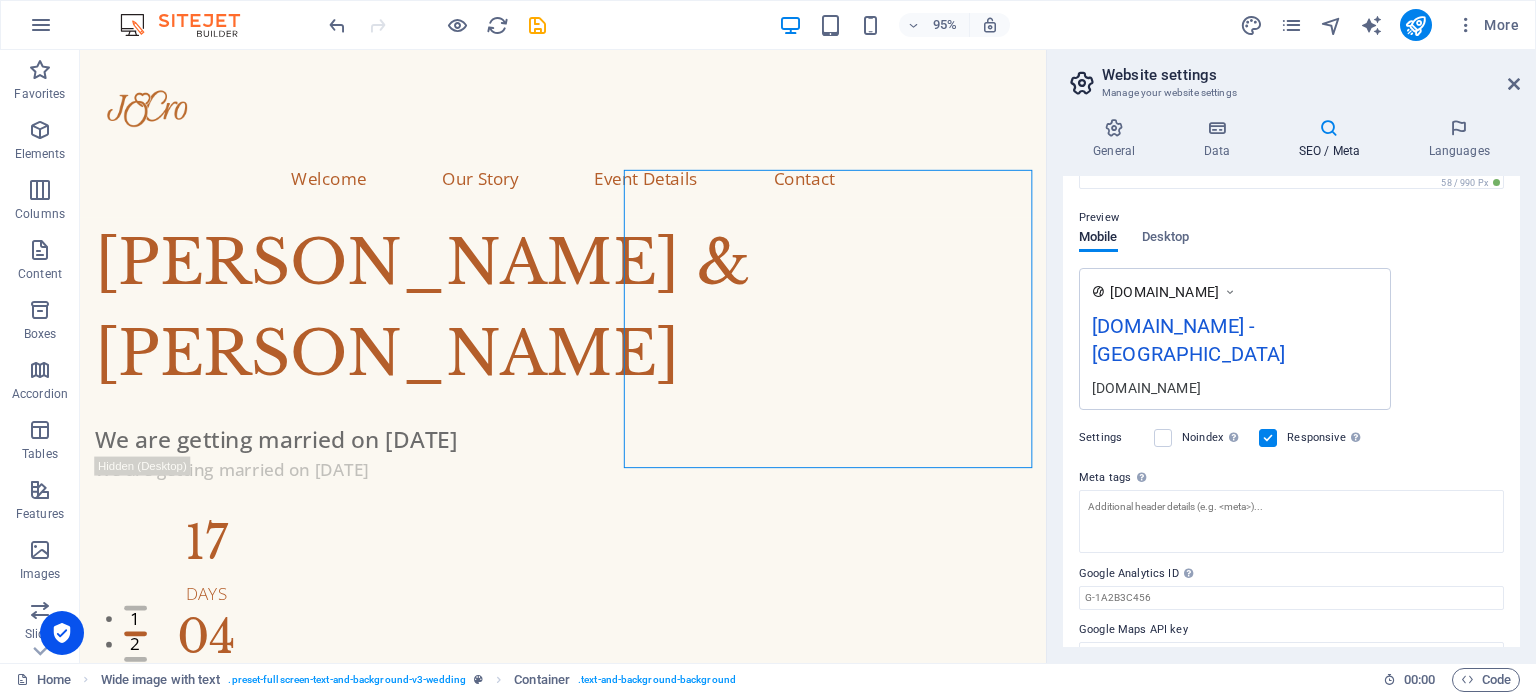 scroll, scrollTop: 263, scrollLeft: 0, axis: vertical 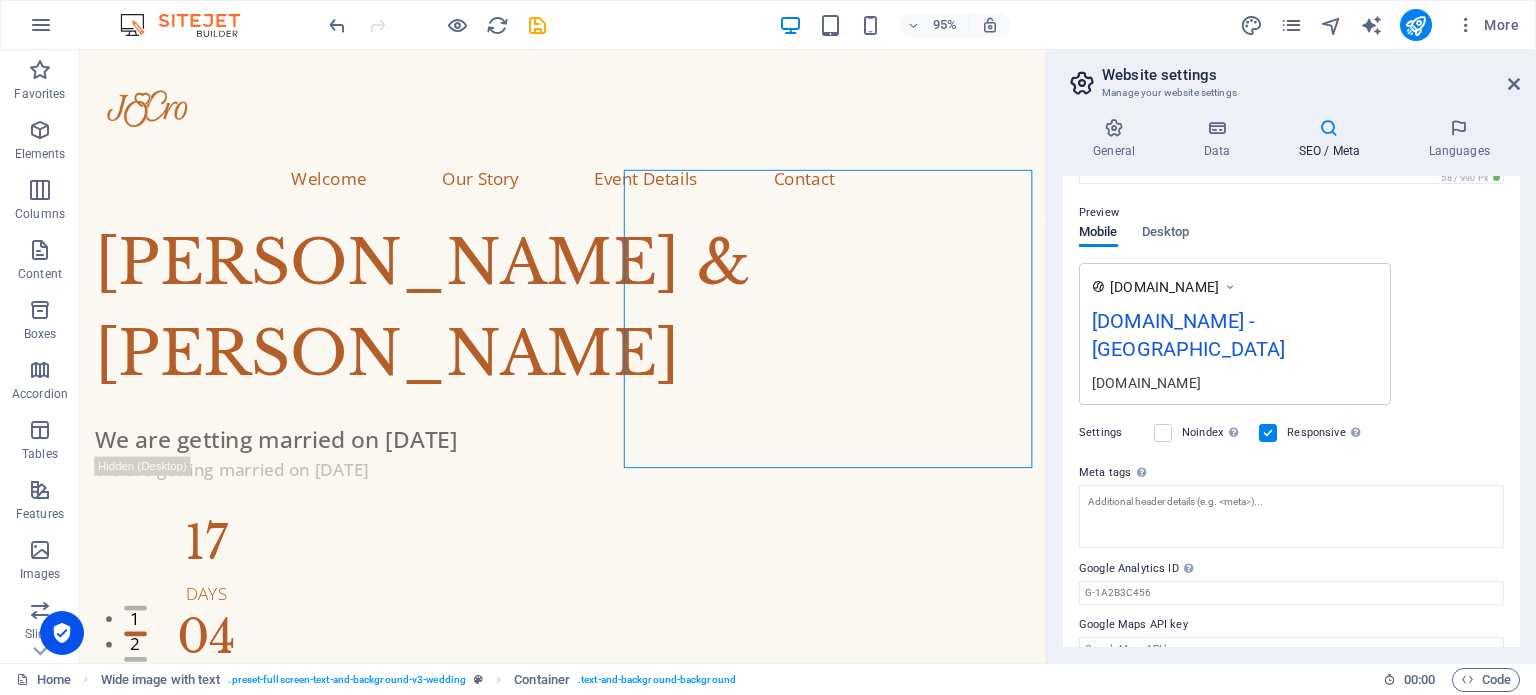 click on "[DOMAIN_NAME] - [GEOGRAPHIC_DATA]" at bounding box center (1235, 339) 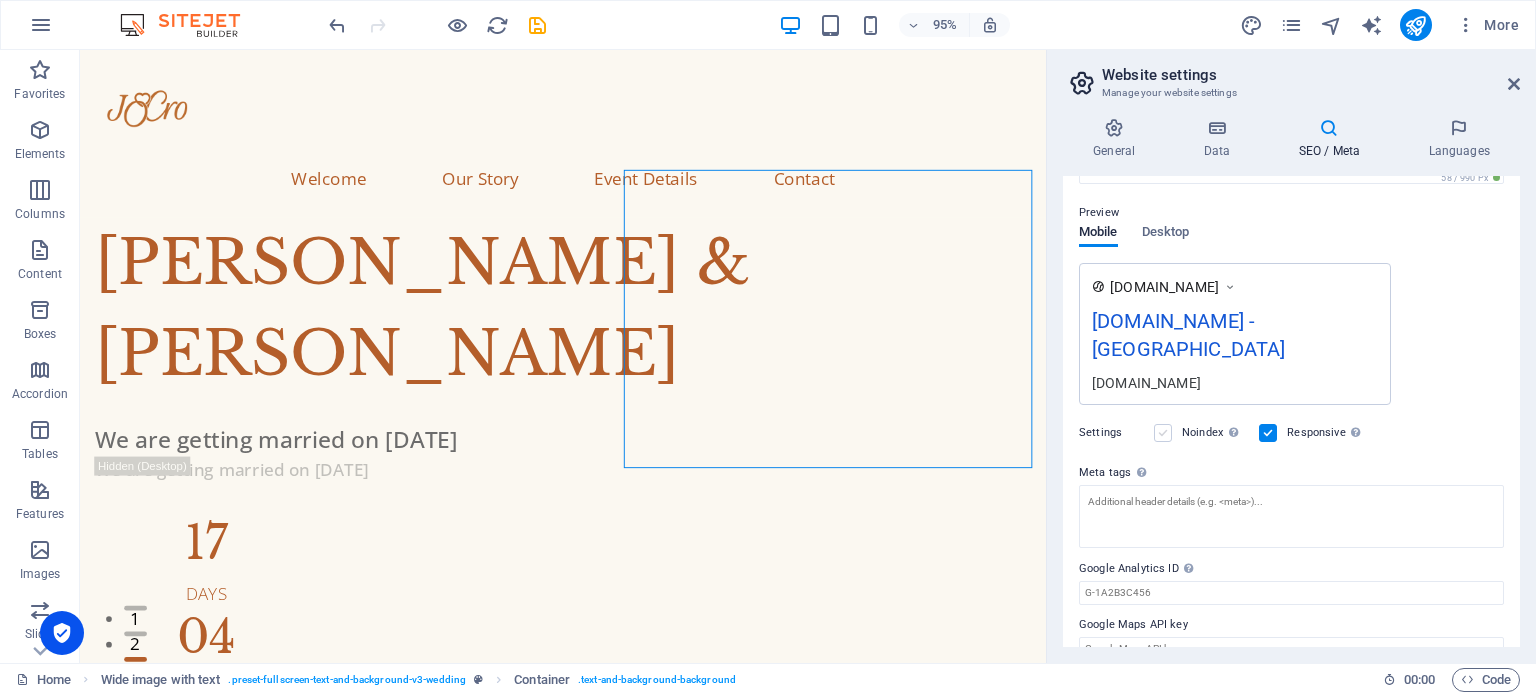 click at bounding box center [1163, 433] 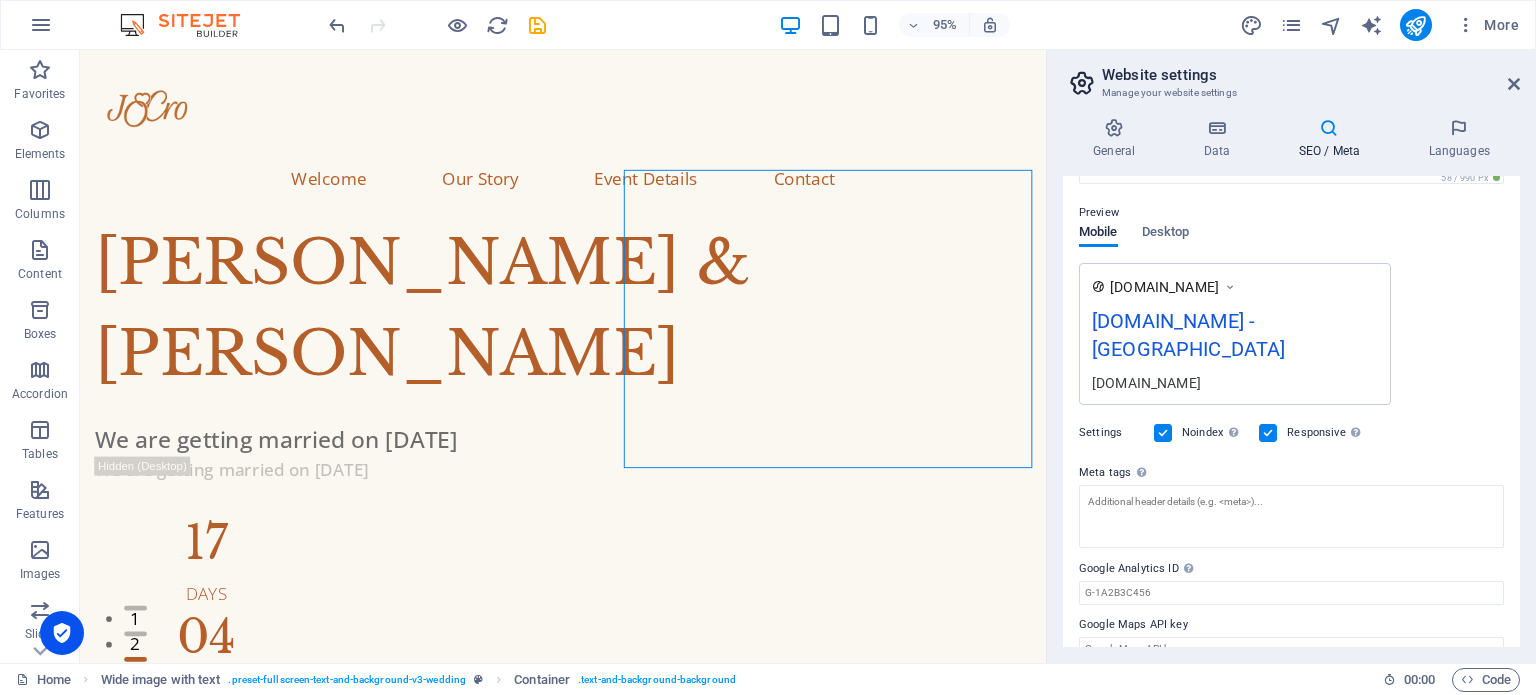 click at bounding box center (1268, 433) 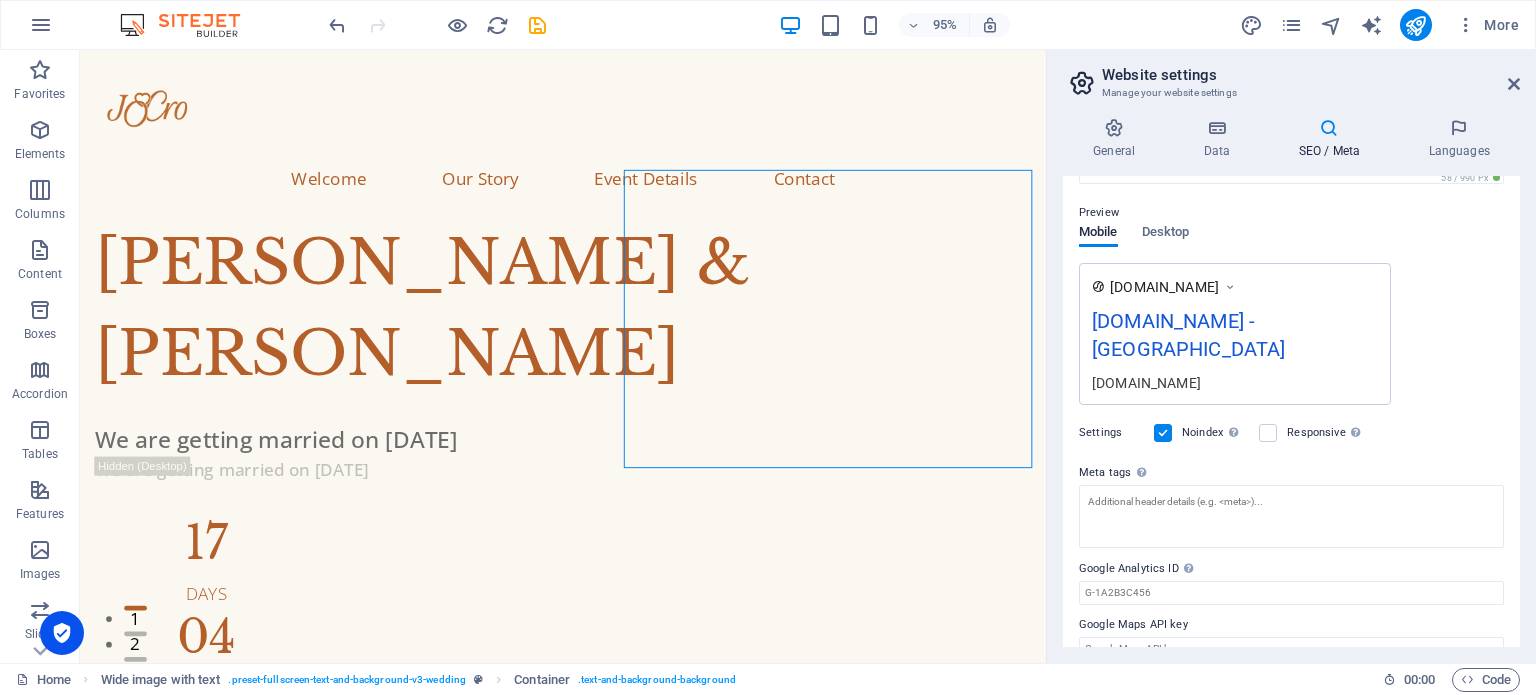 scroll, scrollTop: 0, scrollLeft: 0, axis: both 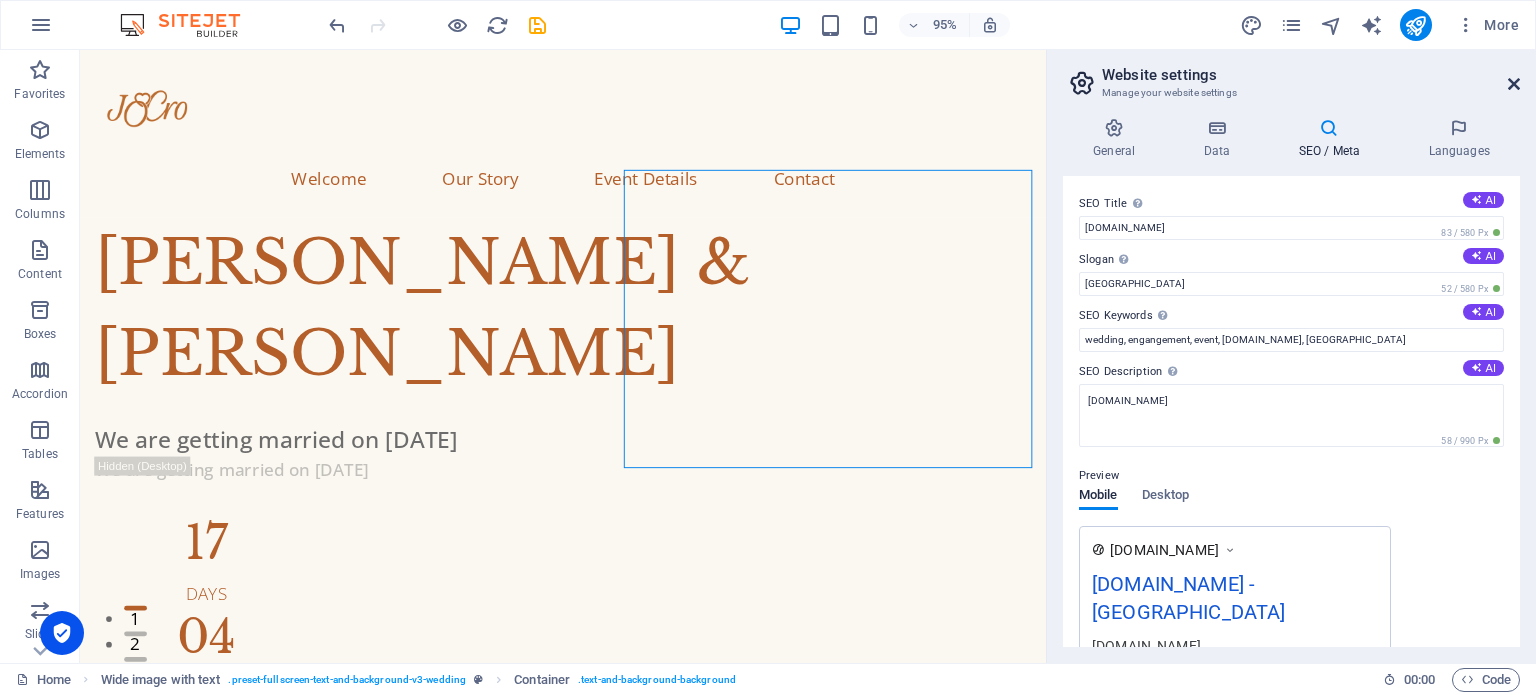 click at bounding box center [1514, 84] 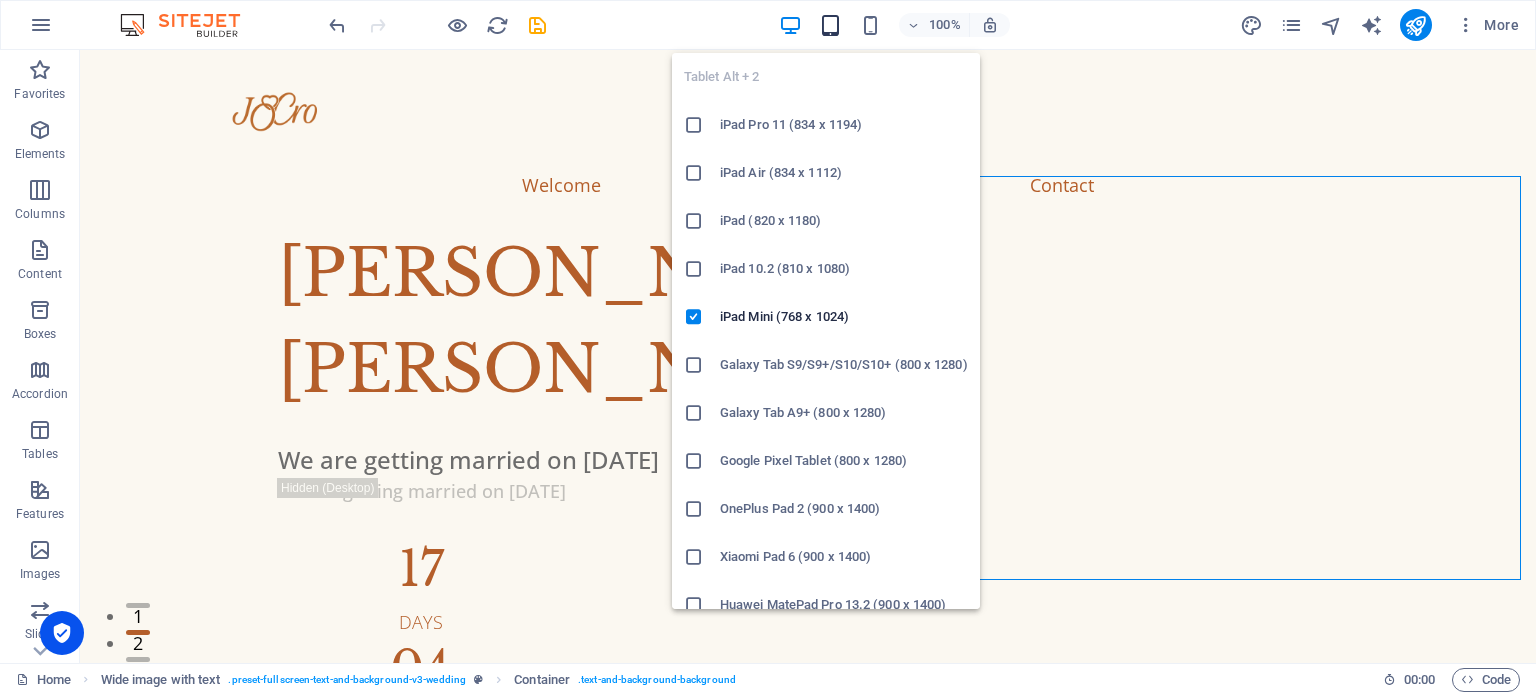 click at bounding box center [830, 25] 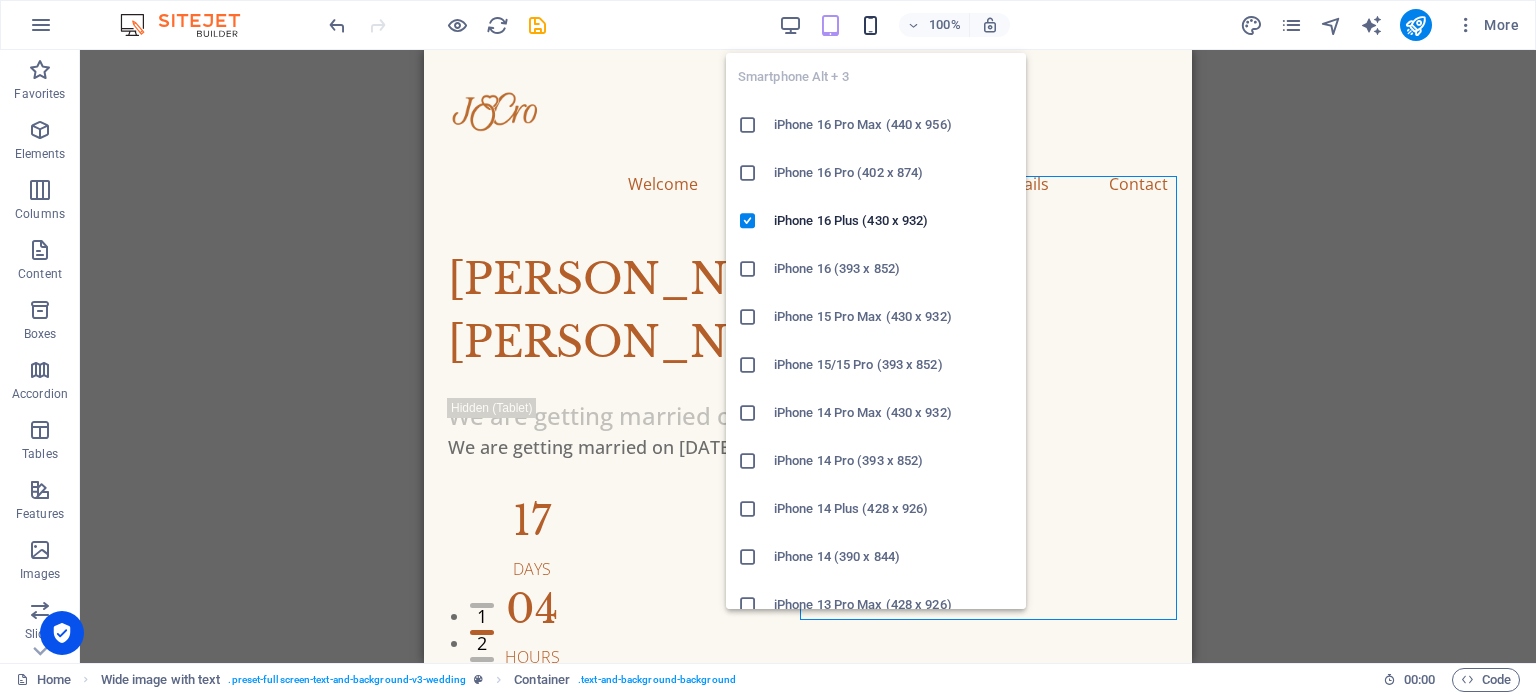 click at bounding box center (870, 25) 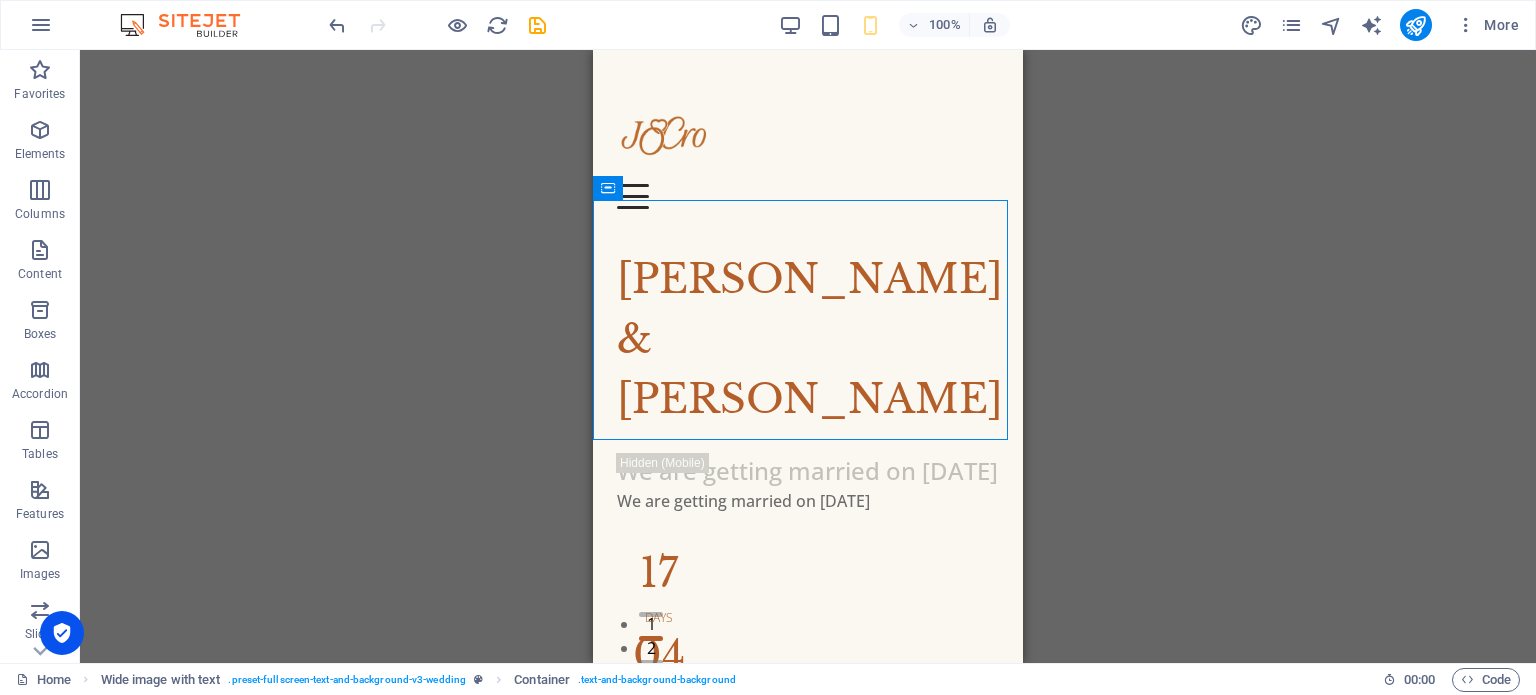 click on "H1   Wide image with text   Container   Container   H3   Countdown   Container   Text   Container   H3   Container   Container   H3   Countdown   Container   Text   Menu   Menu Bar   Spacer   Image   Wide image with text   Container   Text   Text   Spacer   Text   Container   H2   Container   Spacer   Text   Timeline   Container   H3   Text   Logo   Image Slider   Image Slider   Image slider   Image Slider   Image slider   Placeholder   Container   HTML" at bounding box center [808, 356] 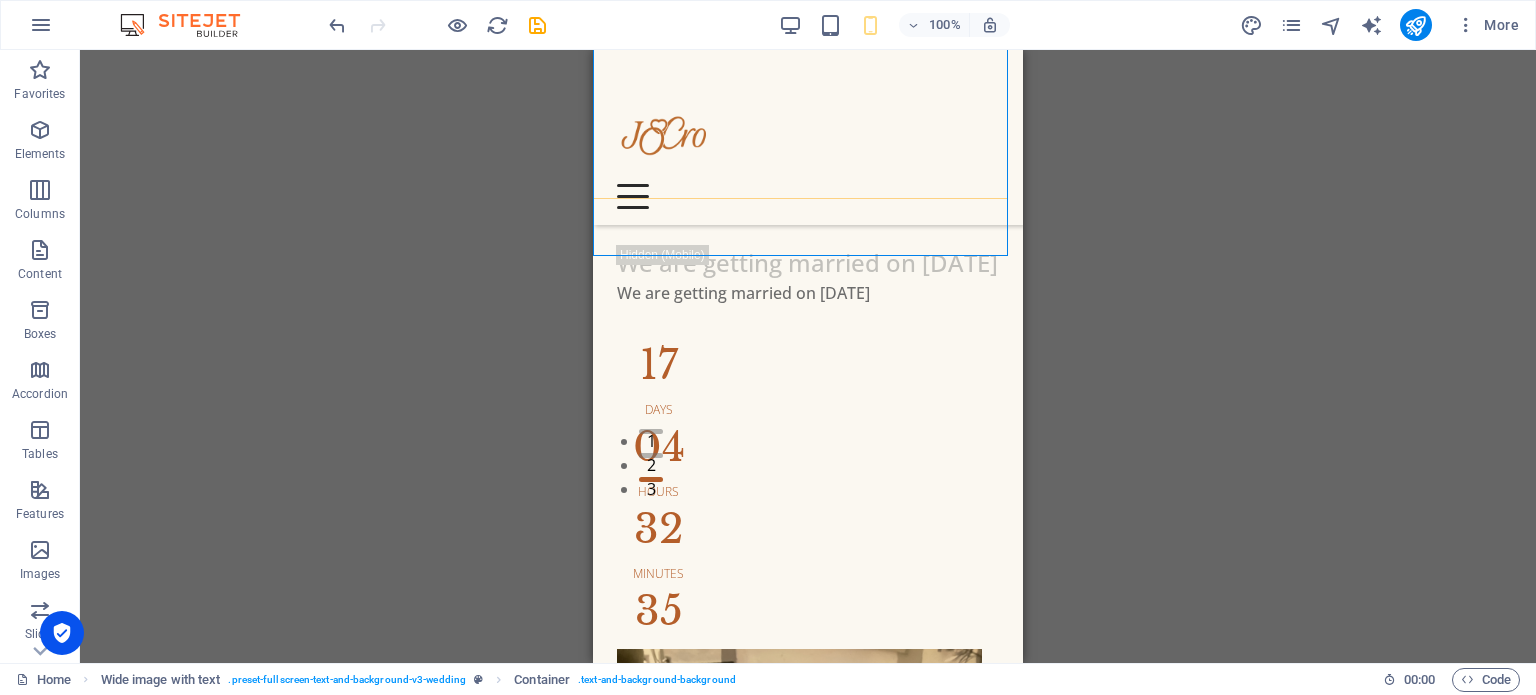 scroll, scrollTop: 184, scrollLeft: 0, axis: vertical 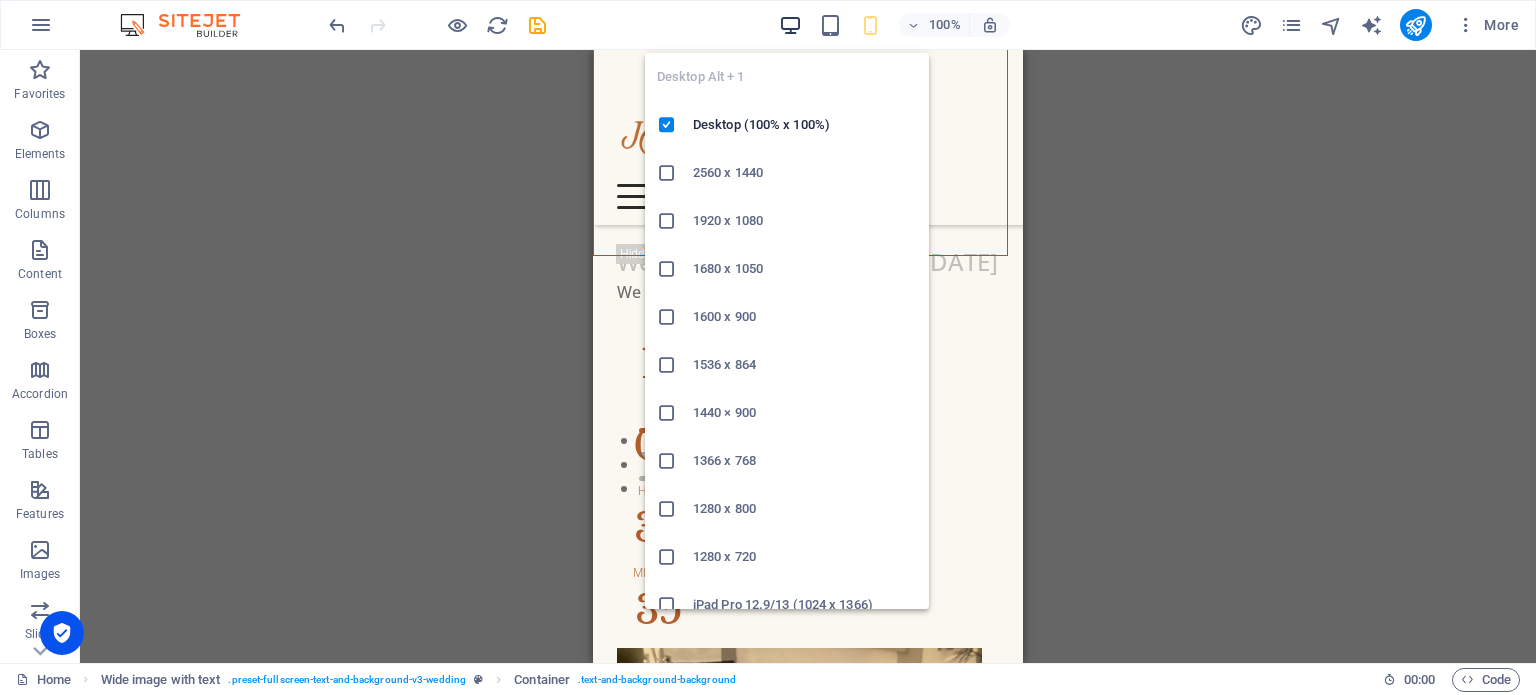 click at bounding box center (790, 25) 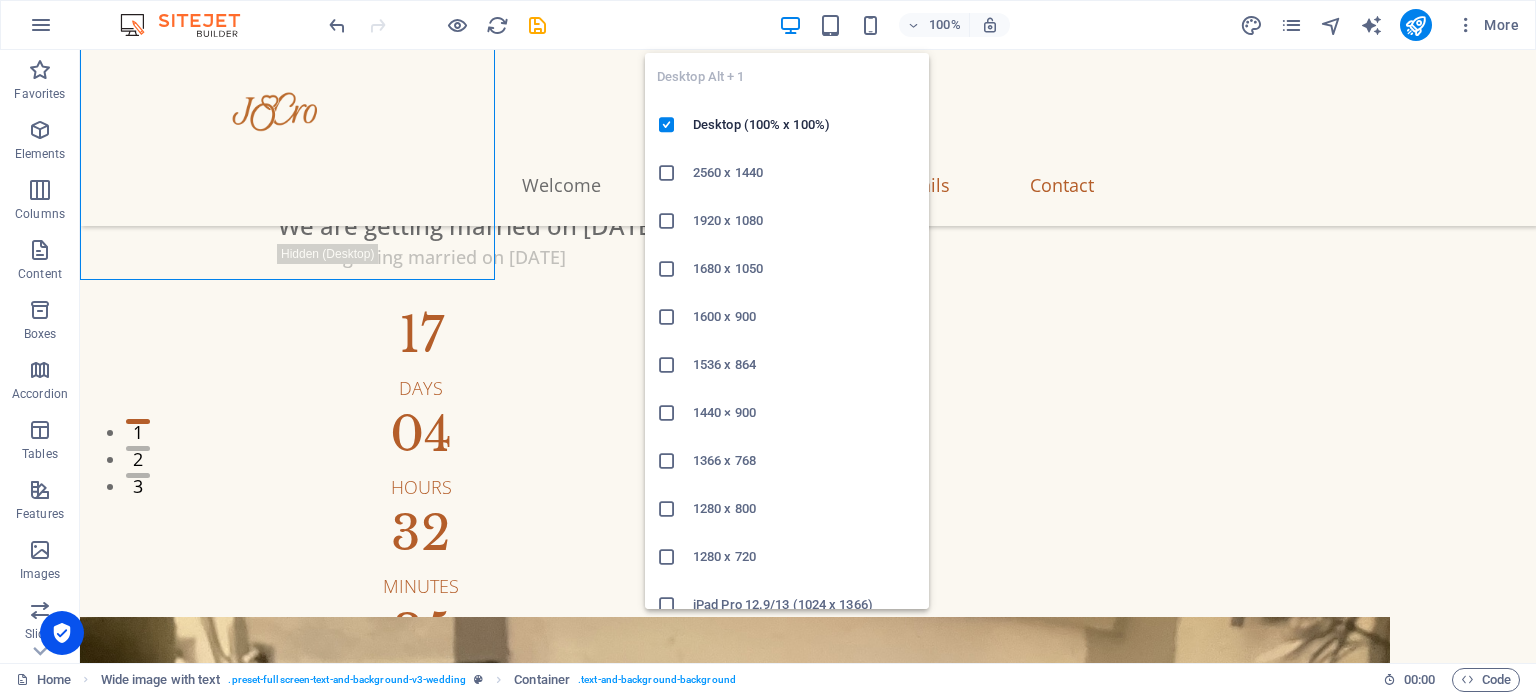 scroll, scrollTop: 160, scrollLeft: 0, axis: vertical 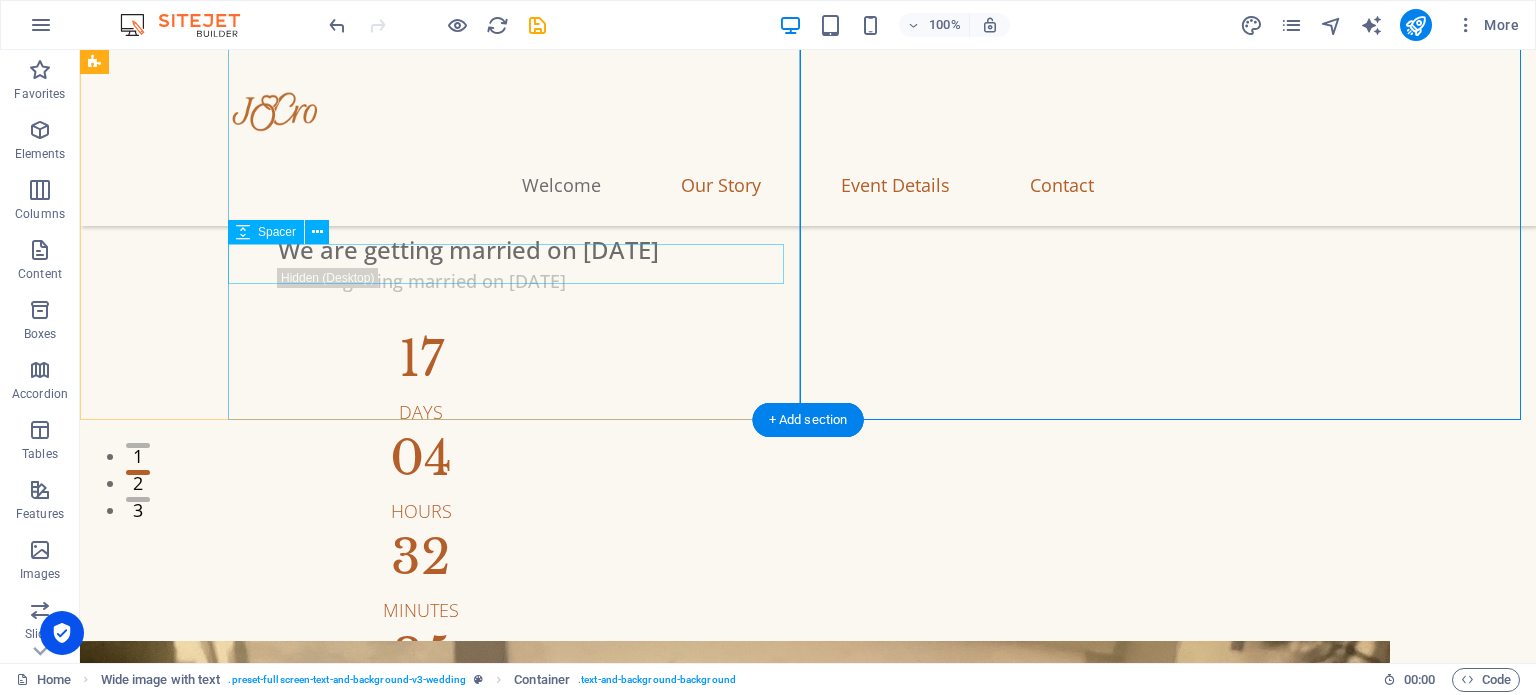 click at bounding box center [874, 315] 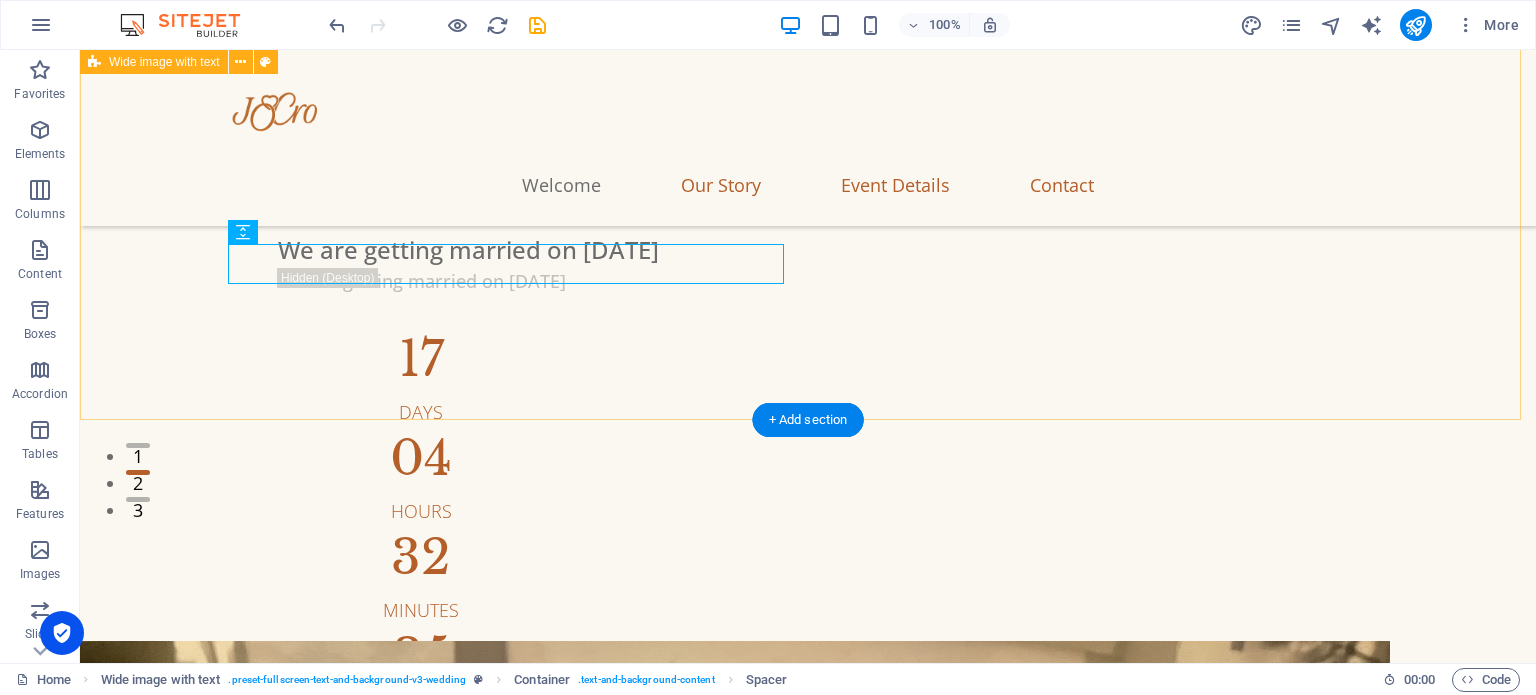 click on "Jennifer & John We are getting married on Oct 4, 2025  We are getting married on Oct 4, 2025  17 Days 04 Hours 32 Minutes 35 Seconds" at bounding box center [808, 757] 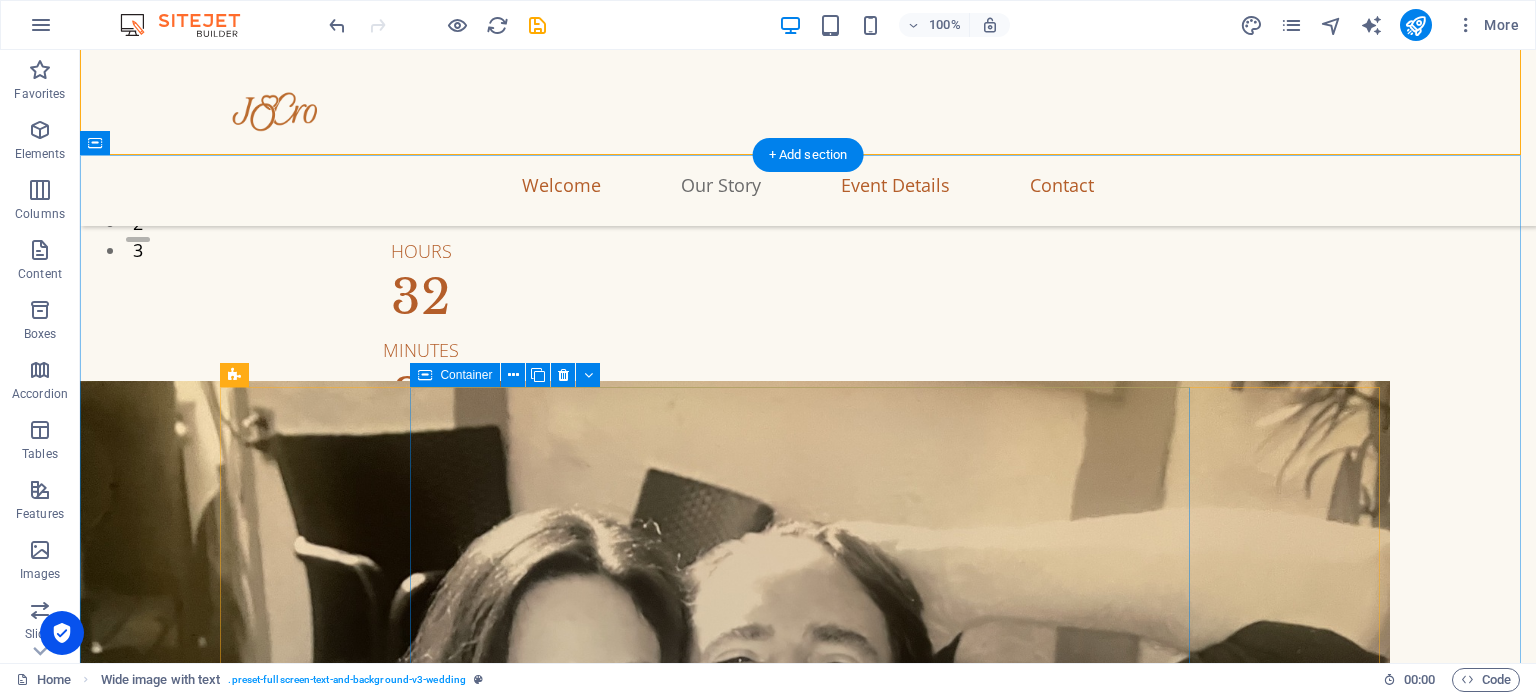 scroll, scrollTop: 476, scrollLeft: 0, axis: vertical 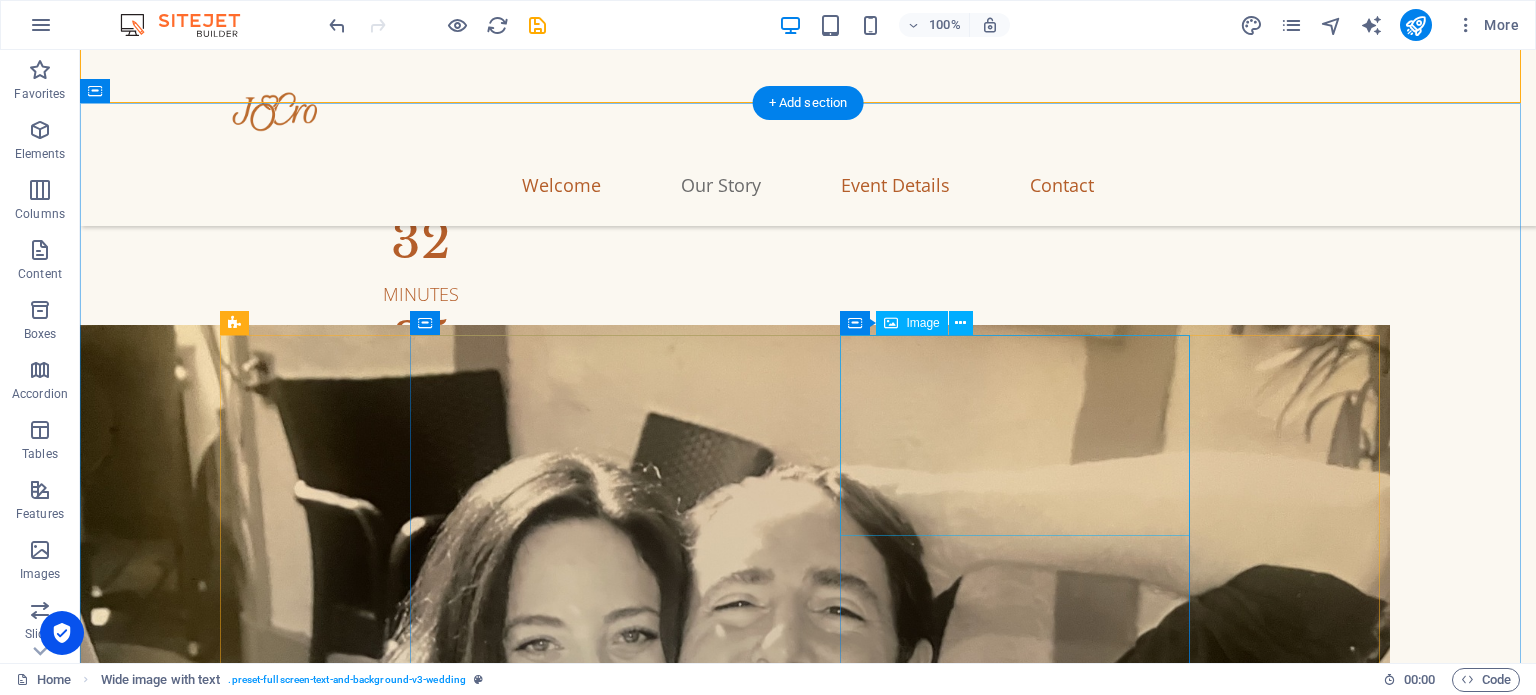 click at bounding box center [828, 1767] 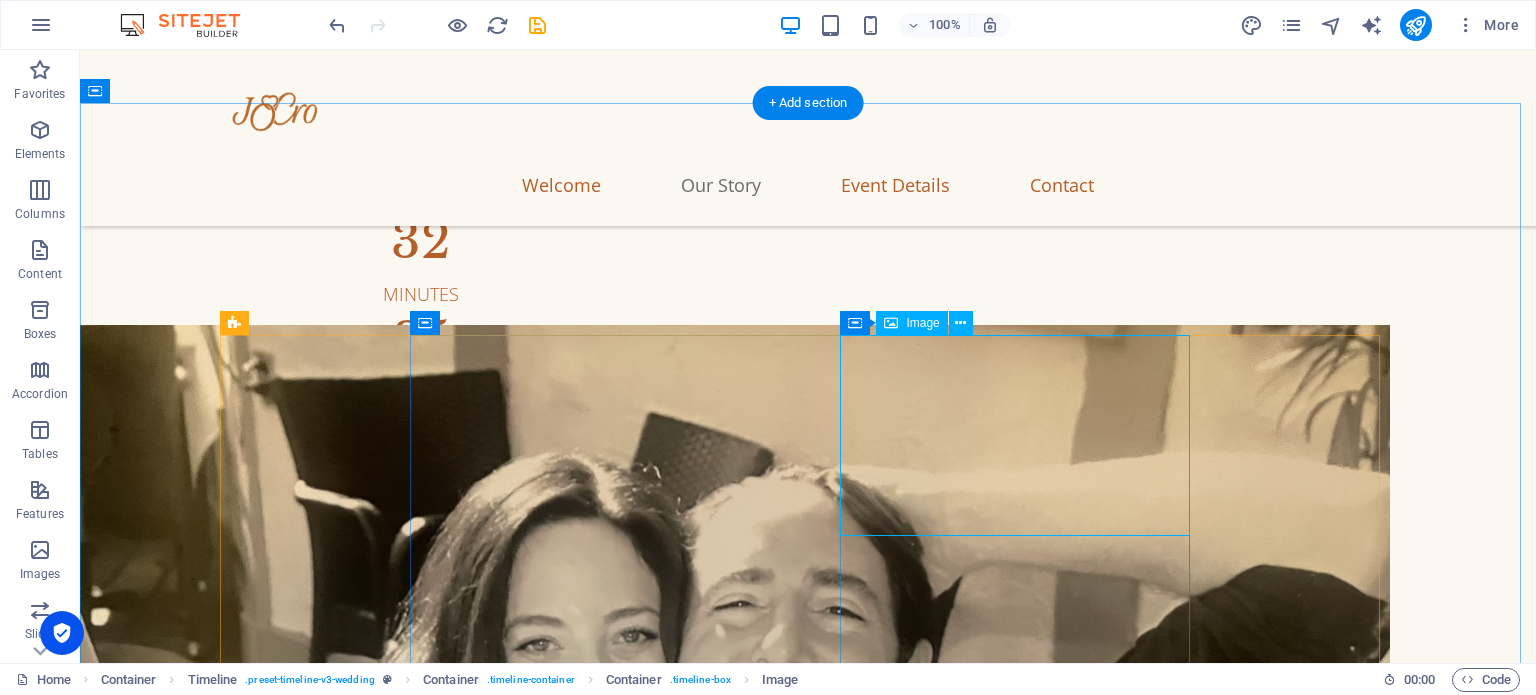 click at bounding box center (828, 1767) 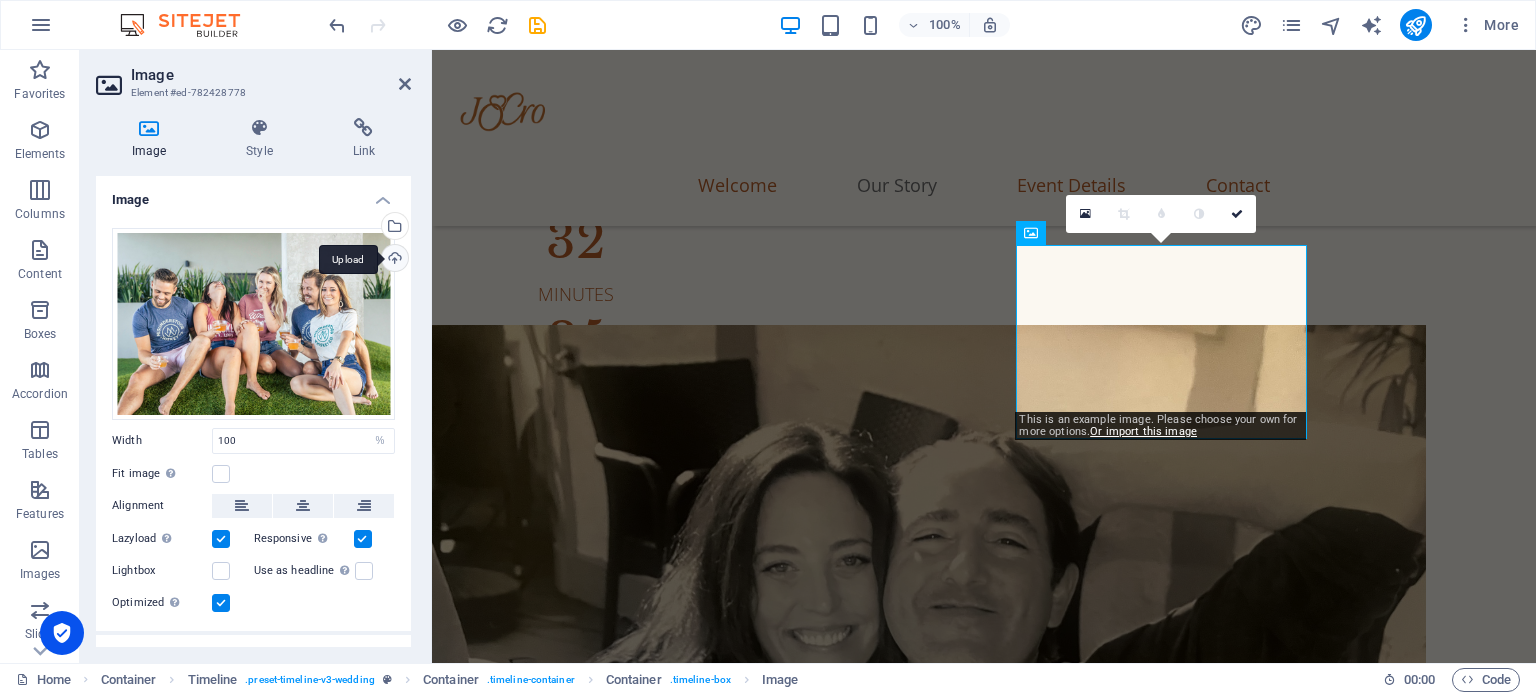 click on "Upload" at bounding box center [393, 260] 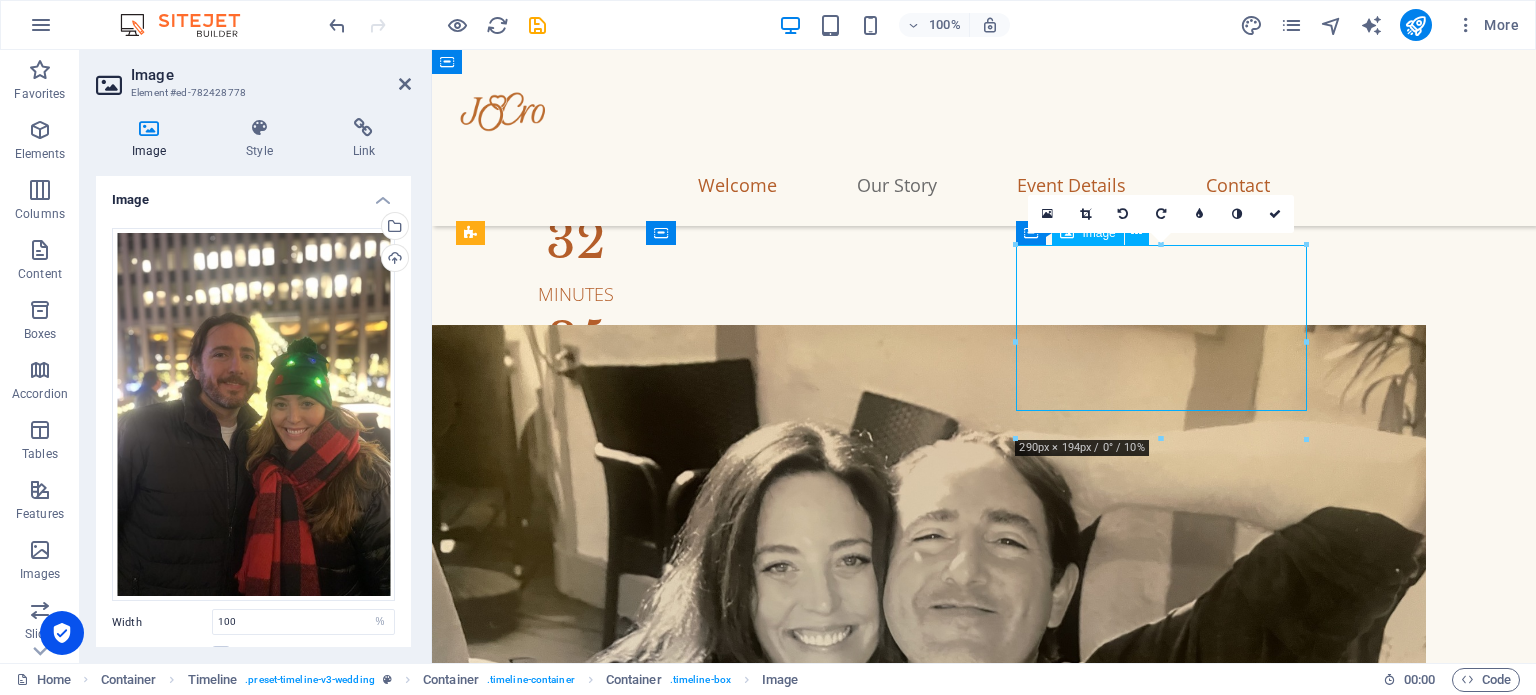 click at bounding box center [1004, 1500] 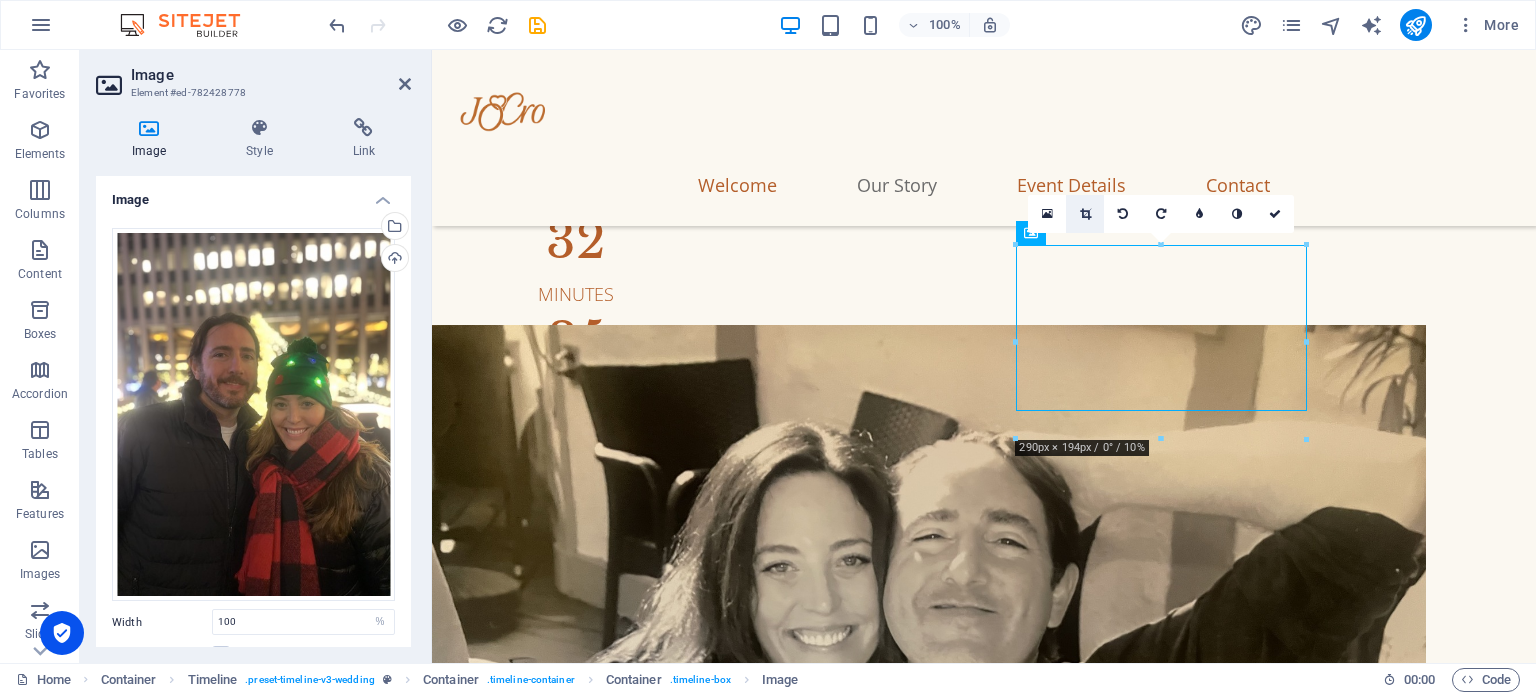 click at bounding box center [1085, 214] 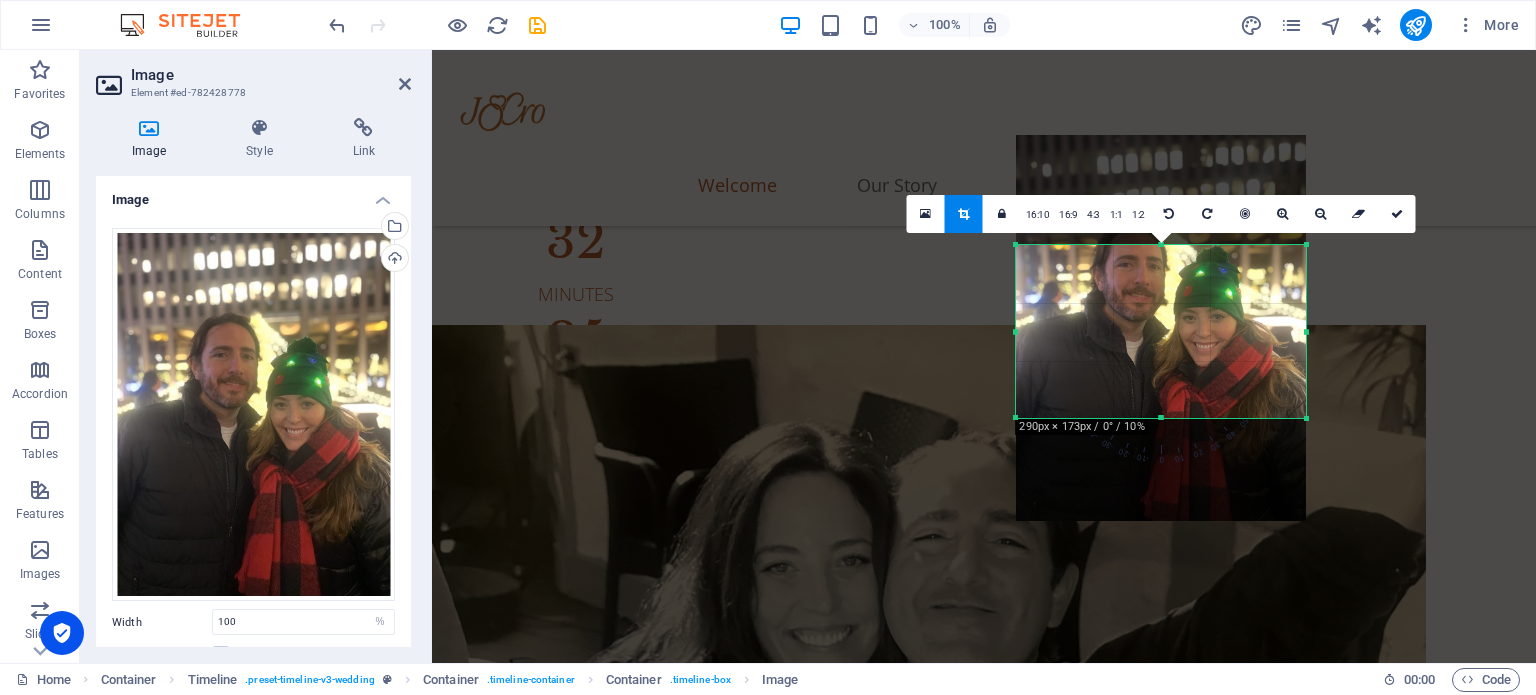 drag, startPoint x: 1160, startPoint y: 411, endPoint x: 1160, endPoint y: 435, distance: 24 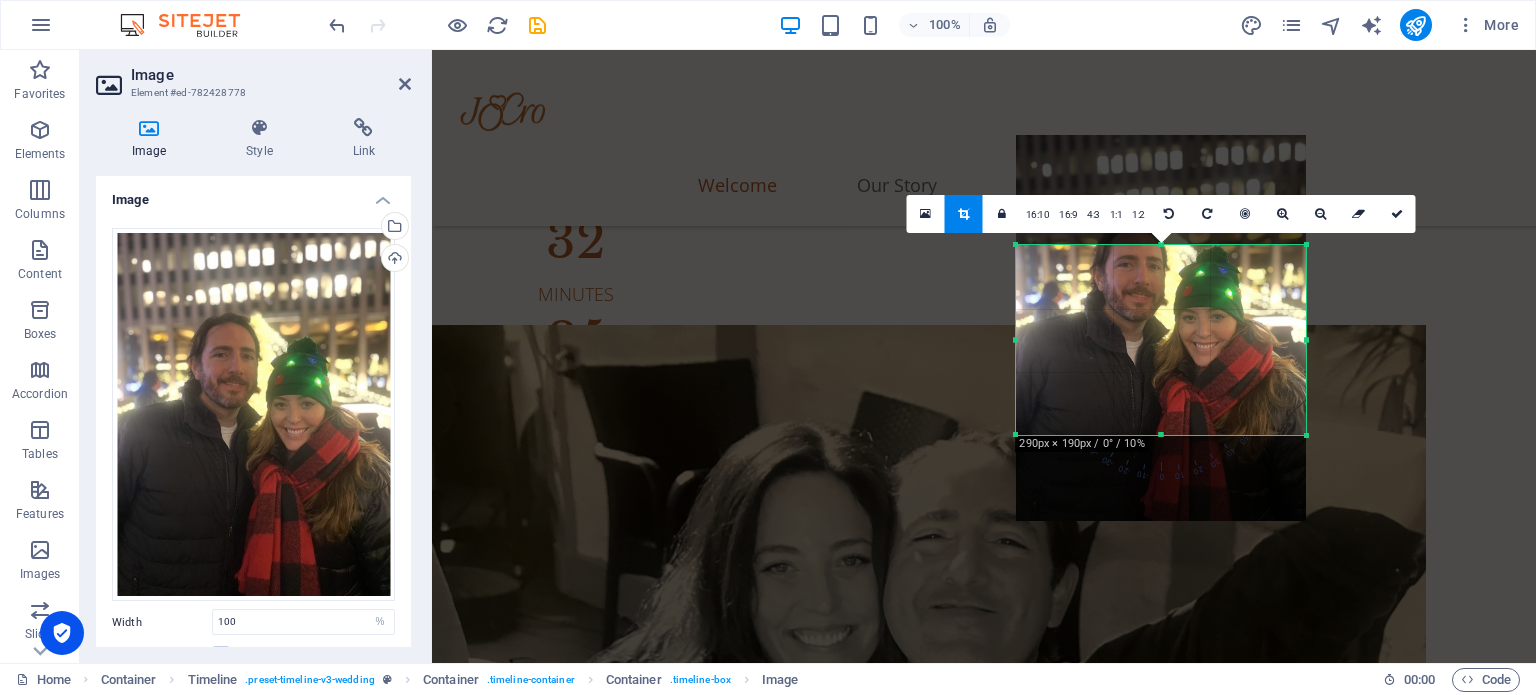 click on "0" at bounding box center [1162, 427] 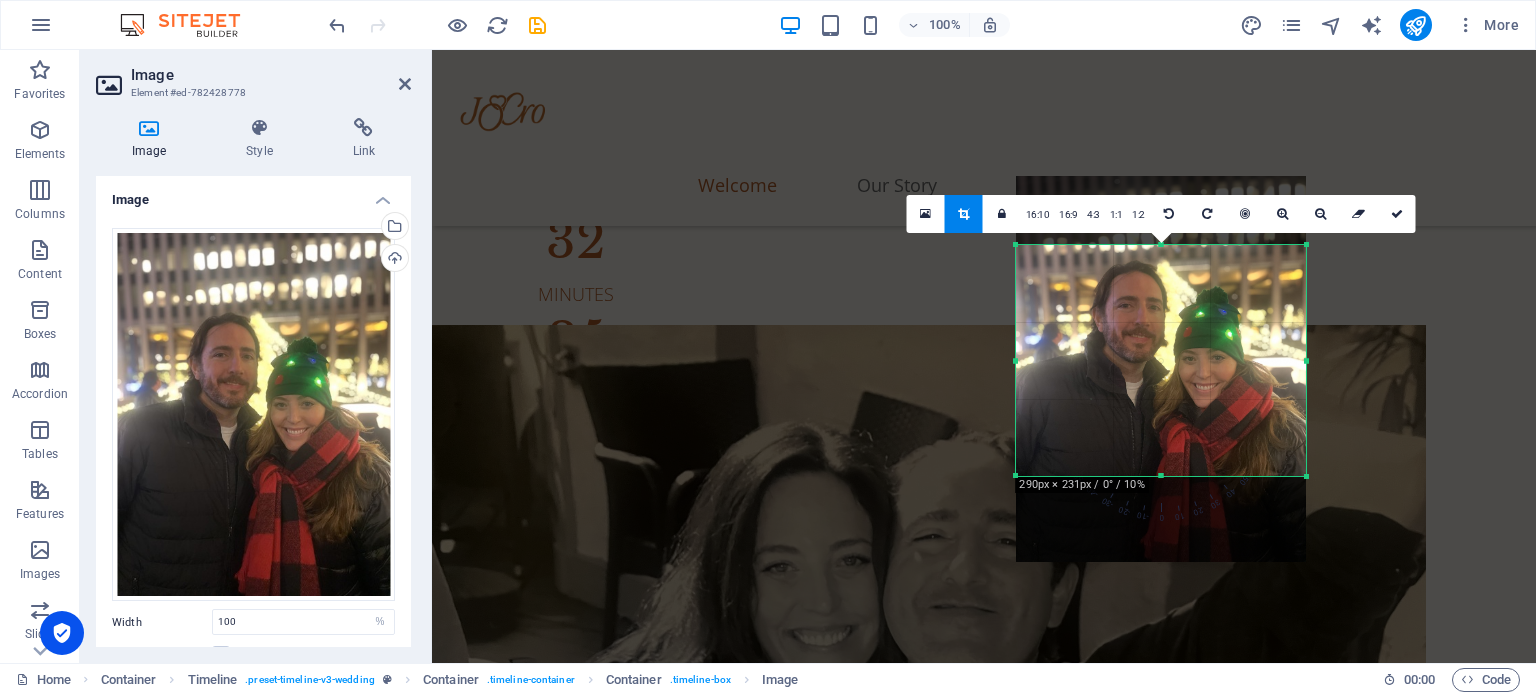 drag, startPoint x: 1163, startPoint y: 244, endPoint x: 1160, endPoint y: 194, distance: 50.08992 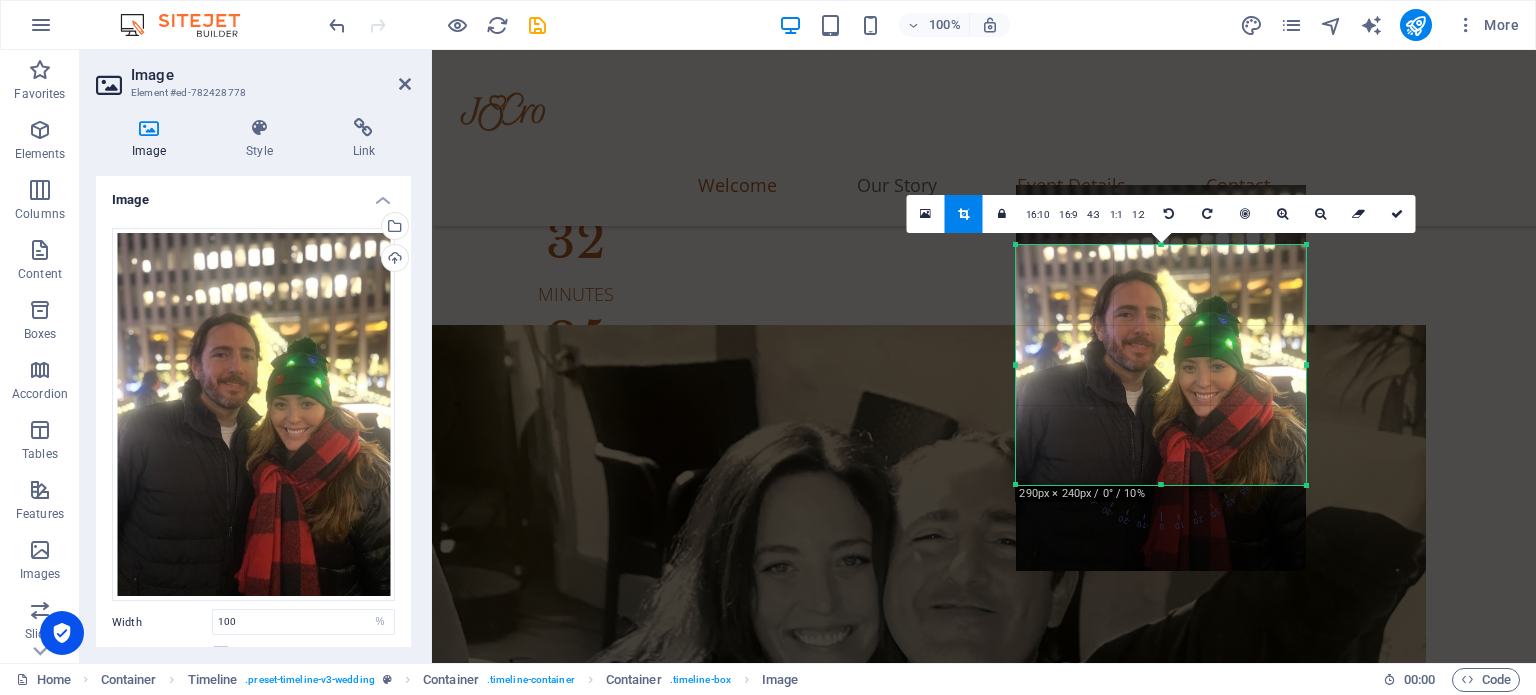 click at bounding box center (1161, 378) 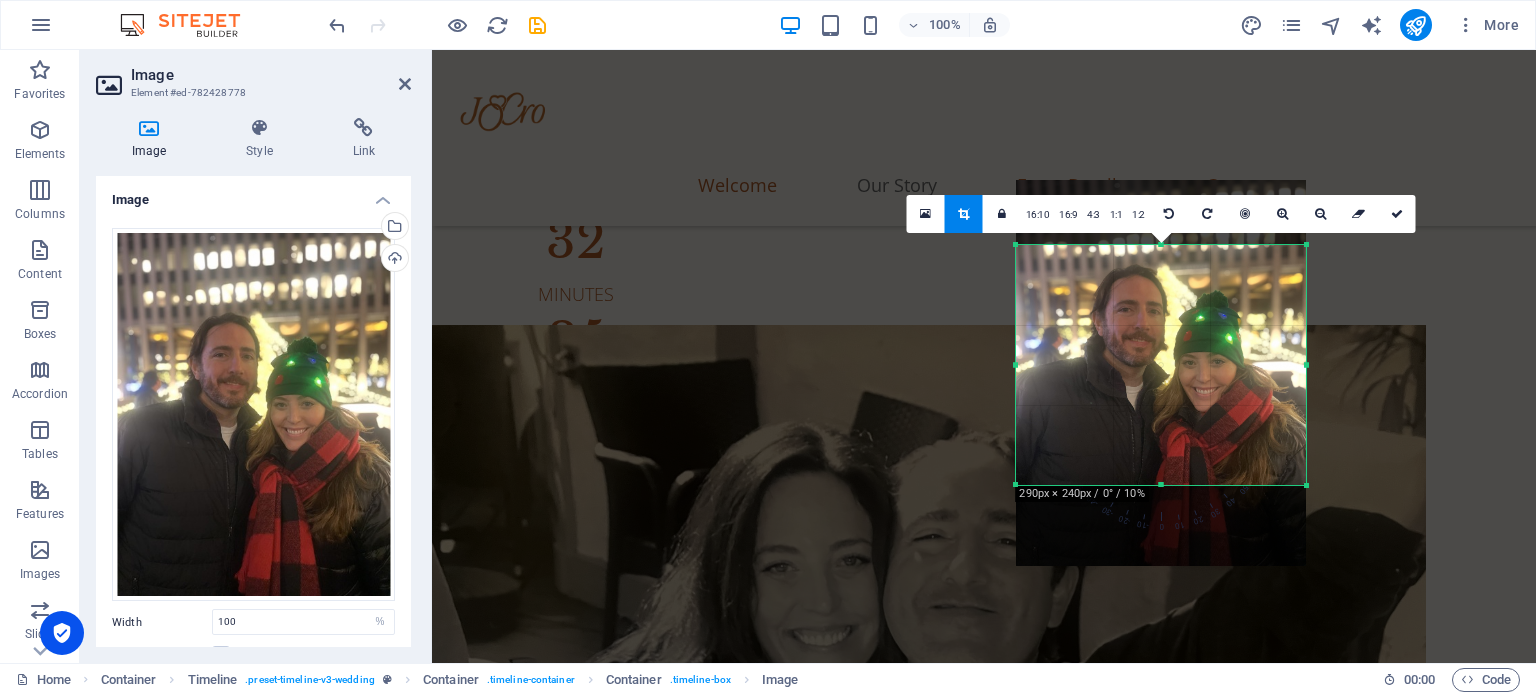click at bounding box center [1161, 373] 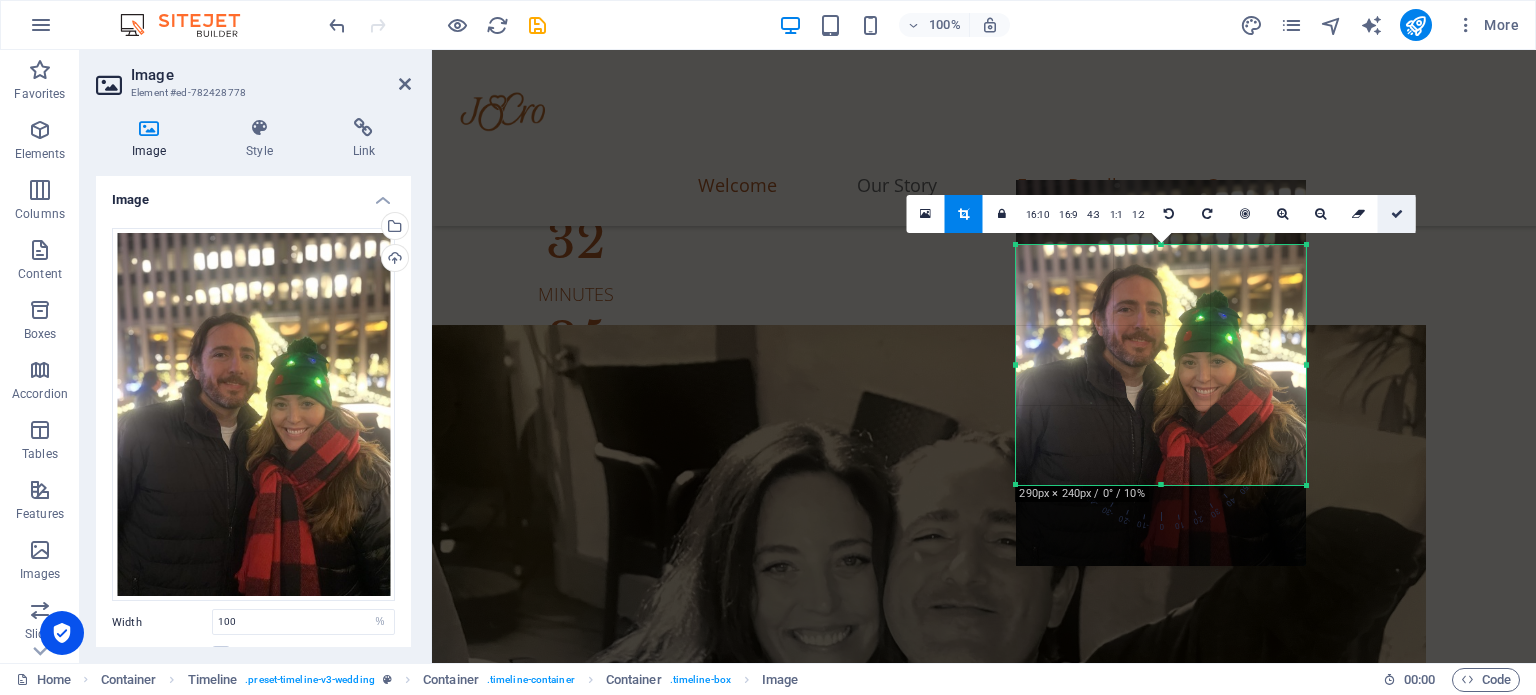 click at bounding box center (1397, 214) 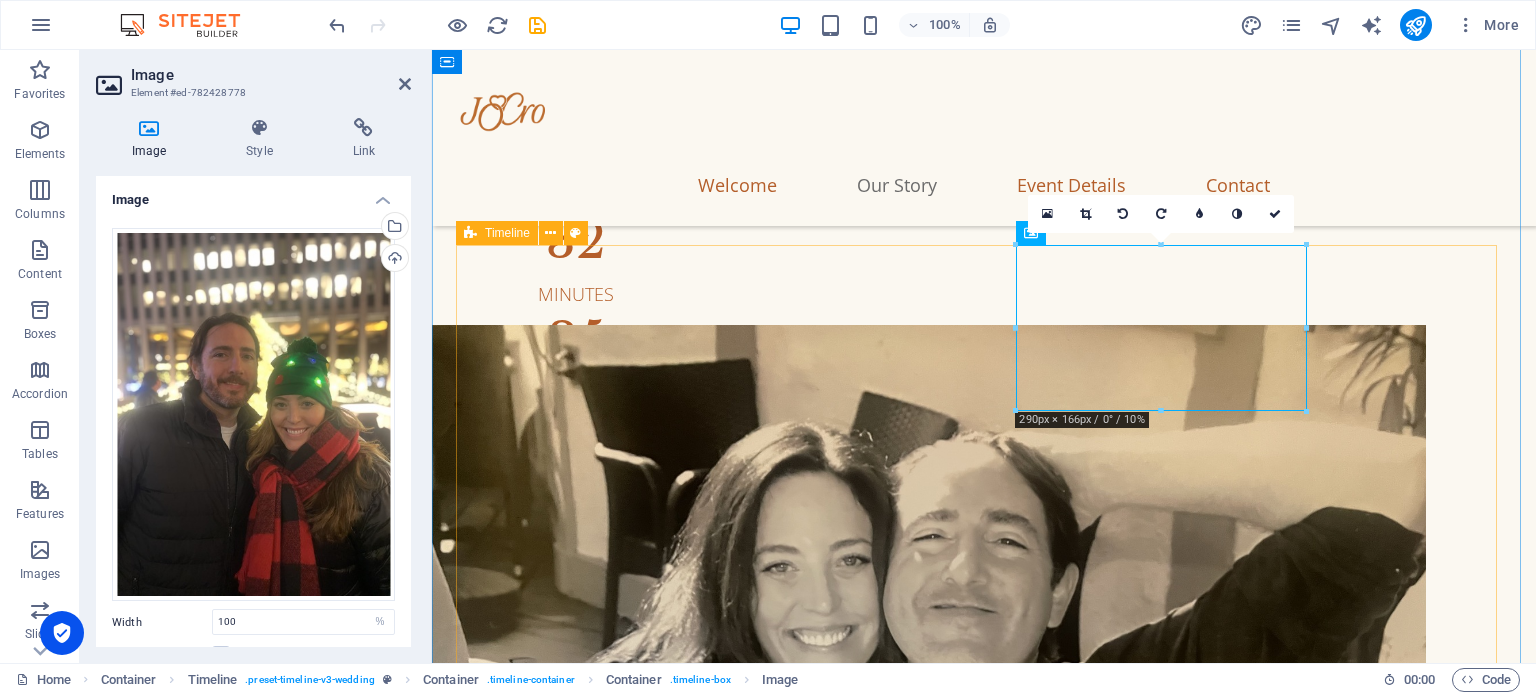click on "May 12, 2019 When we first met Lorem ipsum dolor sit amet, consectetur adipiscing elit, sed do eiusmod tempor incididunt ut. June 21, 2019 Our first date Lorem ipsum dolor sit amet, consectetur adipiscing elit, sed do eiusmod tempor incididunt ut. May 12, 2024 Marriage Proposal Lorem ipsum dolor sit amet, consectetur adipiscing elit, sed do eiusmod tempor incididunt ut. June 21, 2024 Our Engagement Lorem ipsum dolor sit amet, consectetur adipiscing elit, sed do eiusmod tempor incididunt ut." at bounding box center [984, 2430] 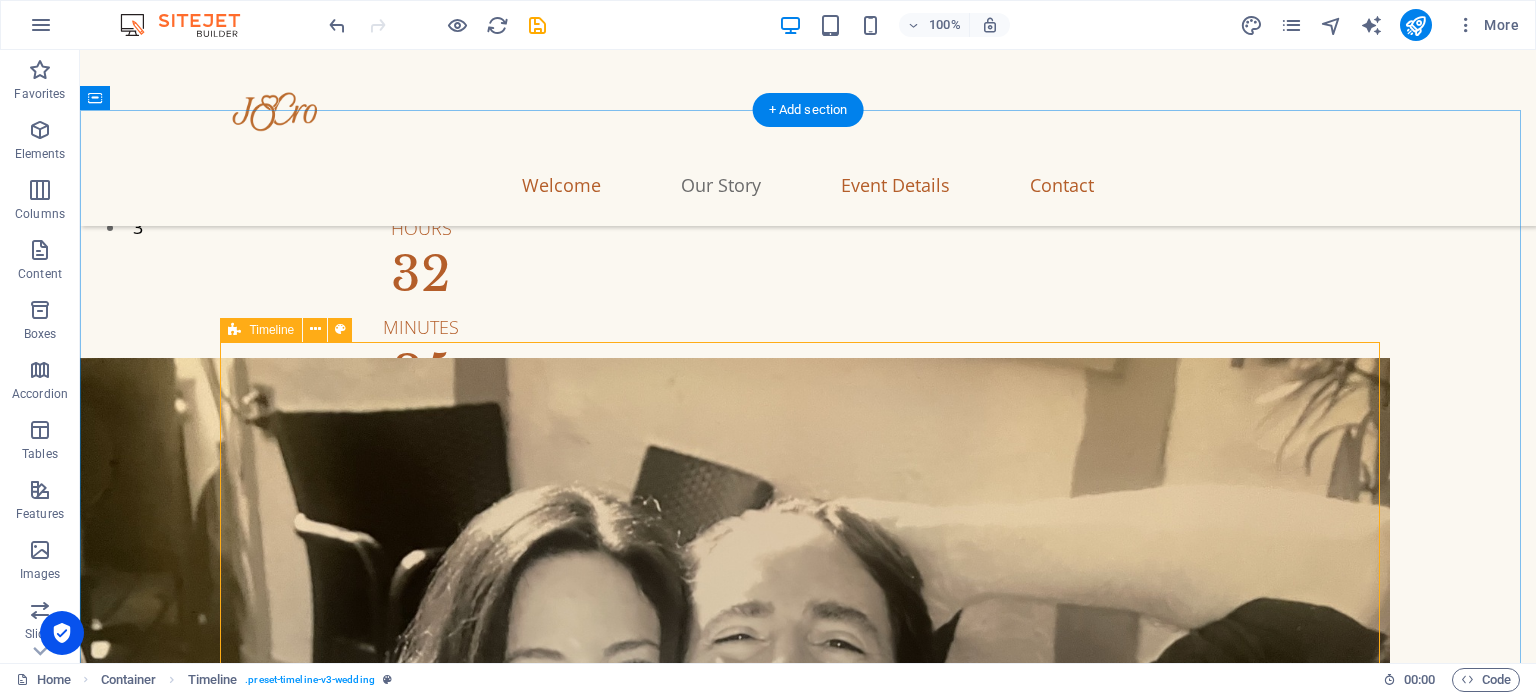 scroll, scrollTop: 424, scrollLeft: 0, axis: vertical 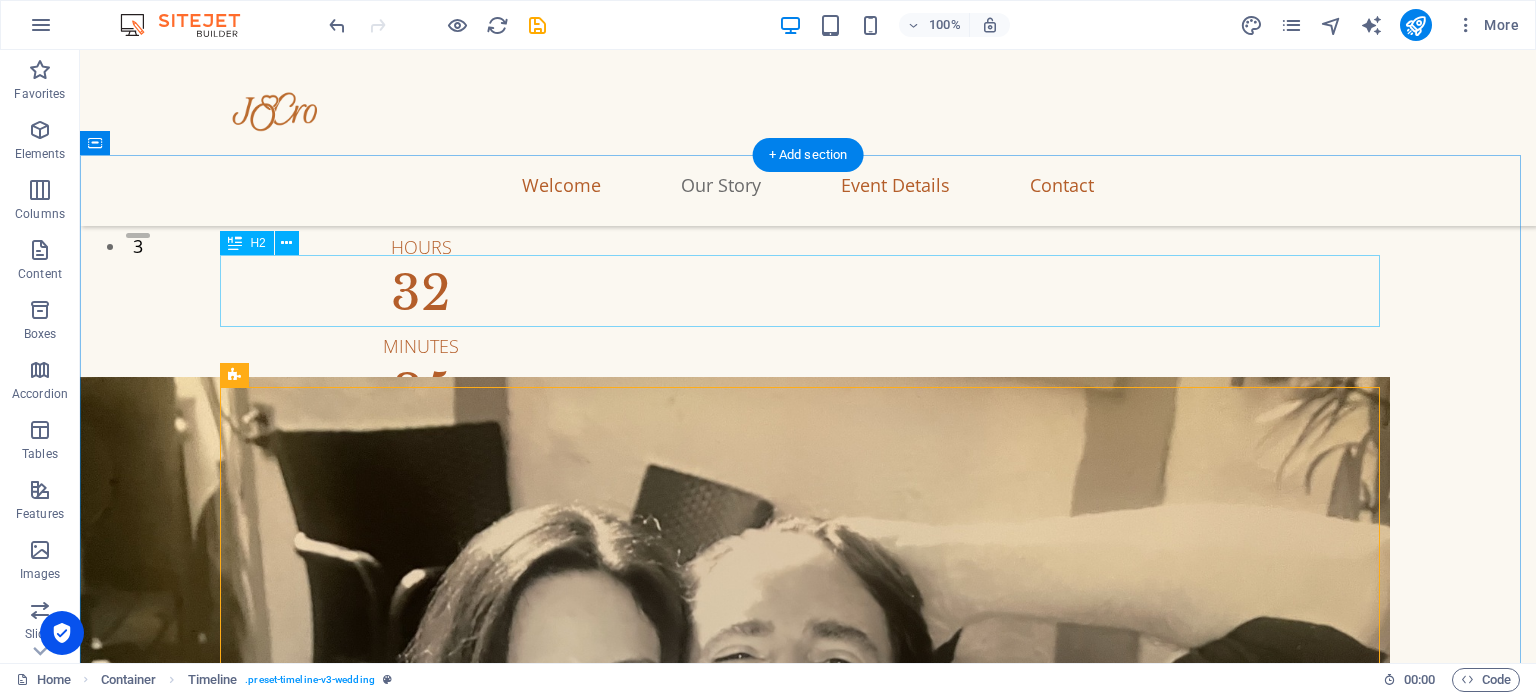 click on "Our Story" at bounding box center (808, 1496) 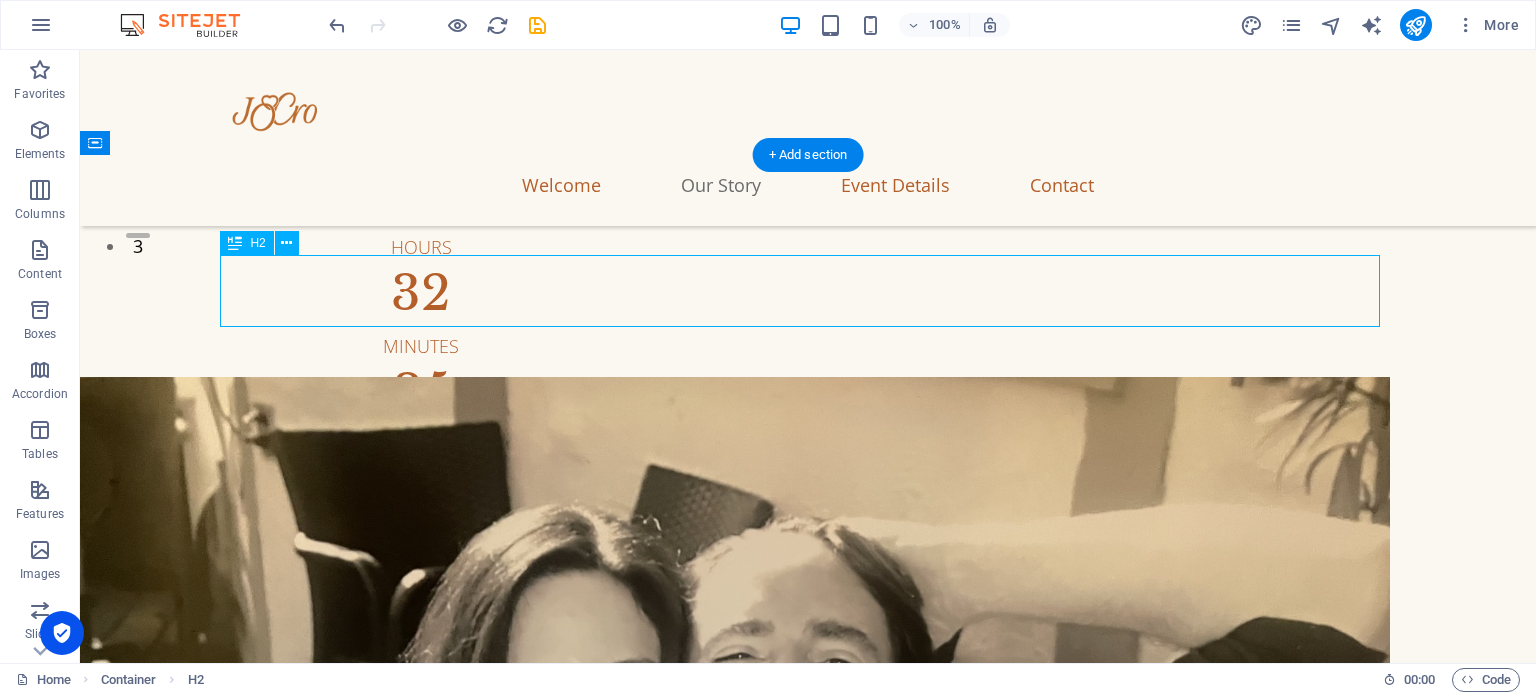 click on "Our Story" at bounding box center (808, 1496) 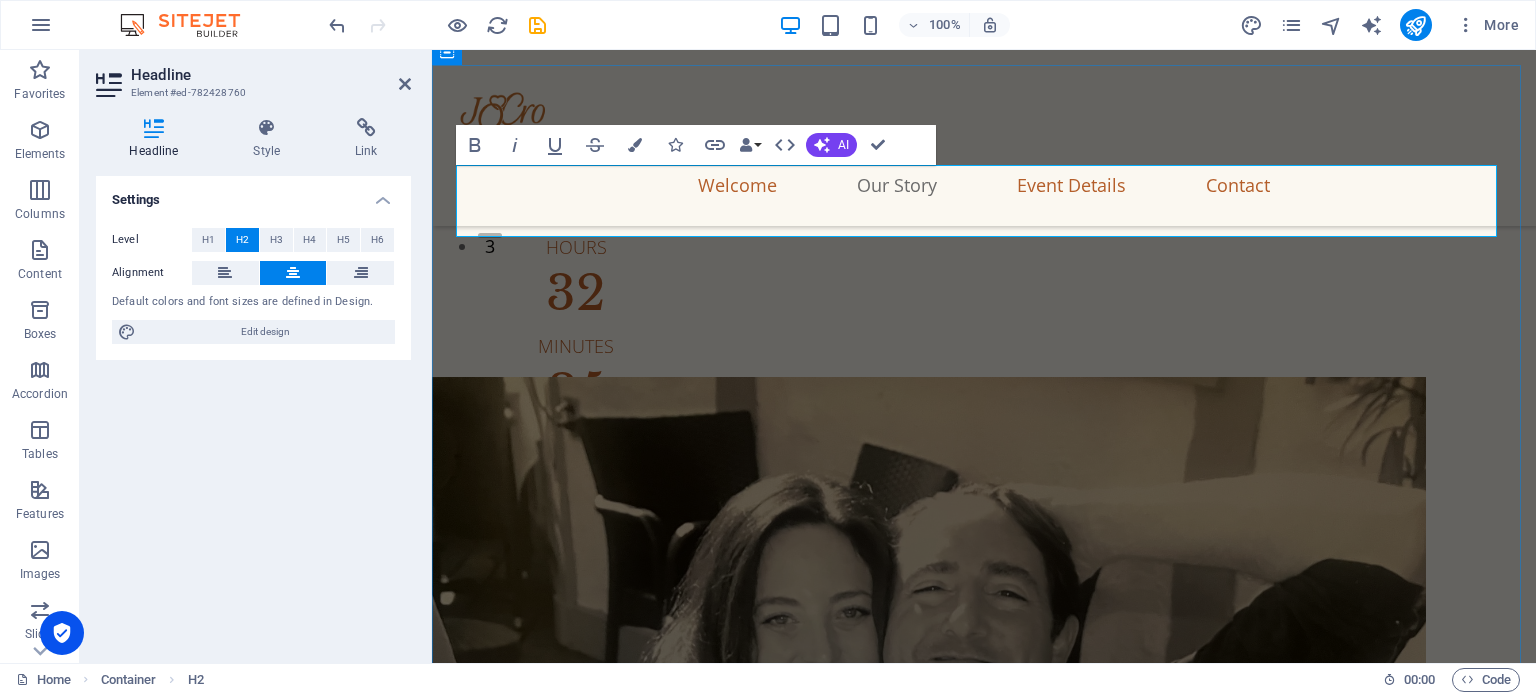 type 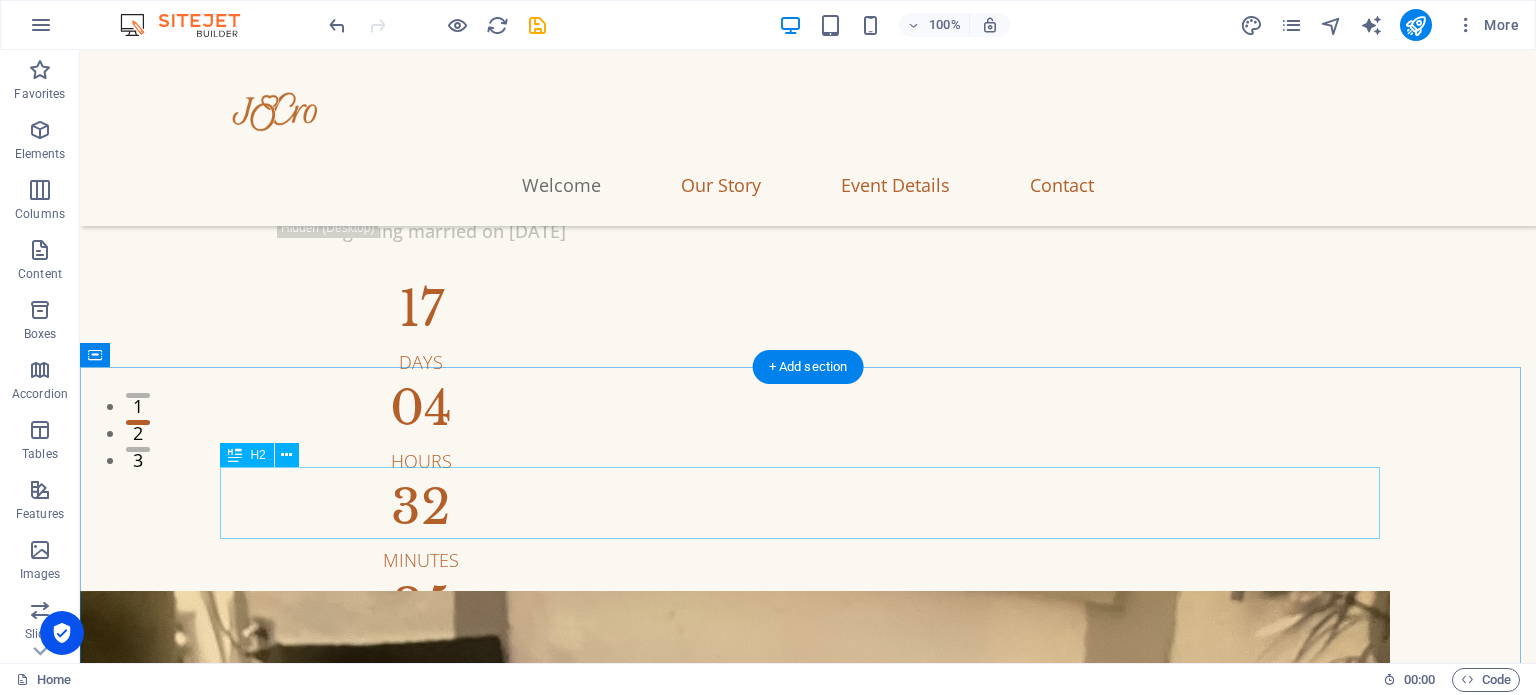 scroll, scrollTop: 0, scrollLeft: 0, axis: both 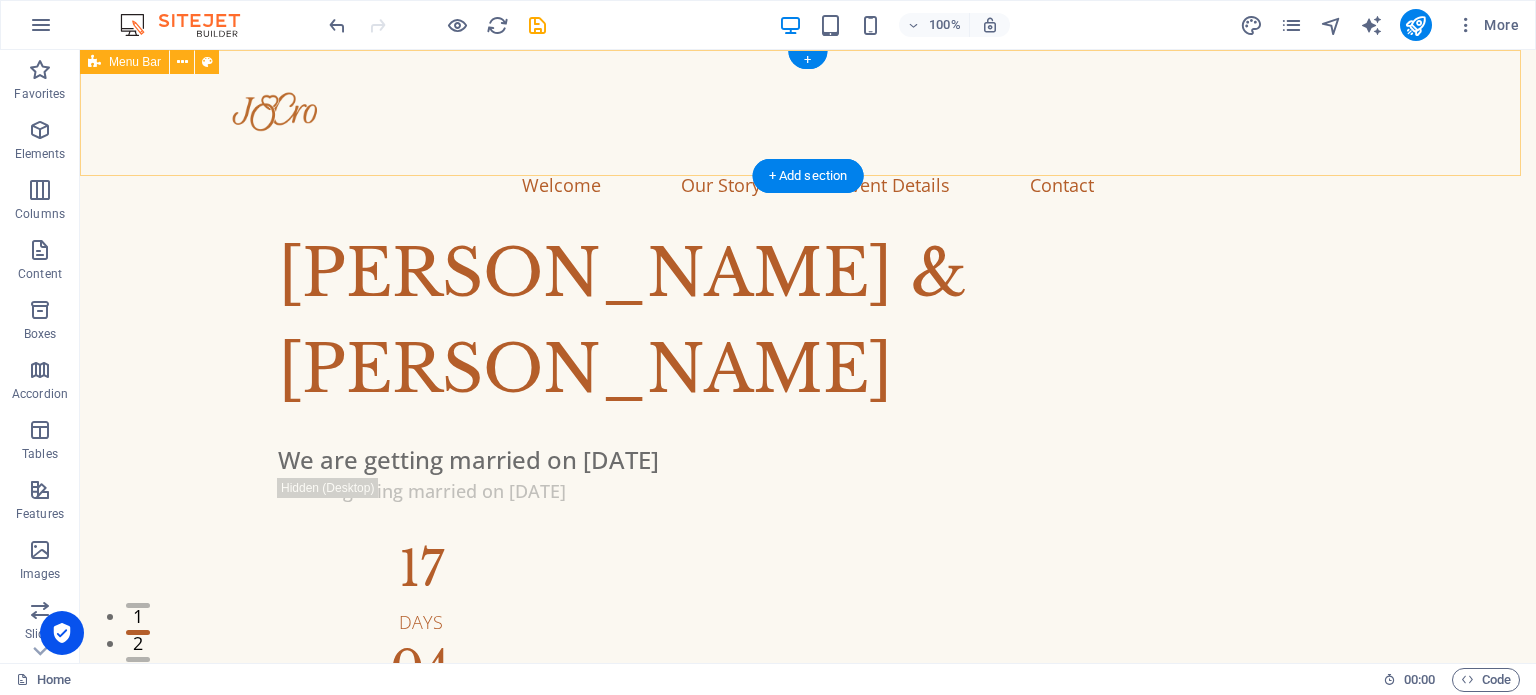 click on "Welcome Our Story Event Details Contact" at bounding box center [808, 138] 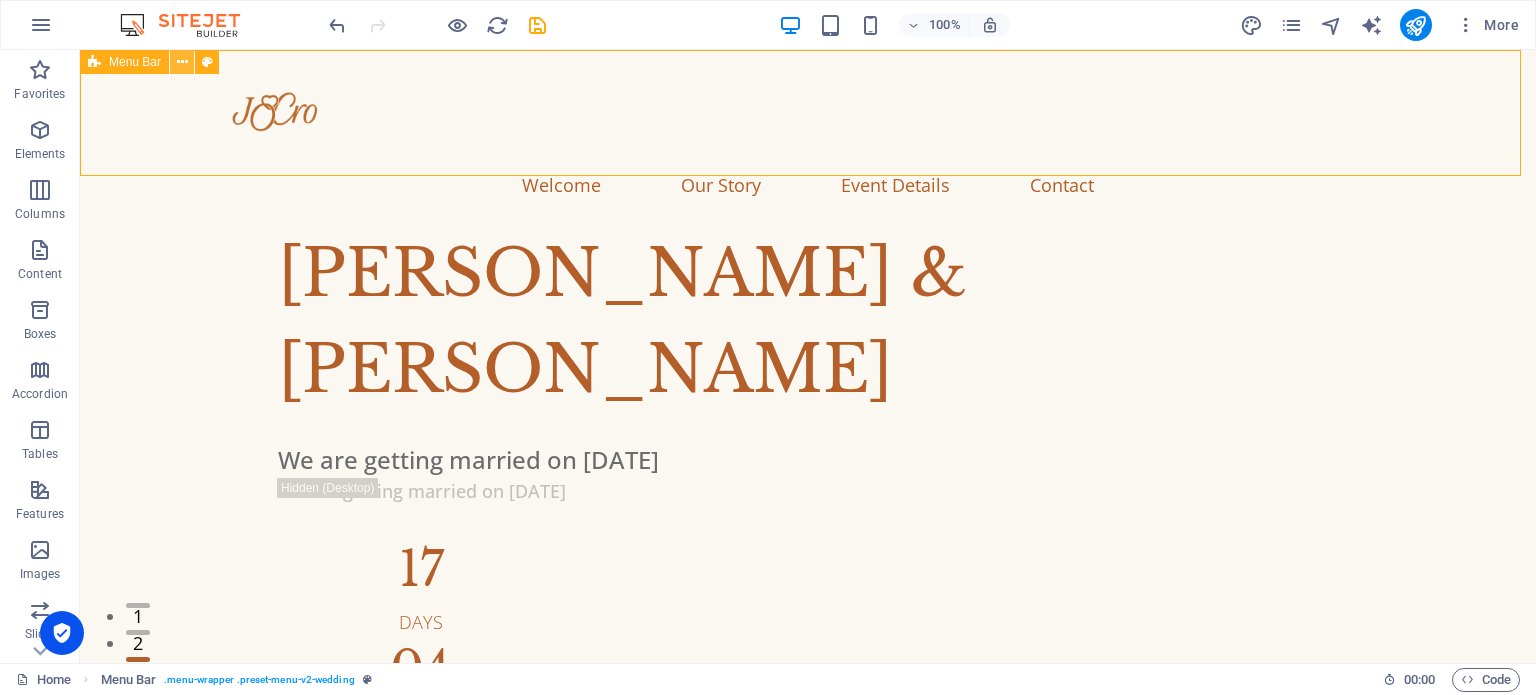 click at bounding box center (182, 62) 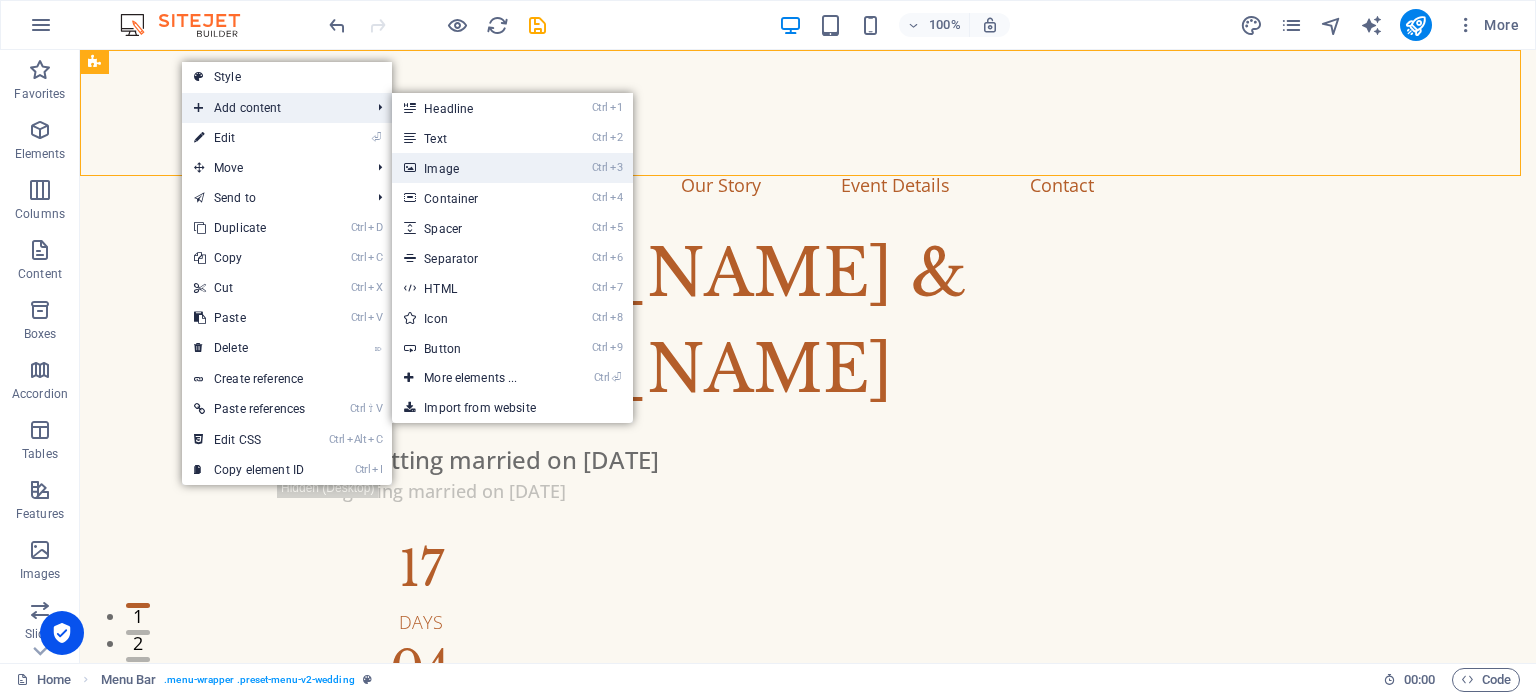 click on "Ctrl 3  Image" at bounding box center (474, 168) 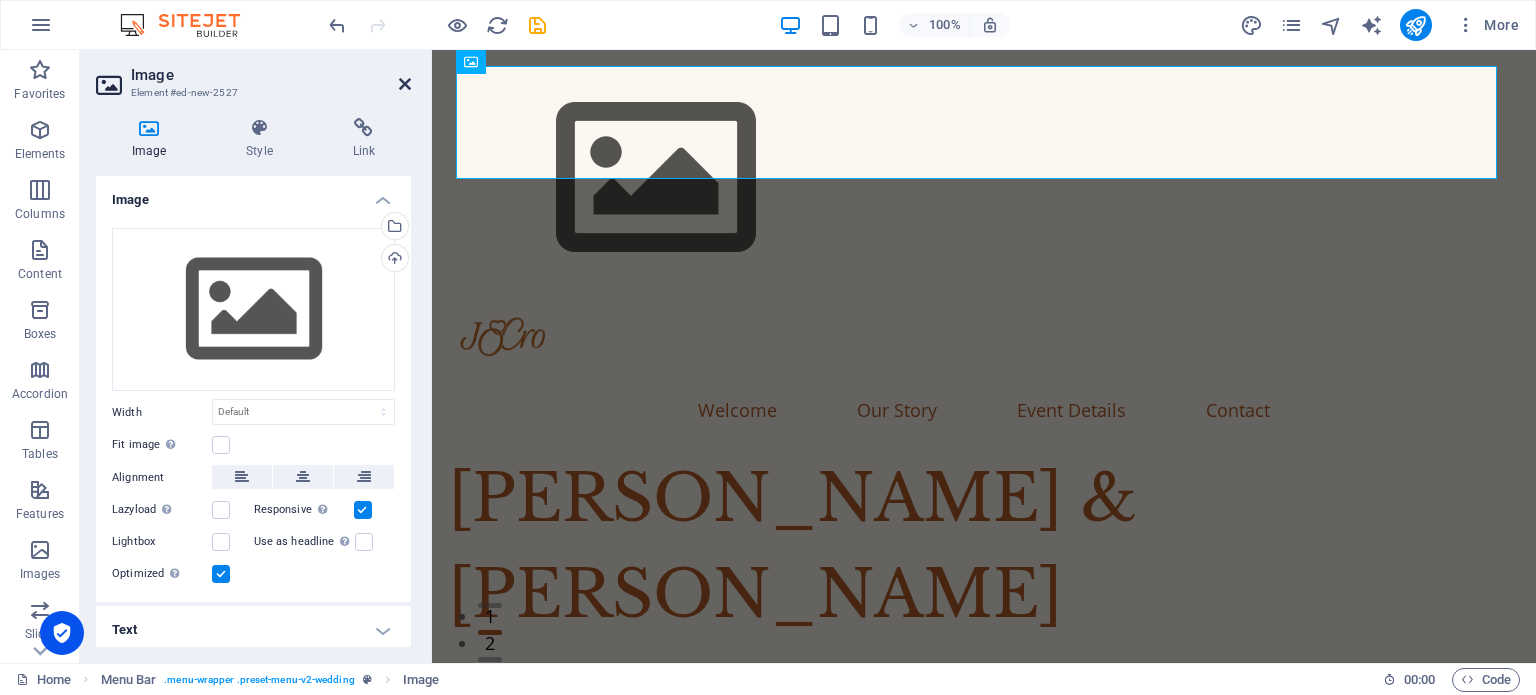 click at bounding box center (405, 84) 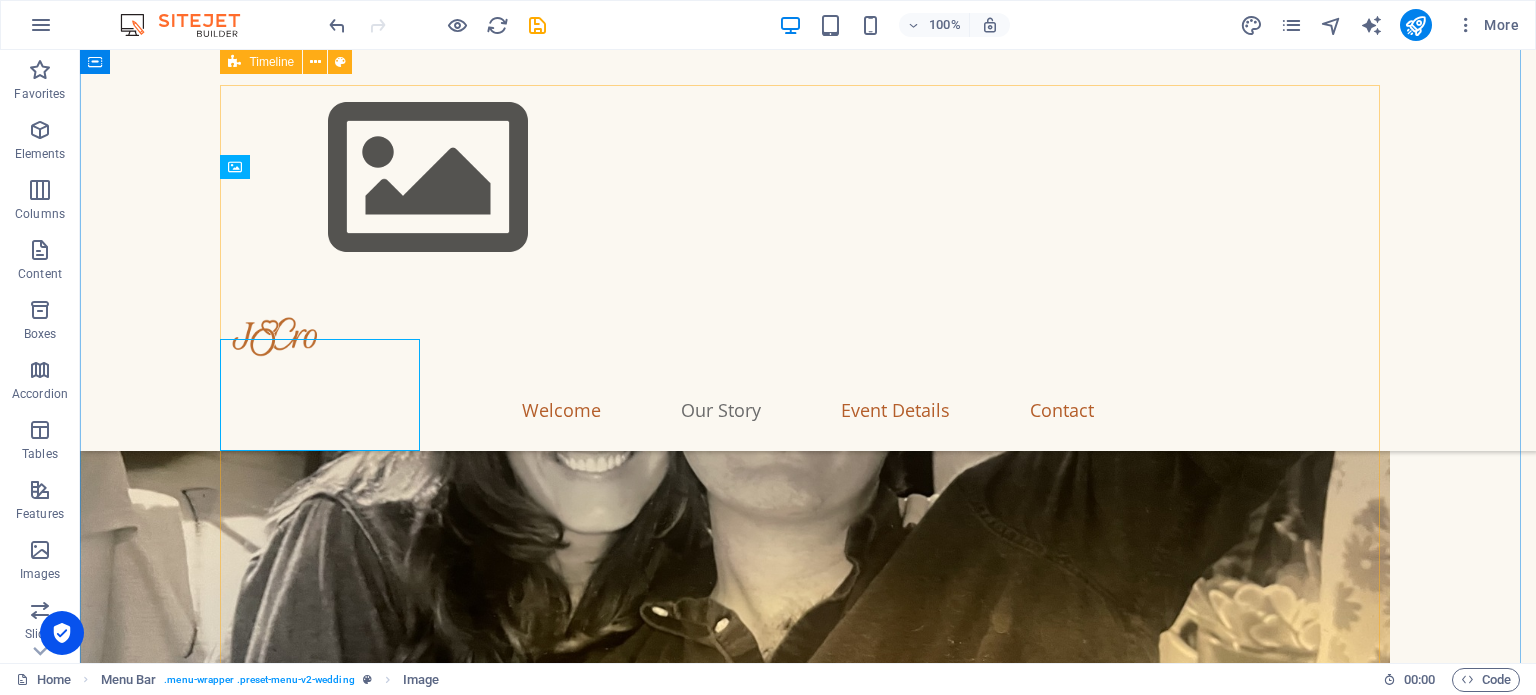 scroll, scrollTop: 746, scrollLeft: 0, axis: vertical 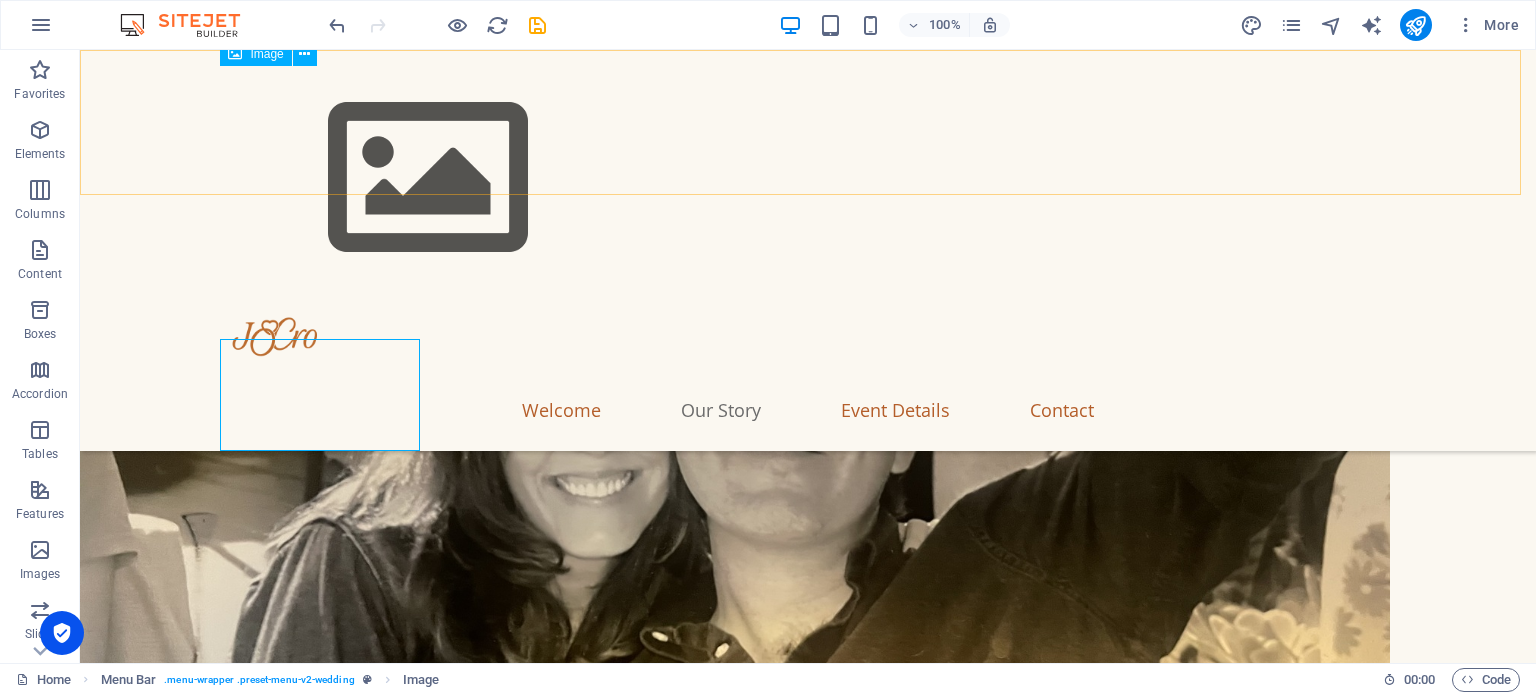 click at bounding box center (808, 178) 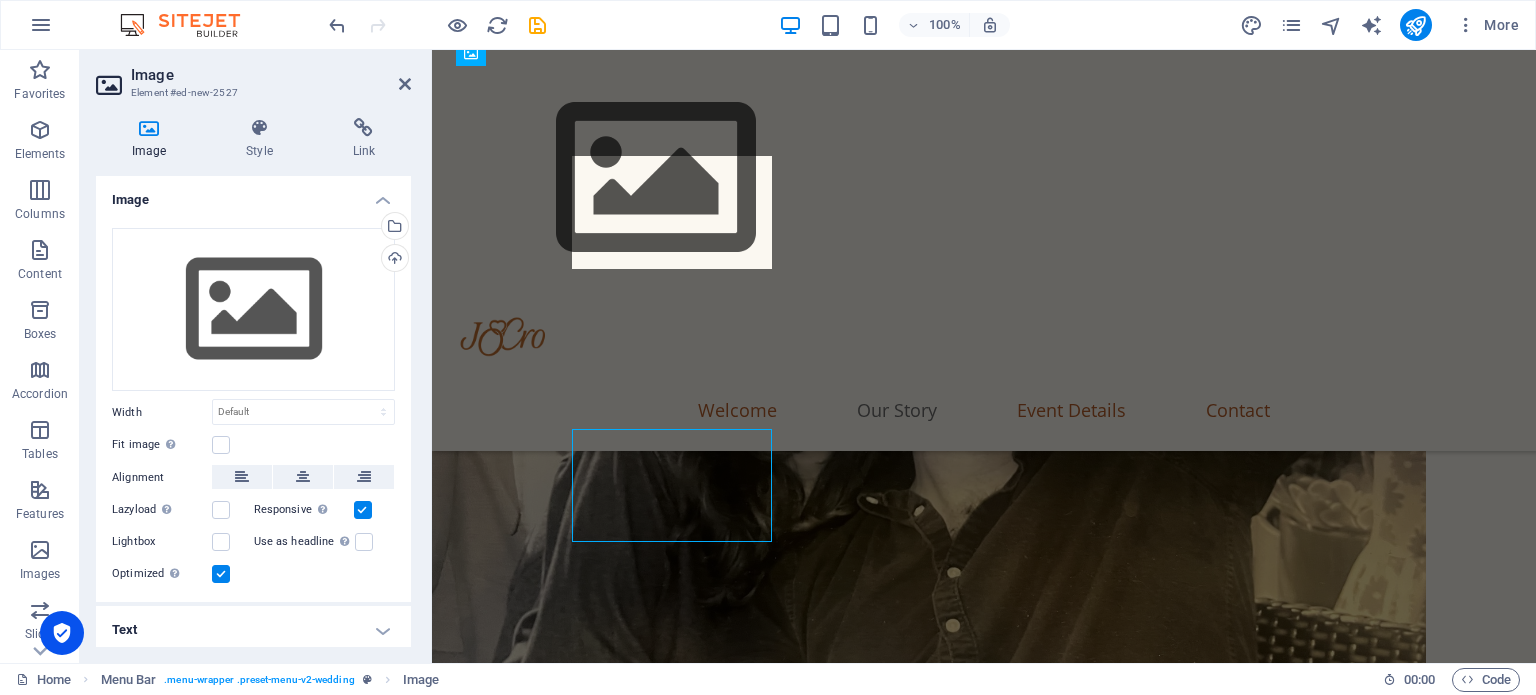 scroll, scrollTop: 656, scrollLeft: 0, axis: vertical 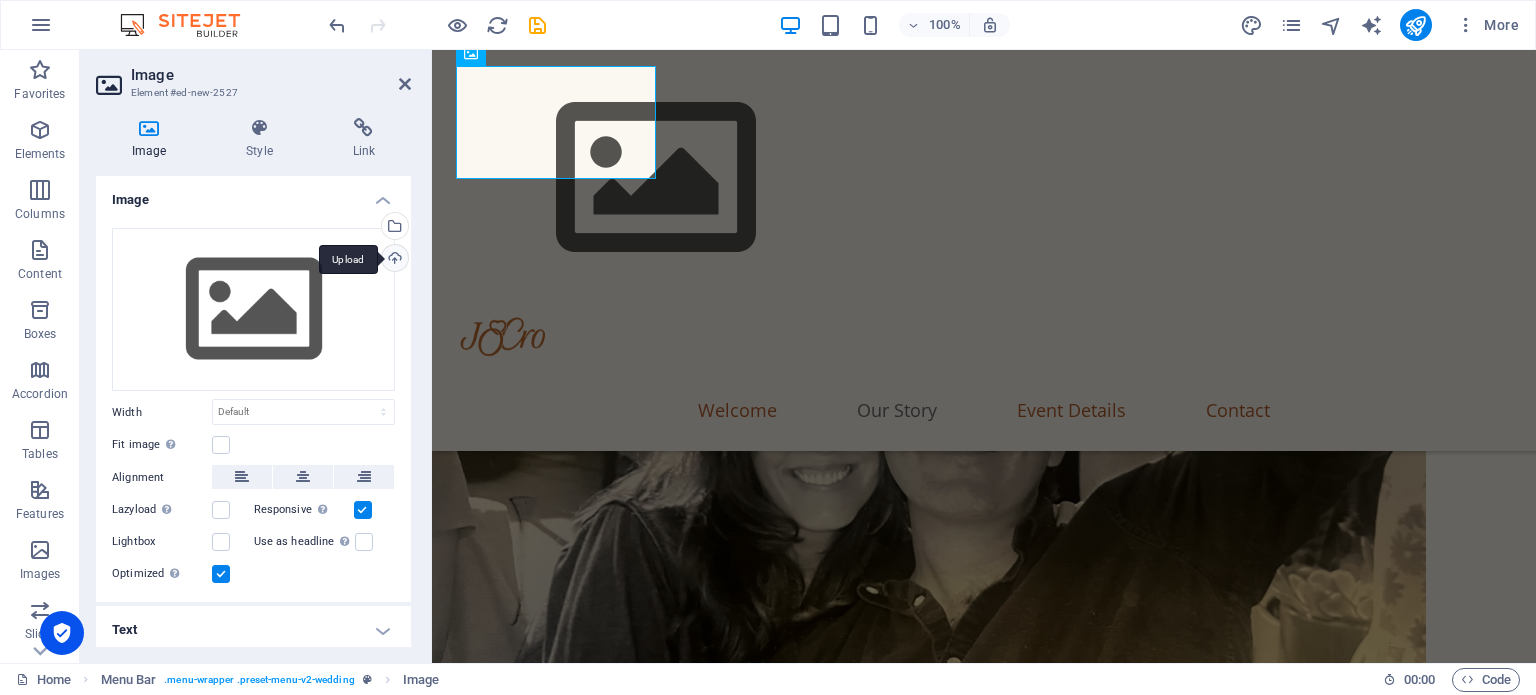 click on "Upload" at bounding box center (393, 260) 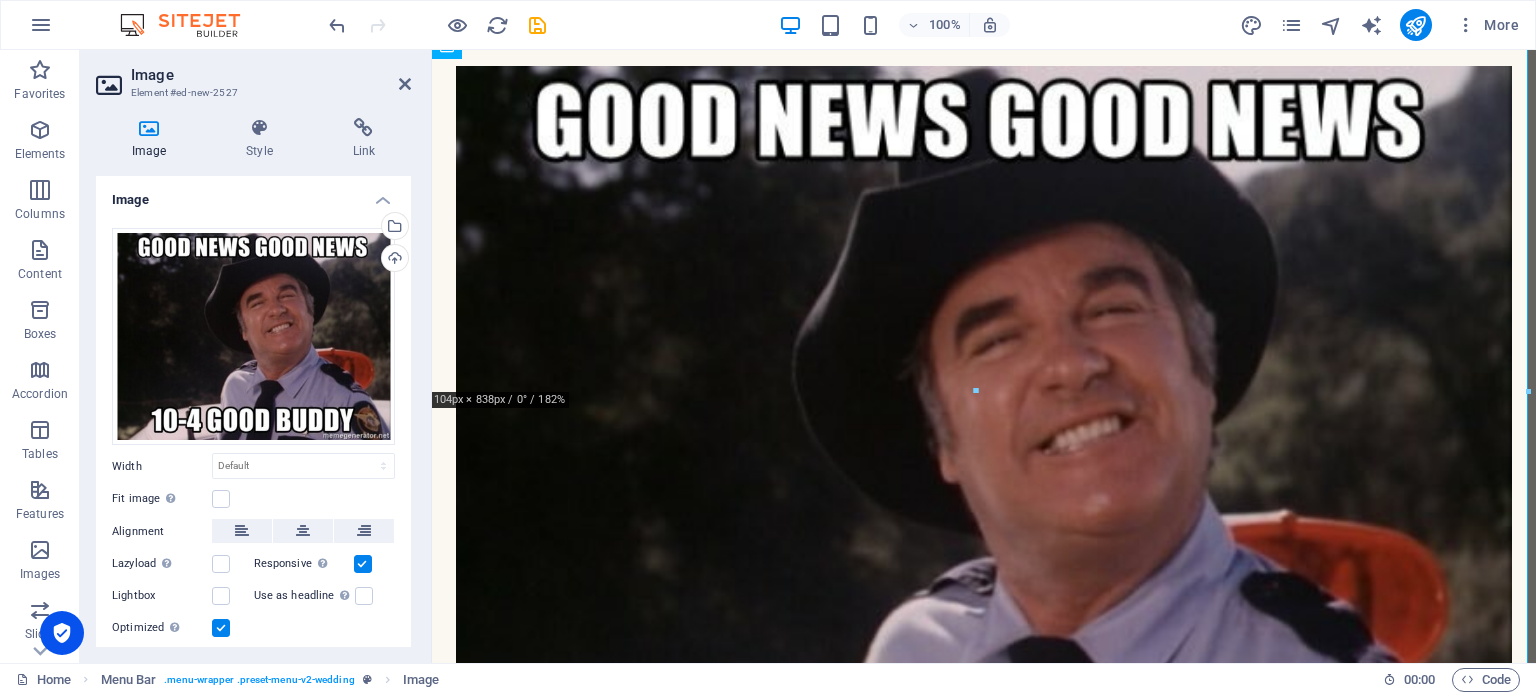 scroll, scrollTop: 1520, scrollLeft: 0, axis: vertical 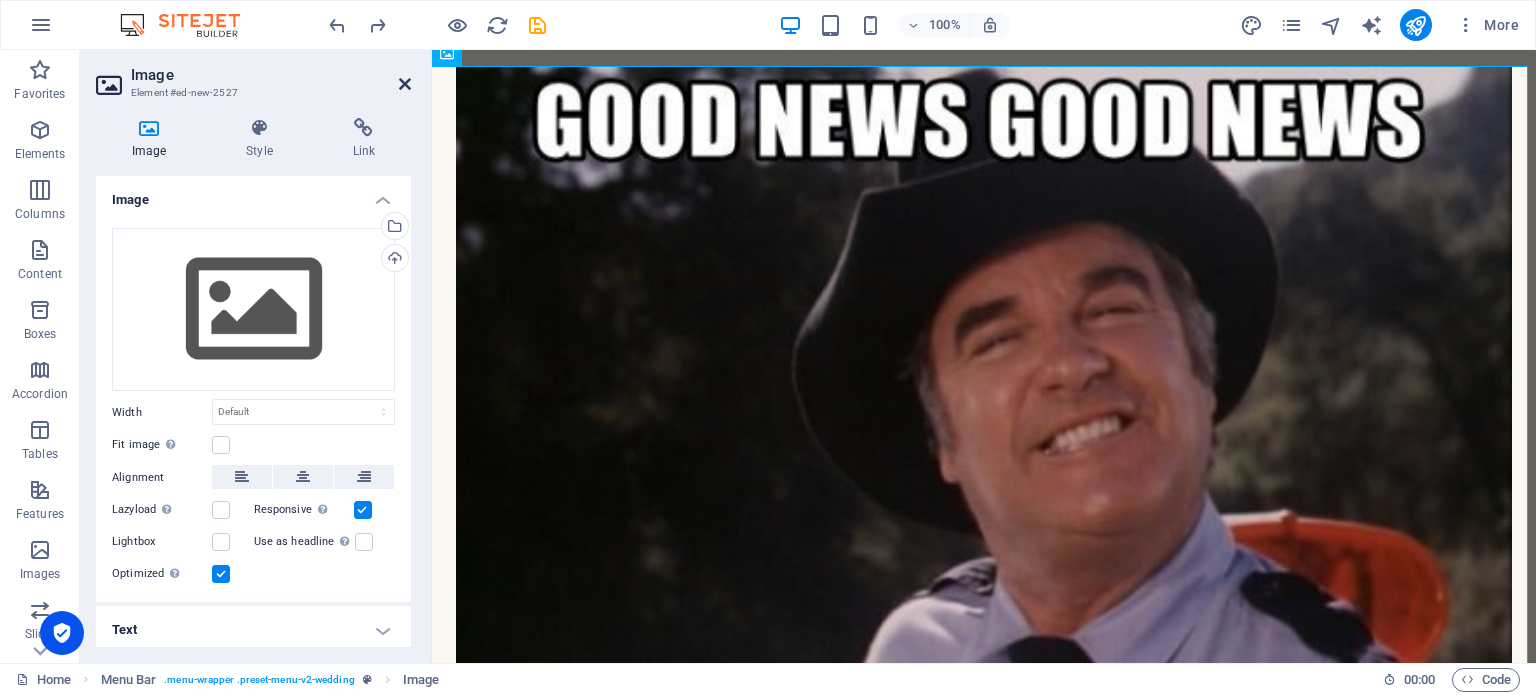 click at bounding box center [405, 84] 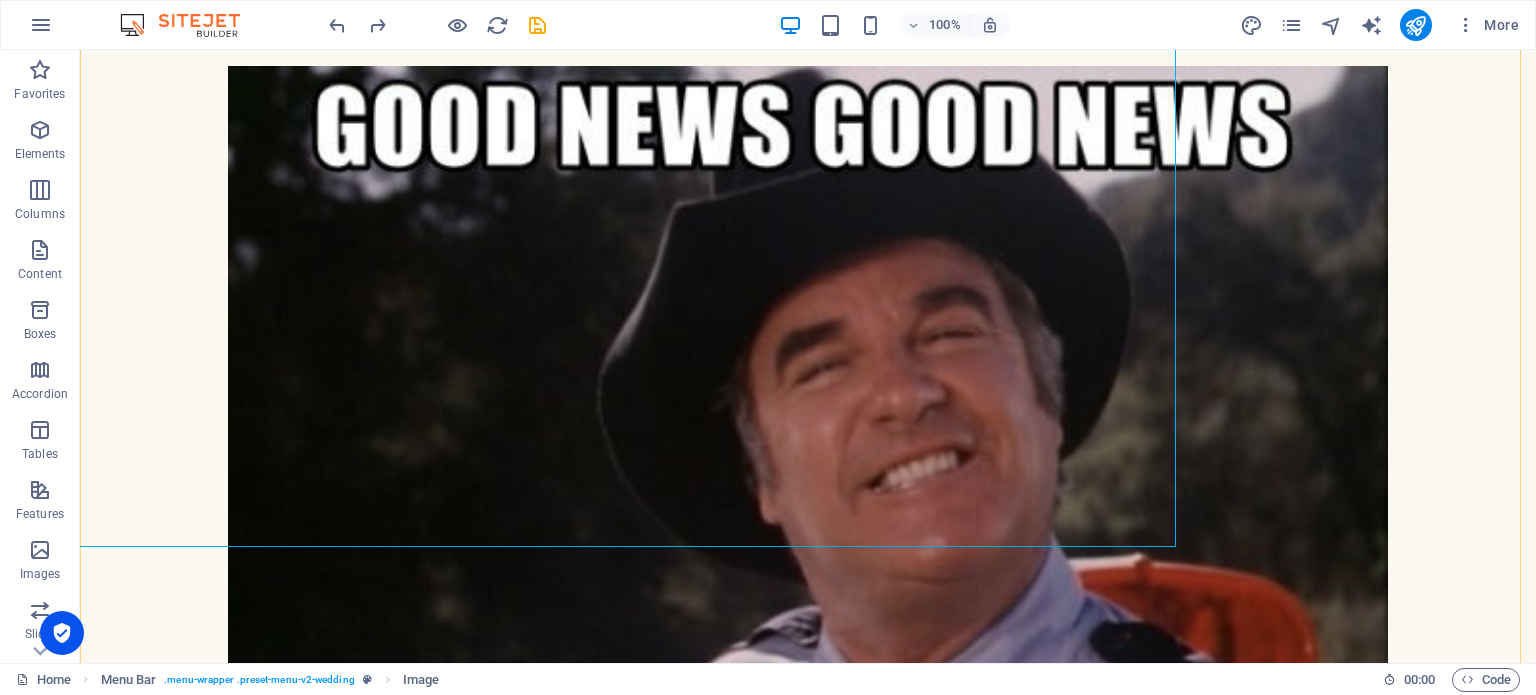 scroll, scrollTop: 1877, scrollLeft: 0, axis: vertical 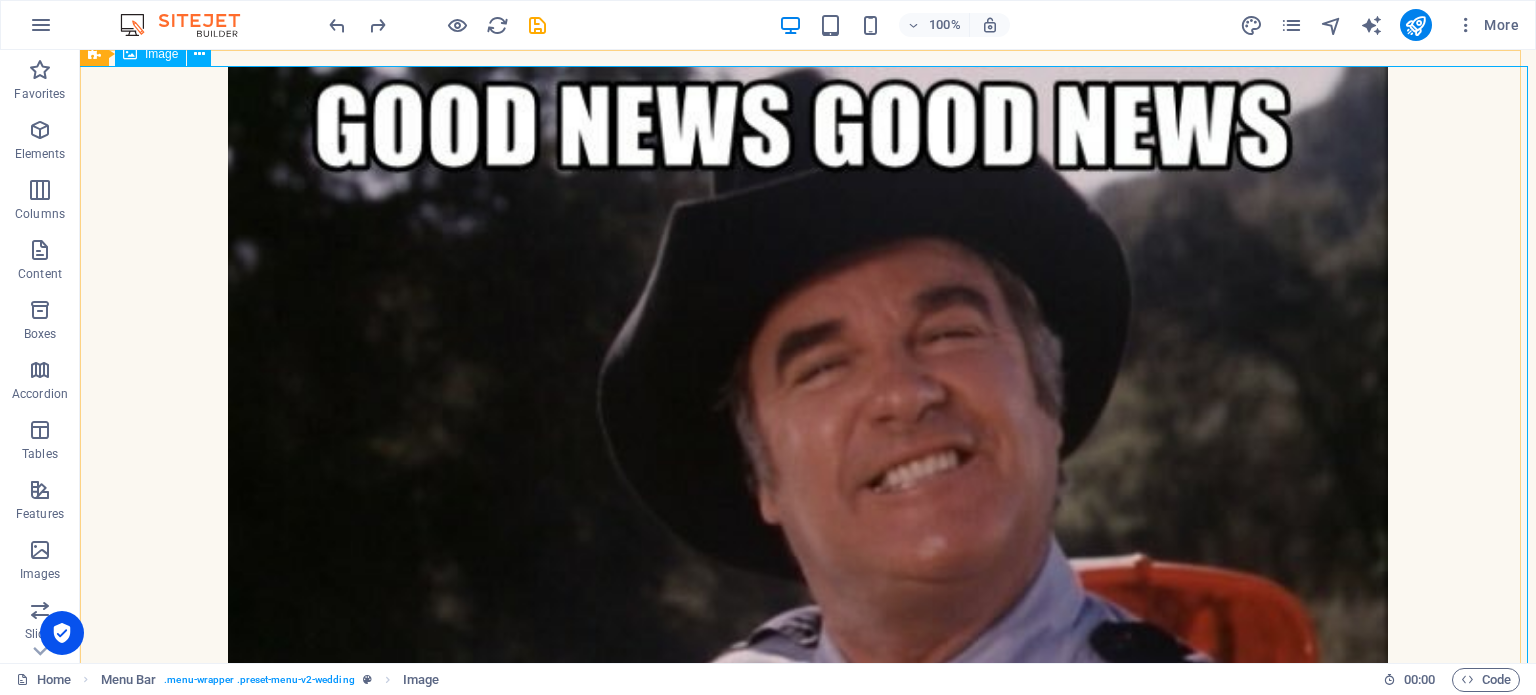 click at bounding box center [808, 506] 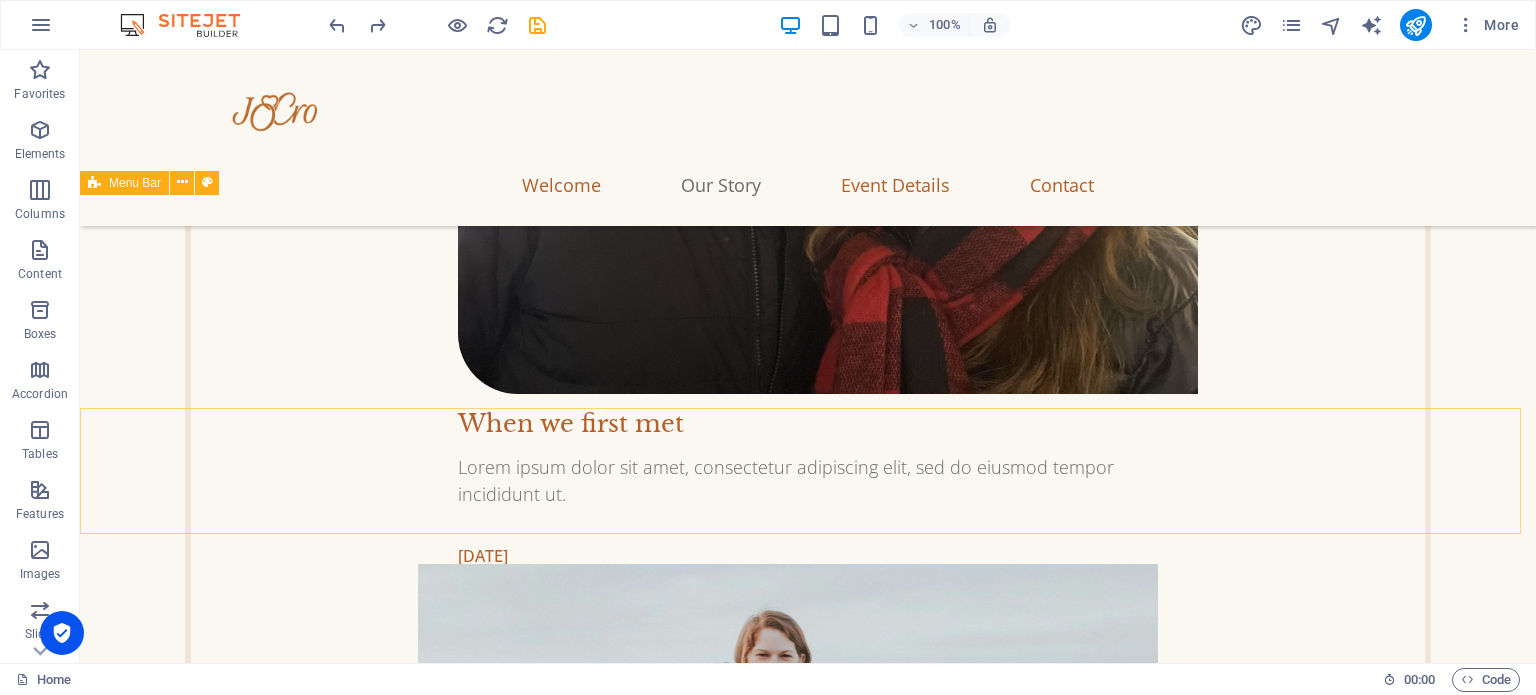 scroll, scrollTop: 2248, scrollLeft: 0, axis: vertical 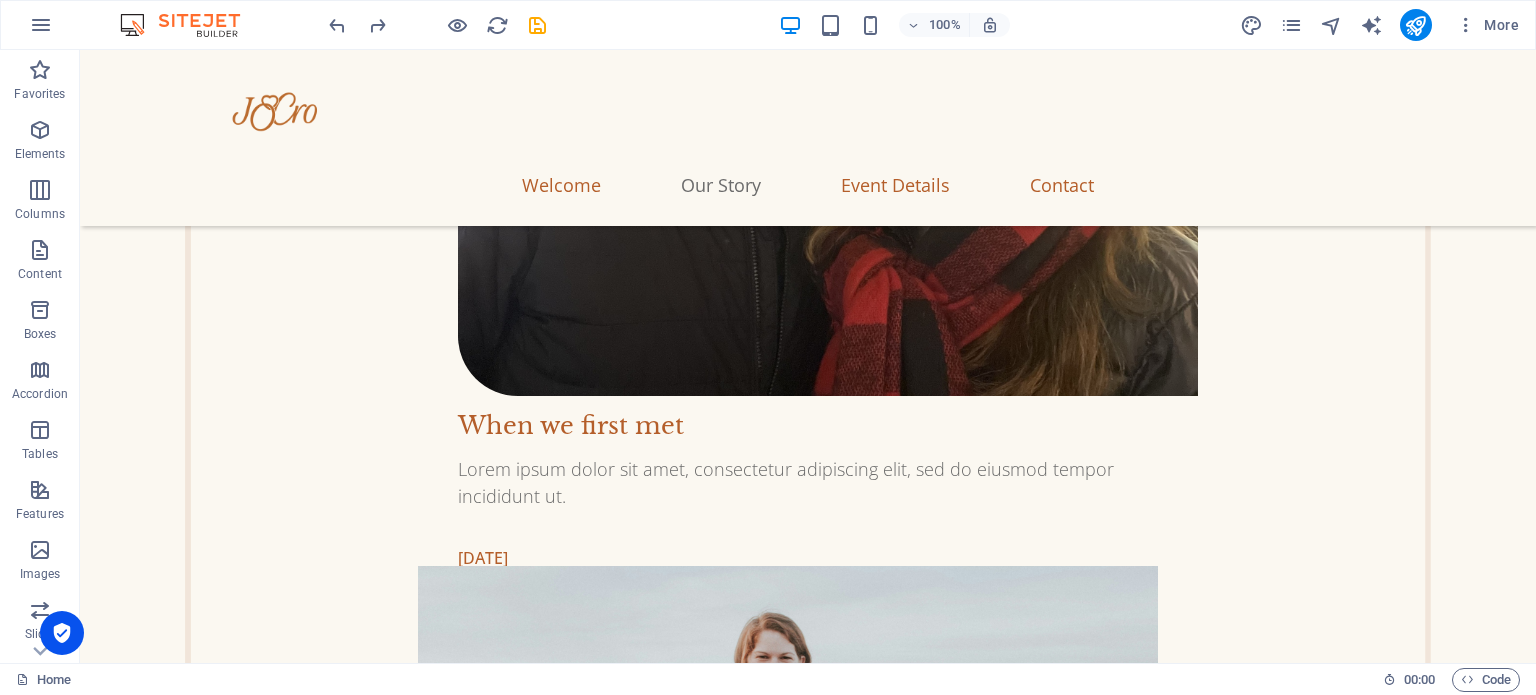 click at bounding box center [808, 2583] 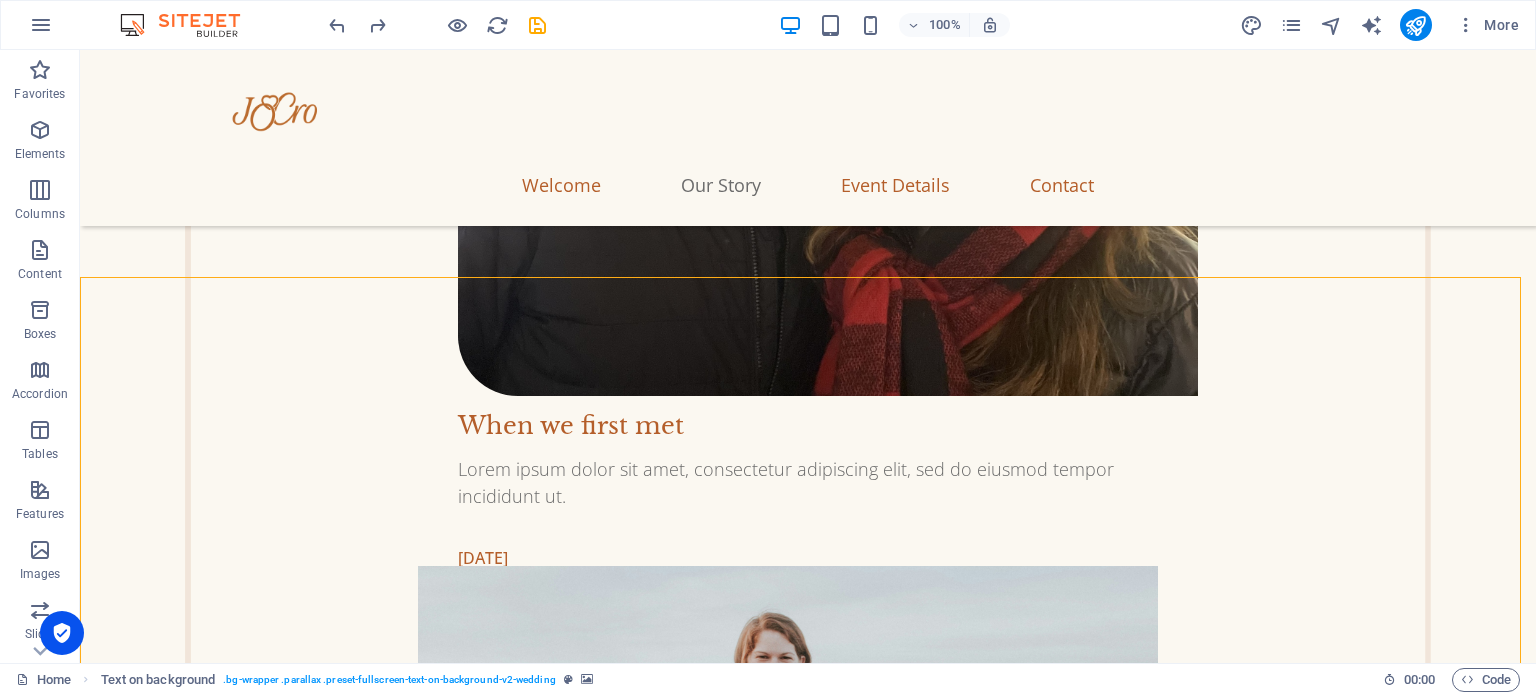 click at bounding box center [808, 2583] 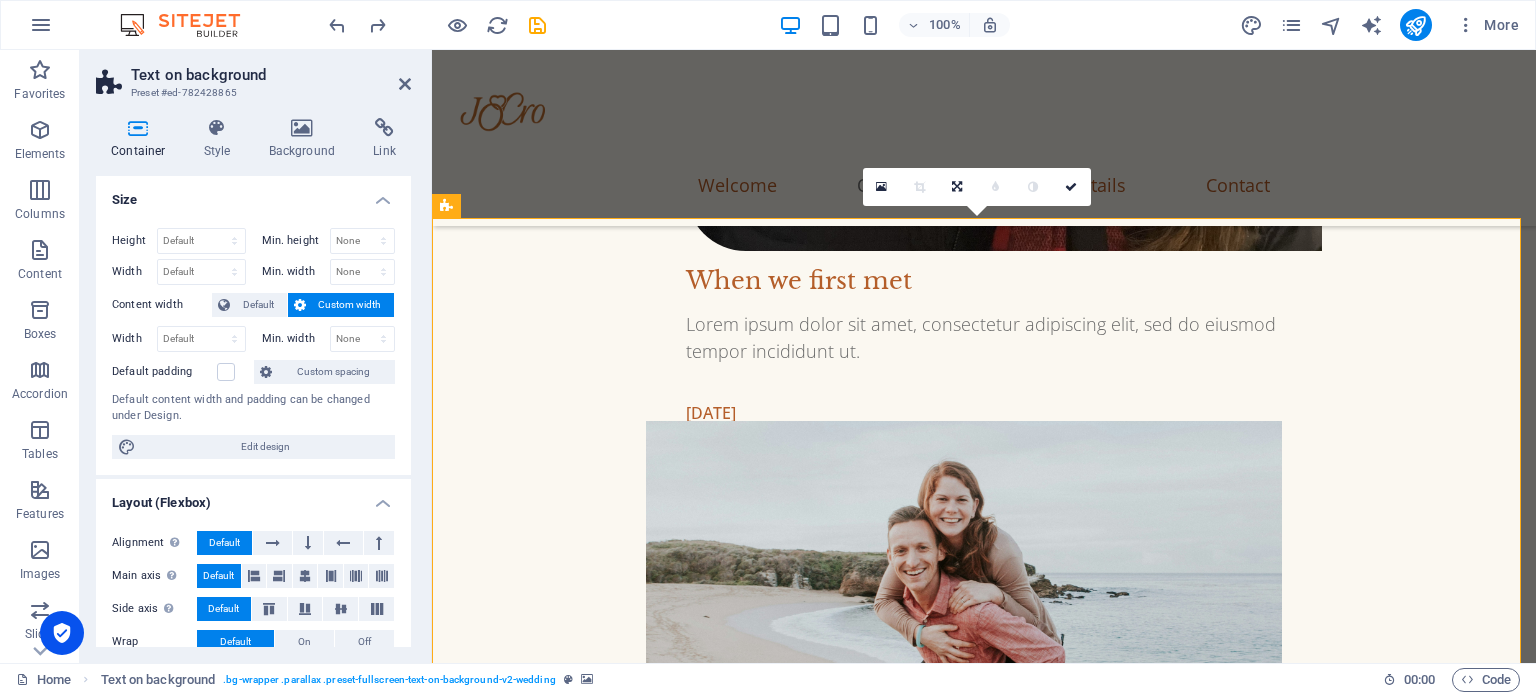 scroll, scrollTop: 2064, scrollLeft: 0, axis: vertical 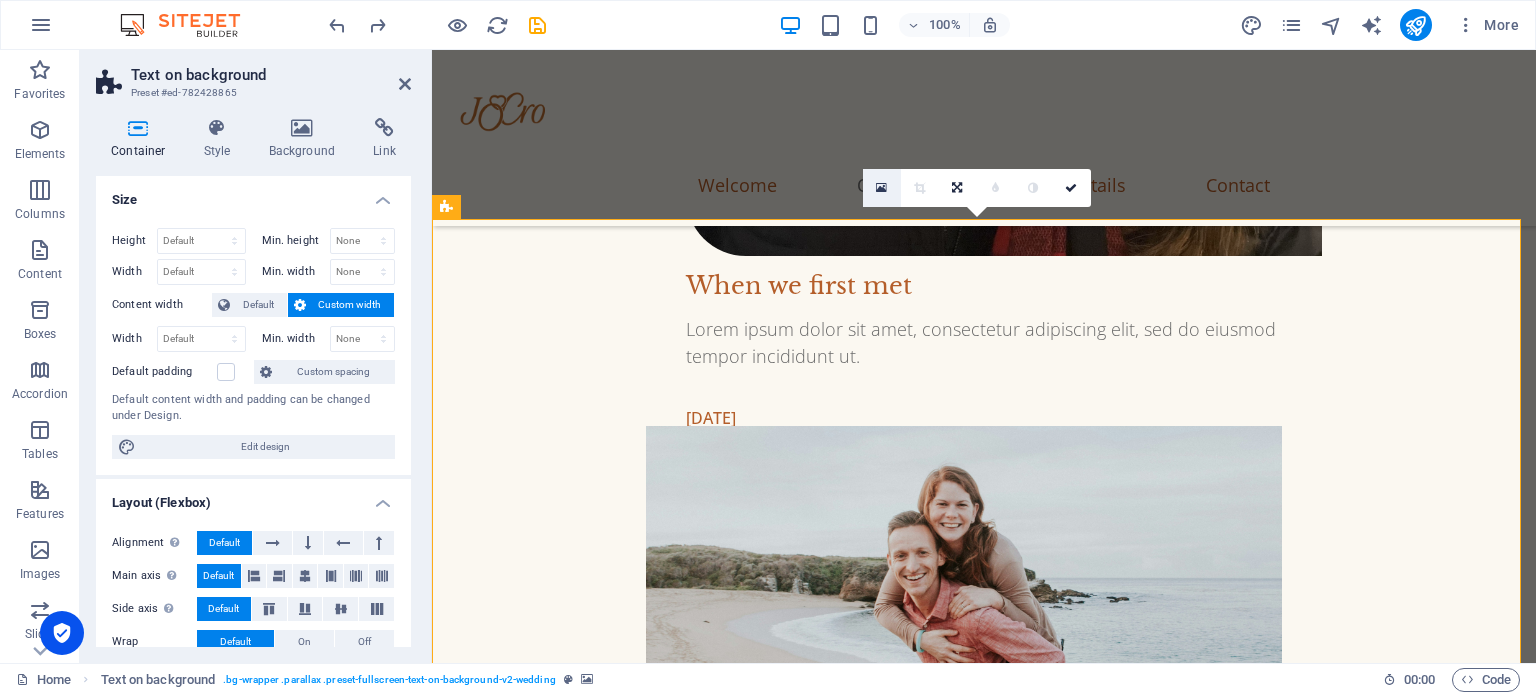 click at bounding box center [881, 188] 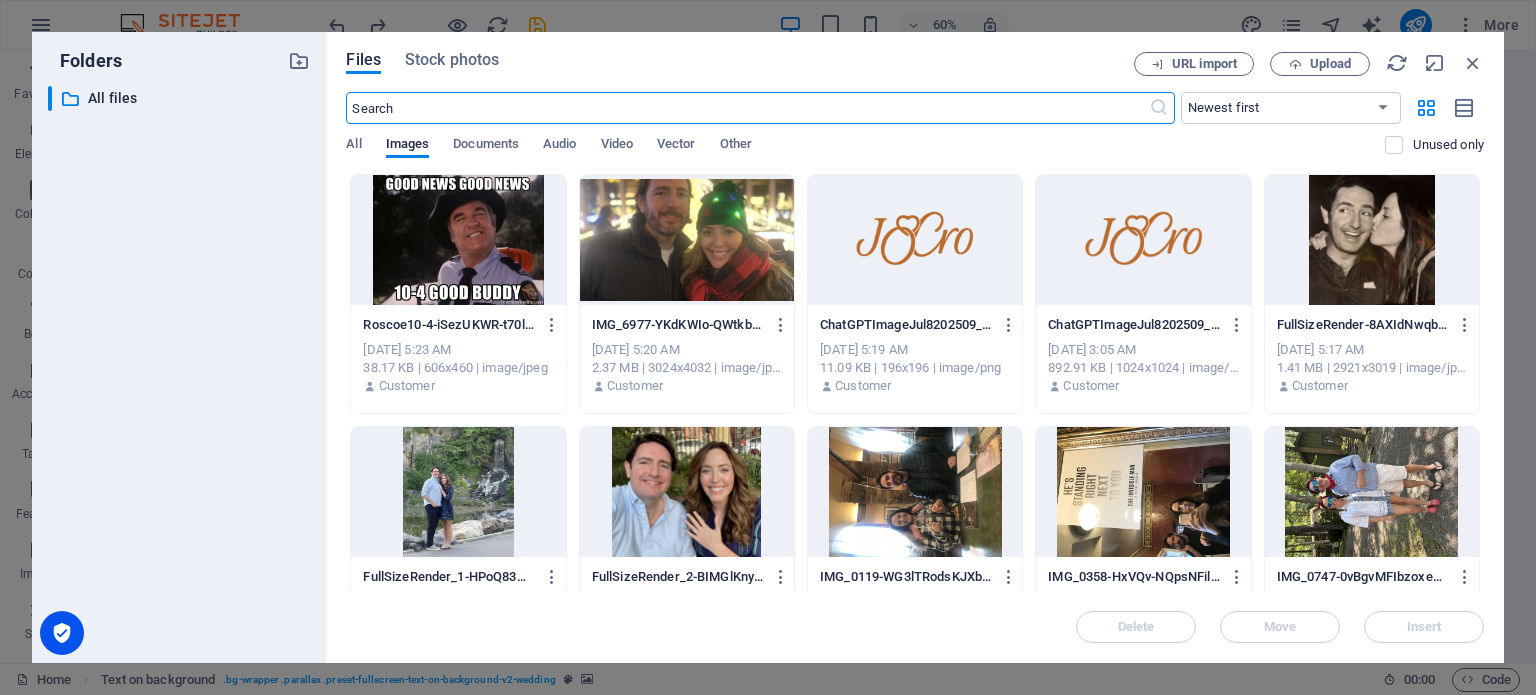 scroll, scrollTop: 2043, scrollLeft: 0, axis: vertical 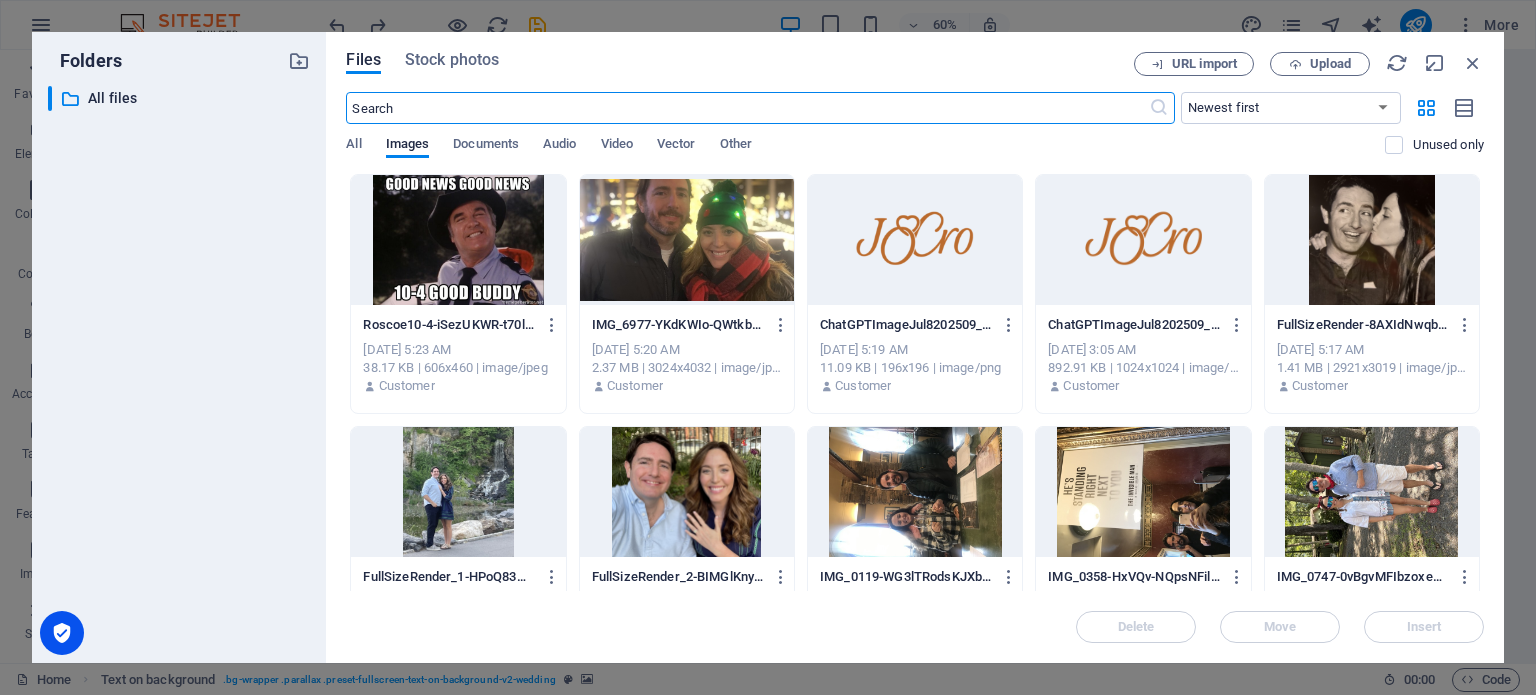 click at bounding box center (458, 240) 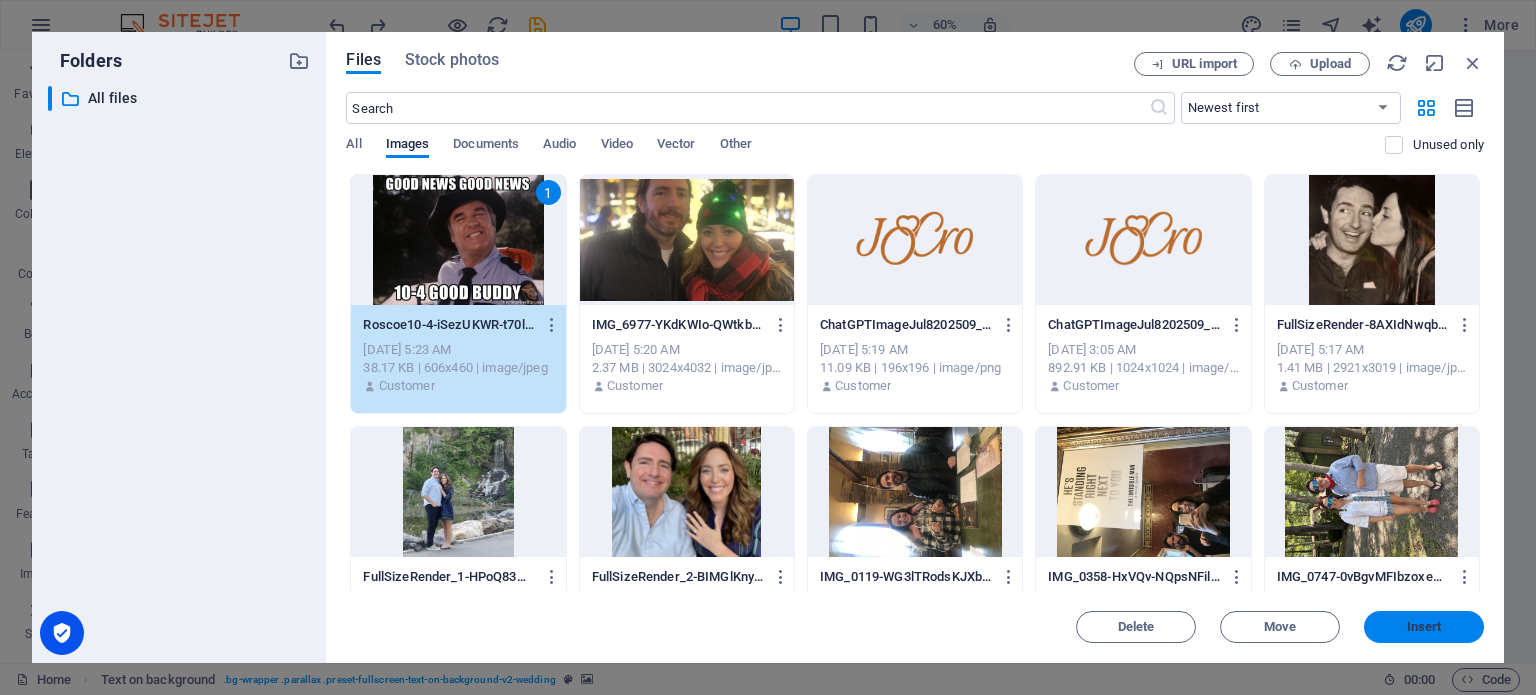 click on "Insert" at bounding box center [1424, 627] 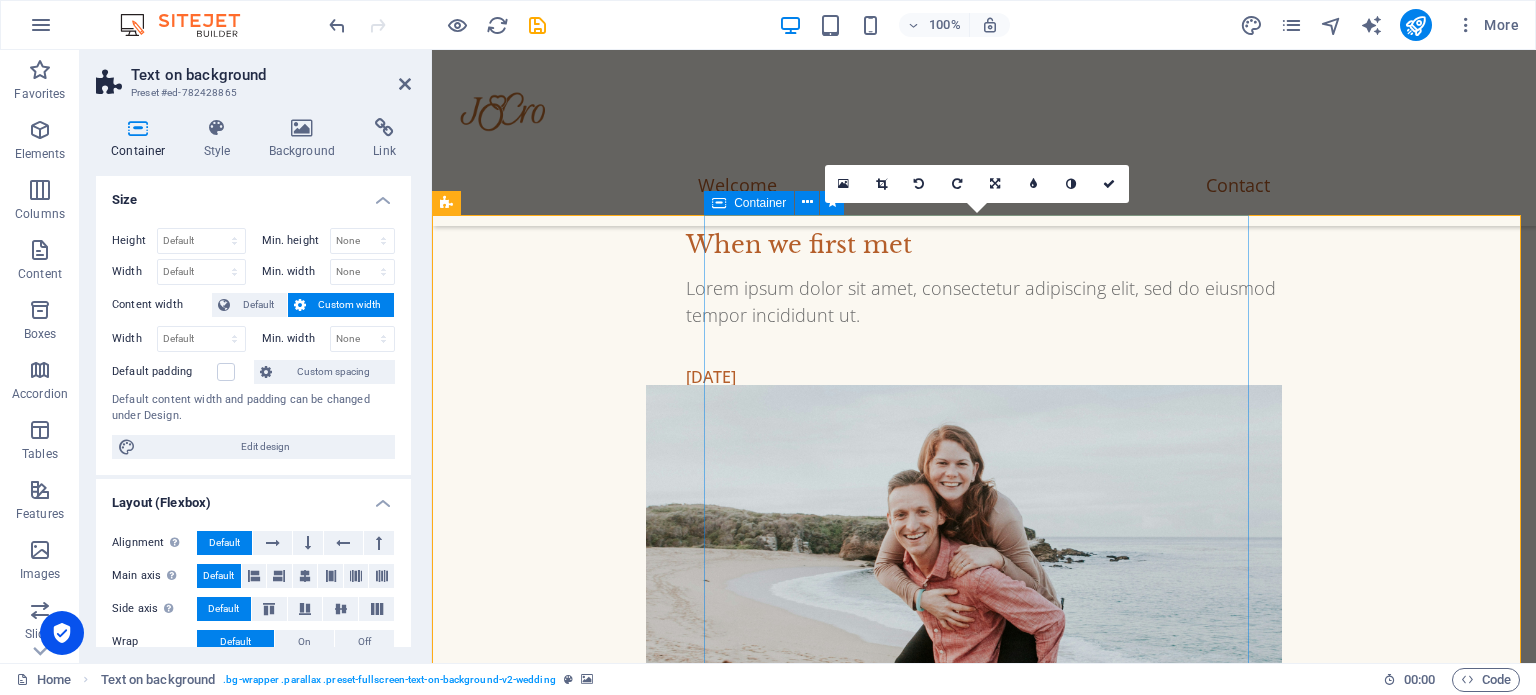 scroll, scrollTop: 2106, scrollLeft: 0, axis: vertical 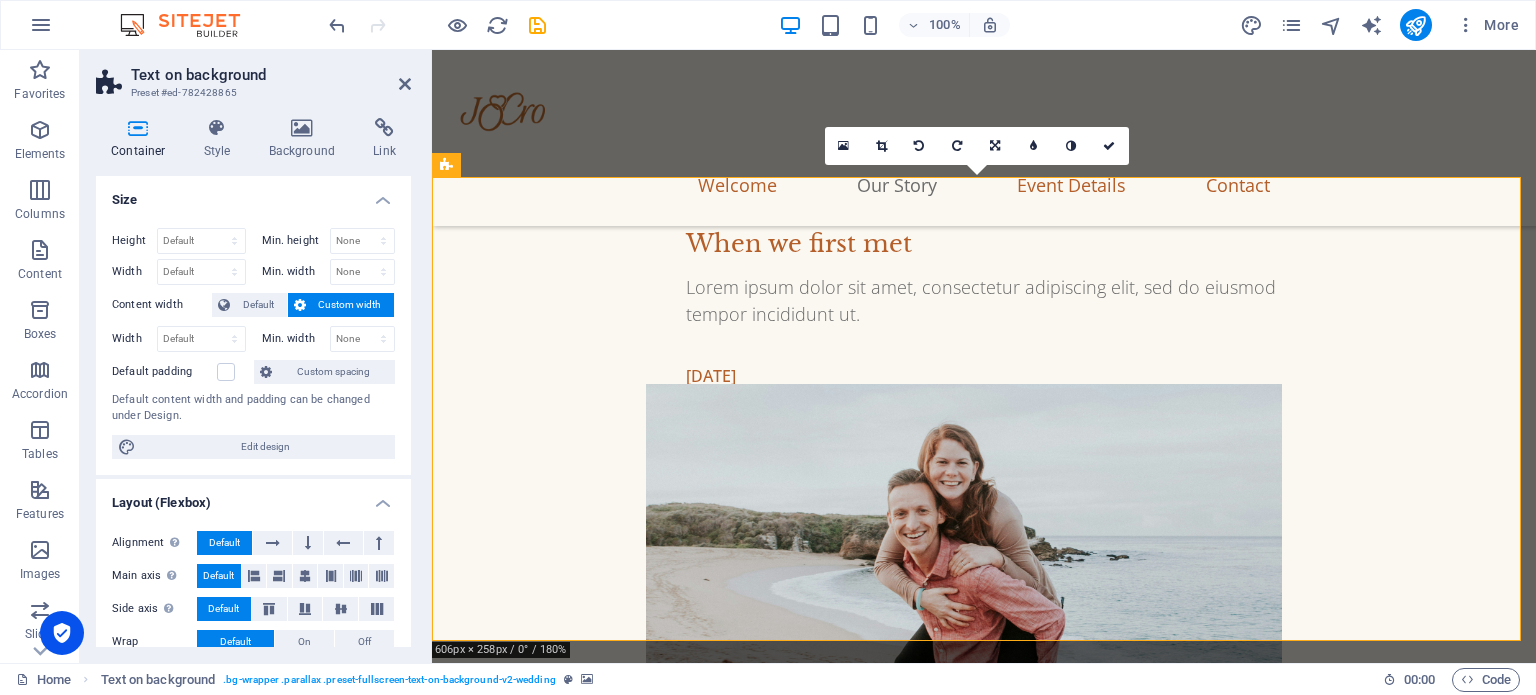 click at bounding box center [984, 2273] 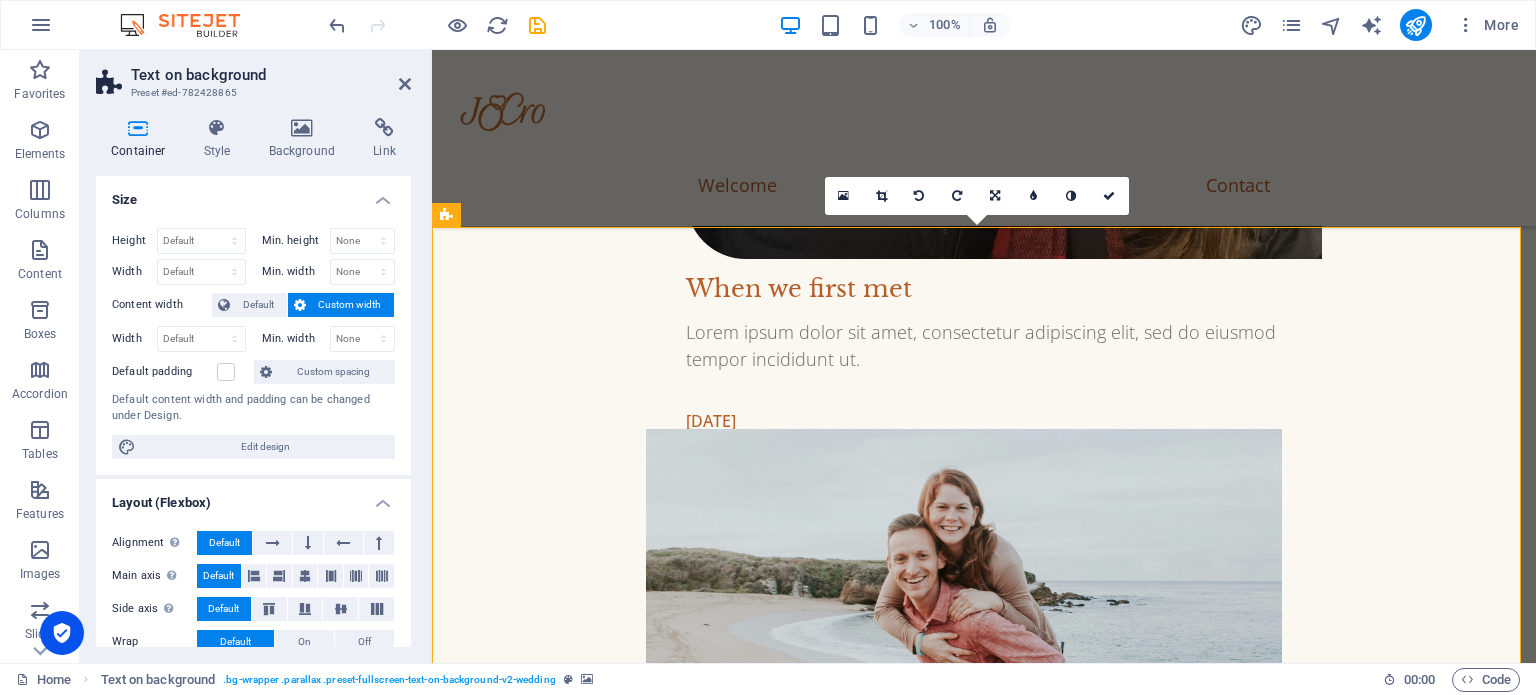 scroll, scrollTop: 2063, scrollLeft: 0, axis: vertical 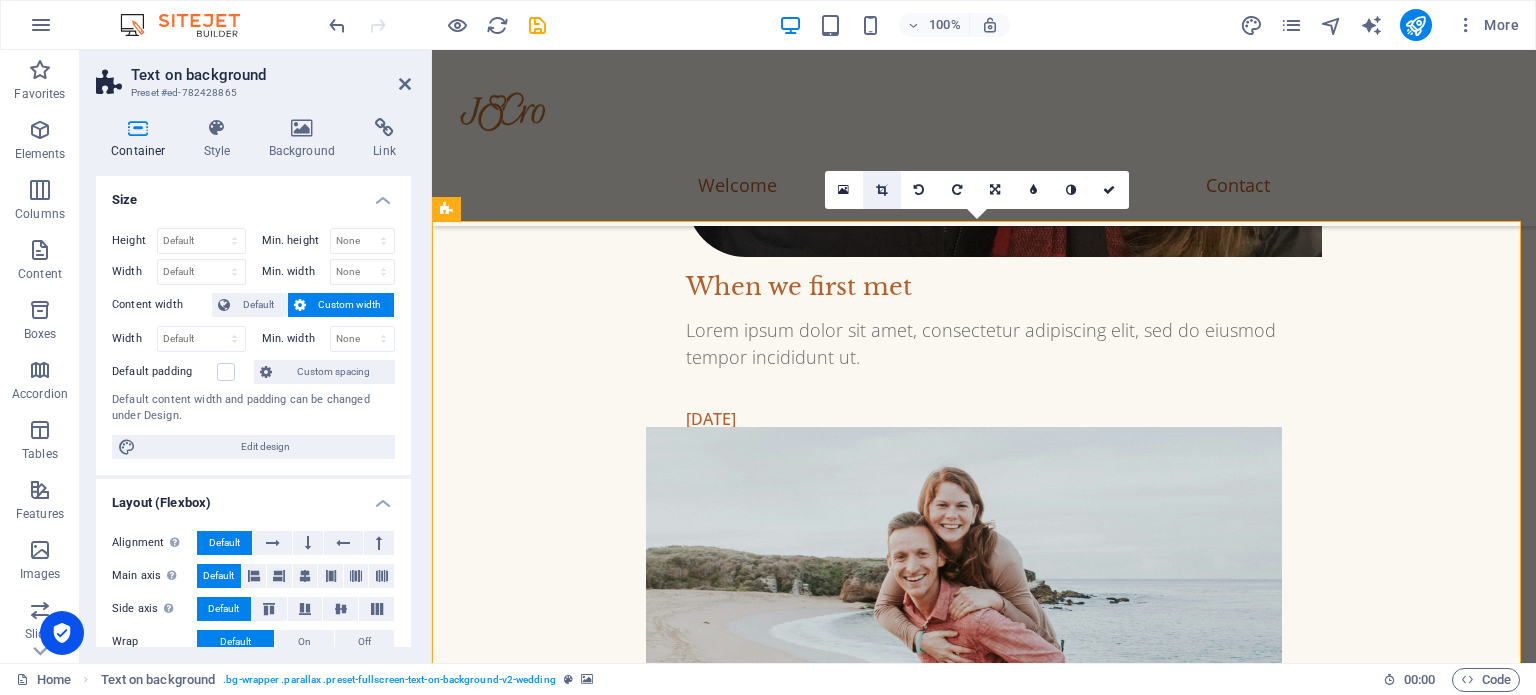 click at bounding box center [881, 190] 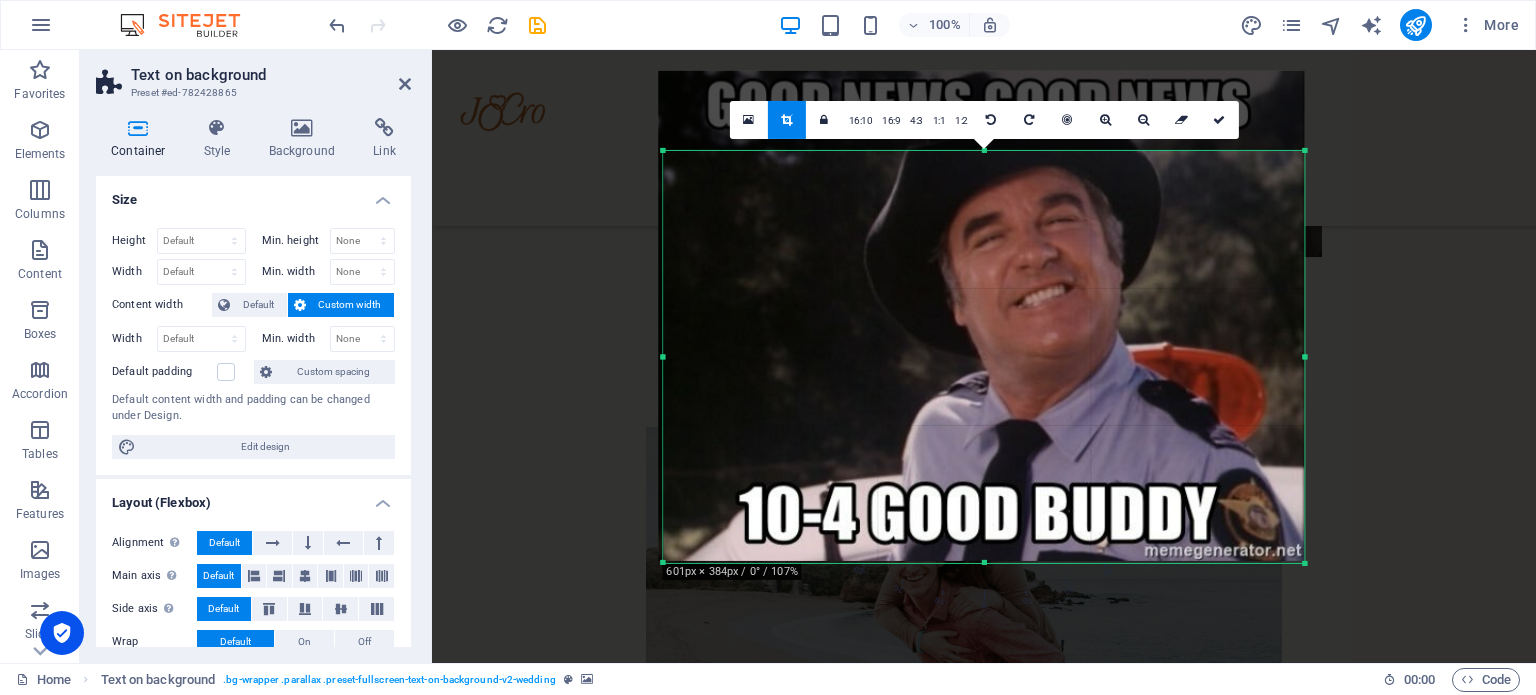 drag, startPoint x: 658, startPoint y: 110, endPoint x: 663, endPoint y: 191, distance: 81.154175 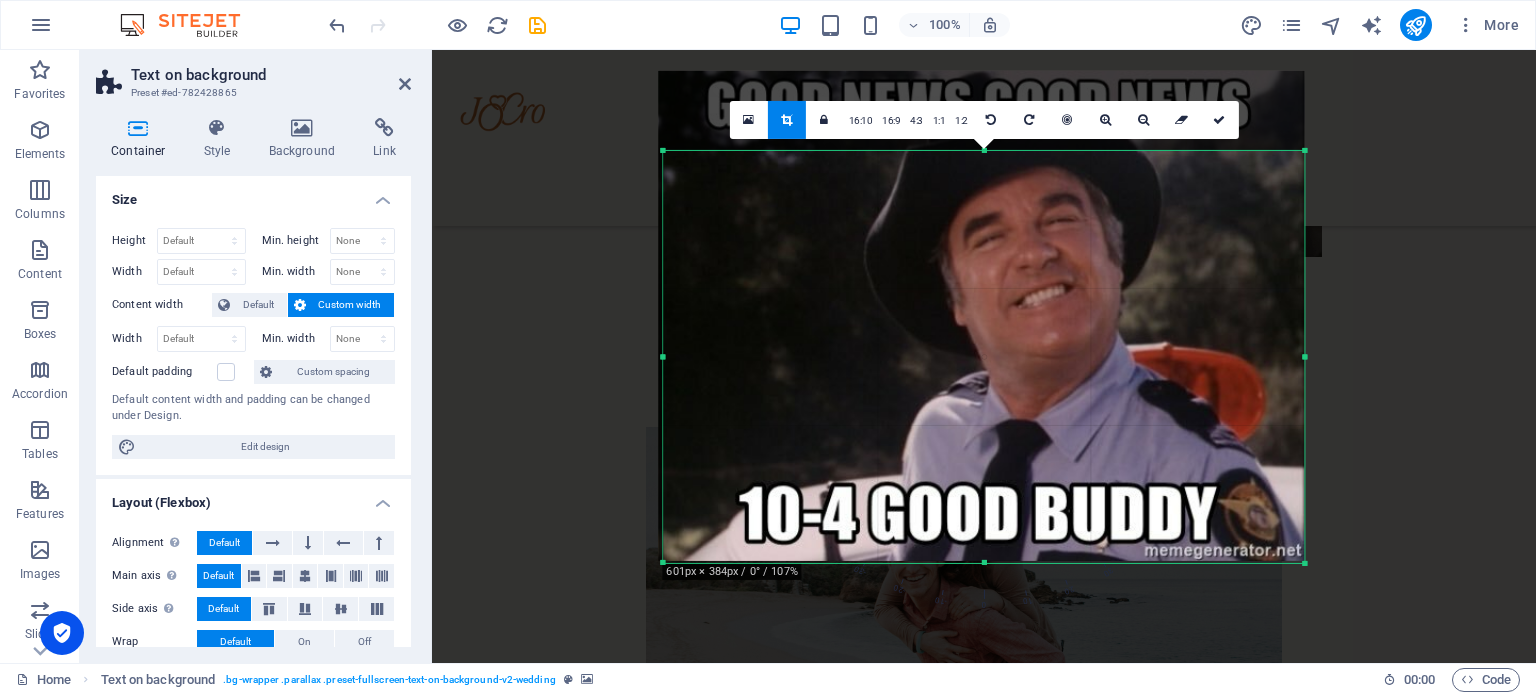 click on "180 170 160 150 140 130 120 110 100 90 80 70 60 50 40 30 20 10 0 -10 -20 -30 -40 -50 -60 -70 -80 -90 -100 -110 -120 -130 -140 -150 -160 -170 601px × 384px / 0° / 107% 16:10 16:9 4:3 1:1 1:2 0" at bounding box center (983, 356) 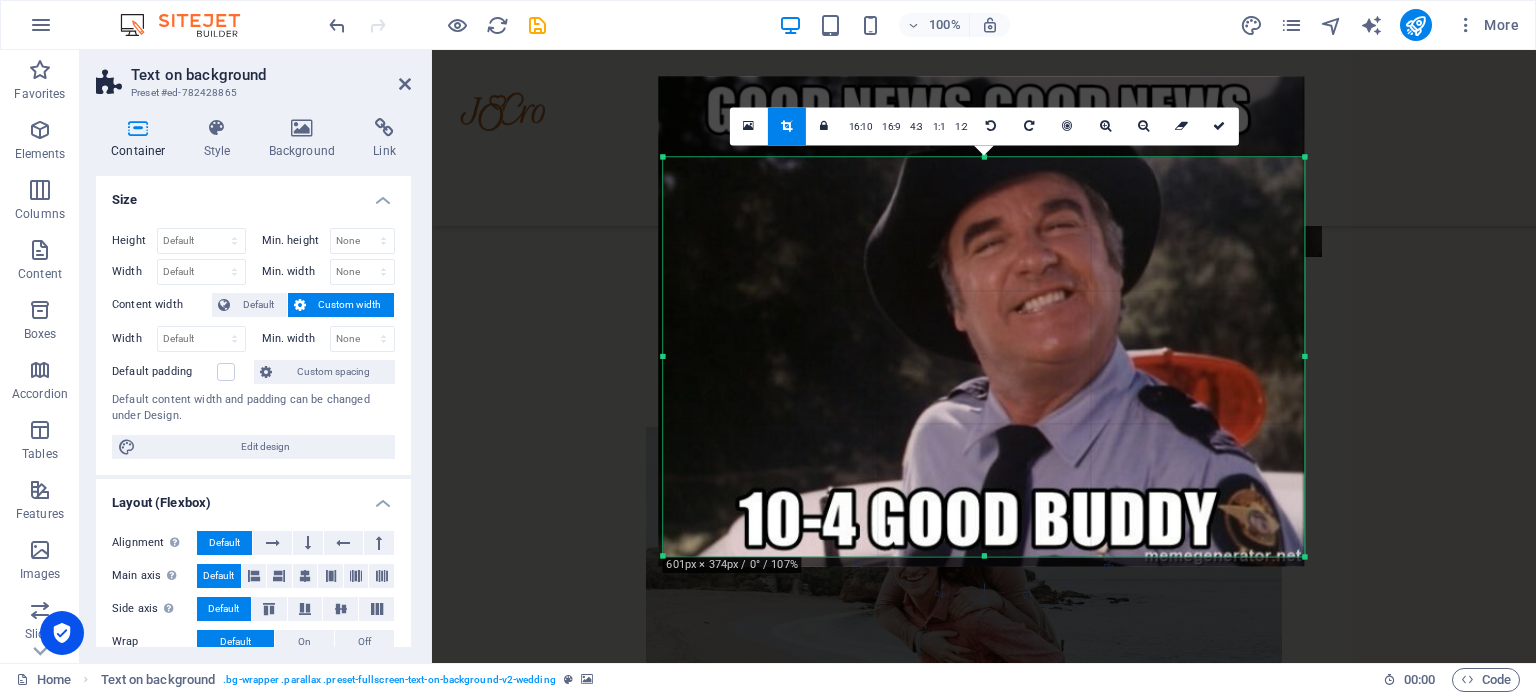 drag, startPoint x: 983, startPoint y: 564, endPoint x: 989, endPoint y: 553, distance: 12.529964 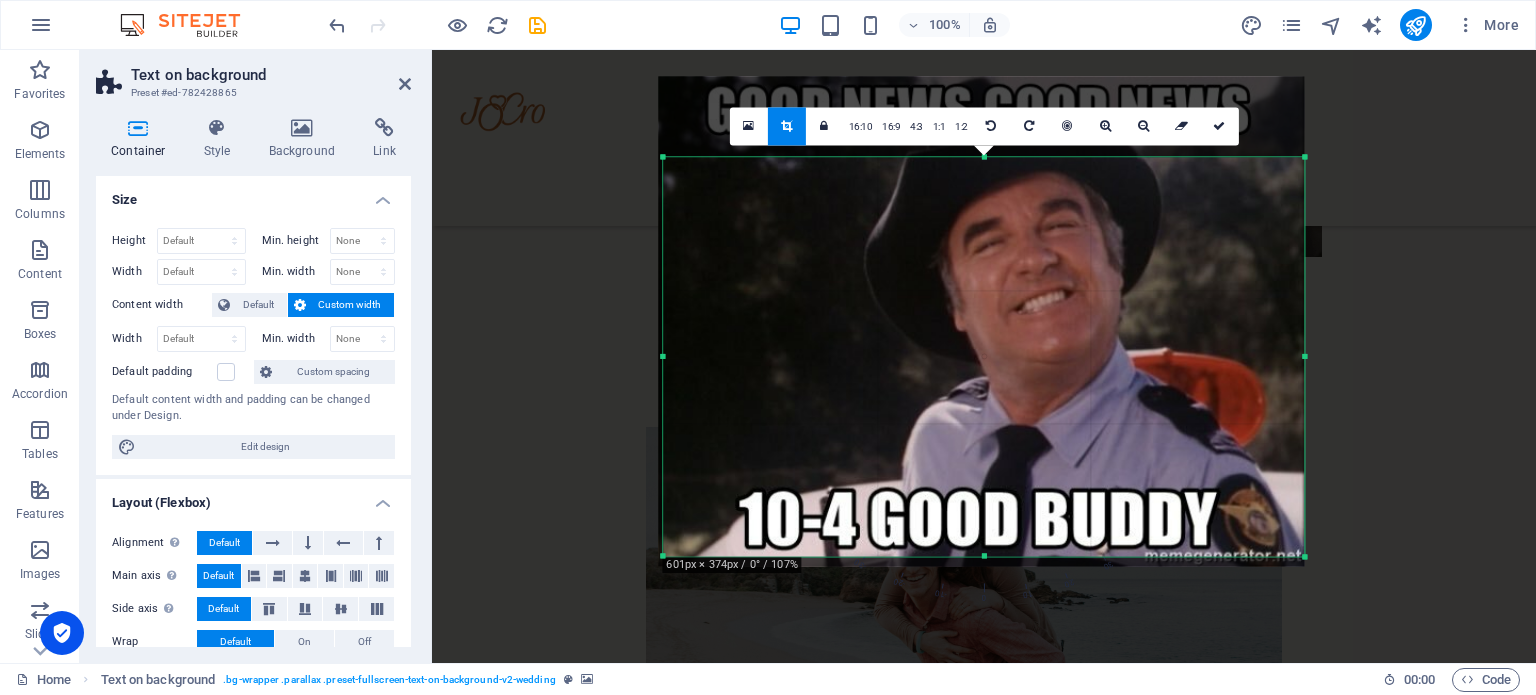 click at bounding box center [983, 556] 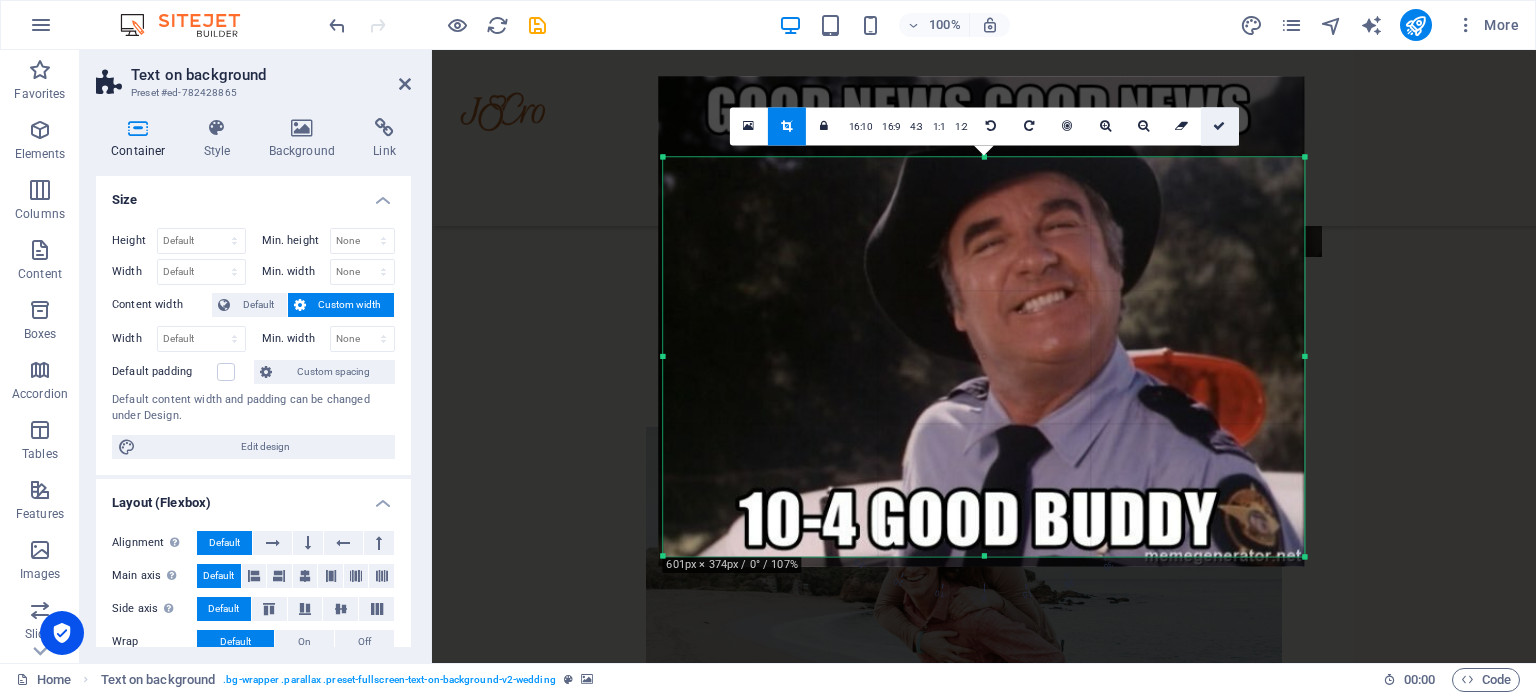 click at bounding box center (1219, 126) 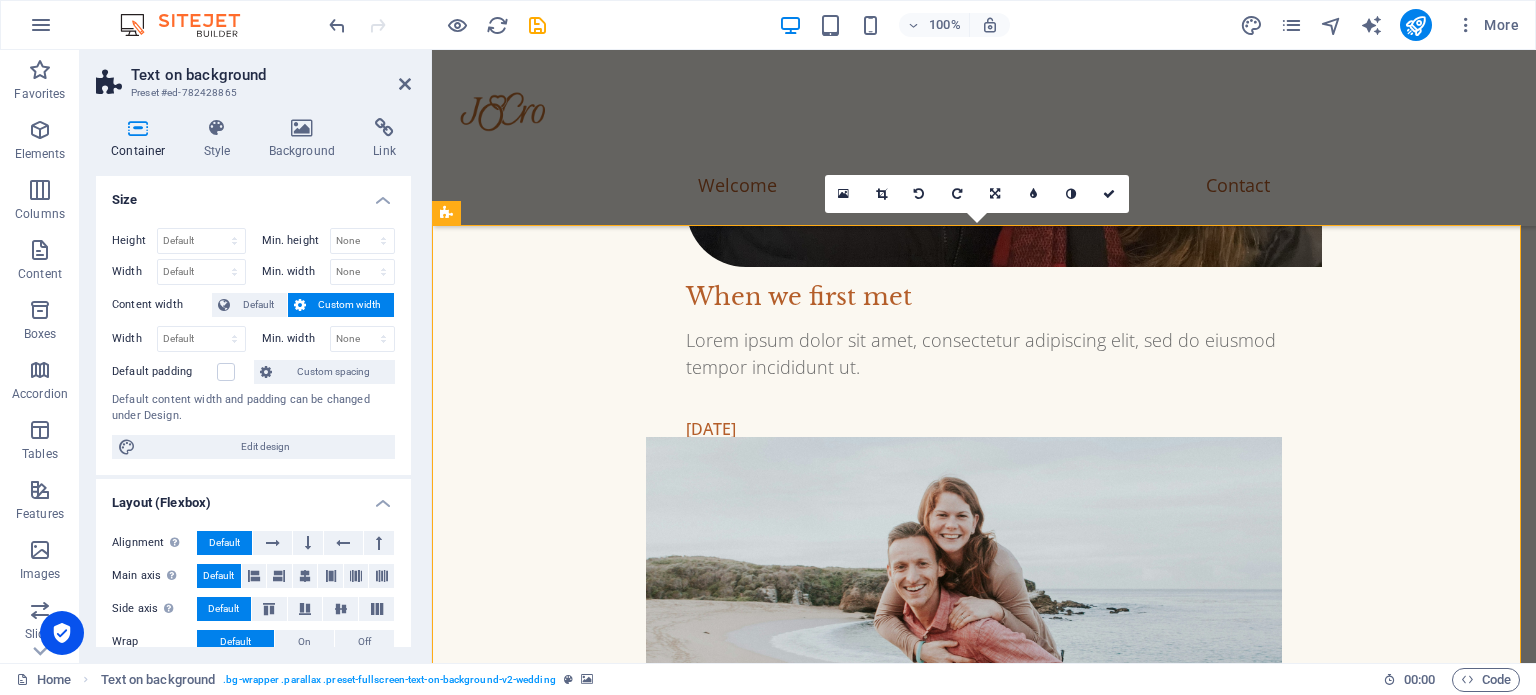 scroll, scrollTop: 2078, scrollLeft: 0, axis: vertical 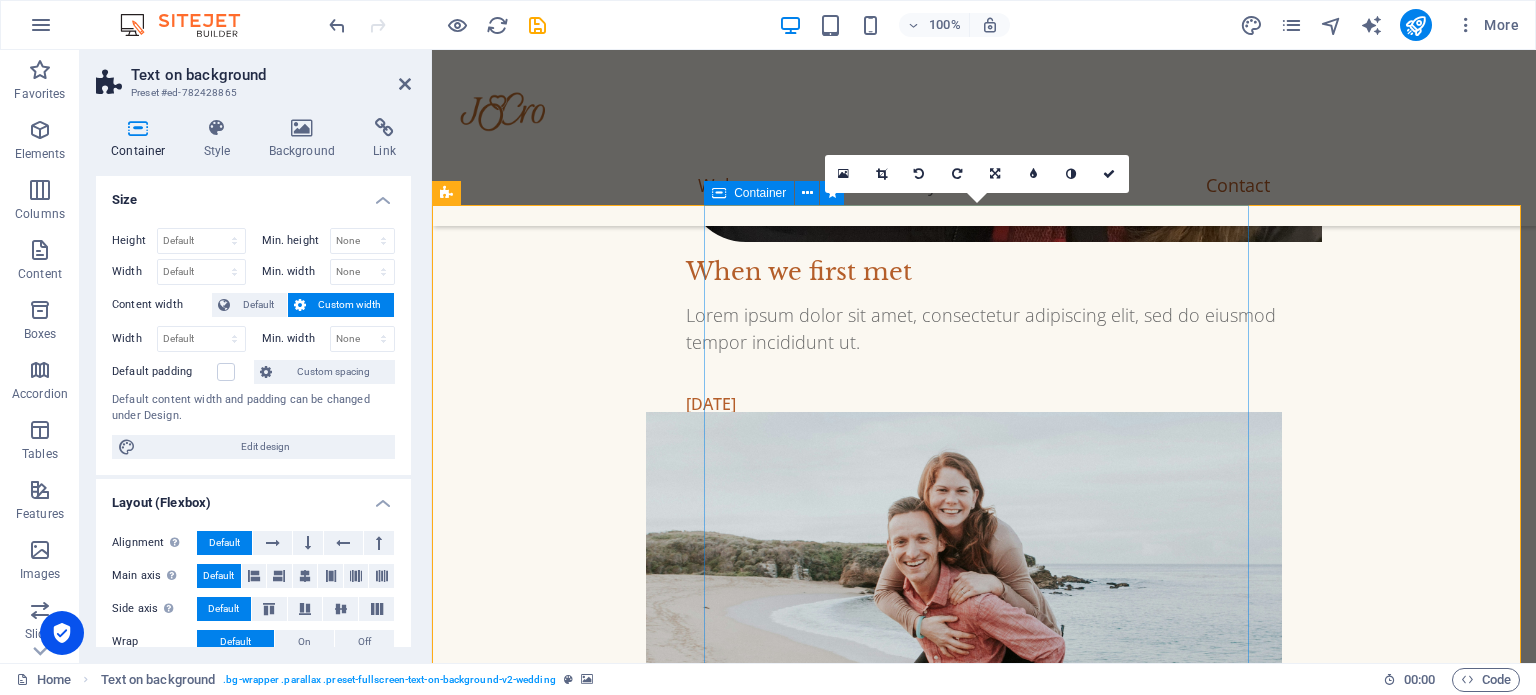 click on "Celebrate this next milestone with us" at bounding box center (984, 2867) 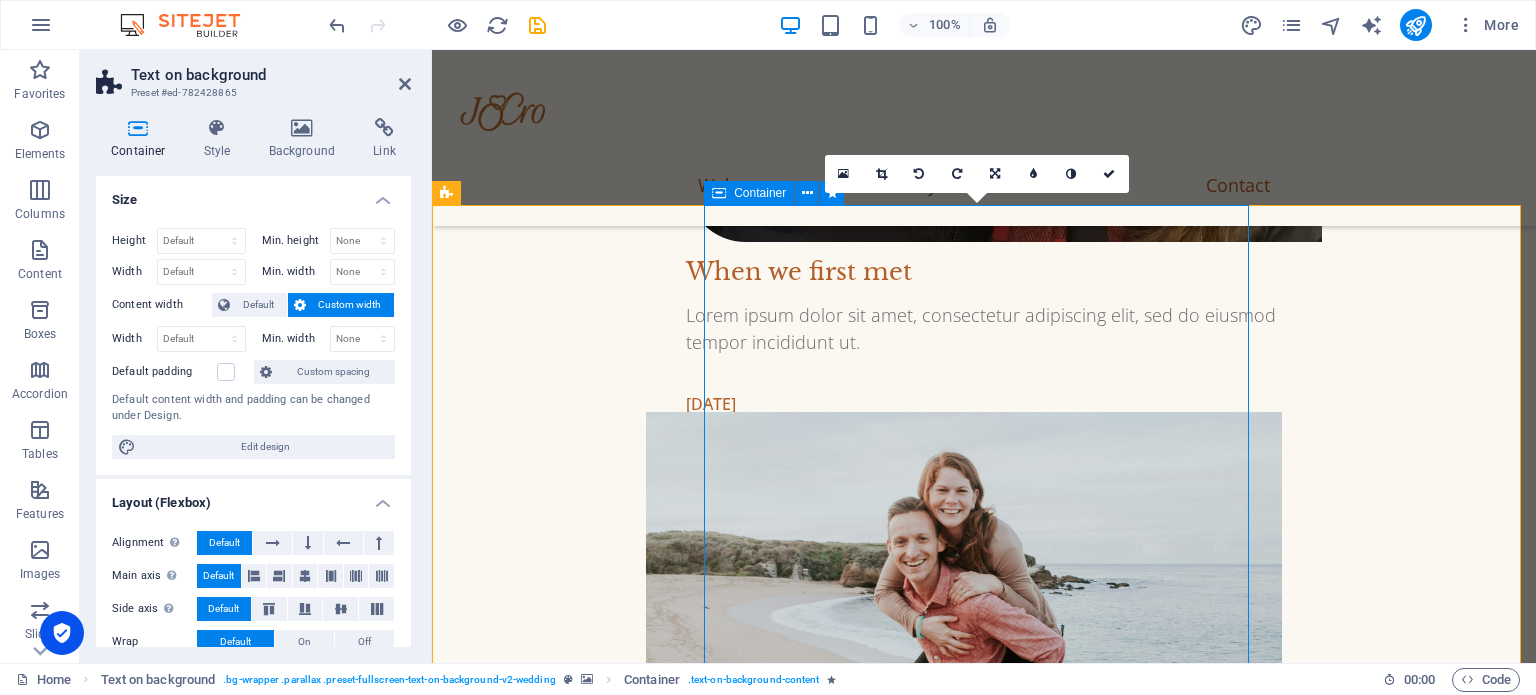 click on "Celebrate this next milestone with us" at bounding box center (984, 2867) 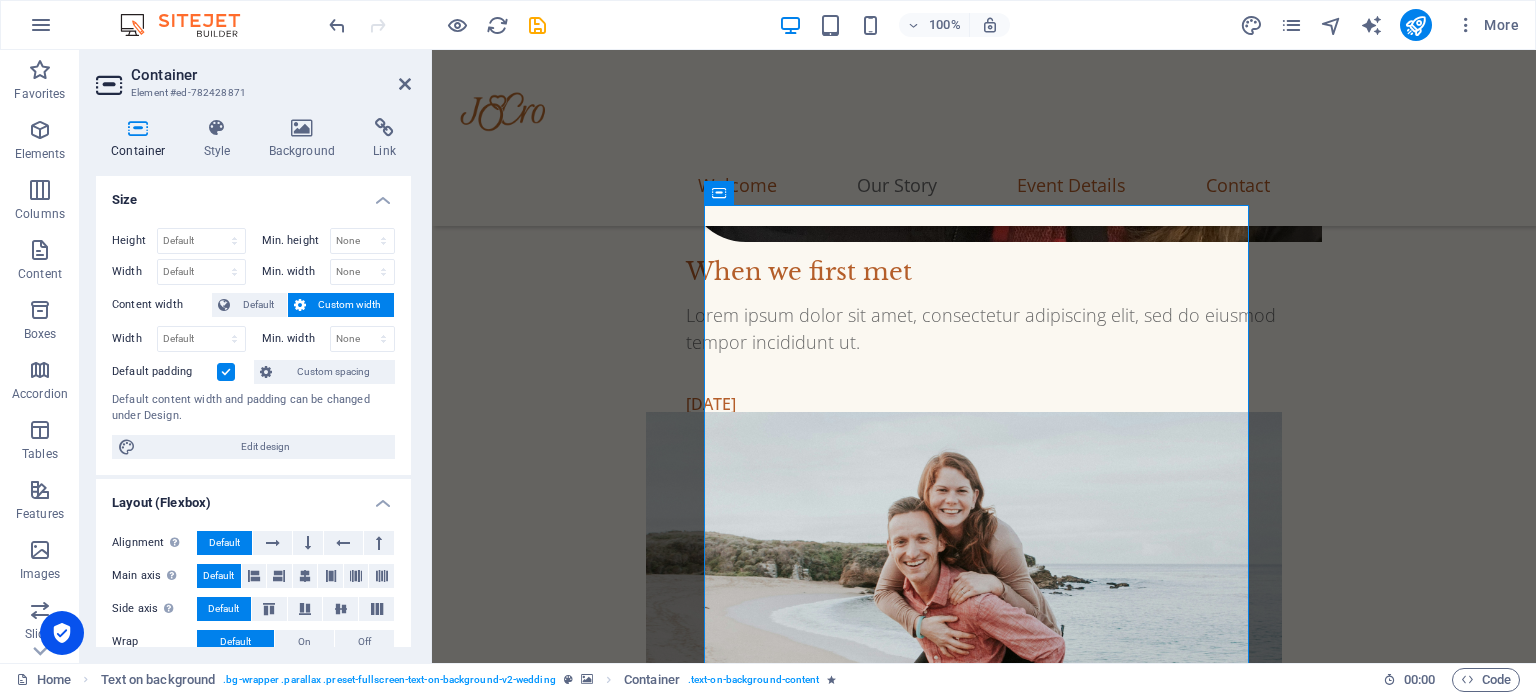 click at bounding box center [984, 2287] 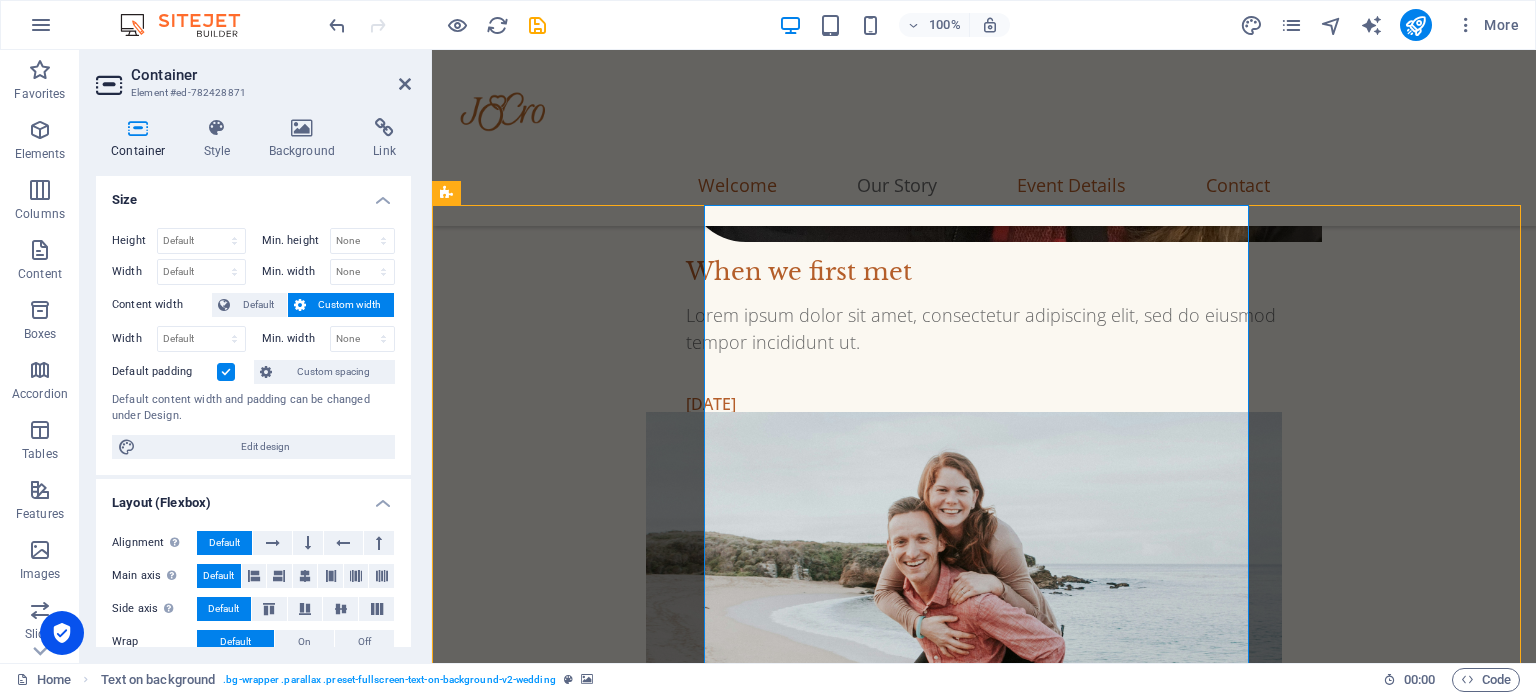 click at bounding box center (984, 2287) 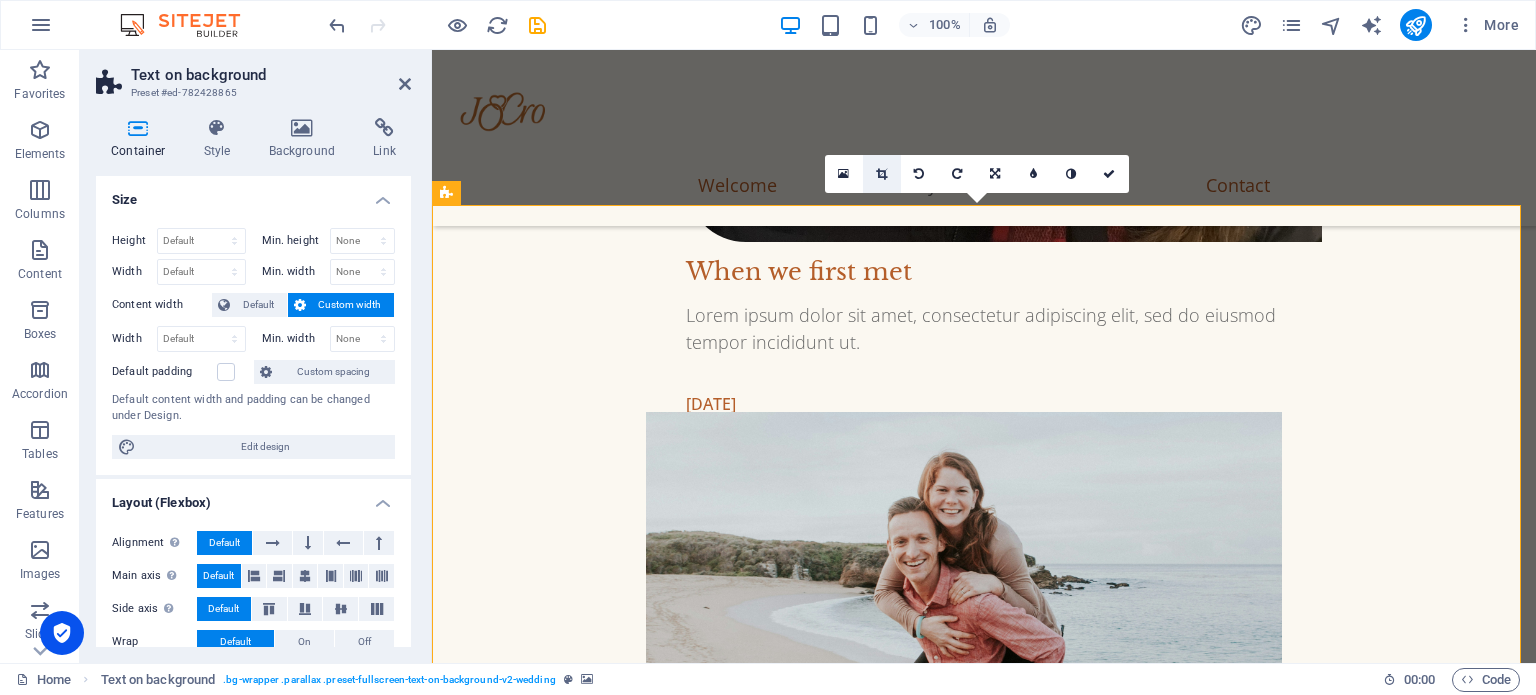 click at bounding box center (882, 174) 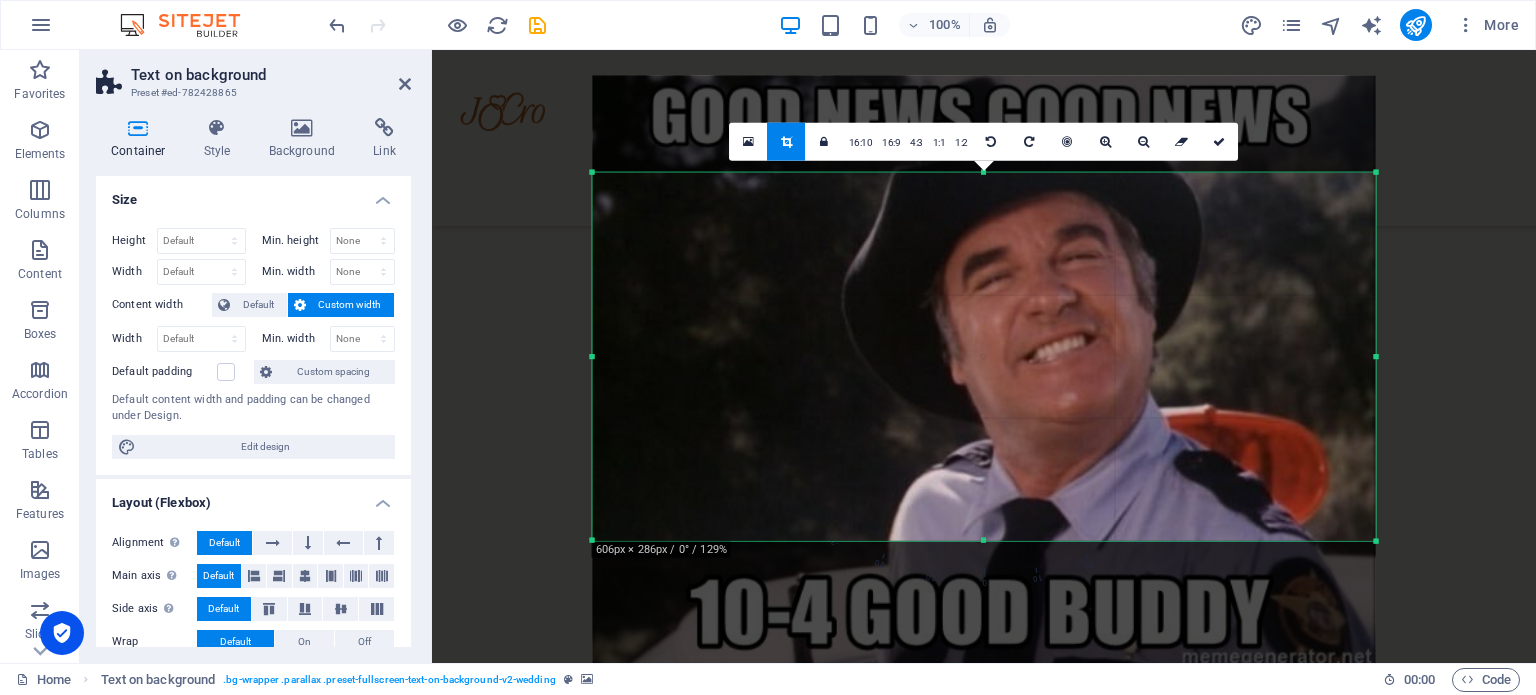 drag, startPoint x: 988, startPoint y: 601, endPoint x: 1017, endPoint y: 483, distance: 121.511314 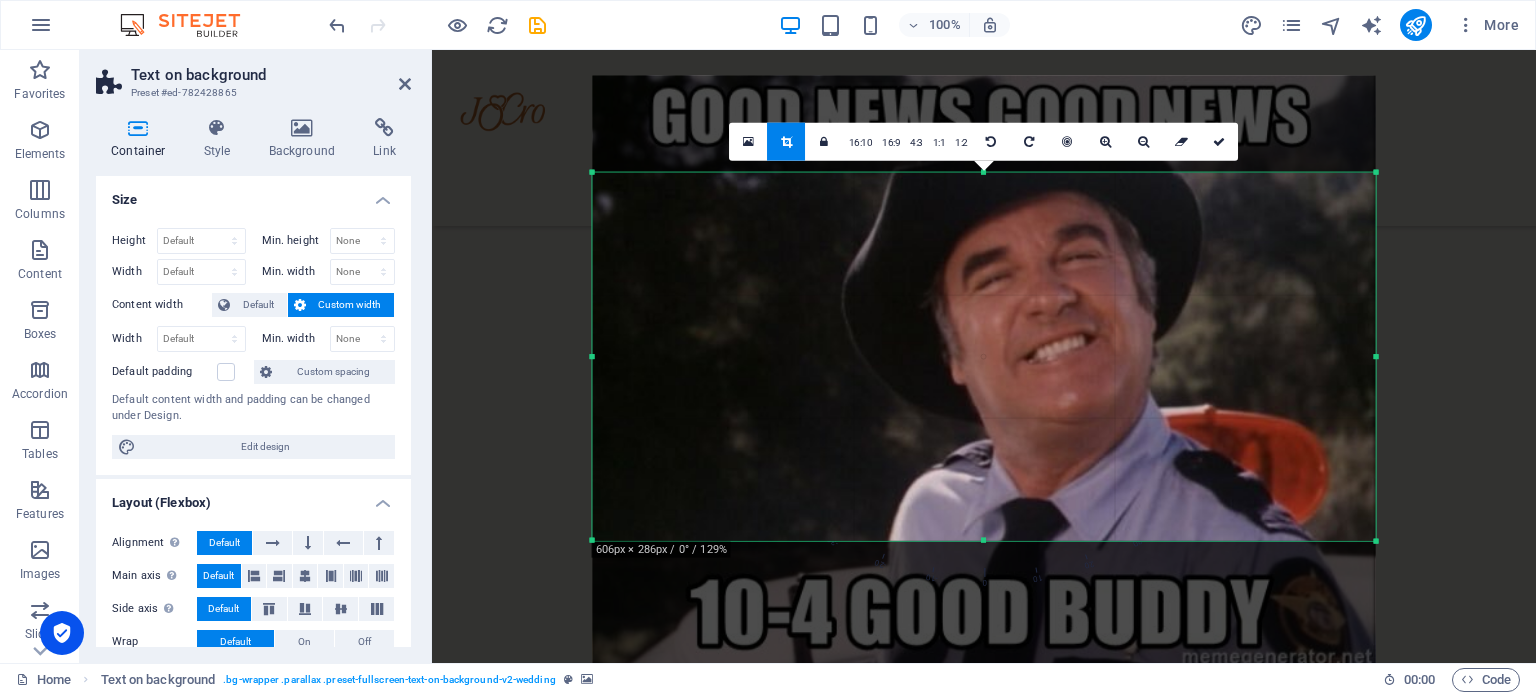 click on "180 170 160 150 140 130 120 110 100 90 80 70 60 50 40 30 20 10 0 -10 -20 -30 -40 -50 -60 -70 -80 -90 -100 -110 -120 -130 -140 -150 -160 -170 606px × 286px / 0° / 129% 16:10 16:9 4:3 1:1 1:2 0" at bounding box center [984, 356] 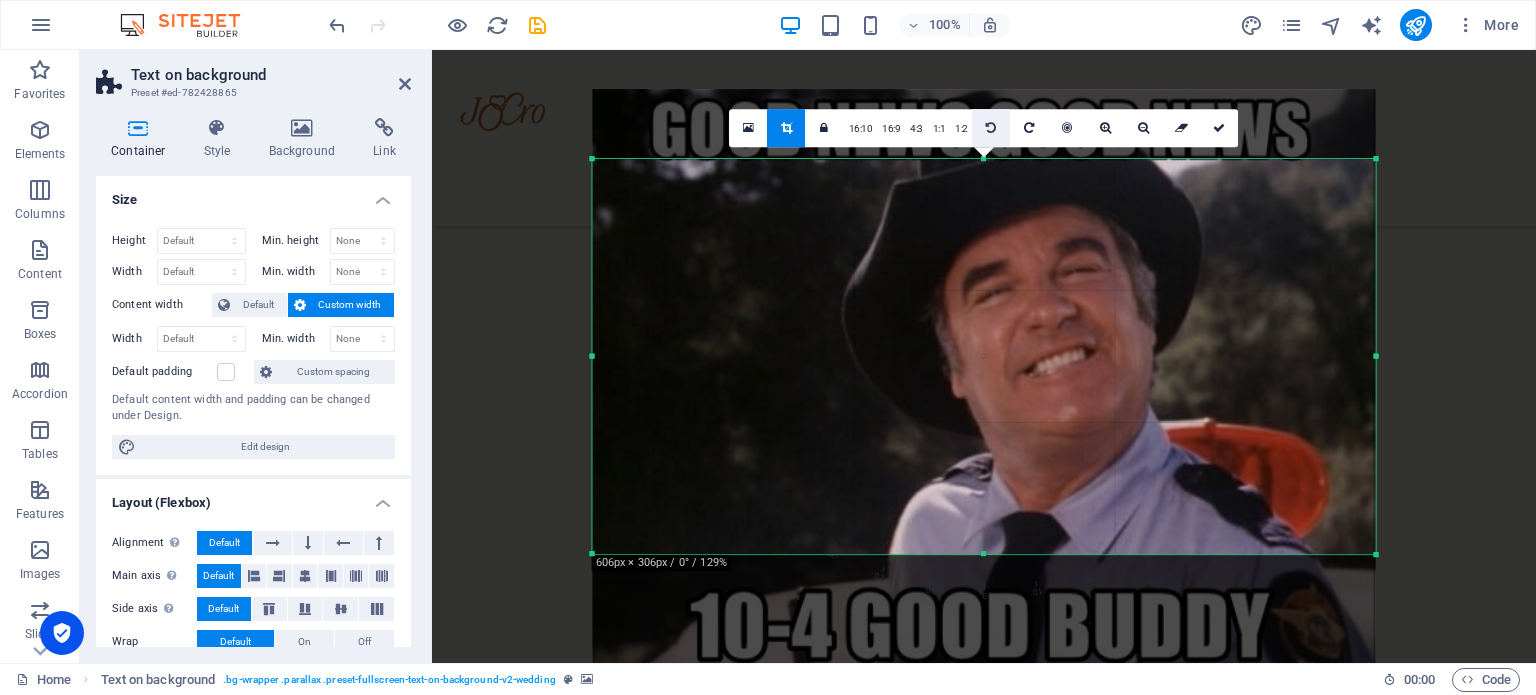 drag, startPoint x: 982, startPoint y: 170, endPoint x: 998, endPoint y: 143, distance: 31.38471 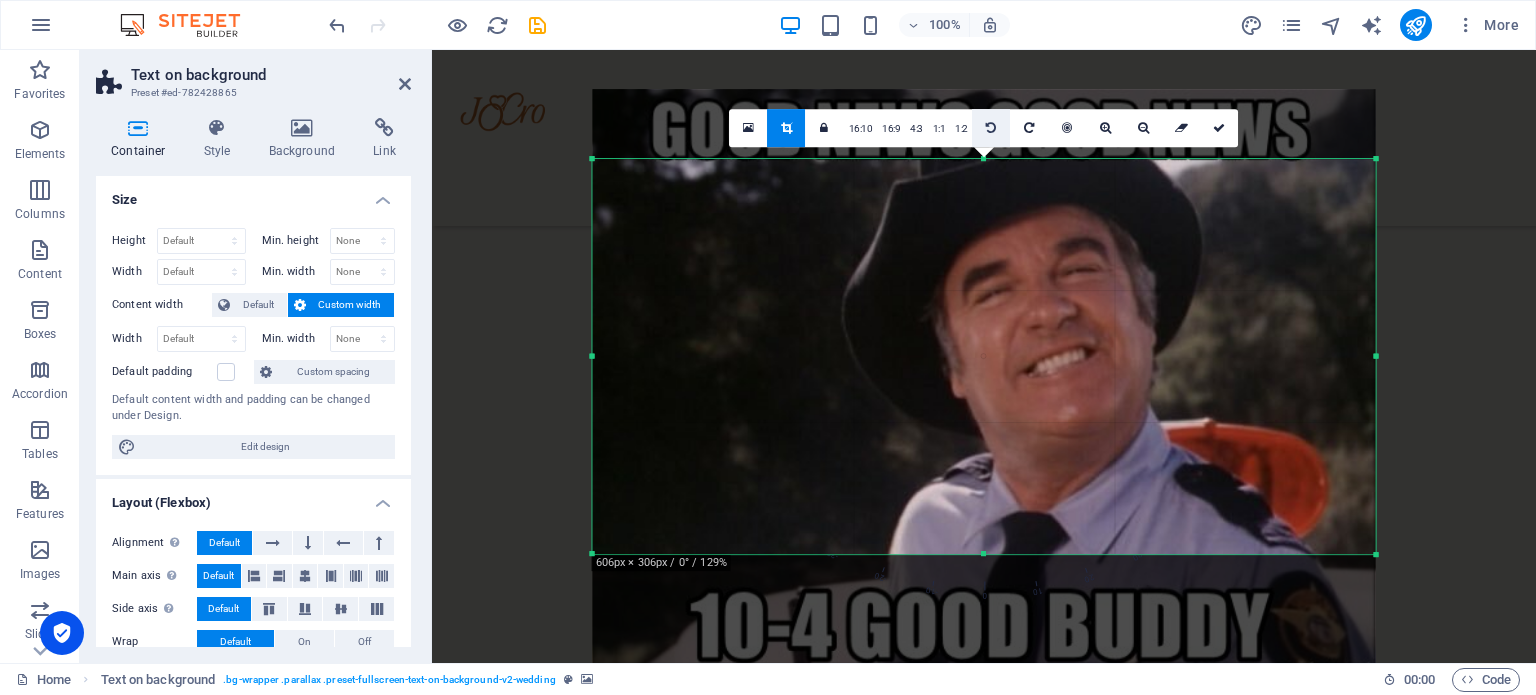 click on "180 170 160 150 140 130 120 110 100 90 80 70 60 50 40 30 20 10 0 -10 -20 -30 -40 -50 -60 -70 -80 -90 -100 -110 -120 -130 -140 -150 -160 -170 606px × 306px / 0° / 129% 16:10 16:9 4:3 1:1 1:2 0" at bounding box center [984, 357] 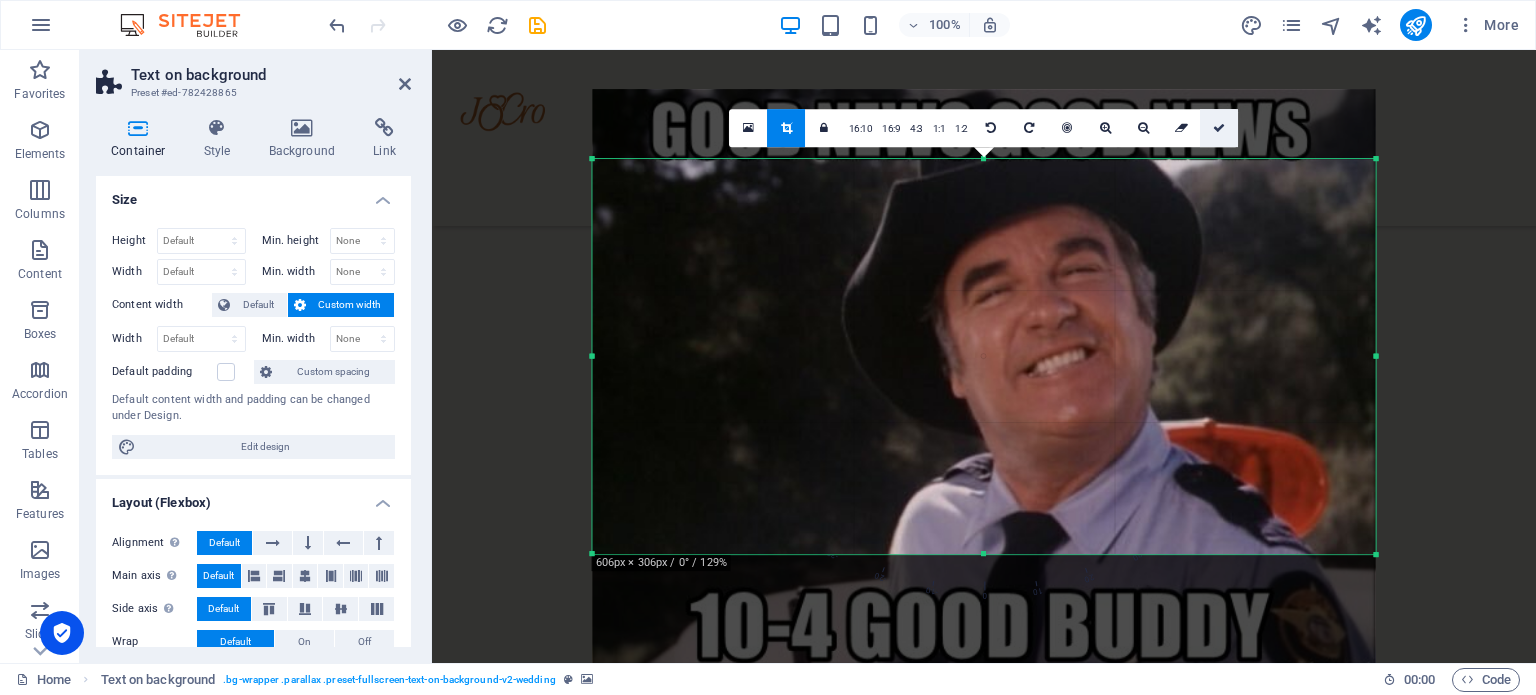 click at bounding box center [1219, 128] 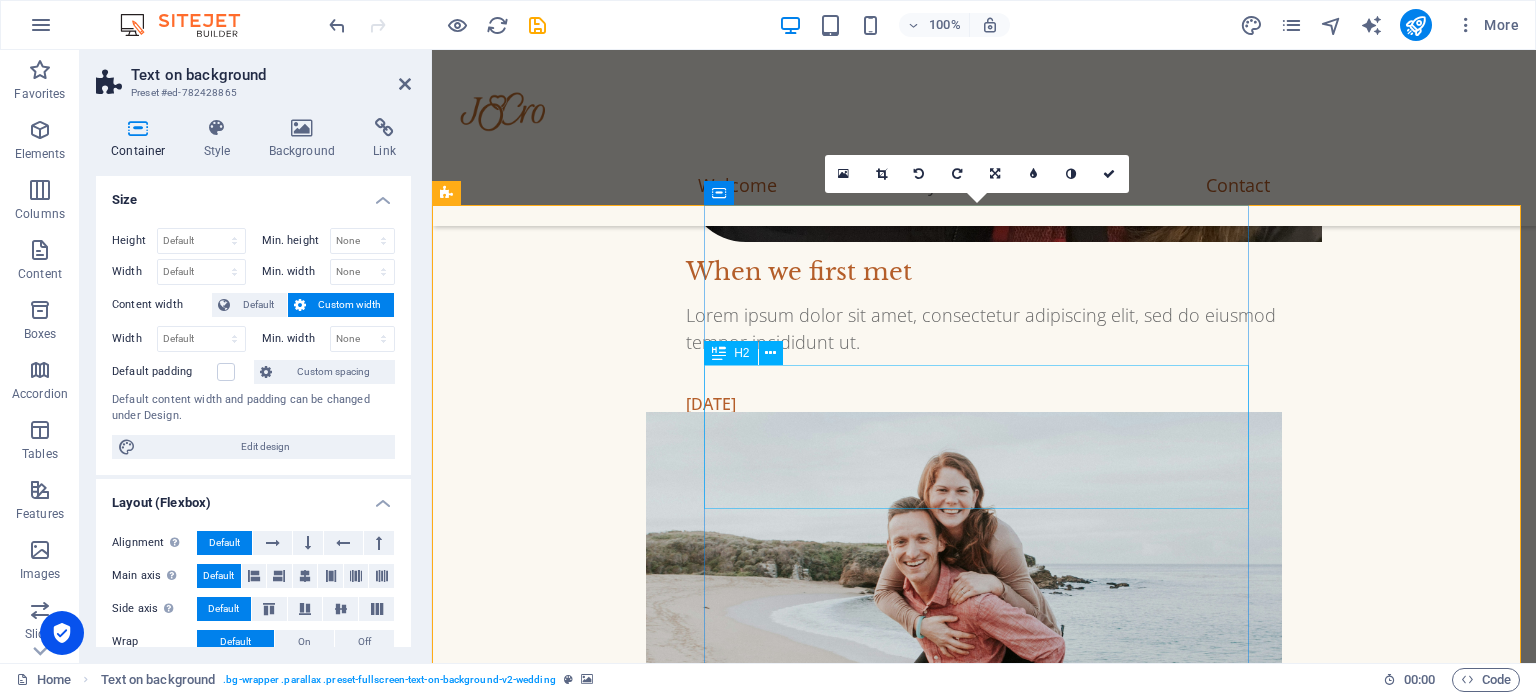 click on "Celebrate this next milestone with us" at bounding box center [984, 2867] 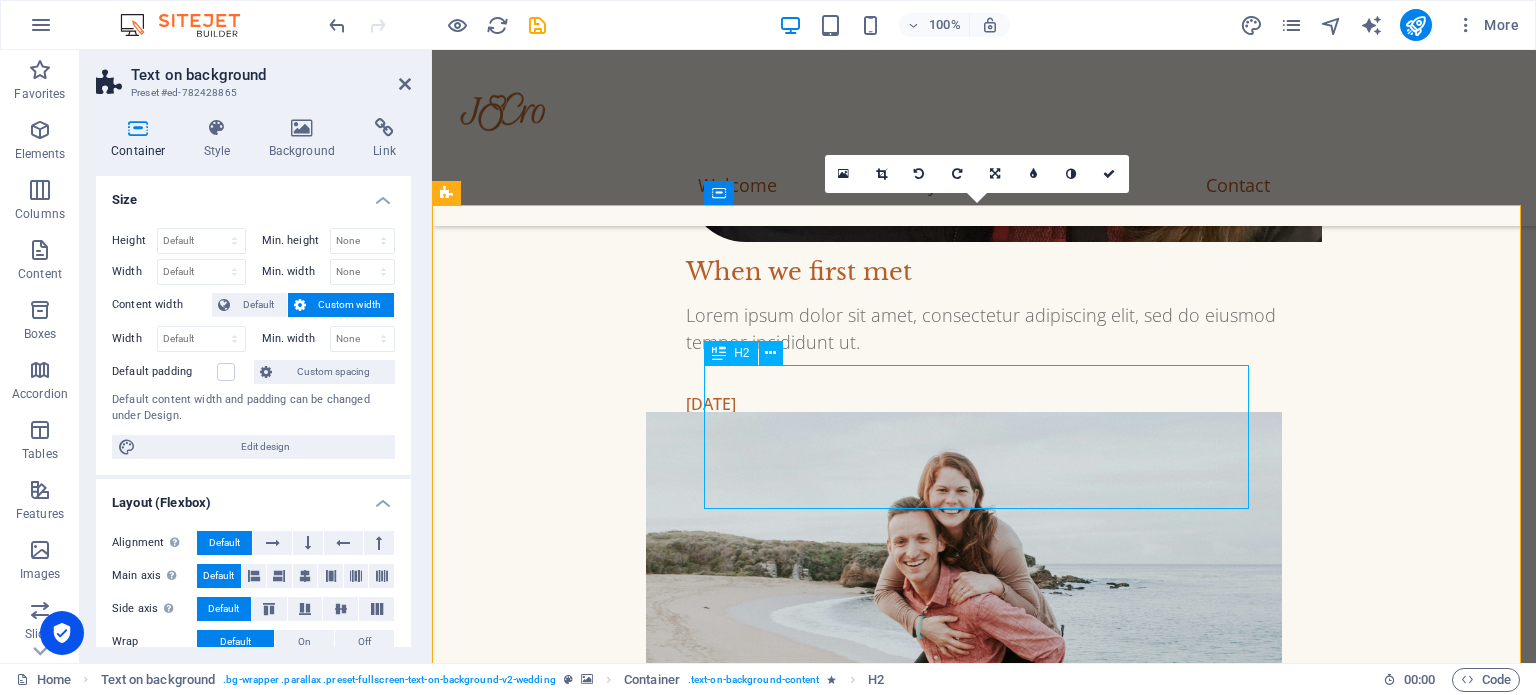 click on "Celebrate this next milestone with us" at bounding box center (984, 2867) 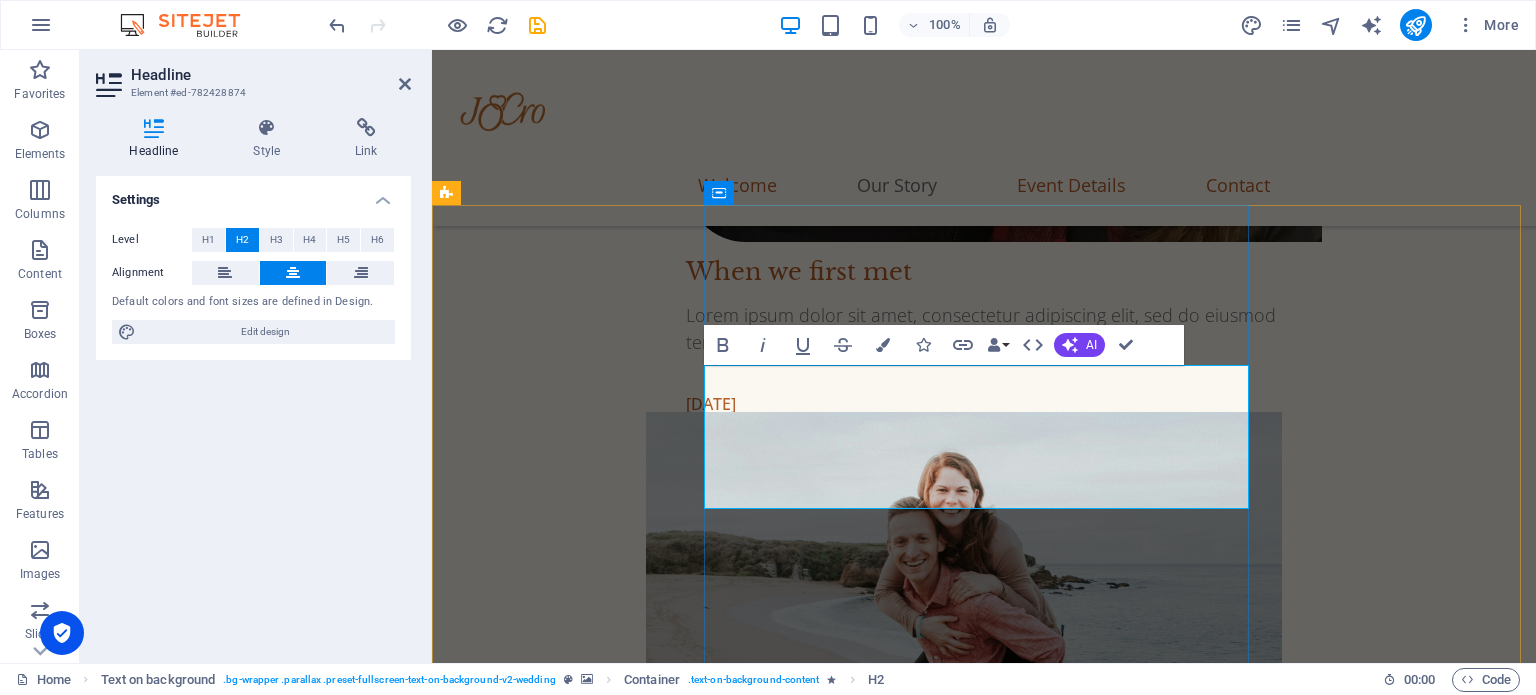 type 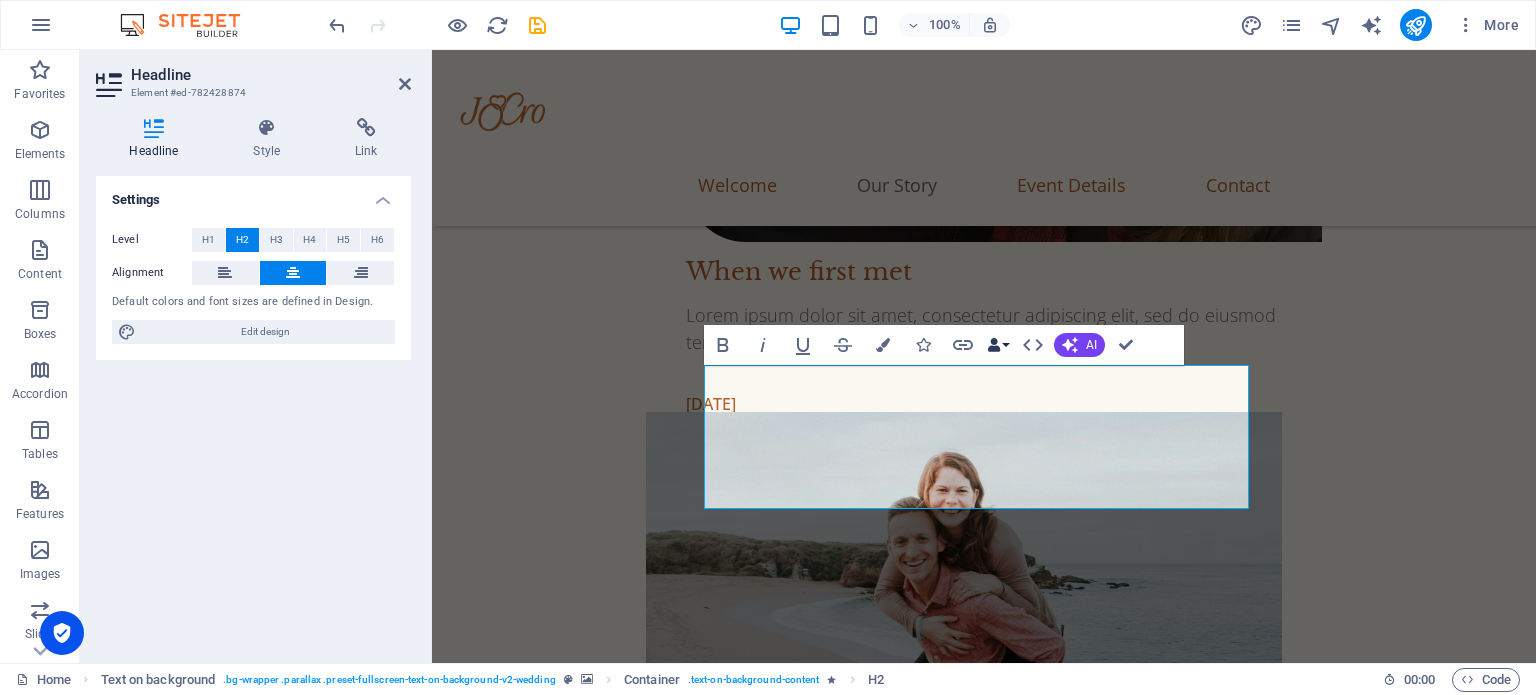 click on "Data Bindings" at bounding box center (998, 345) 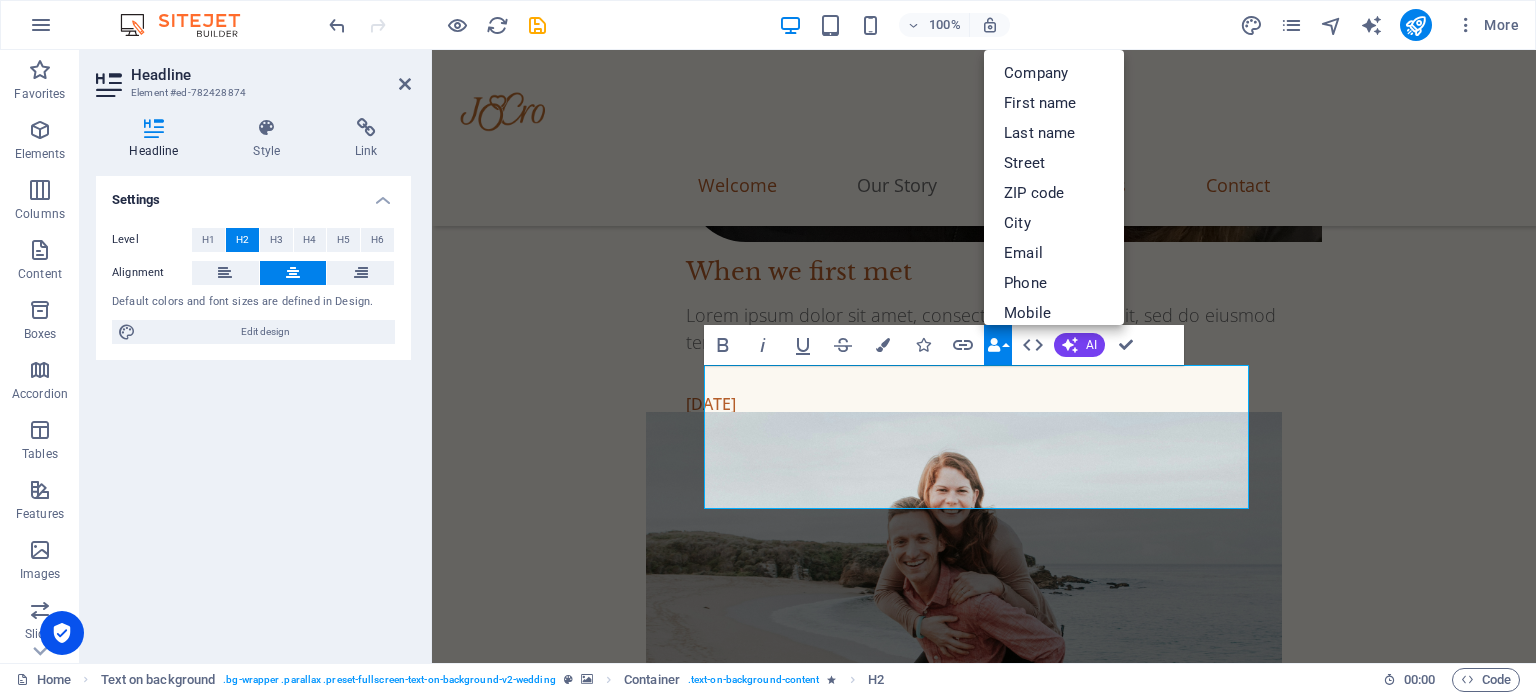 click at bounding box center (984, 2287) 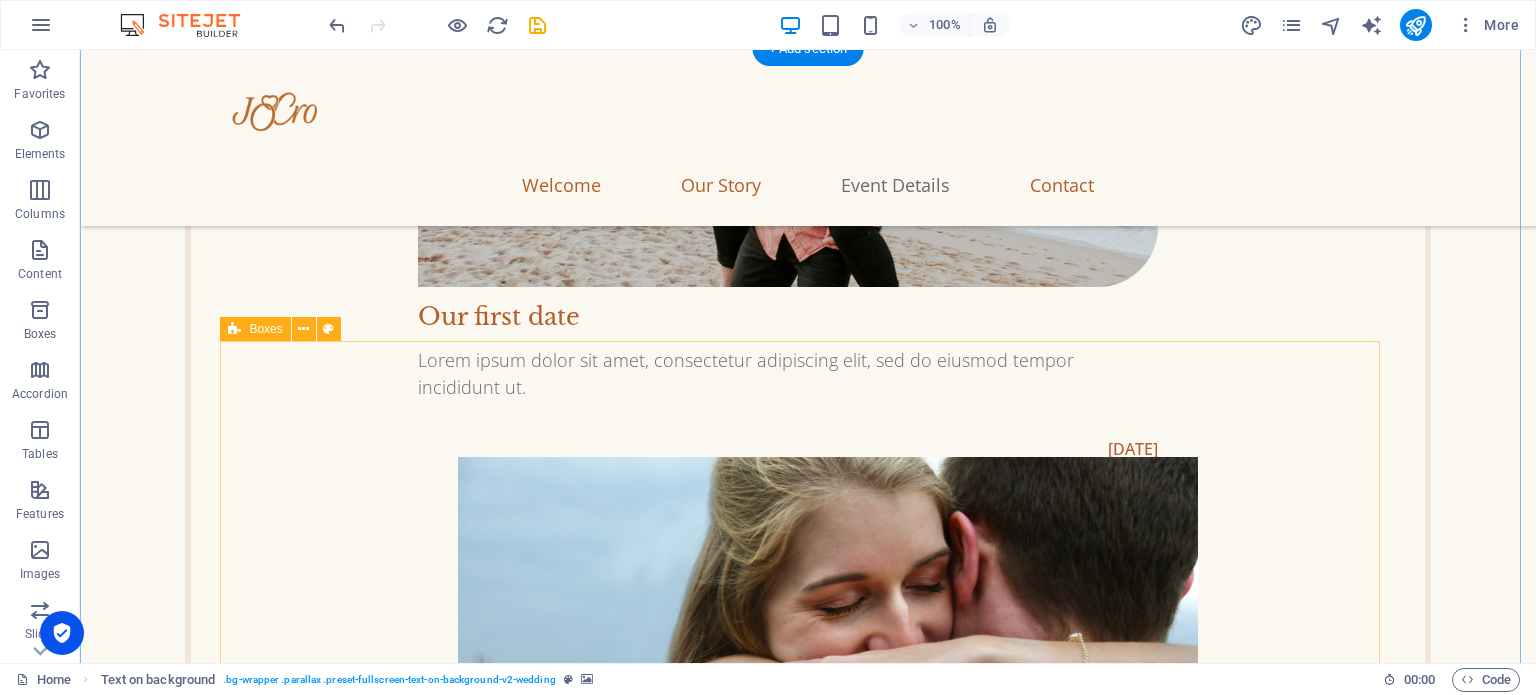 scroll, scrollTop: 2951, scrollLeft: 0, axis: vertical 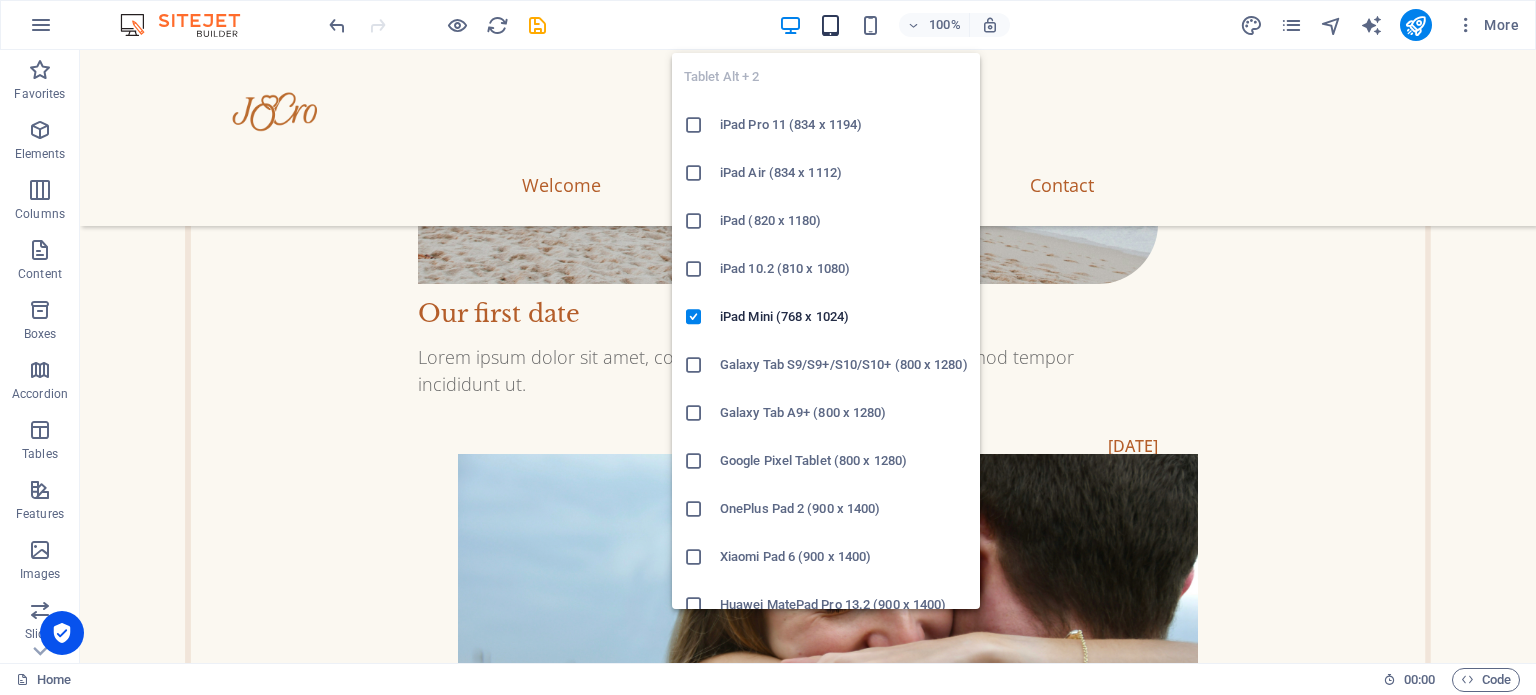click at bounding box center [830, 25] 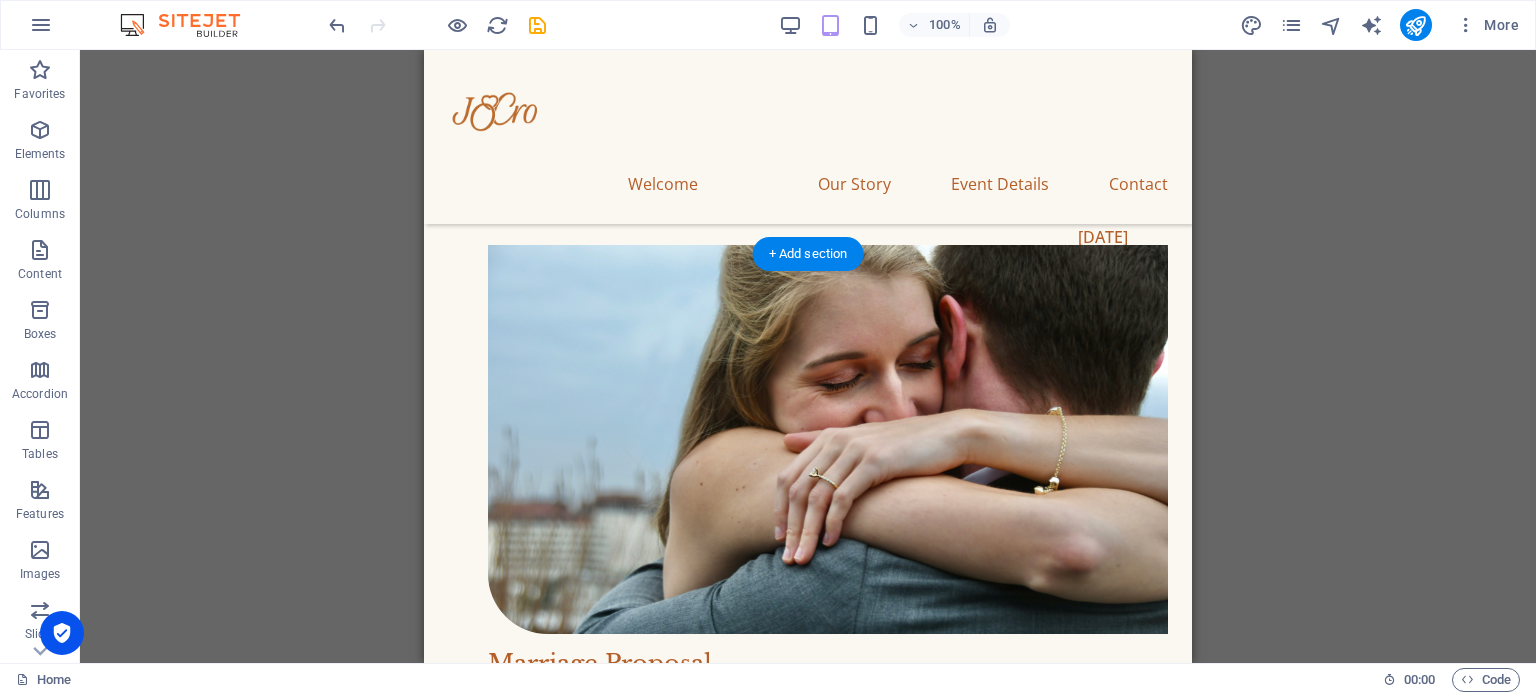 scroll, scrollTop: 2607, scrollLeft: 0, axis: vertical 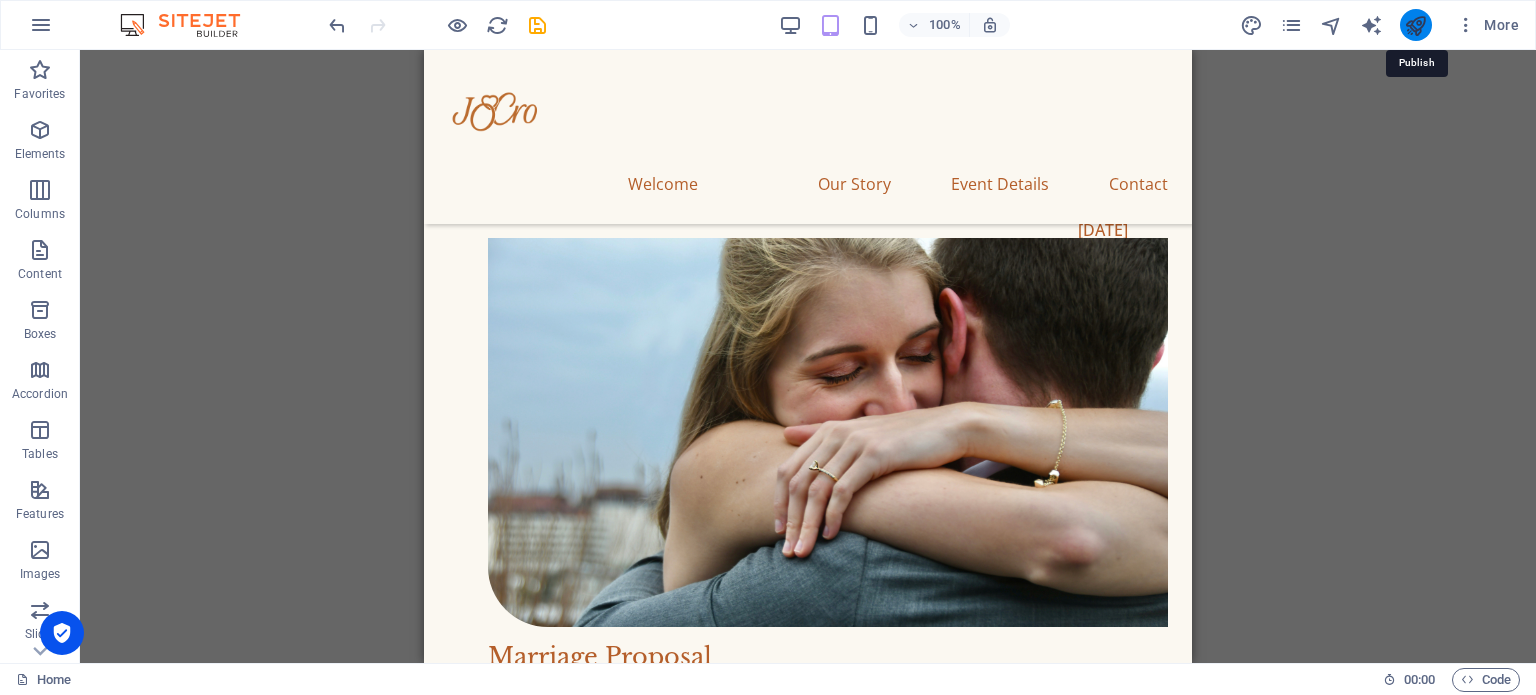 click at bounding box center (1415, 25) 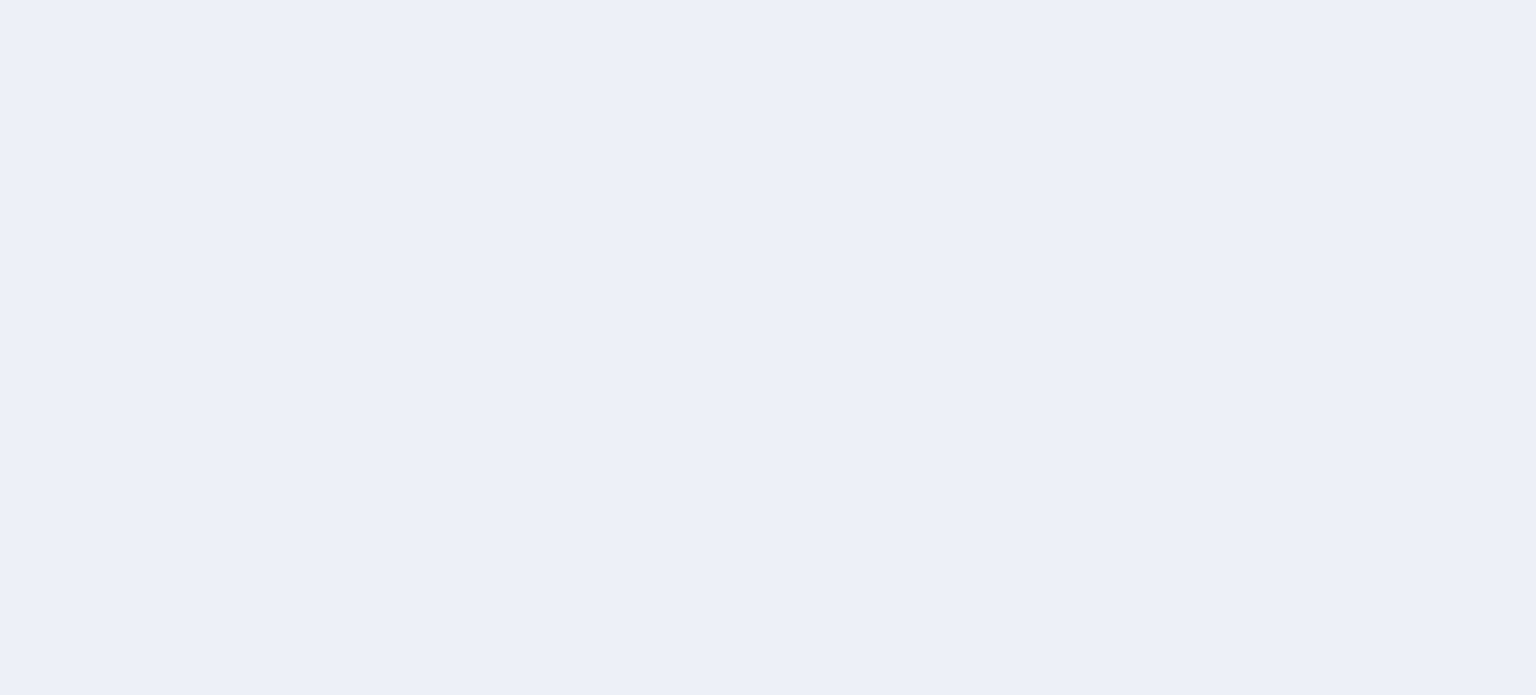scroll, scrollTop: 0, scrollLeft: 0, axis: both 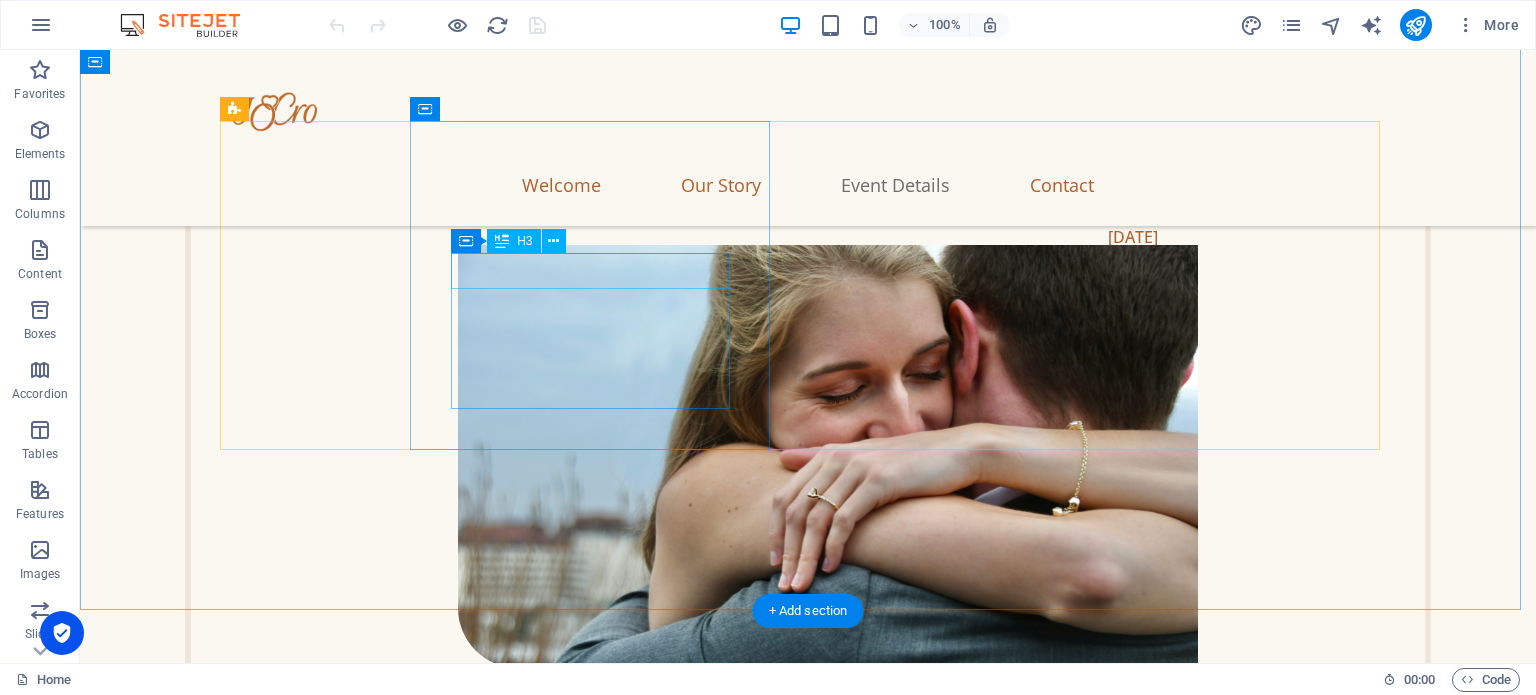 click on "The Ceremony" at bounding box center [598, 2962] 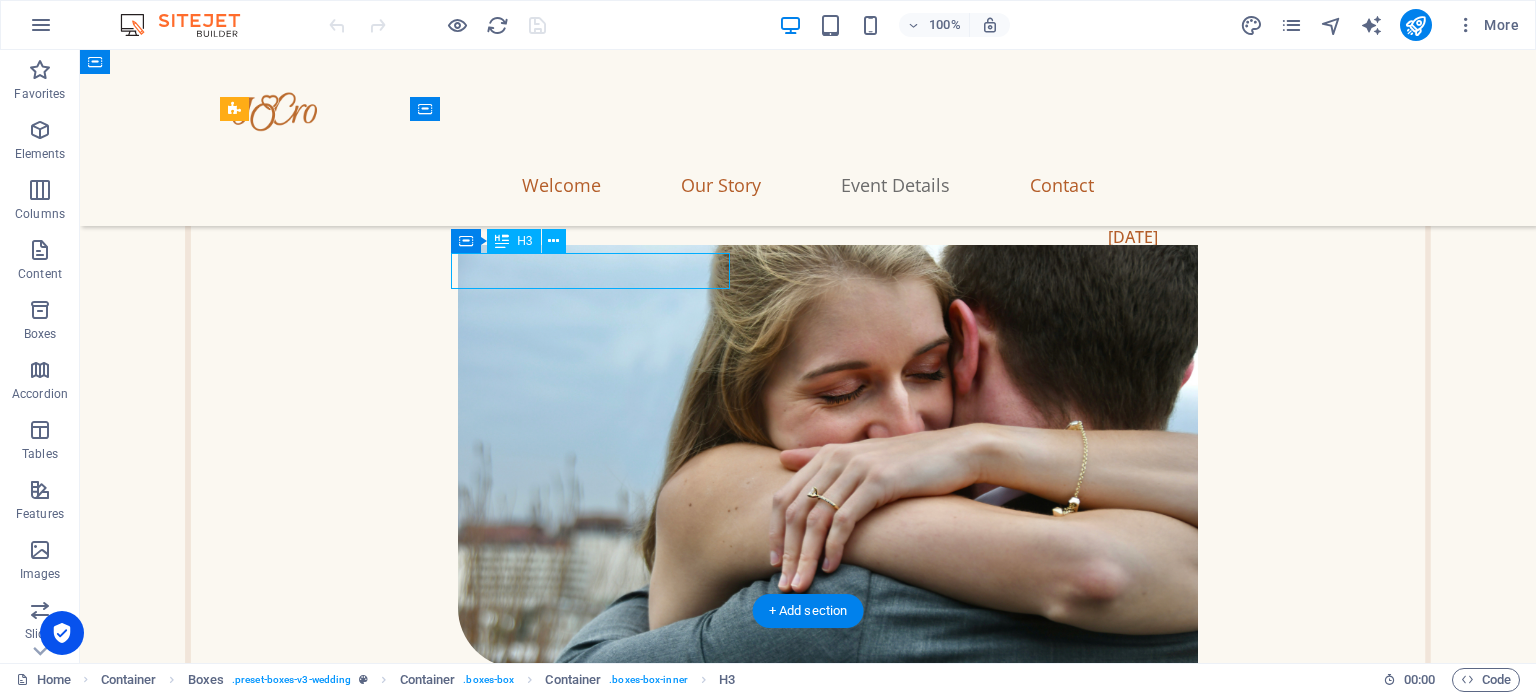 click on "The Ceremony" at bounding box center [598, 2962] 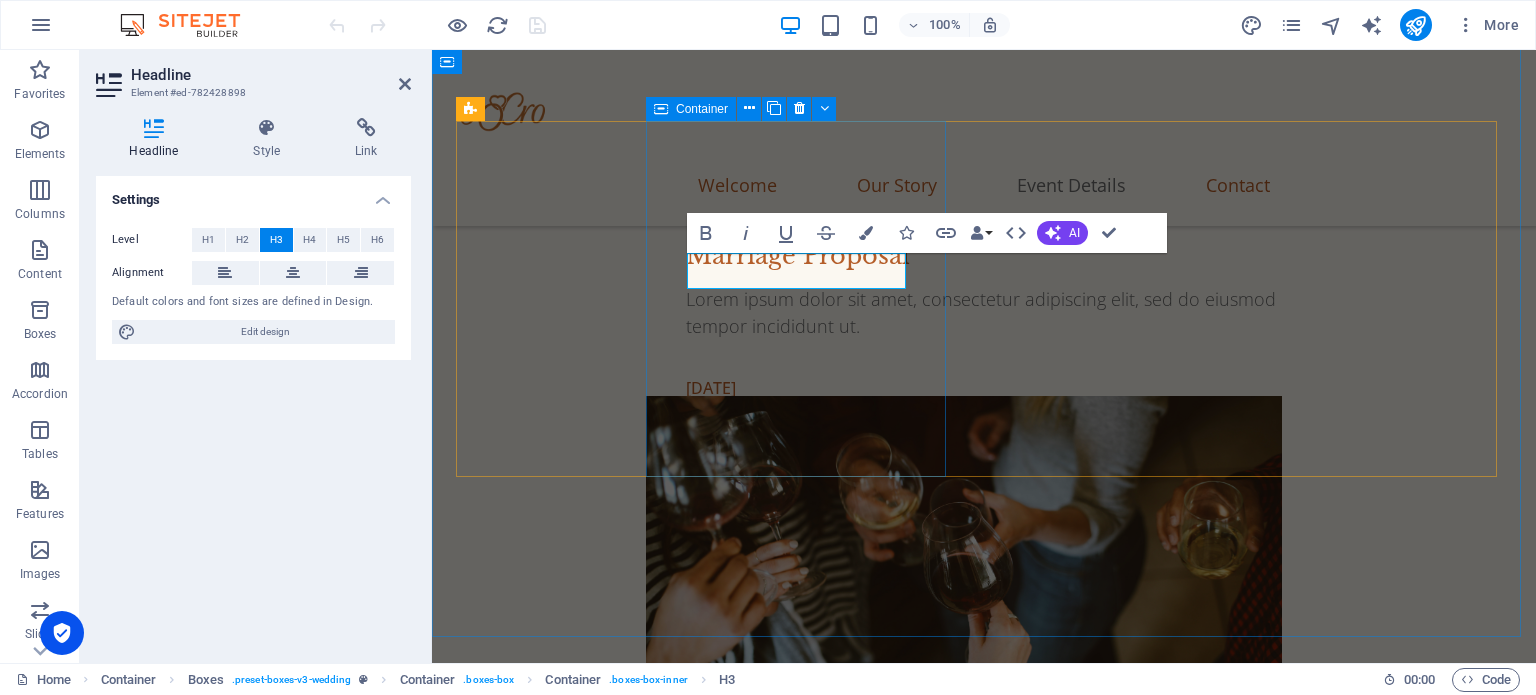 scroll, scrollTop: 2919, scrollLeft: 0, axis: vertical 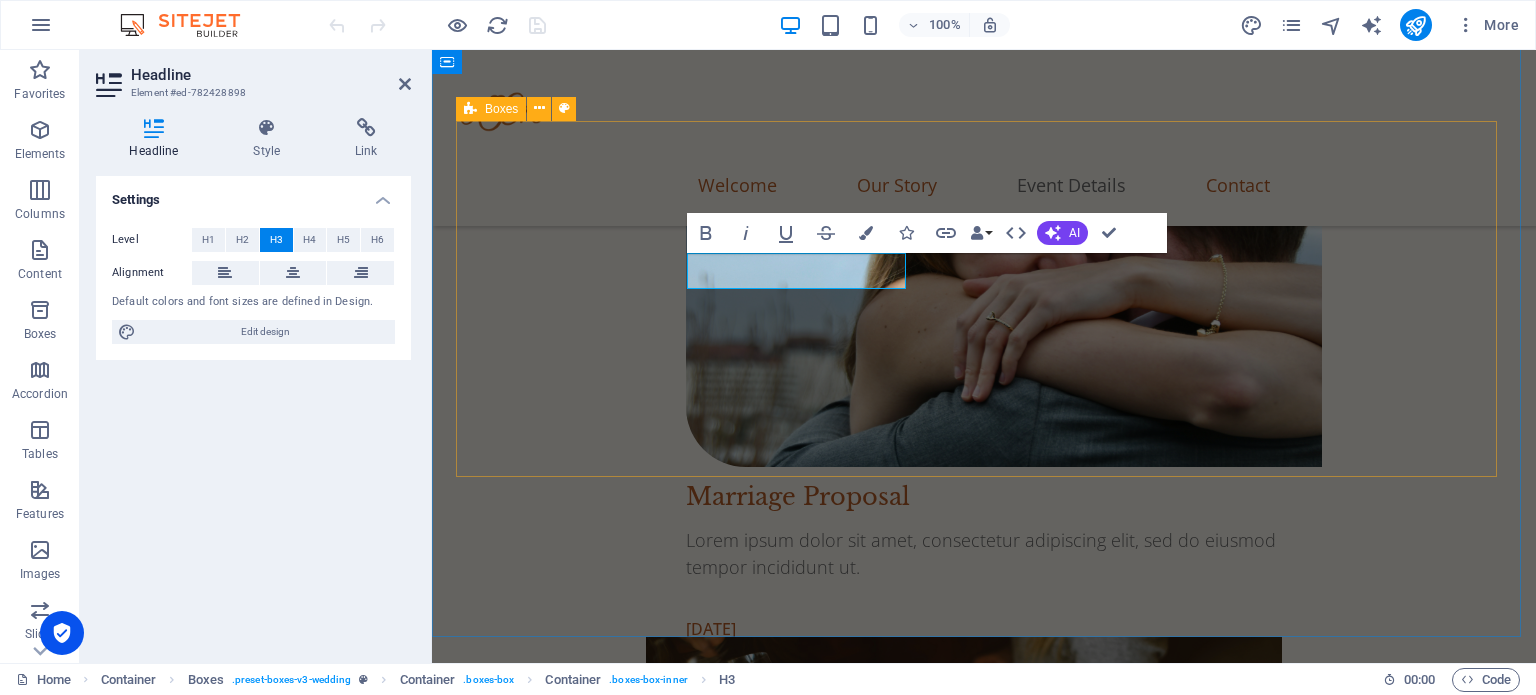 click on "The Ceremony Saturday, September 21, 2025 02:00 PM - 03:30 PM 27 Rosewood Lane Victoria - V8V1Z8, Canada The Reception Saturday, September 21, 2025 04:30 PM - 11:30 PM 100 Harbour Road Victoria - V8V1Z8, Canada" at bounding box center [984, 2922] 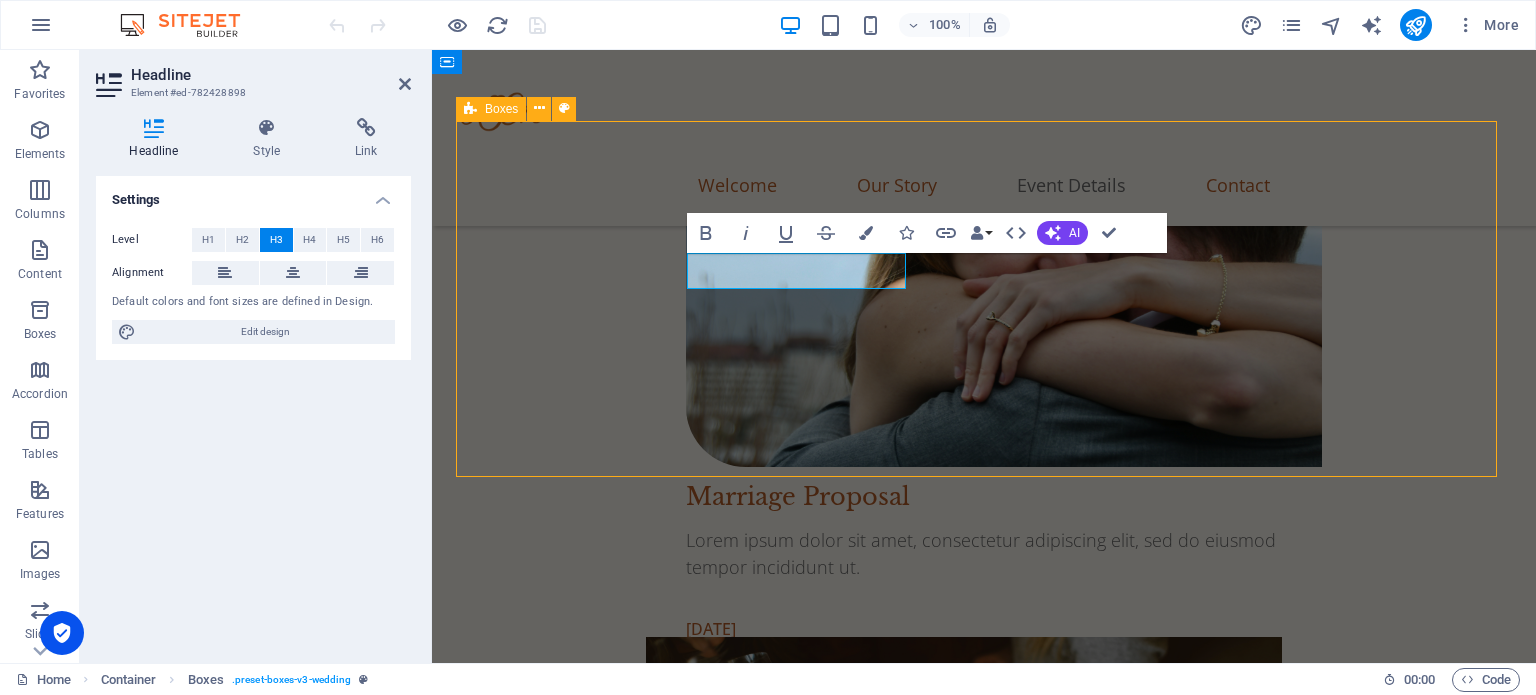 scroll, scrollTop: 3160, scrollLeft: 0, axis: vertical 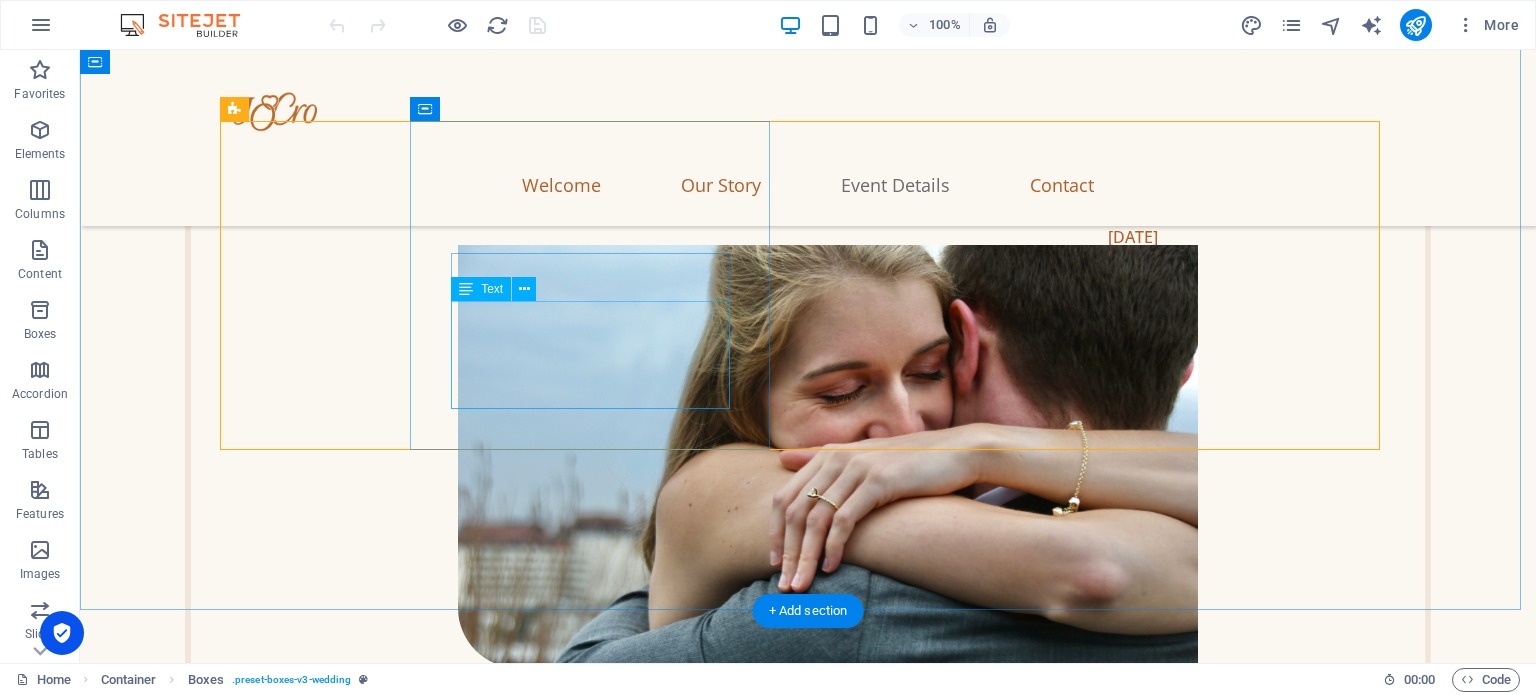 click on "Saturday, September 21, 2025 02:00 PM - 03:30 PM 27 Rosewood Lane Victoria - V8V1Z8, Canada" at bounding box center (598, 3059) 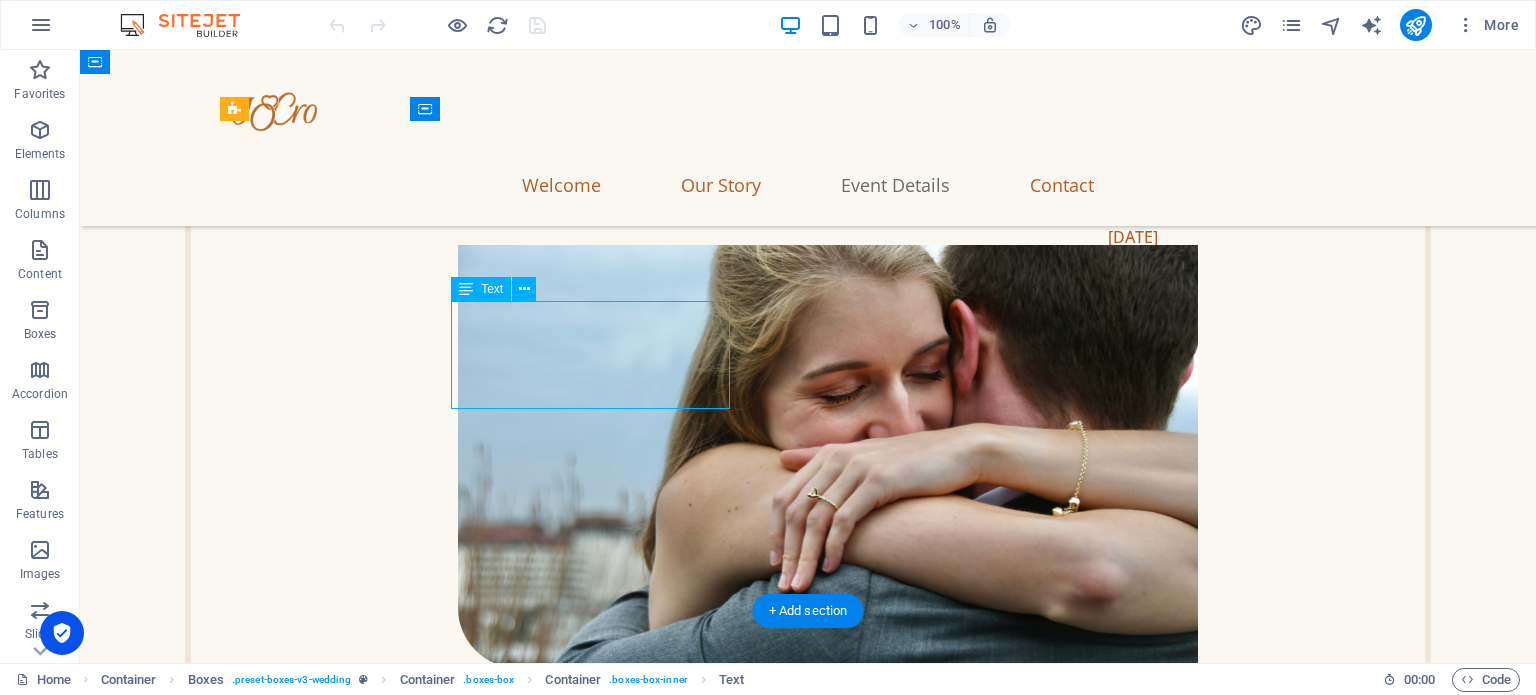 click on "Saturday, September 21, 2025 02:00 PM - 03:30 PM 27 Rosewood Lane Victoria - V8V1Z8, Canada" at bounding box center [598, 3059] 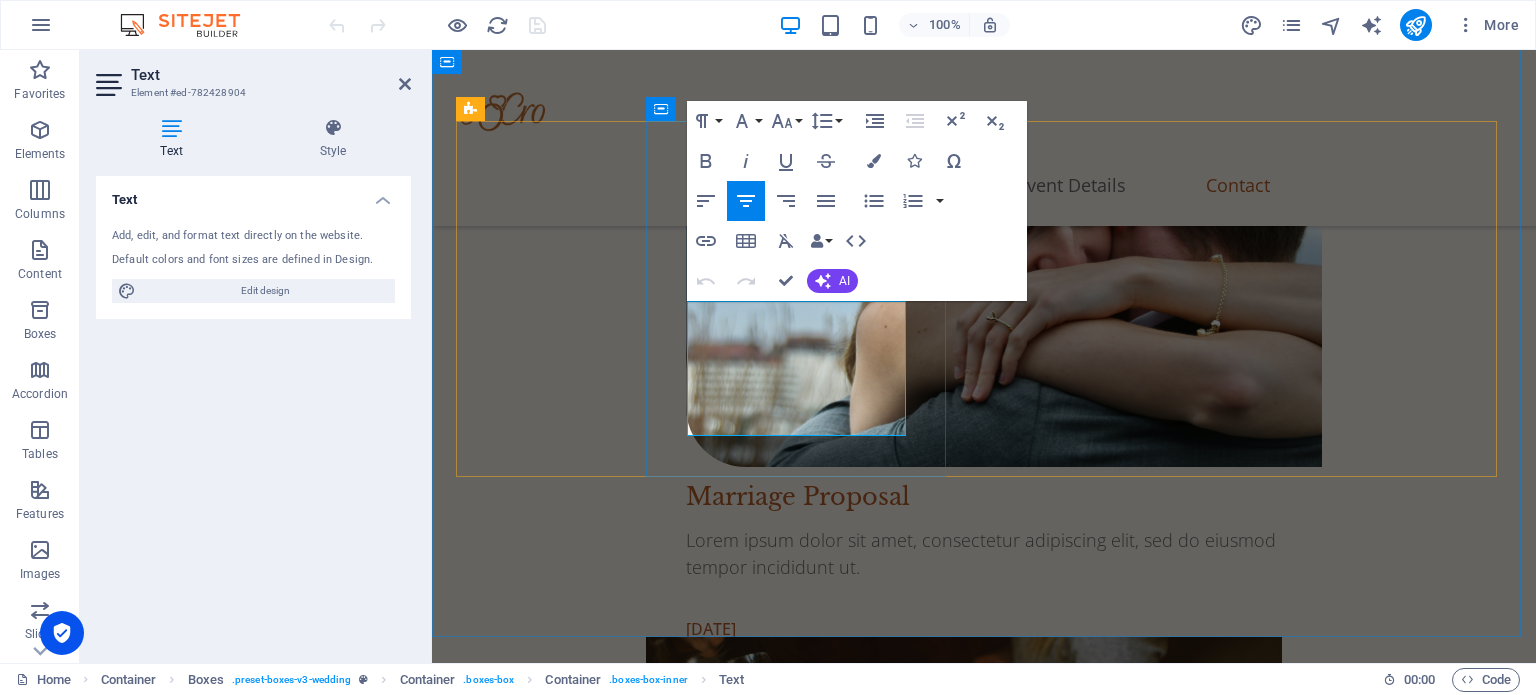 click on "[DATE]" at bounding box center [800, 2744] 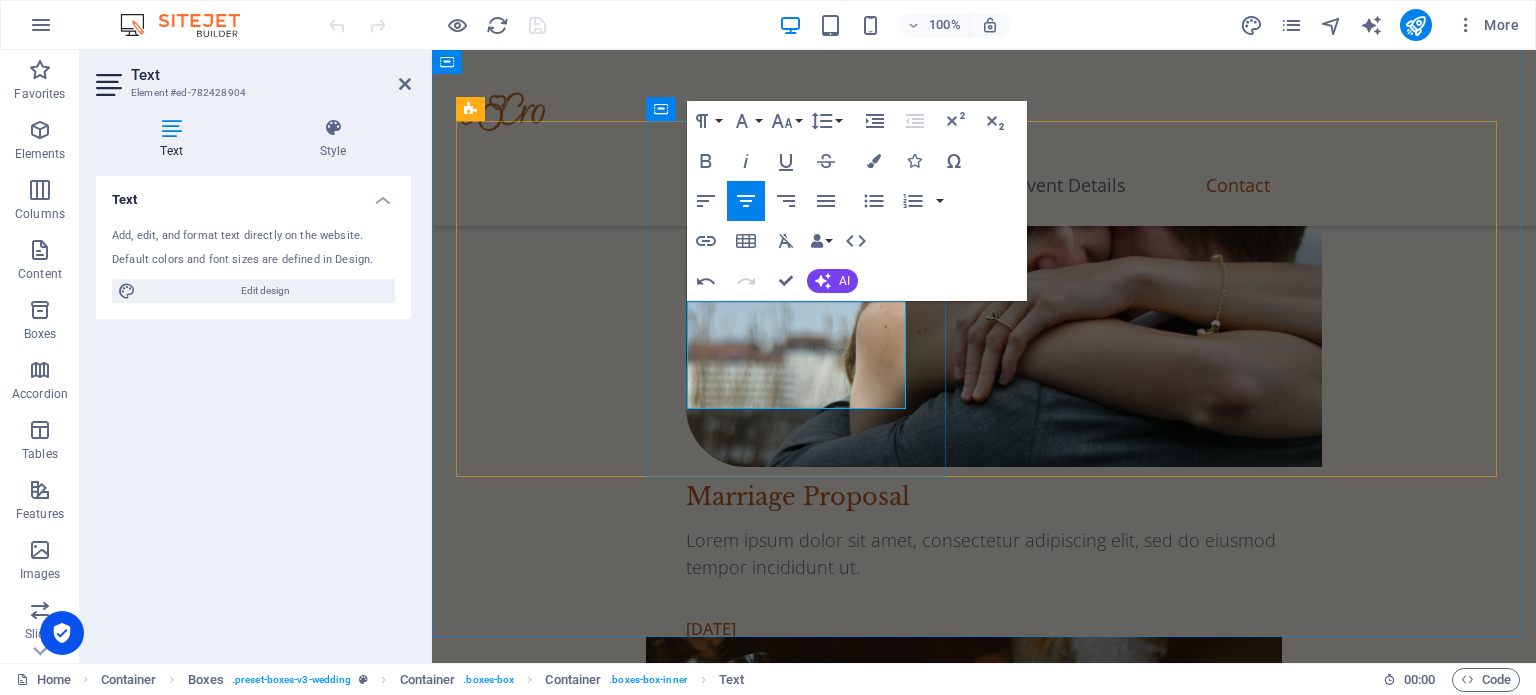 type 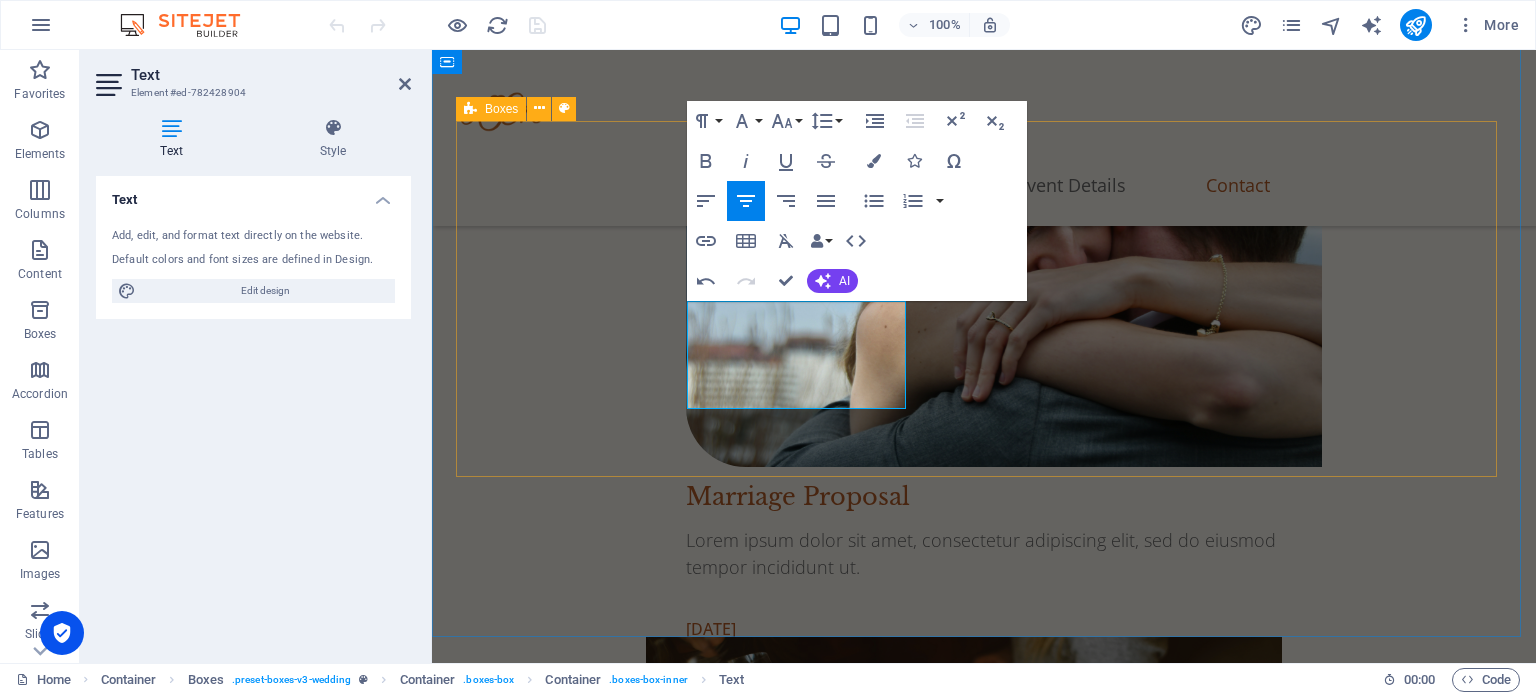 click on "The Ceremony Saturday, Oct 4, 2025 05:00 PM - 06:00 PM Rooftop ​29th Street, NYC The Reception Saturday, September 21, 2025 04:30 PM - 11:30 PM 100 Harbour Road Victoria - V8V1Z8, Canada" at bounding box center [984, 2908] 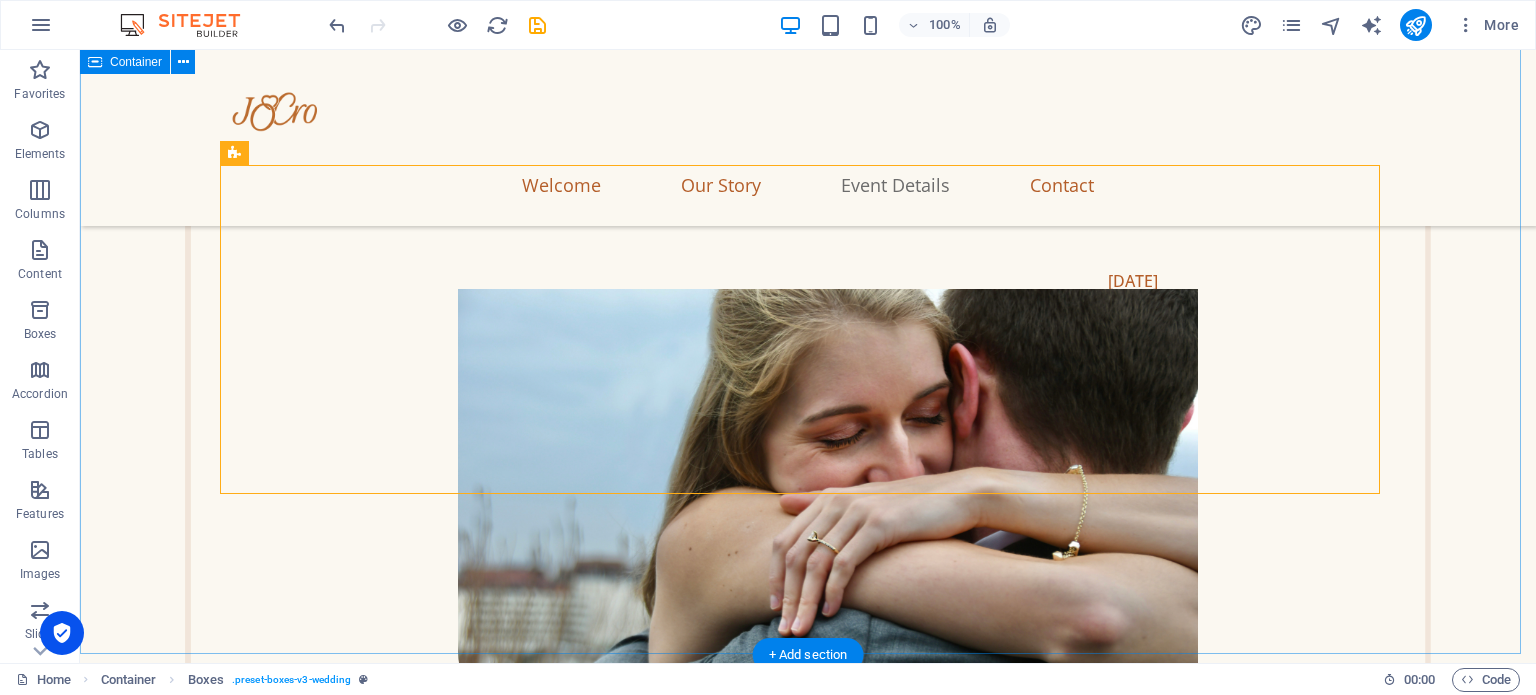 scroll, scrollTop: 3108, scrollLeft: 0, axis: vertical 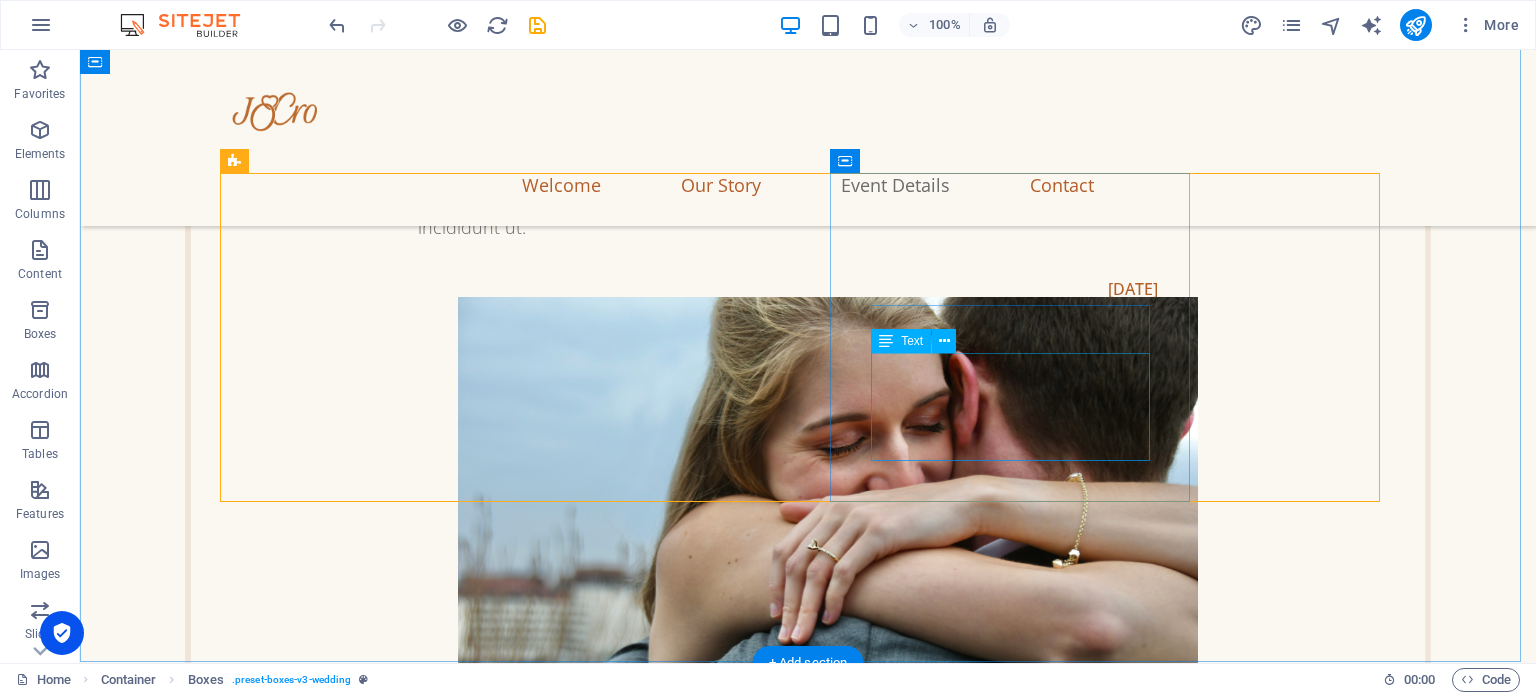 click on "Saturday, September 21, 2025 04:30 PM - 11:30 PM 100 Harbour Road Victoria - V8V1Z8, Canada" at bounding box center [598, 3471] 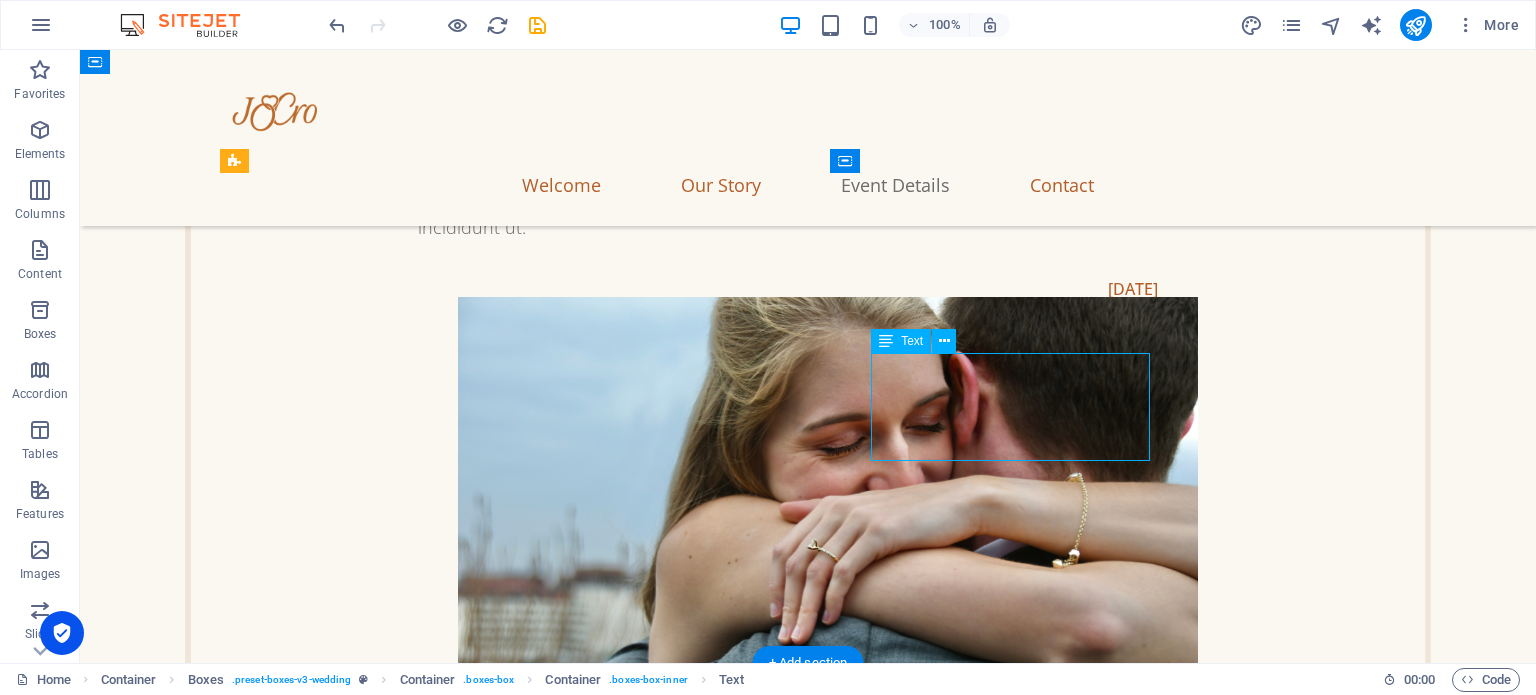 click on "Saturday, September 21, 2025 04:30 PM - 11:30 PM 100 Harbour Road Victoria - V8V1Z8, Canada" at bounding box center (598, 3471) 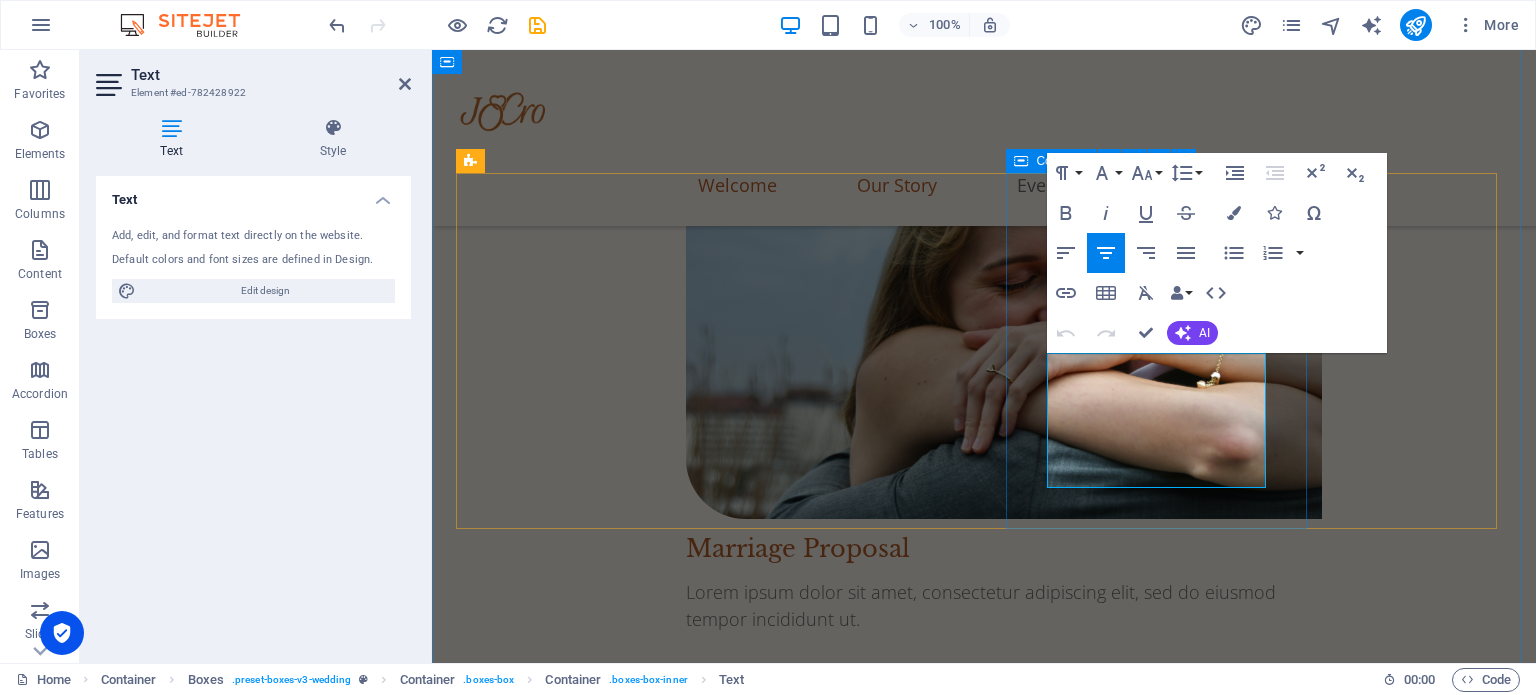 scroll, scrollTop: 3108, scrollLeft: 0, axis: vertical 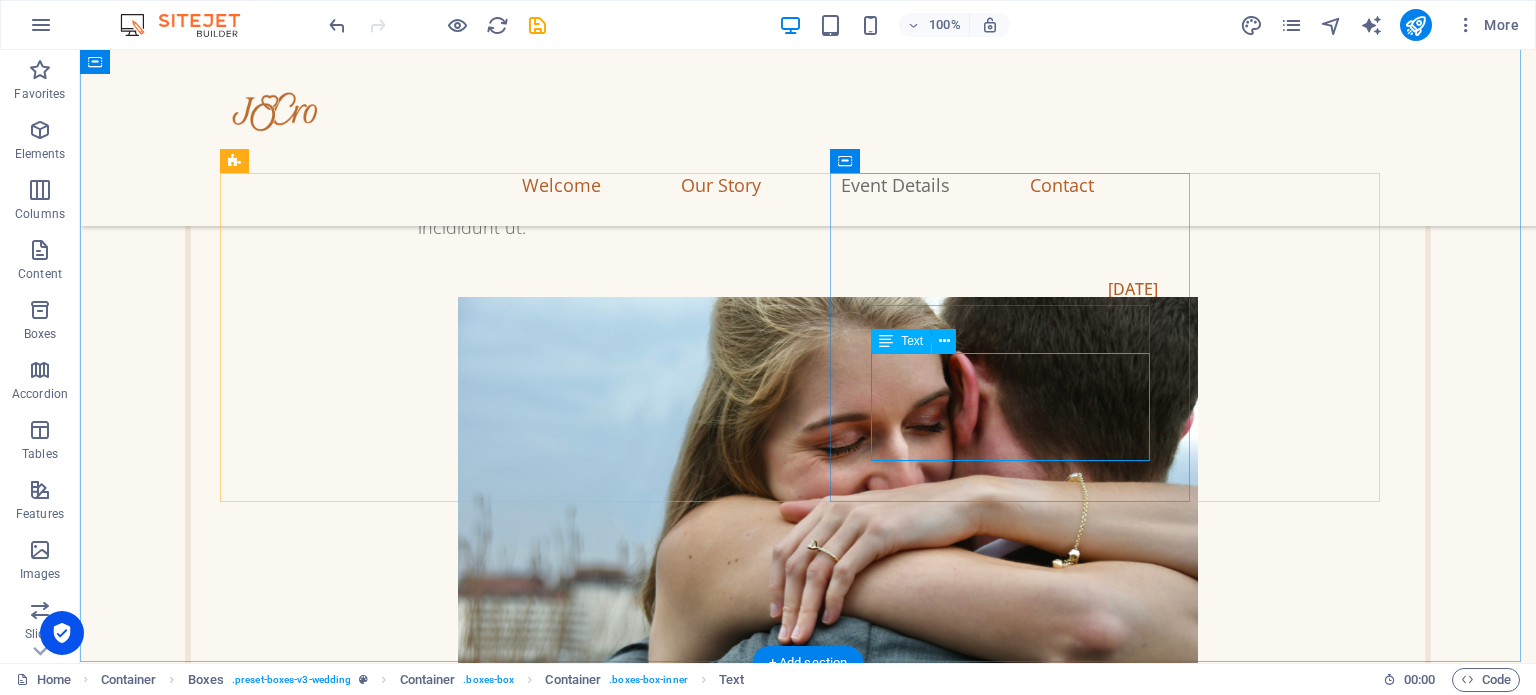 click on "Saturday, September 21, 2025 04:30 PM - 11:30 PM 100 Harbour Road Victoria - V8V1Z8, Canada" at bounding box center (598, 3471) 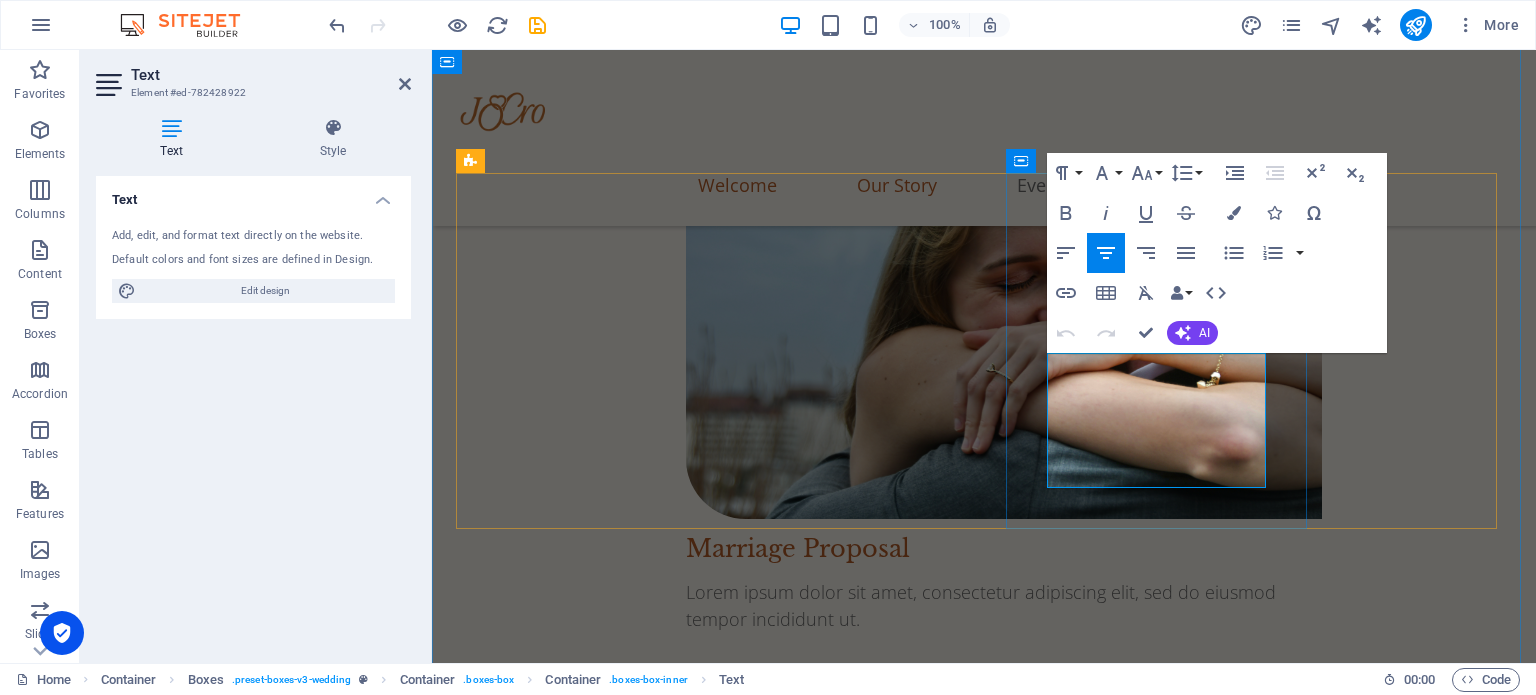 click on "[DATE]" at bounding box center (800, 3156) 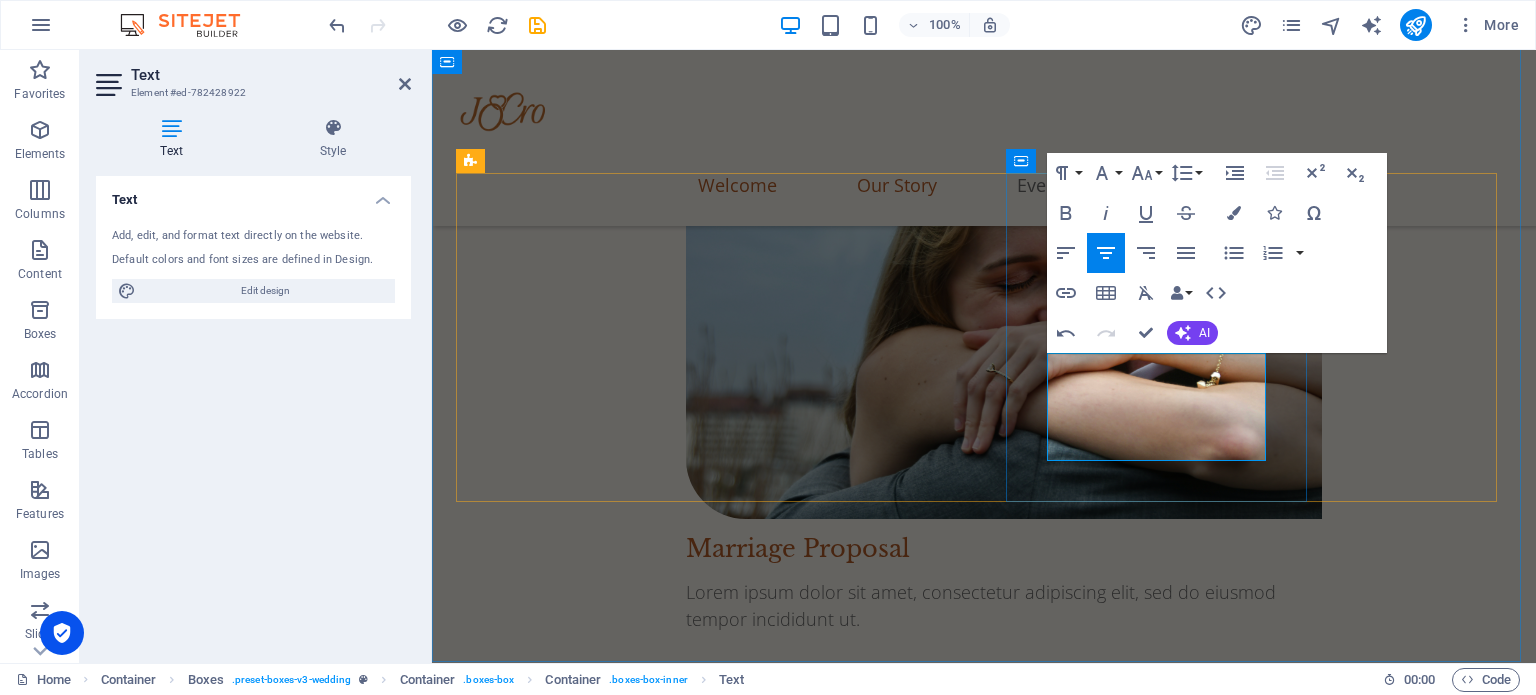 click on "04:30 PM - 11:30 PM" at bounding box center (800, 3183) 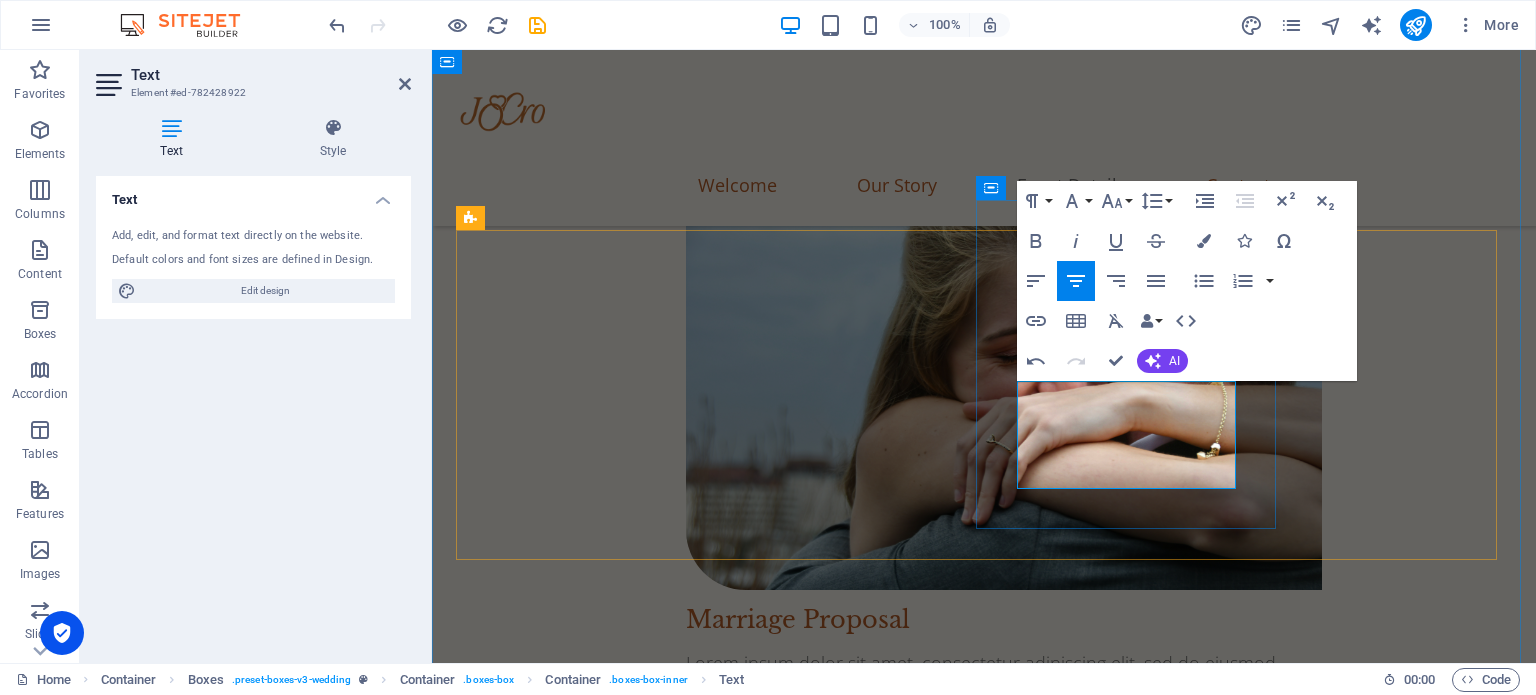 scroll, scrollTop: 2792, scrollLeft: 0, axis: vertical 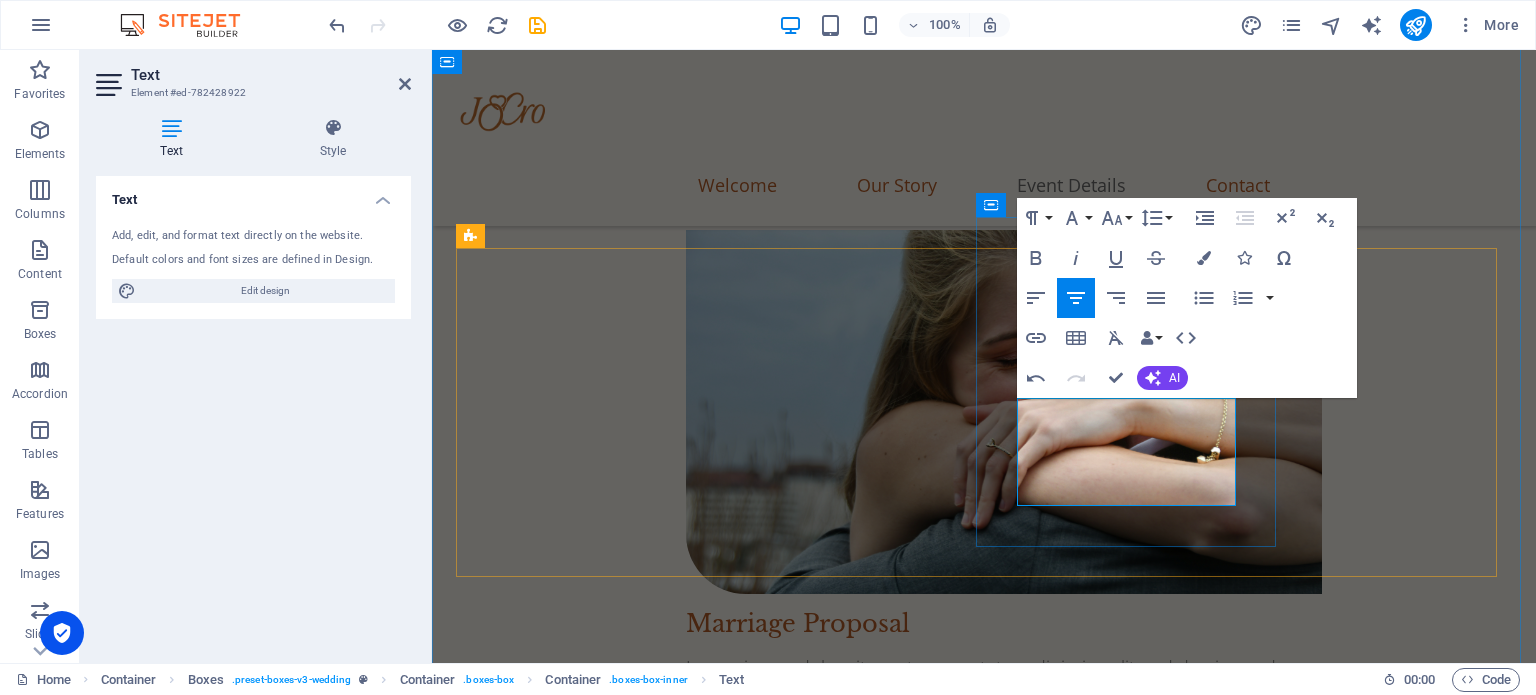 click on "06:30 PM - 11:30 PM" at bounding box center (770, 3228) 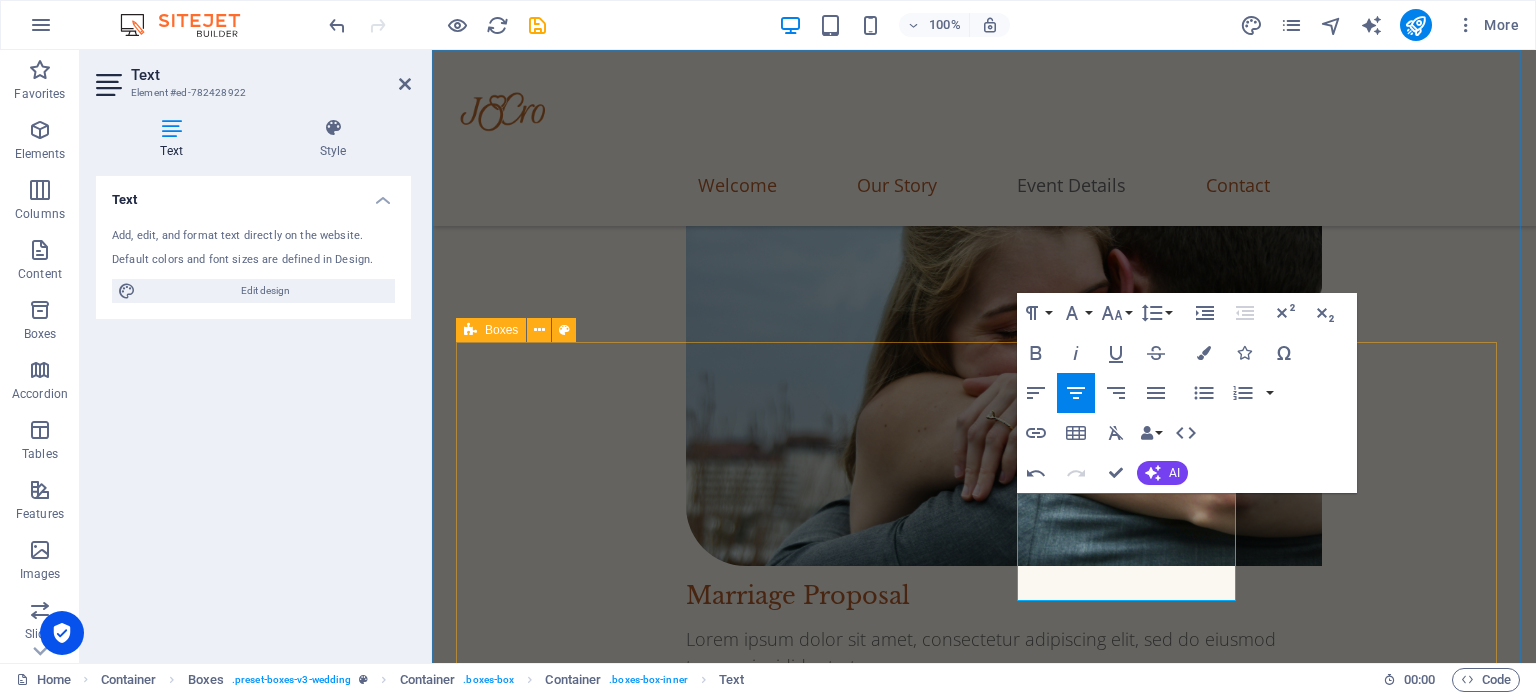 scroll, scrollTop: 2861, scrollLeft: 0, axis: vertical 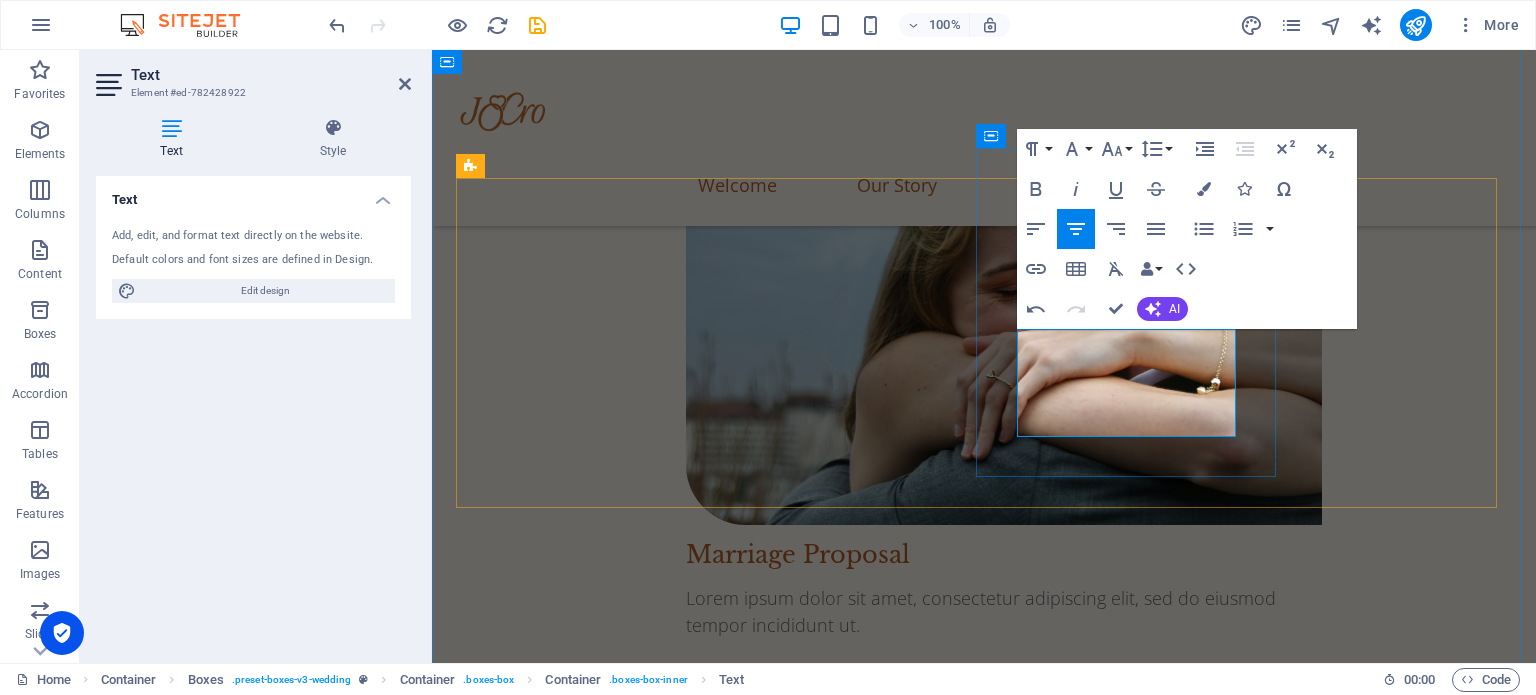 drag, startPoint x: 1185, startPoint y: 425, endPoint x: 1080, endPoint y: 434, distance: 105.38501 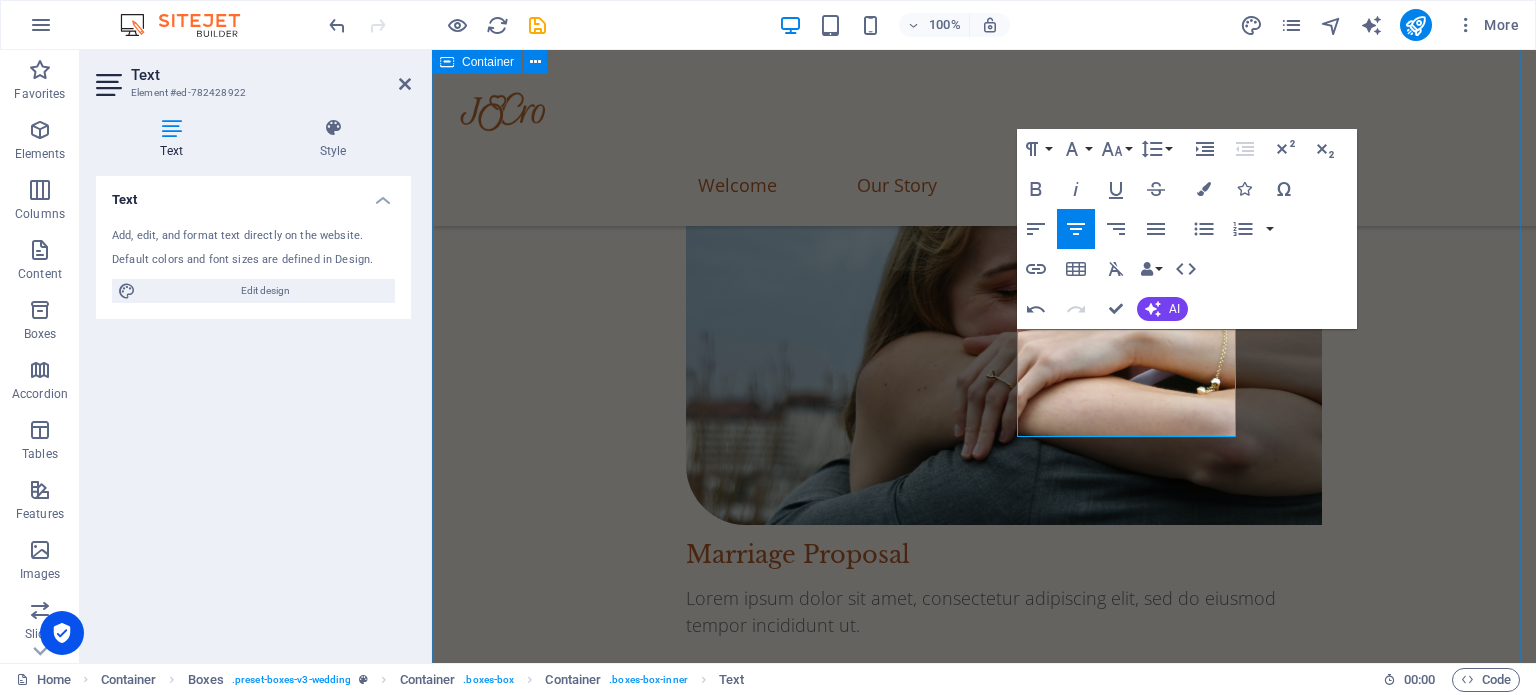 click on "Event Details The Ceremony Saturday, Oct 4, 2025 05:00 PM - 06:00 PM Rooftop 29th Street, NYC The Reception Saturday, Oct 4, 2025 06:30 PM - 11:30 PM Hill Country BBQ 30 W 26TH ST - NYC" at bounding box center [984, 2887] 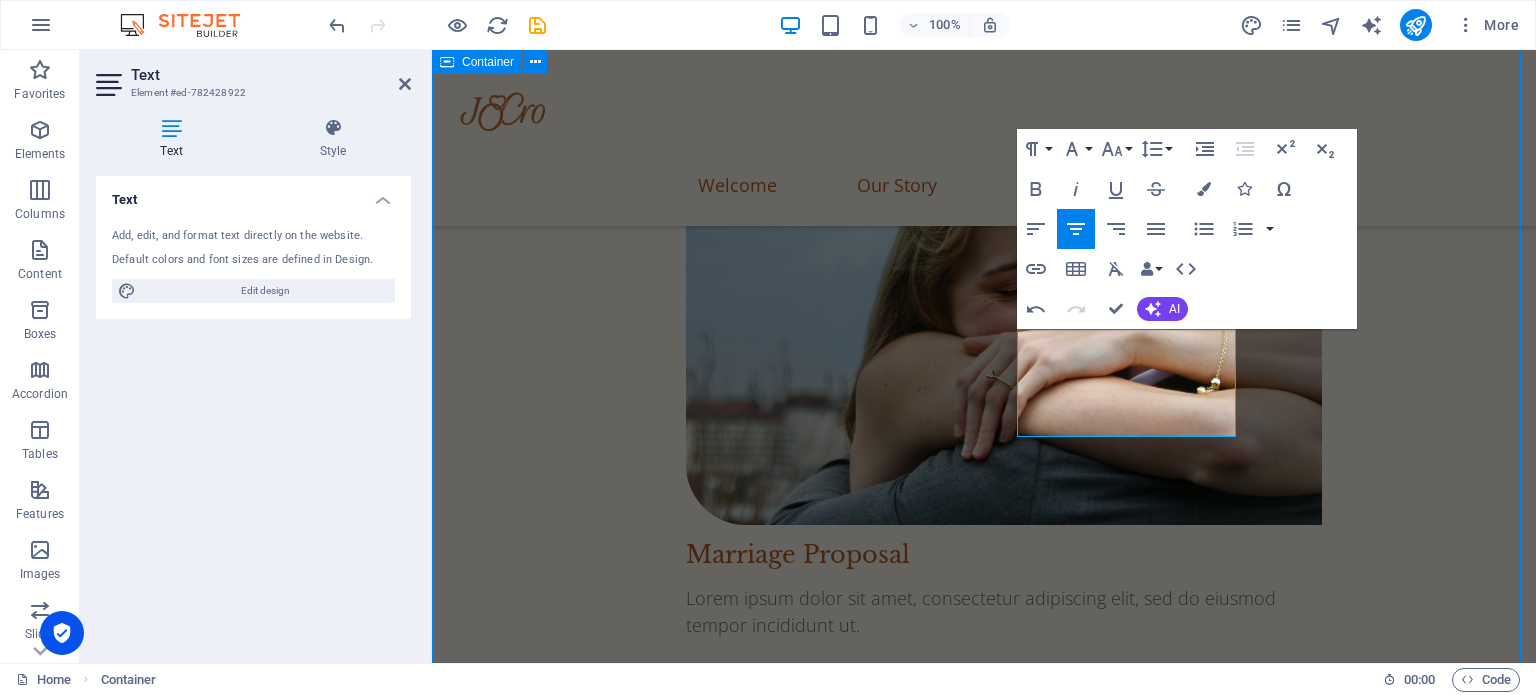 scroll, scrollTop: 3103, scrollLeft: 0, axis: vertical 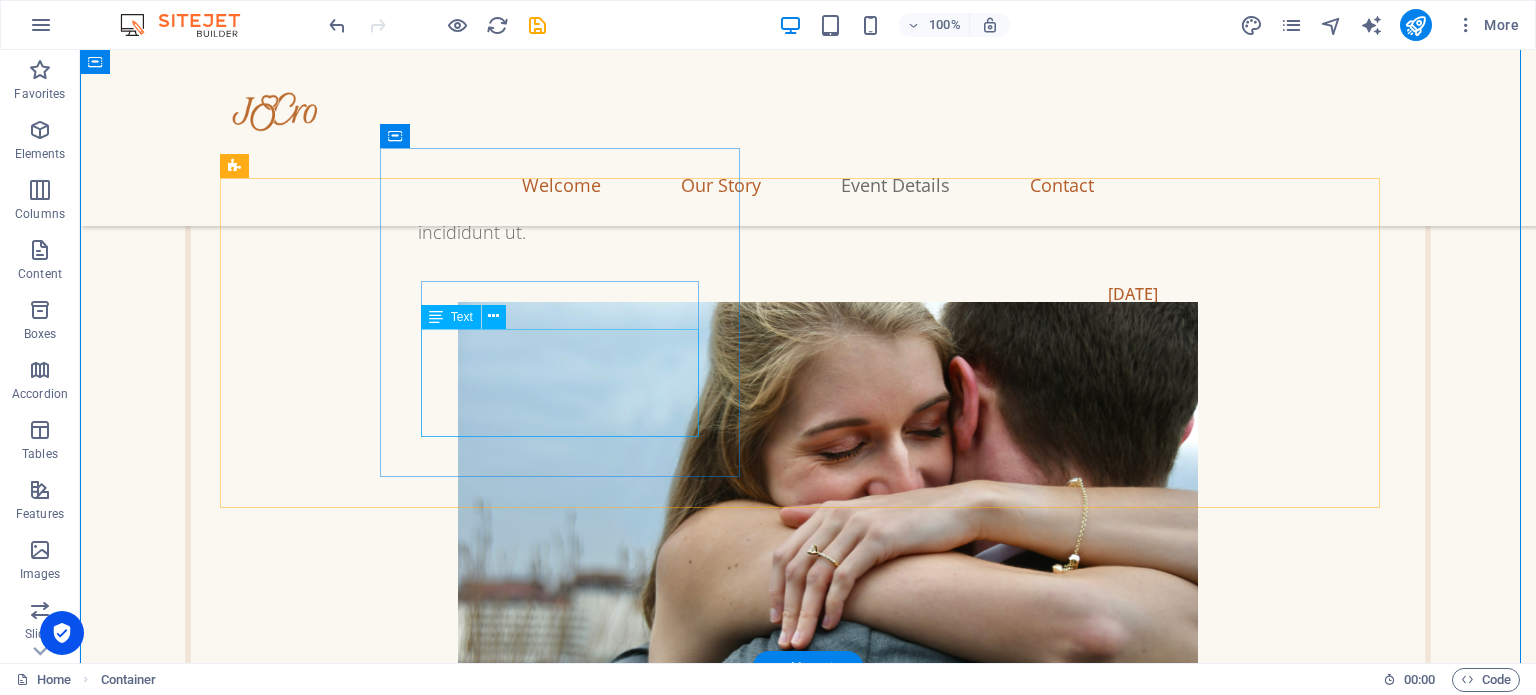 click on "Saturday, Oct 4, 2025 05:00 PM - 06:00 PM Rooftop 29th Street, NYC" at bounding box center (568, 3073) 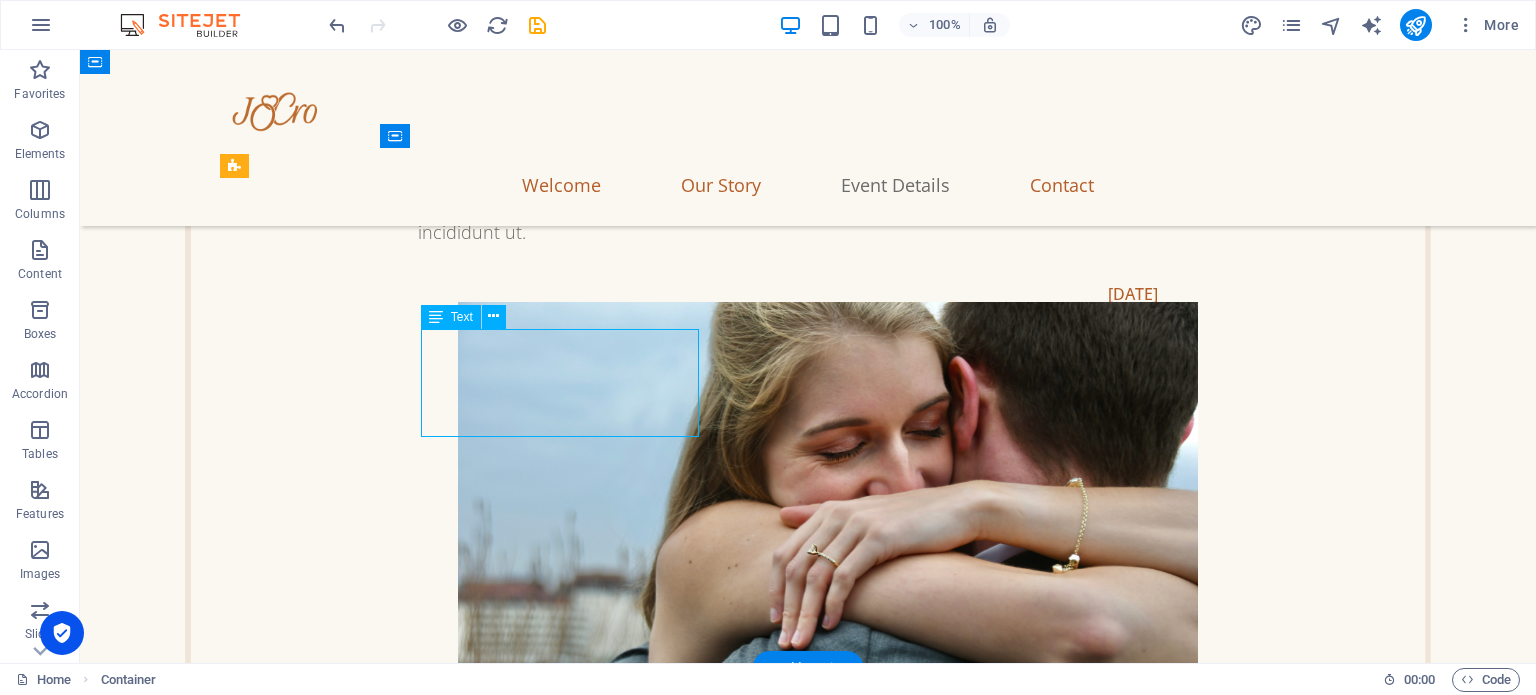 click on "Saturday, Oct 4, 2025 05:00 PM - 06:00 PM Rooftop 29th Street, NYC" at bounding box center [568, 3073] 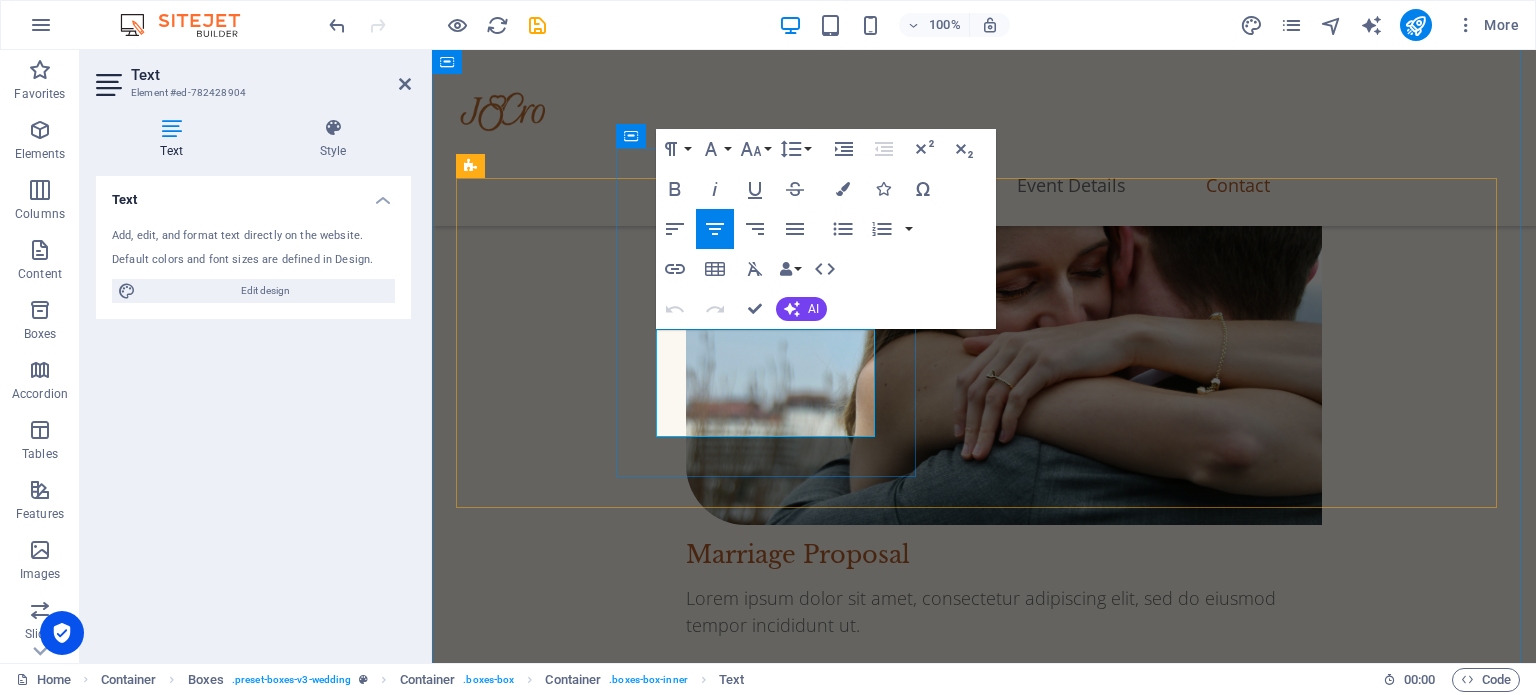 drag, startPoint x: 790, startPoint y: 422, endPoint x: 697, endPoint y: 423, distance: 93.00538 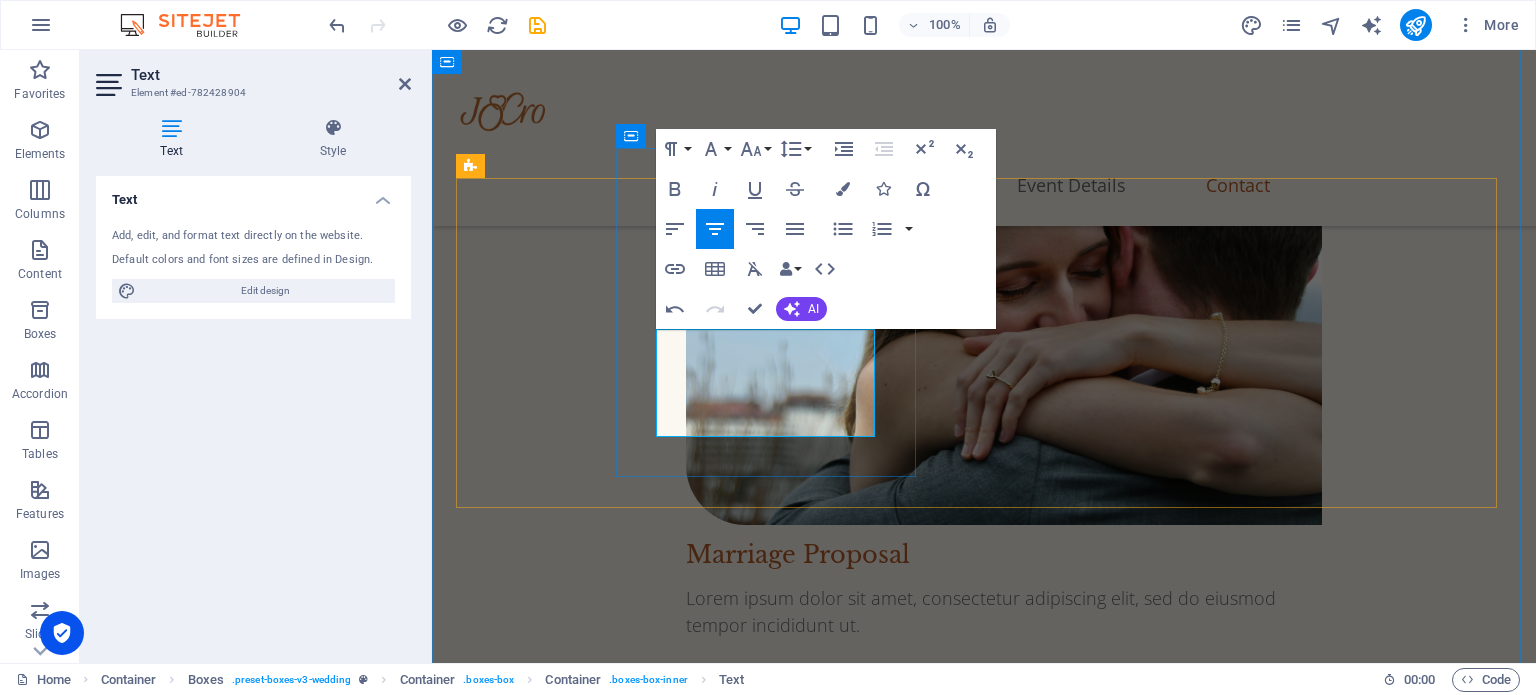 click on "Rooftop" at bounding box center [770, 2826] 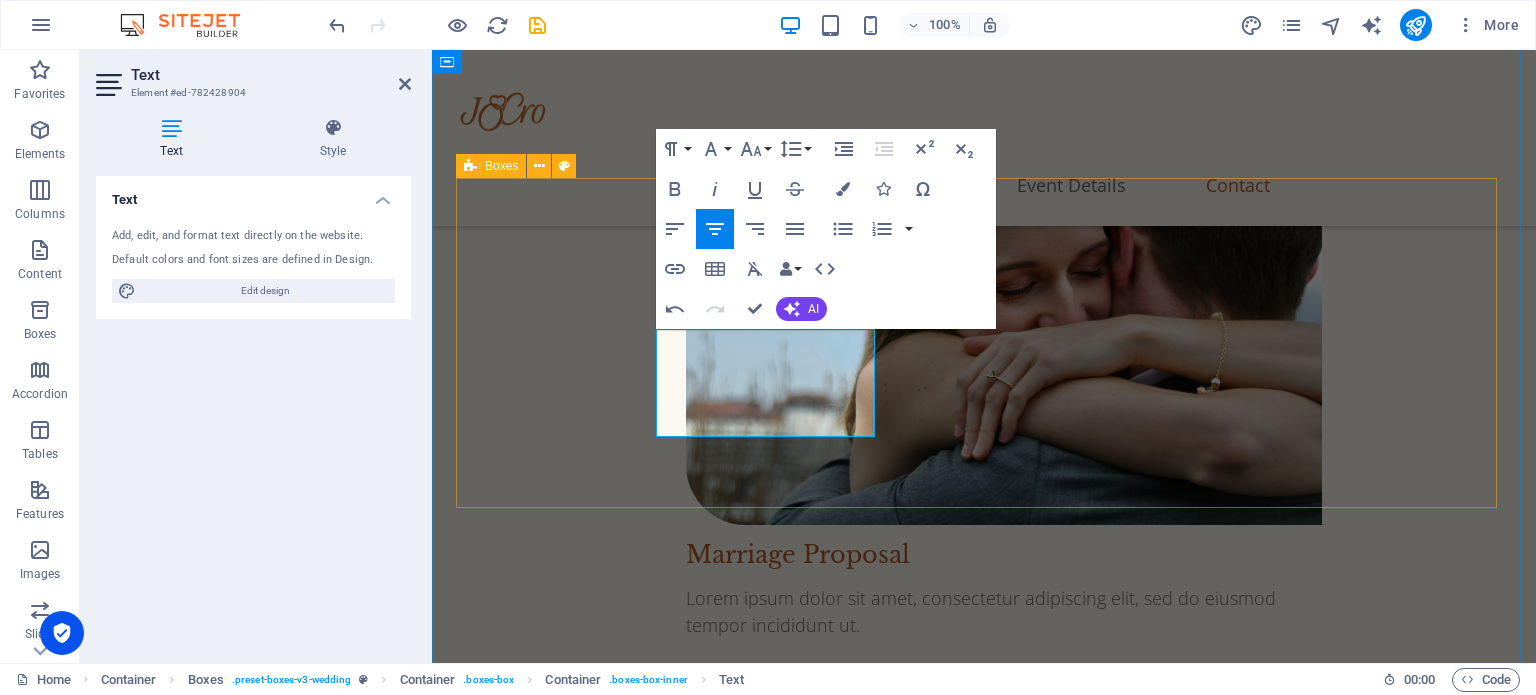 click on "The Ceremony Saturday, Oct 4, 2025 05:00 PM - 06:00 PM Private  Rooftop W 26TH ST , NYC The Reception Saturday, Oct 4, 2025 06:30 PM - 11:30 PM Hill Country BBQ 30 W 26TH ST - NYC" at bounding box center [984, 2966] 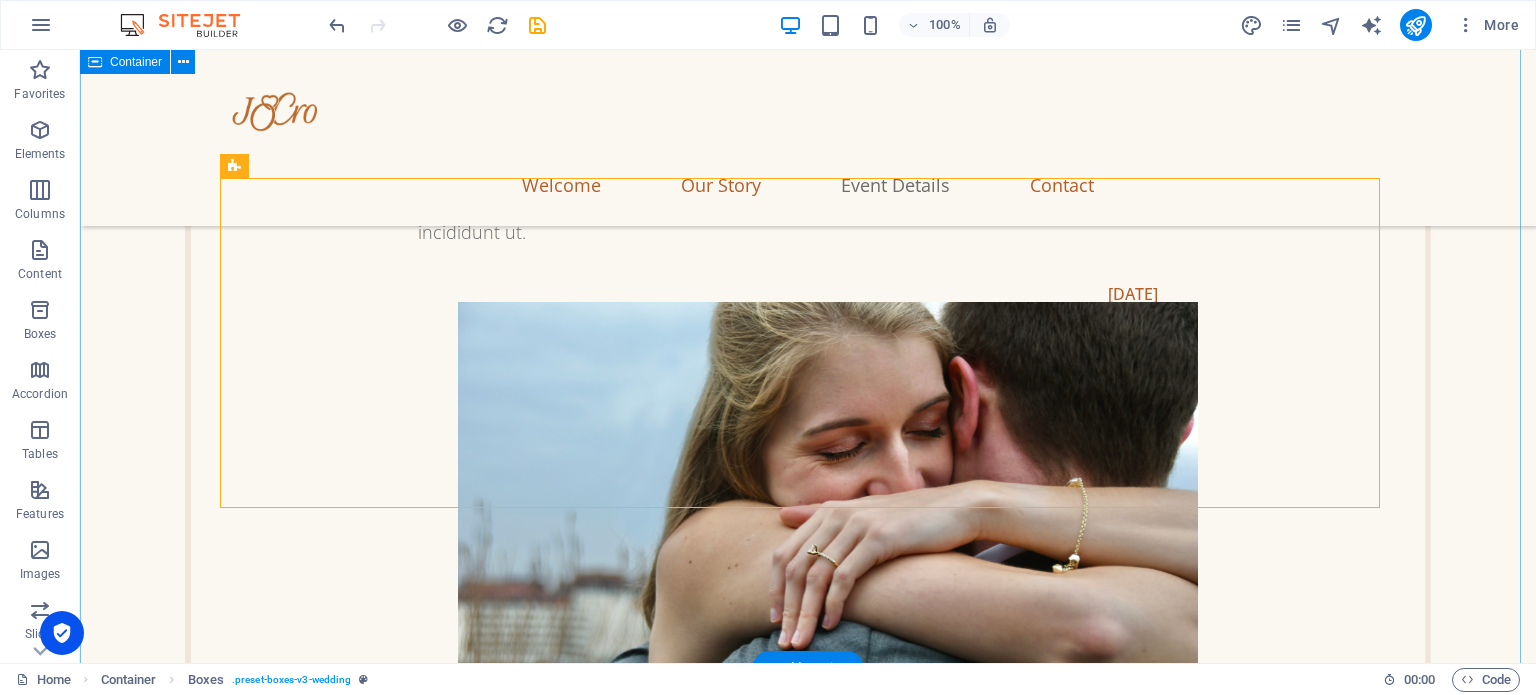 scroll, scrollTop: 3111, scrollLeft: 0, axis: vertical 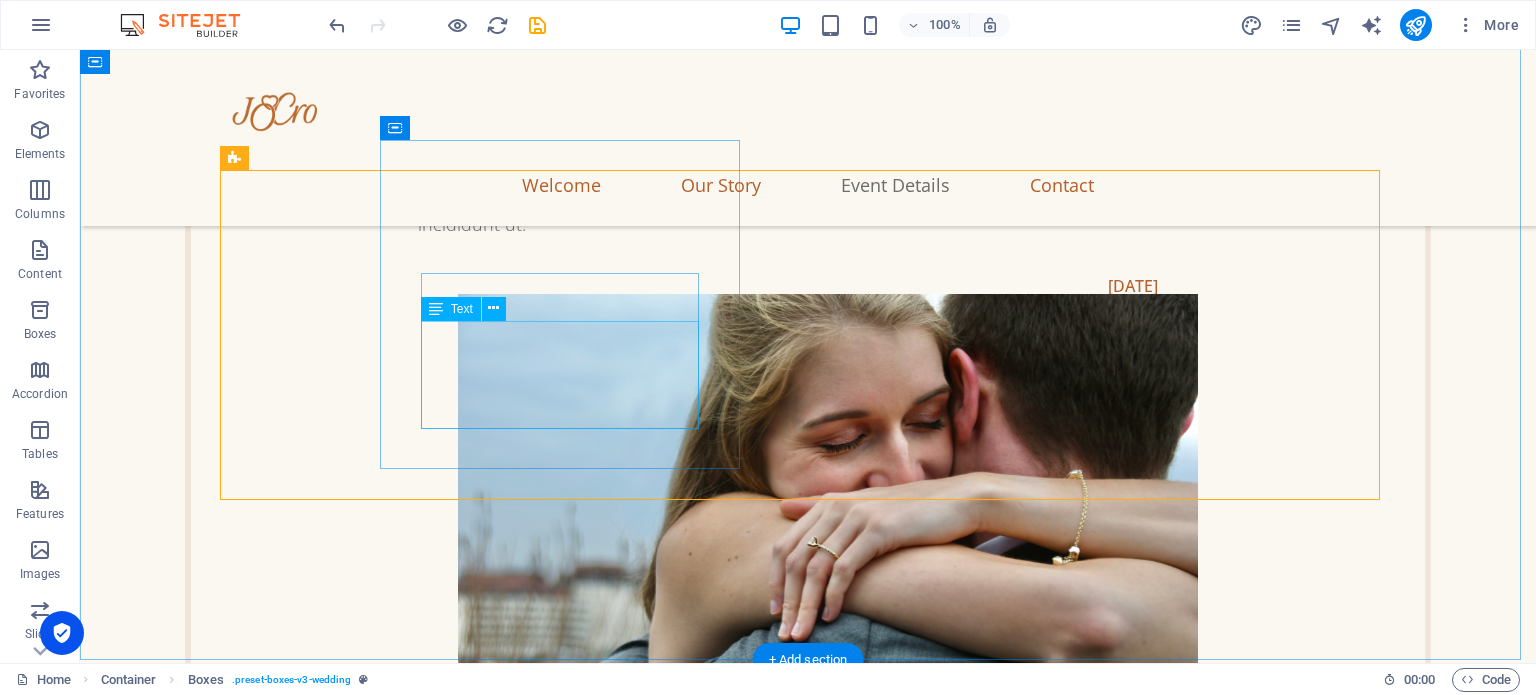 click on "Saturday, Oct 4, 2025 05:00 PM - 06:00 PM Private Rooftop W 26TH ST, NYC" at bounding box center (568, 3065) 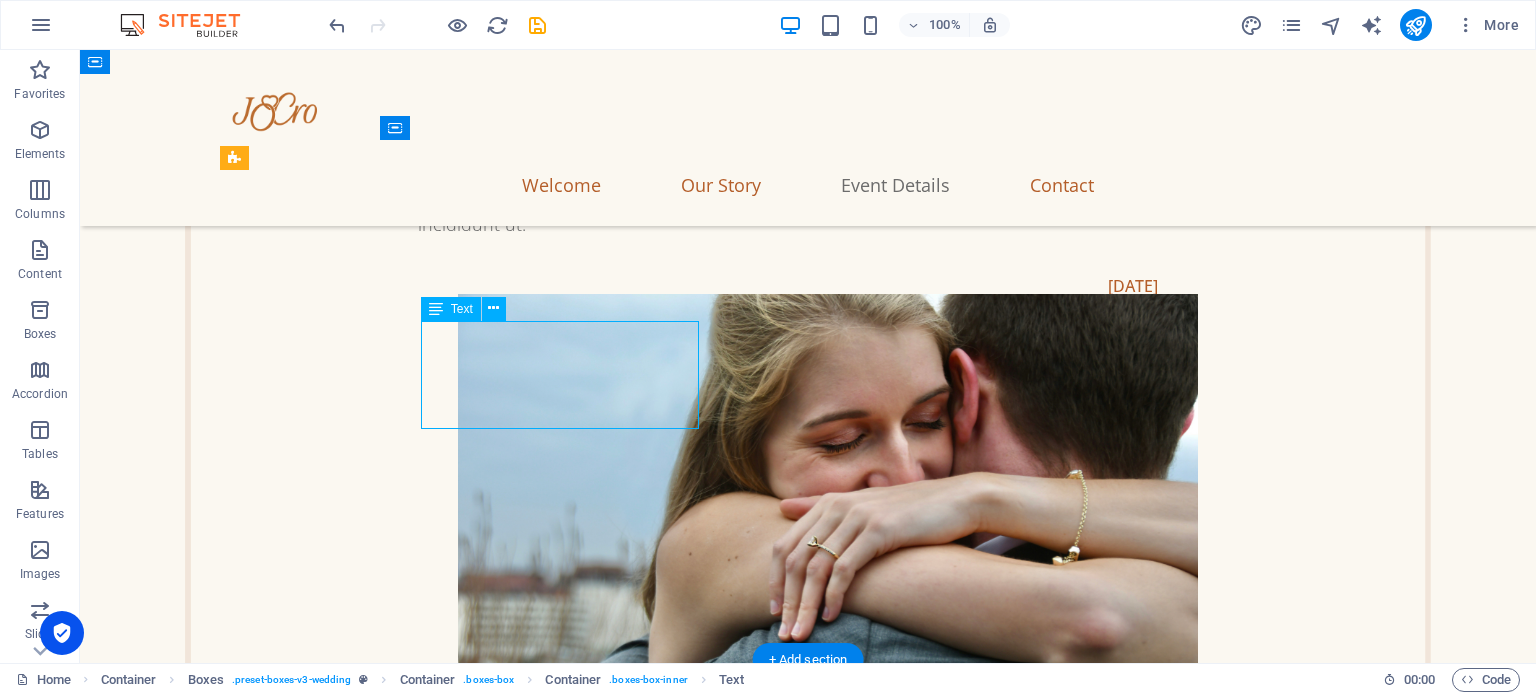 click on "Saturday, Oct 4, 2025 05:00 PM - 06:00 PM Private Rooftop W 26TH ST, NYC" at bounding box center [568, 3065] 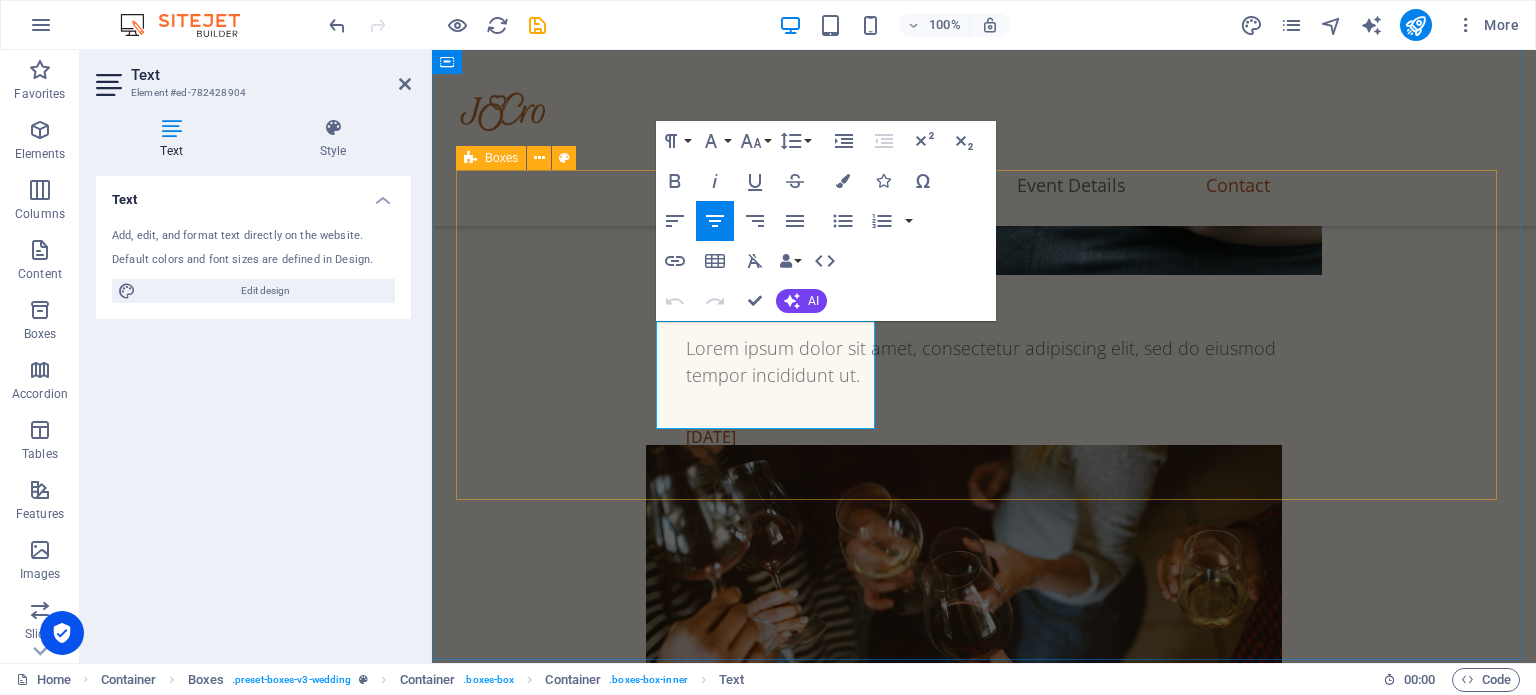 scroll, scrollTop: 2869, scrollLeft: 0, axis: vertical 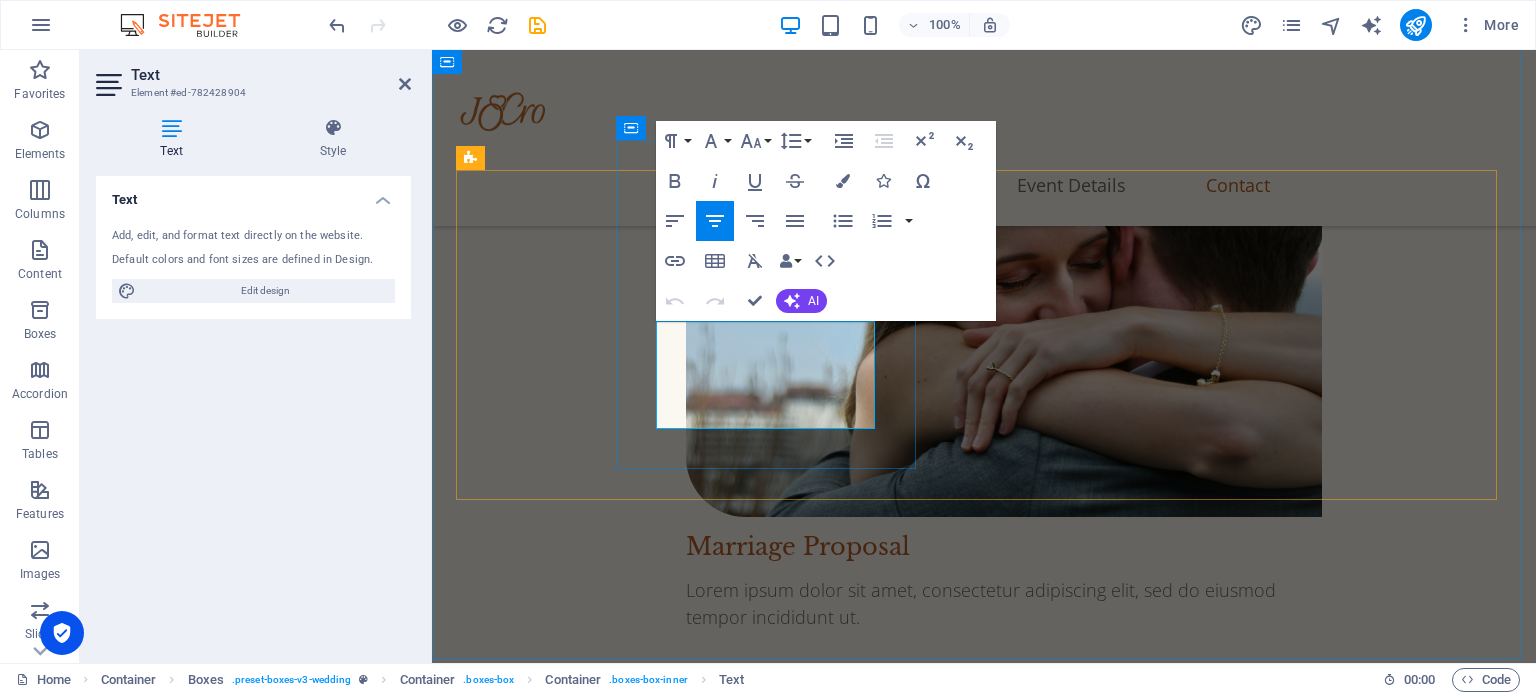 click on "05:00 PM - 06:00 PM" at bounding box center [770, 2791] 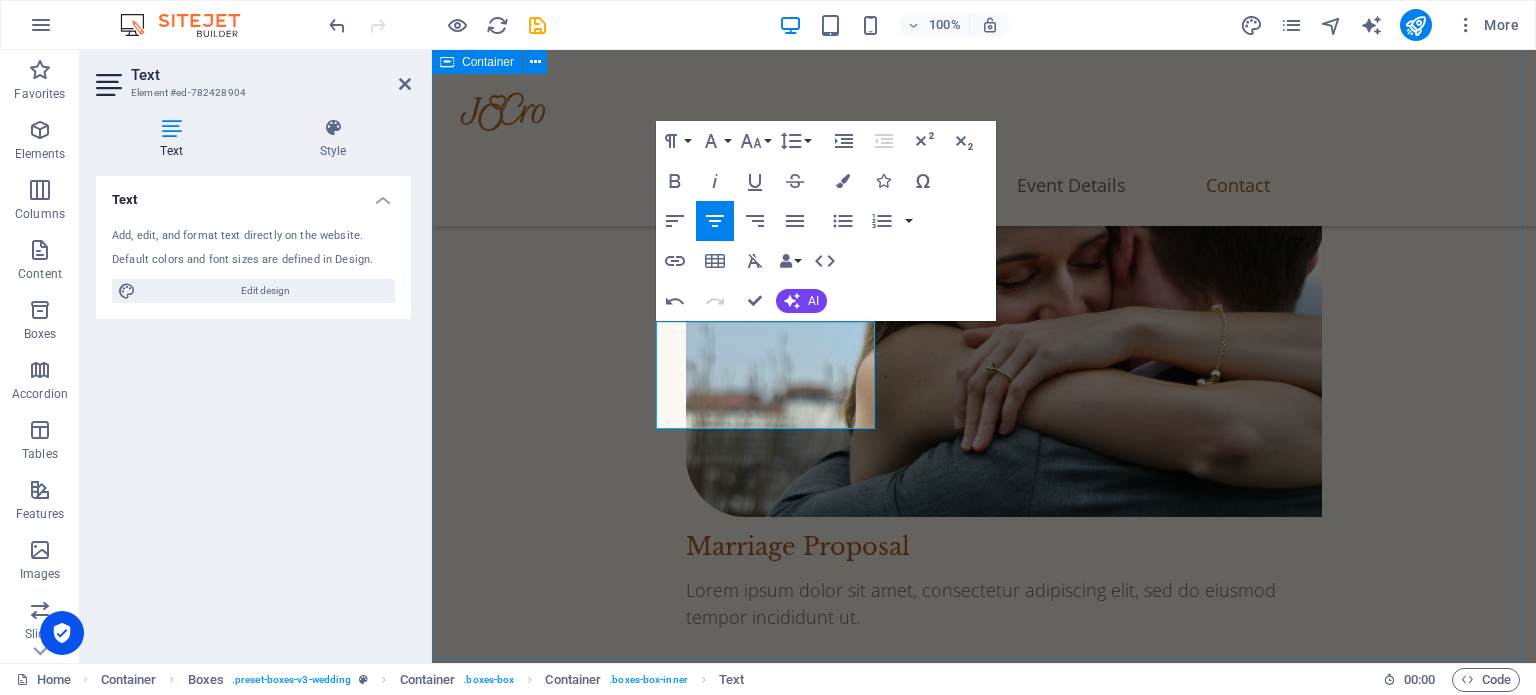 click on "Event Details The Ceremony Saturday, Oct 4, 2025 05:00 PM - 06:30 PM Private Rooftop W 26TH ST, NYC The Reception Saturday, Oct 4, 2025 06:30 PM - 11:30 PM Hill Country BBQ 30 W 26TH ST - NYC" at bounding box center (984, 2879) 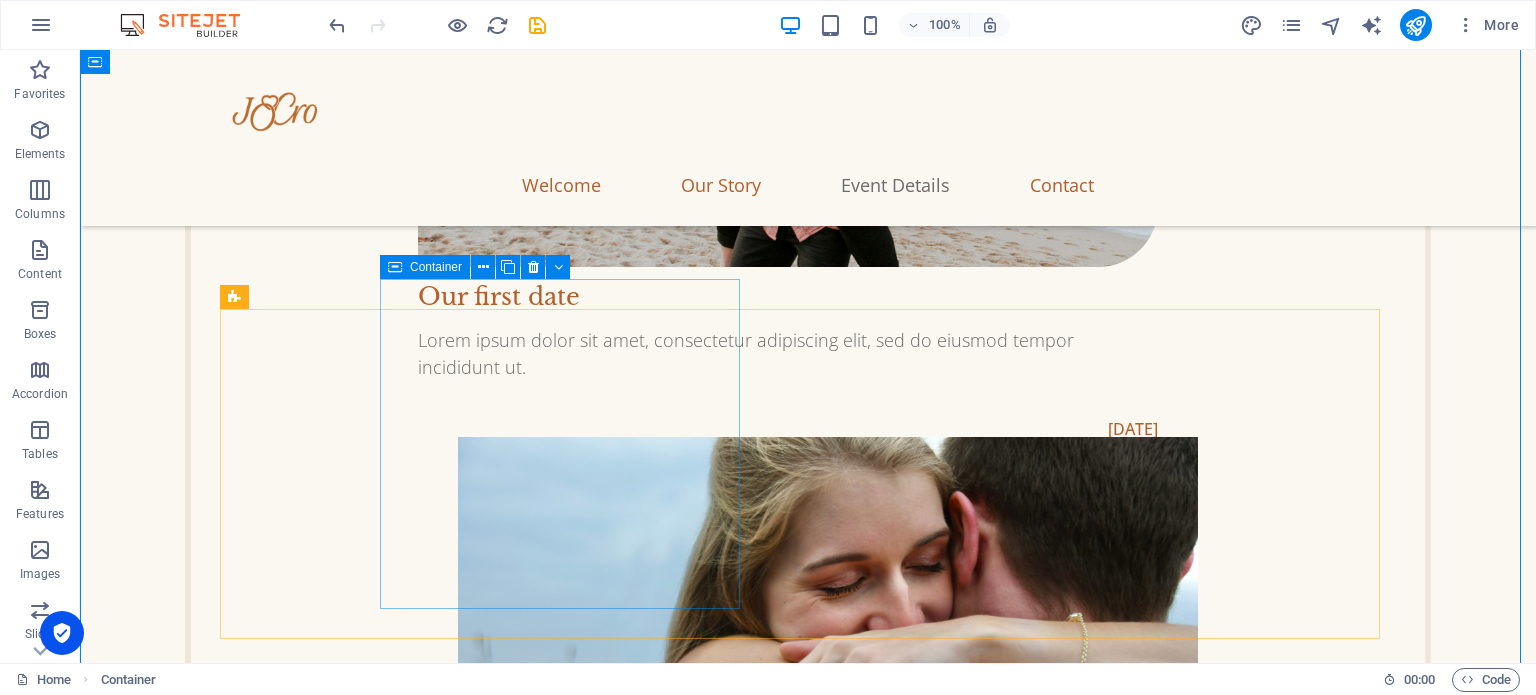 scroll, scrollTop: 2967, scrollLeft: 0, axis: vertical 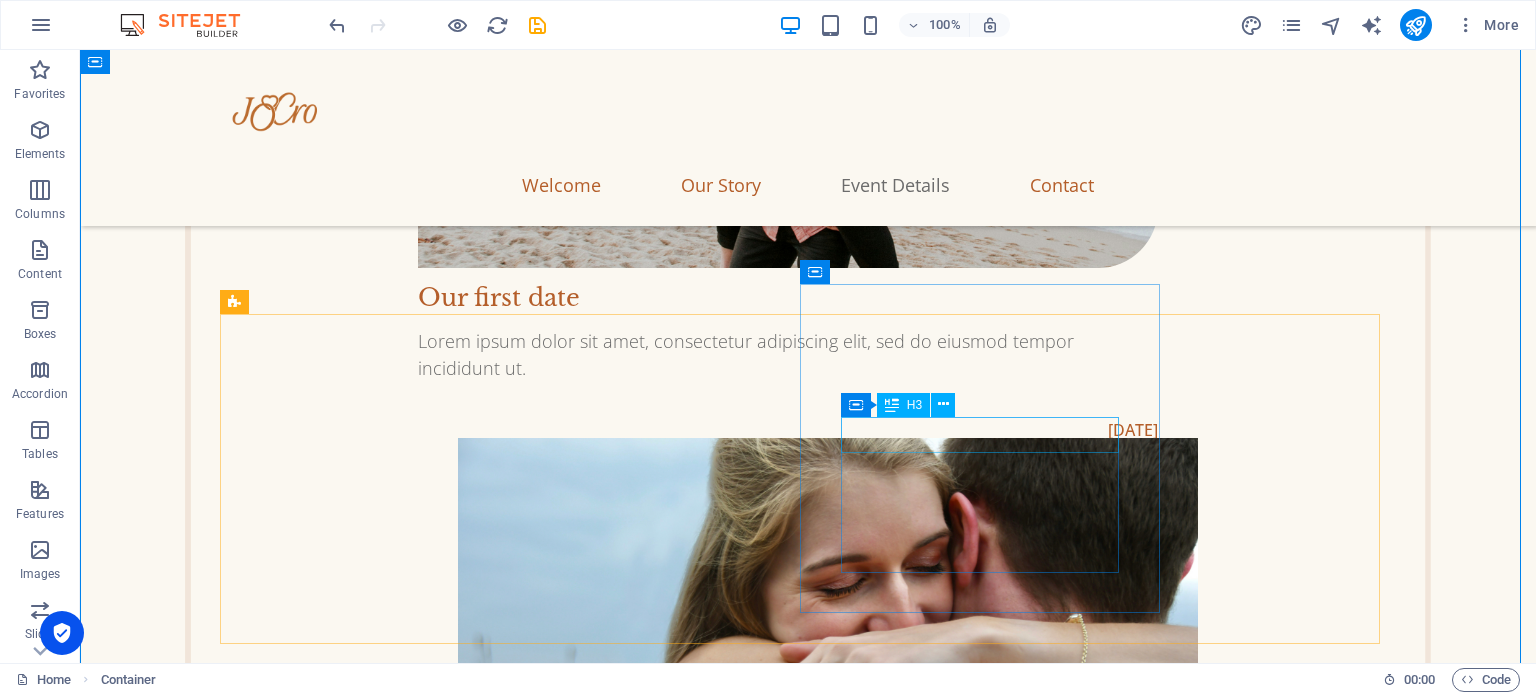 click on "The Reception" at bounding box center [568, 3485] 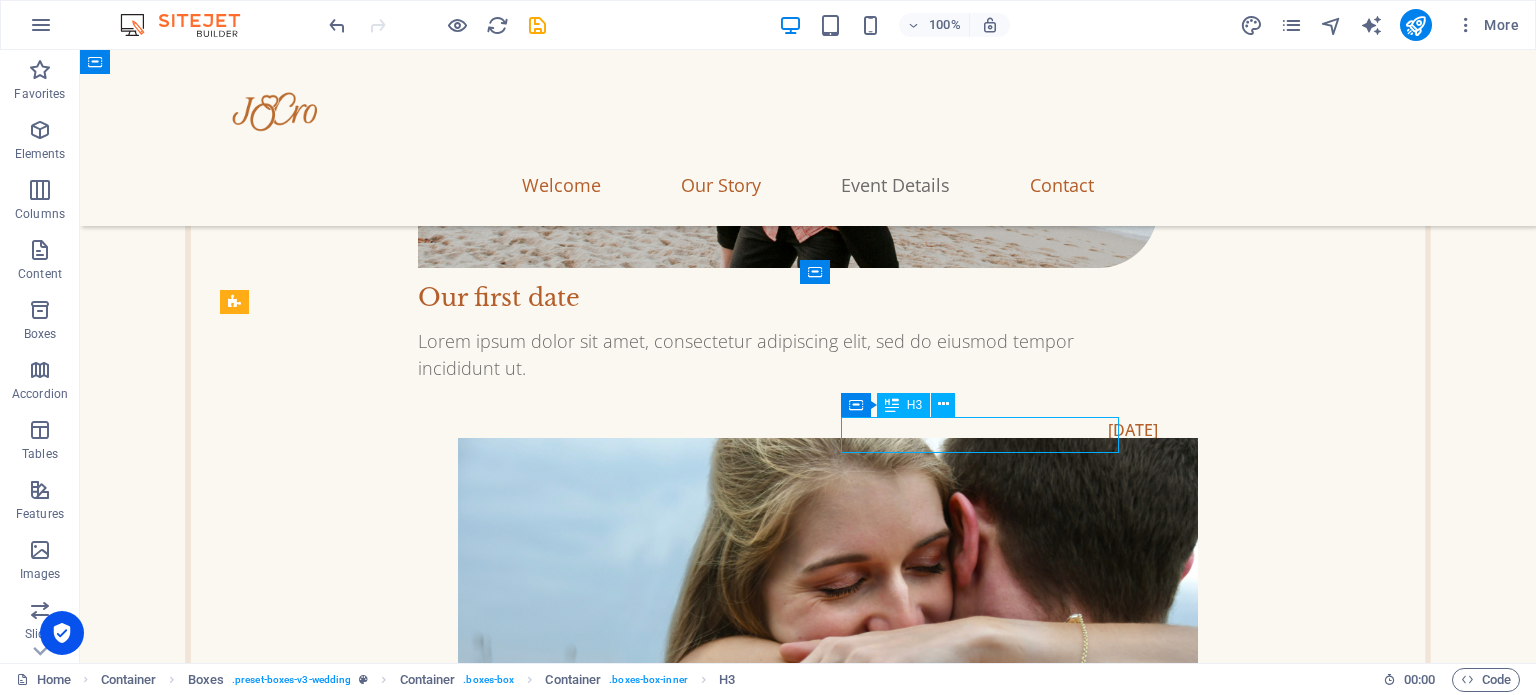 click on "The Reception" at bounding box center [568, 3485] 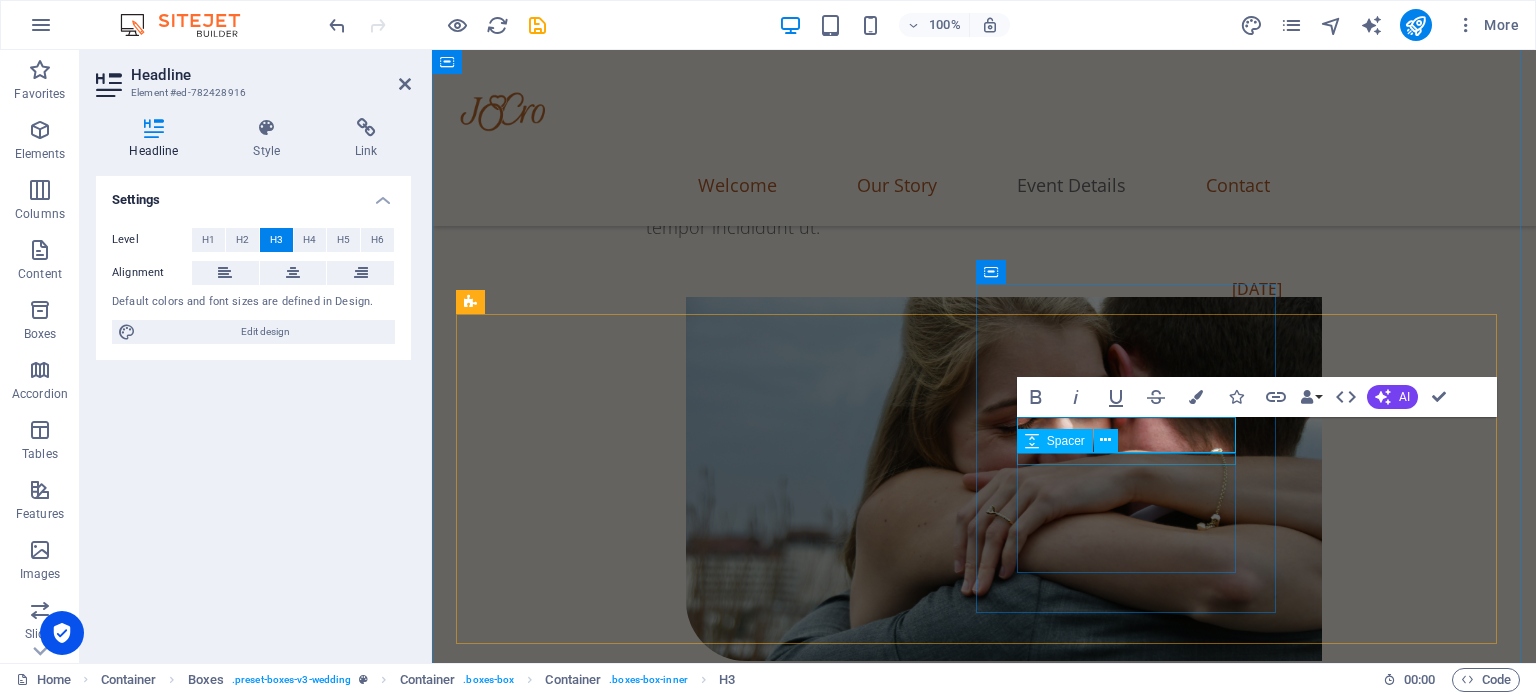 type 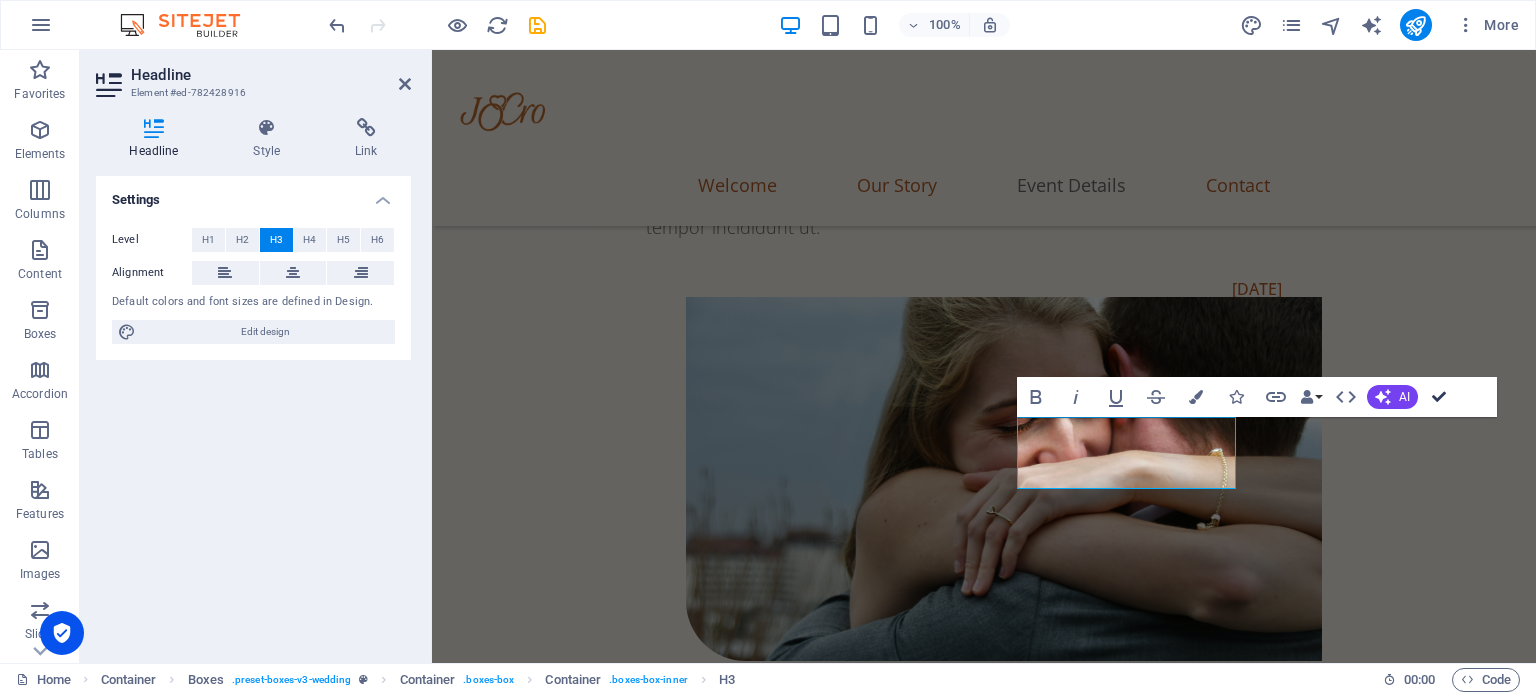 scroll, scrollTop: 2967, scrollLeft: 0, axis: vertical 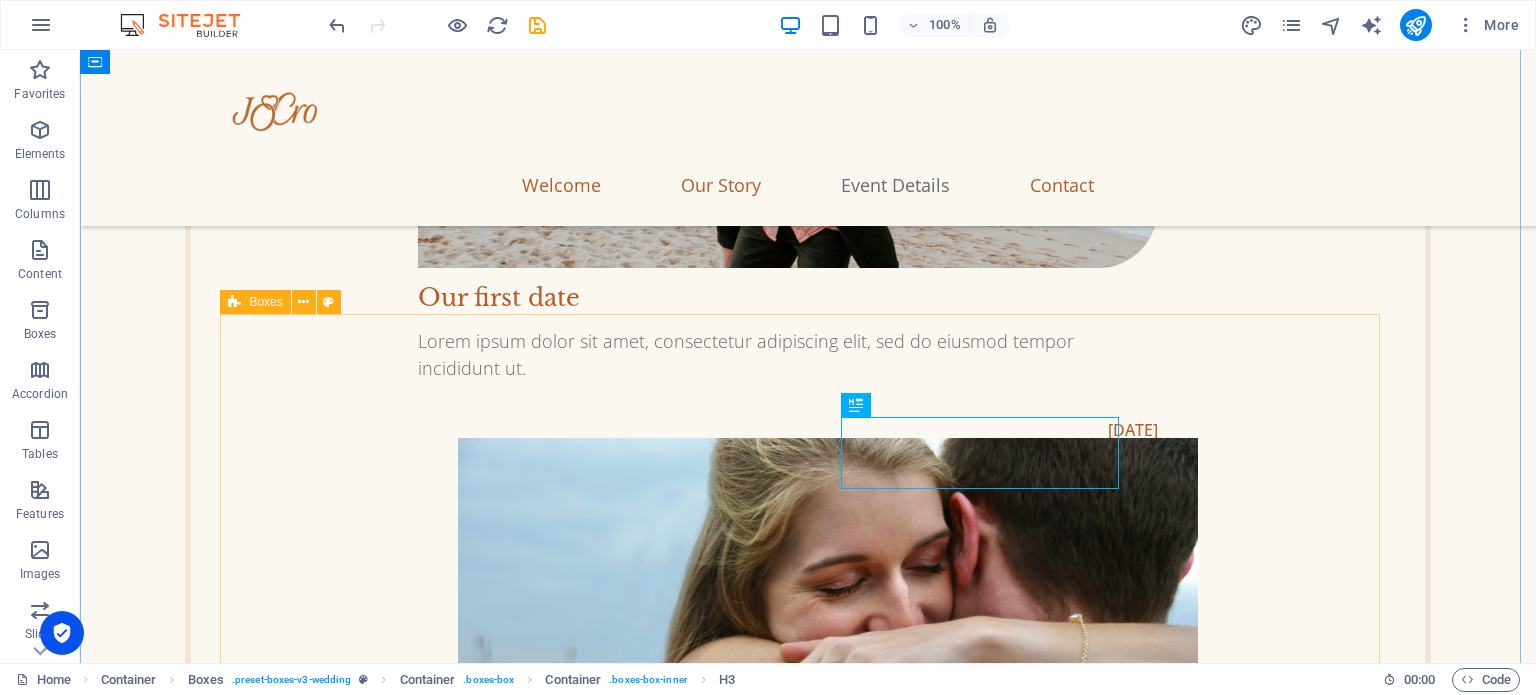 click on "The Ceremony Saturday, Oct 4, 2025 05:00 PM - 06:30 PM Private Rooftop W 26TH ST, NYC Dinner, Drinks and Dancing Saturday, Oct 4, 2025 06:30 PM - 11:30 PM Hill Country BBQ 30 W 26TH ST - NYC" at bounding box center (808, 3367) 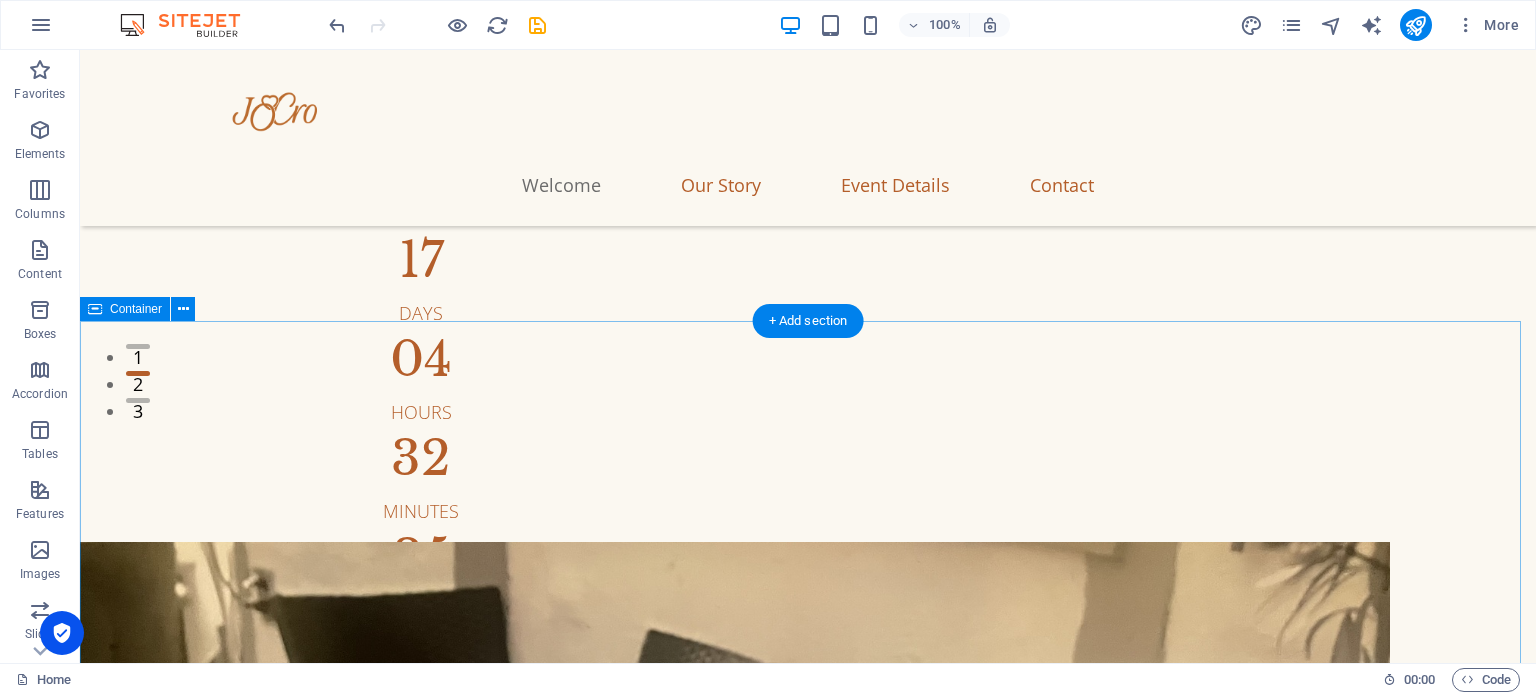 scroll, scrollTop: 260, scrollLeft: 0, axis: vertical 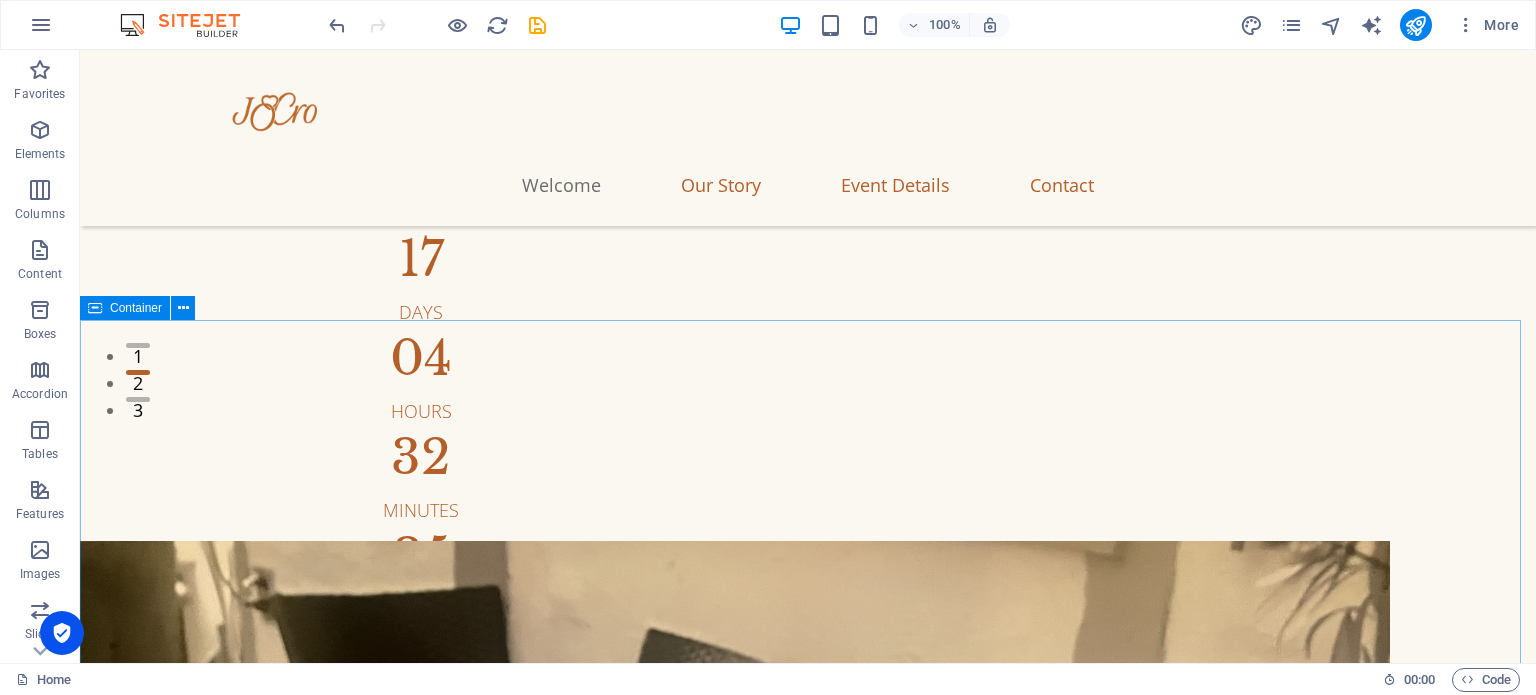 click on "Container" at bounding box center [136, 308] 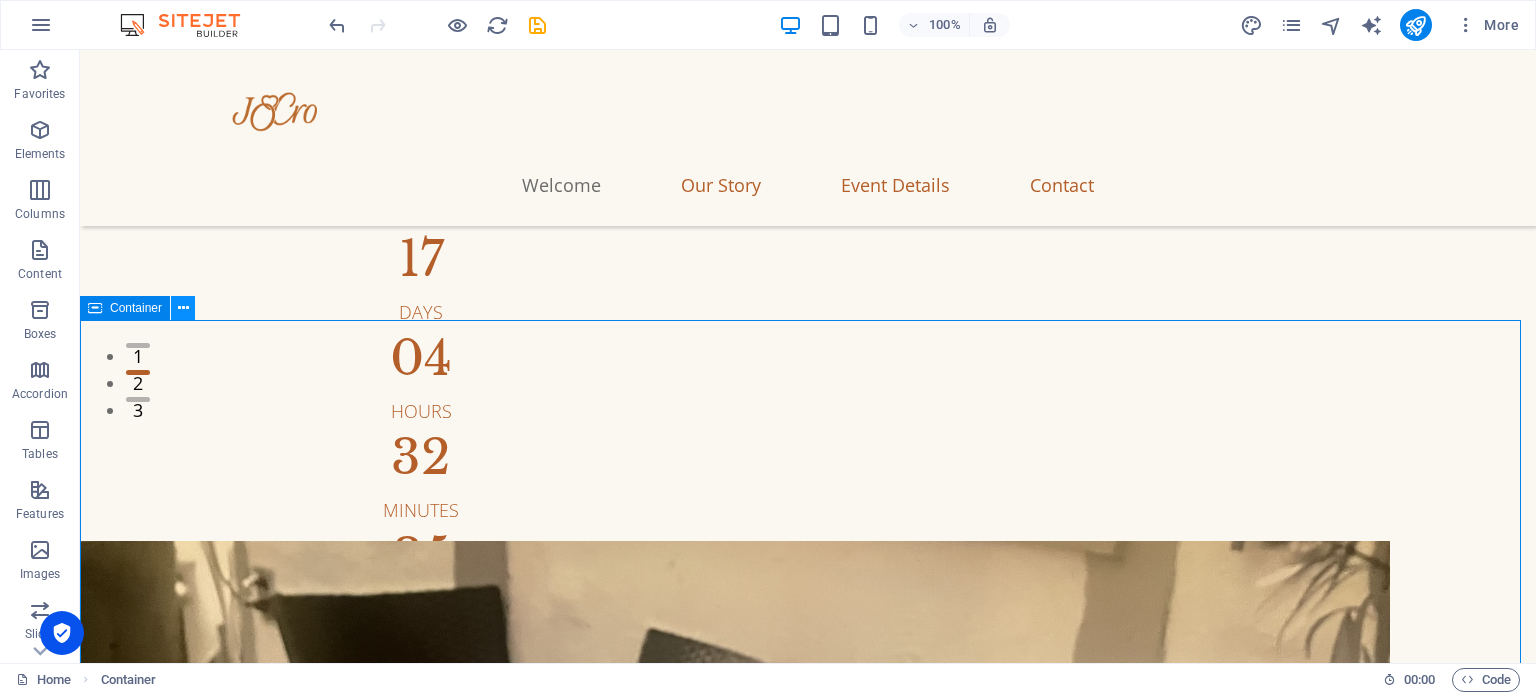 click at bounding box center (183, 308) 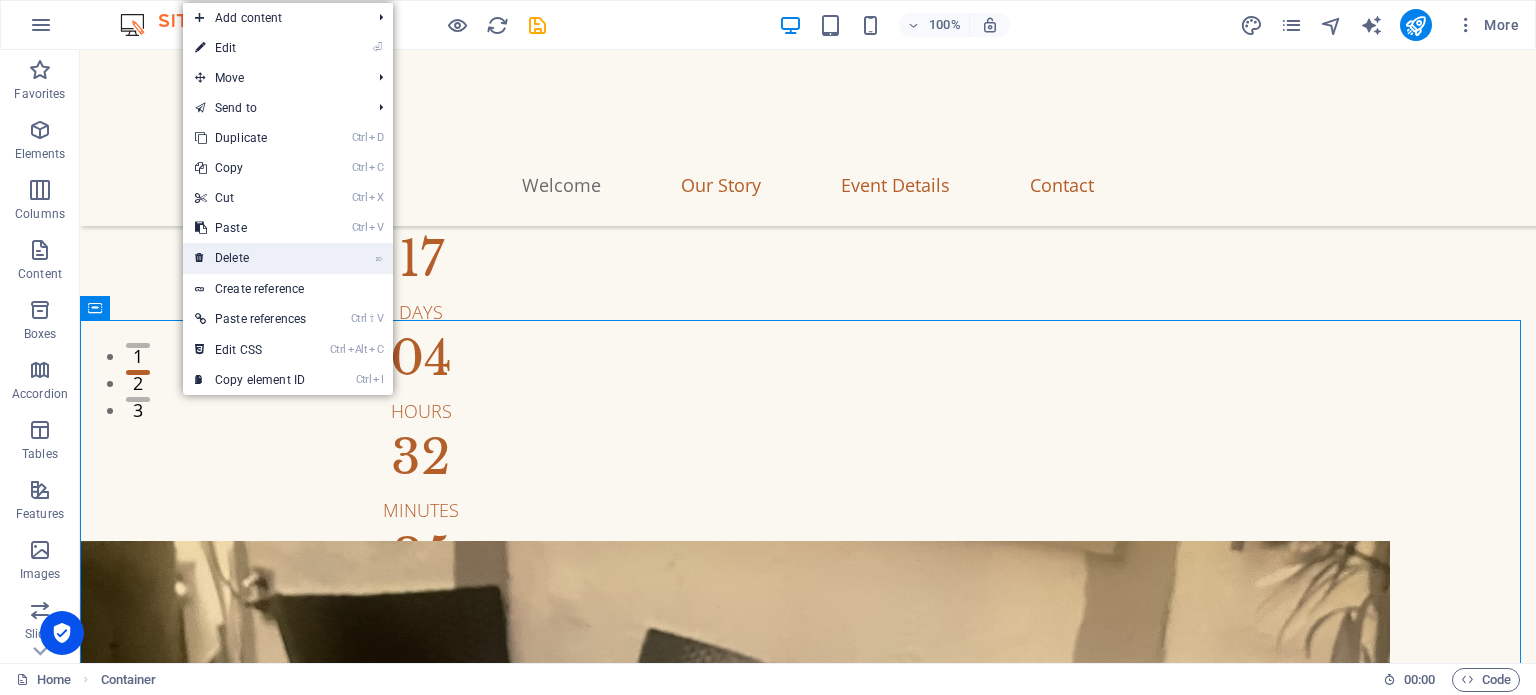 click on "⌦  Delete" at bounding box center (250, 258) 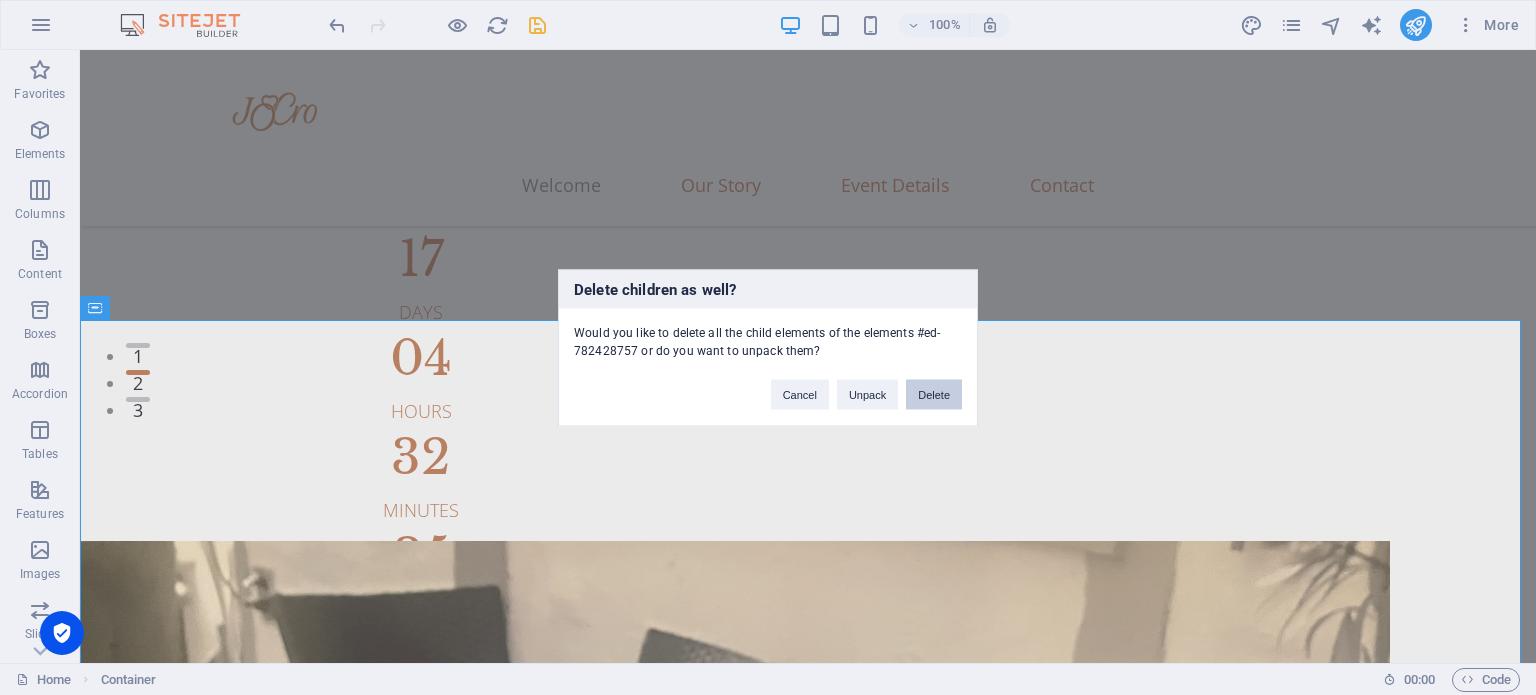 click on "Delete" at bounding box center (934, 394) 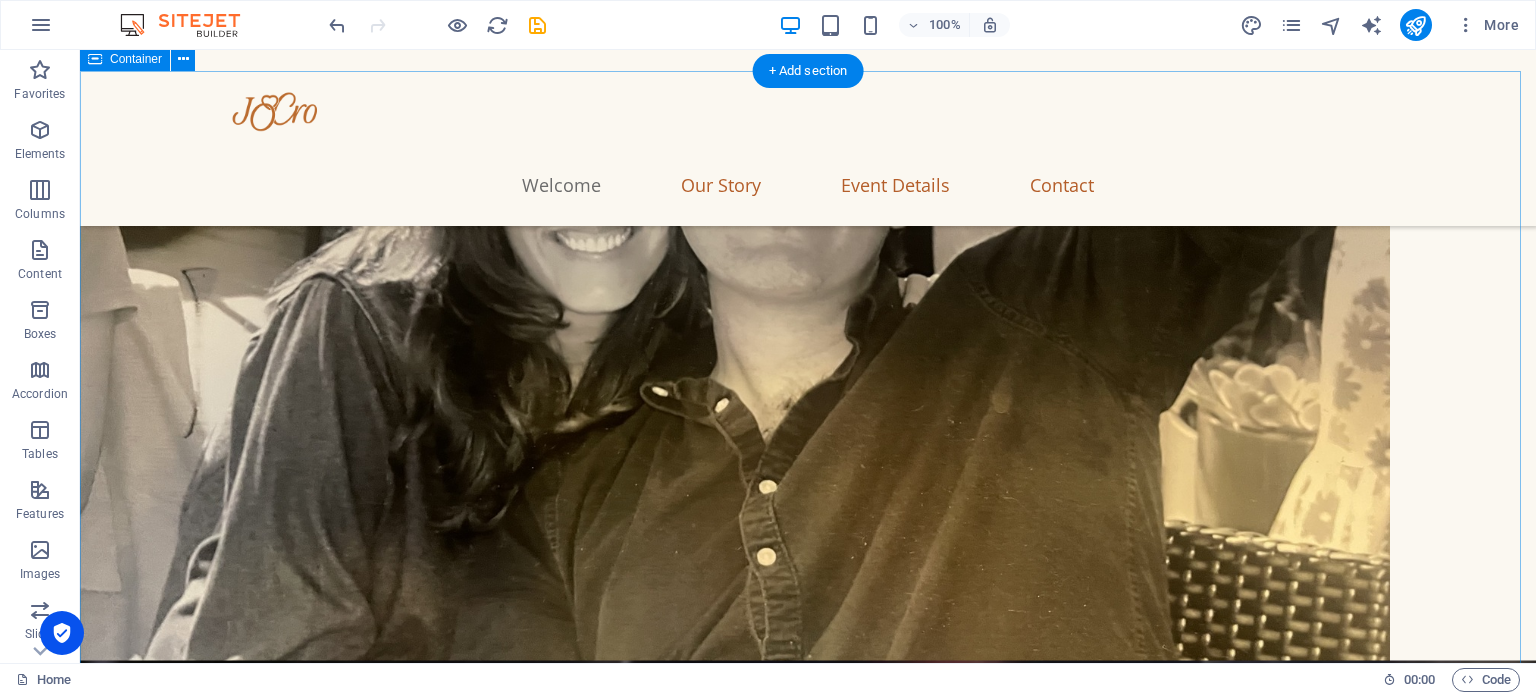scroll, scrollTop: 0, scrollLeft: 0, axis: both 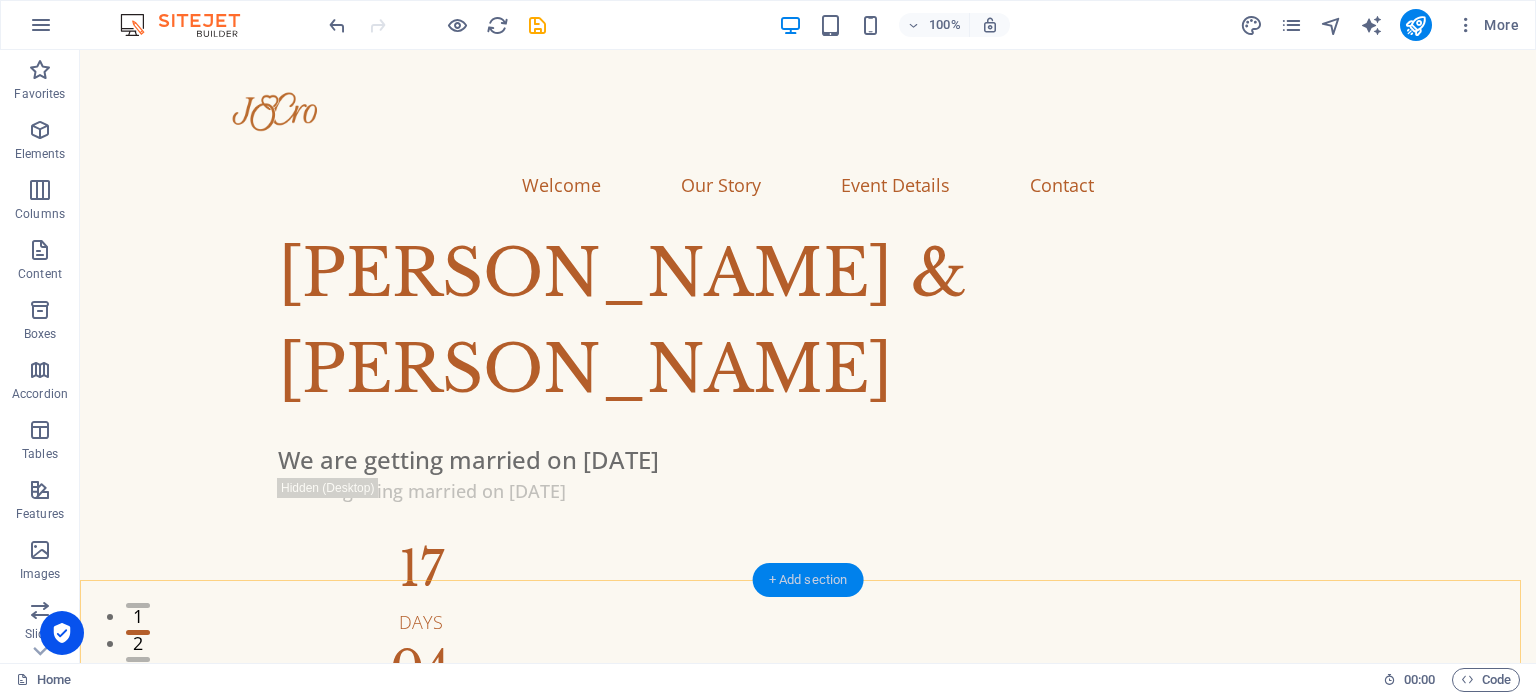 click on "+ Add section" at bounding box center [808, 580] 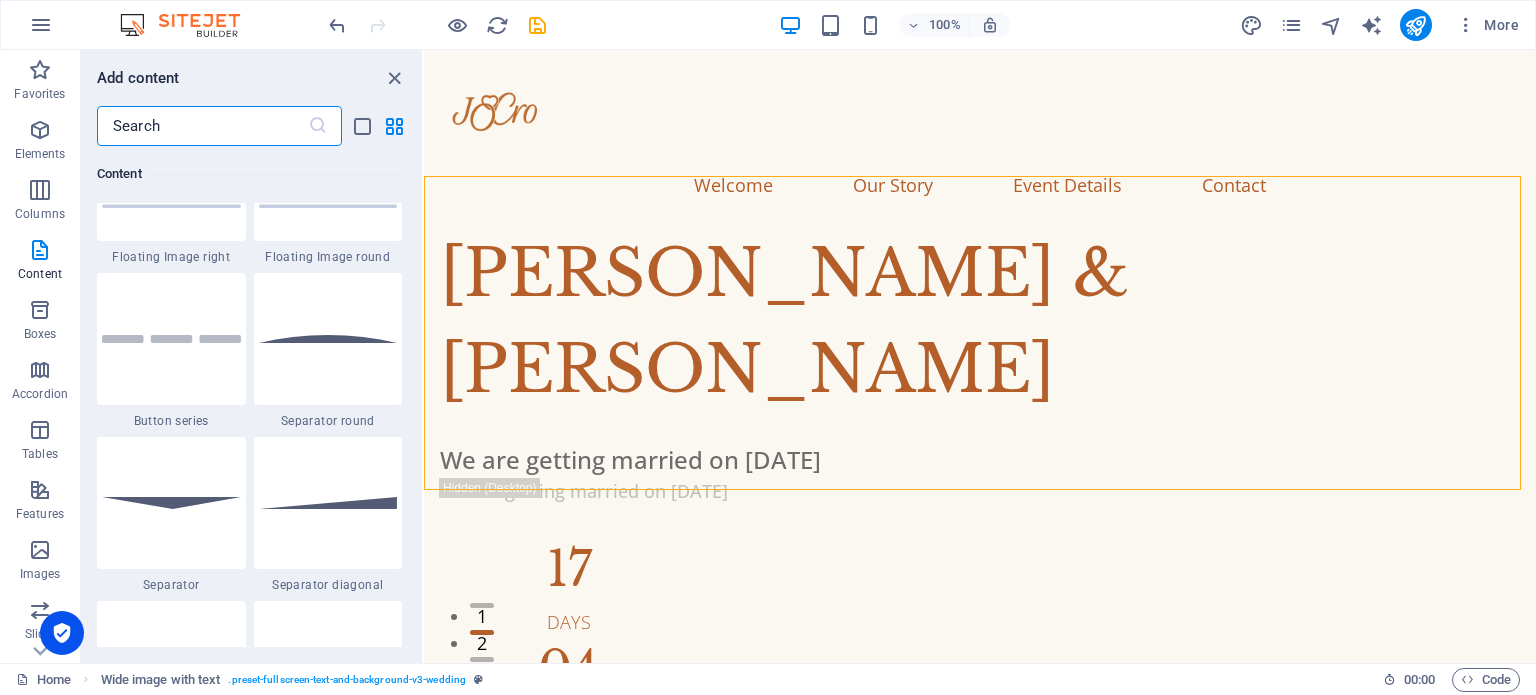 scroll, scrollTop: 4578, scrollLeft: 0, axis: vertical 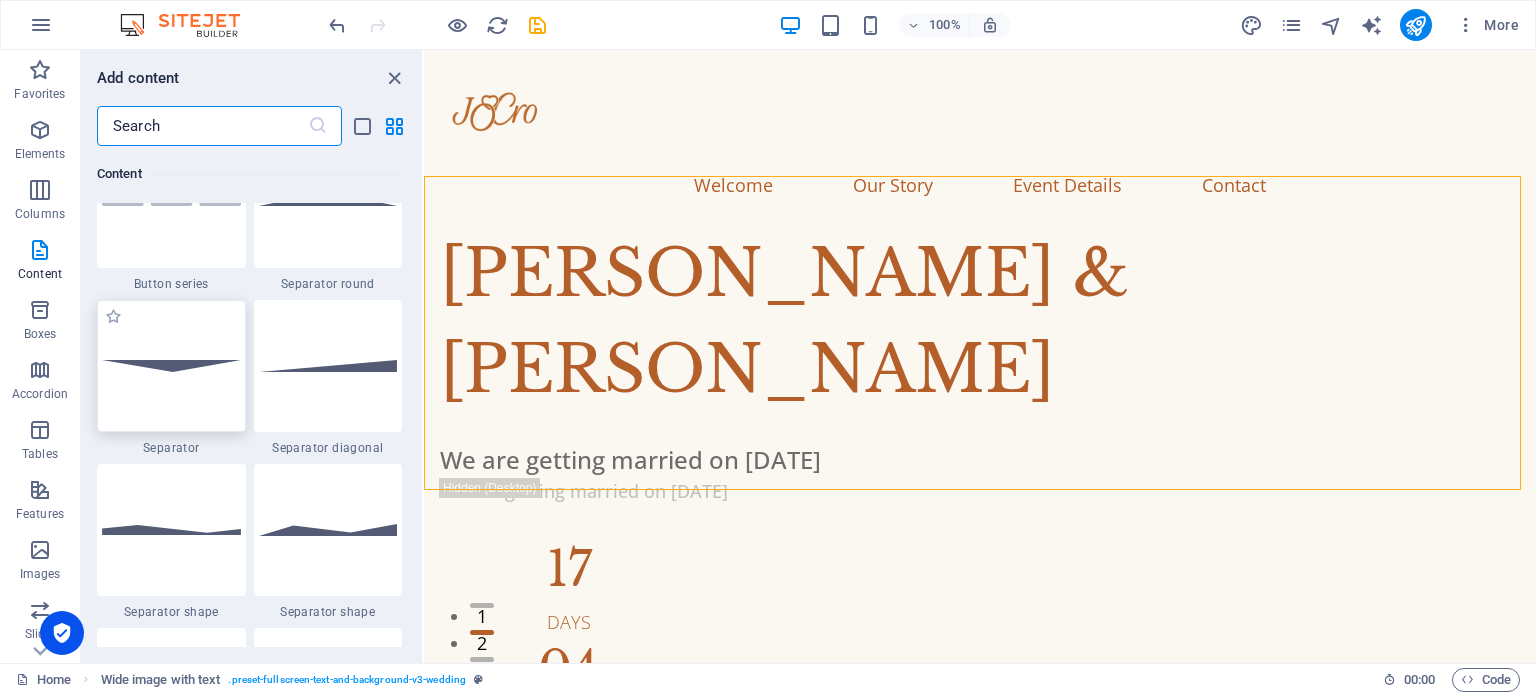 click at bounding box center [171, 366] 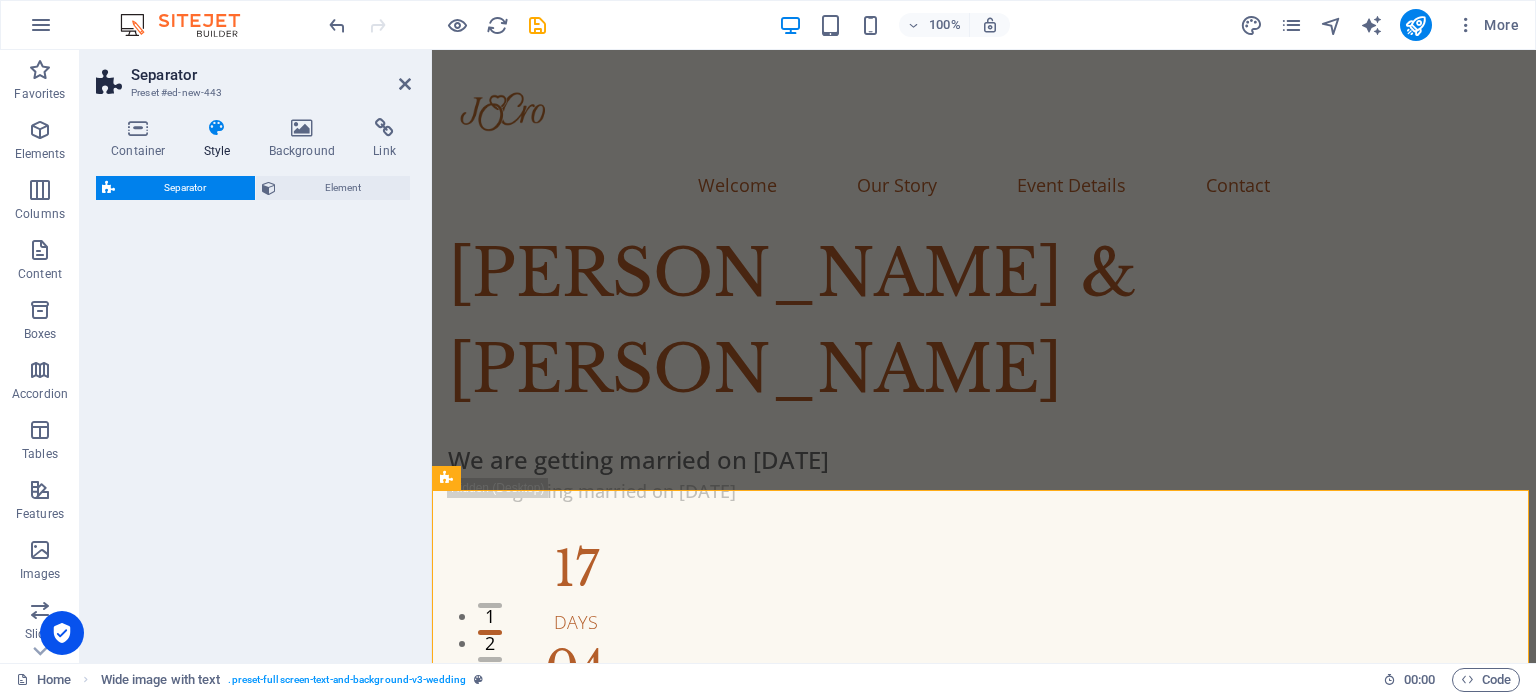 select on "rem" 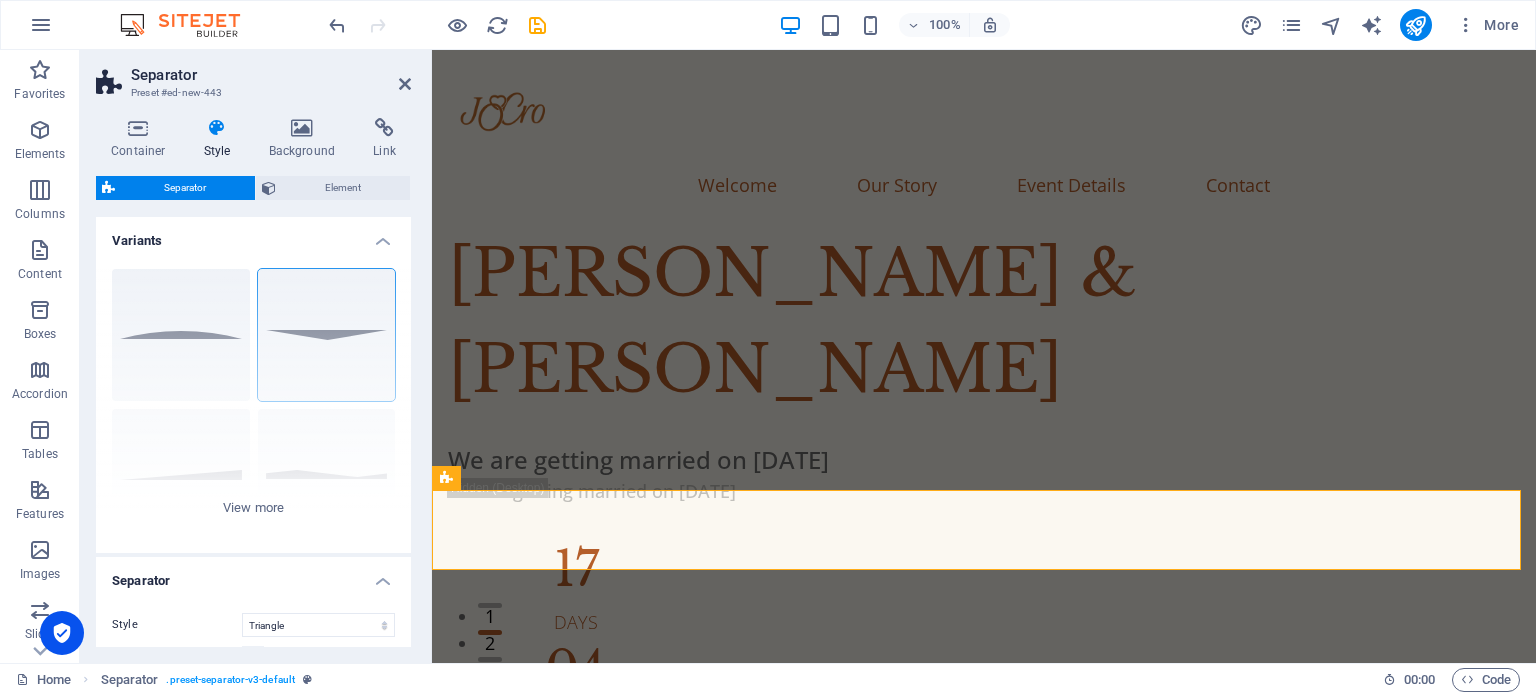 click on "Separator" at bounding box center (271, 75) 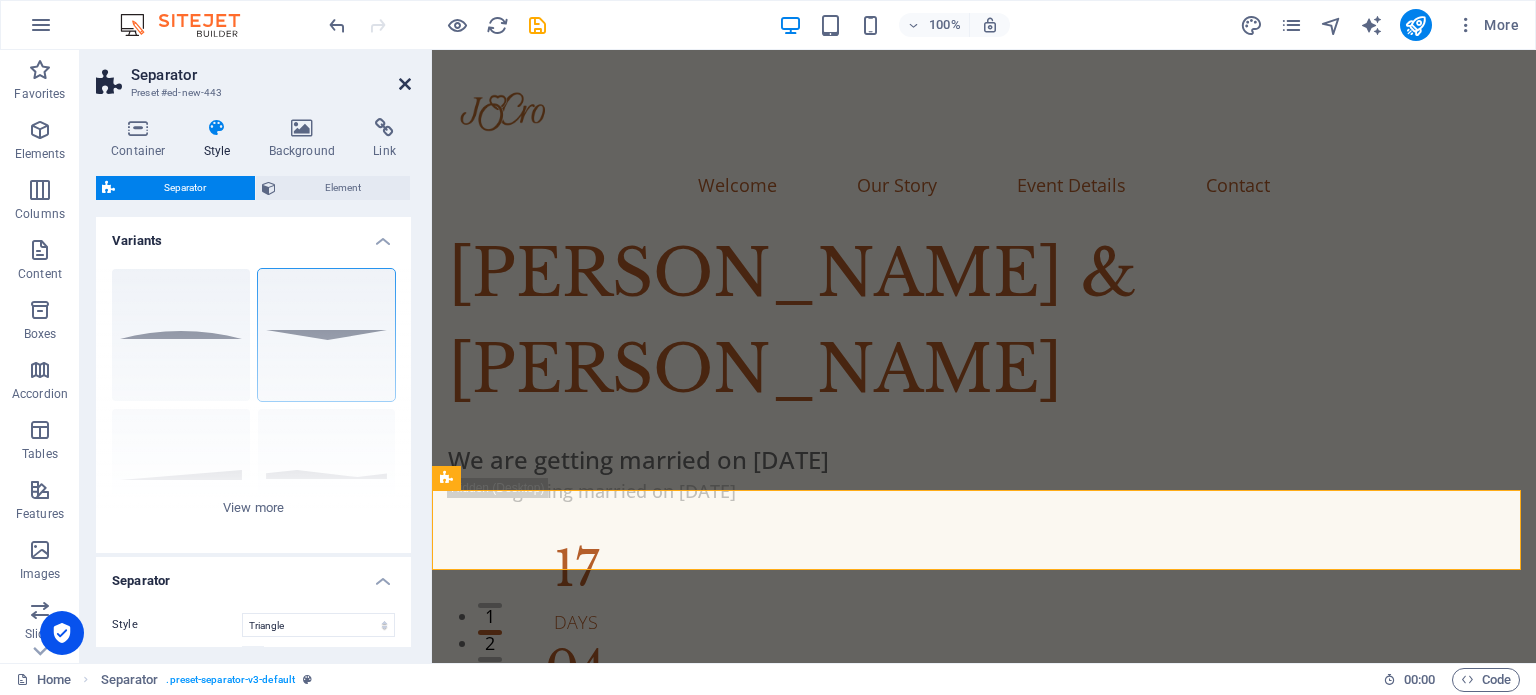 click at bounding box center (405, 84) 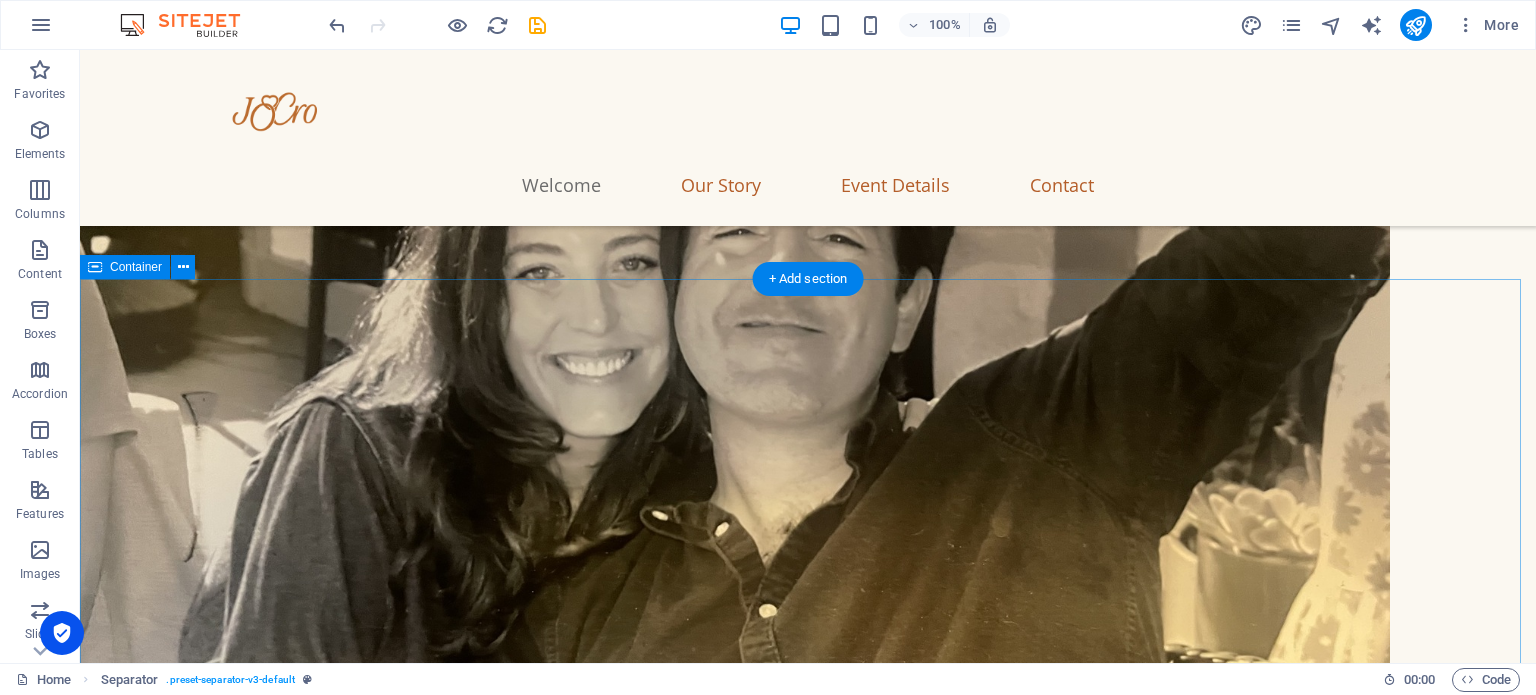 scroll, scrollTop: 848, scrollLeft: 0, axis: vertical 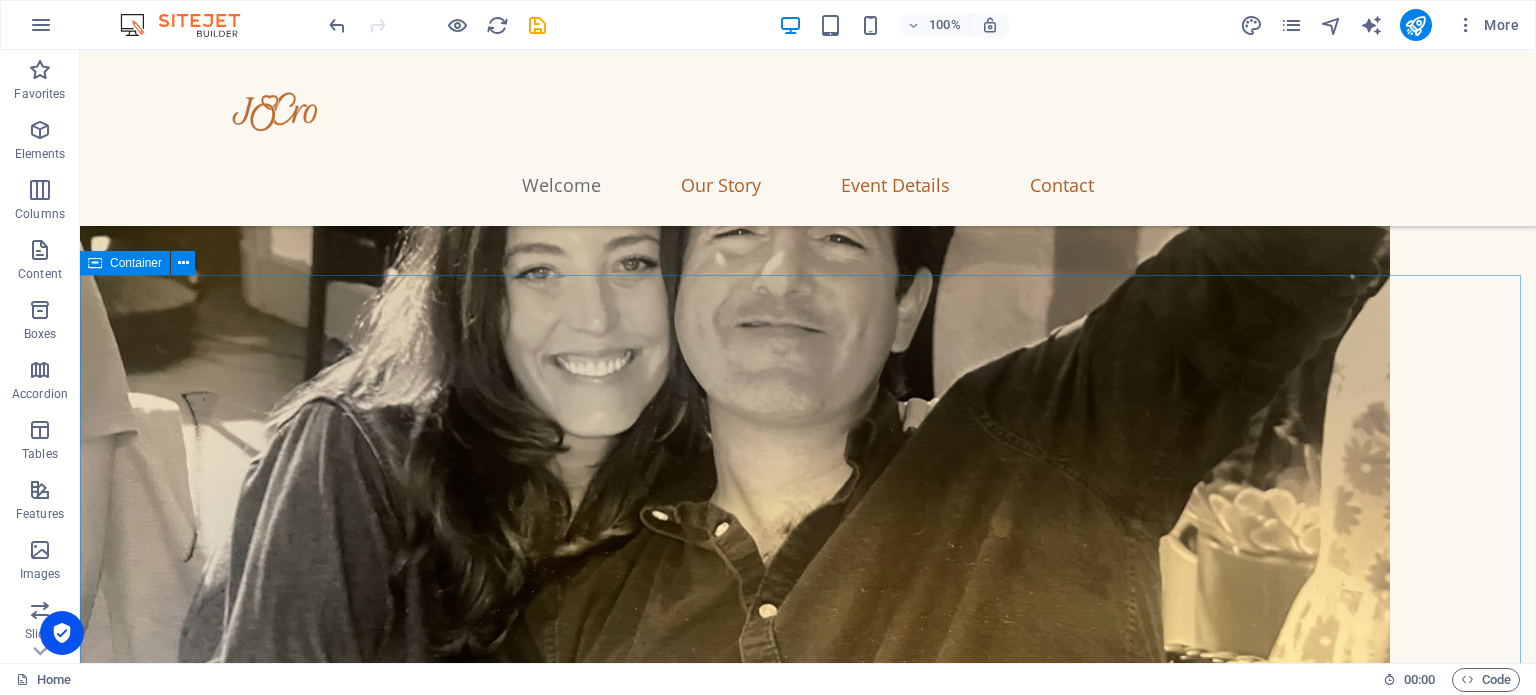 click on "Container" at bounding box center (125, 263) 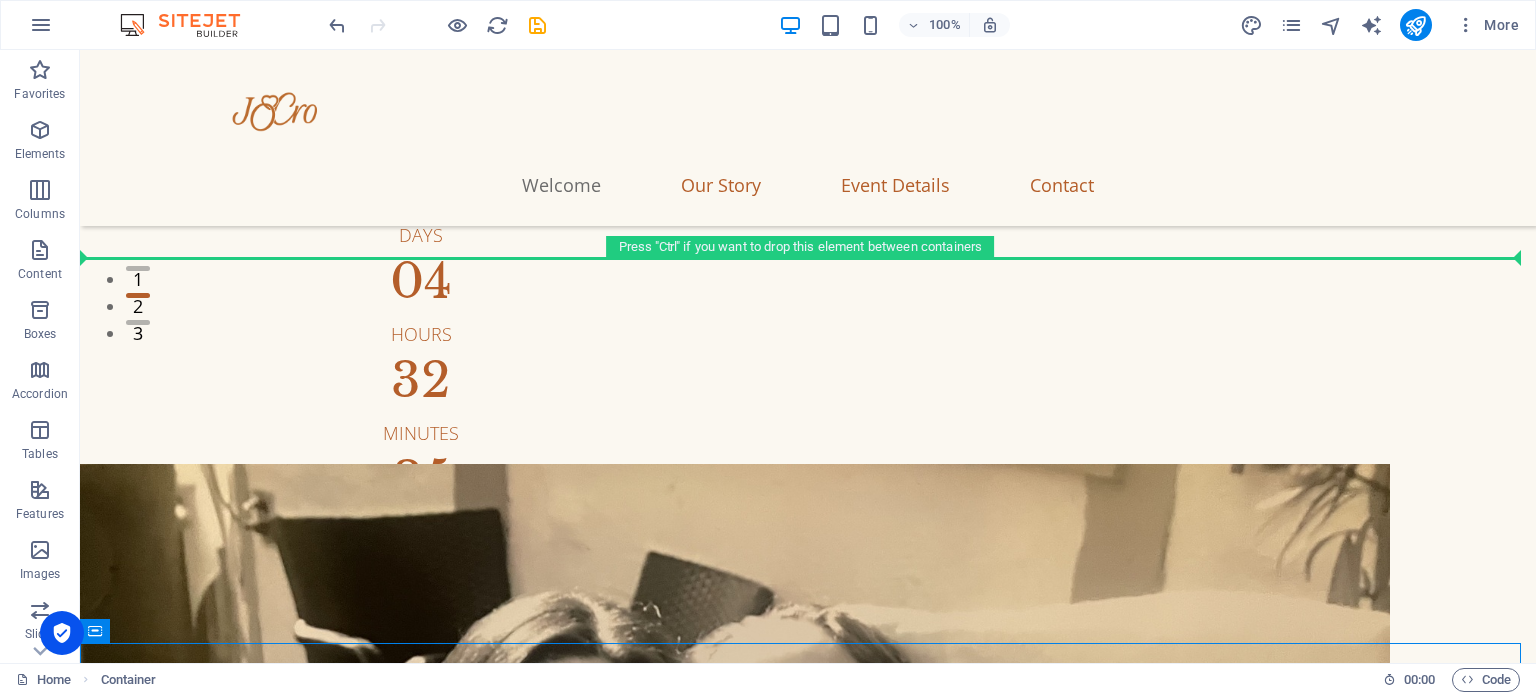 scroll, scrollTop: 153, scrollLeft: 0, axis: vertical 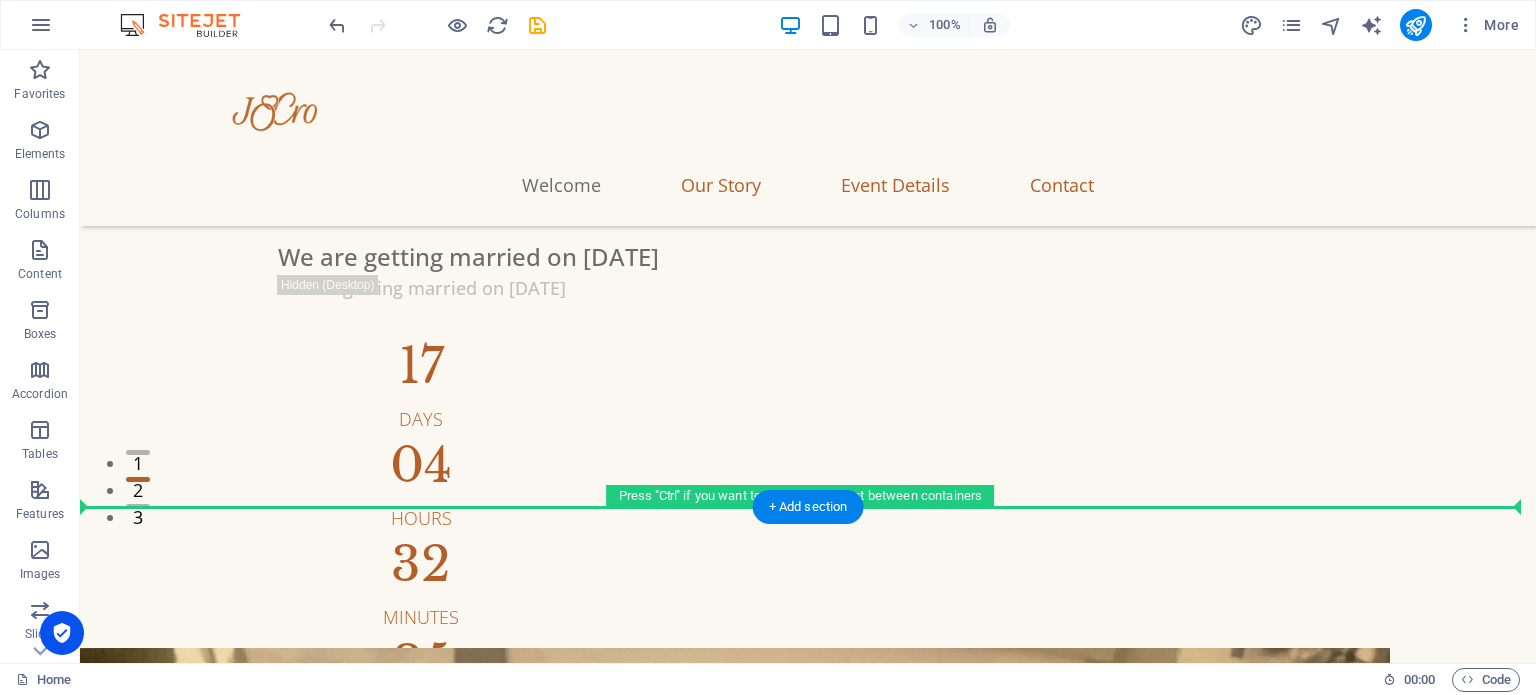 drag, startPoint x: 188, startPoint y: 314, endPoint x: 187, endPoint y: 532, distance: 218.00229 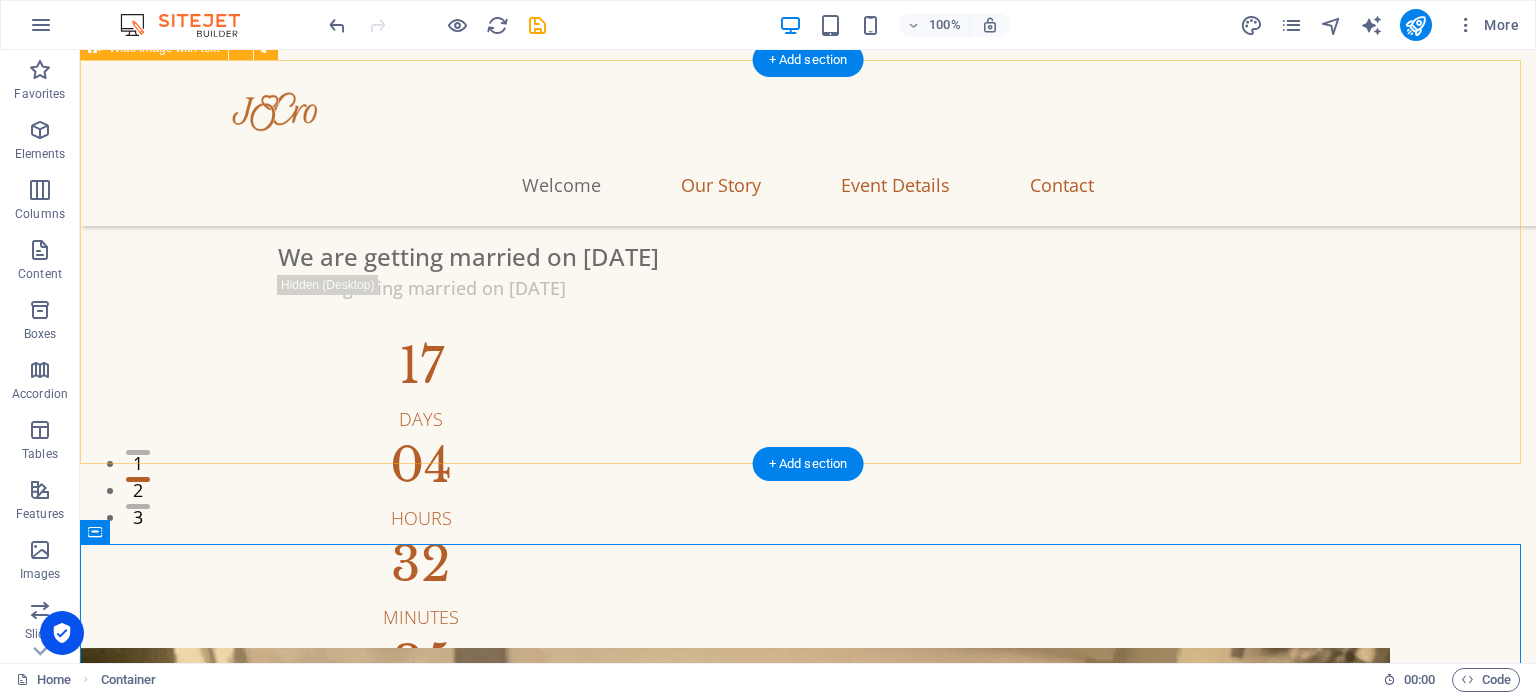 scroll, scrollTop: 167, scrollLeft: 0, axis: vertical 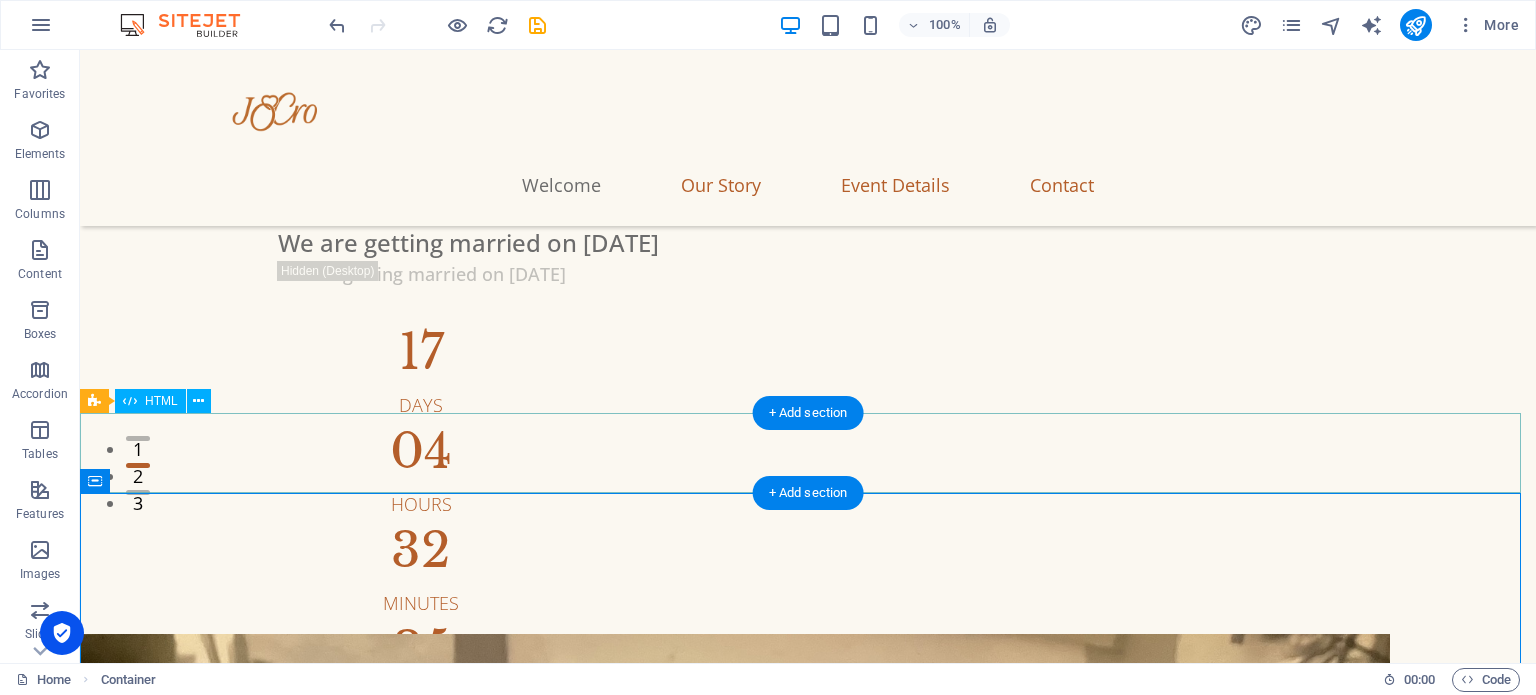 click at bounding box center [808, 1657] 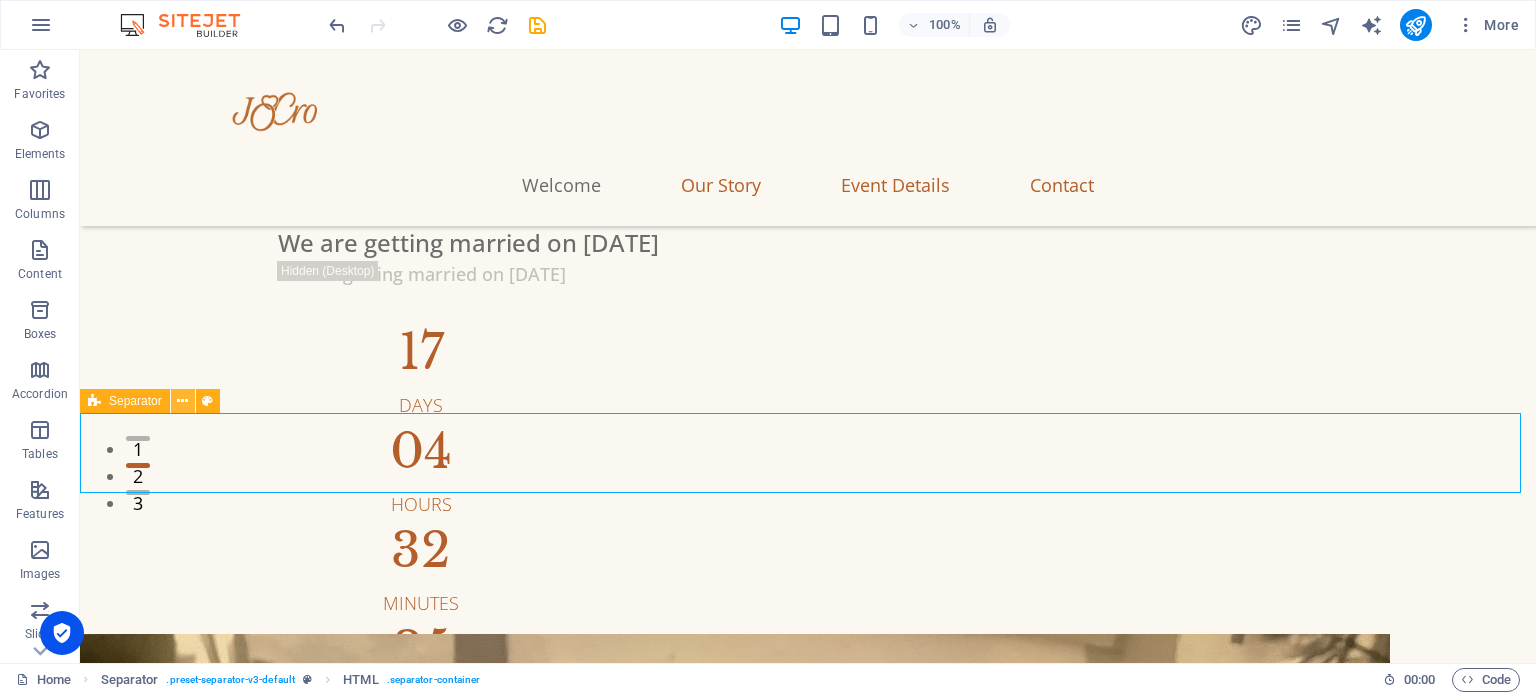 click at bounding box center [182, 401] 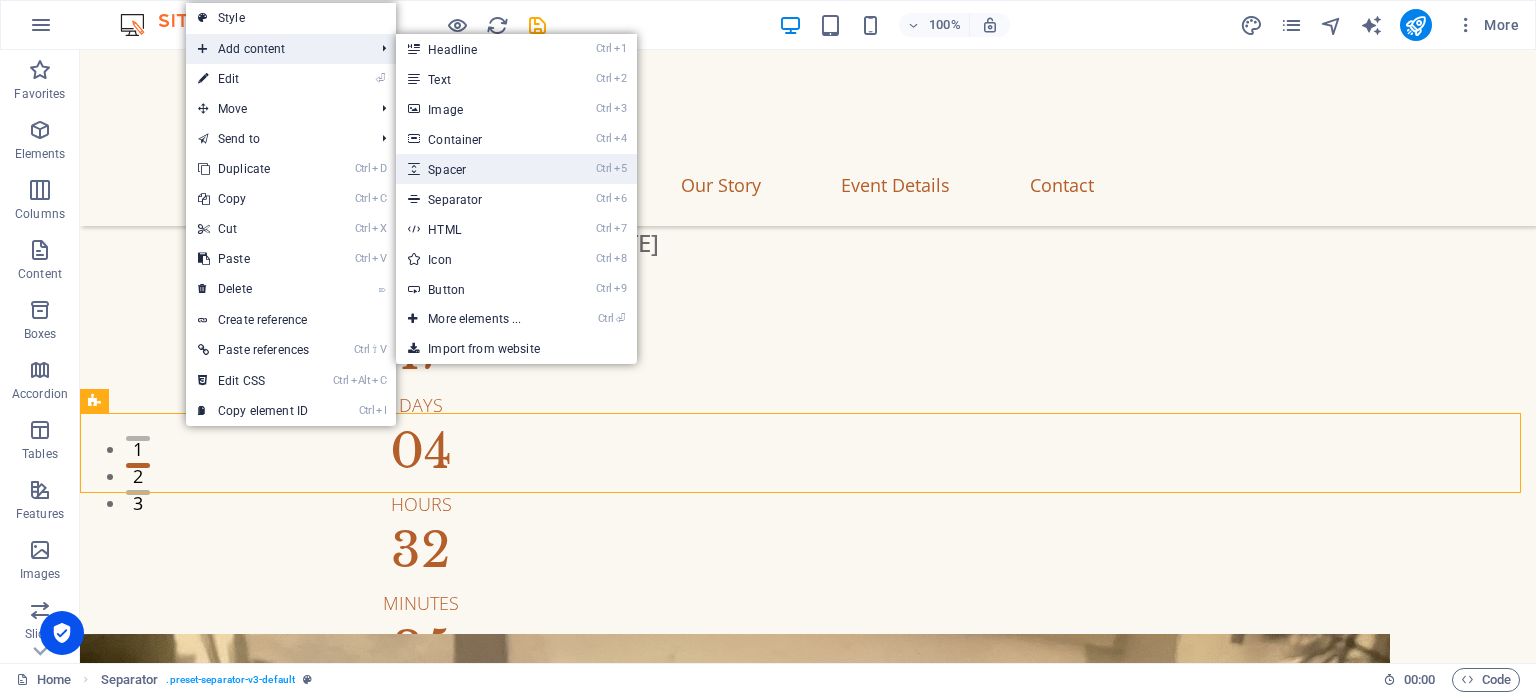 click on "Ctrl 5  Spacer" at bounding box center [478, 169] 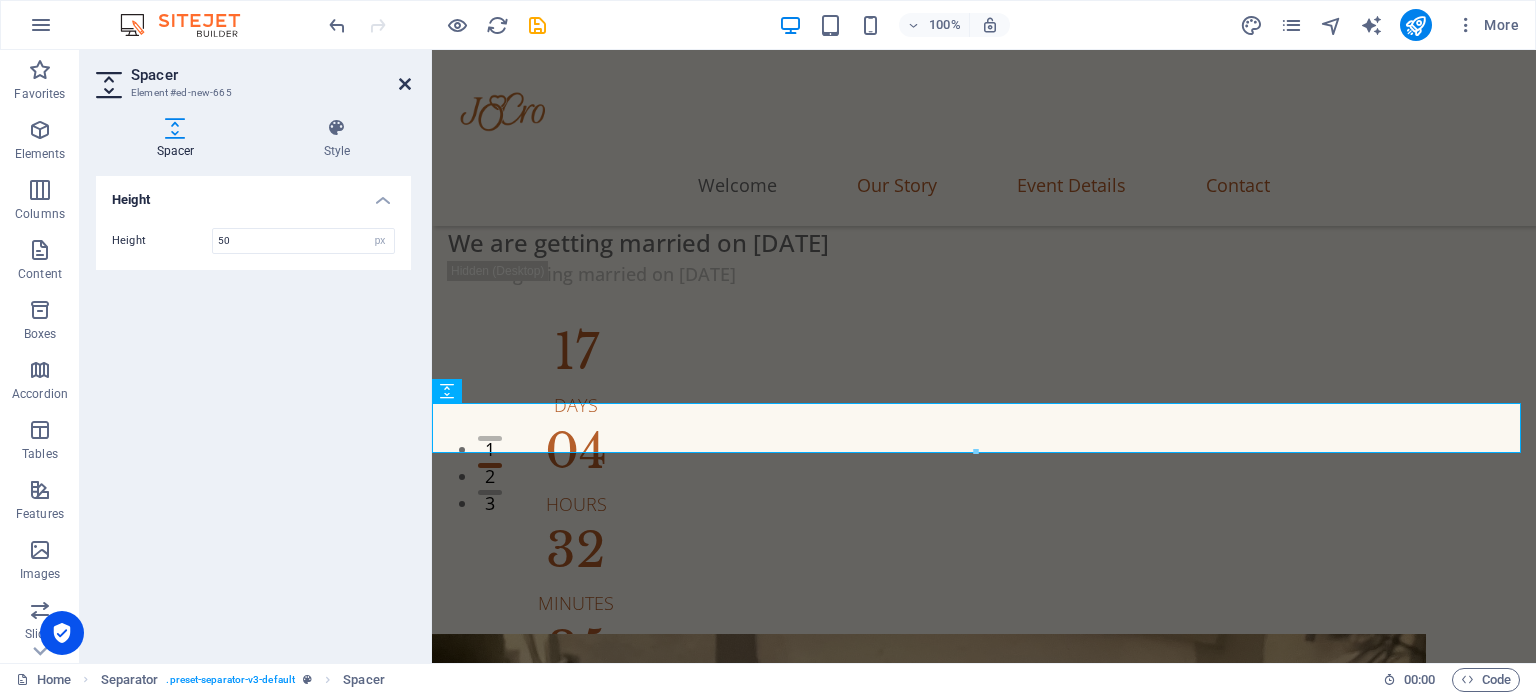 click at bounding box center (405, 84) 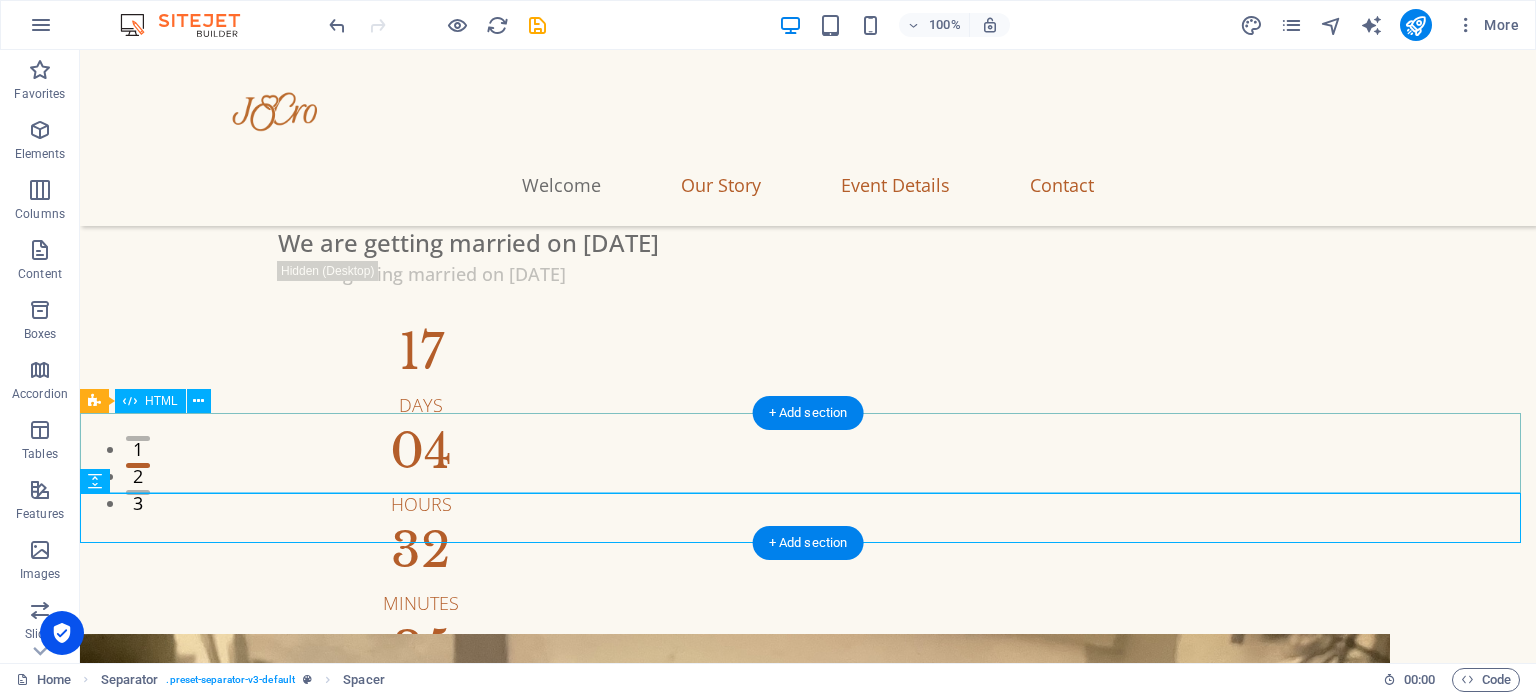 click at bounding box center [808, 1657] 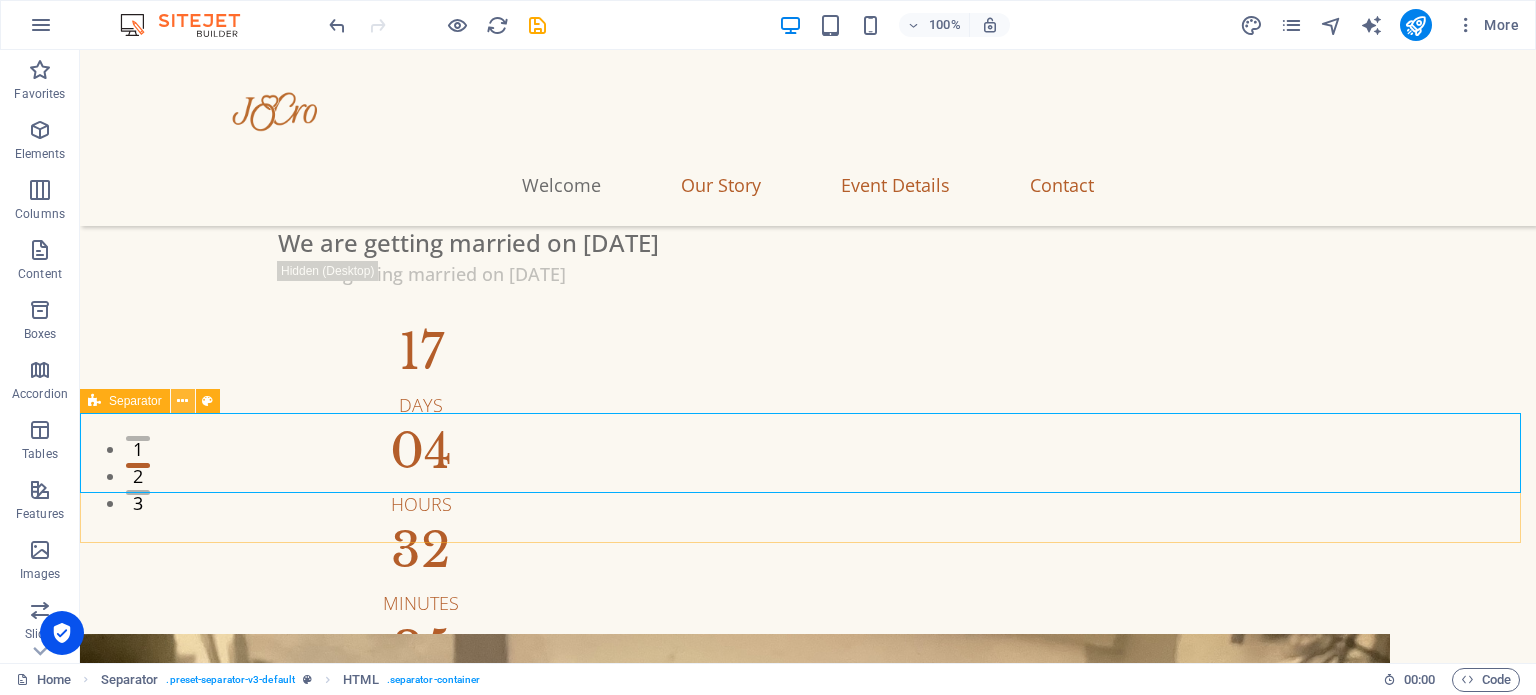 click at bounding box center [183, 401] 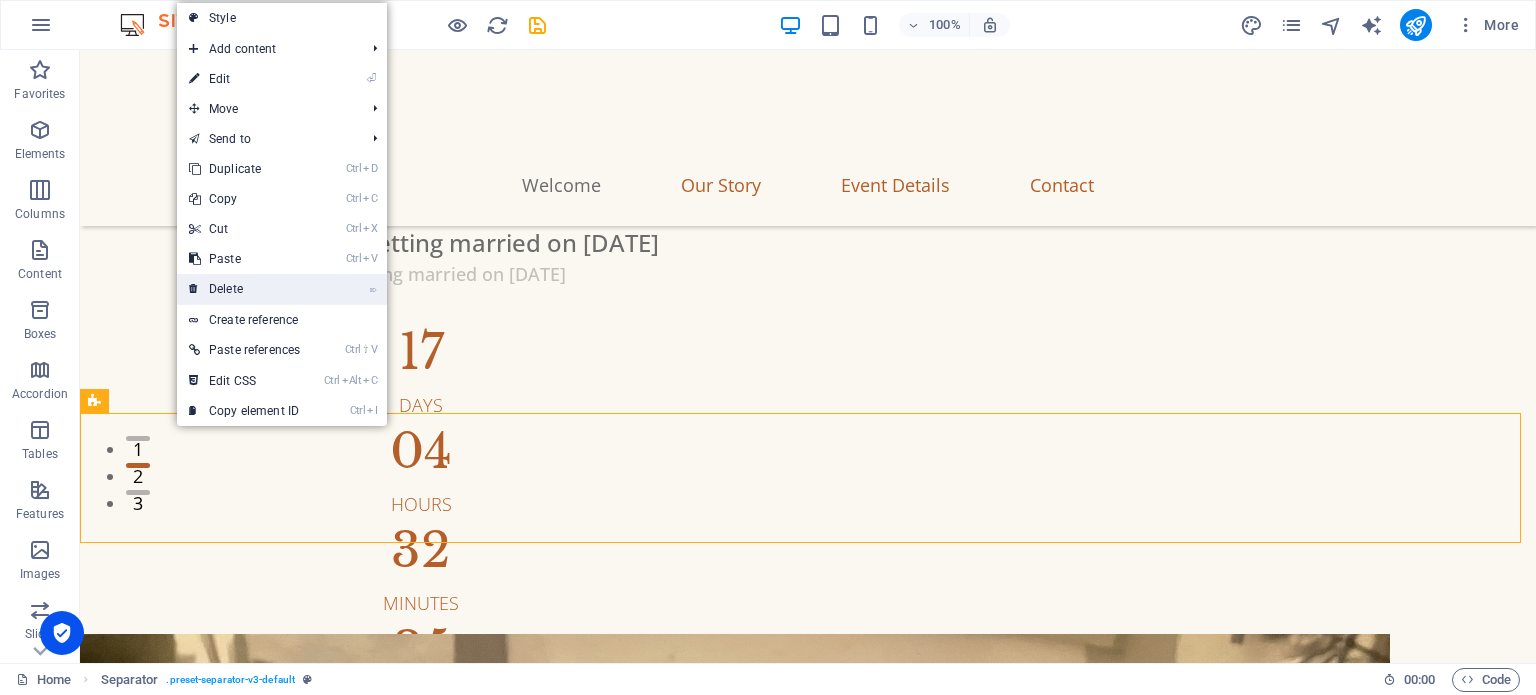 click on "⌦  Delete" at bounding box center [244, 289] 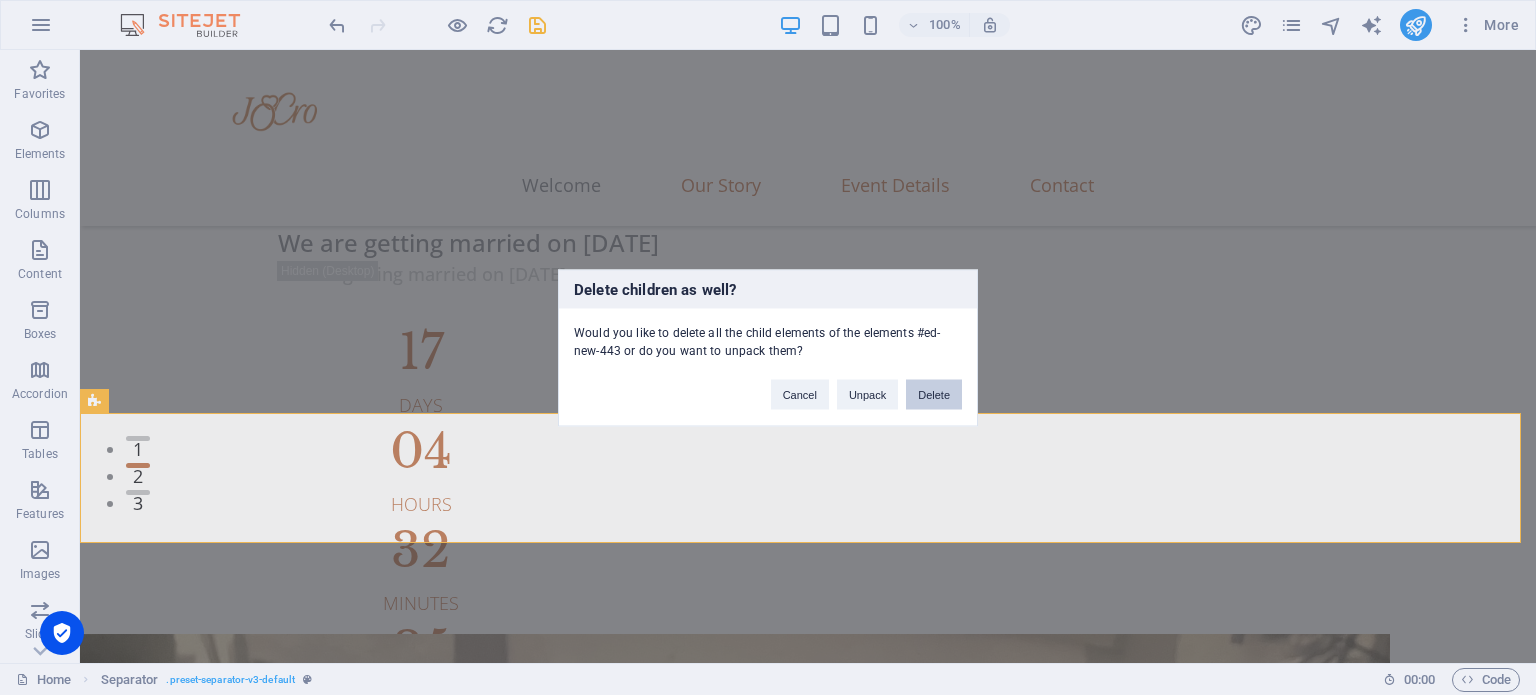 click on "Delete" at bounding box center (934, 394) 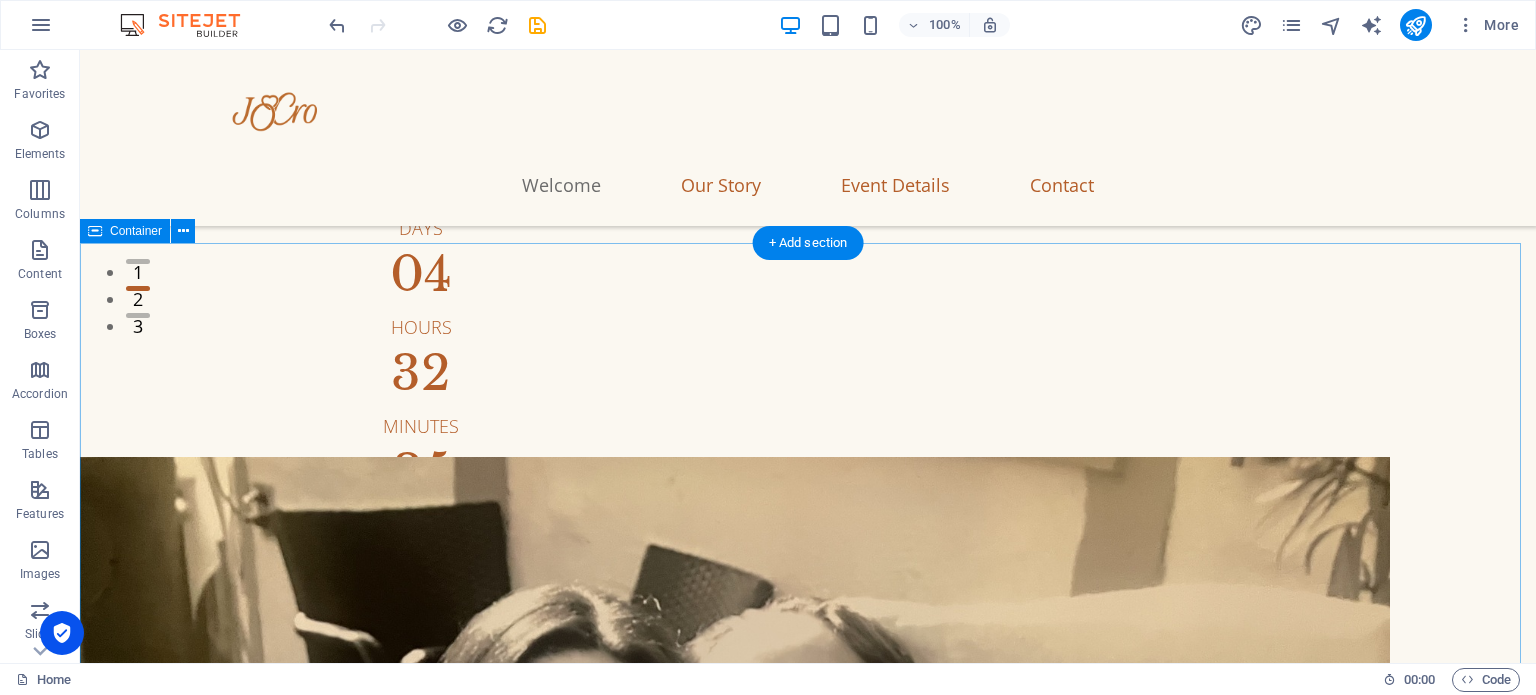 scroll, scrollTop: 344, scrollLeft: 0, axis: vertical 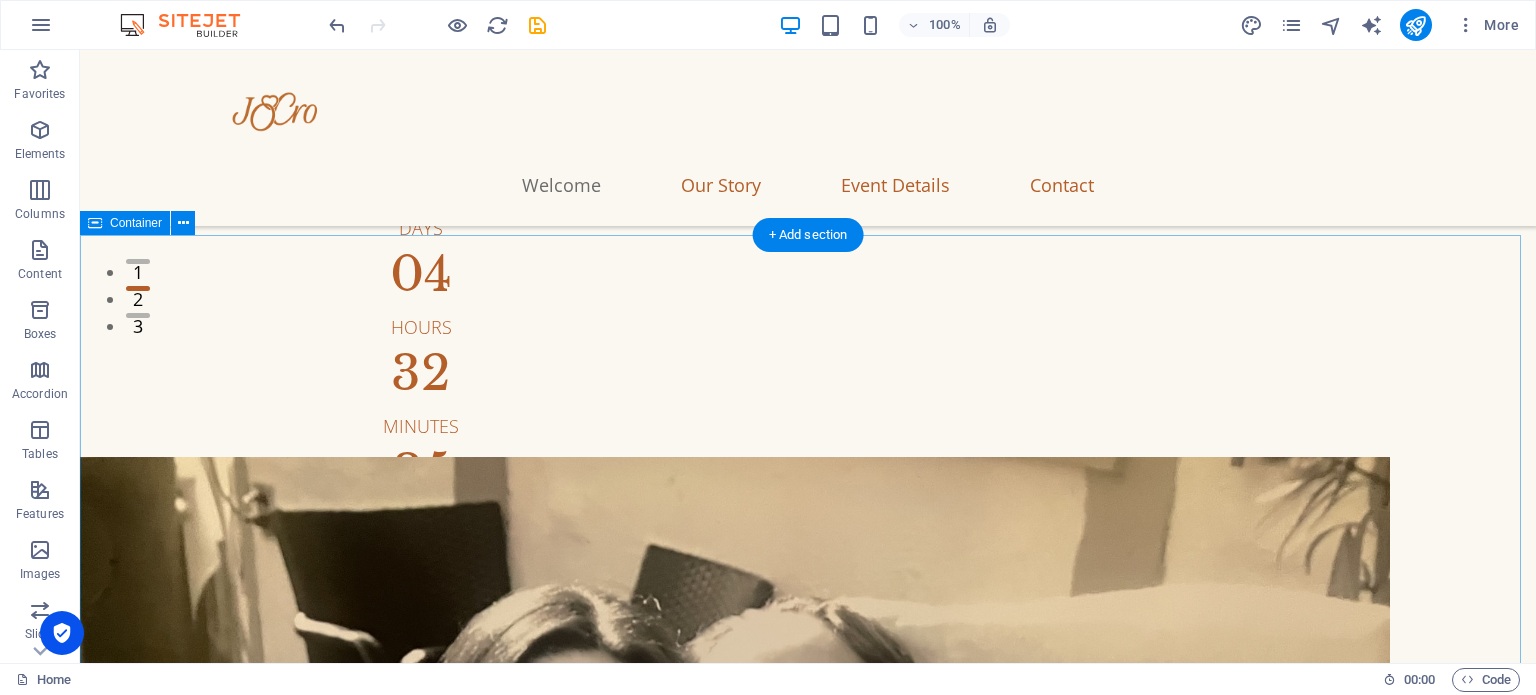 click on "Event Details The Ceremony Saturday, Oct 4, 2025 05:00 PM - 06:30 PM Private Rooftop W 26TH ST, NYC Dinner, Drinks and Dancing Saturday, Oct 4, 2025 06:30 PM - 11:30 PM Hill Country BBQ 30 W 26TH ST - NYC" at bounding box center (808, 2029) 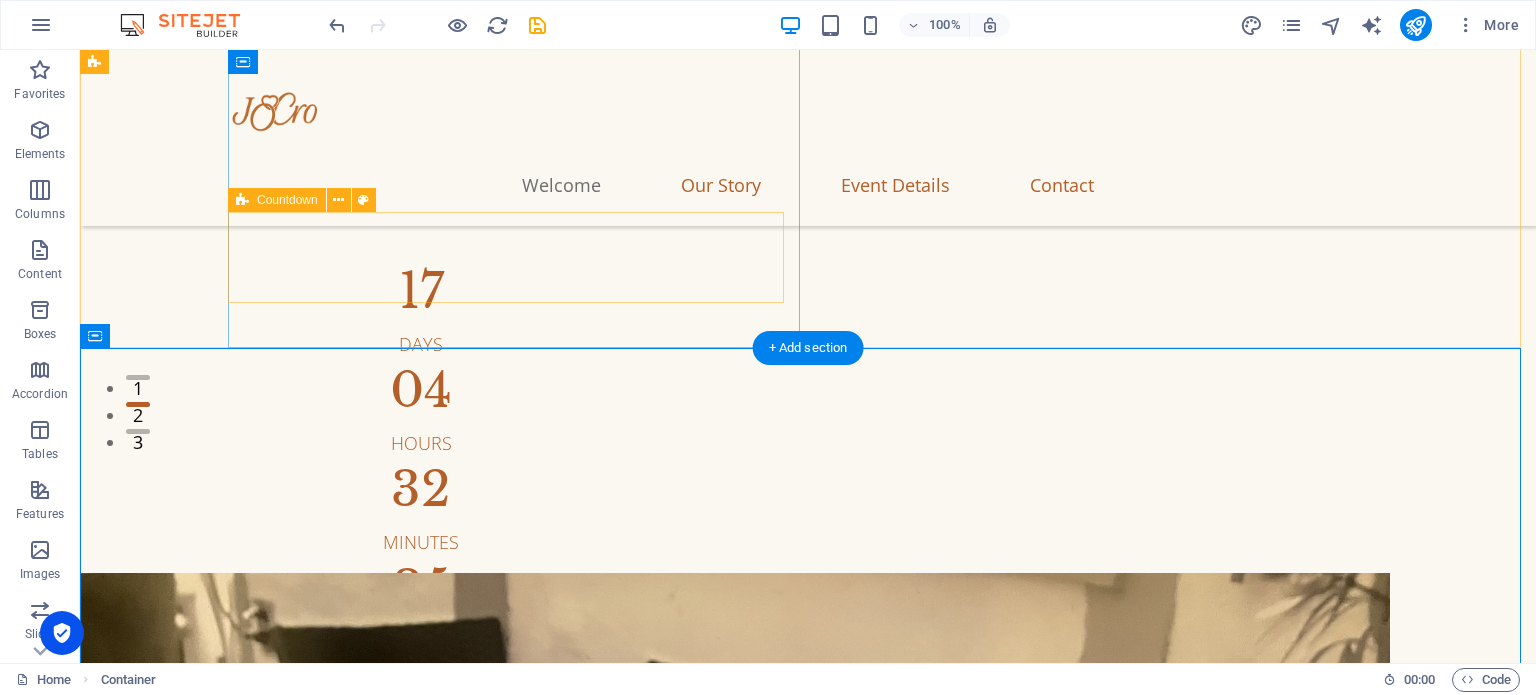 scroll, scrollTop: 234, scrollLeft: 0, axis: vertical 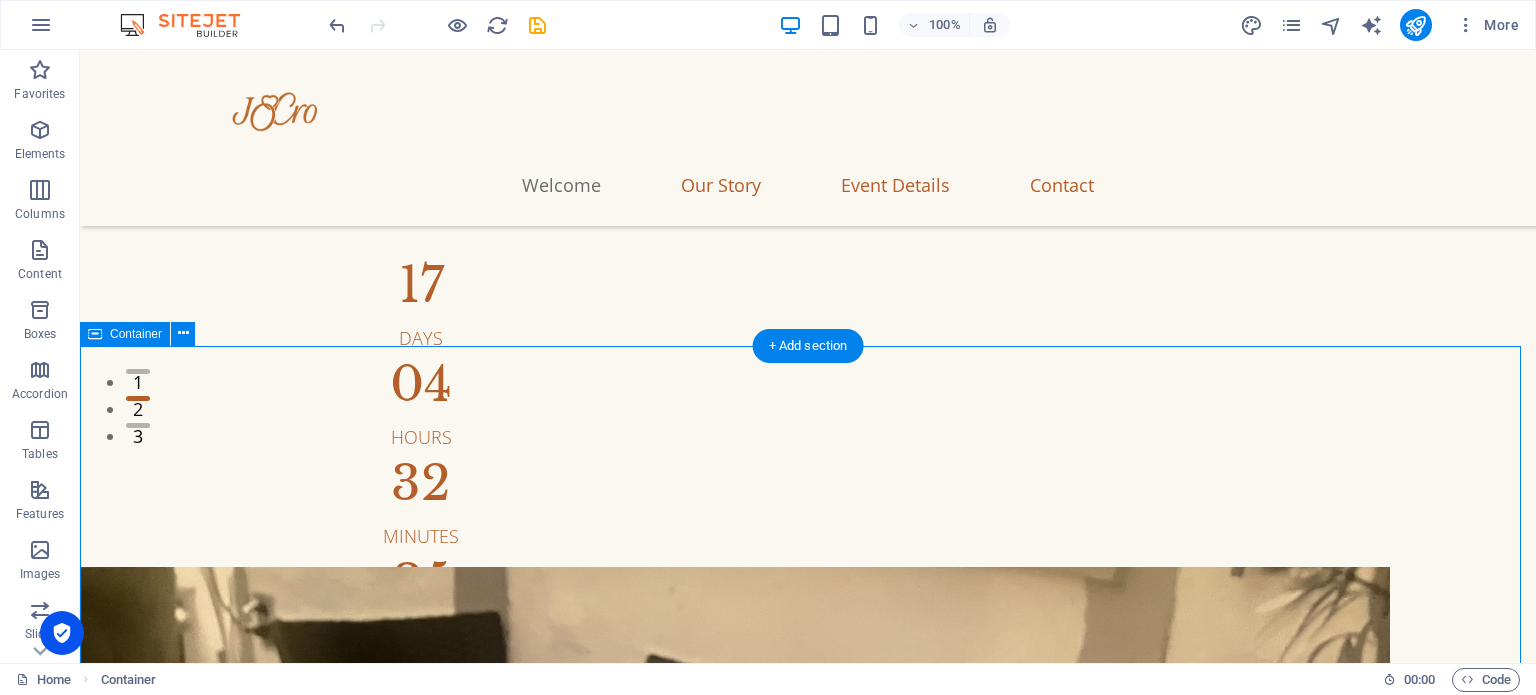 click on "Event Details The Ceremony Saturday, Oct 4, 2025 05:00 PM - 06:30 PM Private Rooftop W 26TH ST, NYC Dinner, Drinks and Dancing Saturday, Oct 4, 2025 06:30 PM - 11:30 PM Hill Country BBQ 30 W 26TH ST - NYC" at bounding box center [808, 2139] 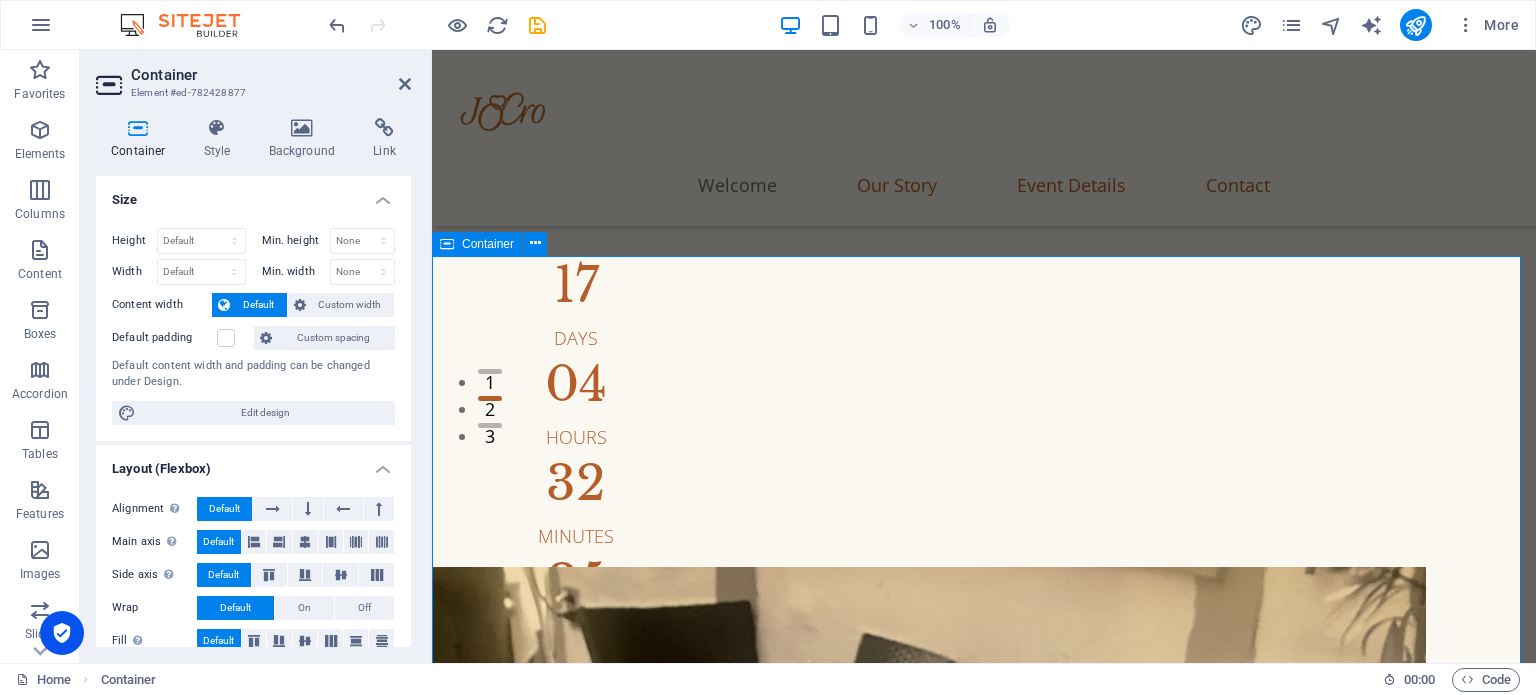 click on "Event Details The Ceremony Saturday, Oct 4, 2025 05:00 PM - 06:30 PM Private Rooftop W 26TH ST, NYC Dinner, Drinks and Dancing Saturday, Oct 4, 2025 06:30 PM - 11:30 PM Hill Country BBQ 30 W 26TH ST - NYC" at bounding box center [984, 1901] 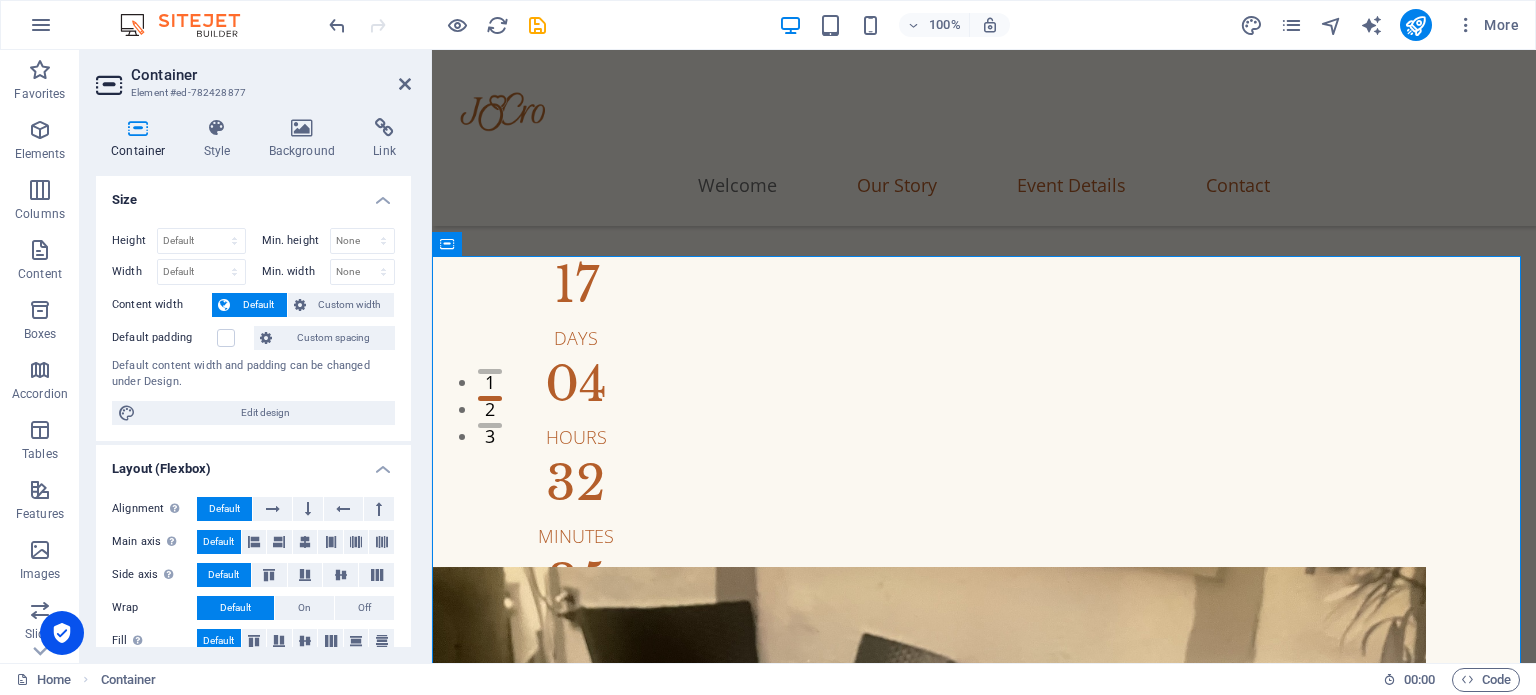 click on "Container Element #ed-782428877
Container Style Background Link Size Height Default px rem % vh vw Min. height None px rem % vh vw Width Default px rem % em vh vw Min. width None px rem % vh vw Content width Default Custom width Width Default px rem % em vh vw Min. width None px rem % vh vw Default padding Custom spacing Default content width and padding can be changed under Design. Edit design Layout (Flexbox) Alignment Determines the flex direction. Default Main axis Determine how elements should behave along the main axis inside this container (justify content). Default Side axis Control the vertical direction of the element inside of the container (align items). Default Wrap Default On Off Fill Controls the distances and direction of elements on the y-axis across several lines (align content). Default Accessibility ARIA helps assistive technologies (like screen readers) to understand the role, state, and behavior of web elements Role The ARIA role defines the purpose of an element.  None" at bounding box center (256, 356) 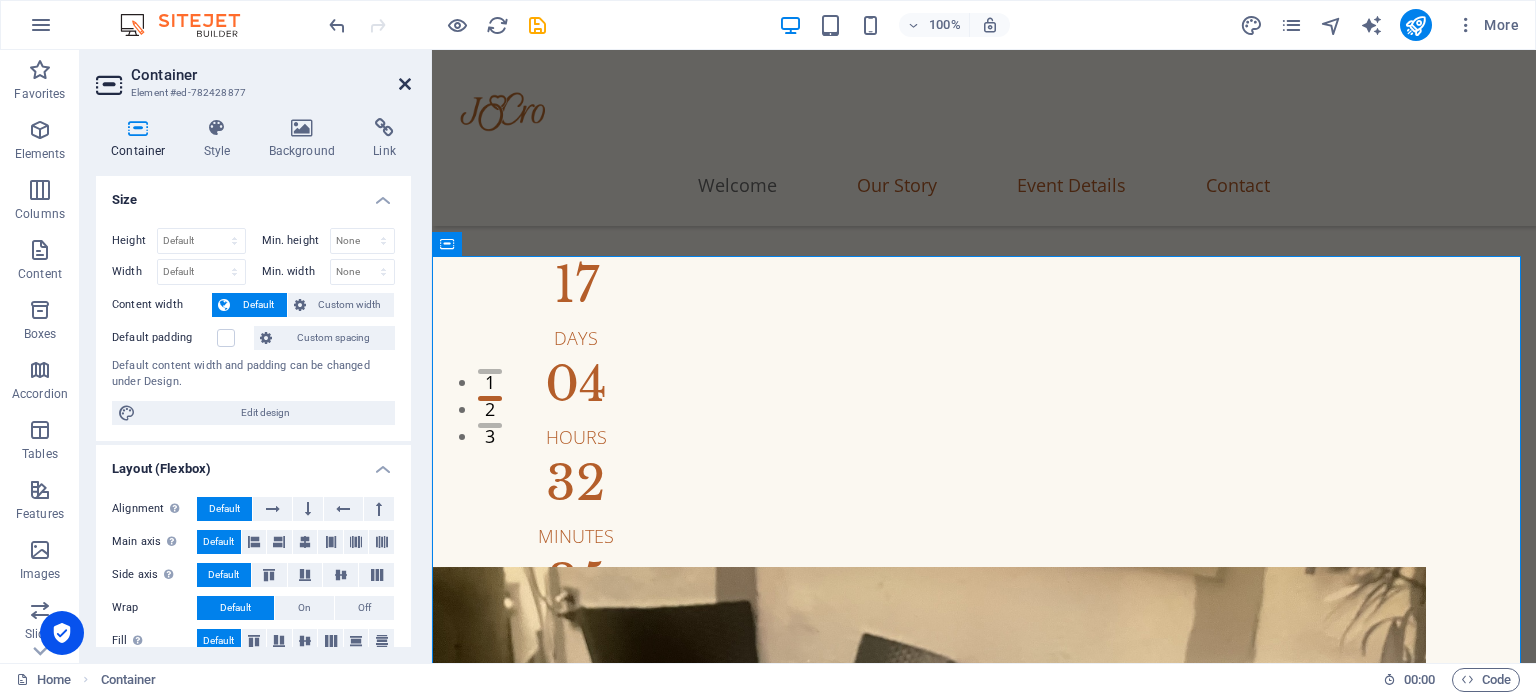 click at bounding box center [405, 84] 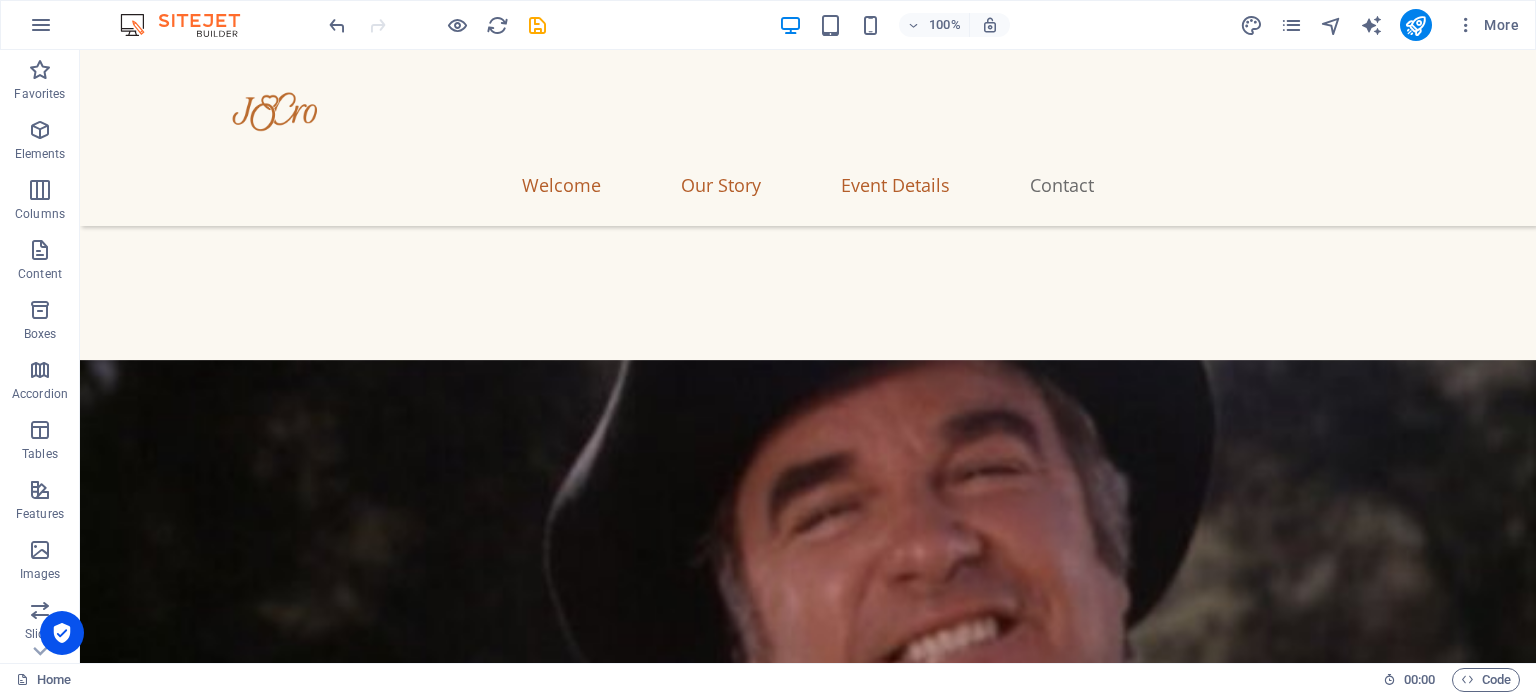 scroll, scrollTop: 2839, scrollLeft: 0, axis: vertical 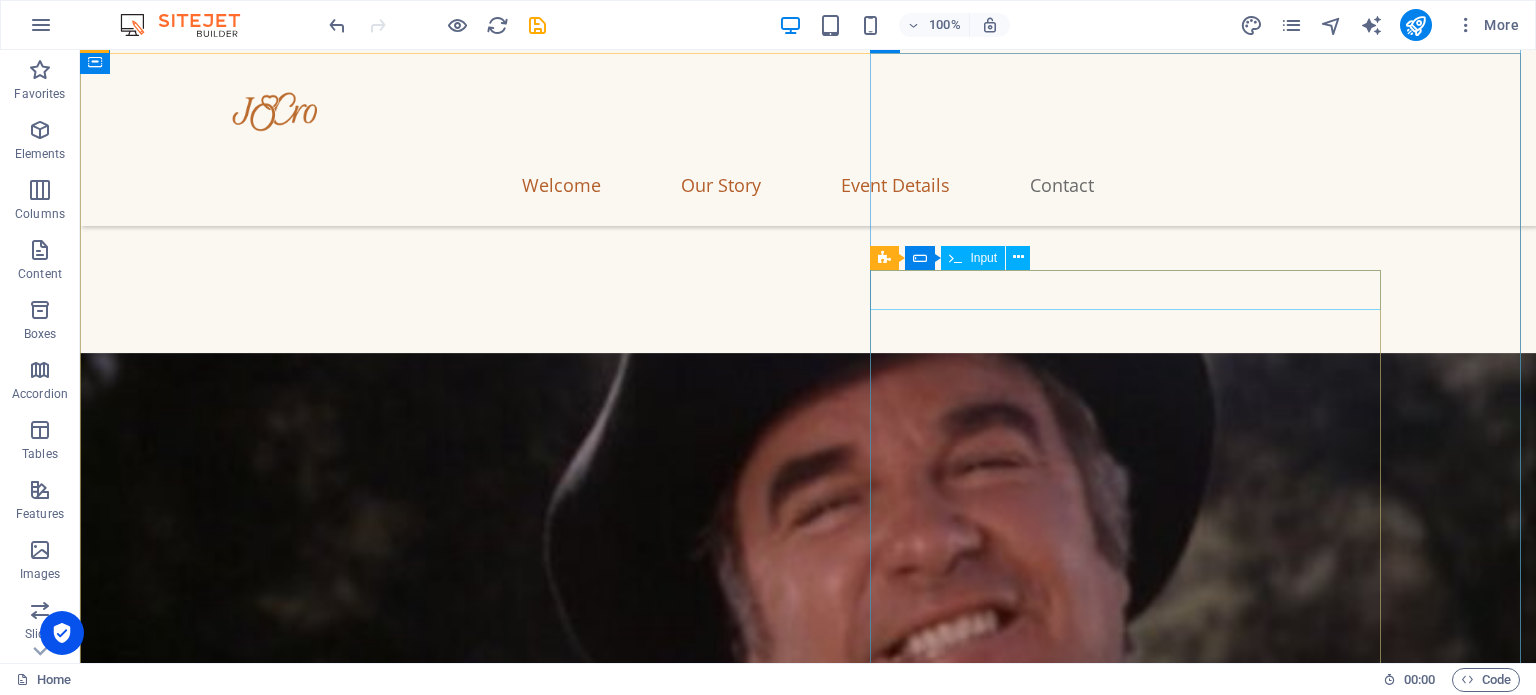 click on "Input" at bounding box center [983, 258] 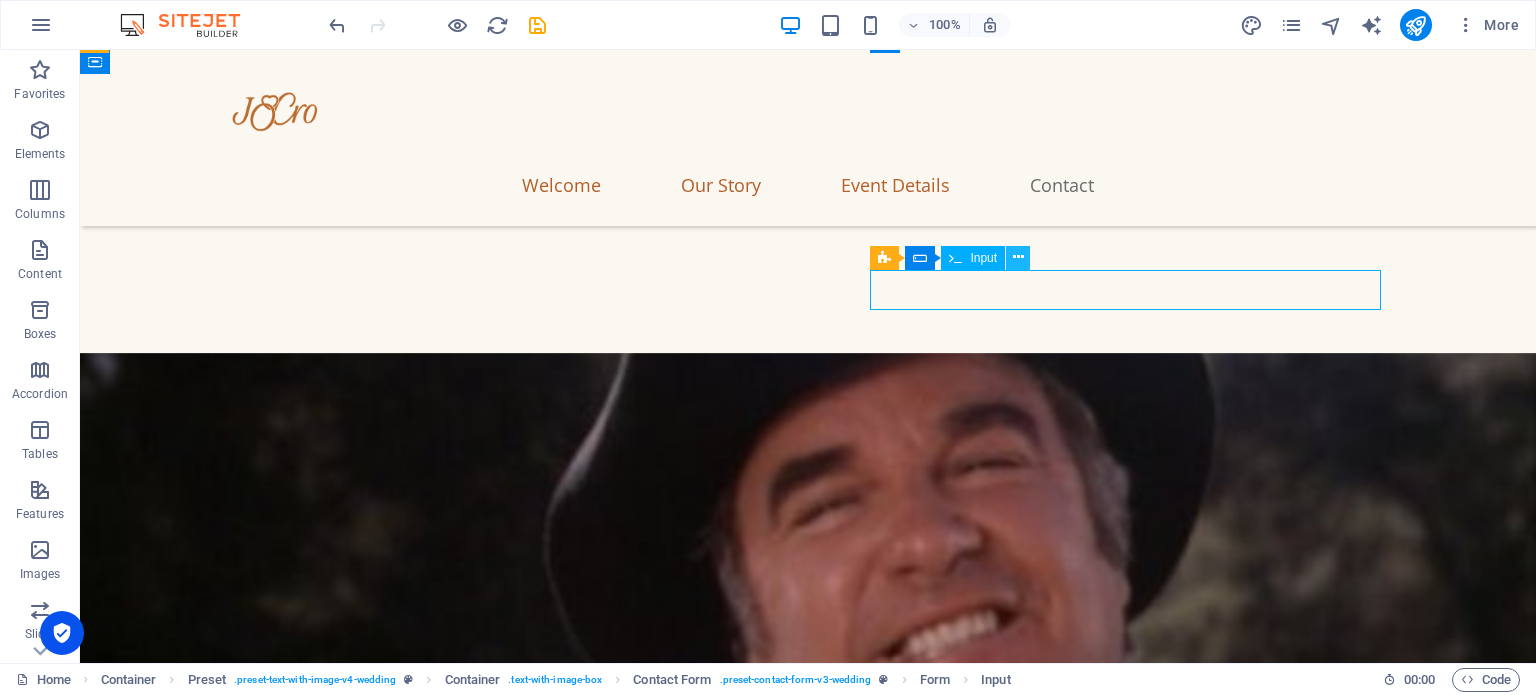 click at bounding box center [1018, 257] 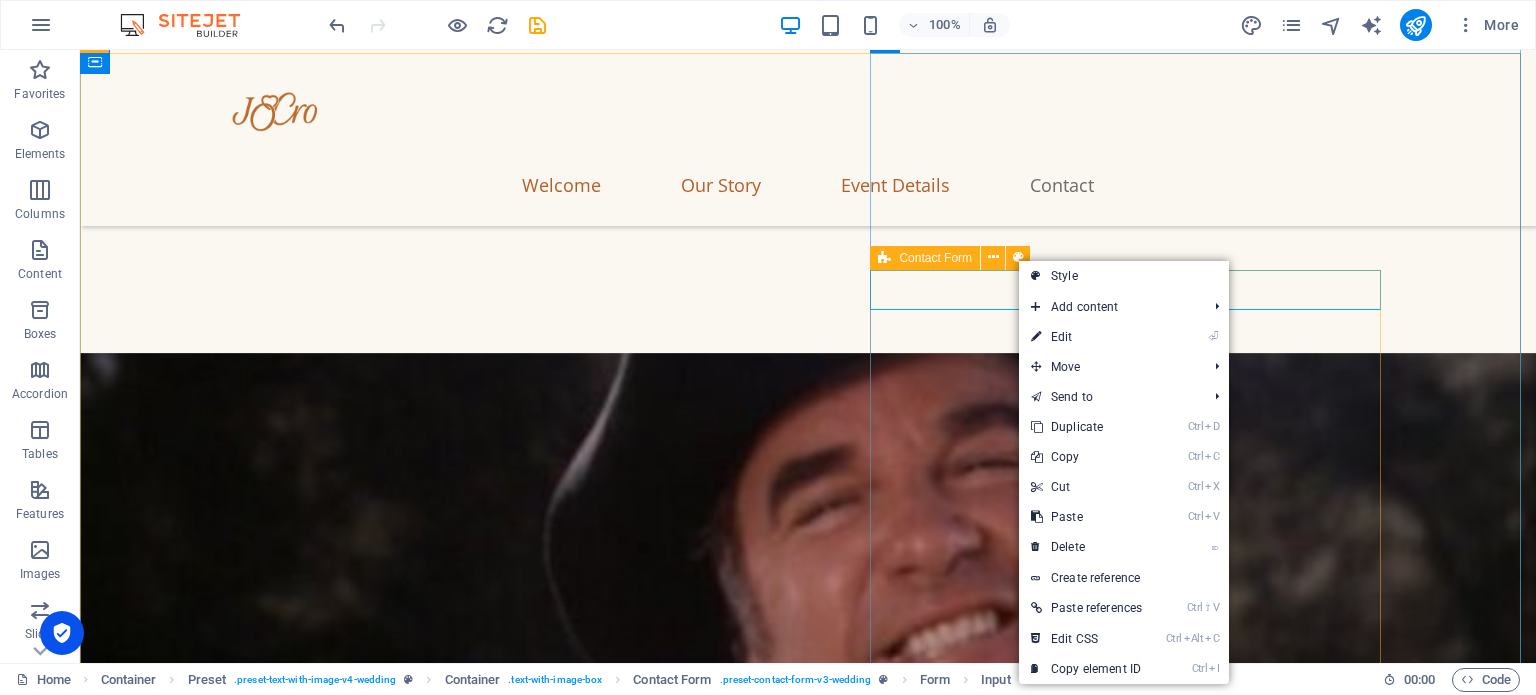 click at bounding box center (884, 258) 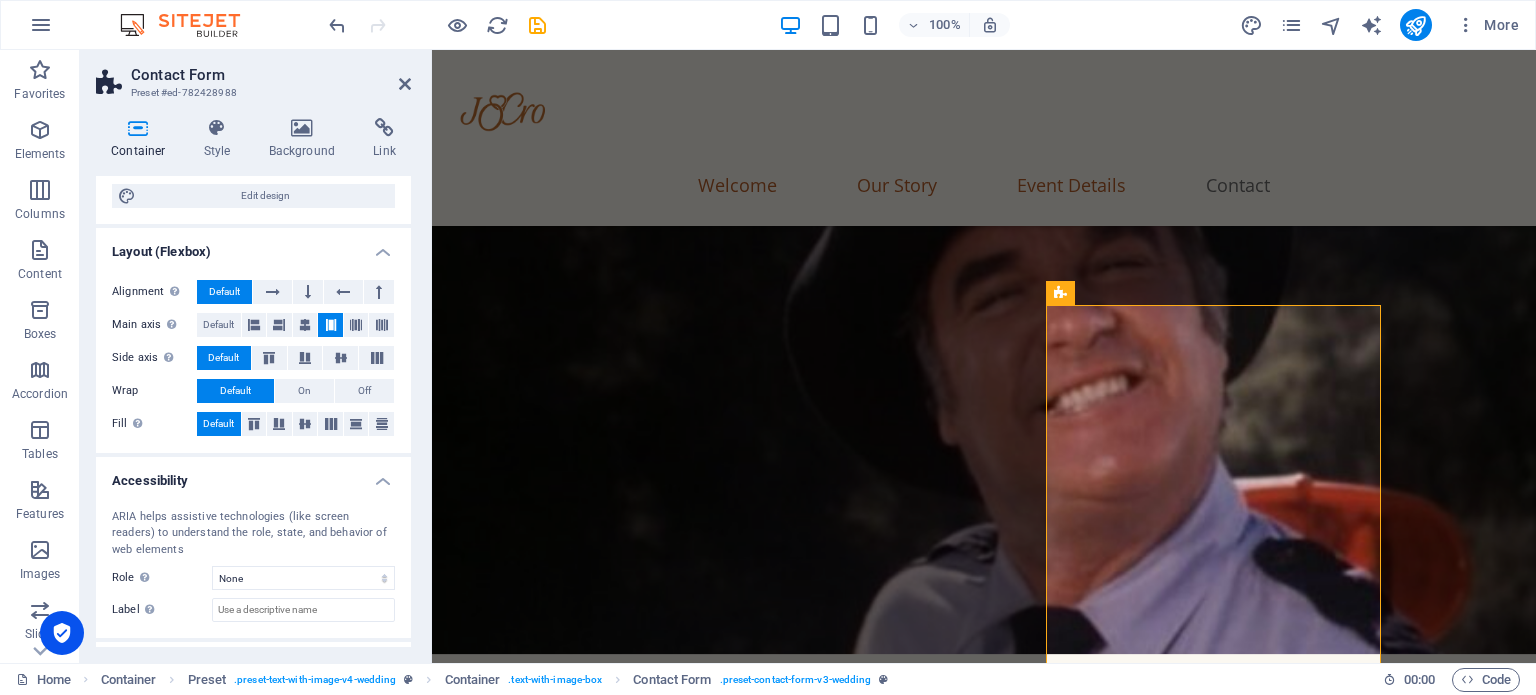 scroll, scrollTop: 0, scrollLeft: 0, axis: both 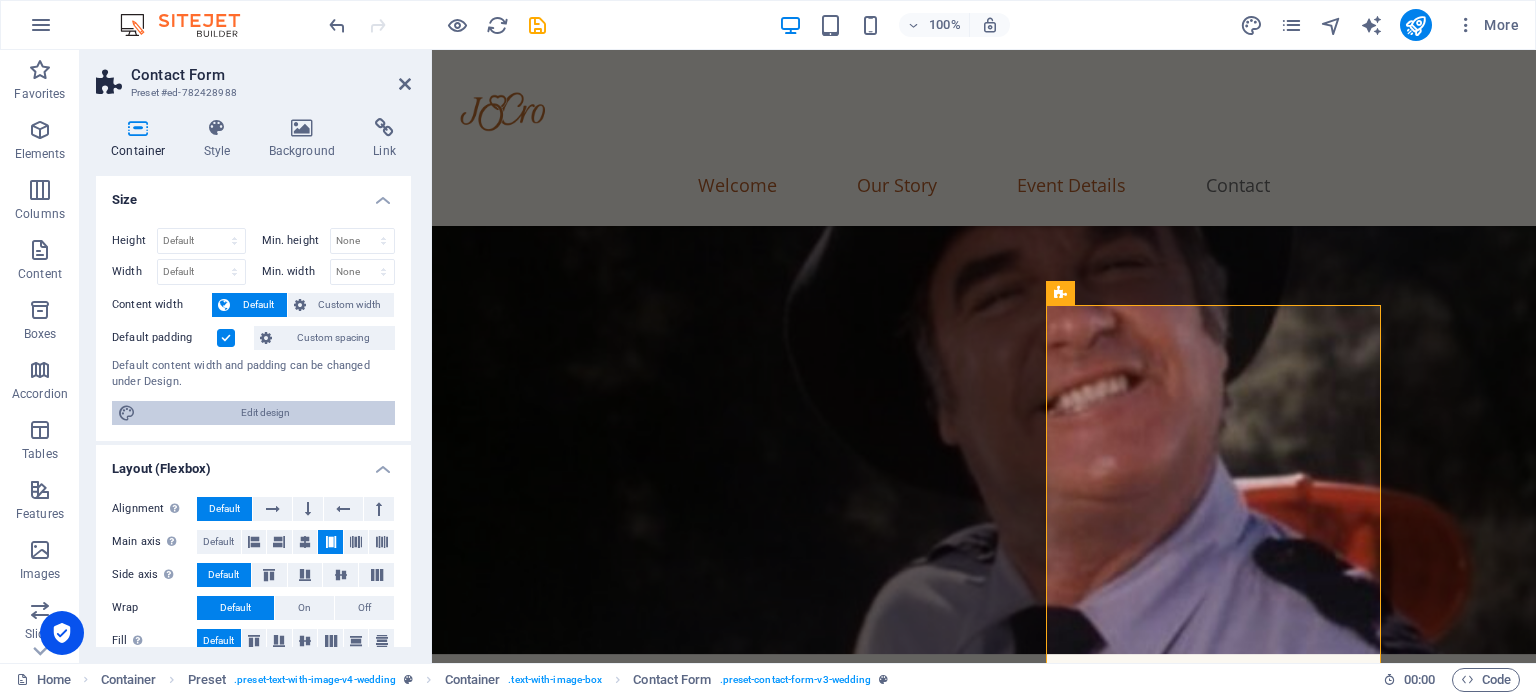 click on "Edit design" at bounding box center (265, 413) 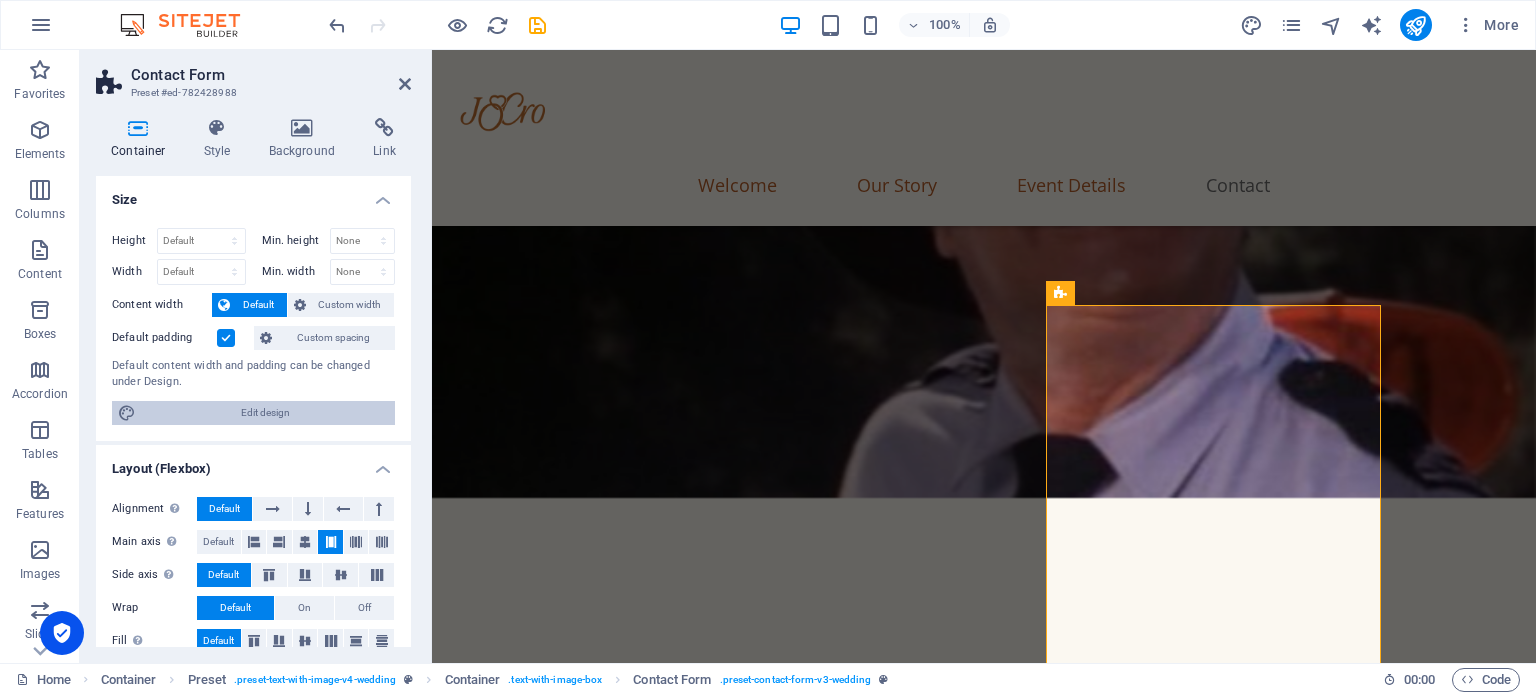 select on "rem" 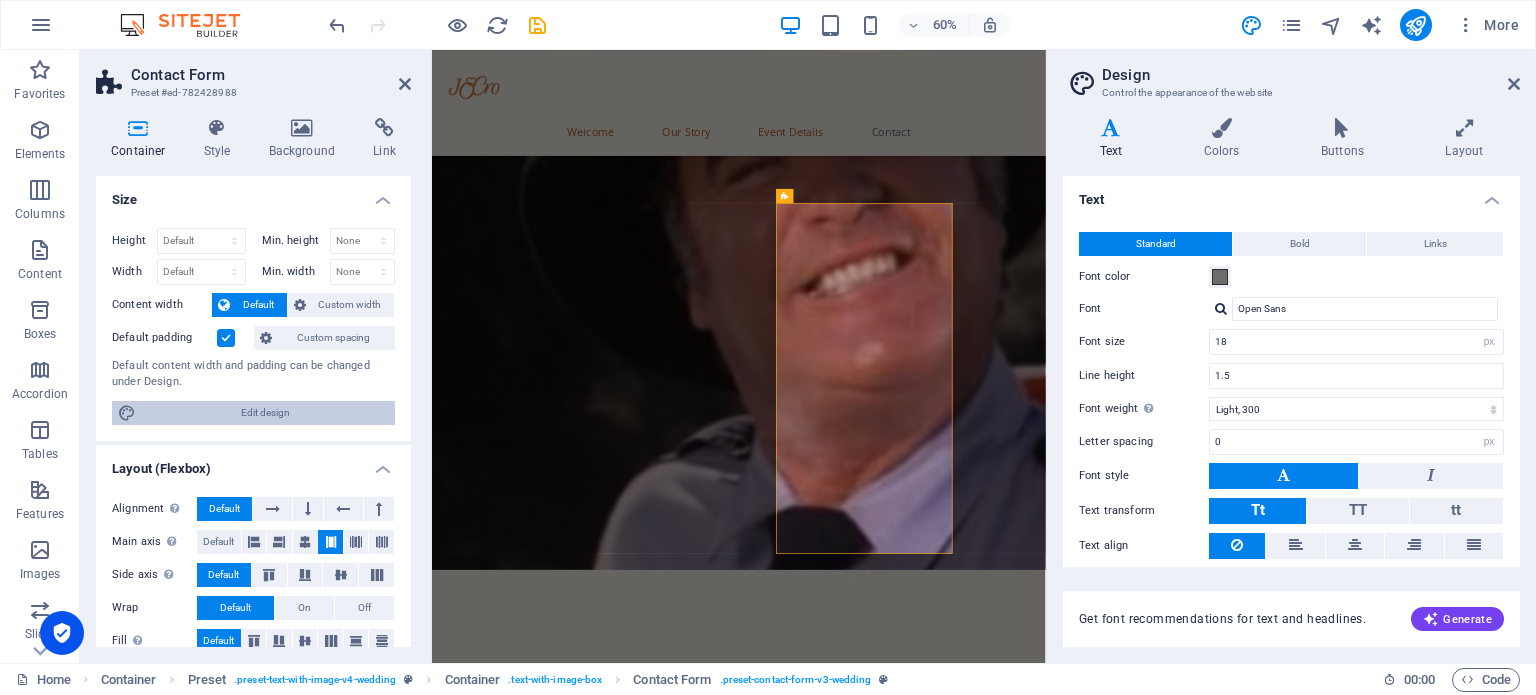 scroll, scrollTop: 2875, scrollLeft: 0, axis: vertical 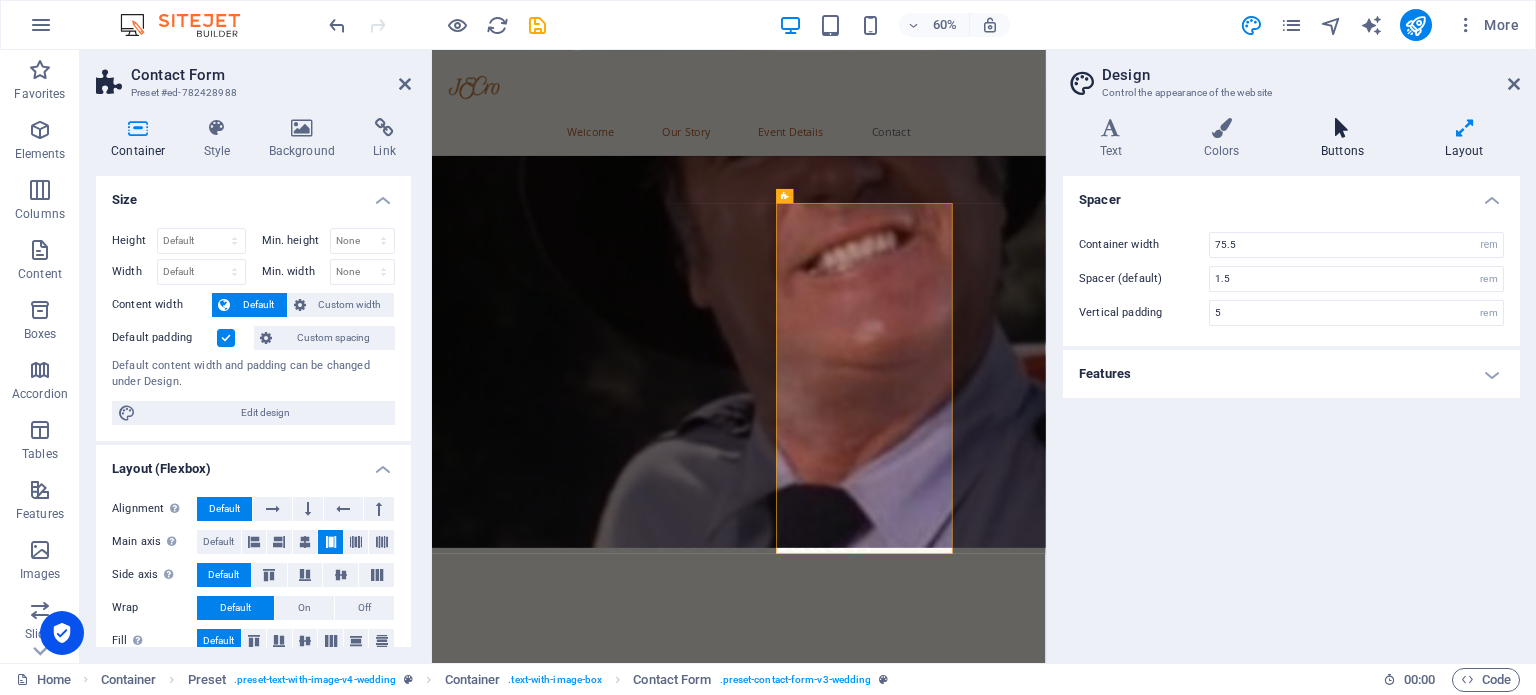click on "Buttons" at bounding box center (1346, 139) 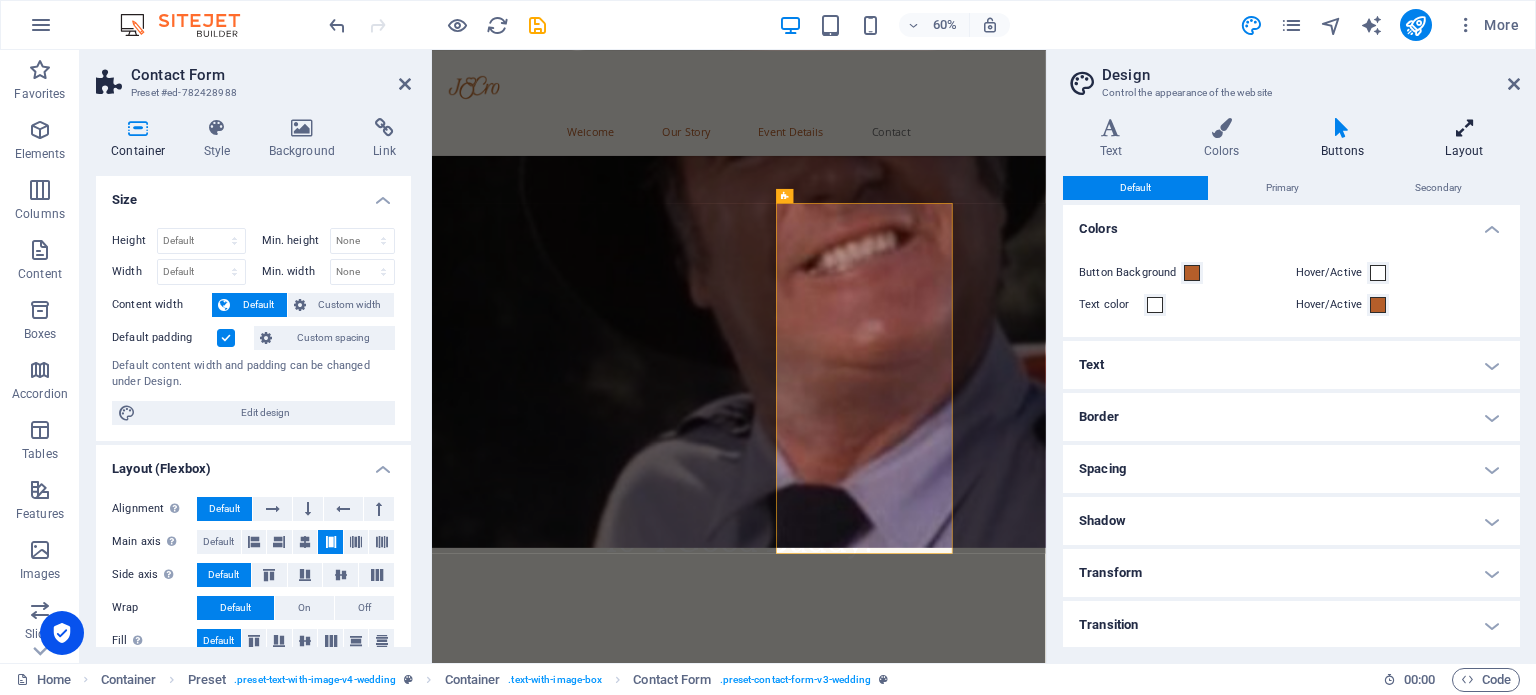 click at bounding box center (1464, 128) 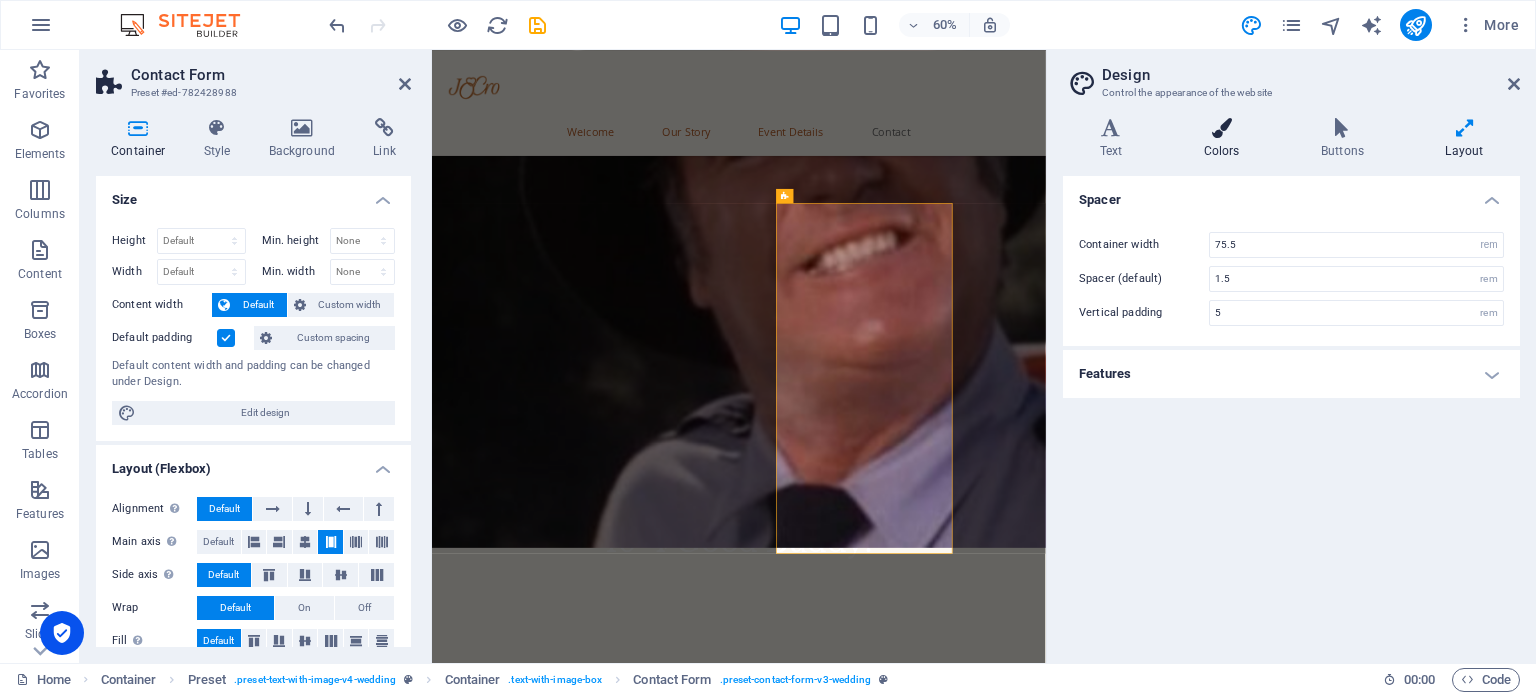click at bounding box center (1221, 128) 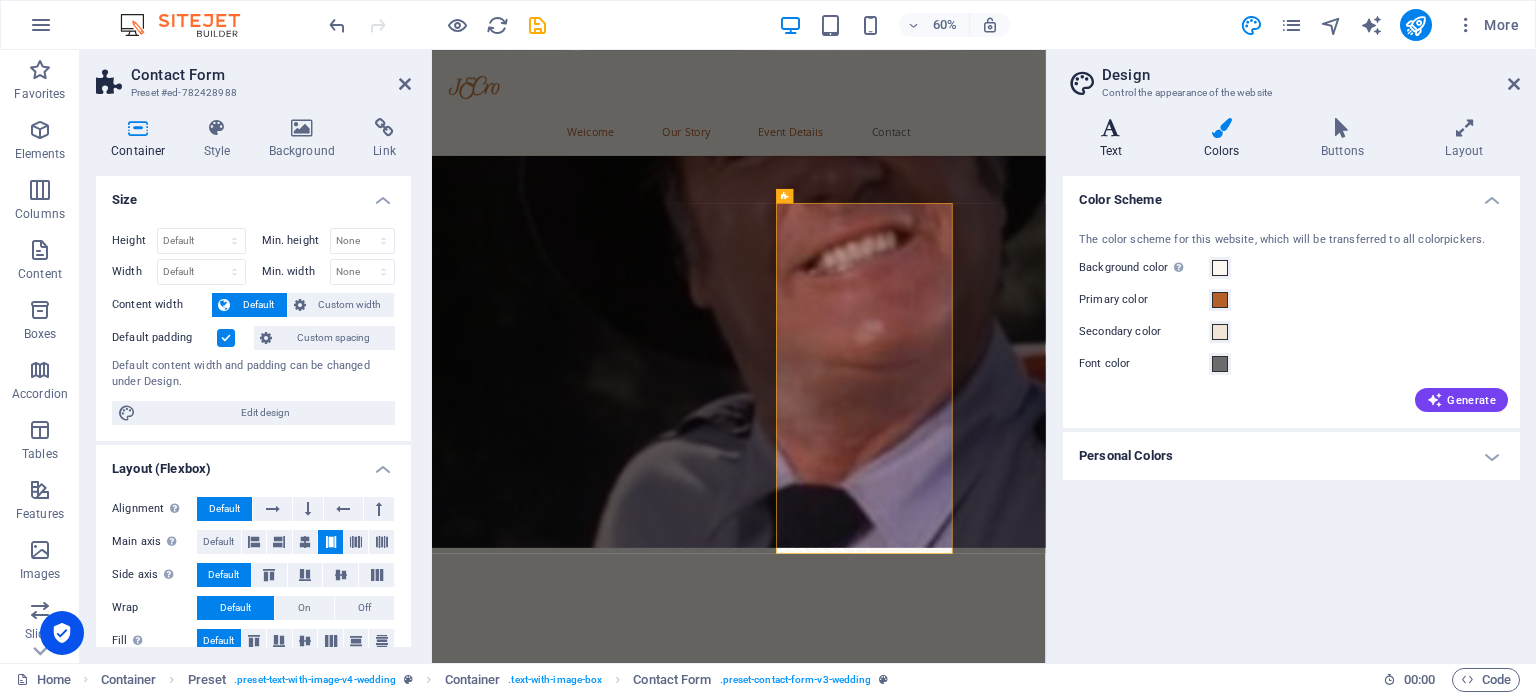 click at bounding box center (1111, 128) 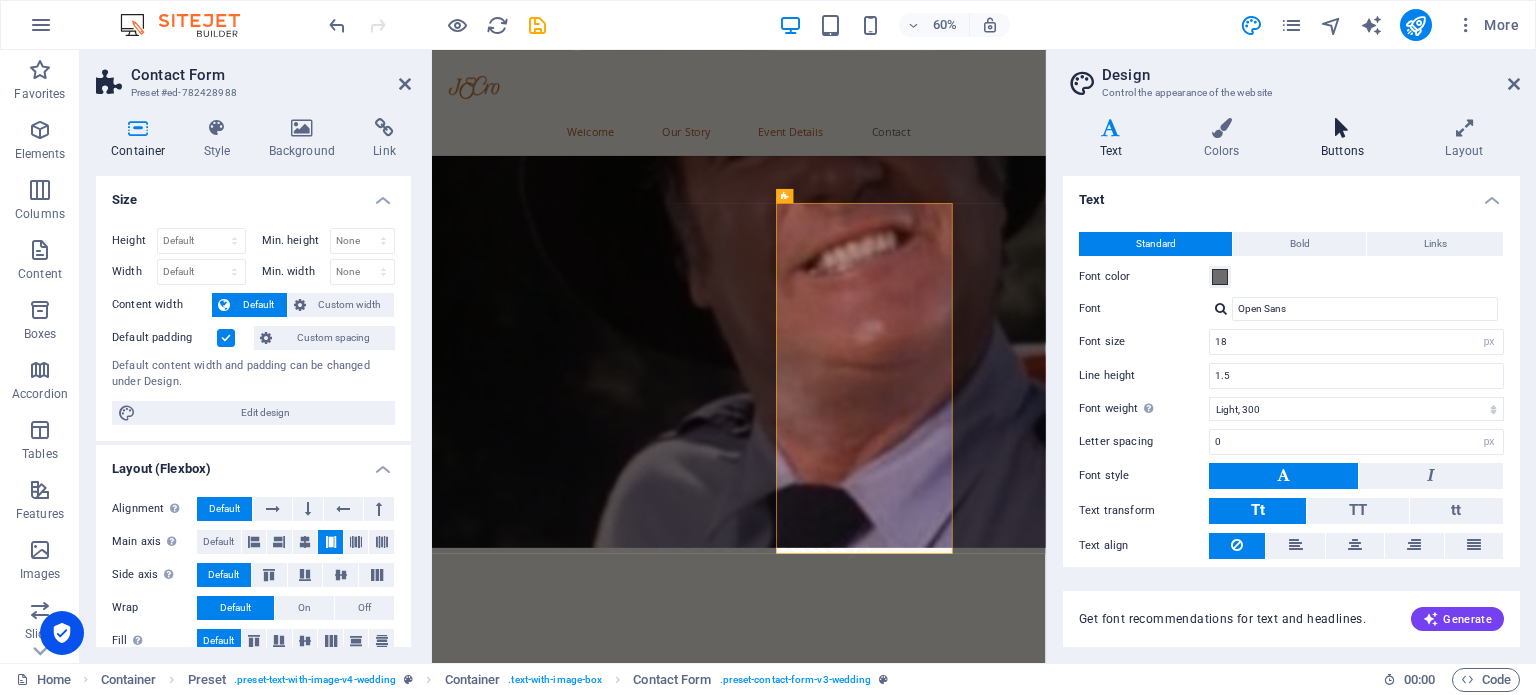 click on "Buttons" at bounding box center (1346, 139) 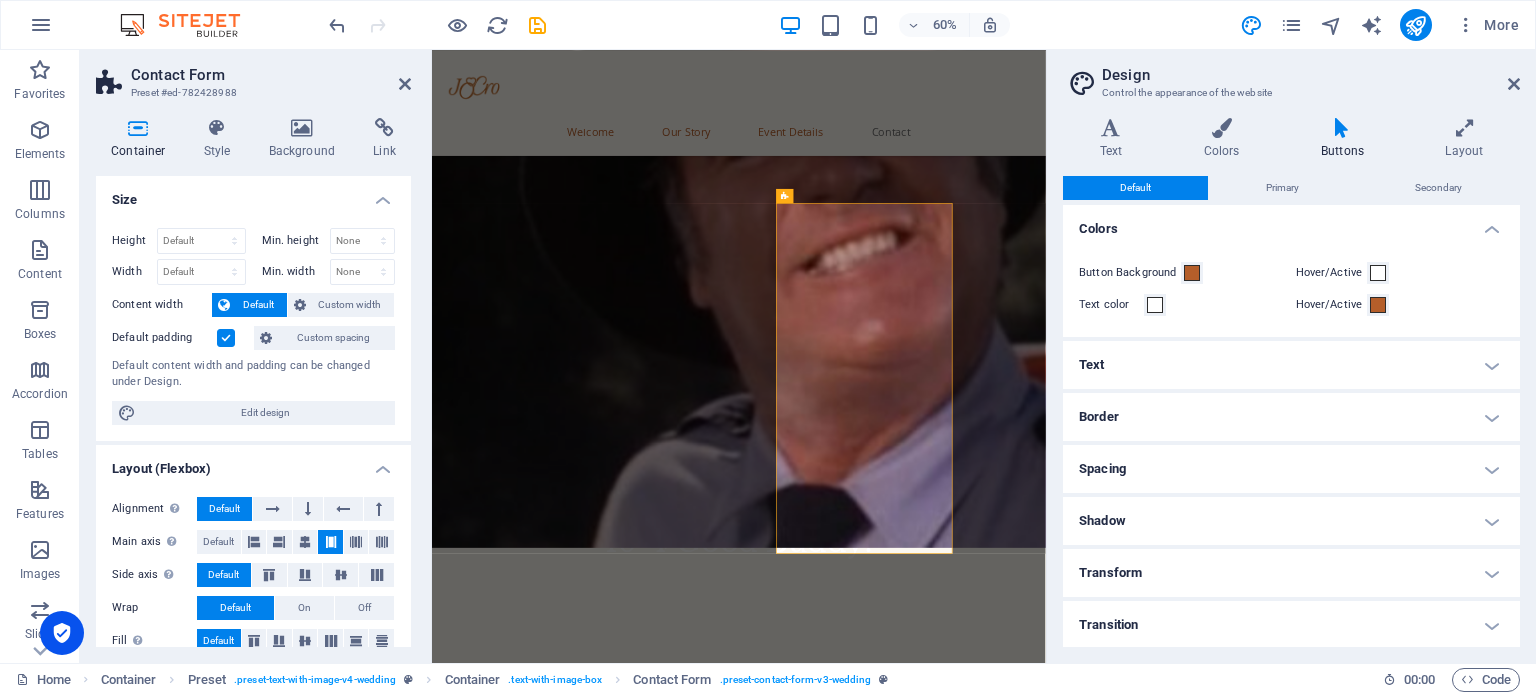 scroll, scrollTop: 0, scrollLeft: 0, axis: both 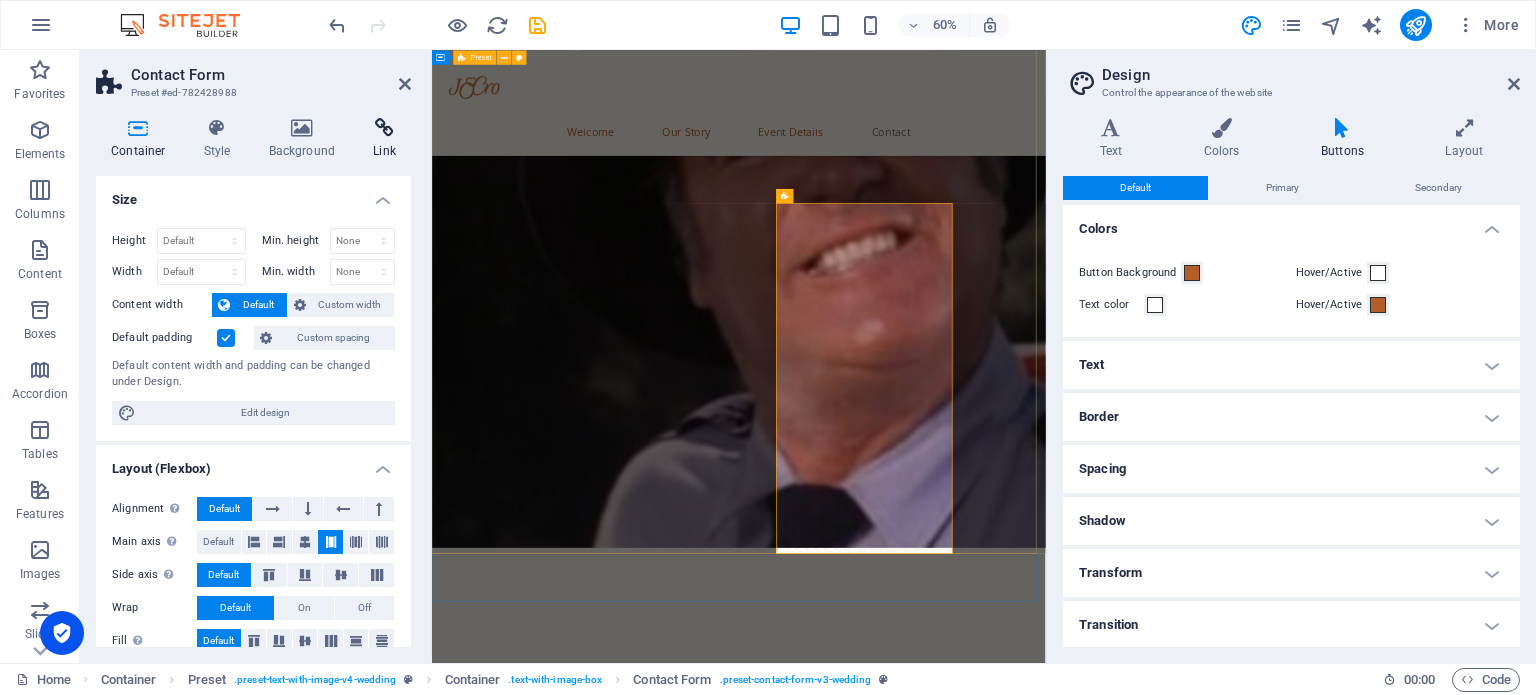 click at bounding box center [384, 128] 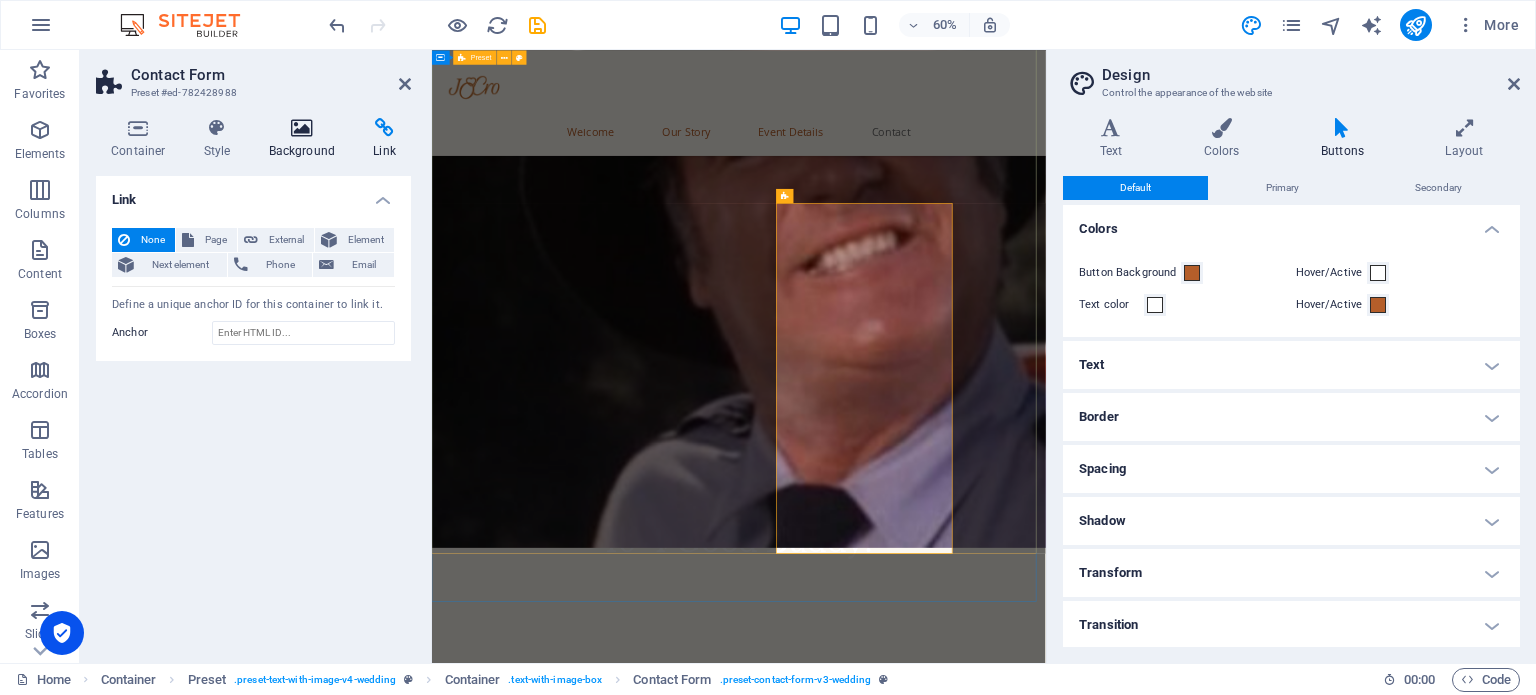 click on "Background" at bounding box center [306, 139] 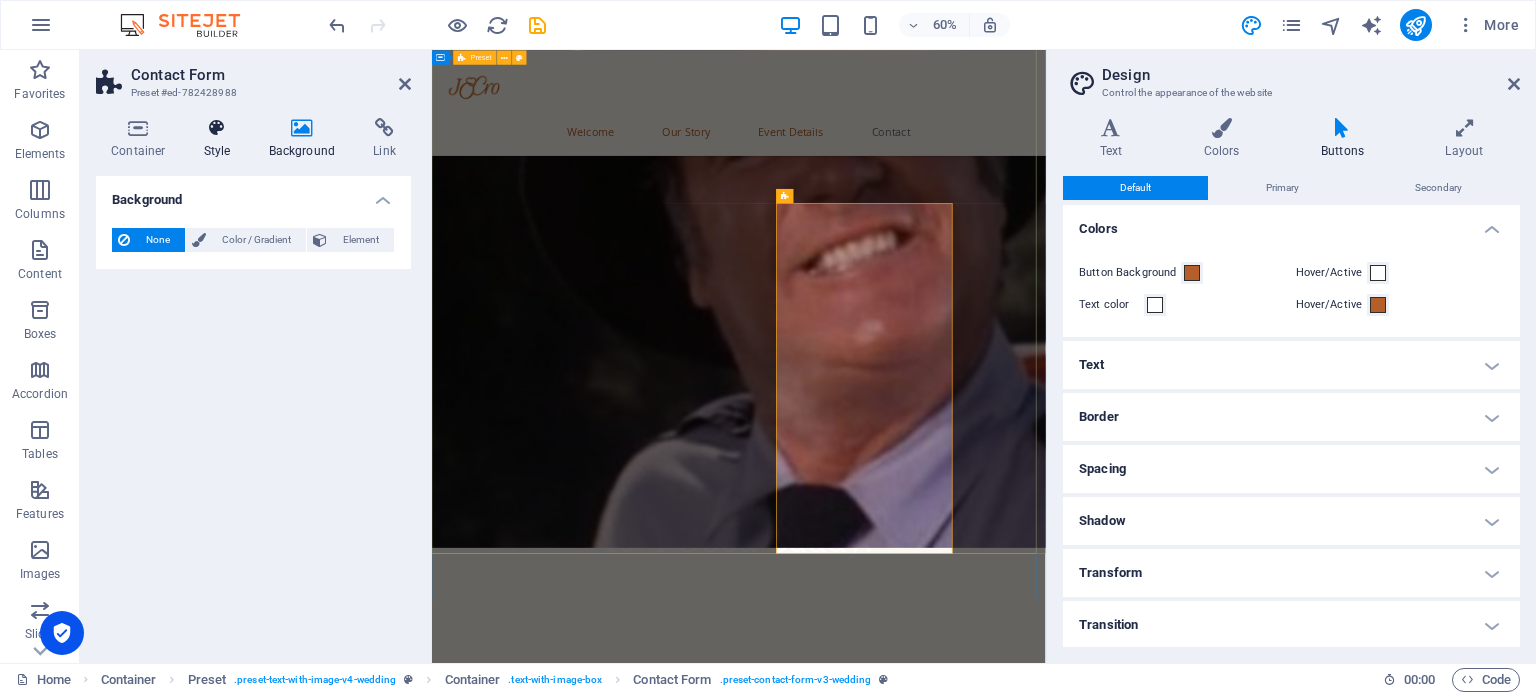 click at bounding box center (217, 128) 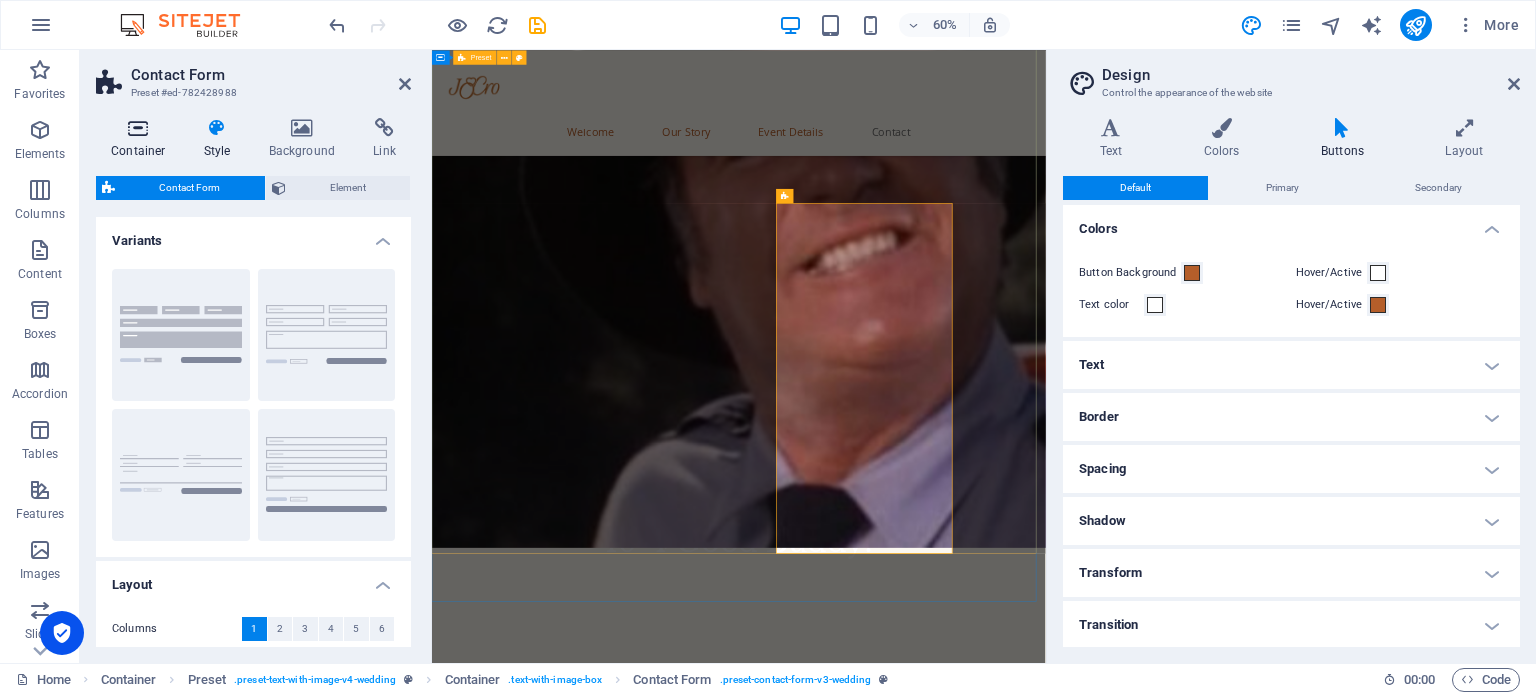 click at bounding box center [138, 128] 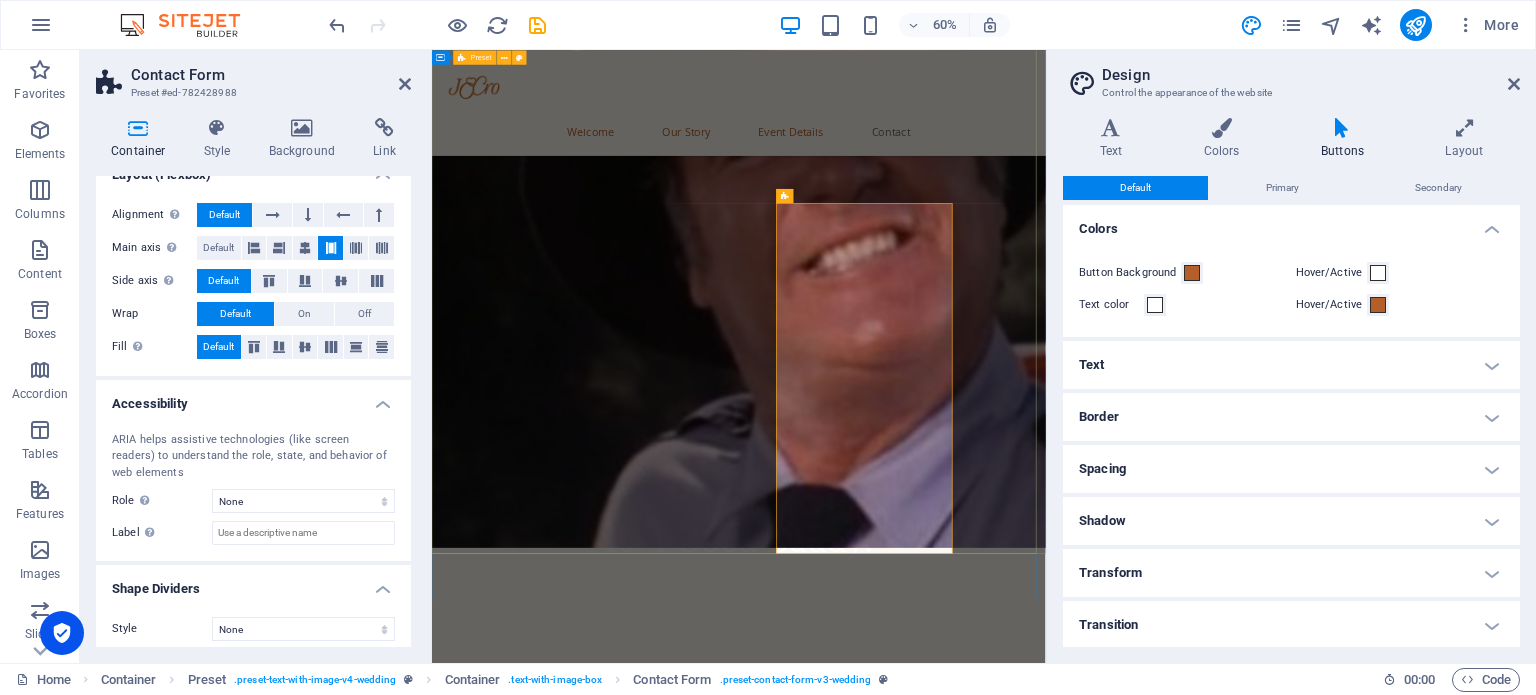 scroll, scrollTop: 302, scrollLeft: 0, axis: vertical 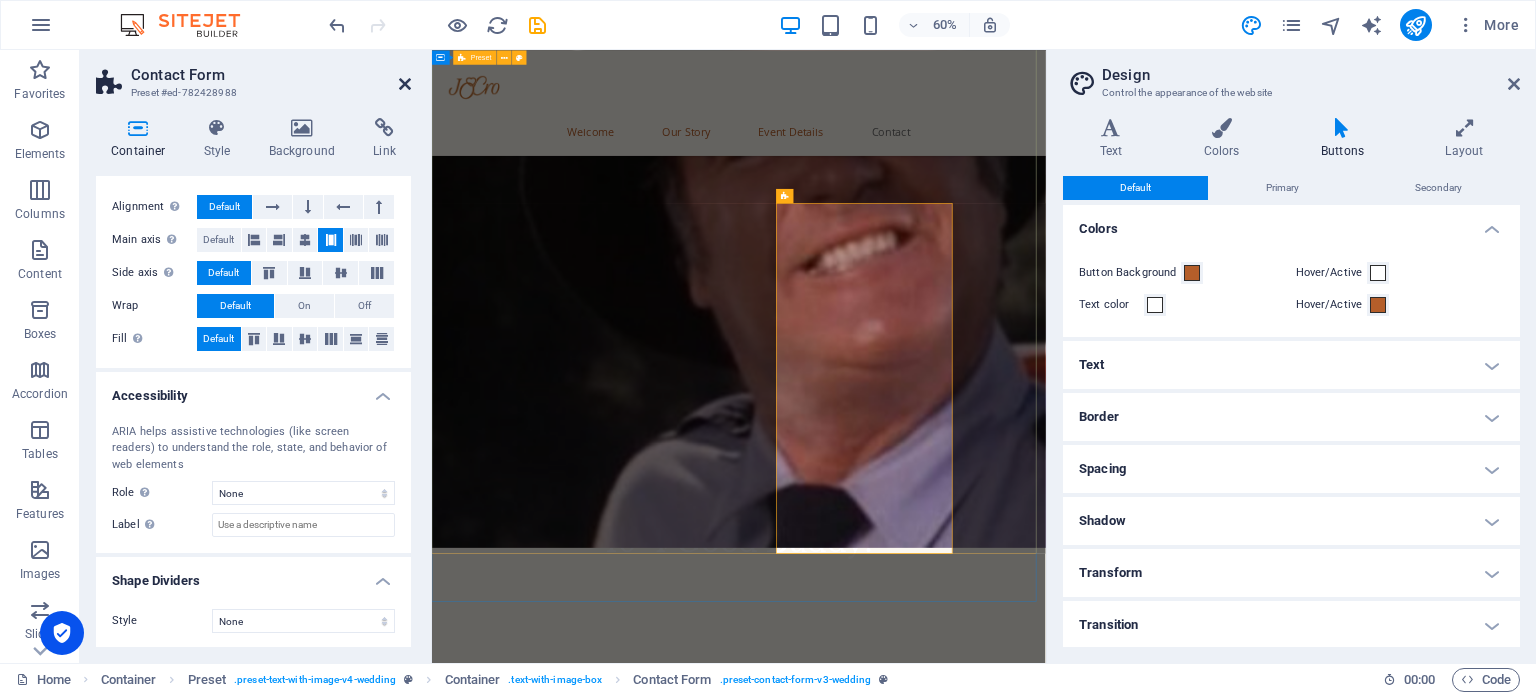 click at bounding box center [405, 84] 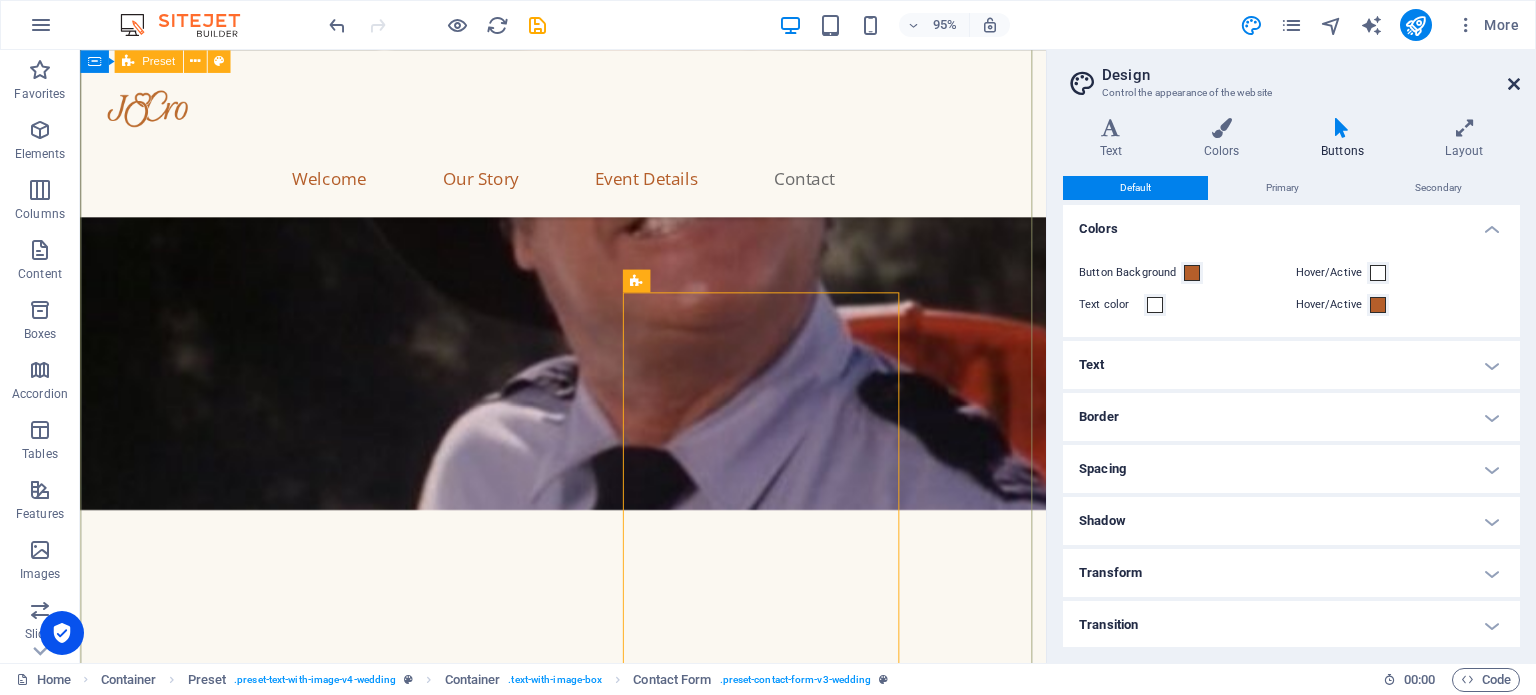click at bounding box center (1514, 84) 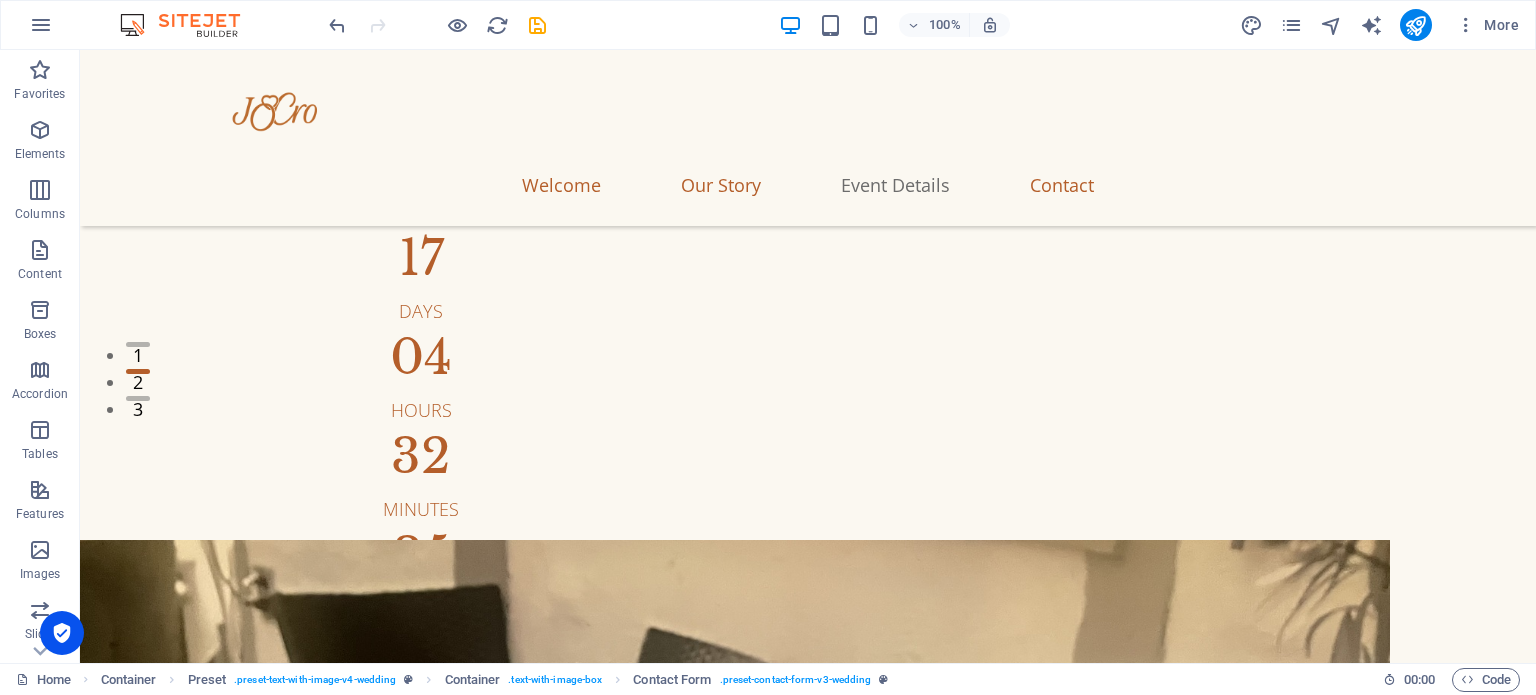 scroll, scrollTop: 0, scrollLeft: 0, axis: both 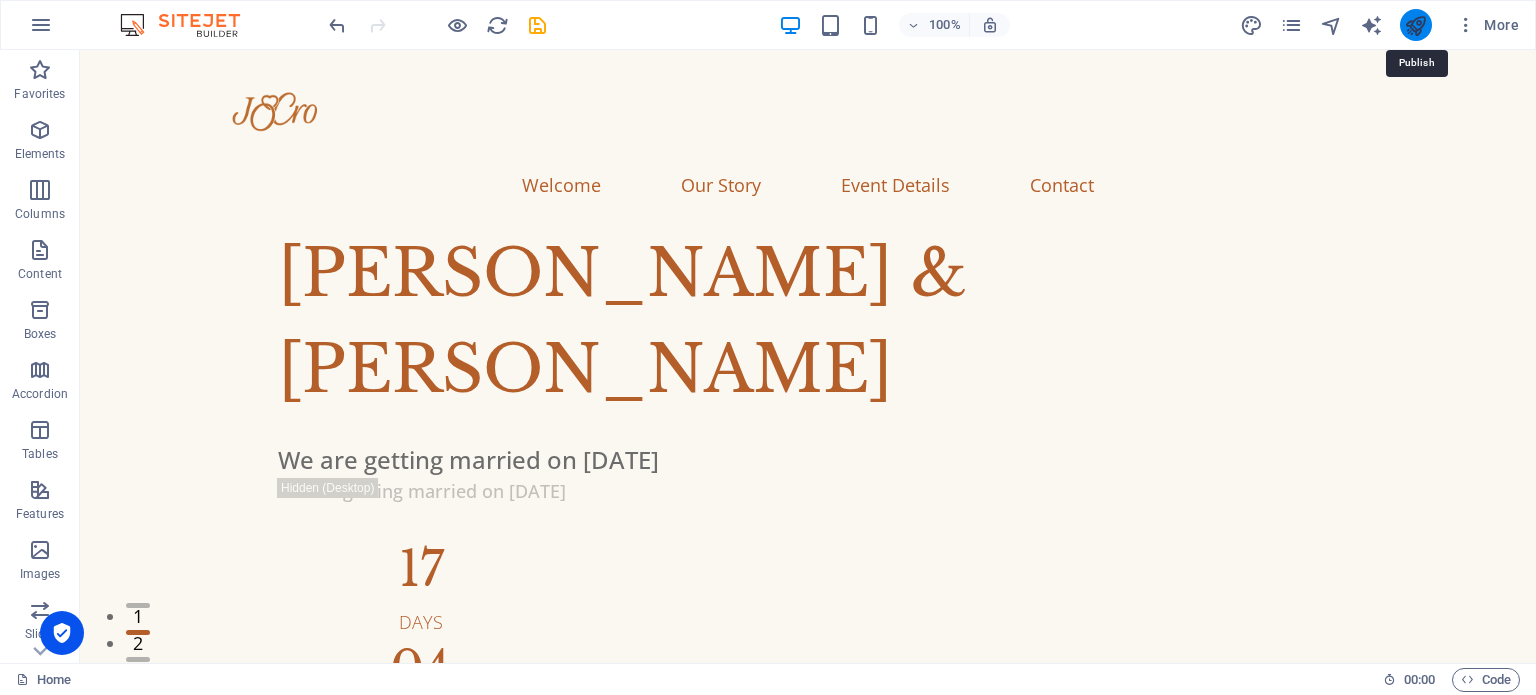 click at bounding box center [1415, 25] 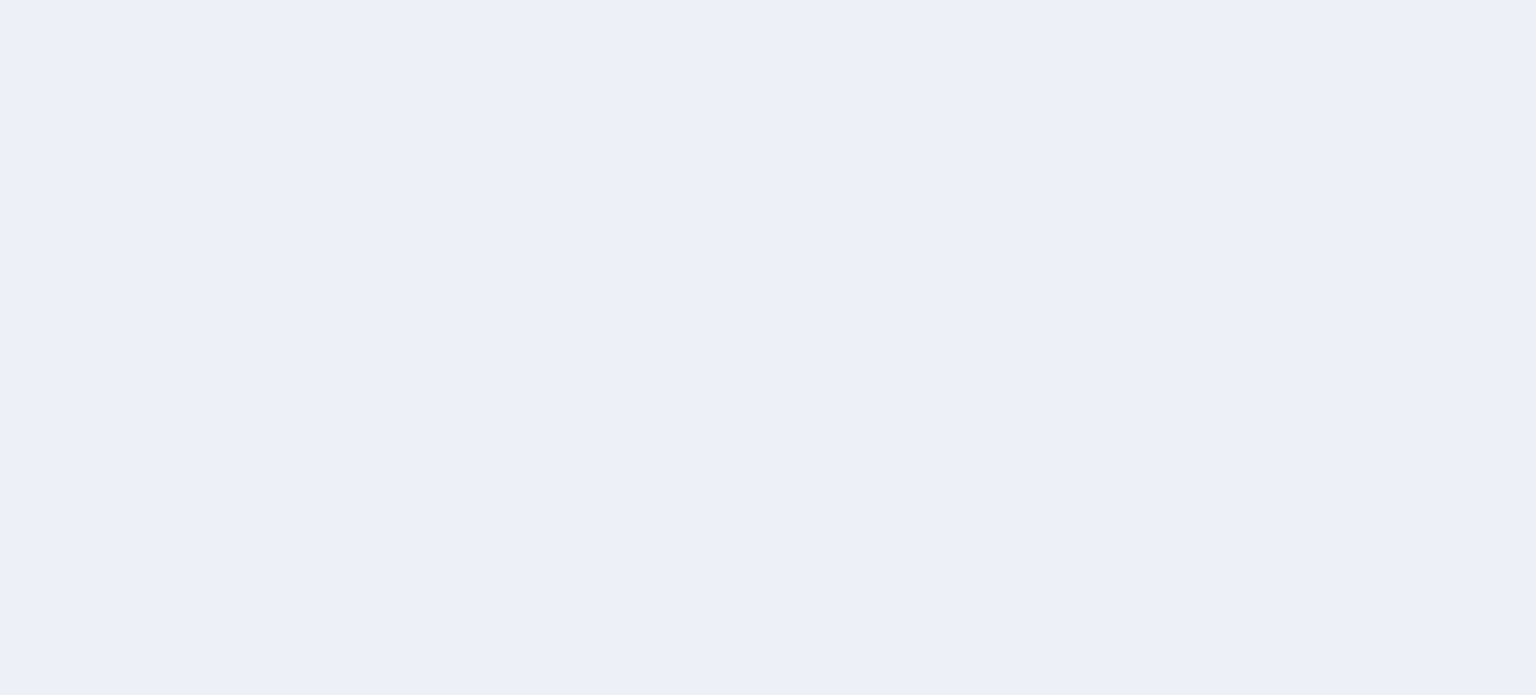 scroll, scrollTop: 0, scrollLeft: 0, axis: both 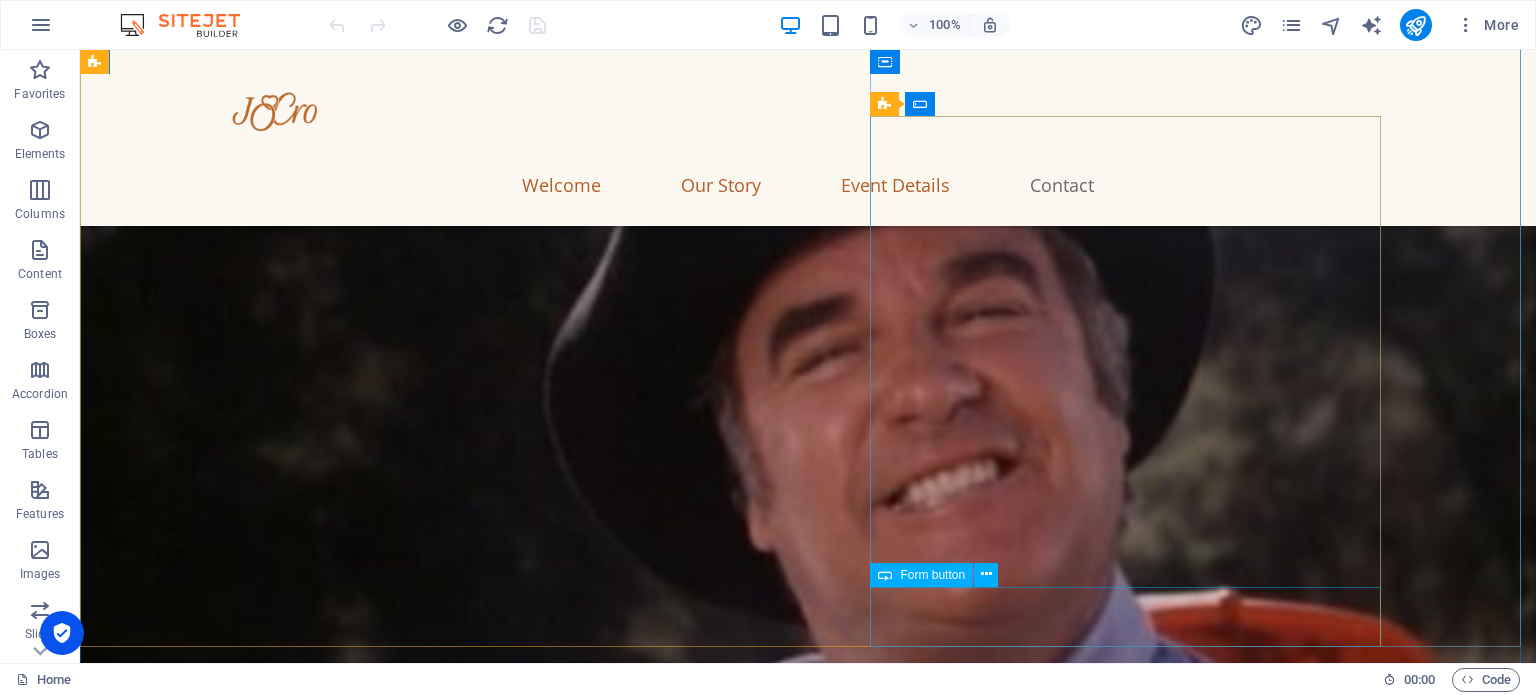 click on "Submit" at bounding box center [738, 3677] 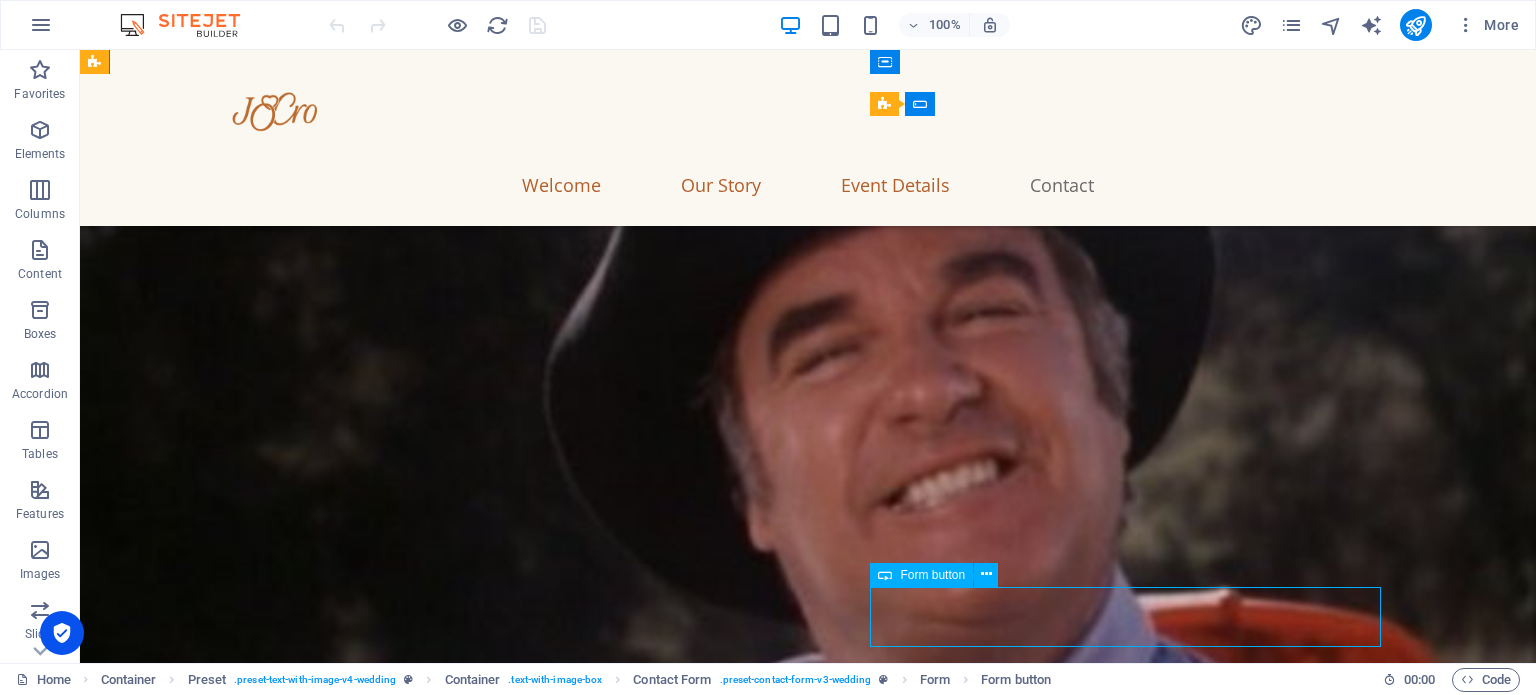 click on "Submit" at bounding box center [738, 3677] 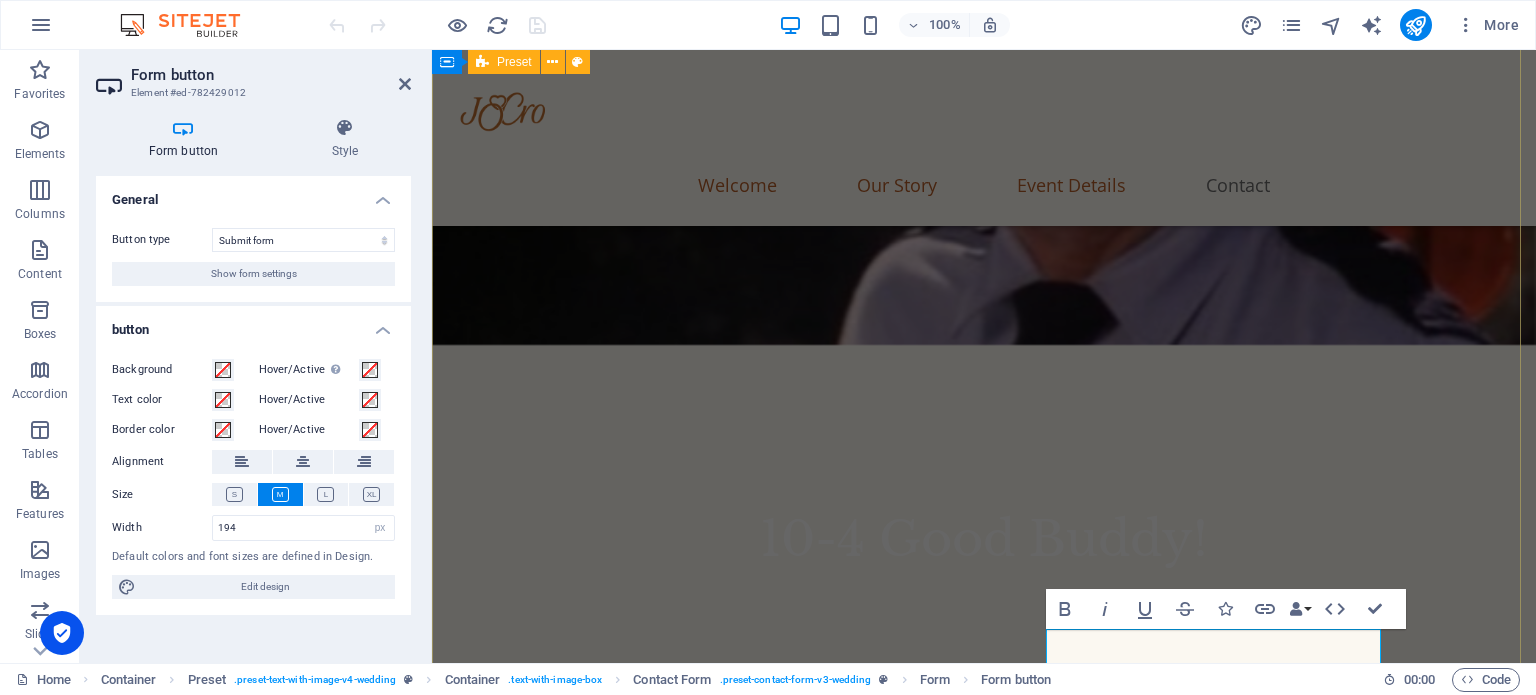 scroll, scrollTop: 3013, scrollLeft: 0, axis: vertical 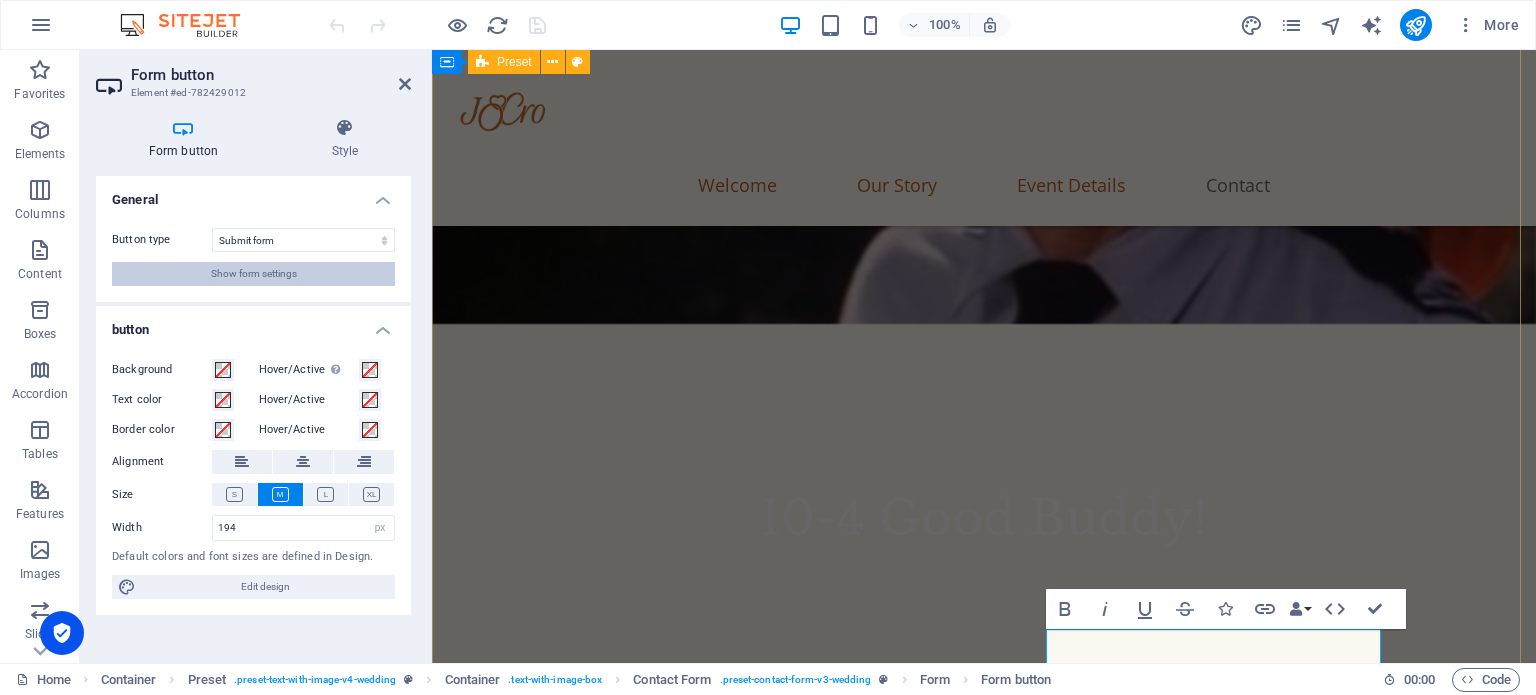 click on "Show form settings" at bounding box center (254, 274) 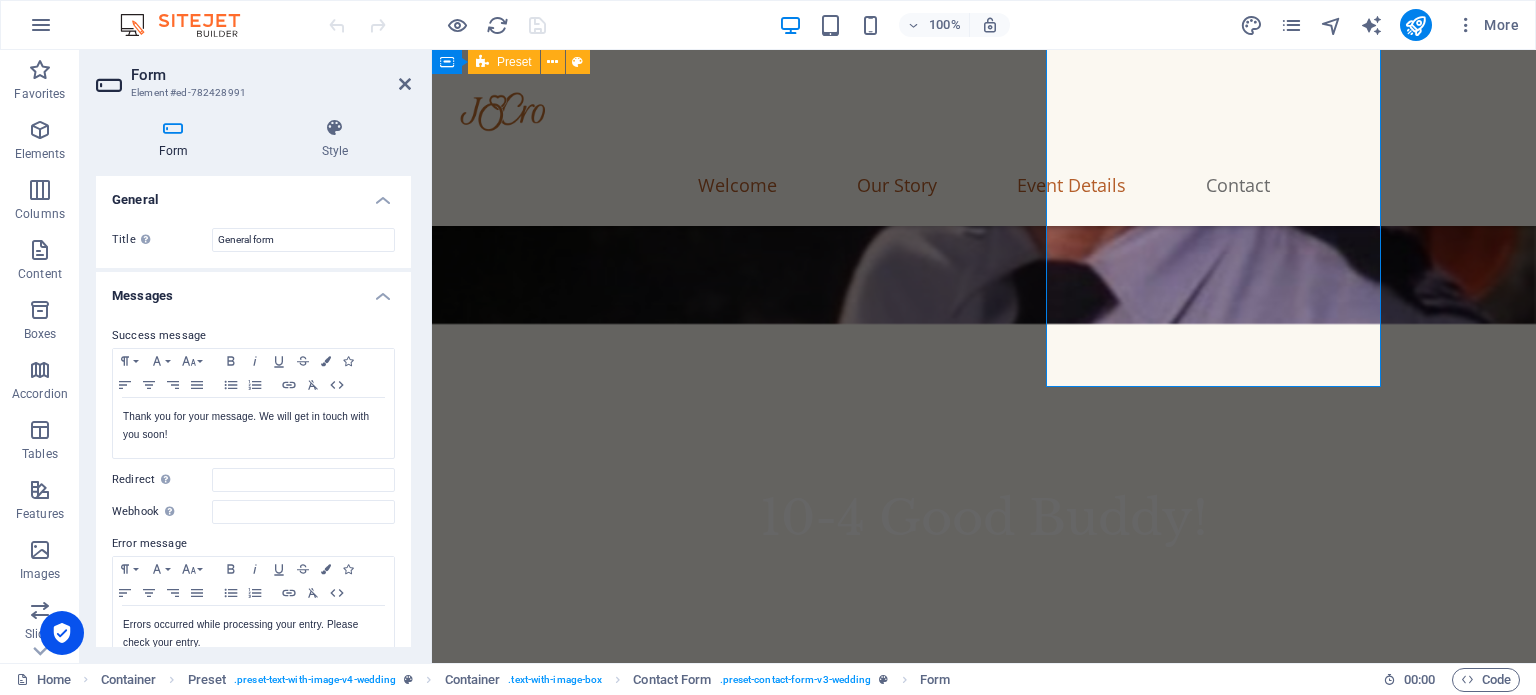 scroll, scrollTop: 3316, scrollLeft: 0, axis: vertical 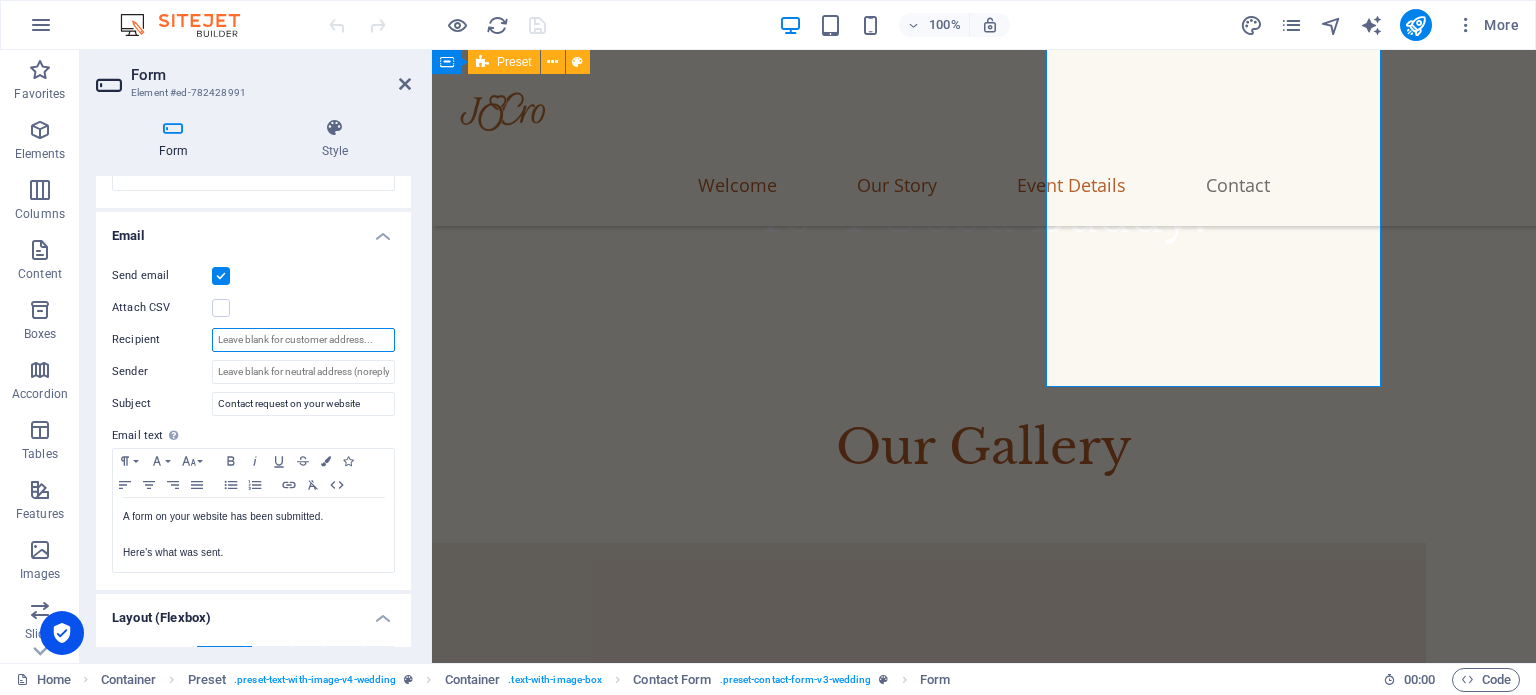 click on "Recipient" at bounding box center [303, 340] 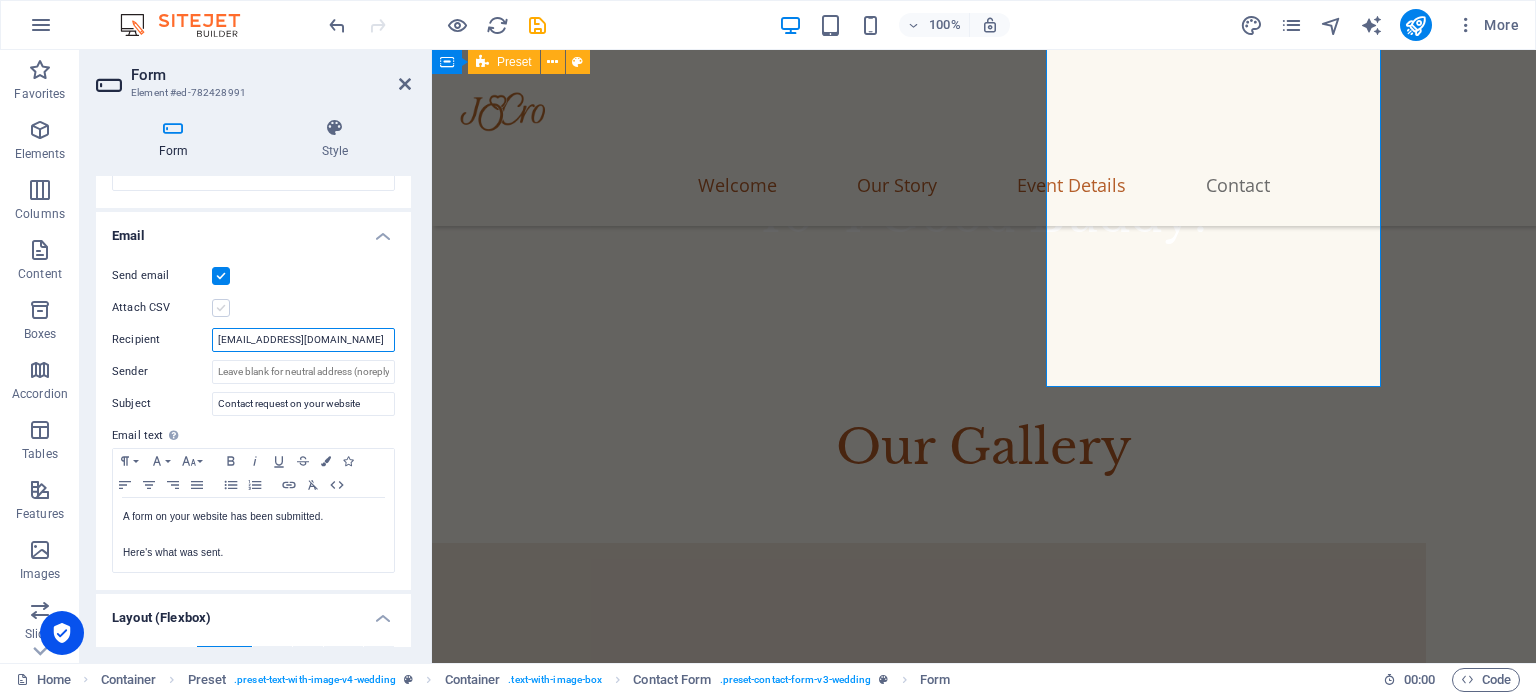 type on "[EMAIL_ADDRESS][DOMAIN_NAME]" 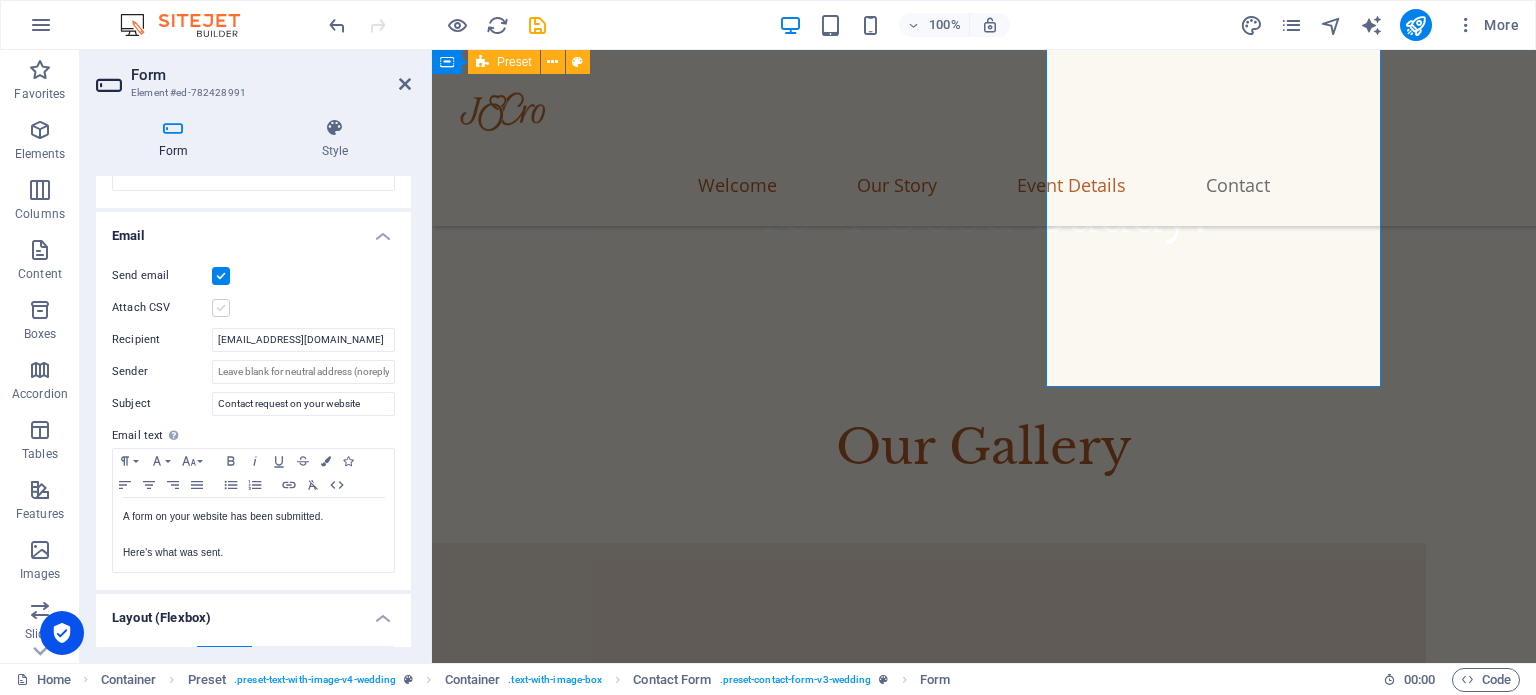 click at bounding box center [221, 308] 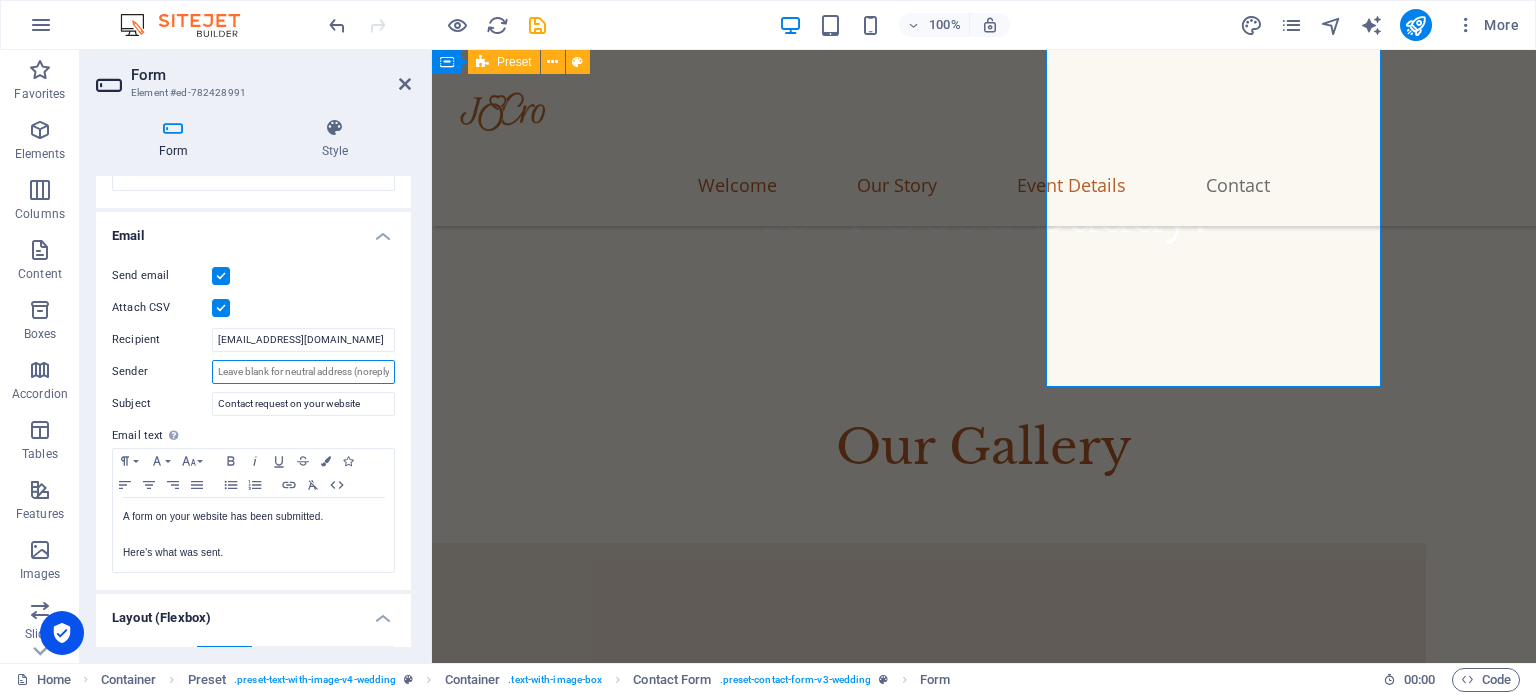 click on "Sender" at bounding box center (303, 372) 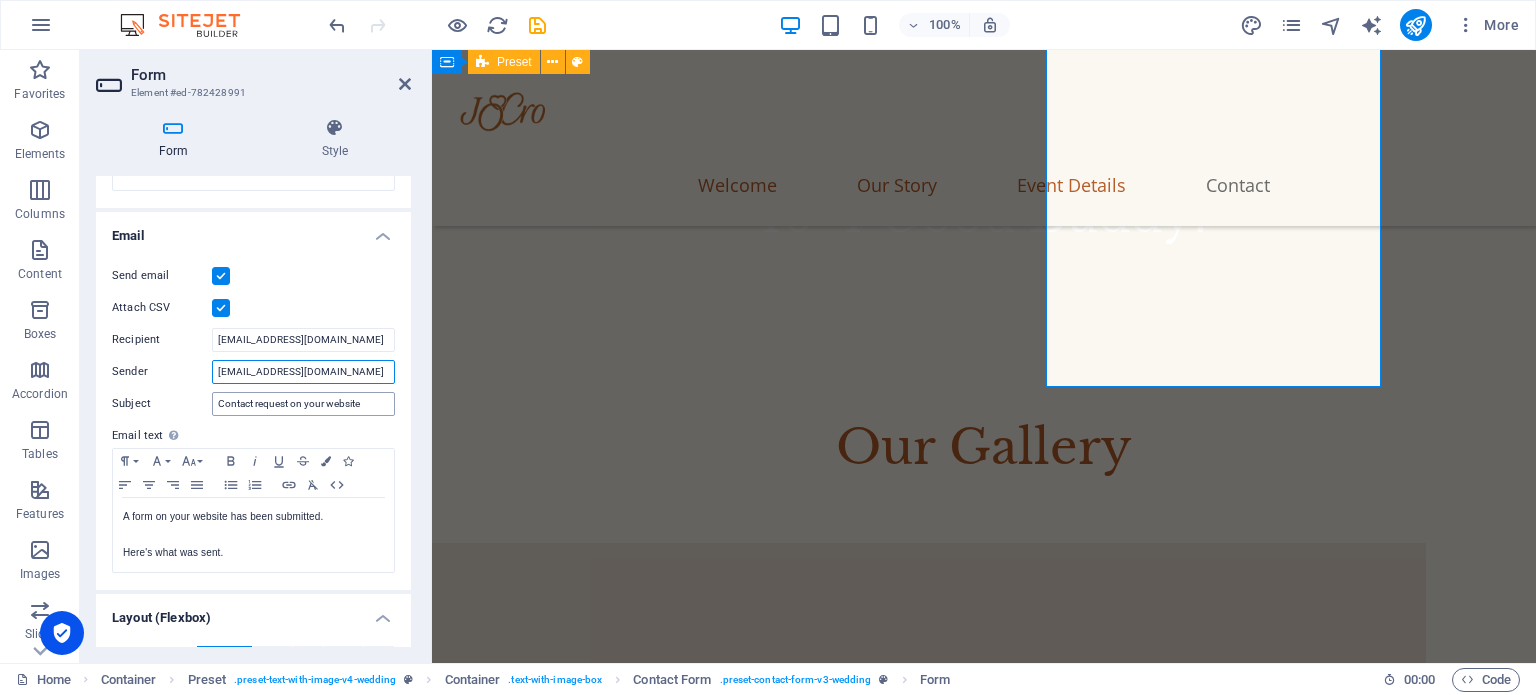type on "[EMAIL_ADDRESS][DOMAIN_NAME]" 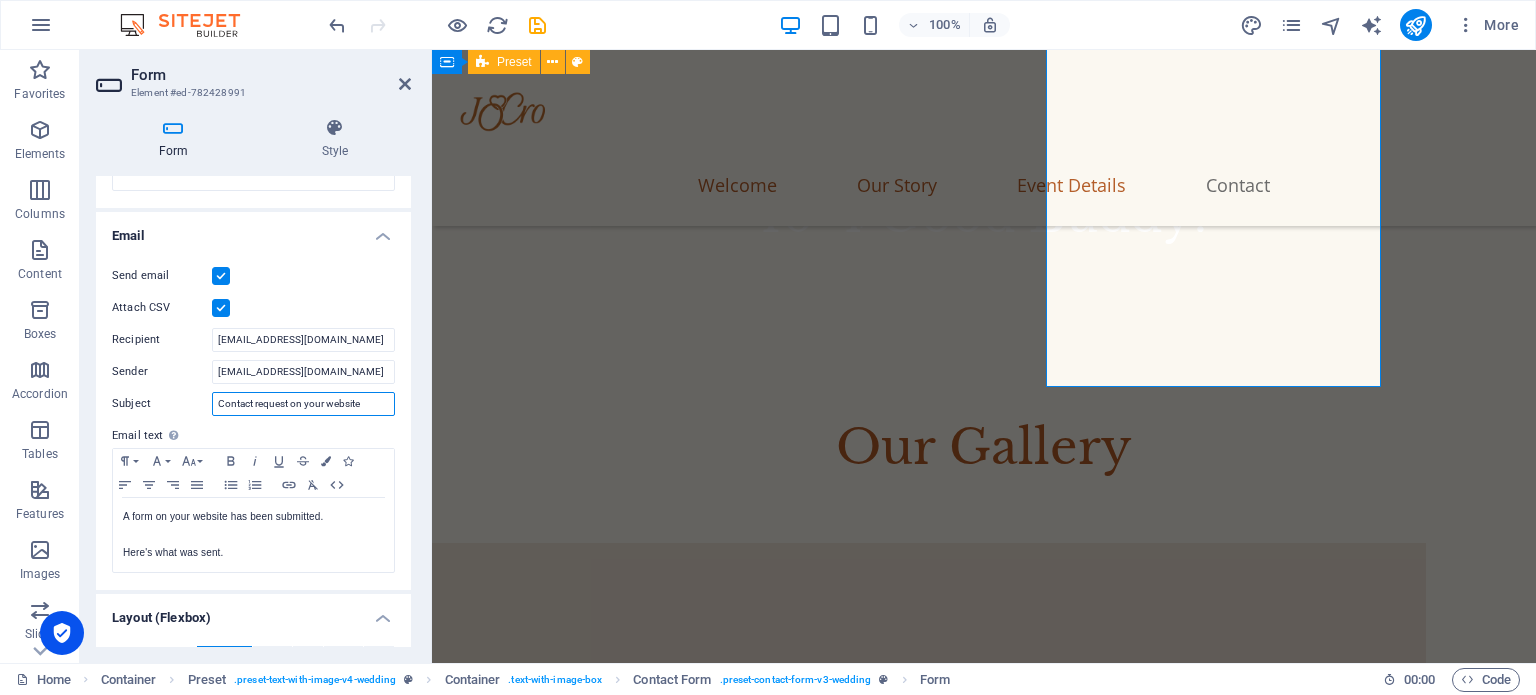 click on "Contact request on your website" at bounding box center [303, 404] 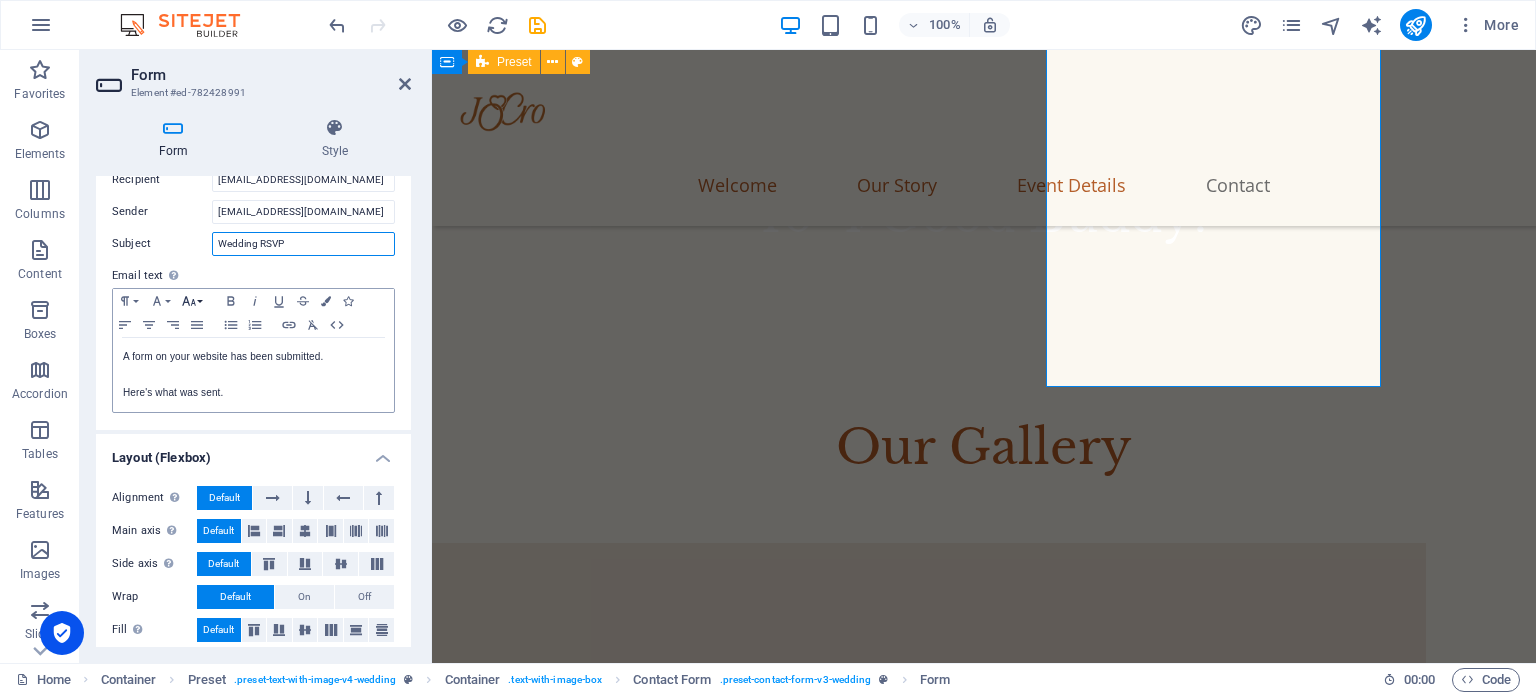 scroll, scrollTop: 645, scrollLeft: 0, axis: vertical 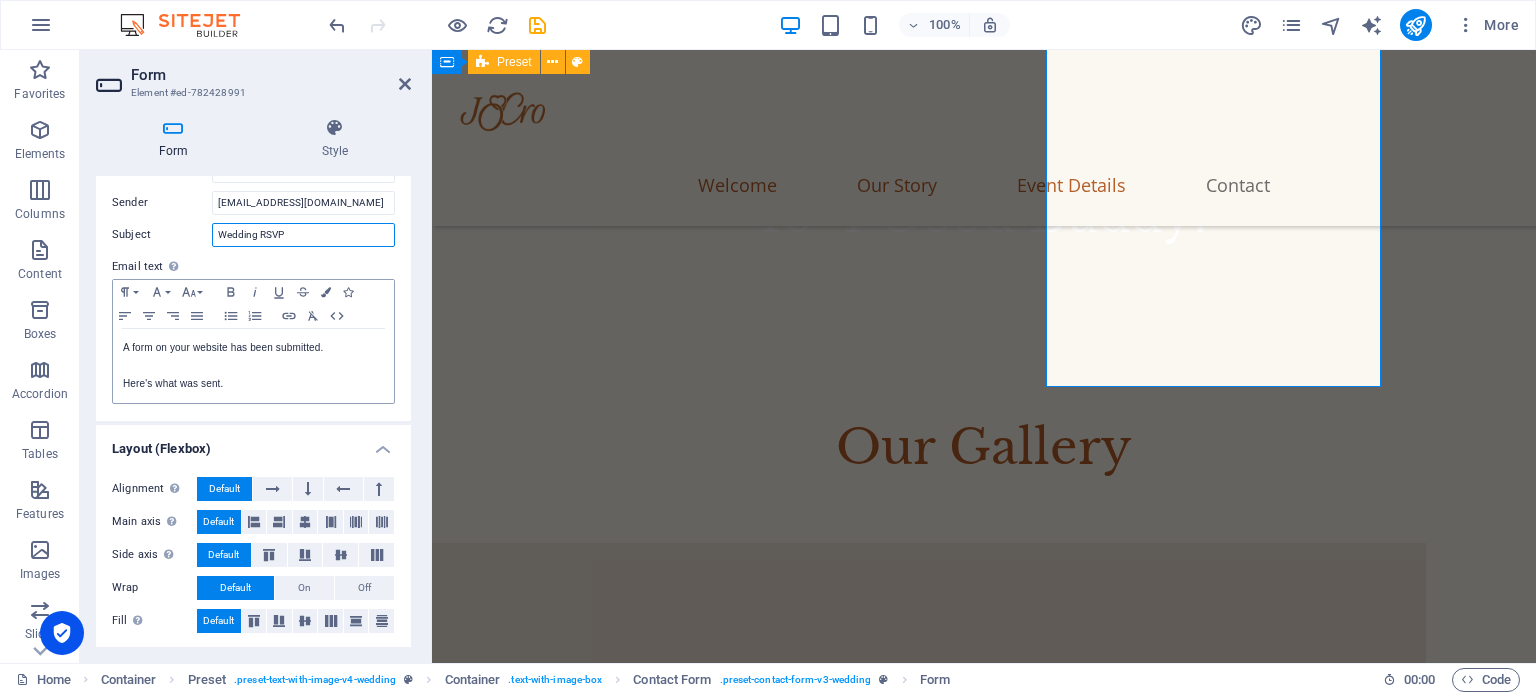 type on "Wedding RSVP" 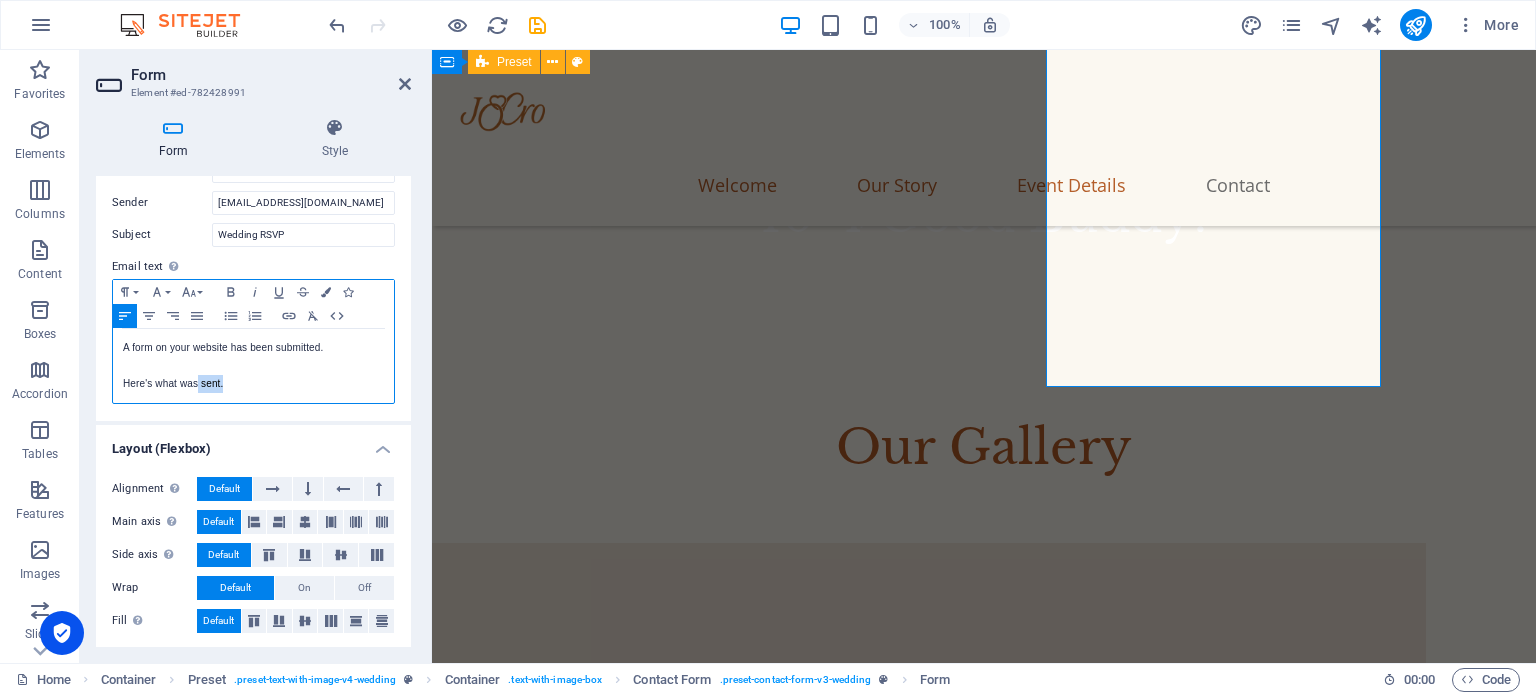 drag, startPoint x: 256, startPoint y: 380, endPoint x: 198, endPoint y: 376, distance: 58.137768 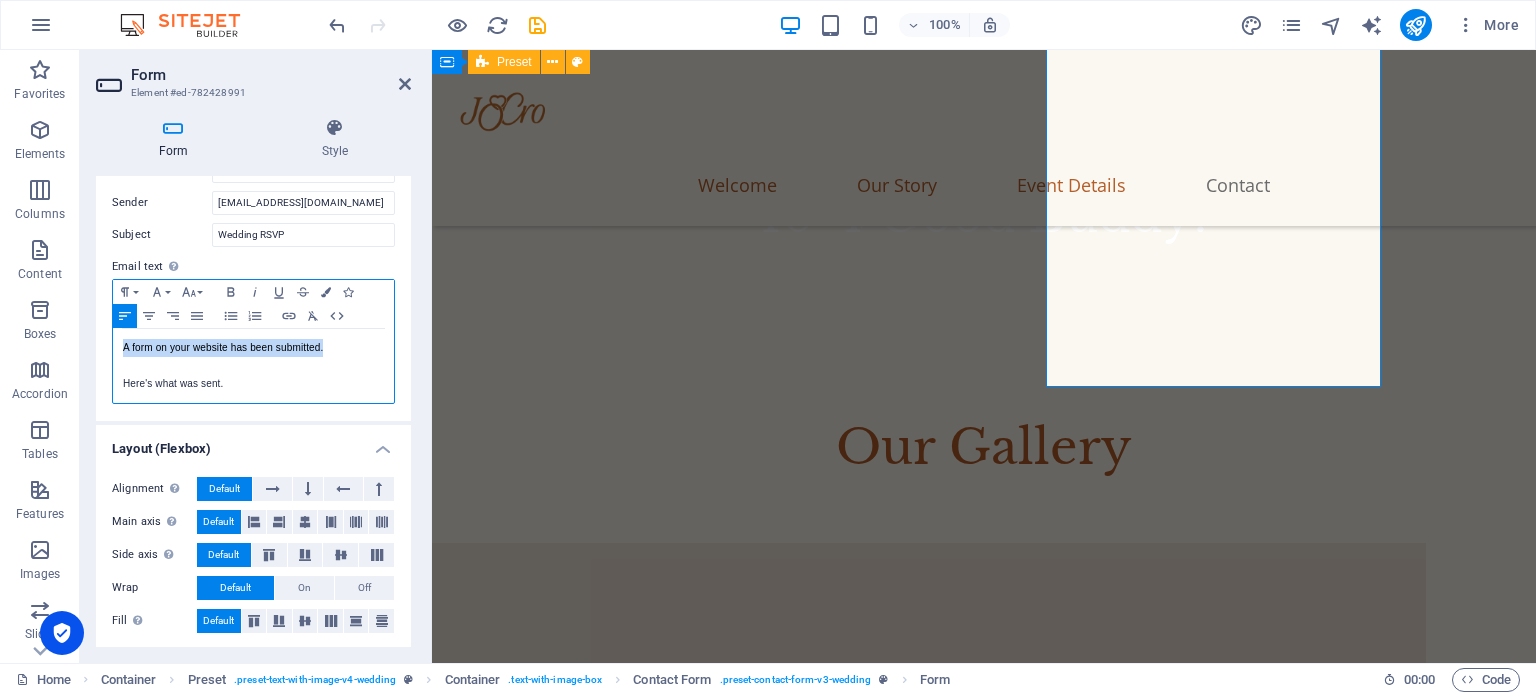 drag, startPoint x: 350, startPoint y: 343, endPoint x: 101, endPoint y: 337, distance: 249.07228 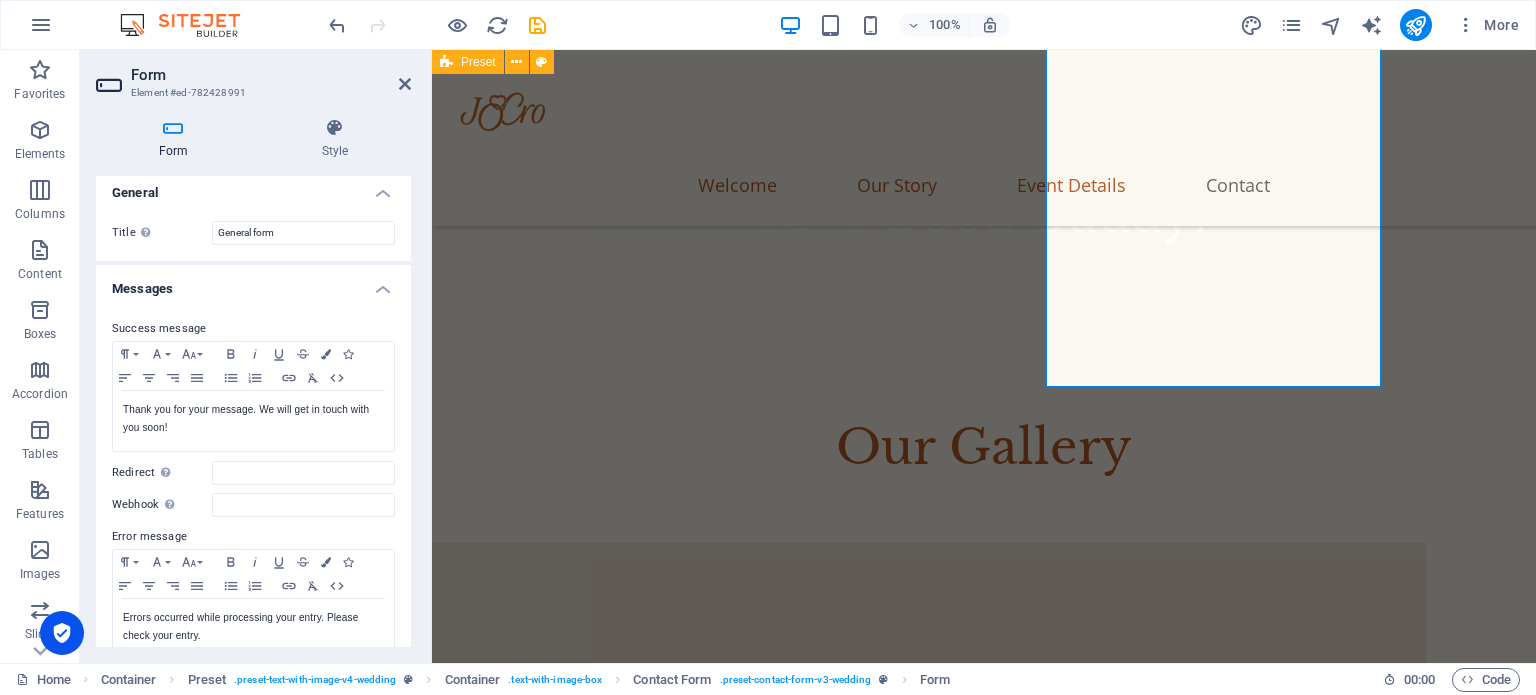 scroll, scrollTop: 0, scrollLeft: 0, axis: both 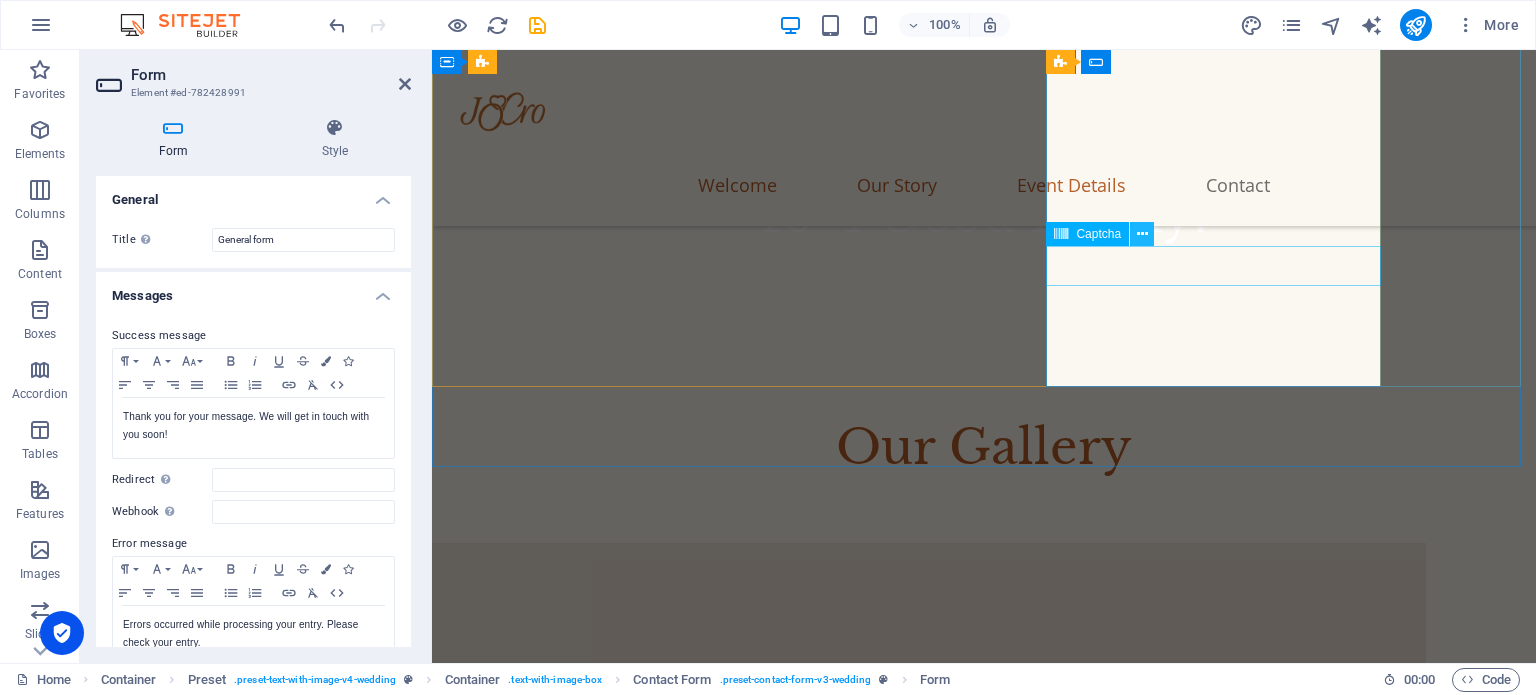 click at bounding box center (1142, 234) 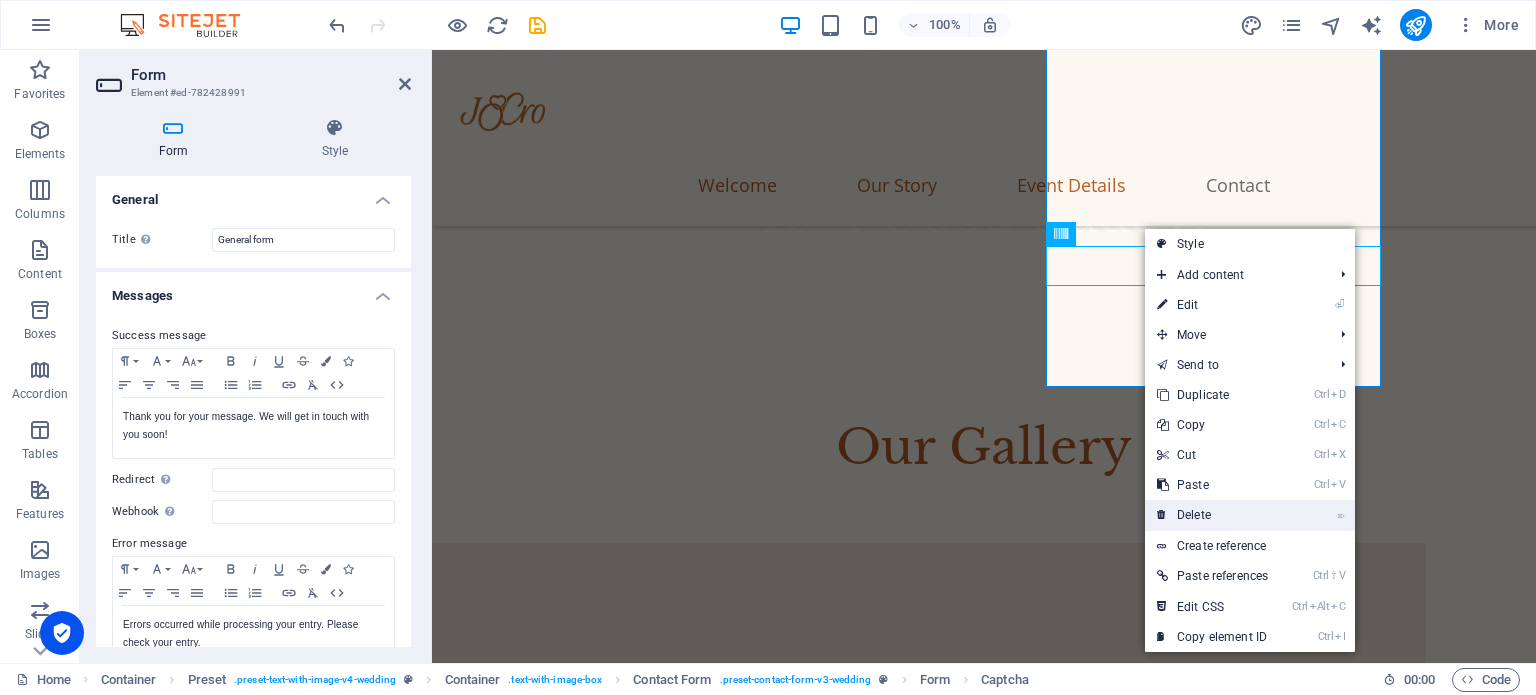 click on "⌦  Delete" at bounding box center [1212, 515] 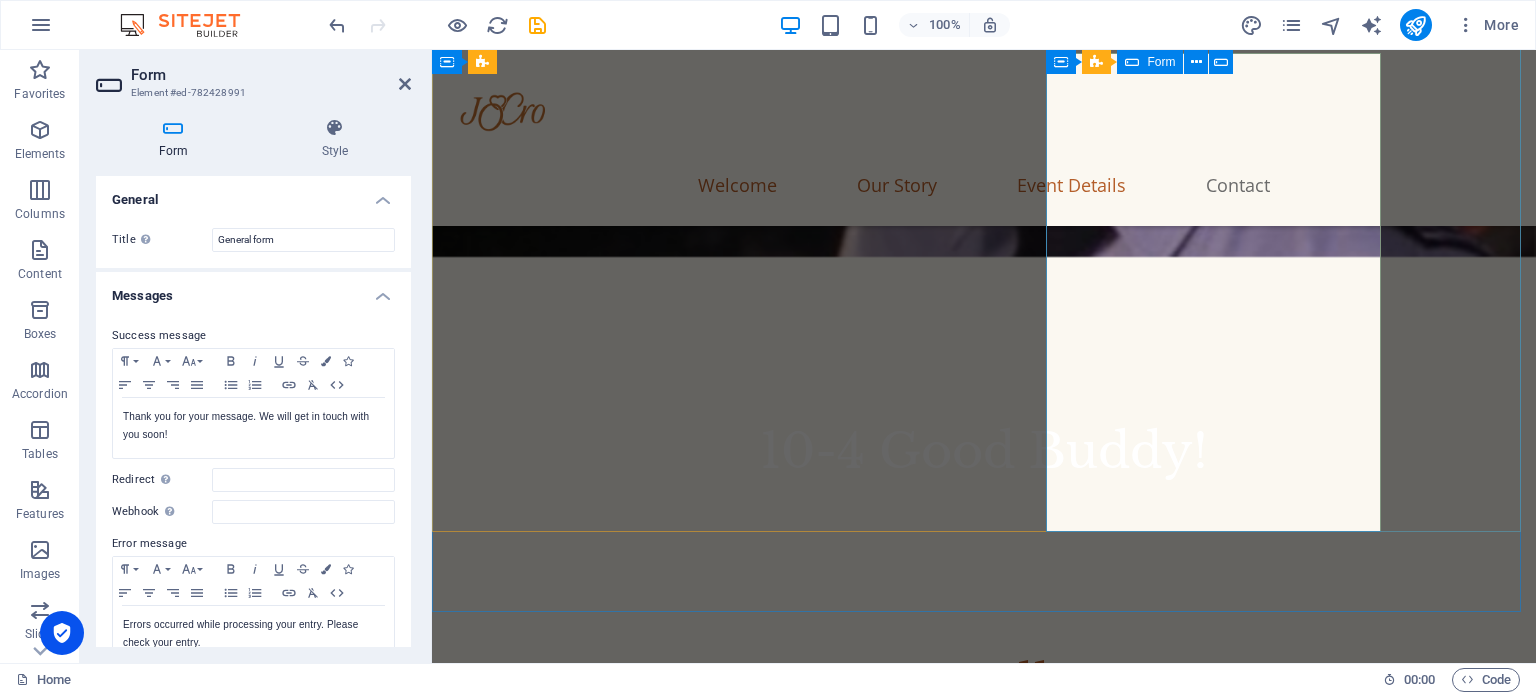 scroll, scrollTop: 3079, scrollLeft: 0, axis: vertical 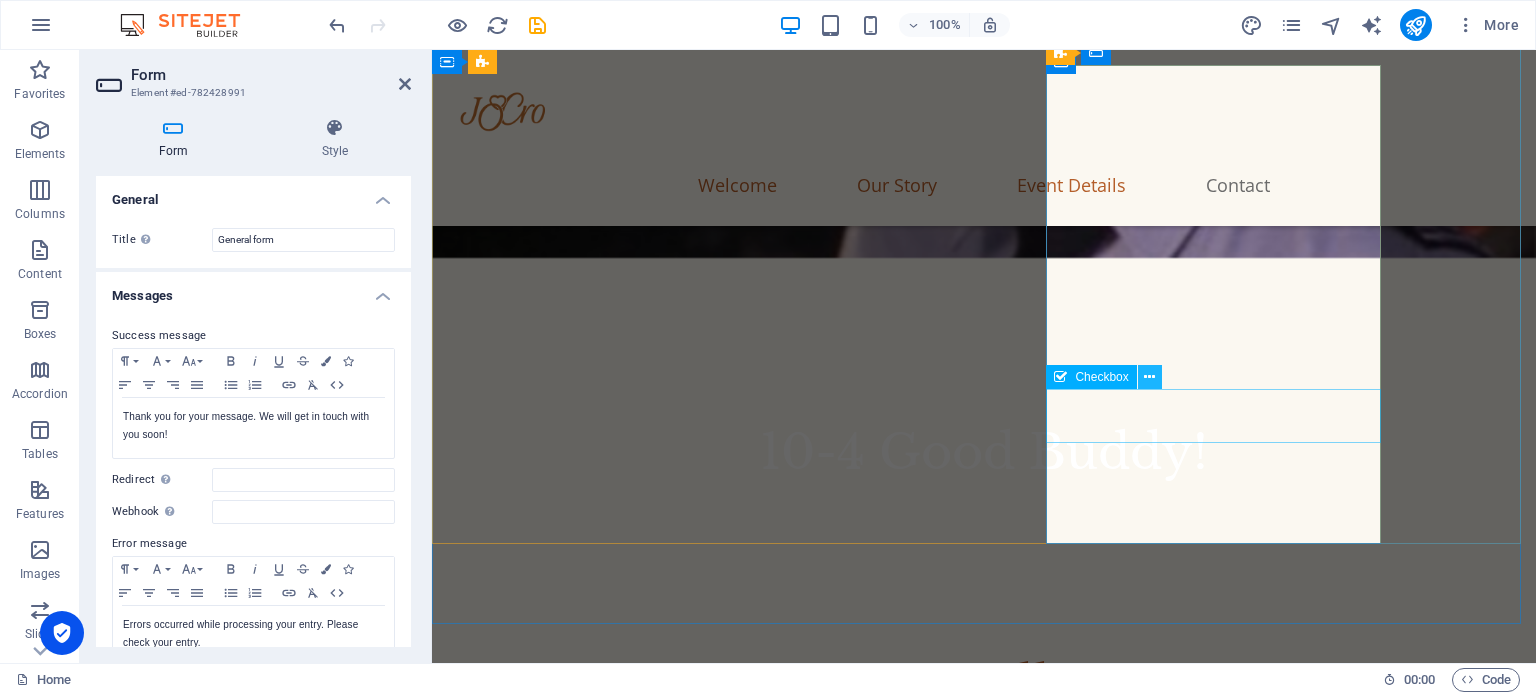 click at bounding box center (1149, 377) 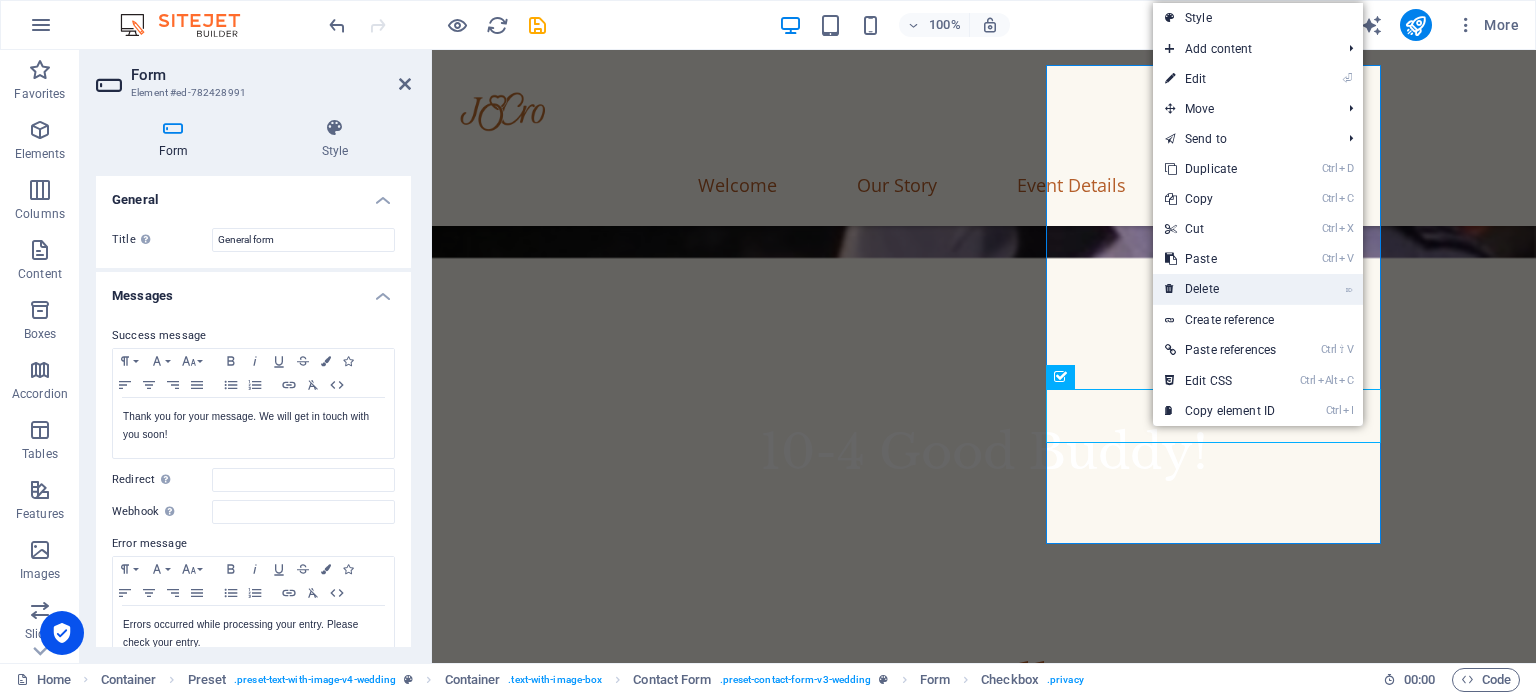 click on "⌦  Delete" at bounding box center [1220, 289] 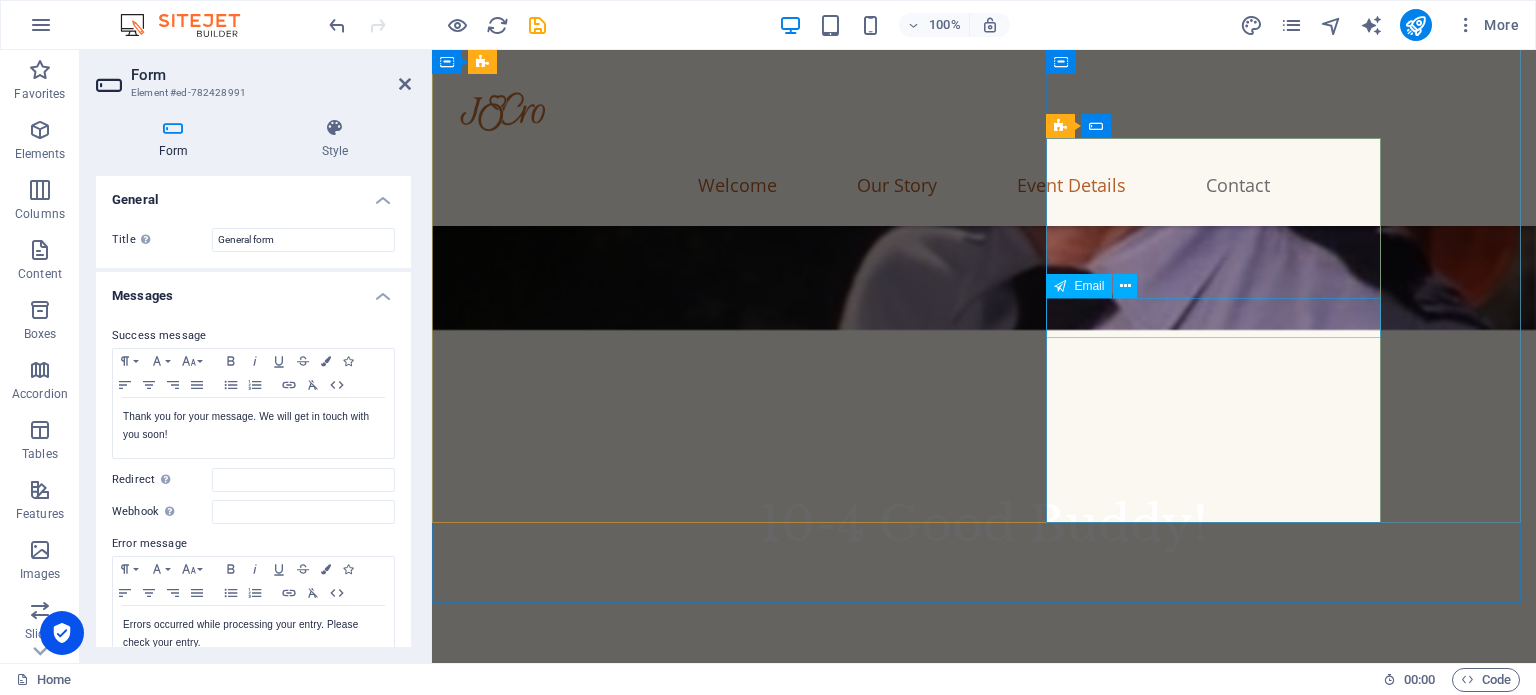 scroll, scrollTop: 2968, scrollLeft: 0, axis: vertical 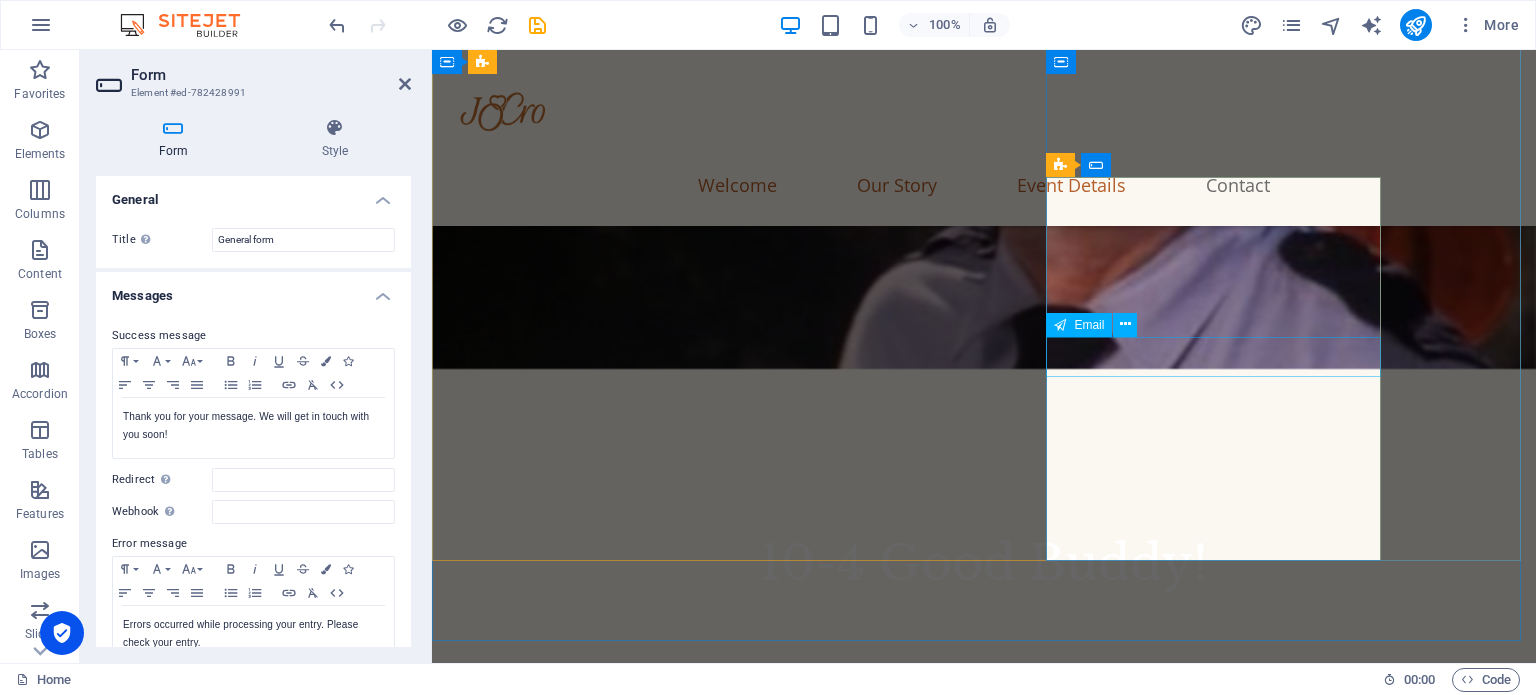 click on "Email" at bounding box center (1089, 325) 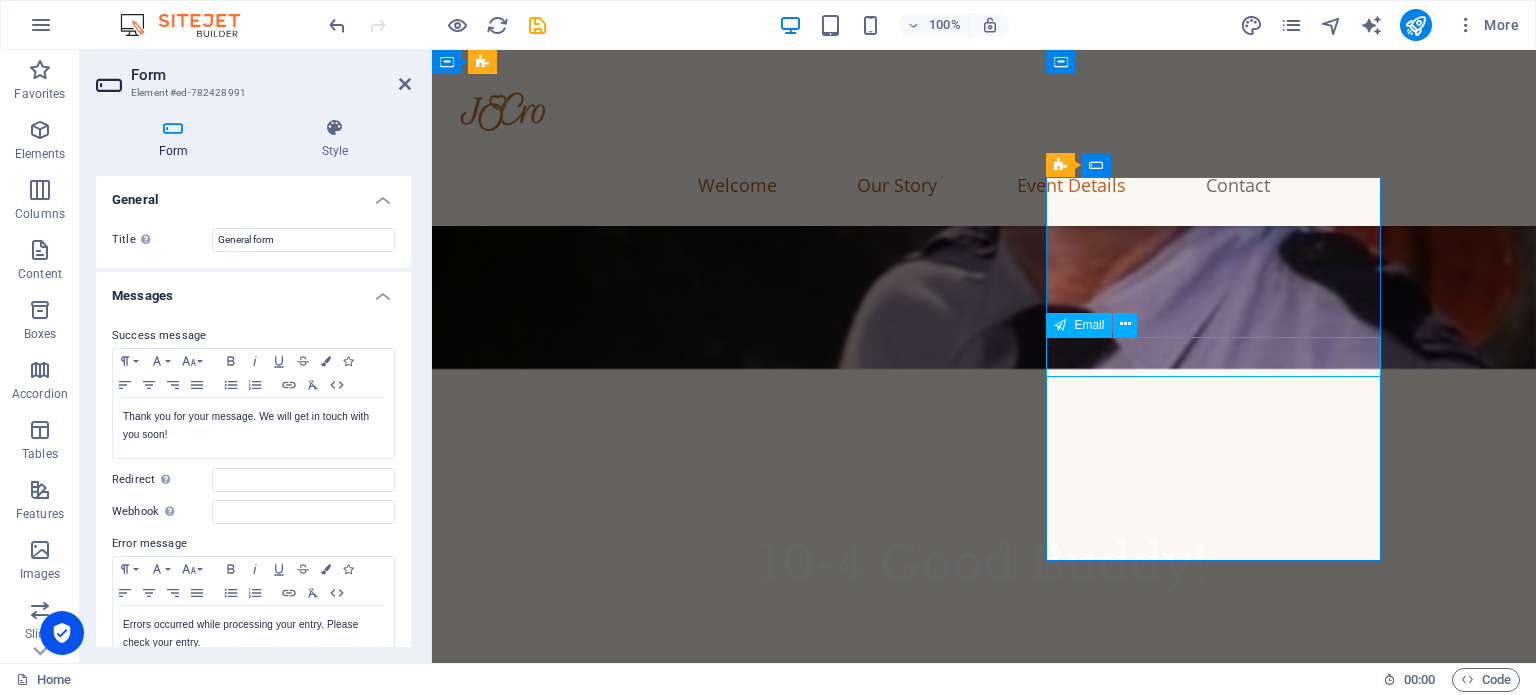 click on "Email" at bounding box center [1089, 325] 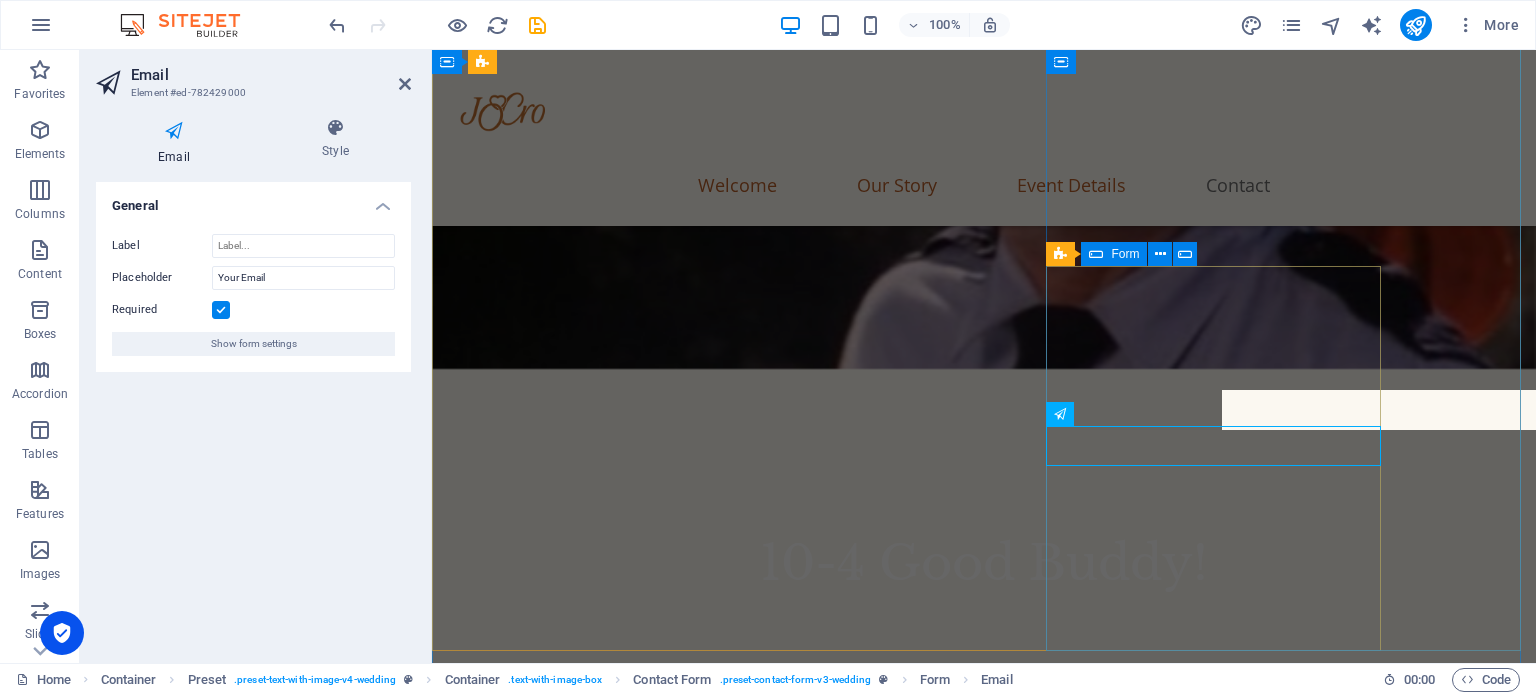 scroll, scrollTop: 2878, scrollLeft: 0, axis: vertical 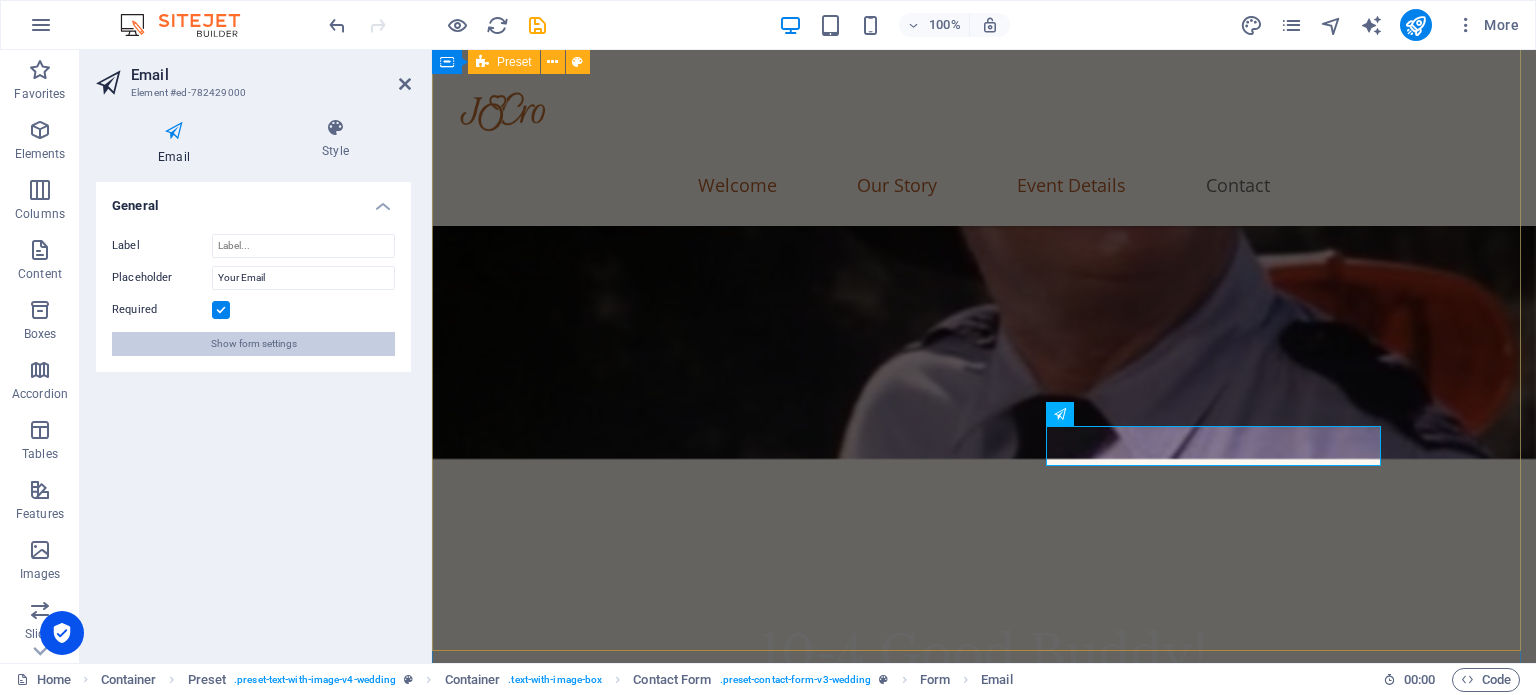 click on "Show form settings" at bounding box center (254, 344) 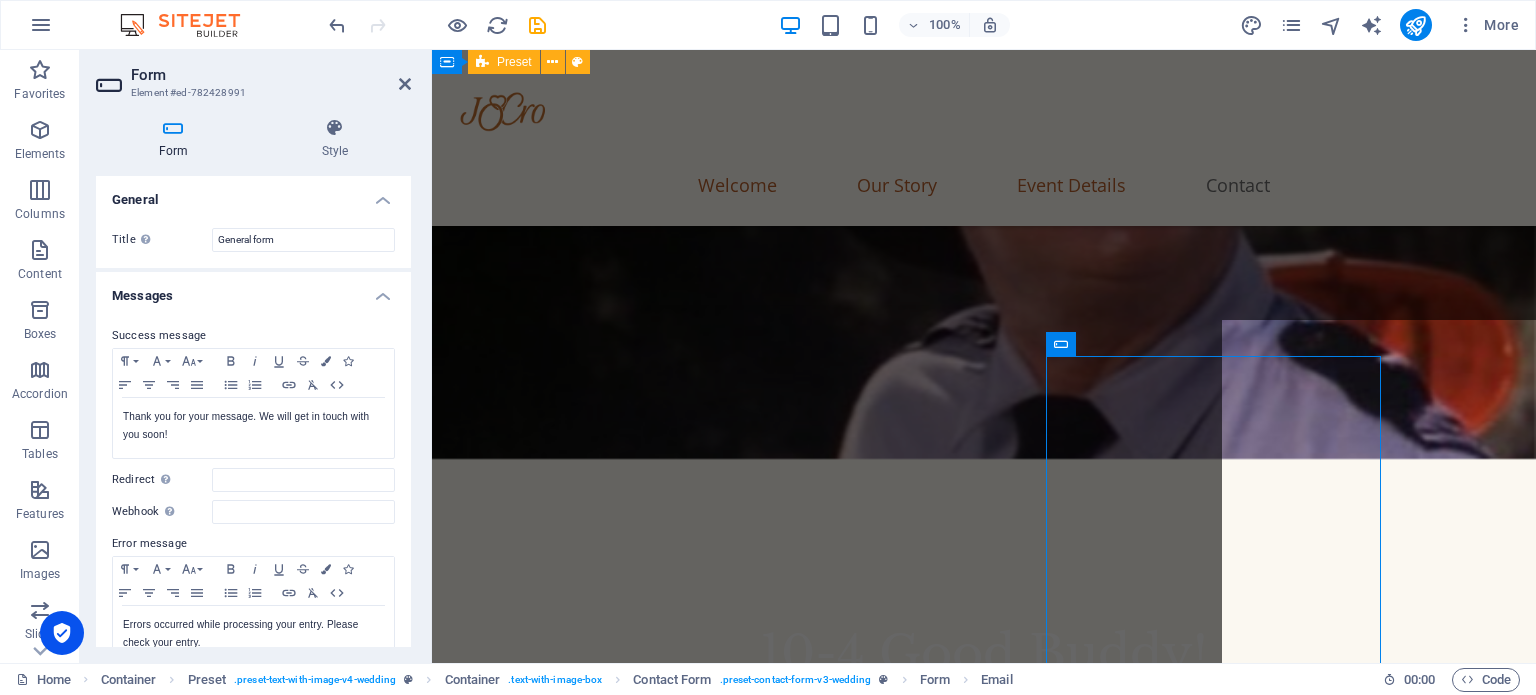 scroll, scrollTop: 2788, scrollLeft: 0, axis: vertical 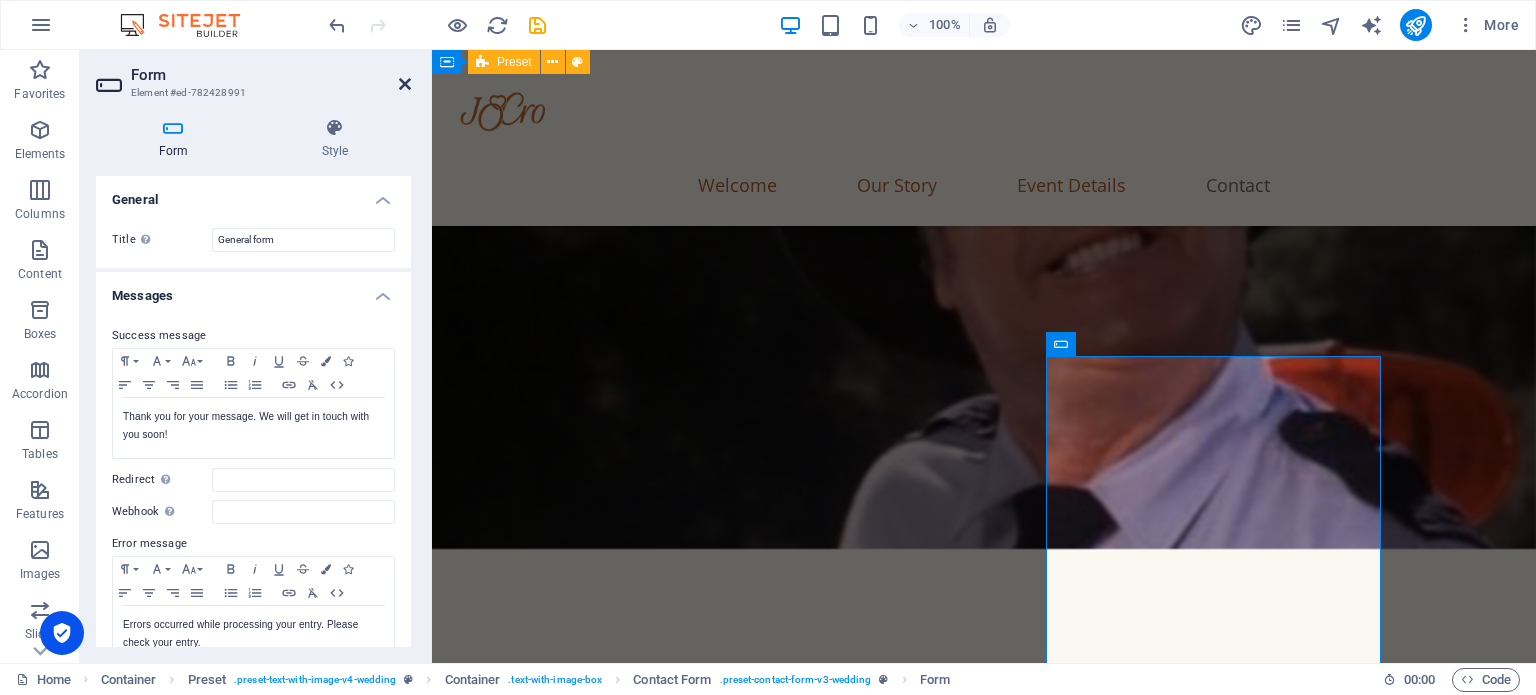 click at bounding box center (405, 84) 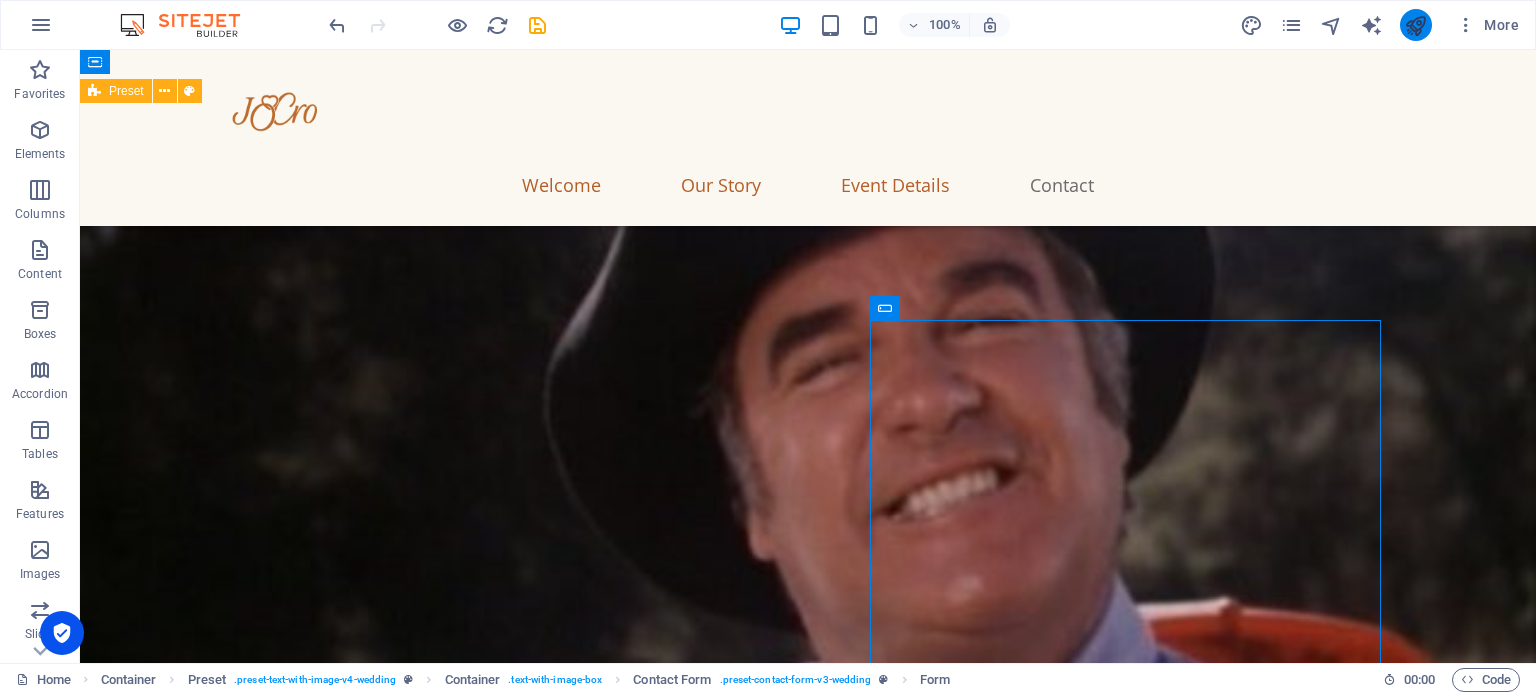 click at bounding box center (1415, 25) 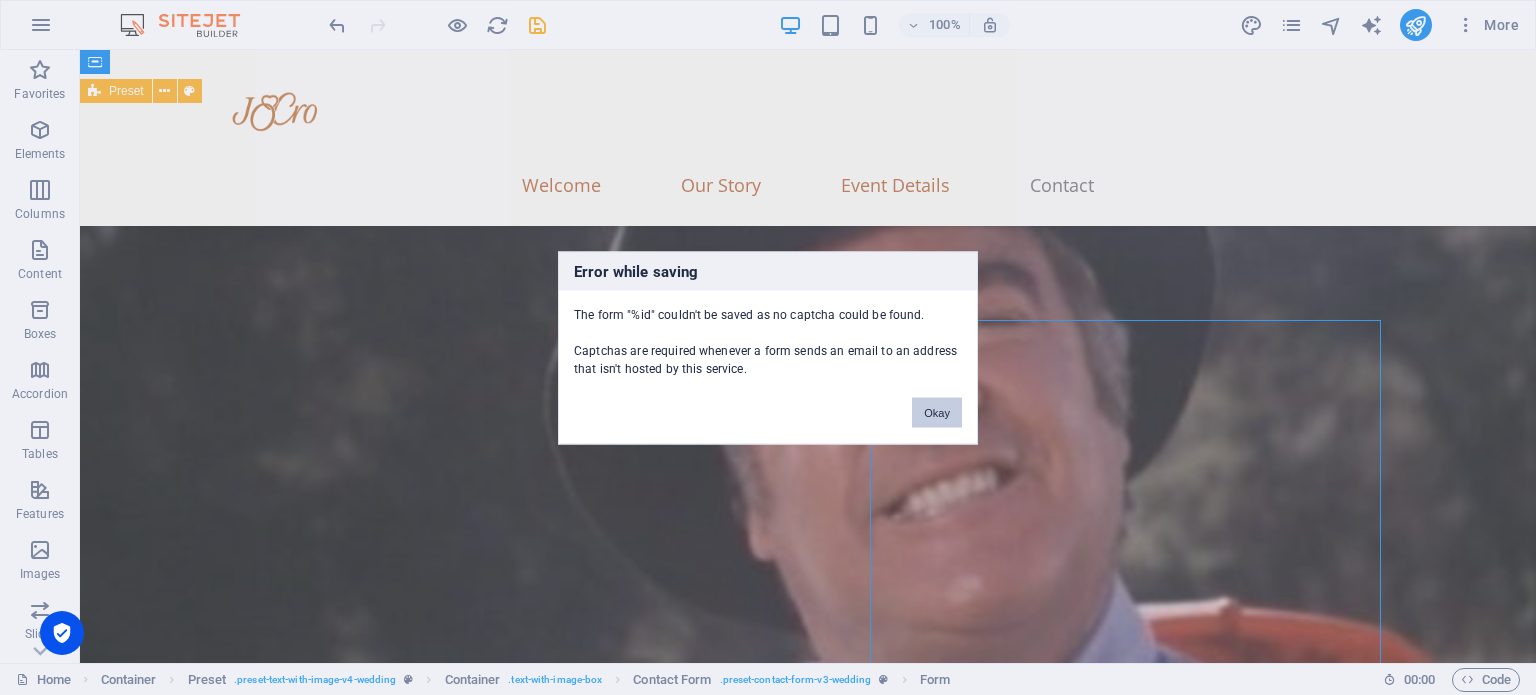 click on "Okay" at bounding box center [937, 412] 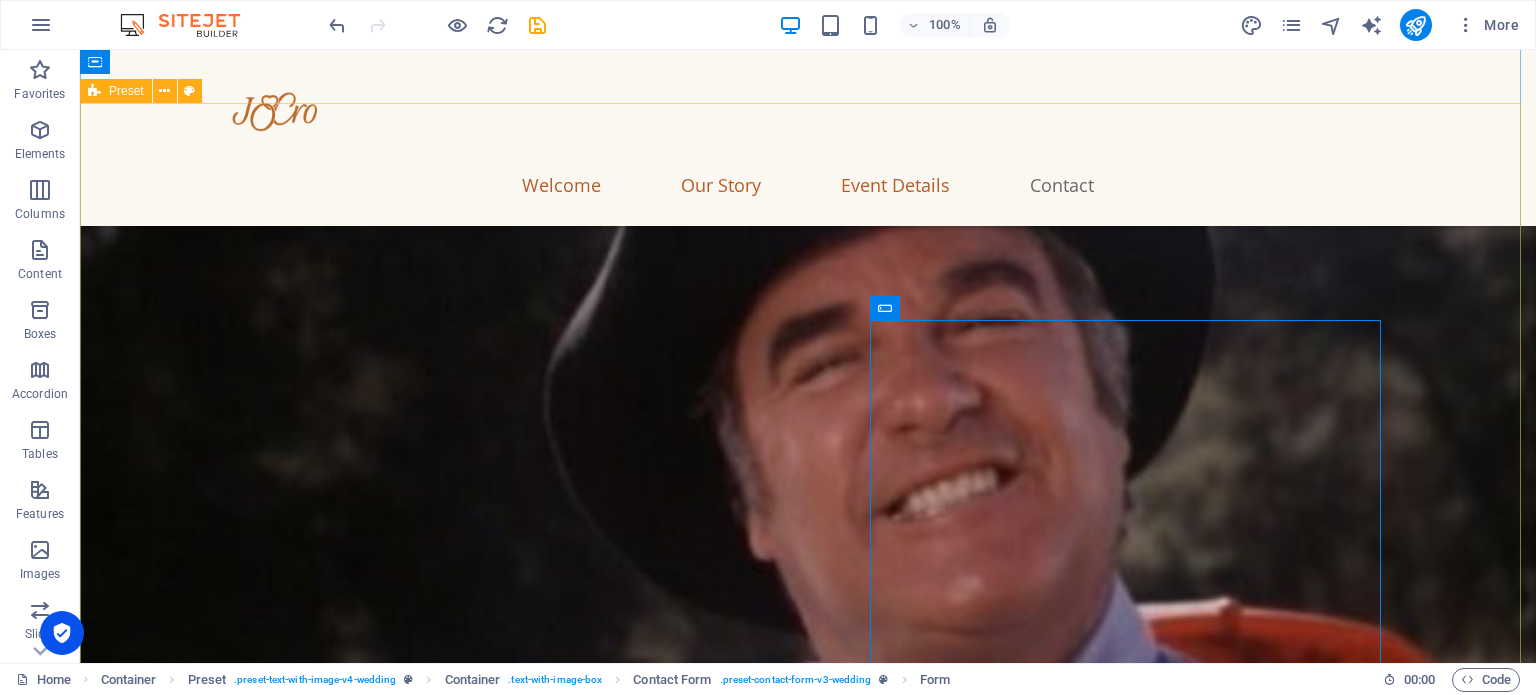 click on "Drop content here or  Add elements  Paste clipboard Will you attend? Please let us know if you’ll be joining us to celebrate this special day. If you have any questions or need further information, feel free to reach out using the form below. Submit" at bounding box center (808, 2973) 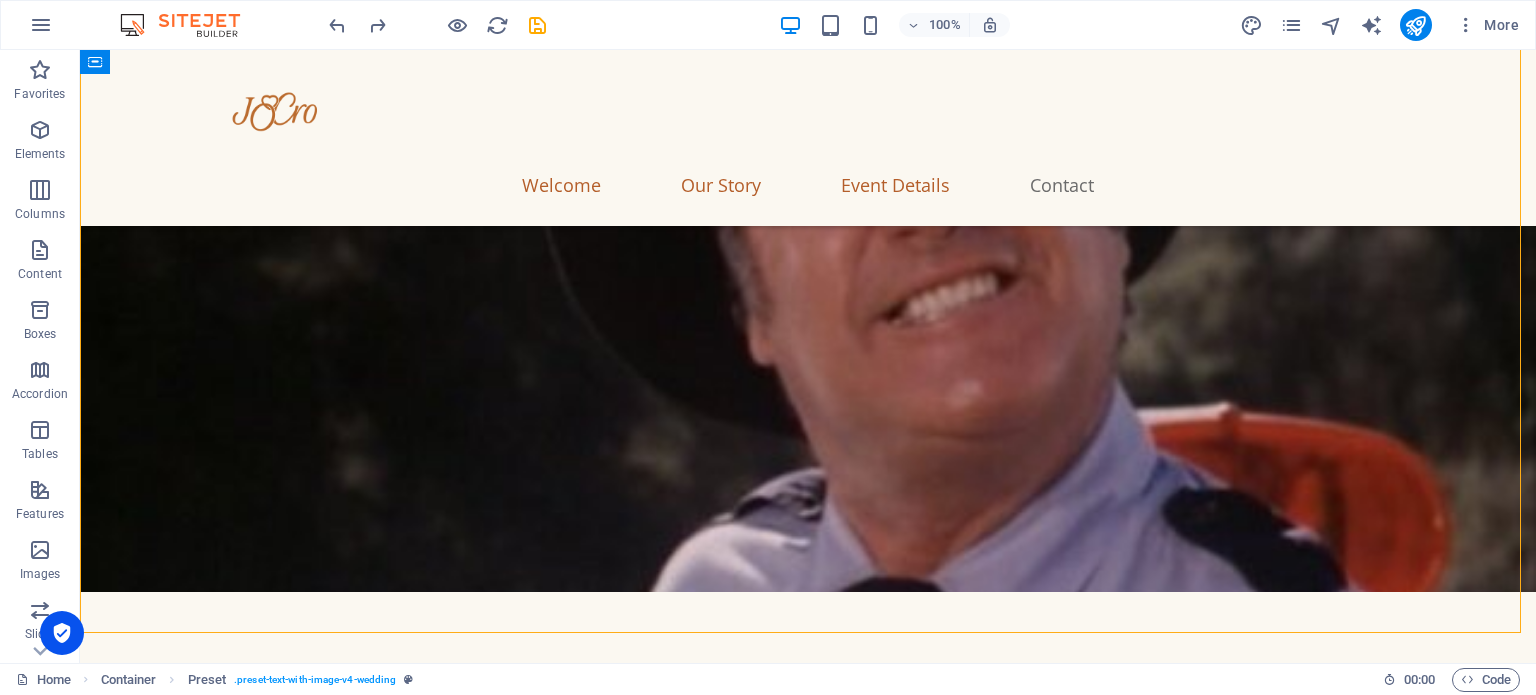 scroll, scrollTop: 2996, scrollLeft: 0, axis: vertical 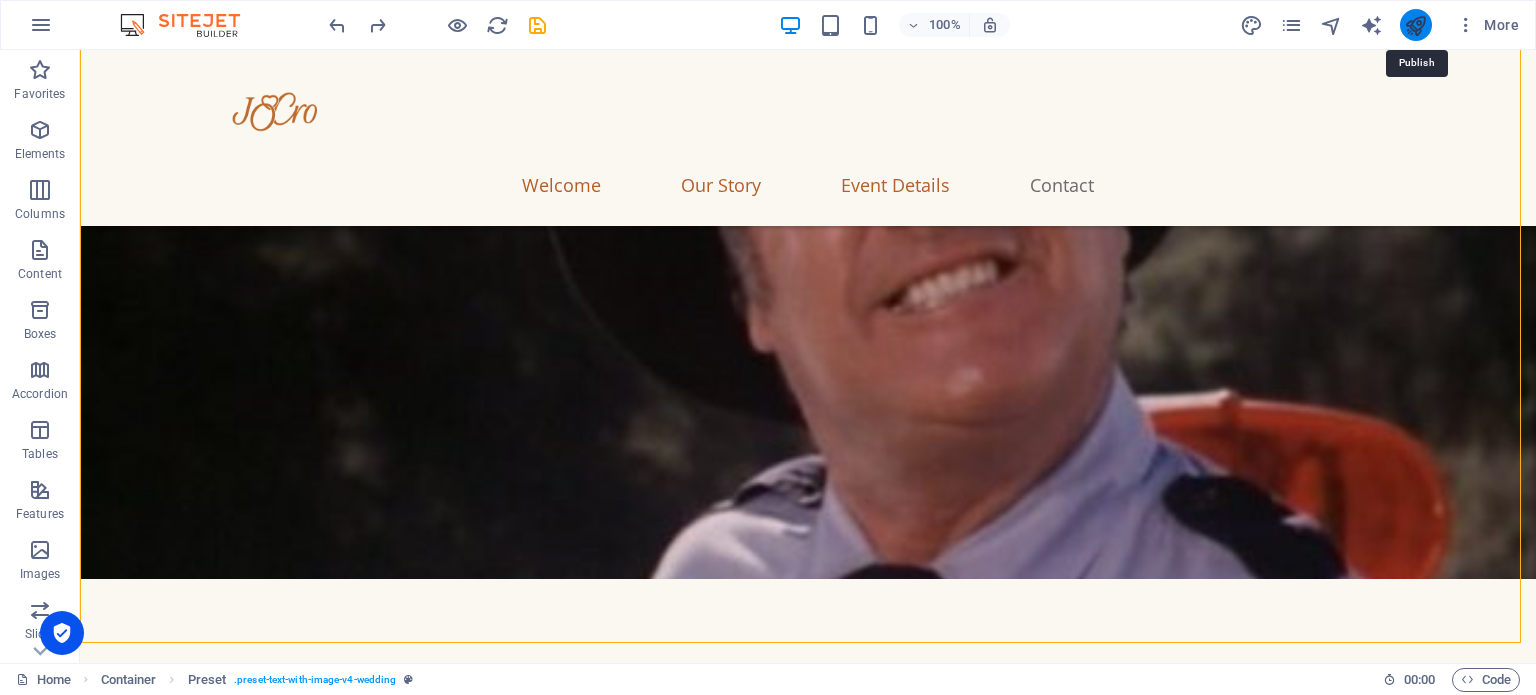 click at bounding box center (1415, 25) 